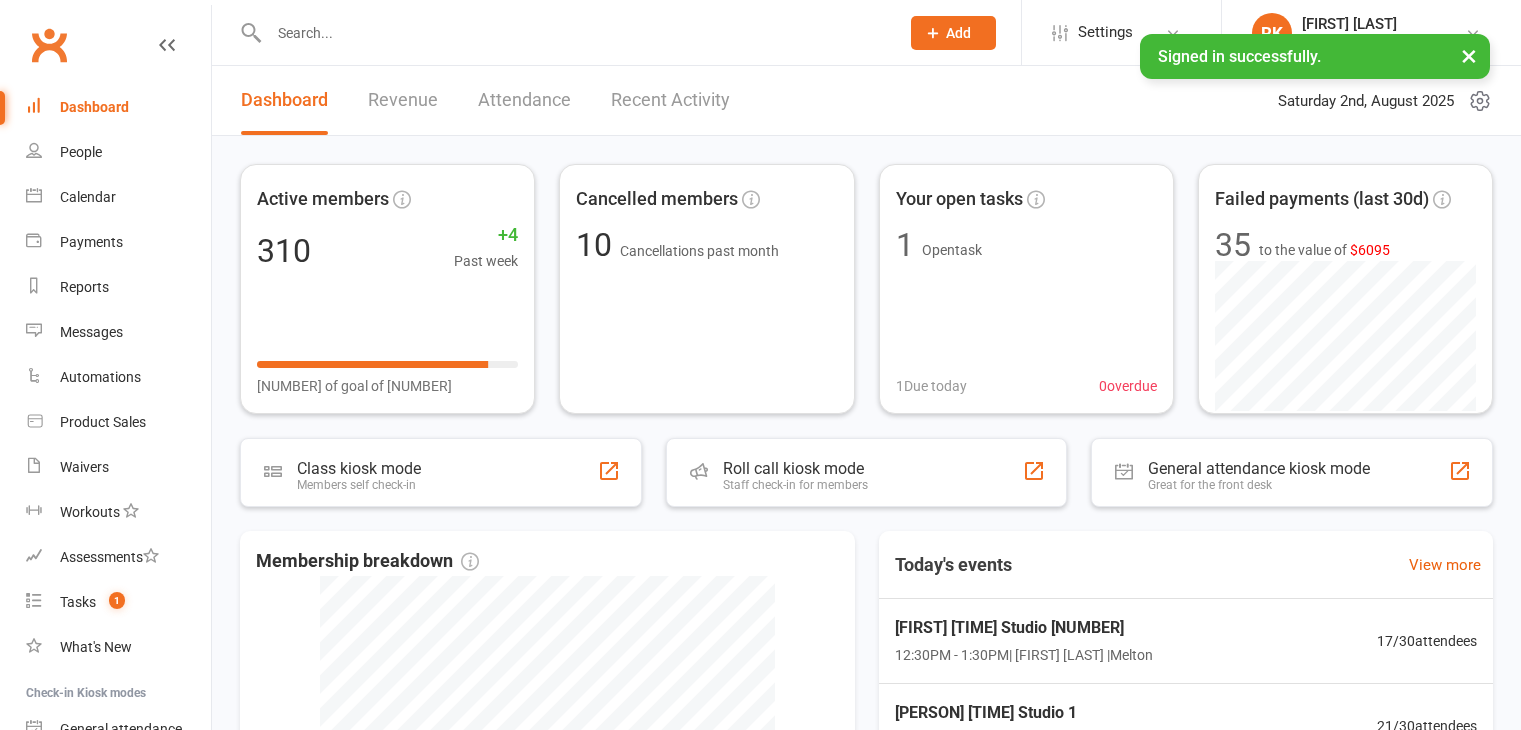 scroll, scrollTop: 0, scrollLeft: 0, axis: both 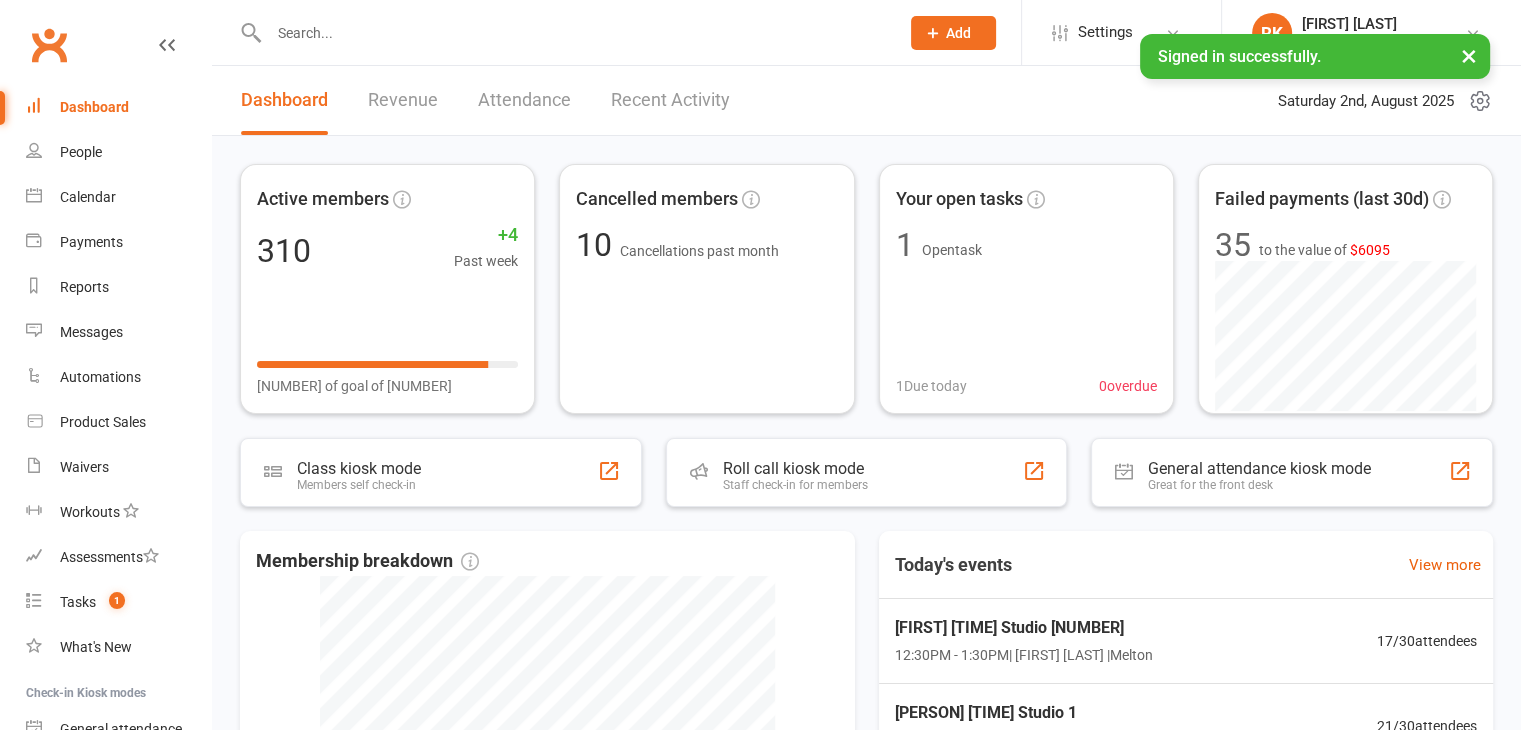click at bounding box center [574, 33] 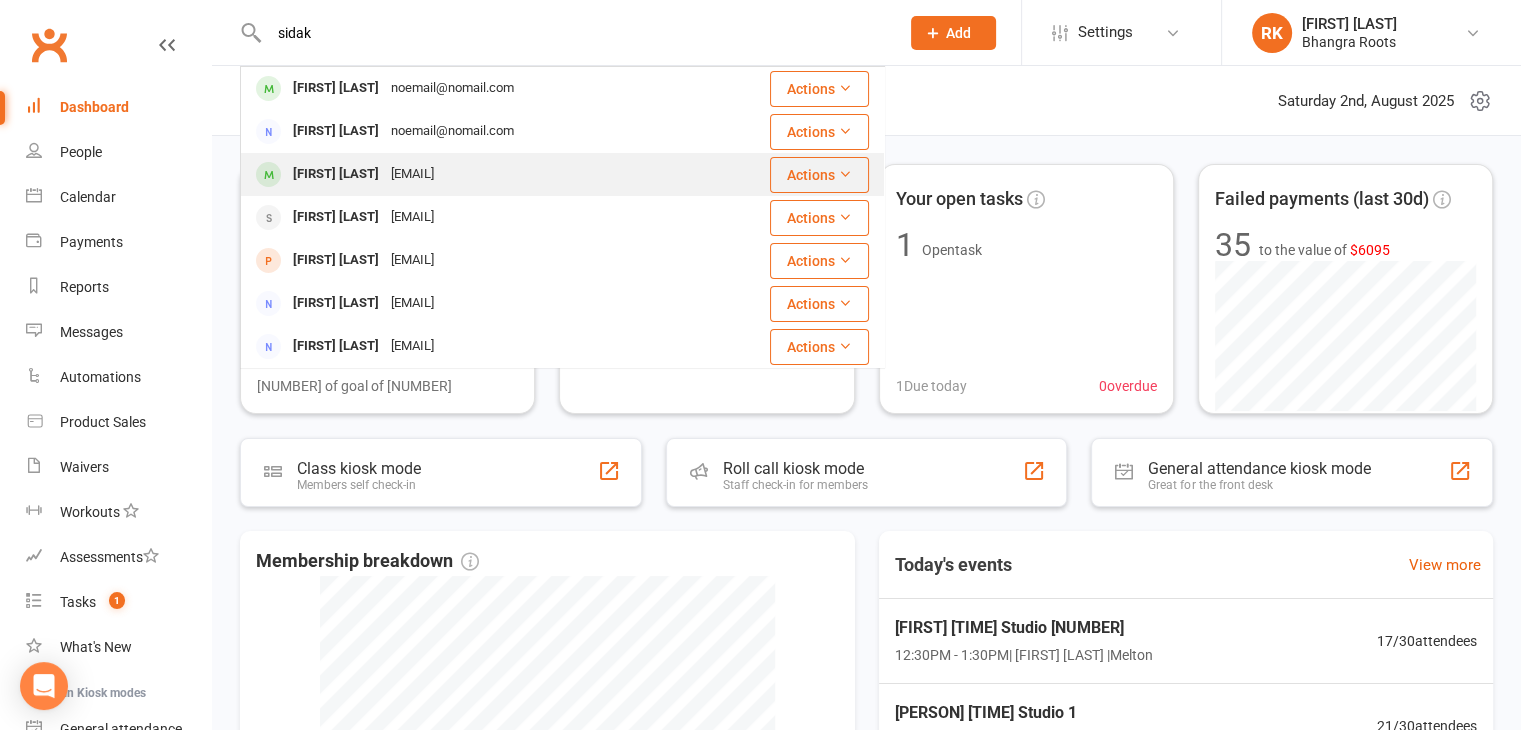 type on "sidak" 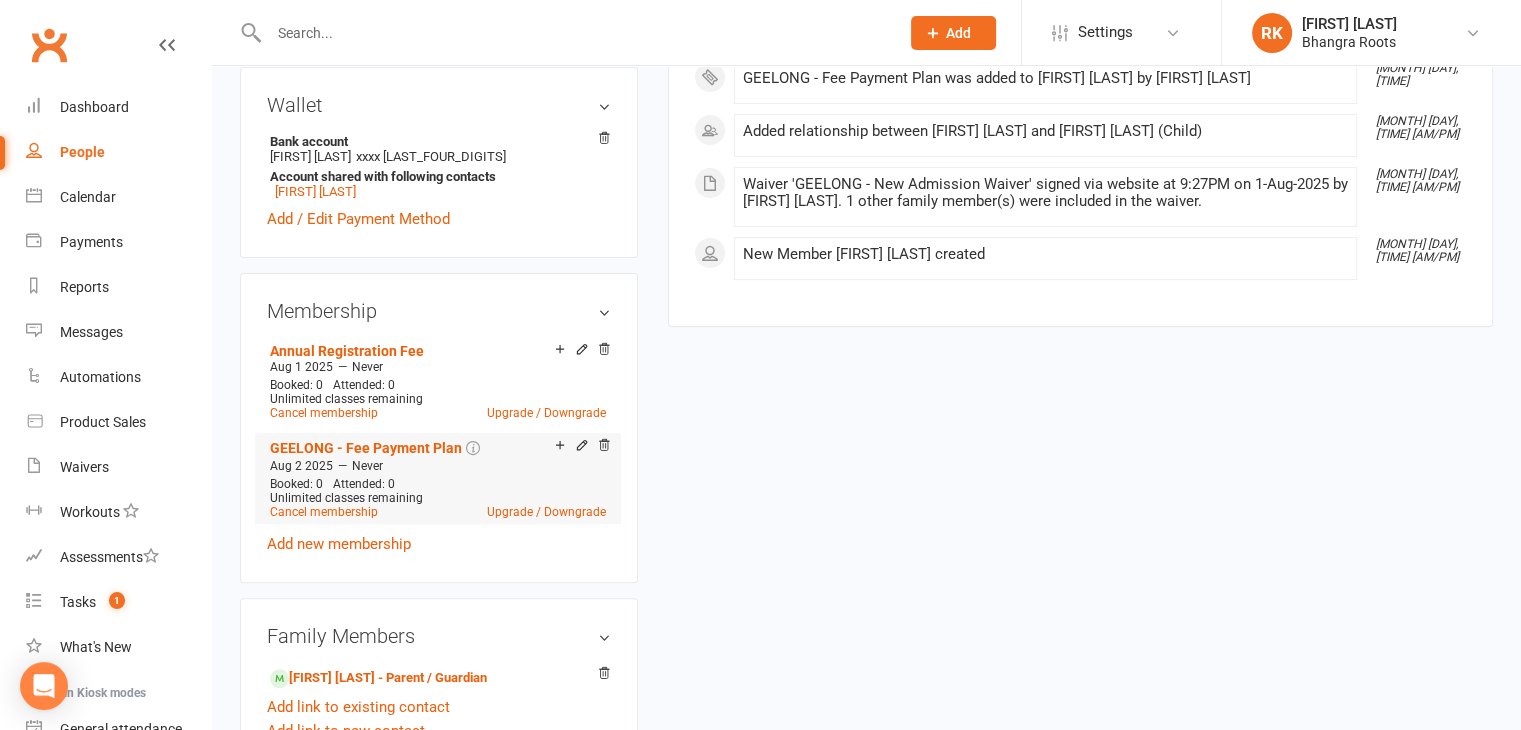 scroll, scrollTop: 616, scrollLeft: 0, axis: vertical 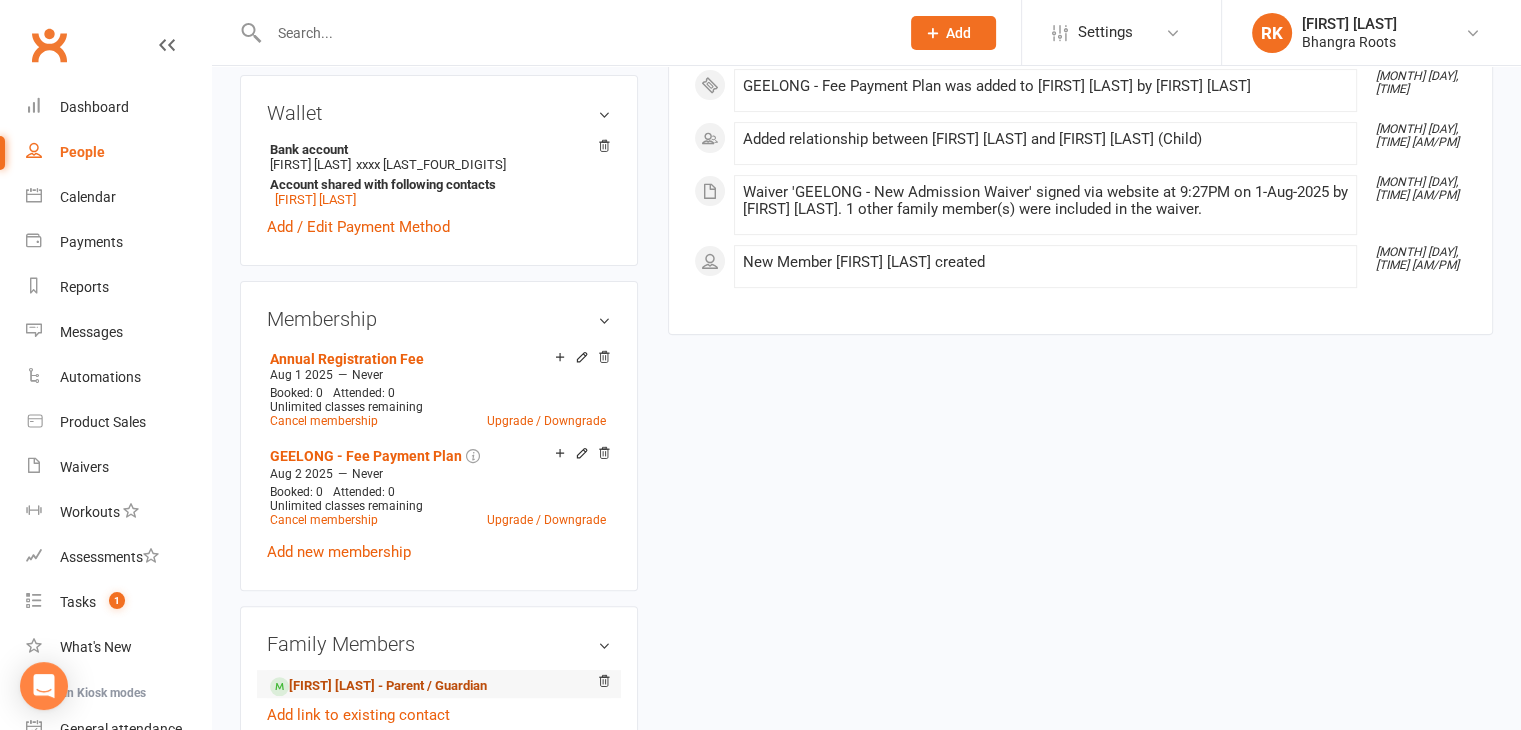 click on "[FIRST] [LAST] - Parent / Guardian" at bounding box center (378, 686) 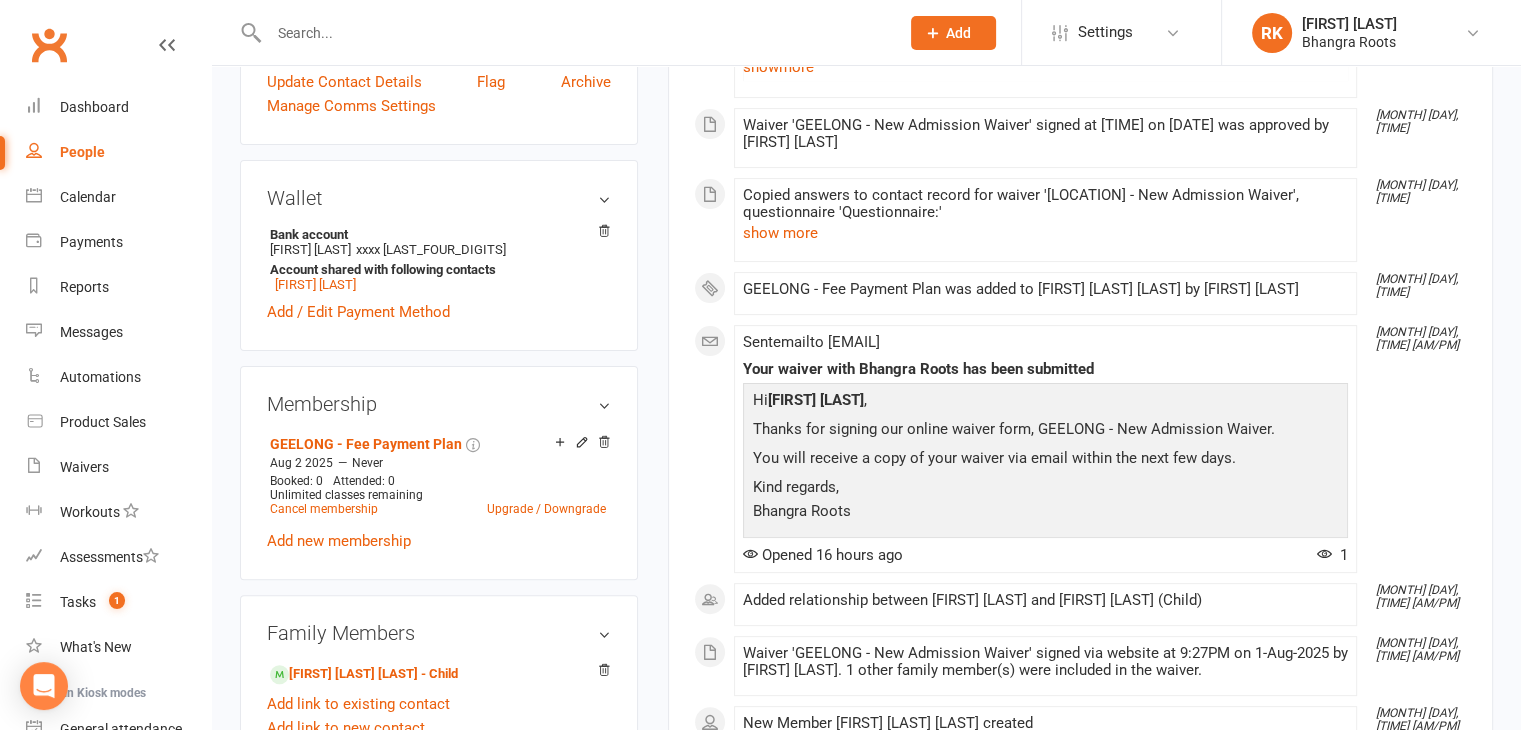 scroll, scrollTop: 532, scrollLeft: 0, axis: vertical 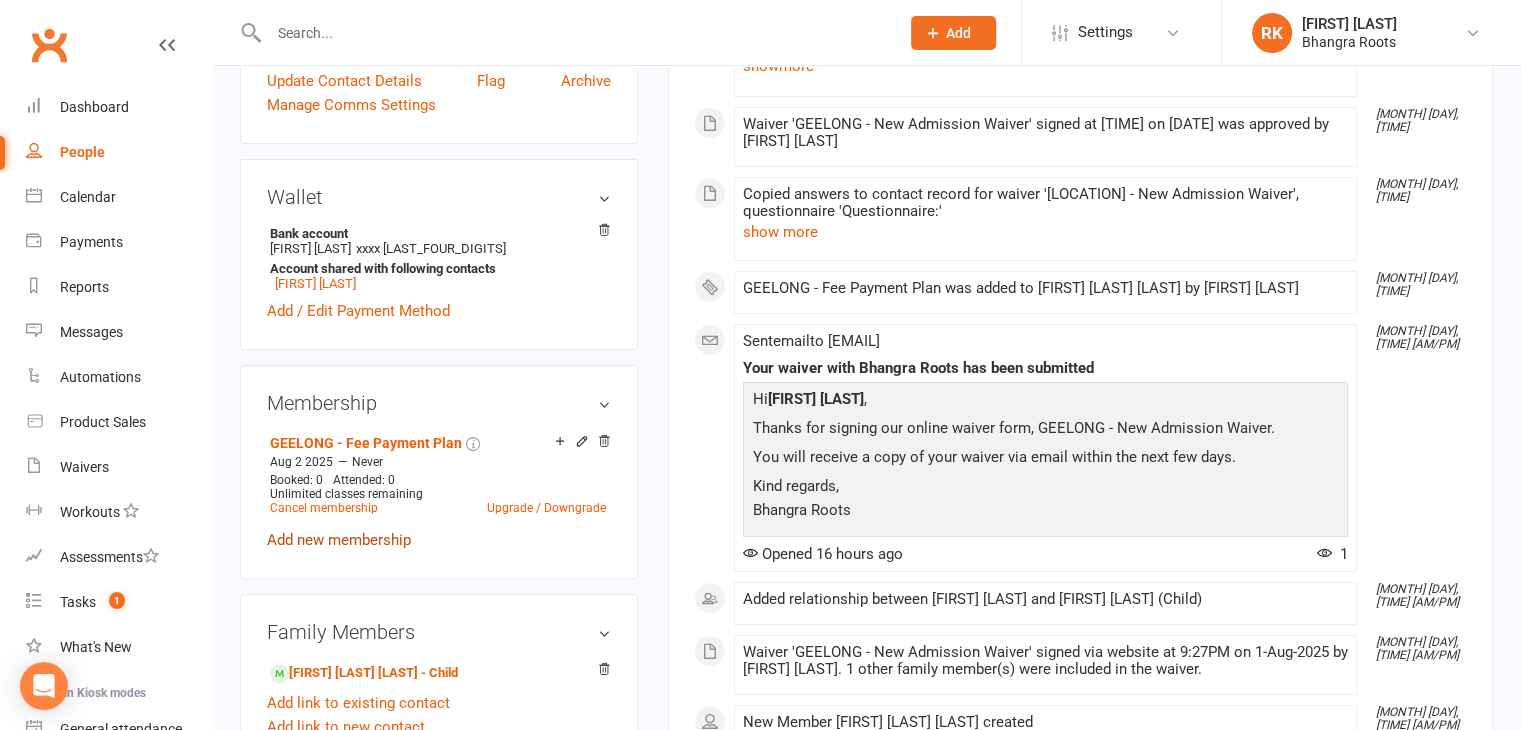 click on "Add new membership" at bounding box center [339, 540] 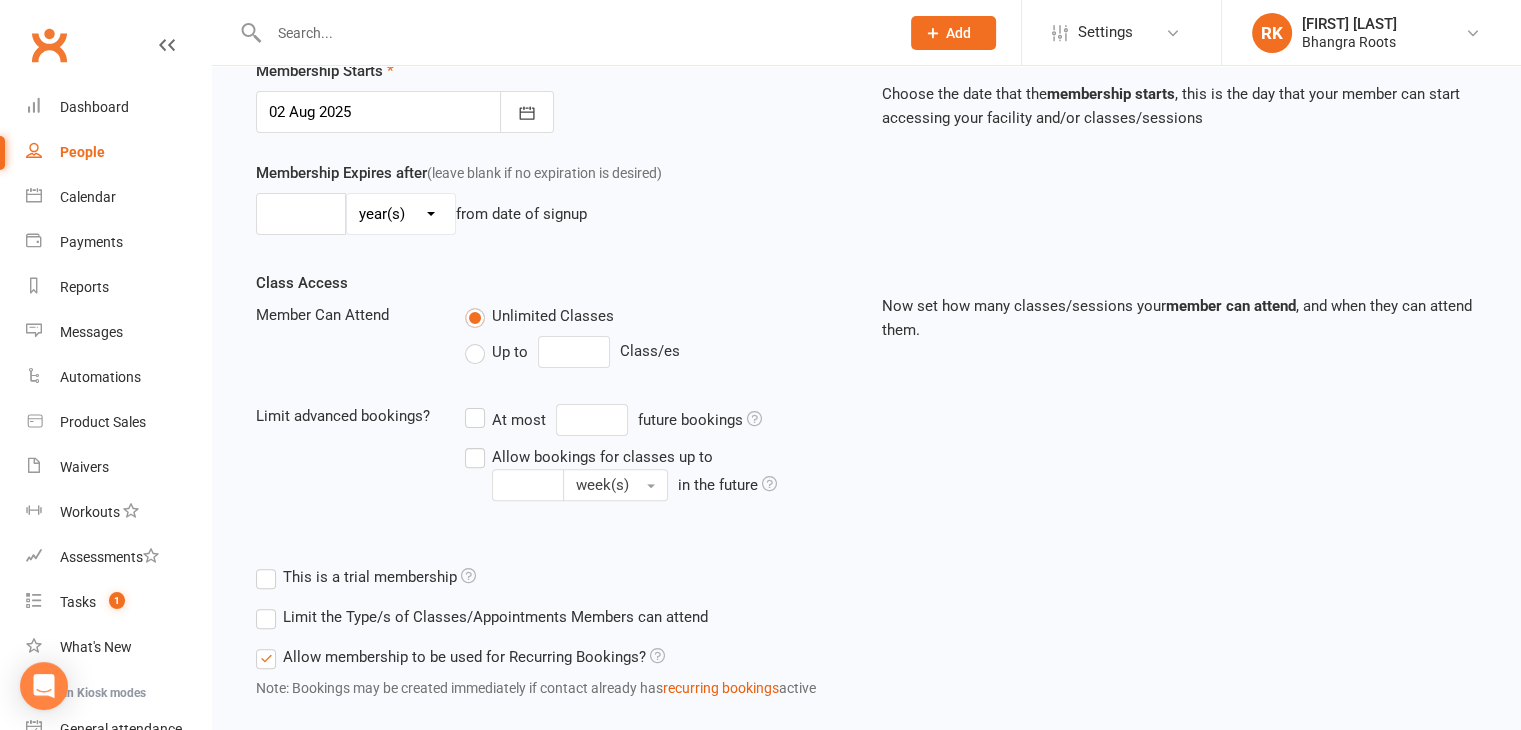 scroll, scrollTop: 615, scrollLeft: 0, axis: vertical 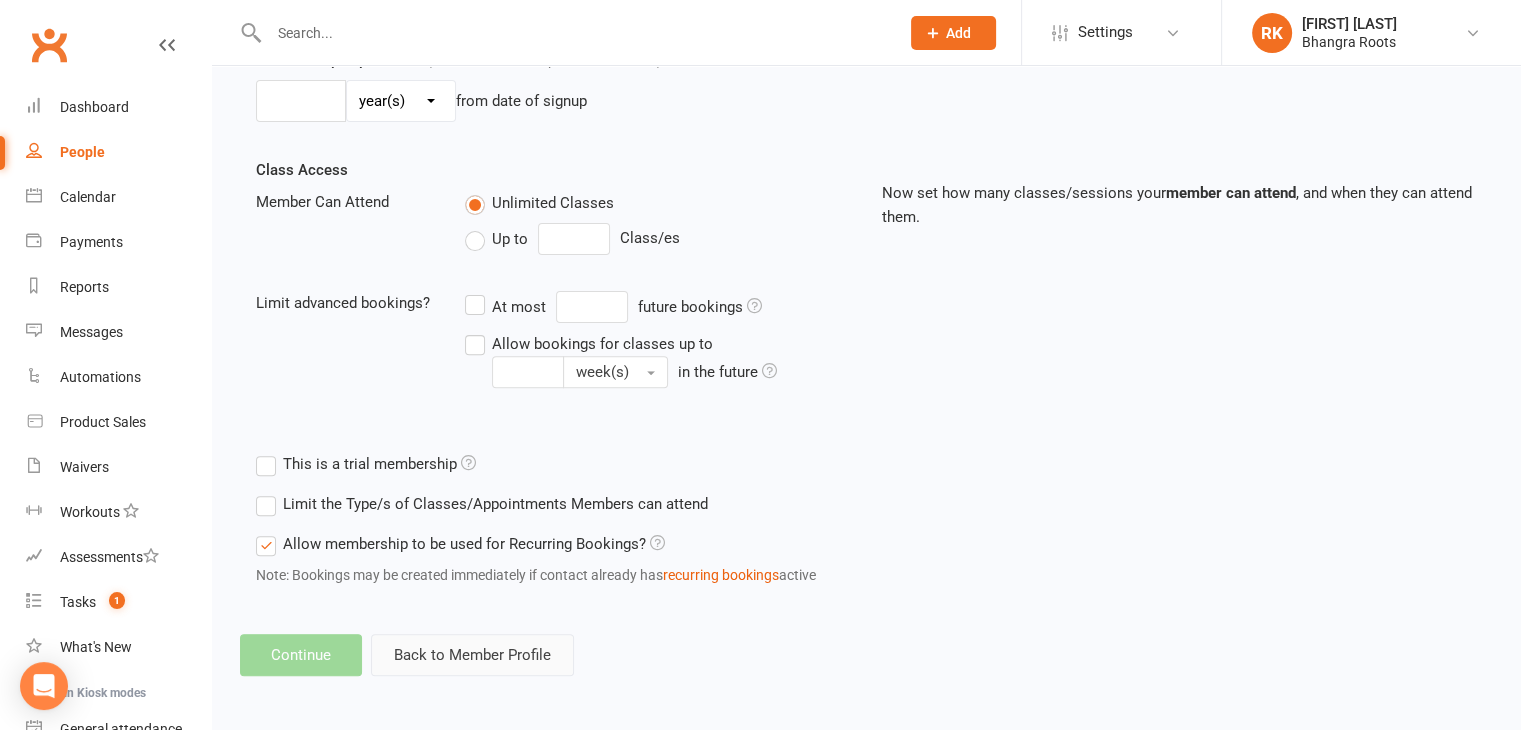 click on "Back to Member Profile" at bounding box center [472, 655] 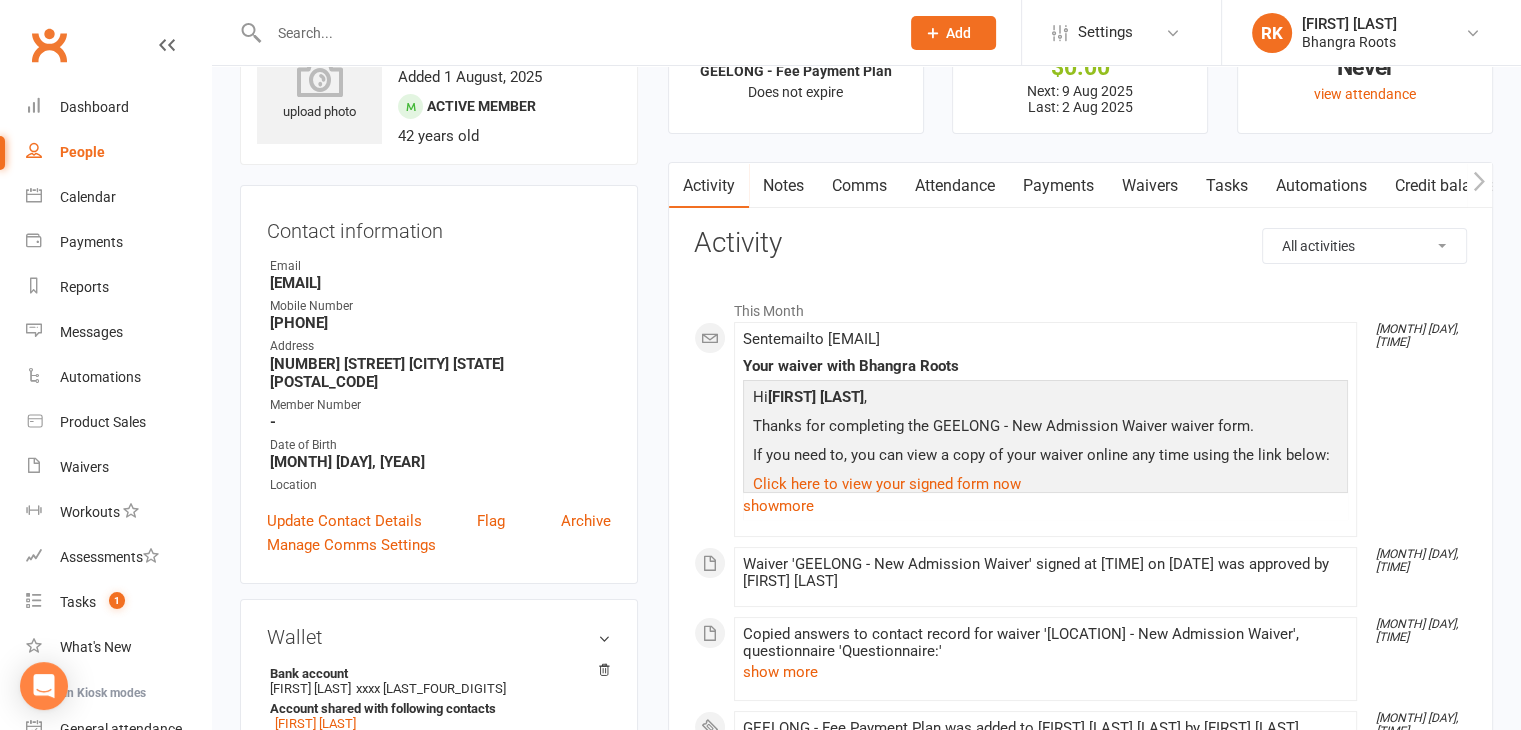 scroll, scrollTop: 78, scrollLeft: 0, axis: vertical 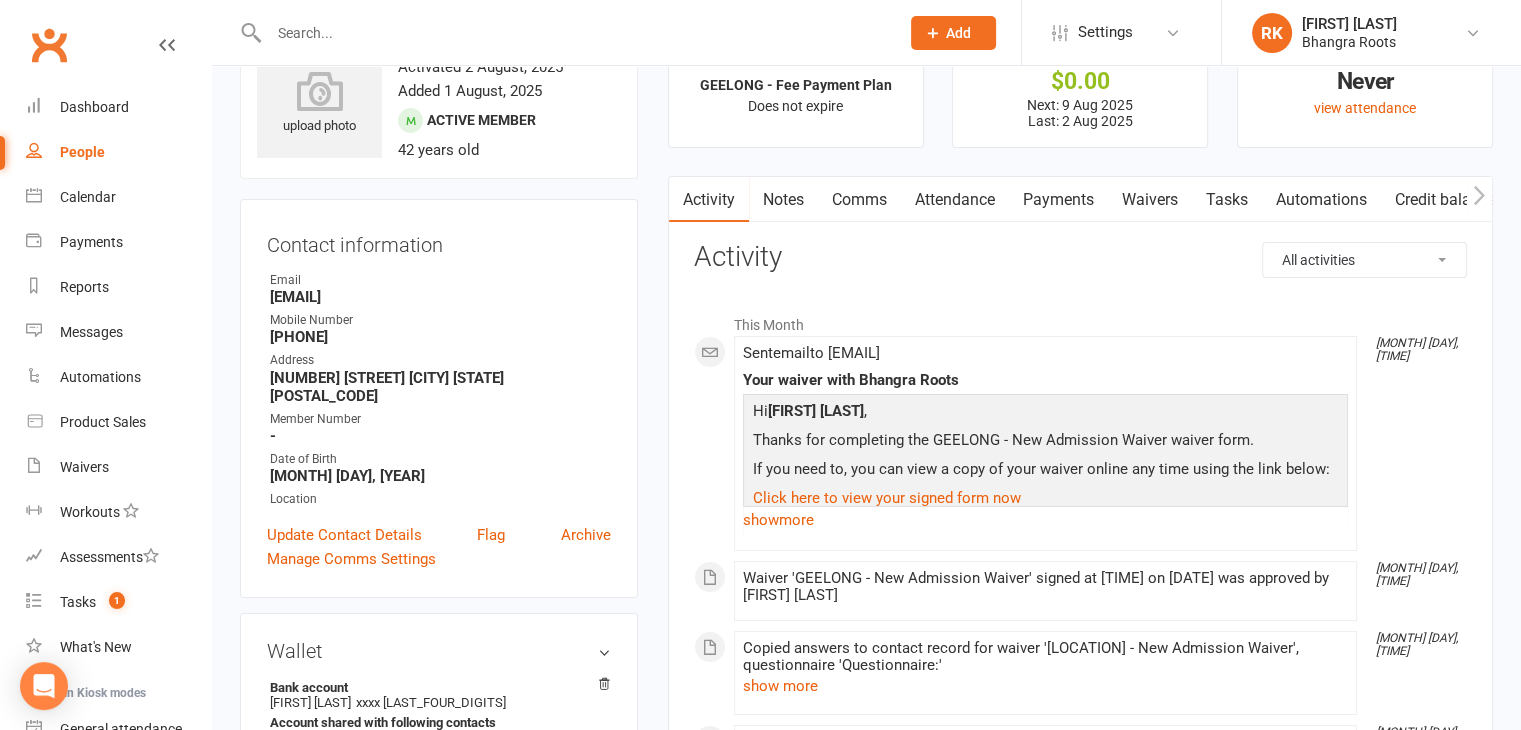 click on "Payments" at bounding box center [1058, 200] 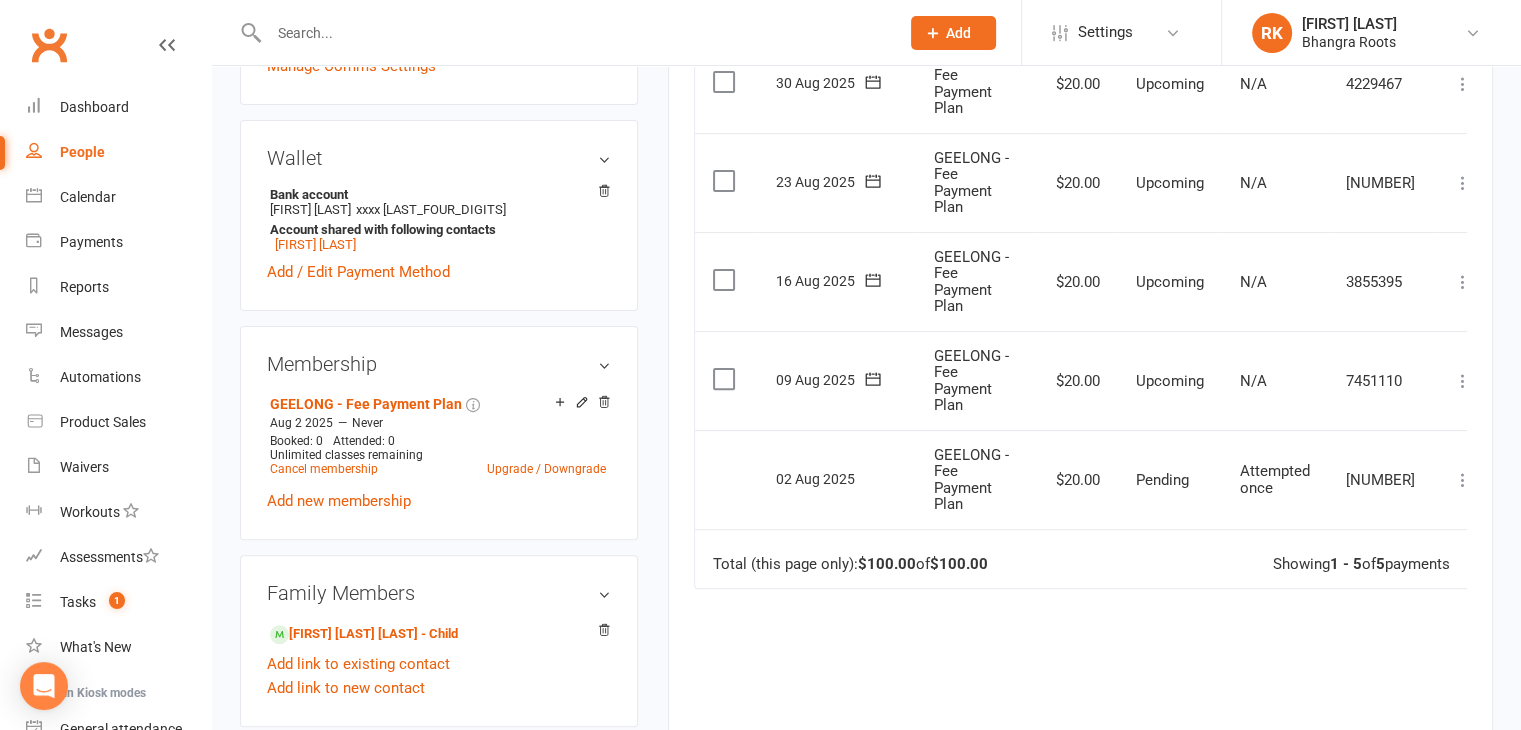 scroll, scrollTop: 573, scrollLeft: 0, axis: vertical 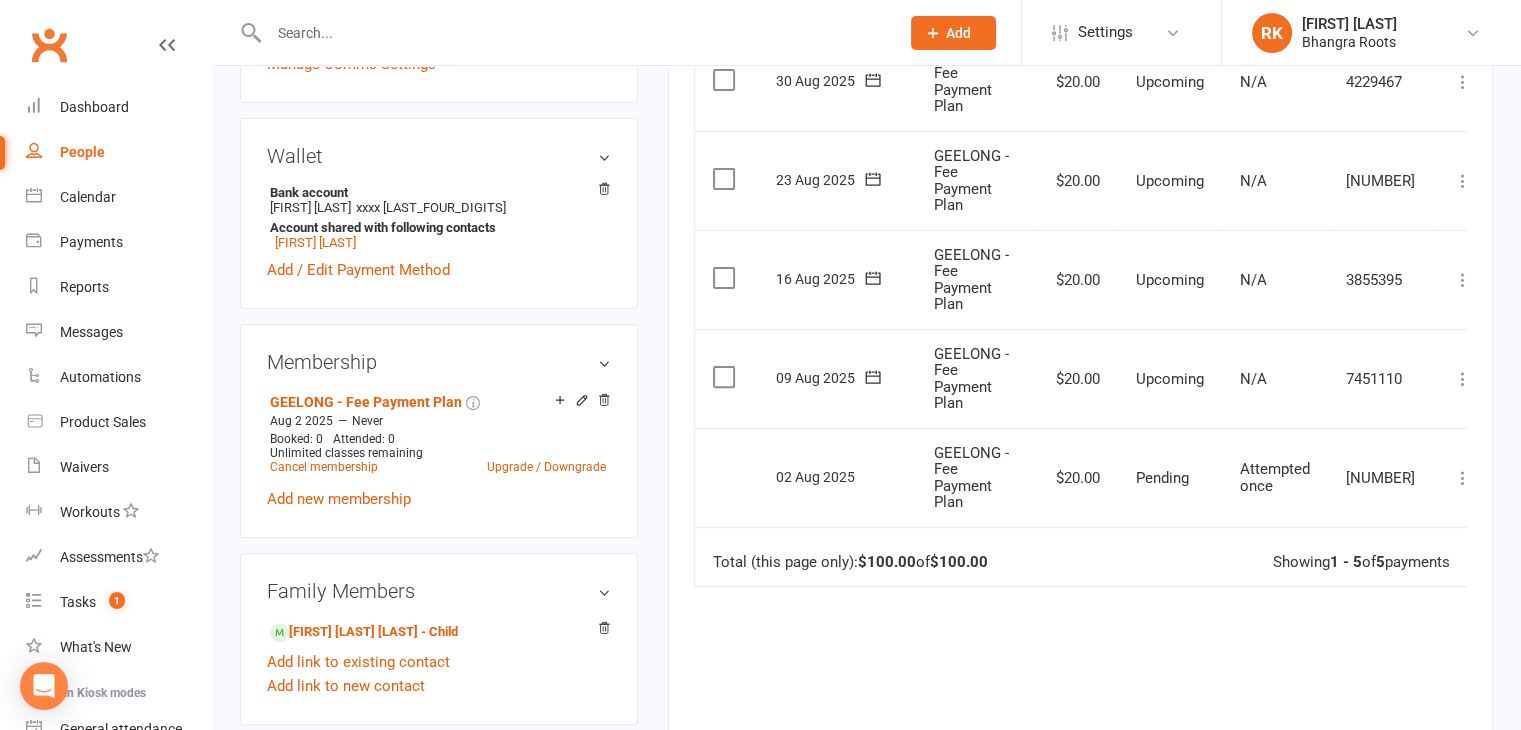 click at bounding box center (1463, 478) 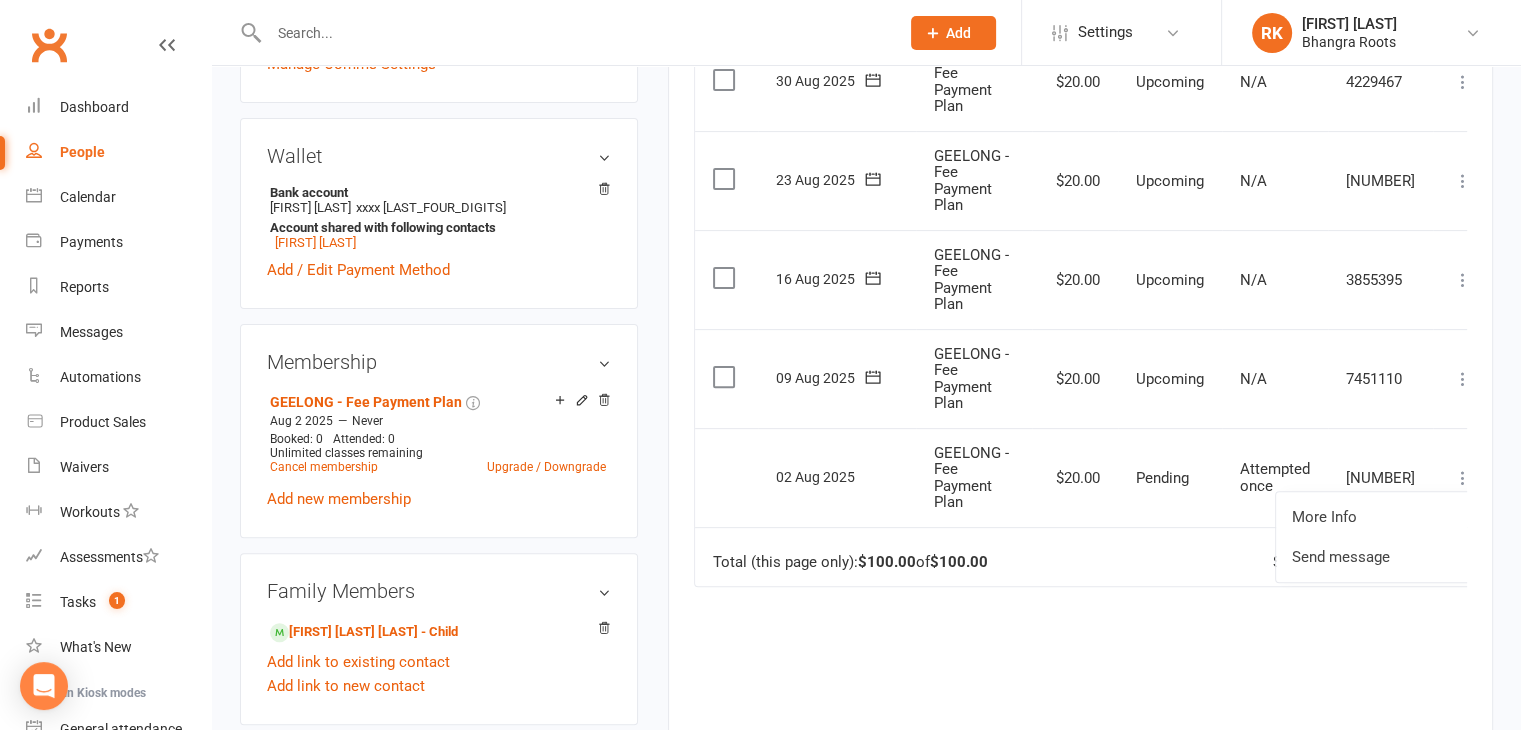 click on "Due  Contact  Membership Amount  Status History Invoice # Select this 30 Aug 2025
[FIRST] [LAST] [LAST]
GEELONG - Fee Payment Plan $20.00 Upcoming N/A 4229467 Mark as Paid (Cash)  Mark as Paid (POS)  Mark as Paid (Other)  Skip  Change amount  Apply credit  Bulk reschedule from this date  Process now More Info Send message Select this 23 Aug 2025
[FIRST] [LAST] [LAST]
GEELONG - Fee Payment Plan $20.00 Upcoming N/A 7669320 Mark as Paid (Cash)  Mark as Paid (POS)  Mark as Paid (Other)  Skip  Change amount  Apply credit  Bulk reschedule from this date  Process now More Info Send message Select this 16 Aug 2025
[FIRST] [LAST] [LAST]
GEELONG - Fee Payment Plan $20.00 Upcoming N/A 3855395 Mark as Paid (Cash)  Mark as Paid (POS)  Mark as Paid (Other)  Skip  Change amount  Apply credit  Bulk reschedule from this date  Process now More Info Send message Select this 09 Aug 2025
[FIRST] [LAST] [LAST]
GEELONG - Fee Payment Plan $20.00 Upcoming N/A 7451110 Mark as Paid (Cash)  Skip" at bounding box center (1080, 412) 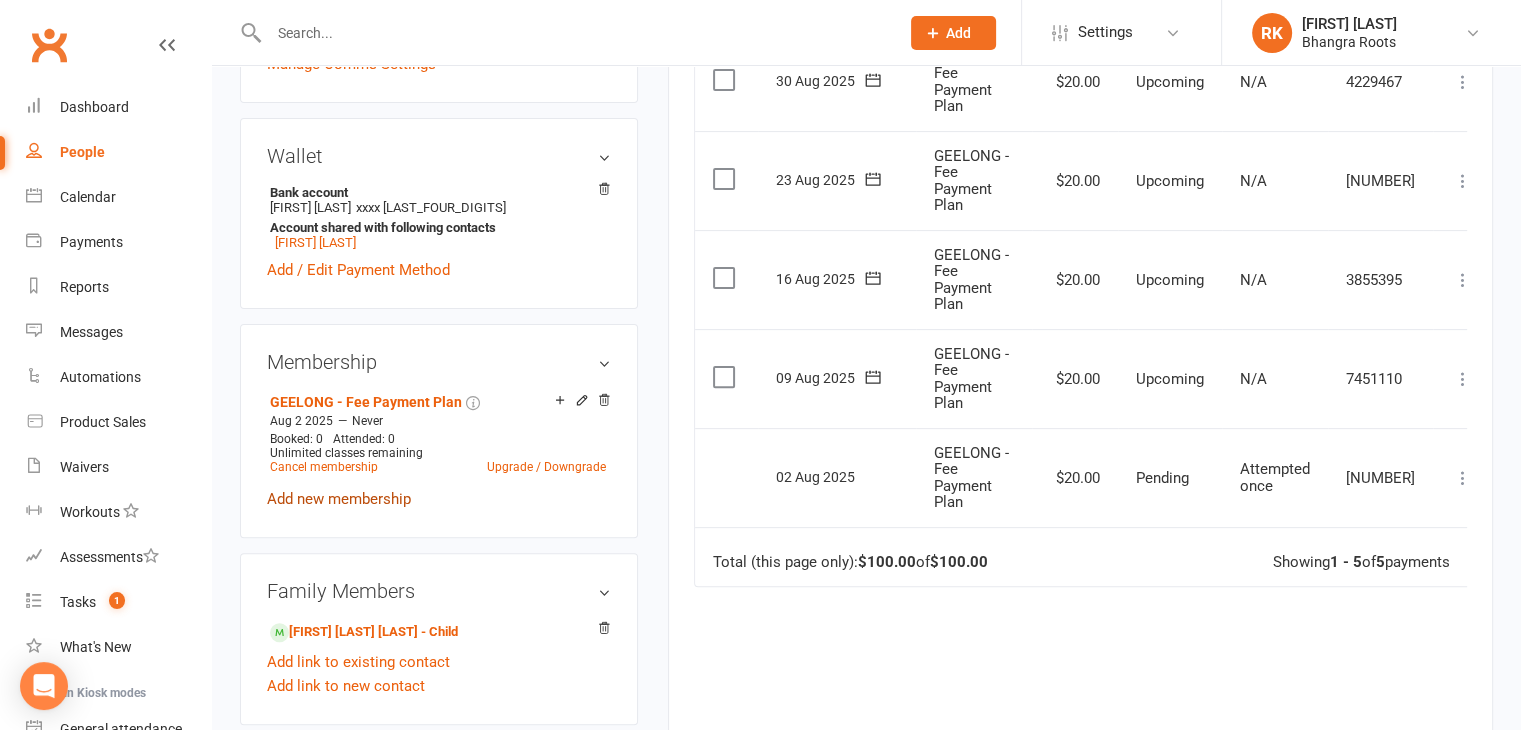 click on "Add new membership" at bounding box center [339, 499] 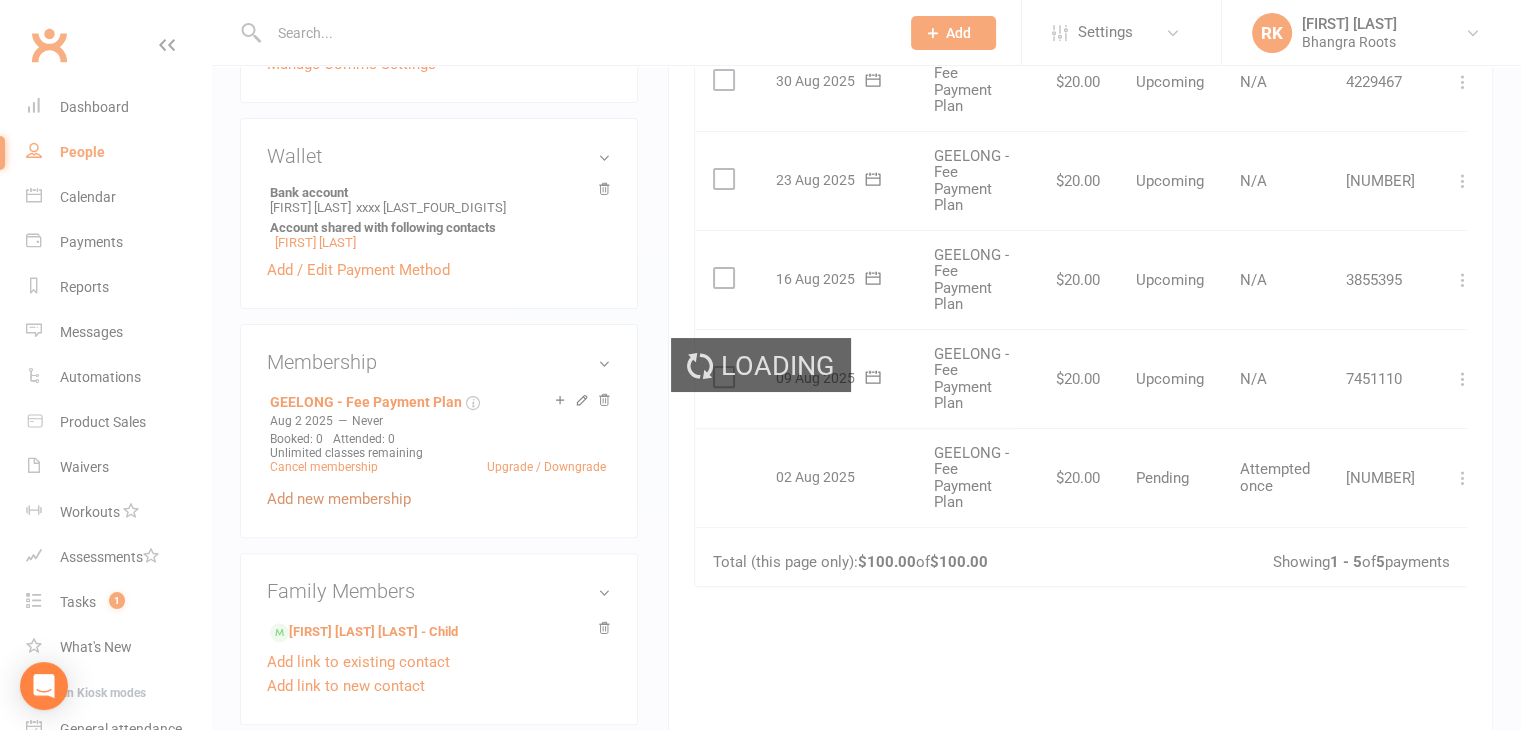 scroll, scrollTop: 0, scrollLeft: 0, axis: both 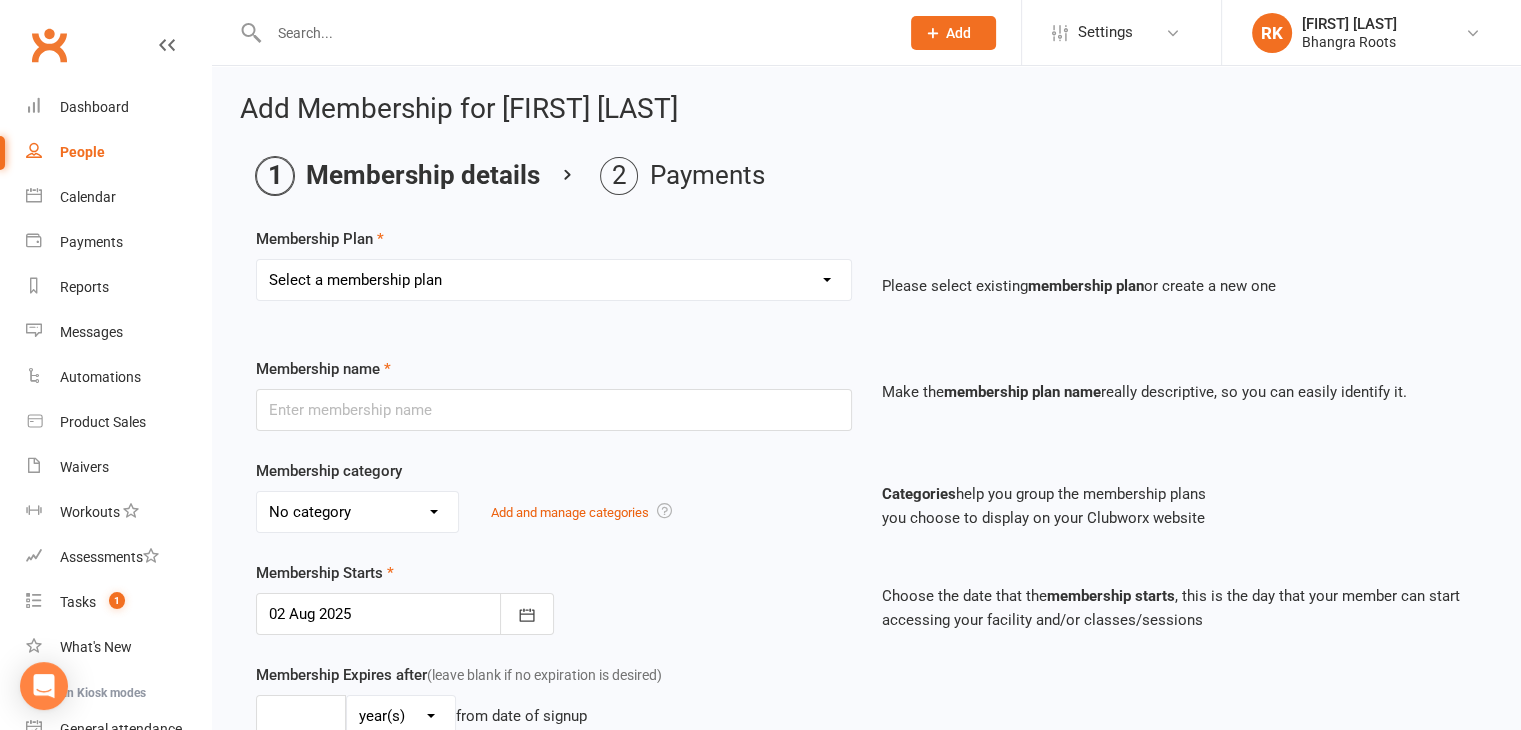 click on "Select a membership plan Create new Membership Plan [LOCATION] - Fee Payment Plan Fee Payment Plan - Discounted Fee Payment Plan - Term 4 New admission Form [LOCATION] - Fee Payment Plan Registration fee Term 3 Fee Term 3 & 4 - [YEAR] Cash payment Accounts Term 4 - [YEAR] Annual Registration Fee Do NOT Use Cash payment plan Term 4 - Discounted Cash payment Accounts Term 1 - [YEAR] Cash payment Accounts Term 2 - [YEAR] Cash payment Accounts Term 3 - [YEAR] Cash payment Accounts Term 4 - [YEAR] [LOCATION] - Fee Payment Plan - Wednesday Term 1 - [YEAR] payment [LOCATION] - Fee Payment Plan [LOCATION] - Fee Payment Plan - Wednesday [LOCATION] - Fee Payment Plan - Thursday [LOCATION] - Fee Payment Plan - Thursday [LOCATION] - Fee Payment Plan" at bounding box center [554, 280] 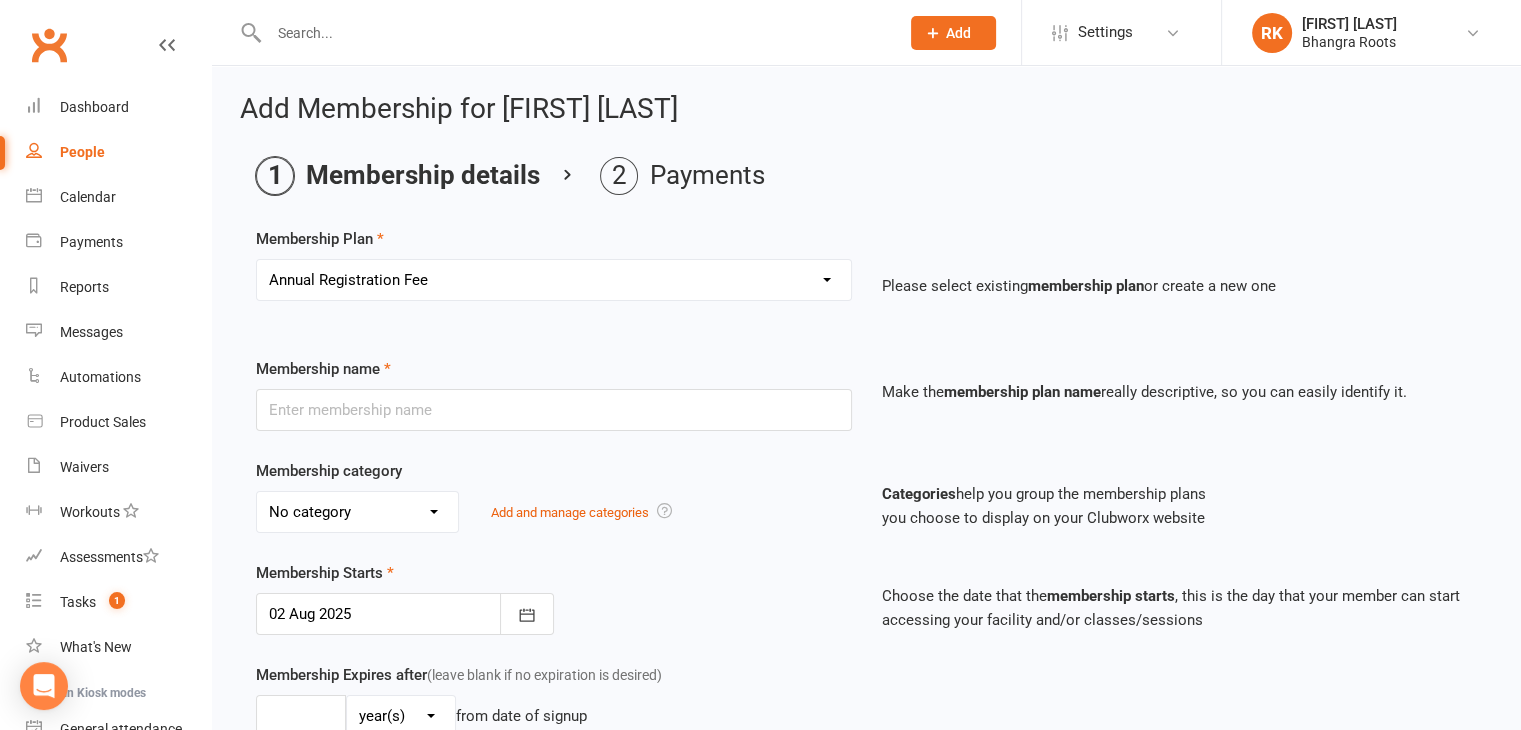 click on "Select a membership plan Create new Membership Plan [LOCATION] - Fee Payment Plan Fee Payment Plan - Discounted Fee Payment Plan - Term 4 New admission Form [LOCATION] - Fee Payment Plan Registration fee Term 3 Fee Term 3 & 4 - [YEAR] Cash payment Accounts Term 4 - [YEAR] Annual Registration Fee Do NOT Use Cash payment plan Term 4 - Discounted Cash payment Accounts Term 1 - [YEAR] Cash payment Accounts Term 2 - [YEAR] Cash payment Accounts Term 3 - [YEAR] Cash payment Accounts Term 4 - [YEAR] [LOCATION] - Fee Payment Plan - Wednesday Term 1 - [YEAR] payment [LOCATION] - Fee Payment Plan [LOCATION] - Fee Payment Plan - Wednesday [LOCATION] - Fee Payment Plan - Thursday [LOCATION] - Fee Payment Plan - Thursday [LOCATION] - Fee Payment Plan" at bounding box center (554, 280) 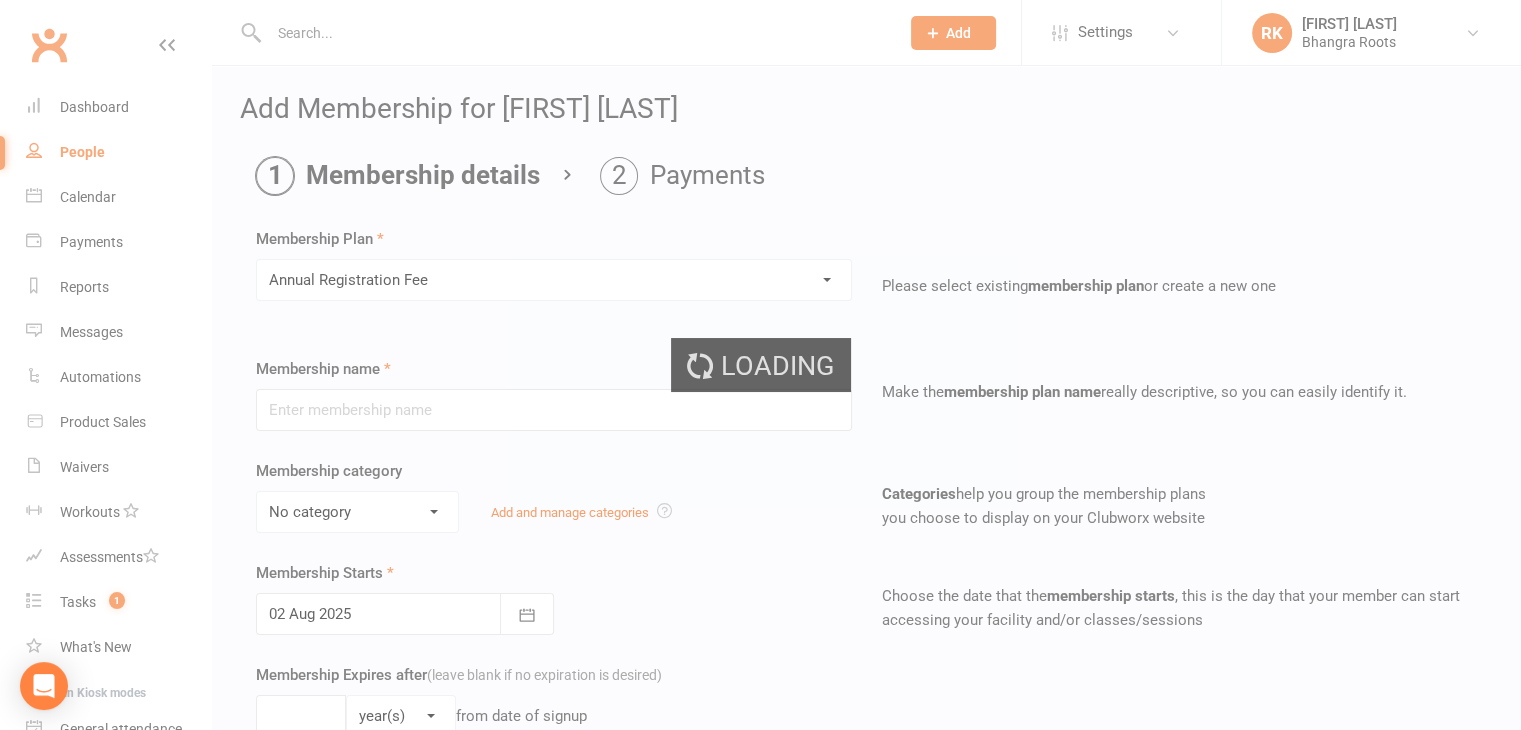 type on "Annual Registration Fee" 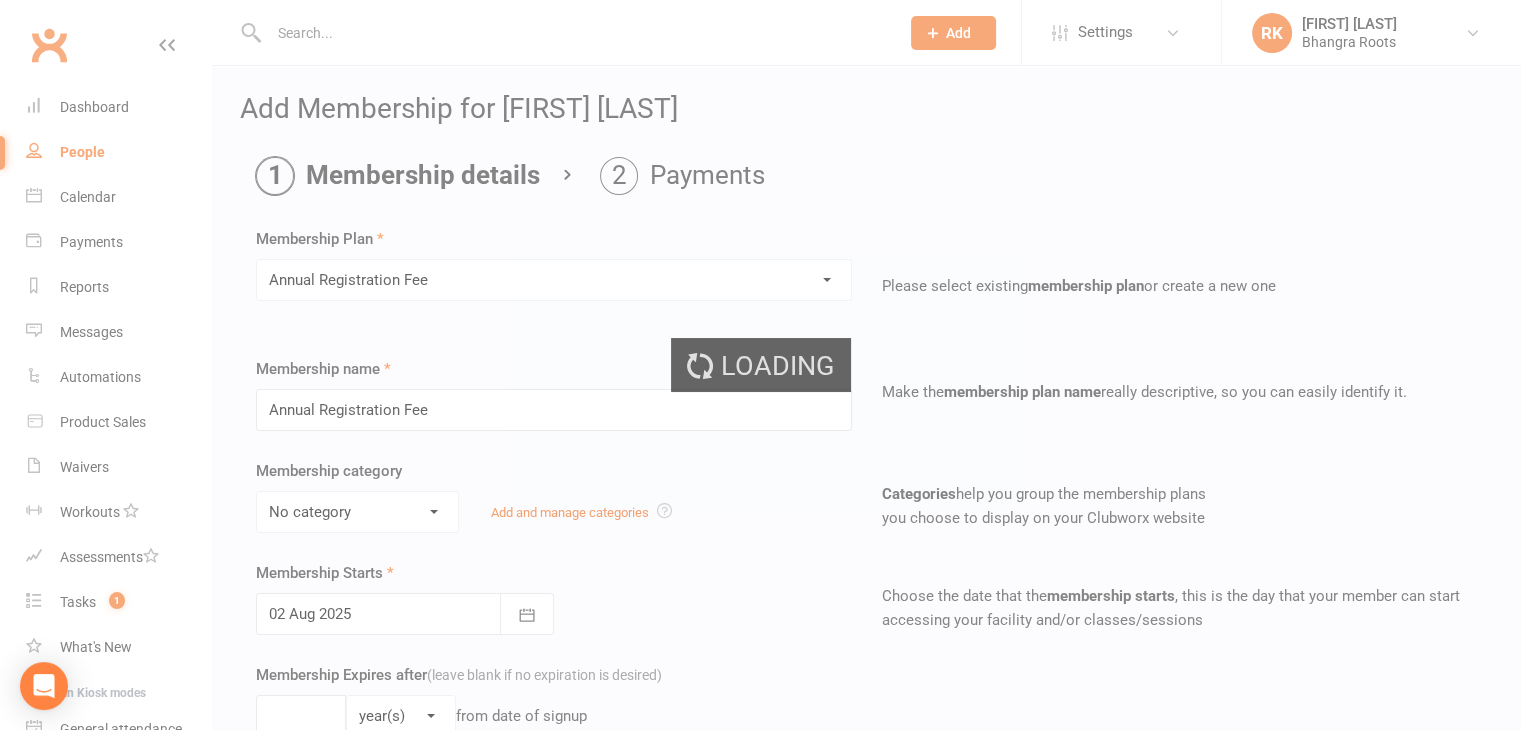 type on "0" 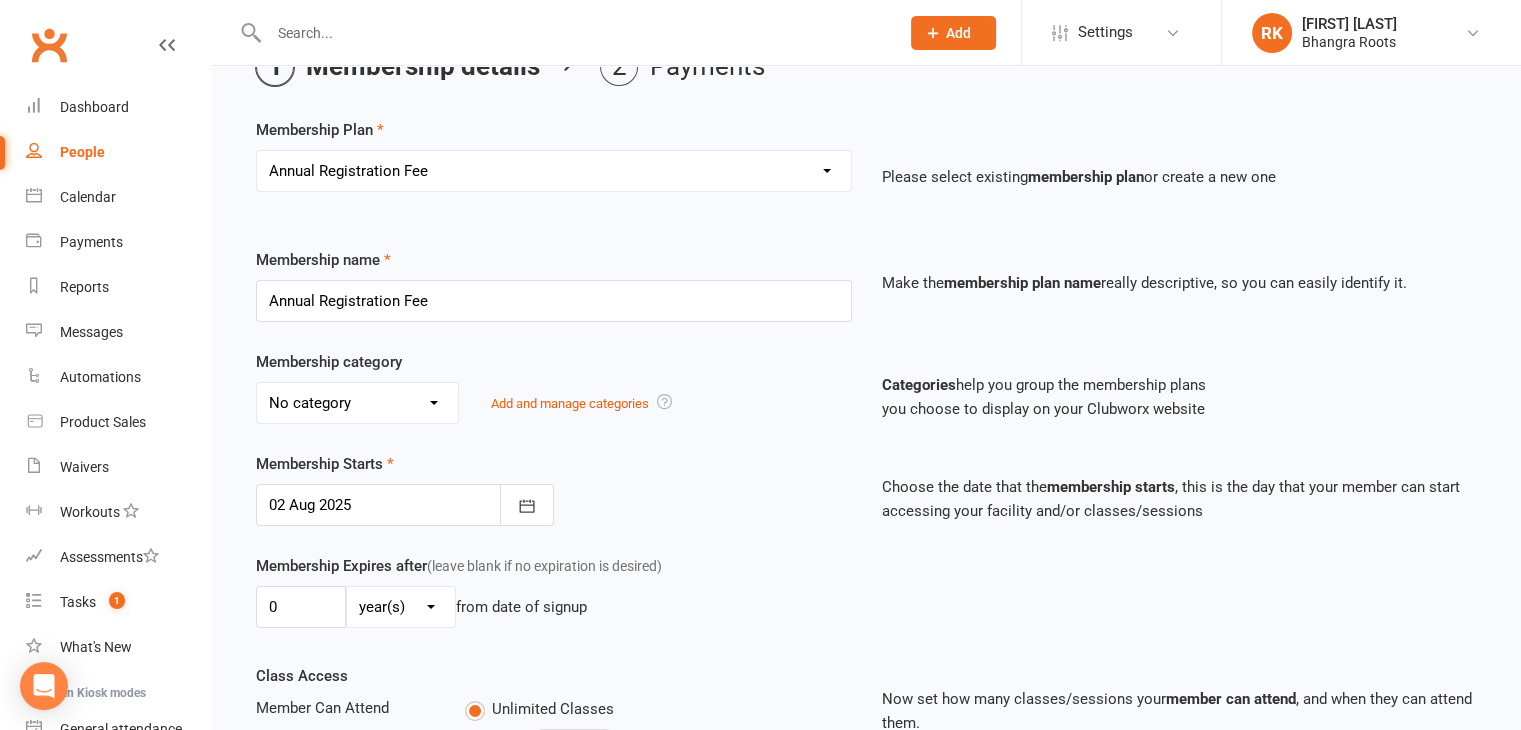 scroll, scrollTop: 105, scrollLeft: 0, axis: vertical 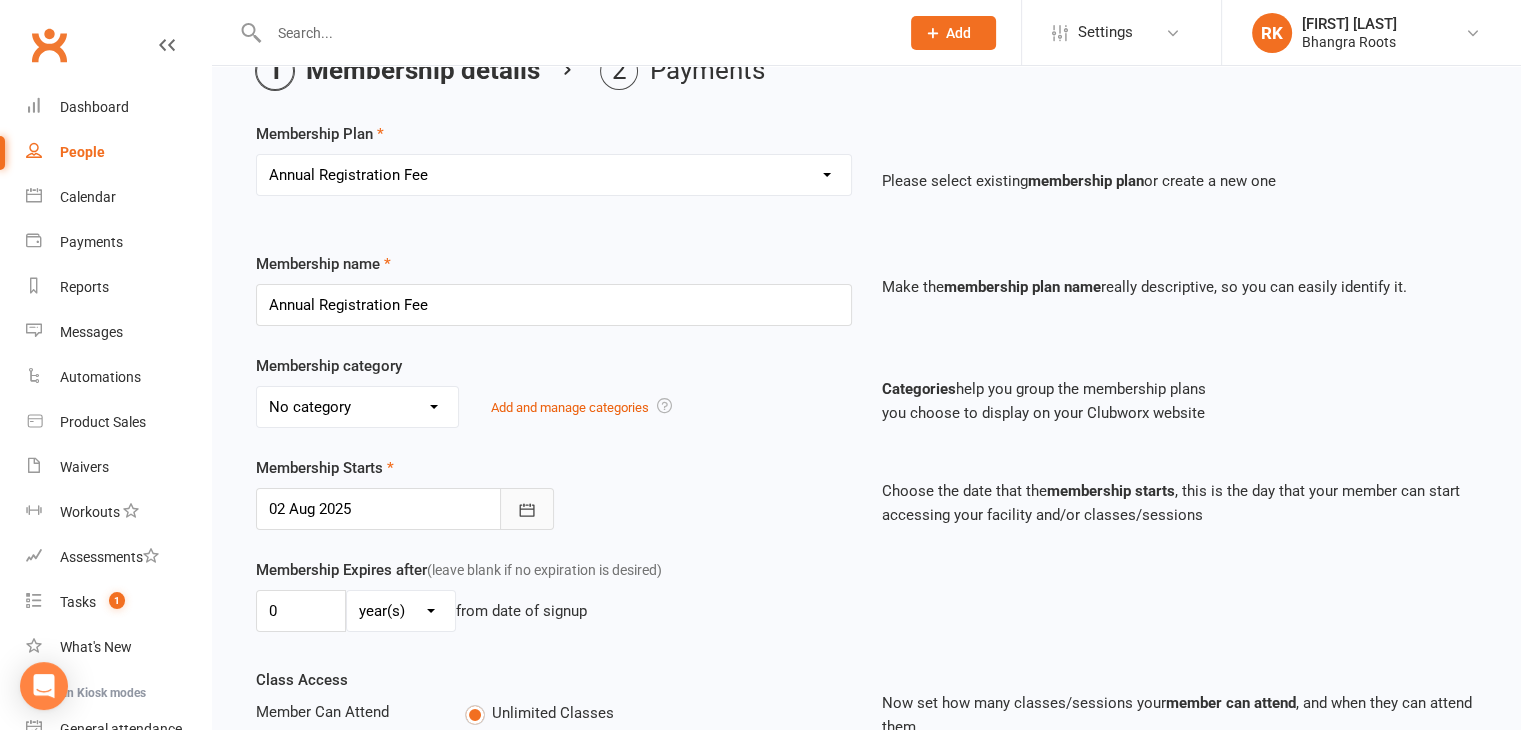 click 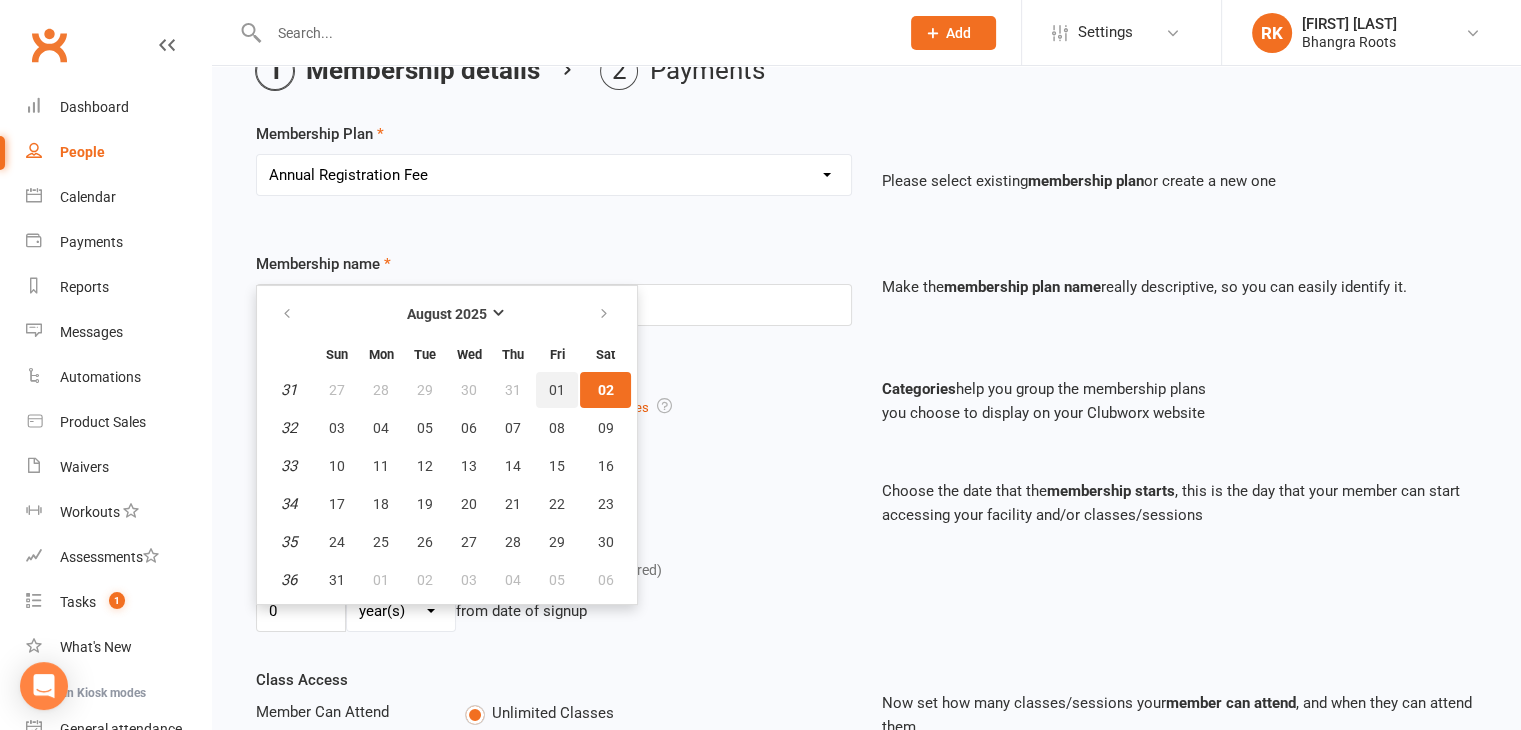 click on "01" at bounding box center [557, 390] 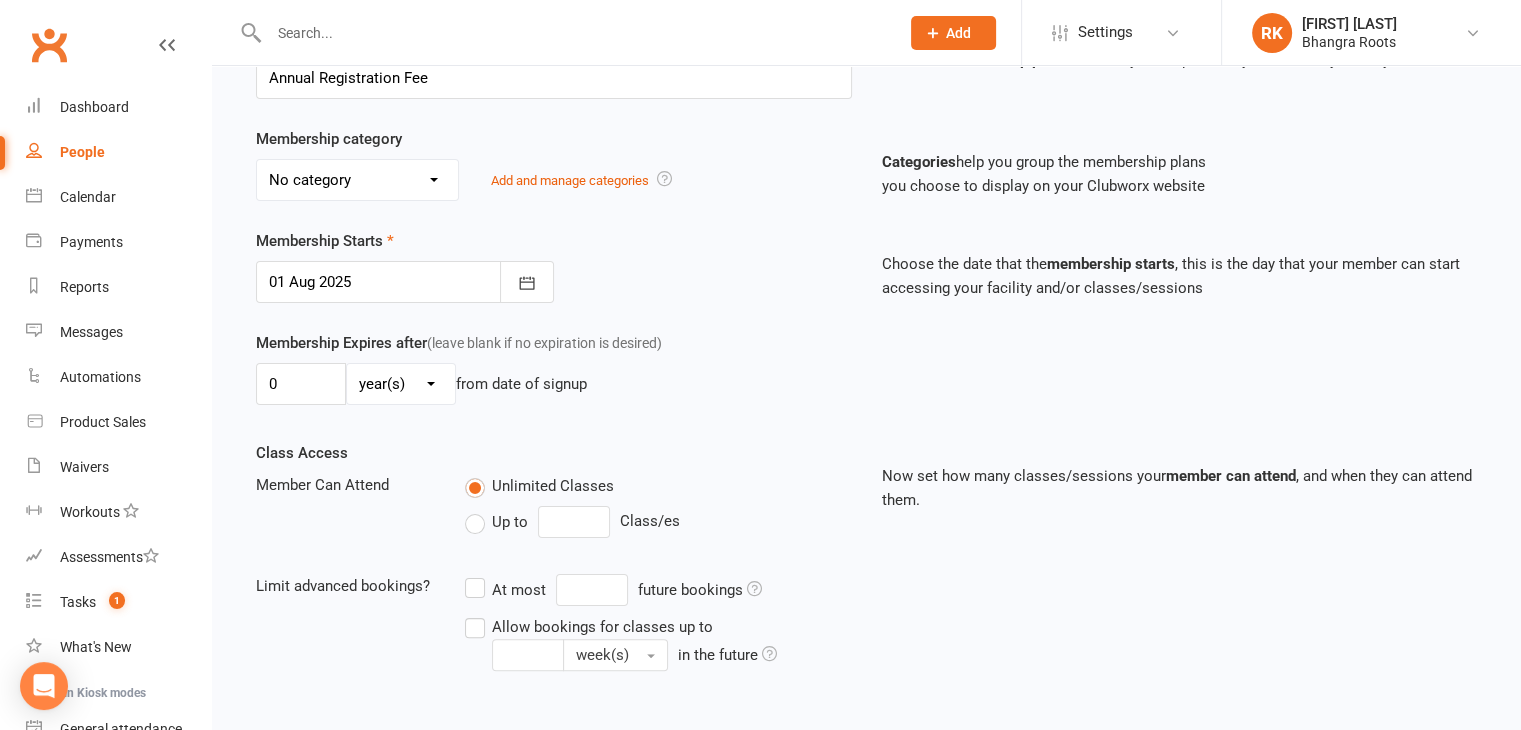 scroll, scrollTop: 252, scrollLeft: 0, axis: vertical 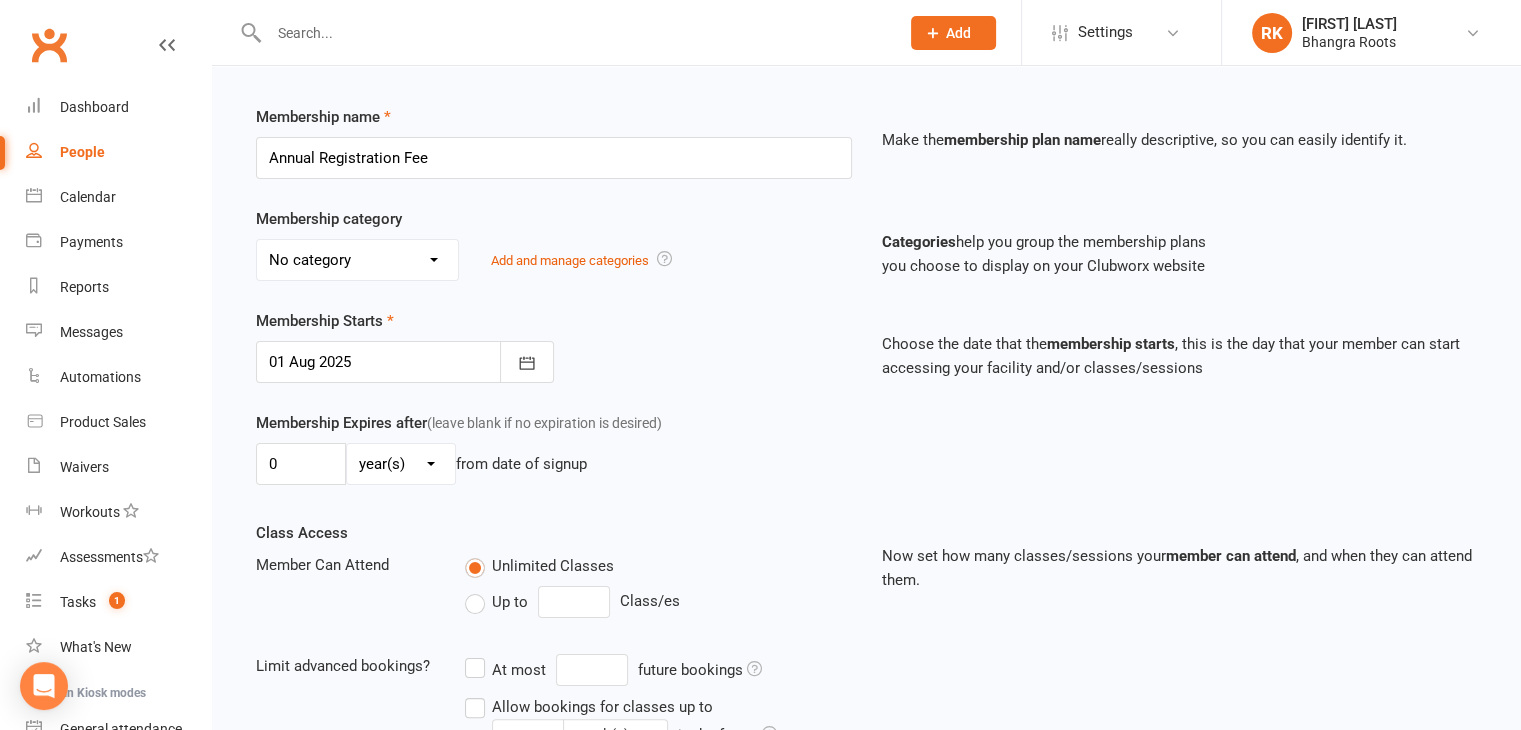 click on "Membership Expires after   (leave blank if no expiration is desired) 0 day(s) week(s) month(s) year(s)   from date of signup" at bounding box center [866, 466] 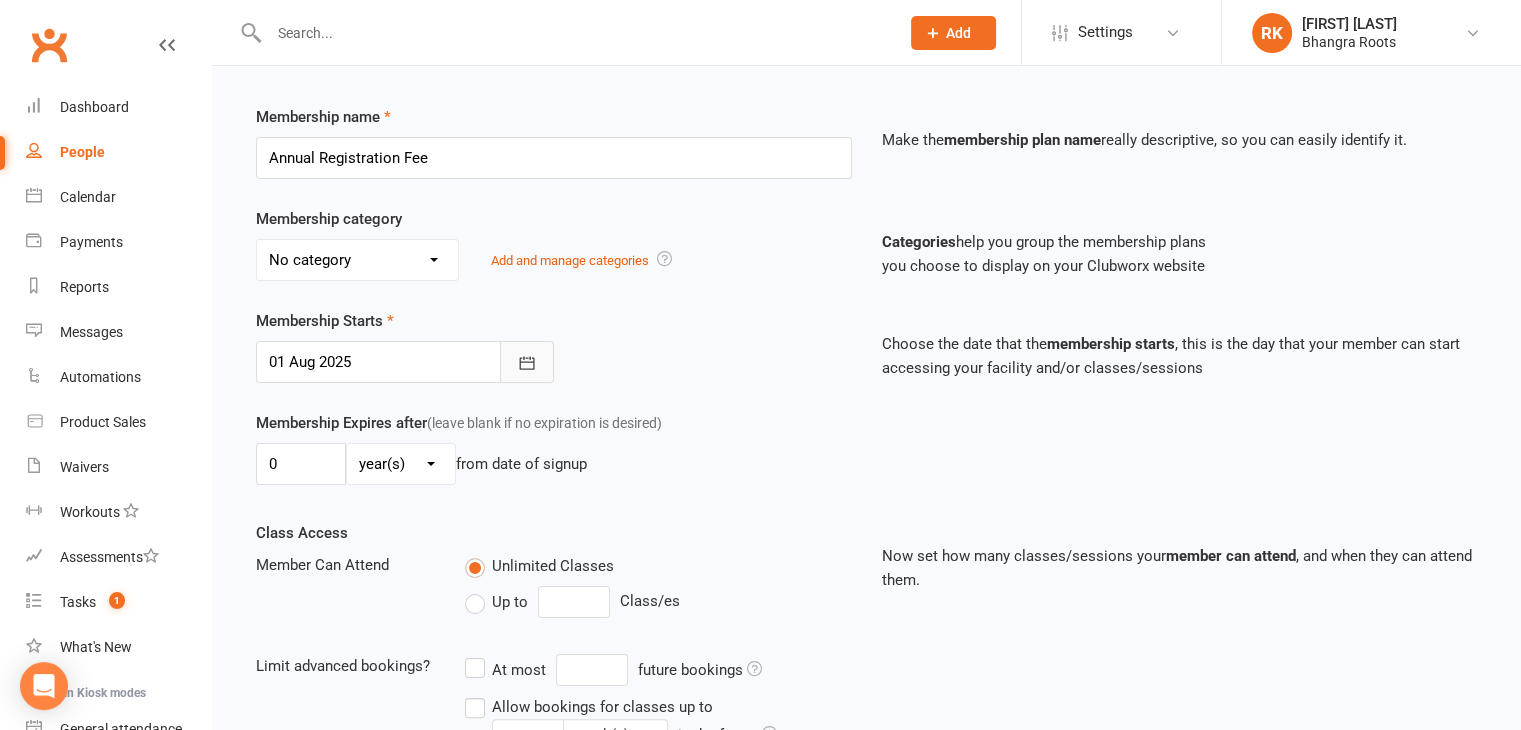 click 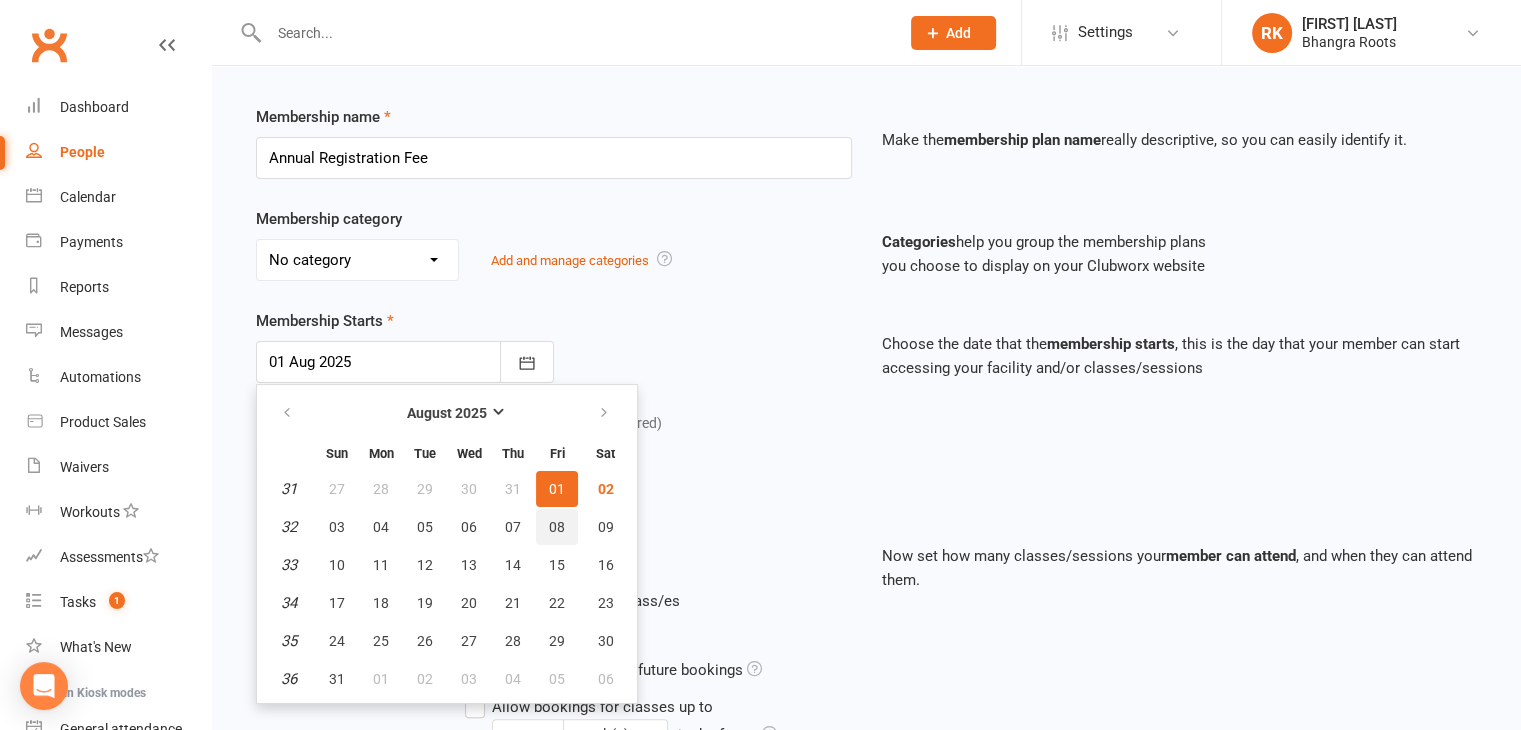 click on "08" at bounding box center (557, 527) 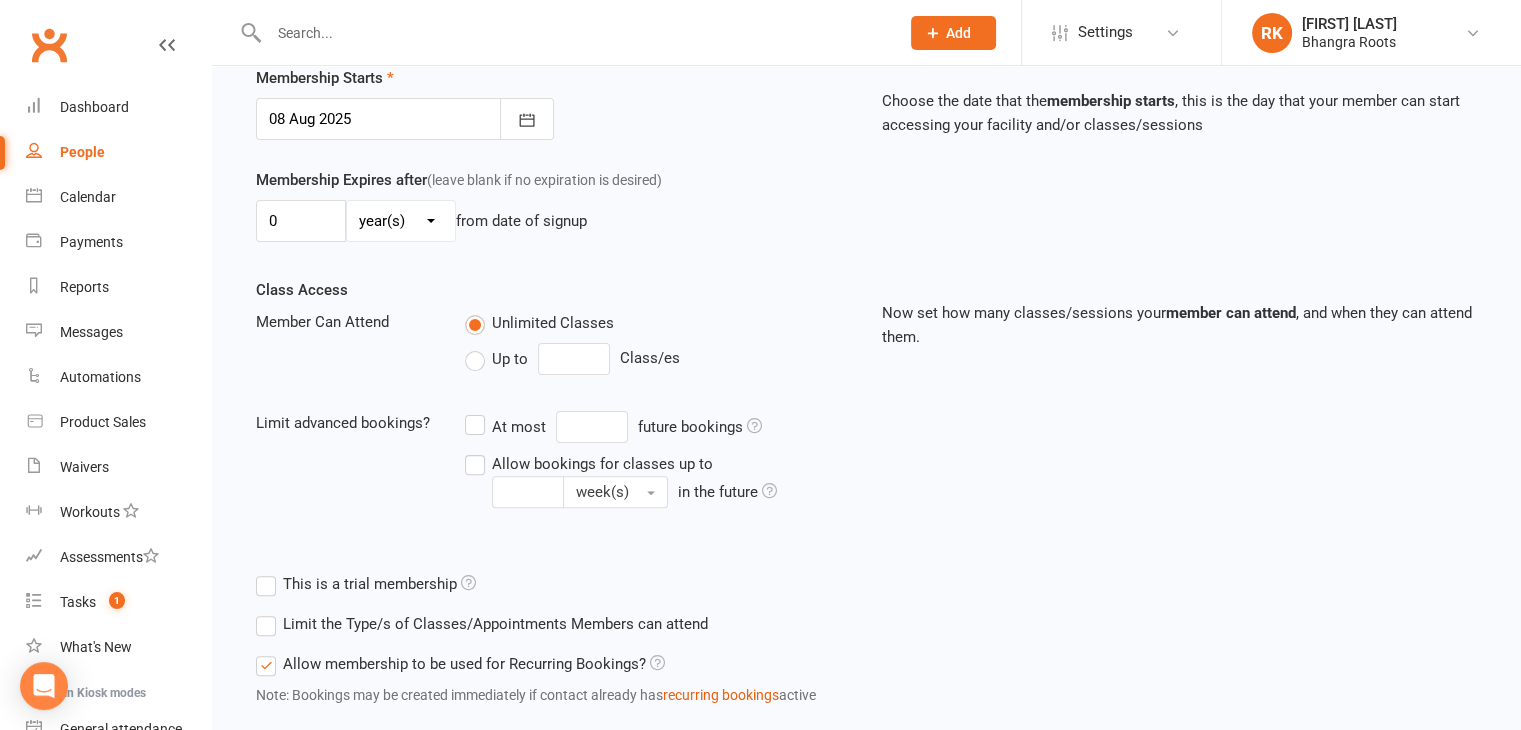 scroll, scrollTop: 615, scrollLeft: 0, axis: vertical 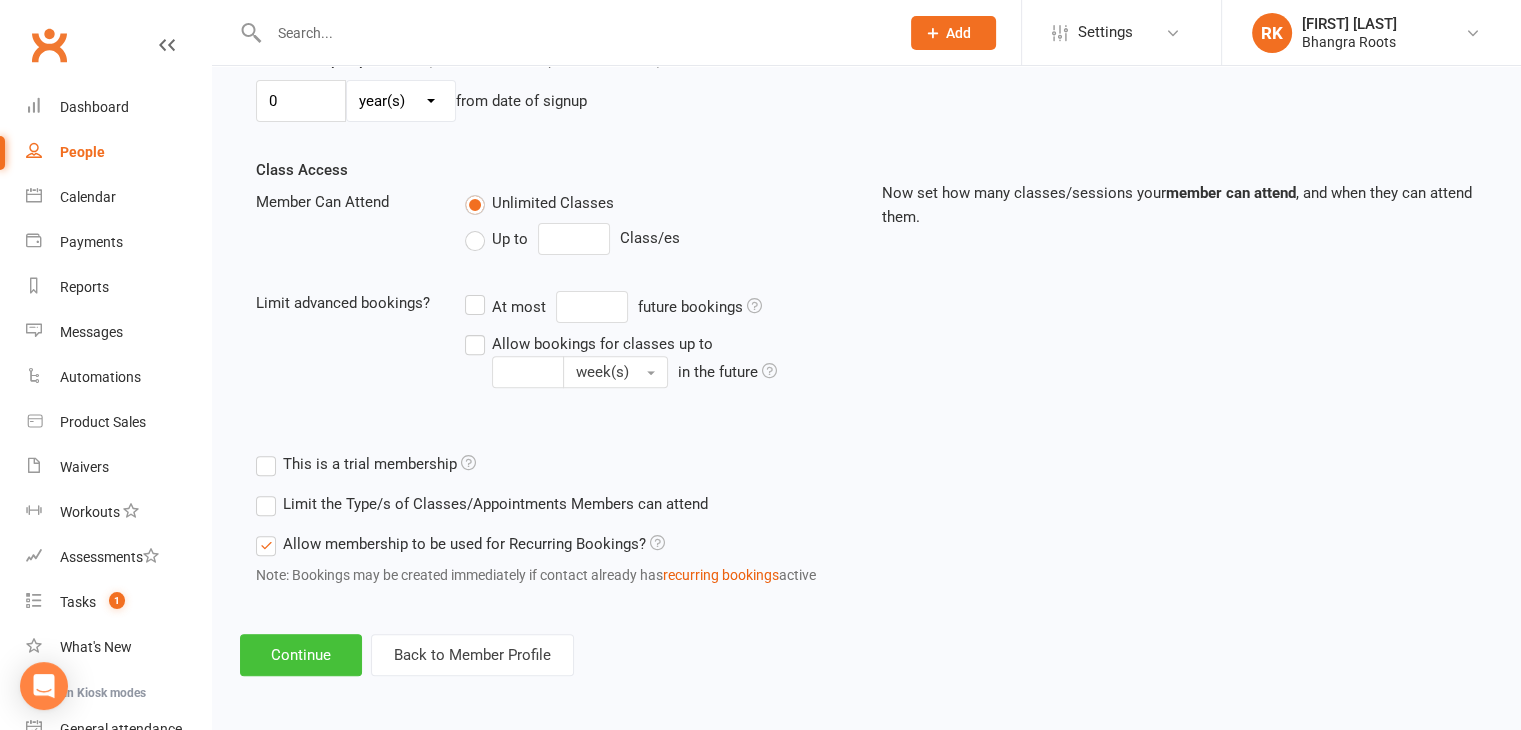 click on "Continue" at bounding box center [301, 655] 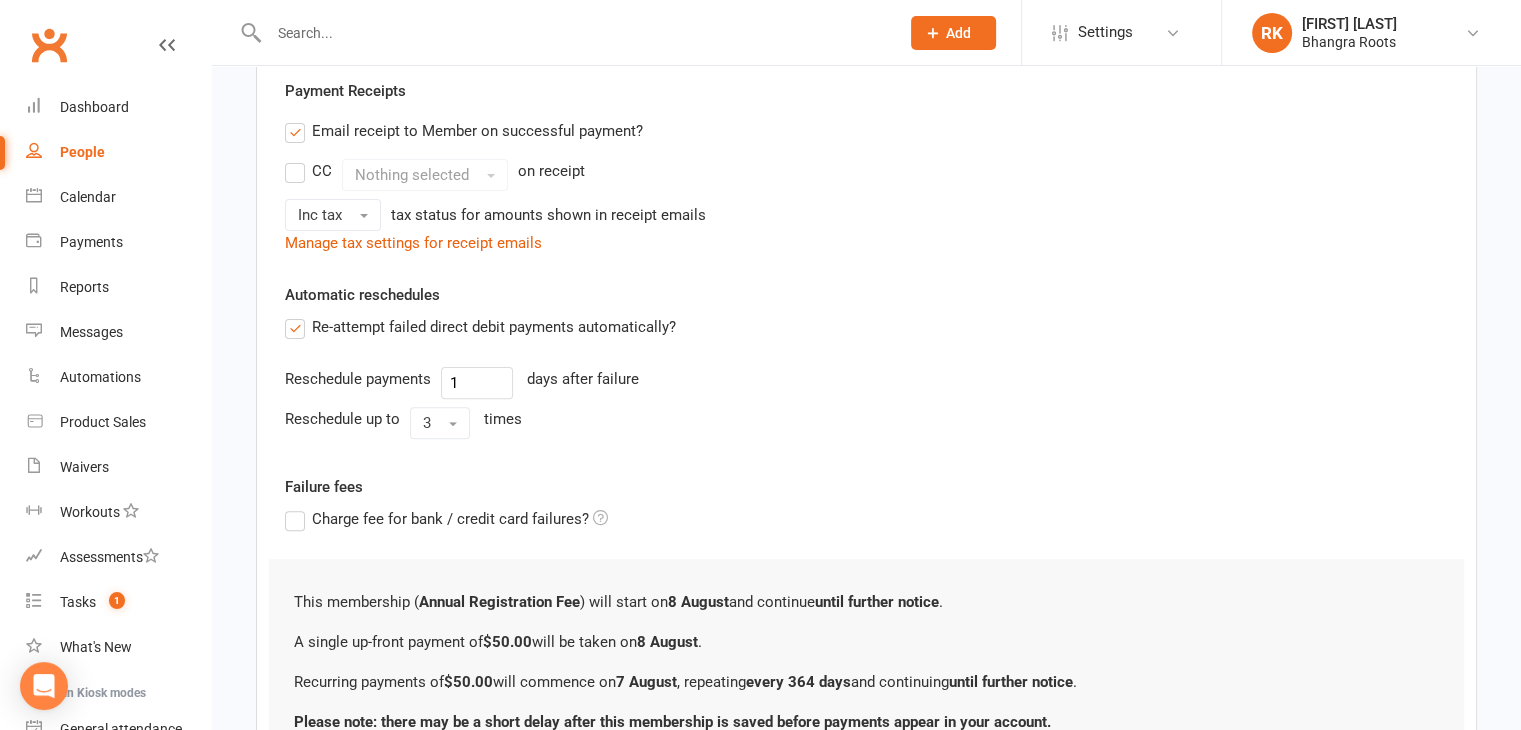 scroll, scrollTop: 760, scrollLeft: 0, axis: vertical 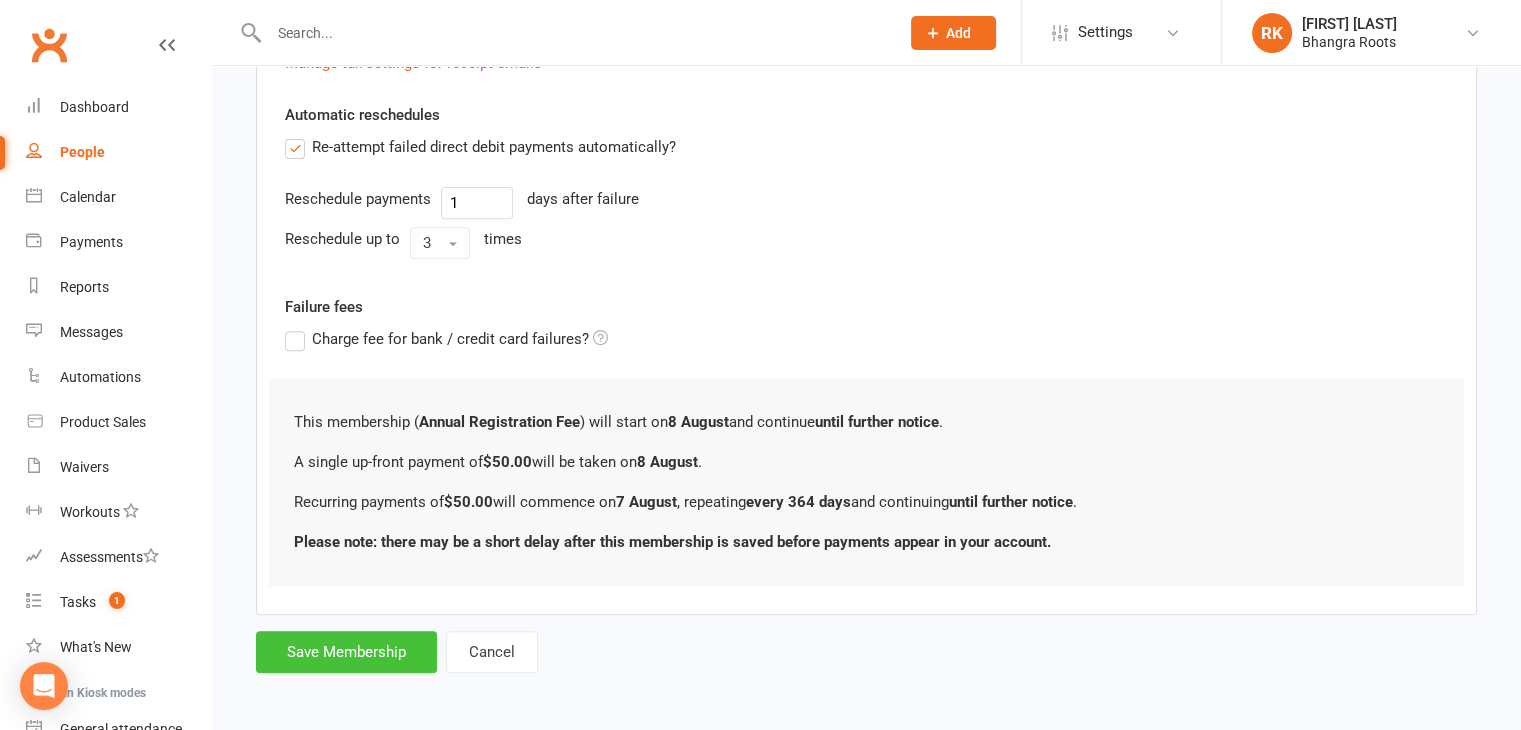 click on "Save Membership" at bounding box center [346, 652] 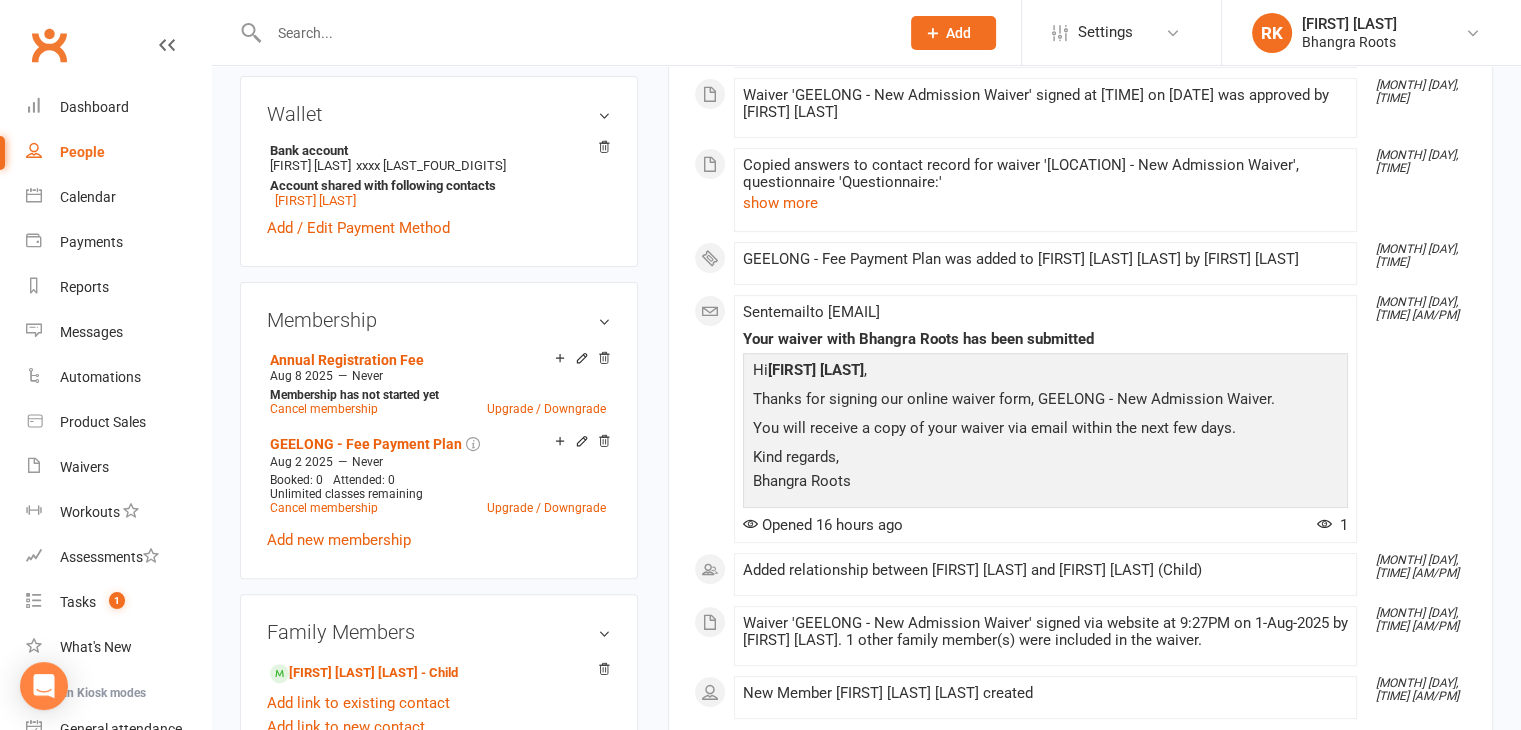 scroll, scrollTop: 632, scrollLeft: 0, axis: vertical 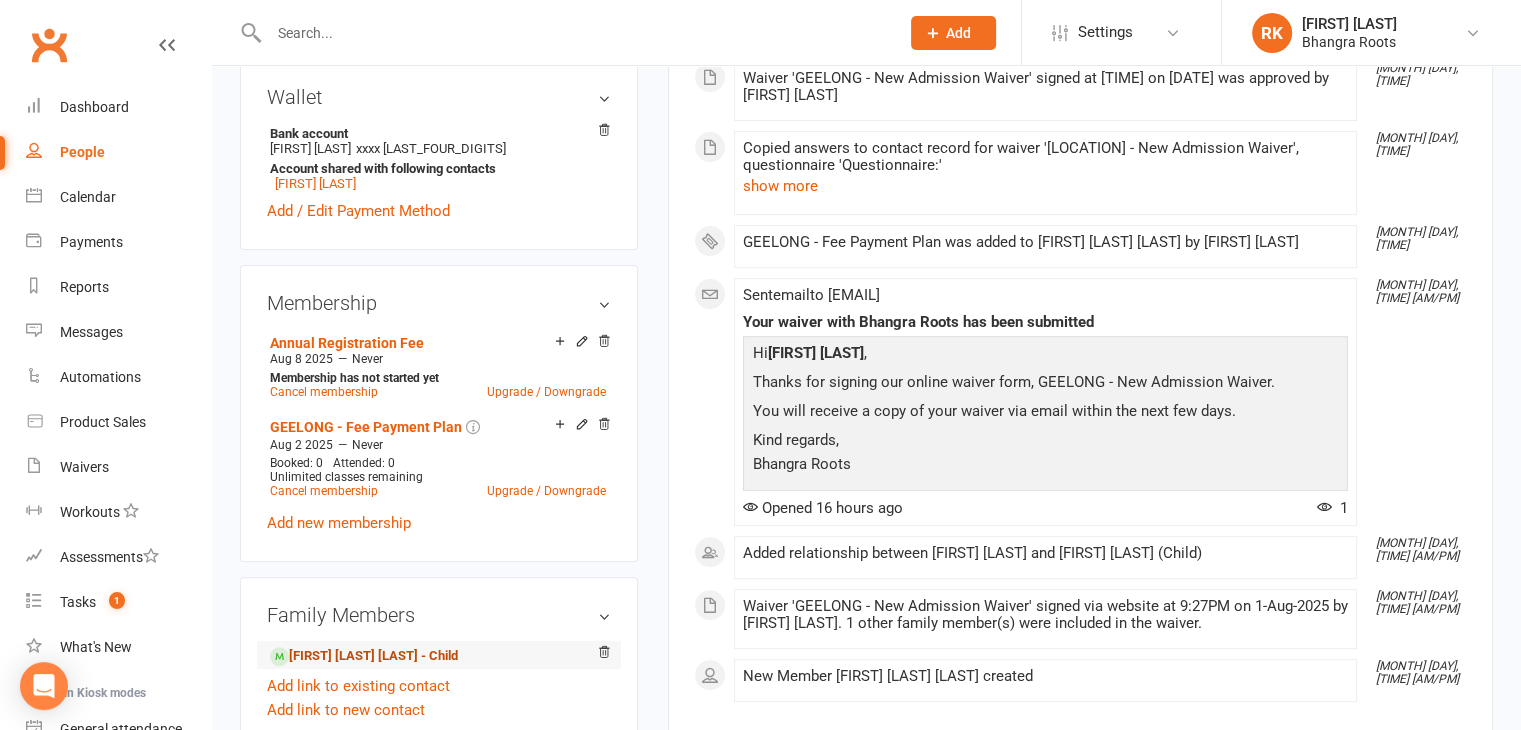 click on "[FIRST] [LAST] [LAST] - Child" at bounding box center (364, 656) 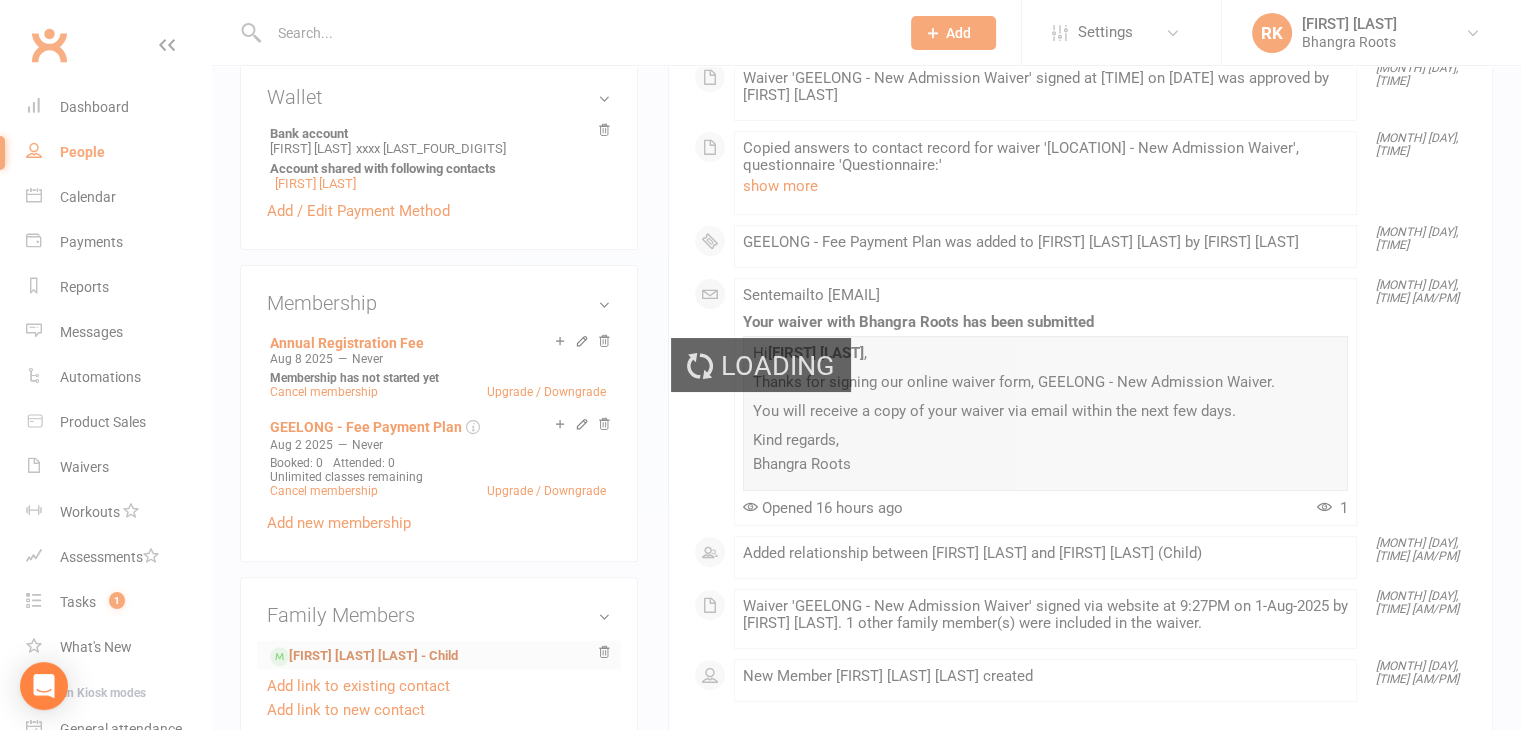 scroll, scrollTop: 0, scrollLeft: 0, axis: both 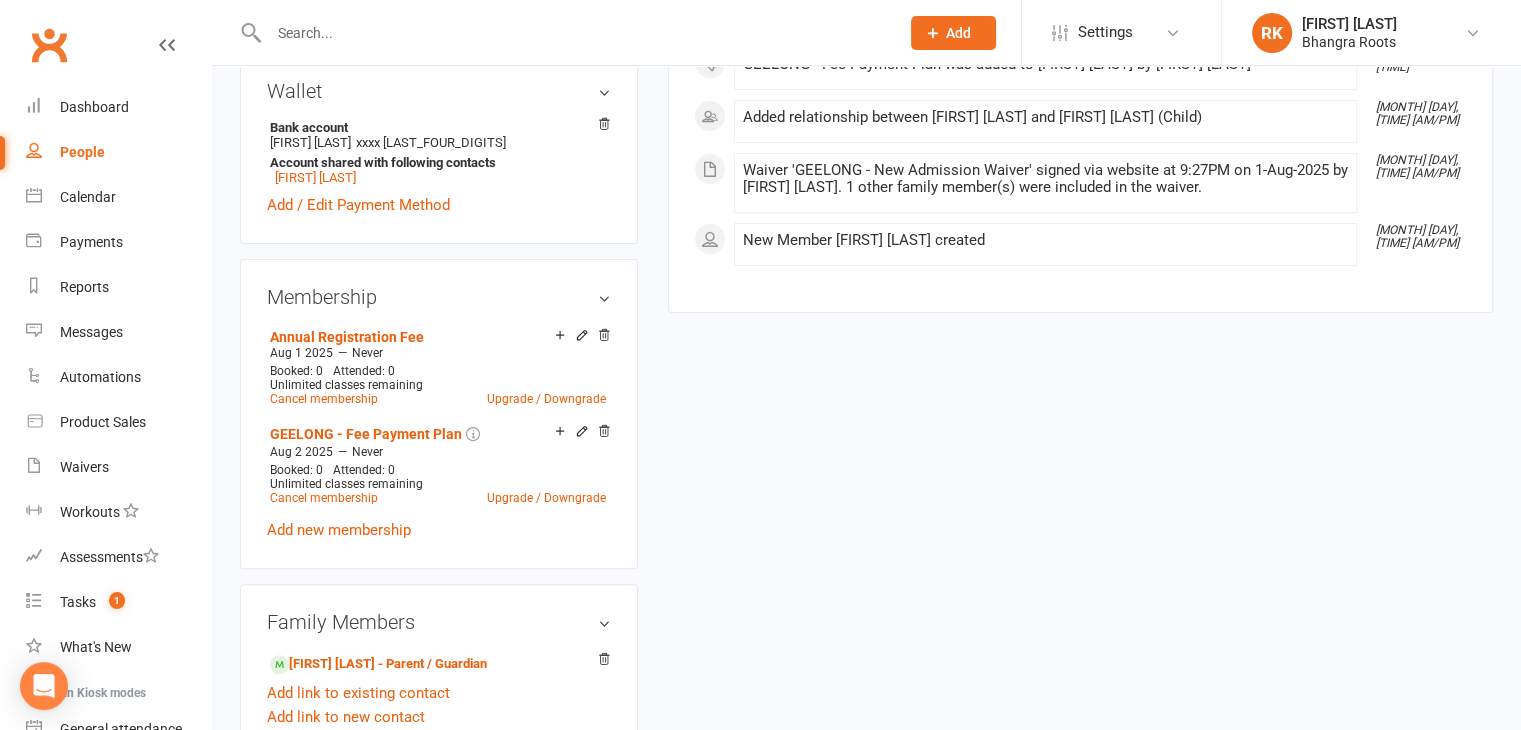 click on "Activity Notes Comms Attendance Payments Waivers Tasks Automations Credit balance
All activities Bookings / Attendances Communications Notes Failed SMSes Gradings Members Memberships POS Sales Payments Credit Vouchers Prospects Reports Automations Tasks Waivers Workouts Kiosk Mode Consent Assessments Contact Flags Family Relationships Activity This Month [MONTH] [DAY], [TIME] [FIRST] [LAST] was added to [FIRST] [LAST] by [FIRST] [LAST]   [MONTH] [DAY], [TIME] Waiver '[LOCATION] - New Admission Waiver' signed at [TIME] on [MONTH] [DAY]-[YEAR] was approved by [FIRST] [LAST]   [MONTH] [DAY], [TIME] Started sharing: Bank account ending in [LAST_FOUR_DIGITS]   [MONTH] [DAY], [TIME] Copied answers to contact record for waiver '[LOCATION] - New Admission Waiver', questionnaire 'Questionnaire:'   show more [MONTH] [DAY], [TIME] [LOCATION] - Fee Payment Plan was added to [FIRST] [LAST] by [FIRST] [LAST]   [MONTH] [DAY], [TIME] Added relationship between [FIRST] [LAST] and [FIRST] [LAST] (Child)   [MONTH] [DAY], [TIME]   [MONTH] [DAY], [TIME]" at bounding box center (1080, -35) 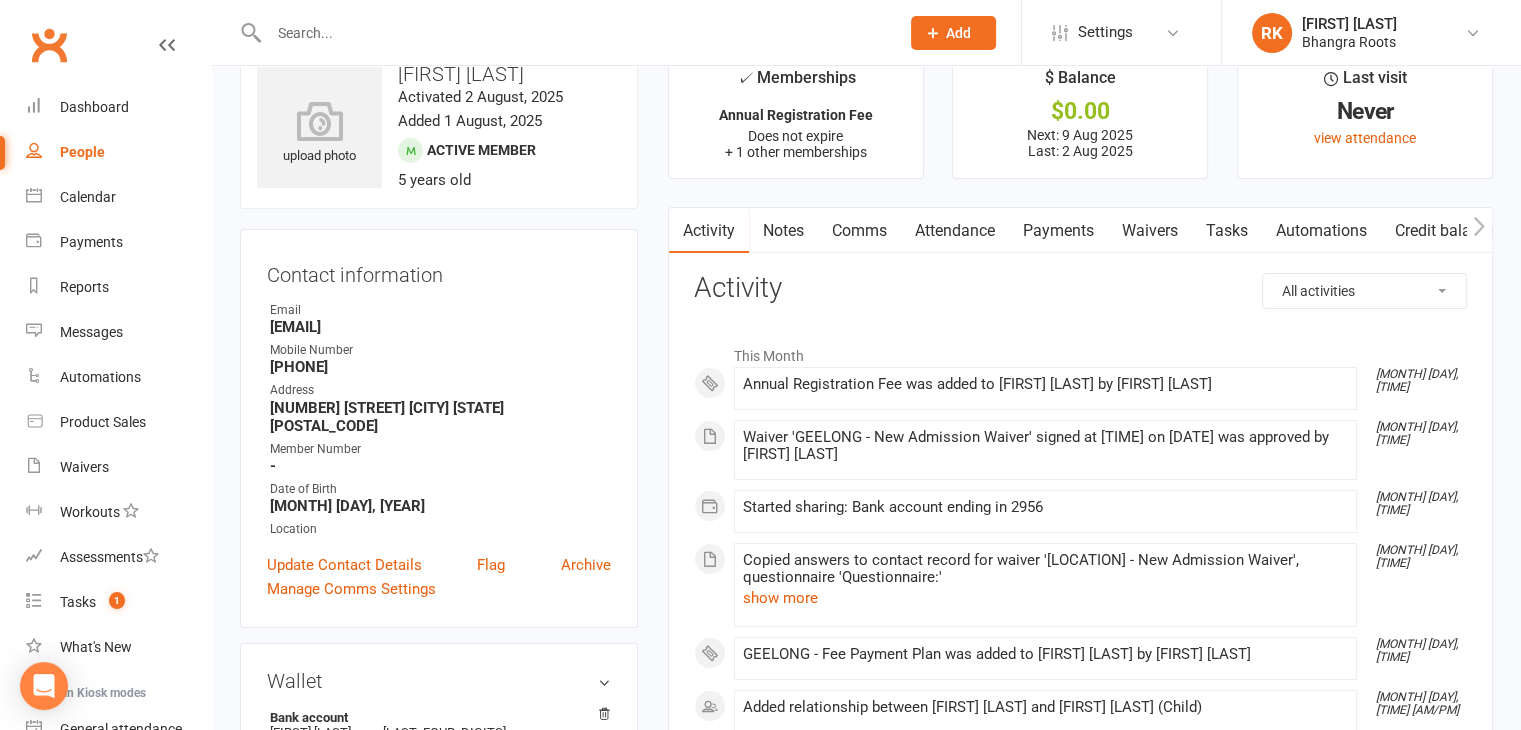 scroll, scrollTop: 46, scrollLeft: 0, axis: vertical 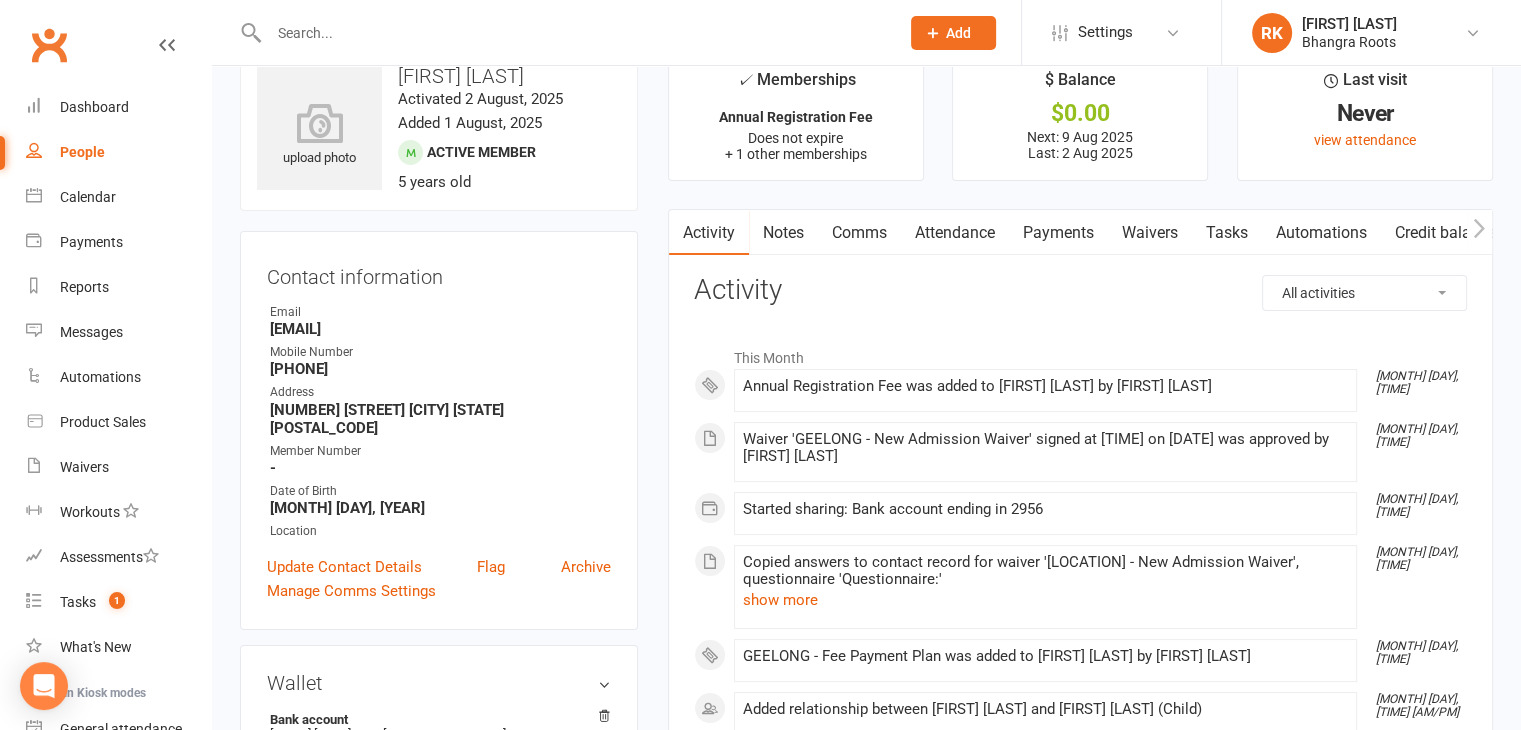 click on "Payments" at bounding box center [1058, 233] 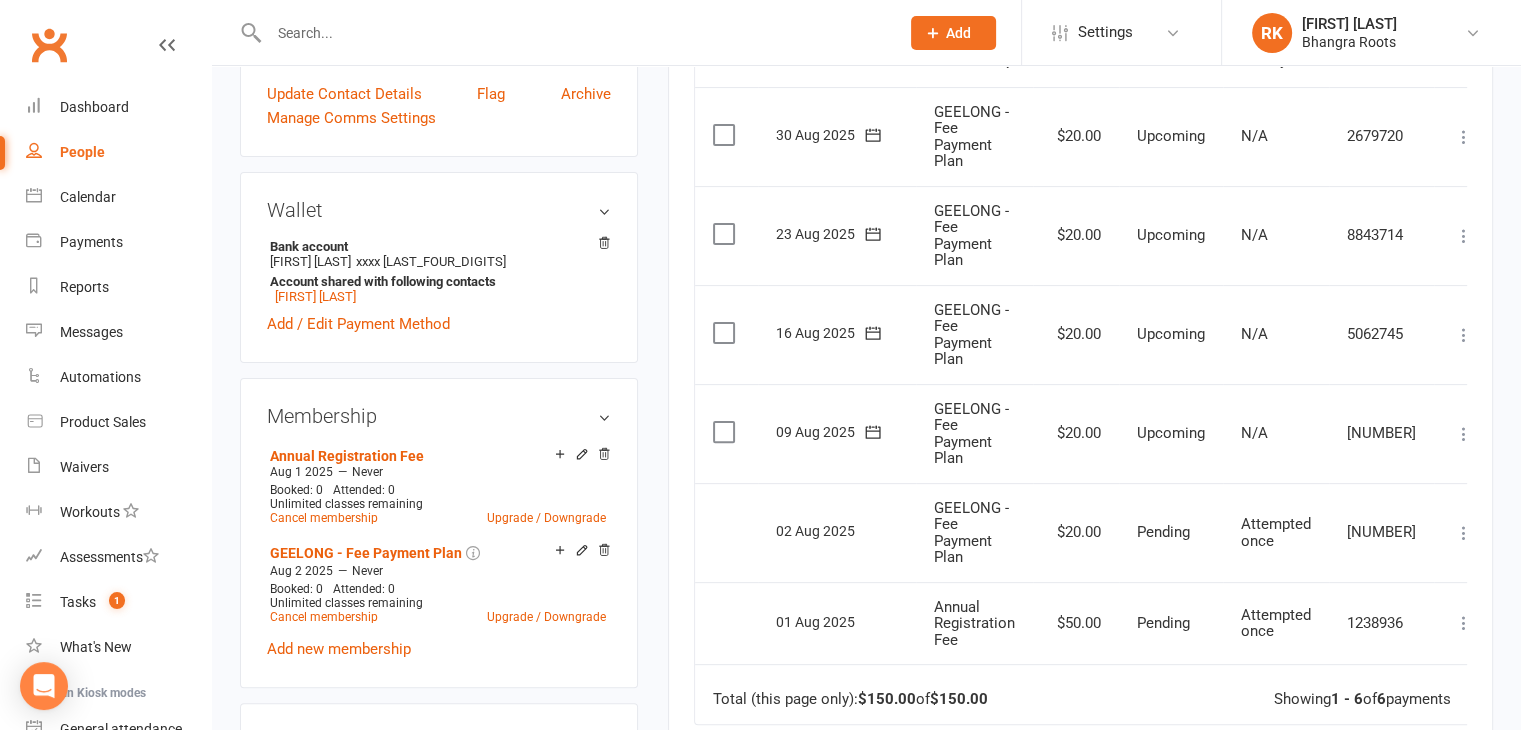 scroll, scrollTop: 514, scrollLeft: 0, axis: vertical 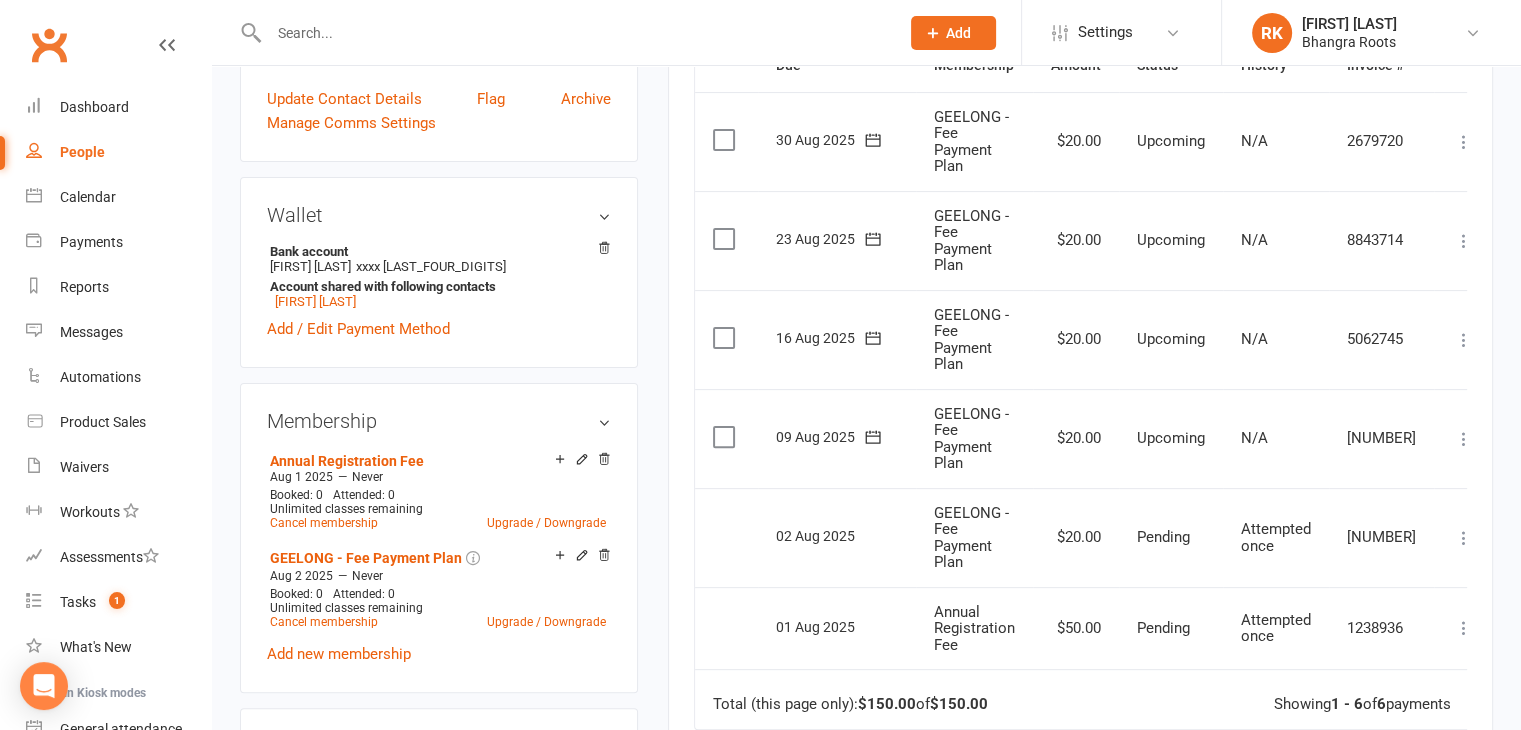 click at bounding box center (1464, 439) 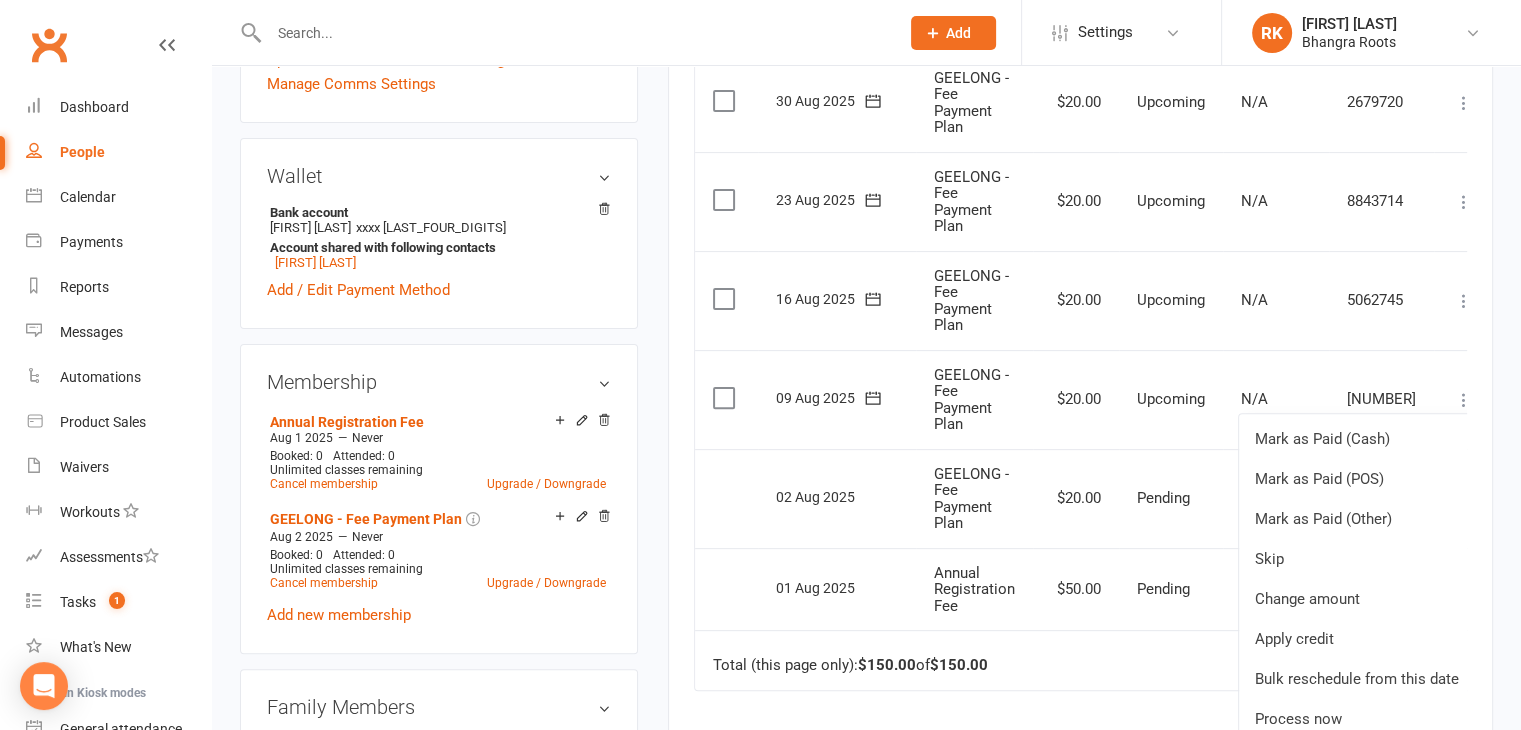 scroll, scrollTop: 554, scrollLeft: 0, axis: vertical 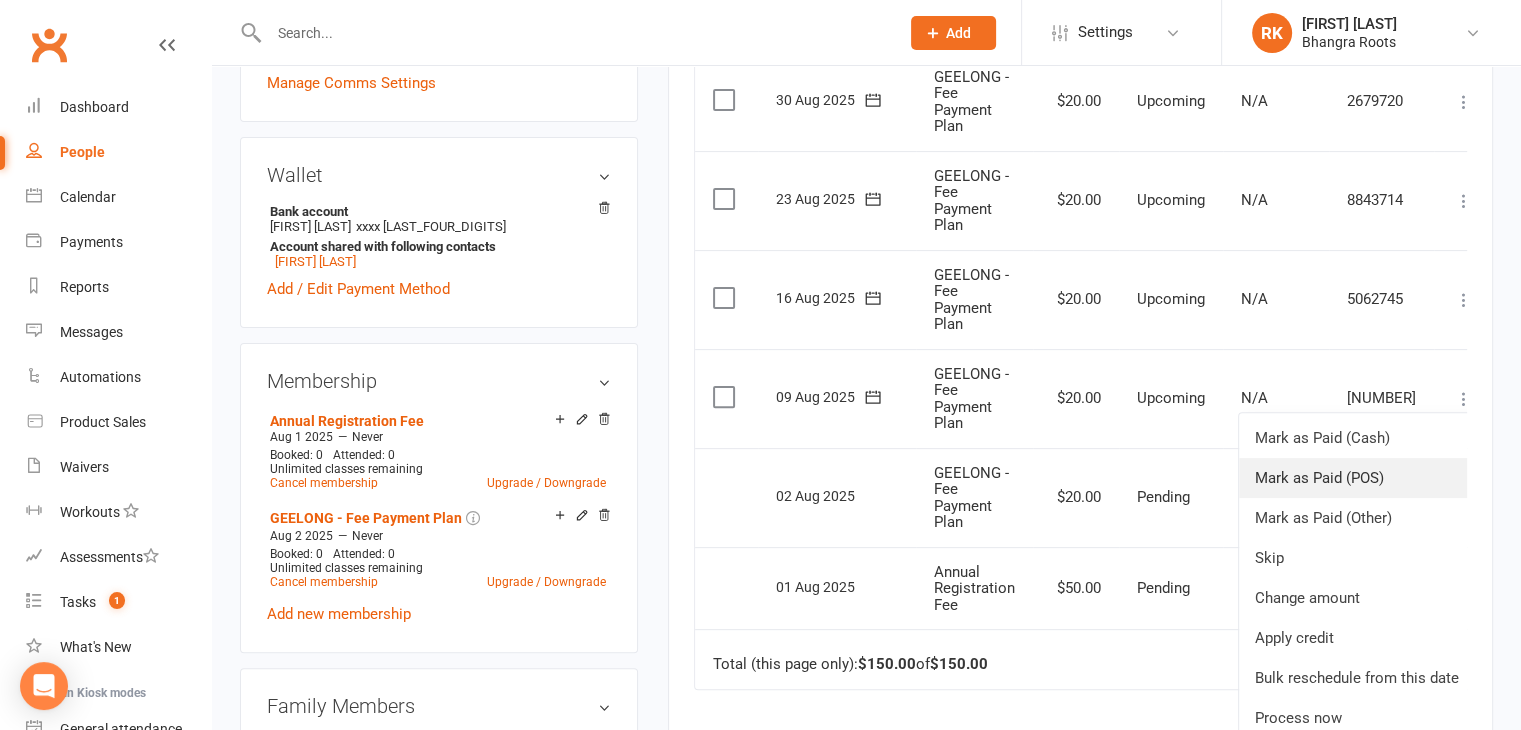 click on "Mark as Paid (POS)" at bounding box center [1357, 478] 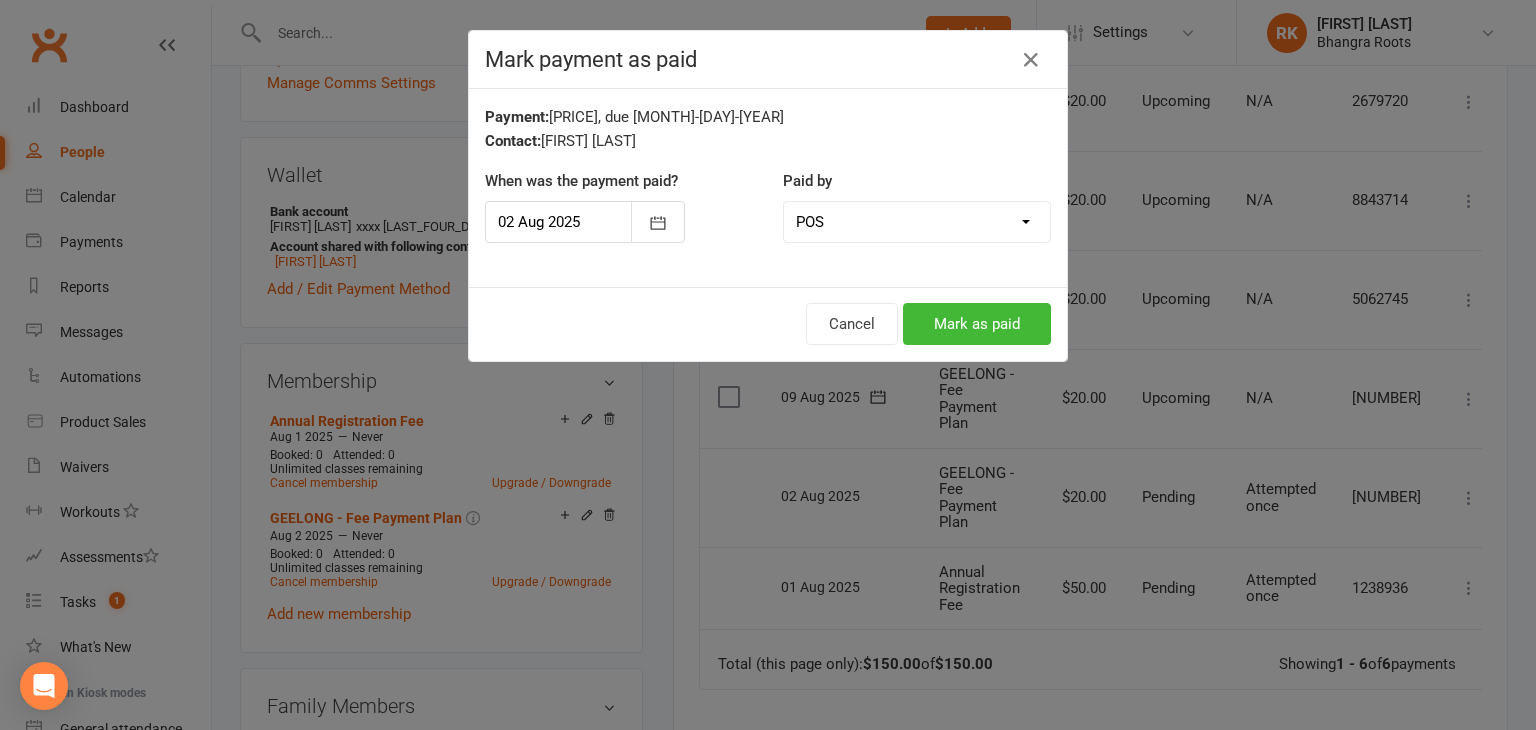 click on "Cash POS Other method" at bounding box center [917, 222] 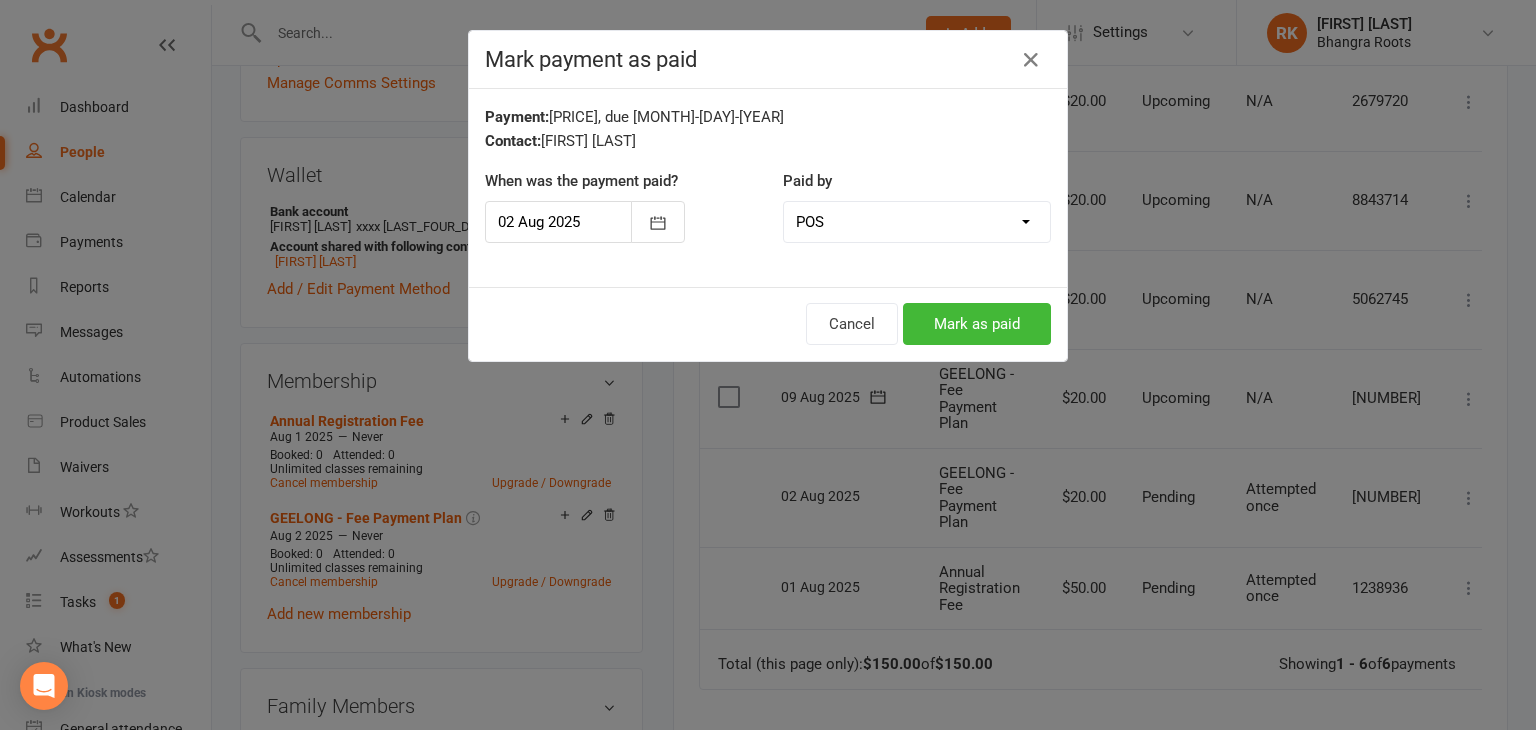 select on "2" 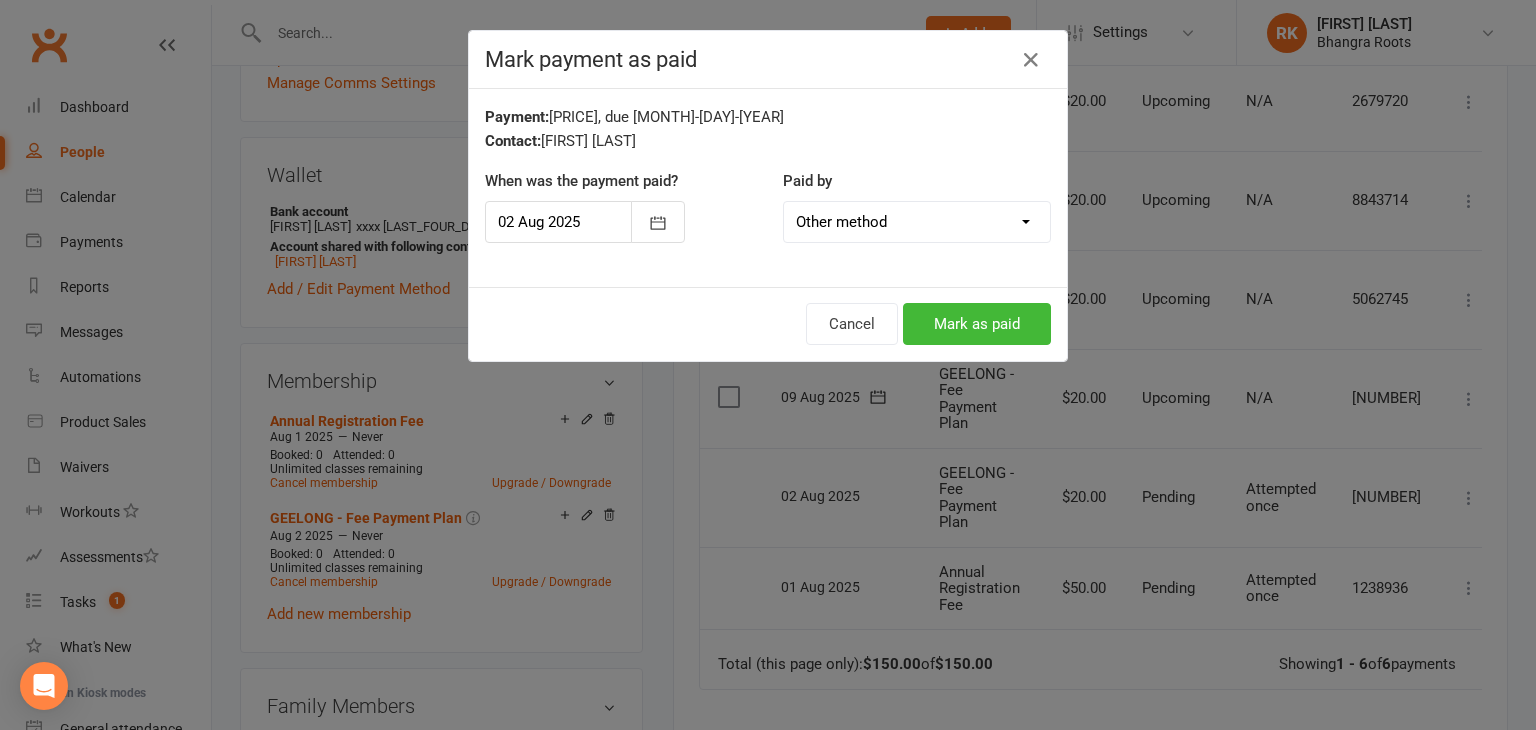 click on "Cash POS Other method" at bounding box center (917, 222) 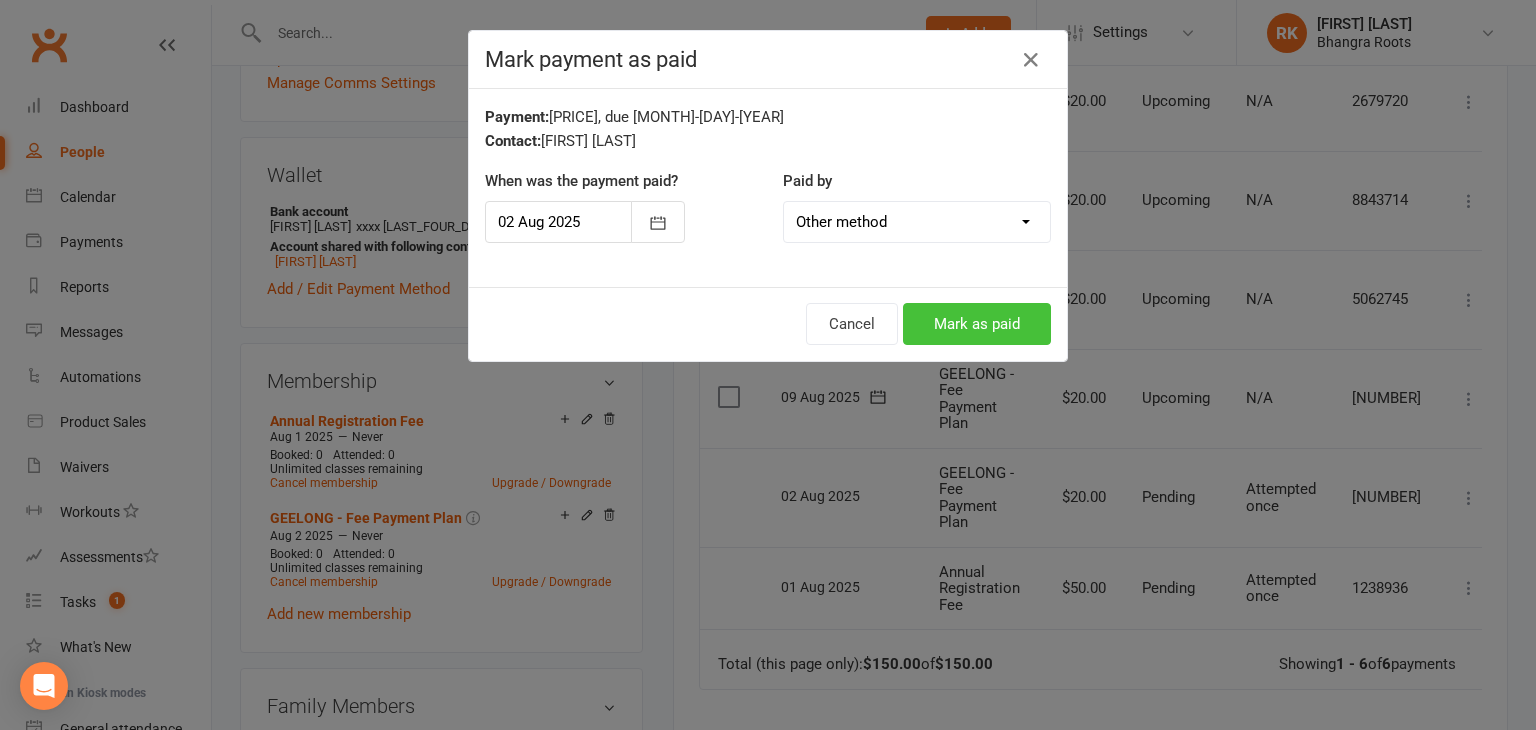 click on "Mark as paid" at bounding box center (977, 324) 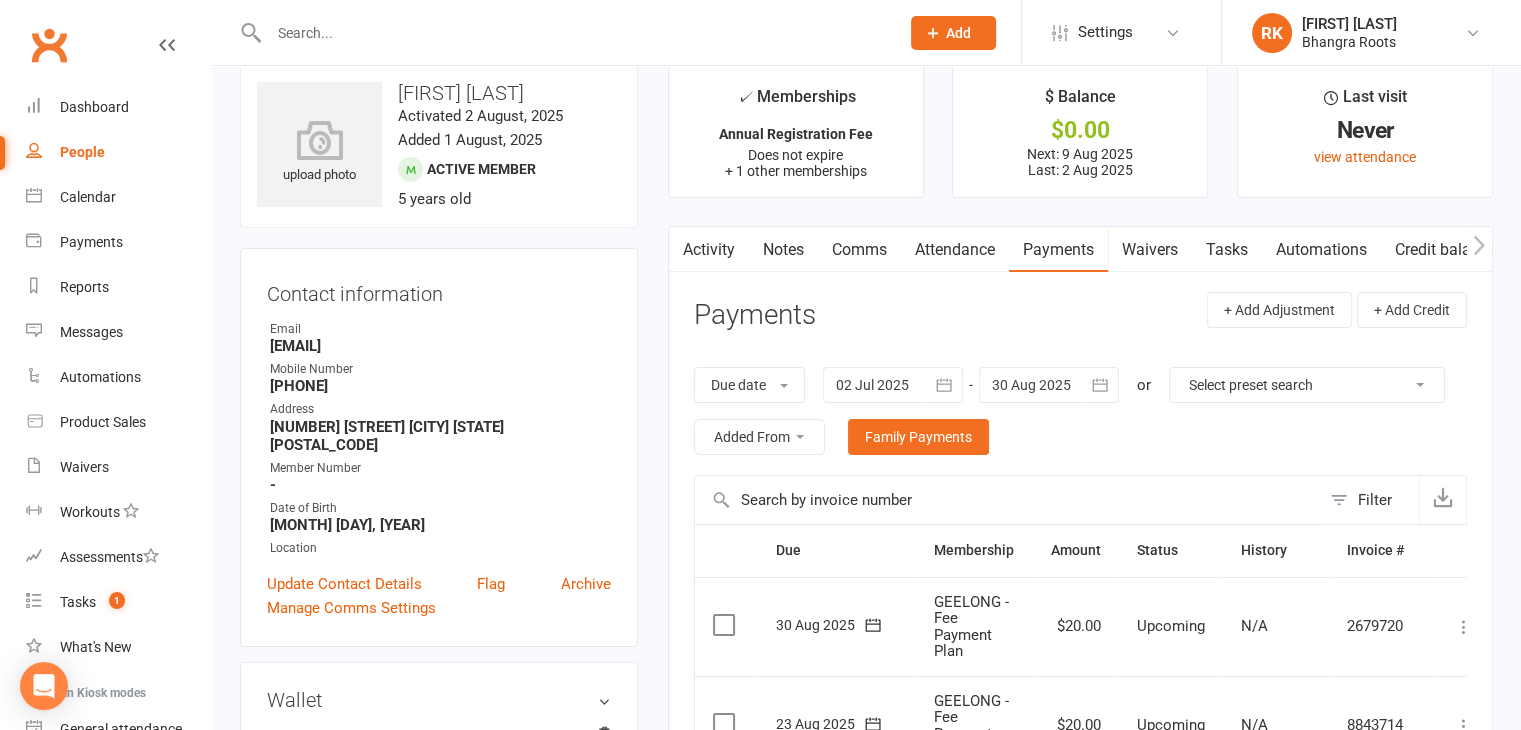 scroll, scrollTop: 0, scrollLeft: 0, axis: both 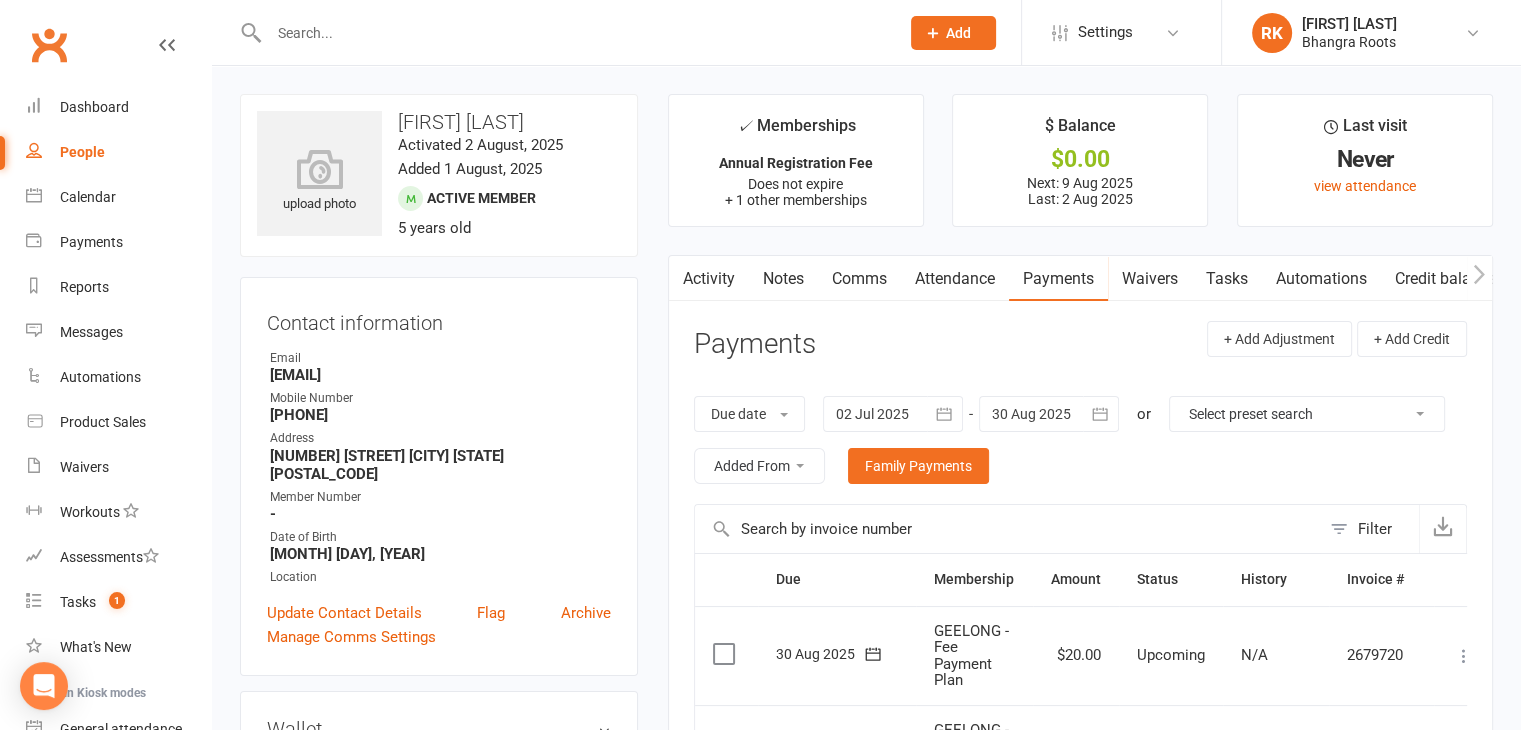 click on "Notes" at bounding box center (783, 279) 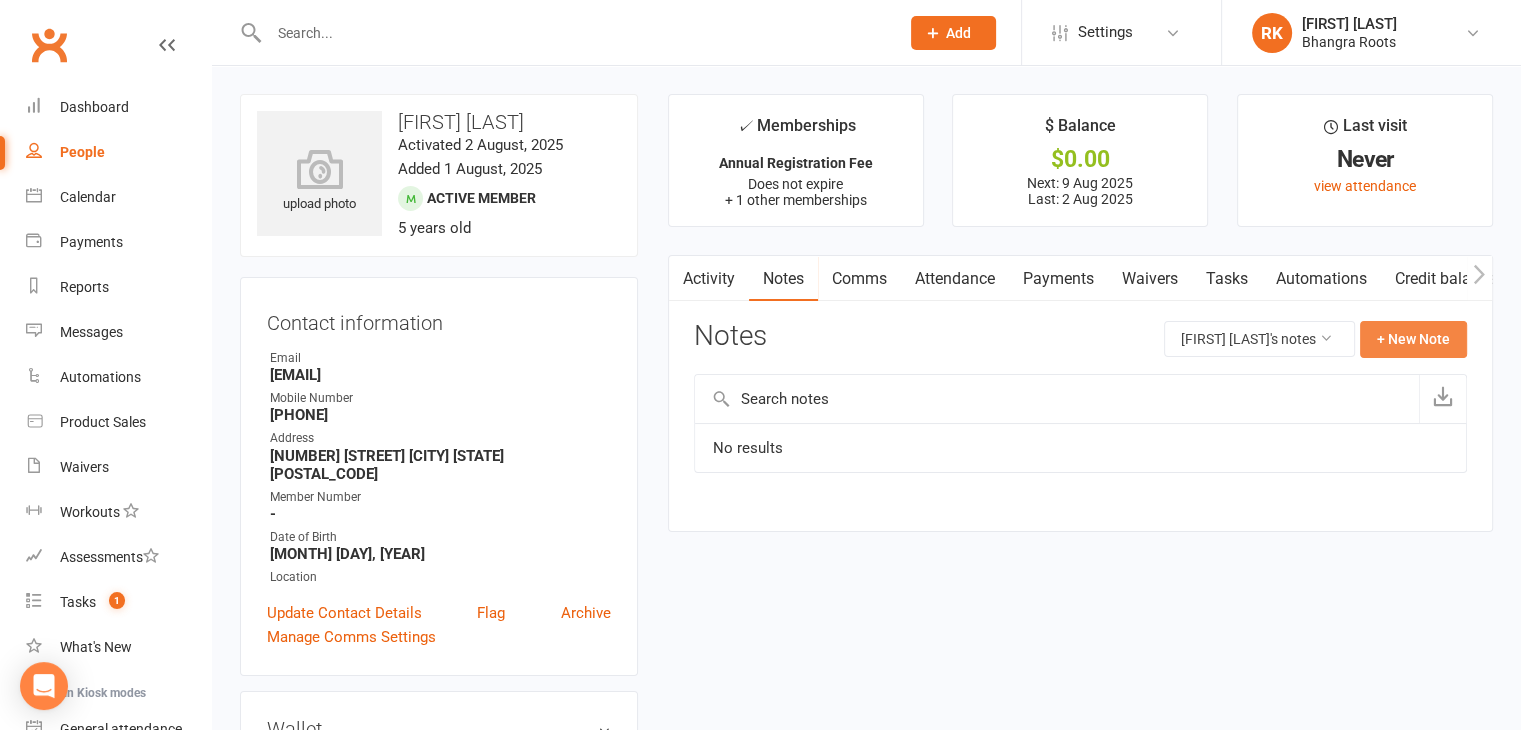 click on "+ New Note" 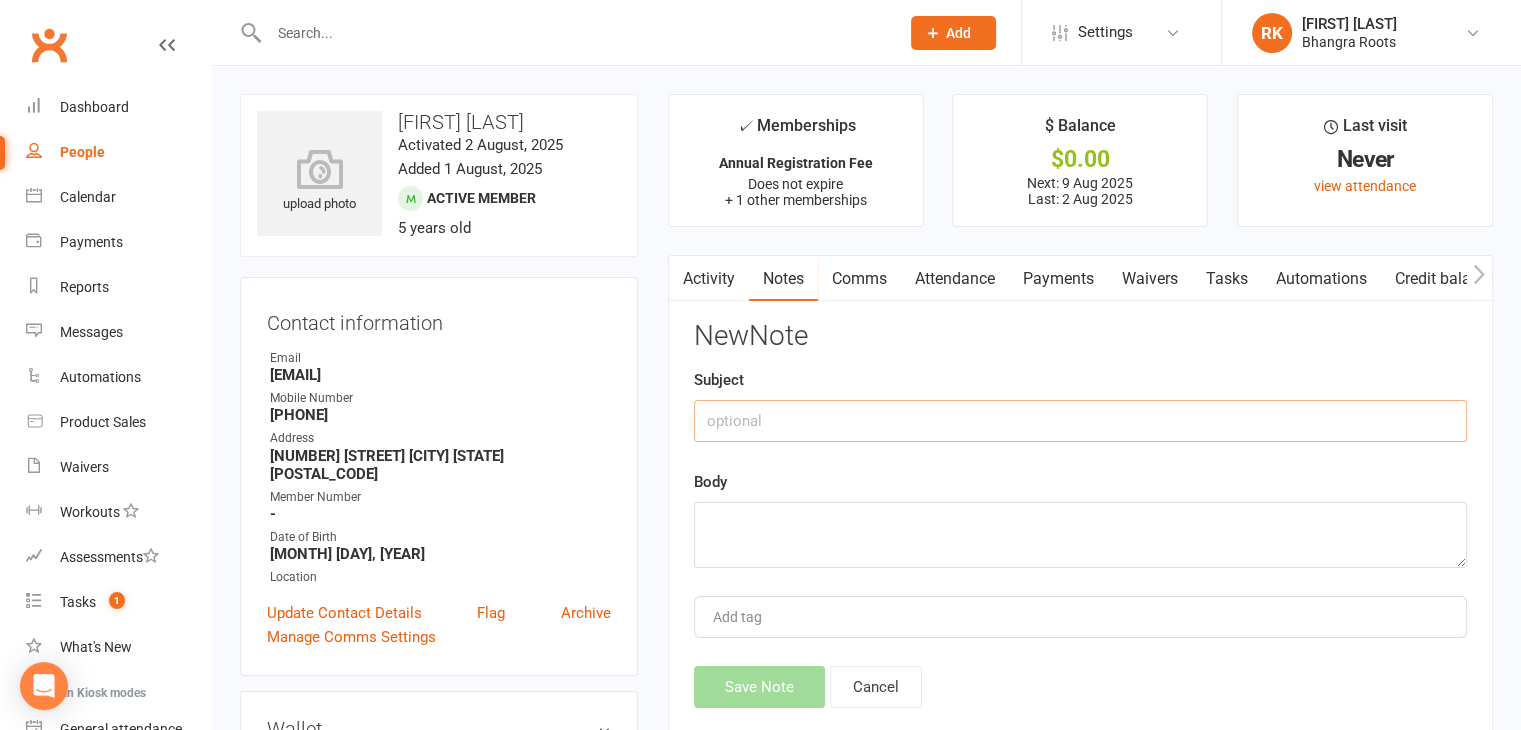 click 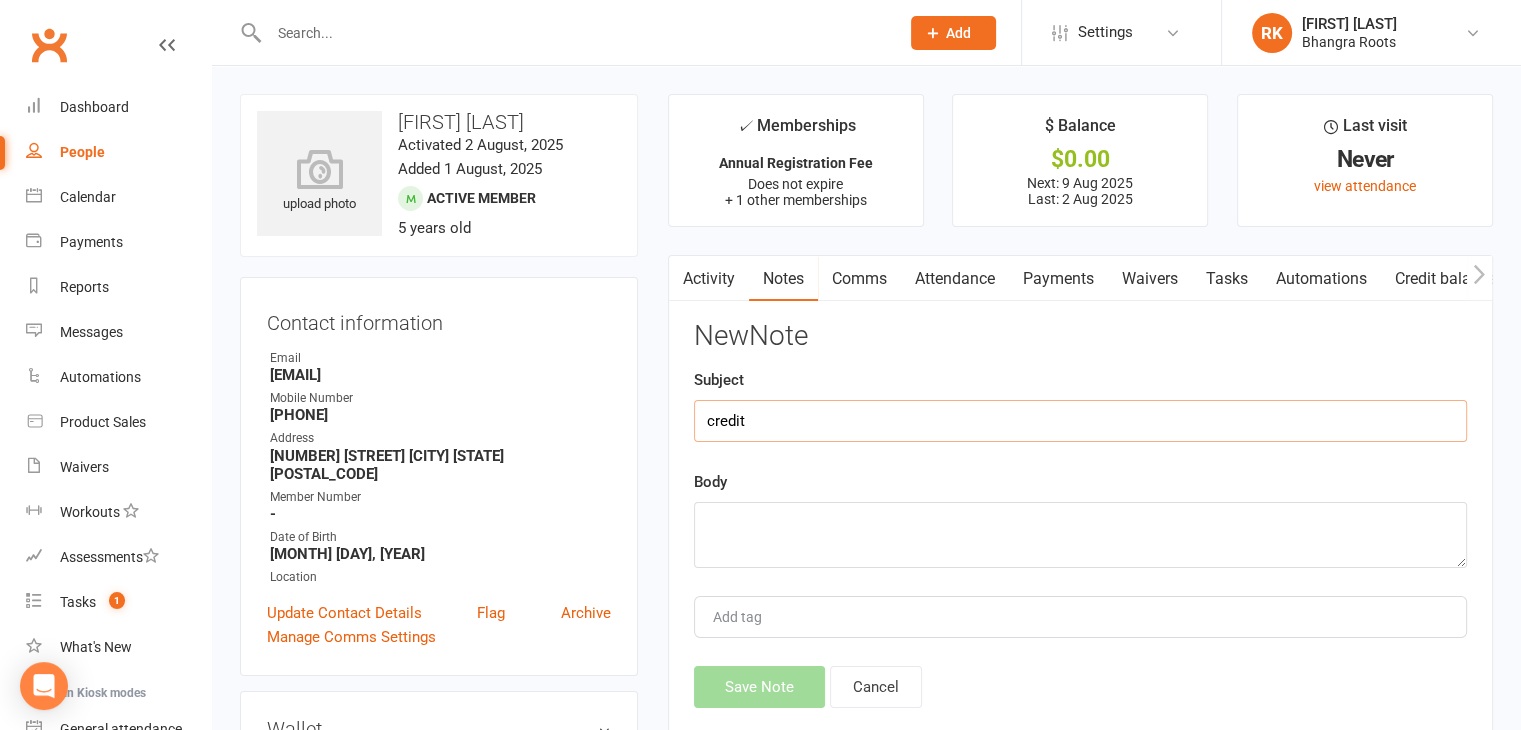 type on "credit" 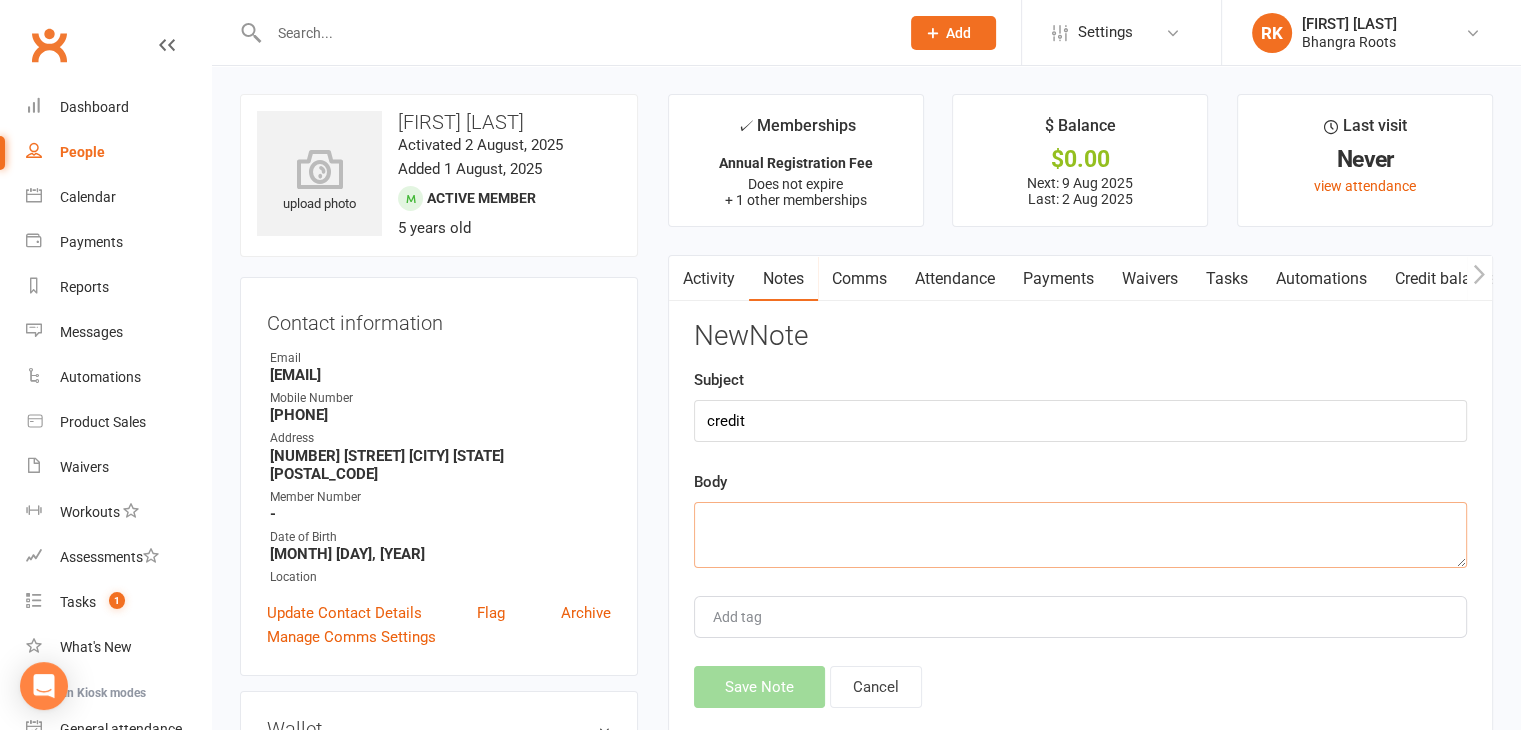 click 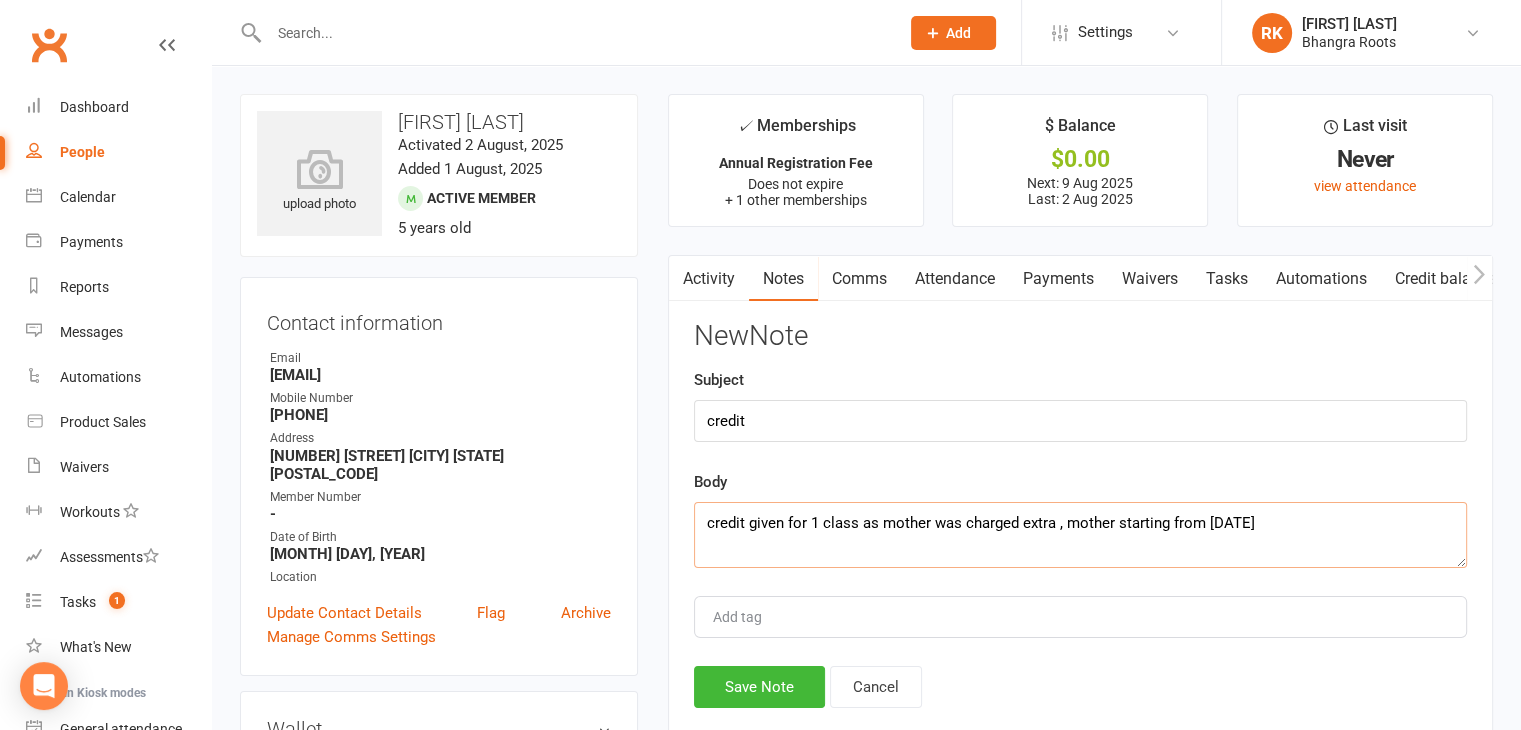 type on "credit given for 1 class as mother was charged extra , mother starting from [DATE]" 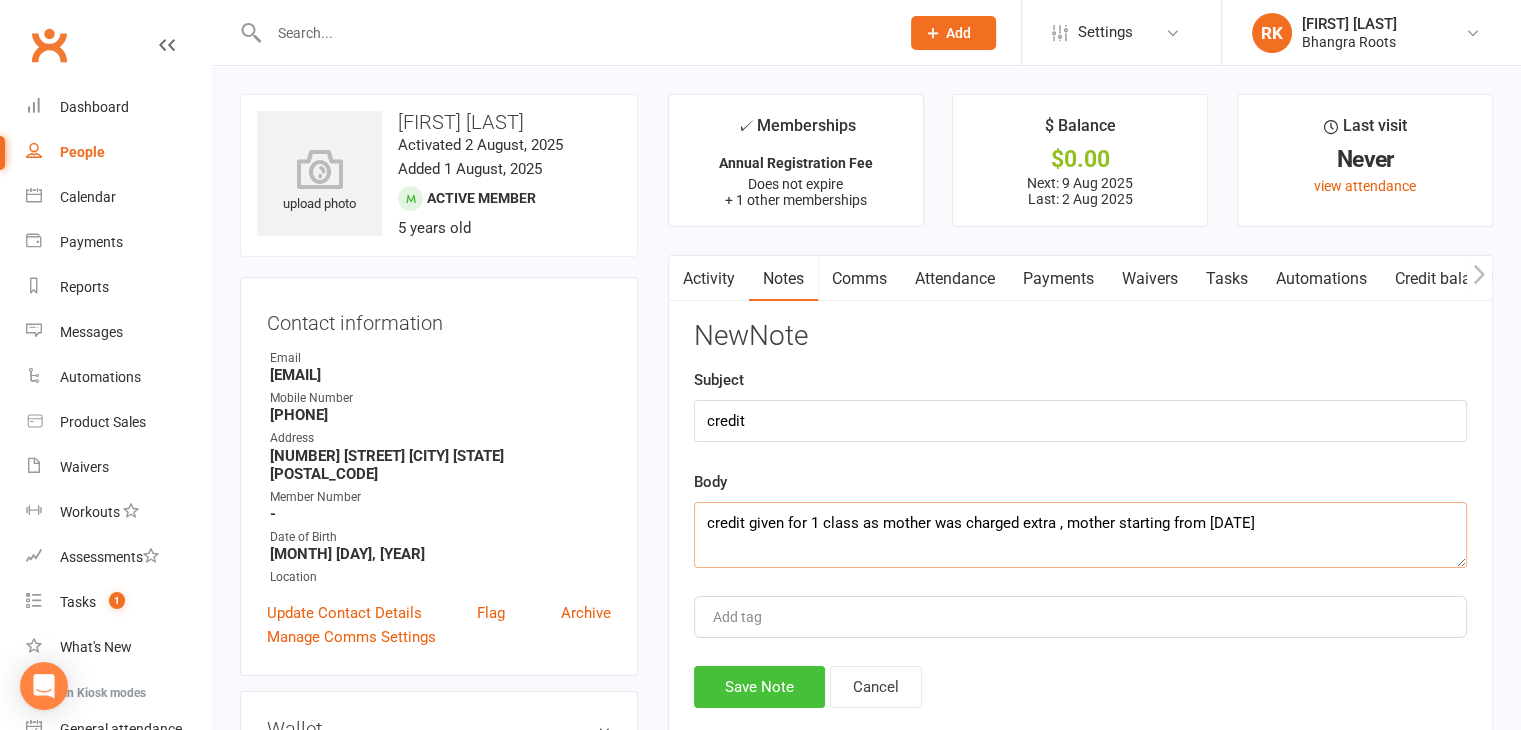 click on "Save Note" 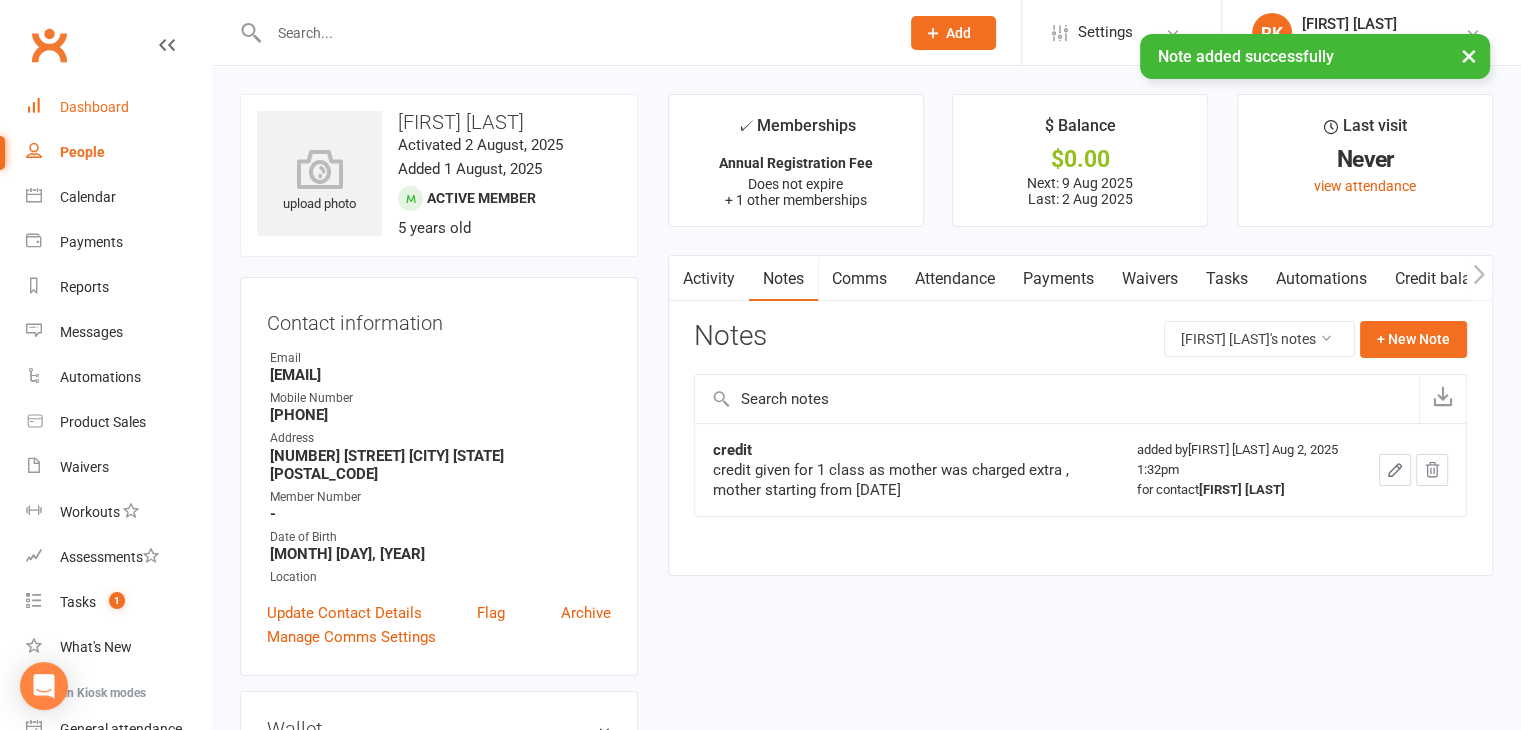 click on "Dashboard" at bounding box center [94, 107] 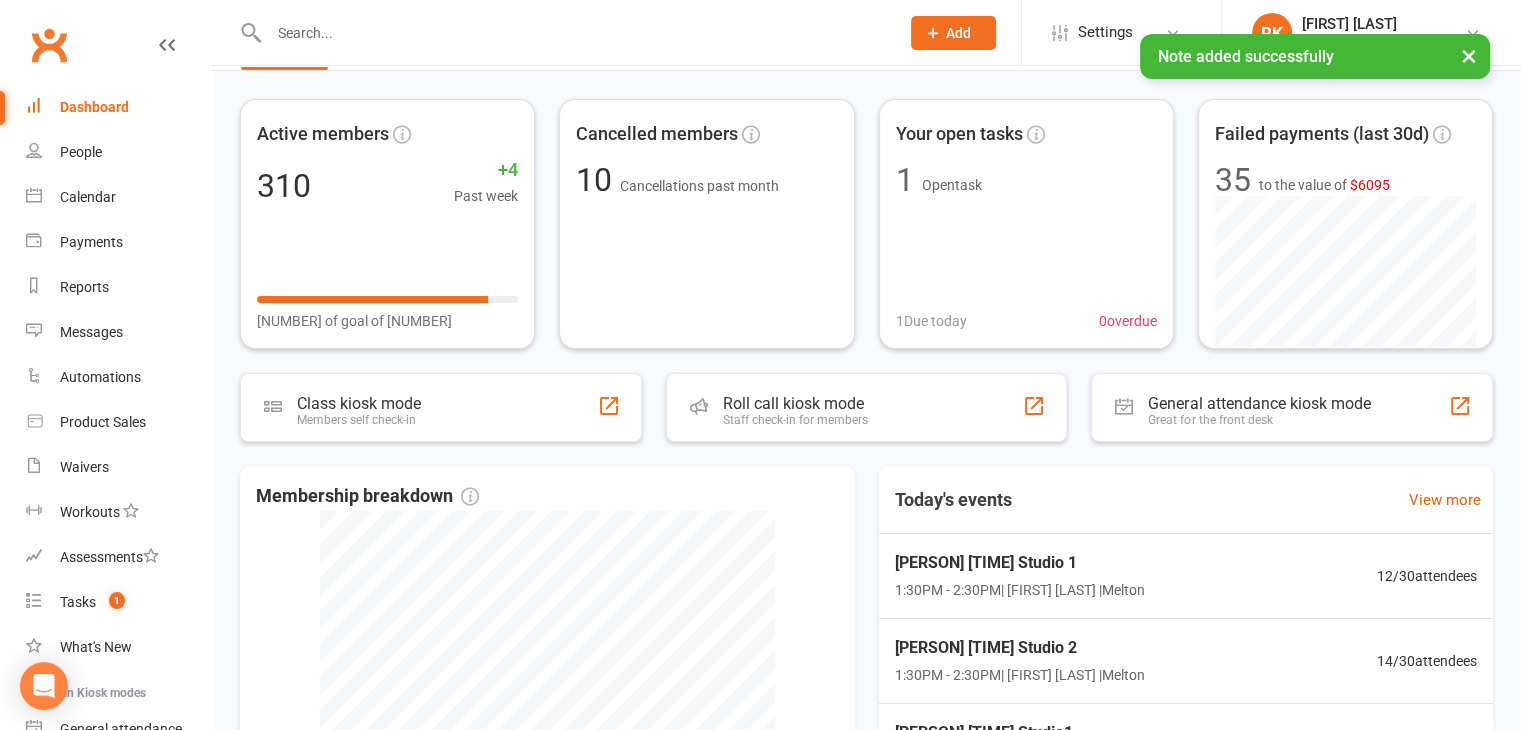 scroll, scrollTop: 0, scrollLeft: 0, axis: both 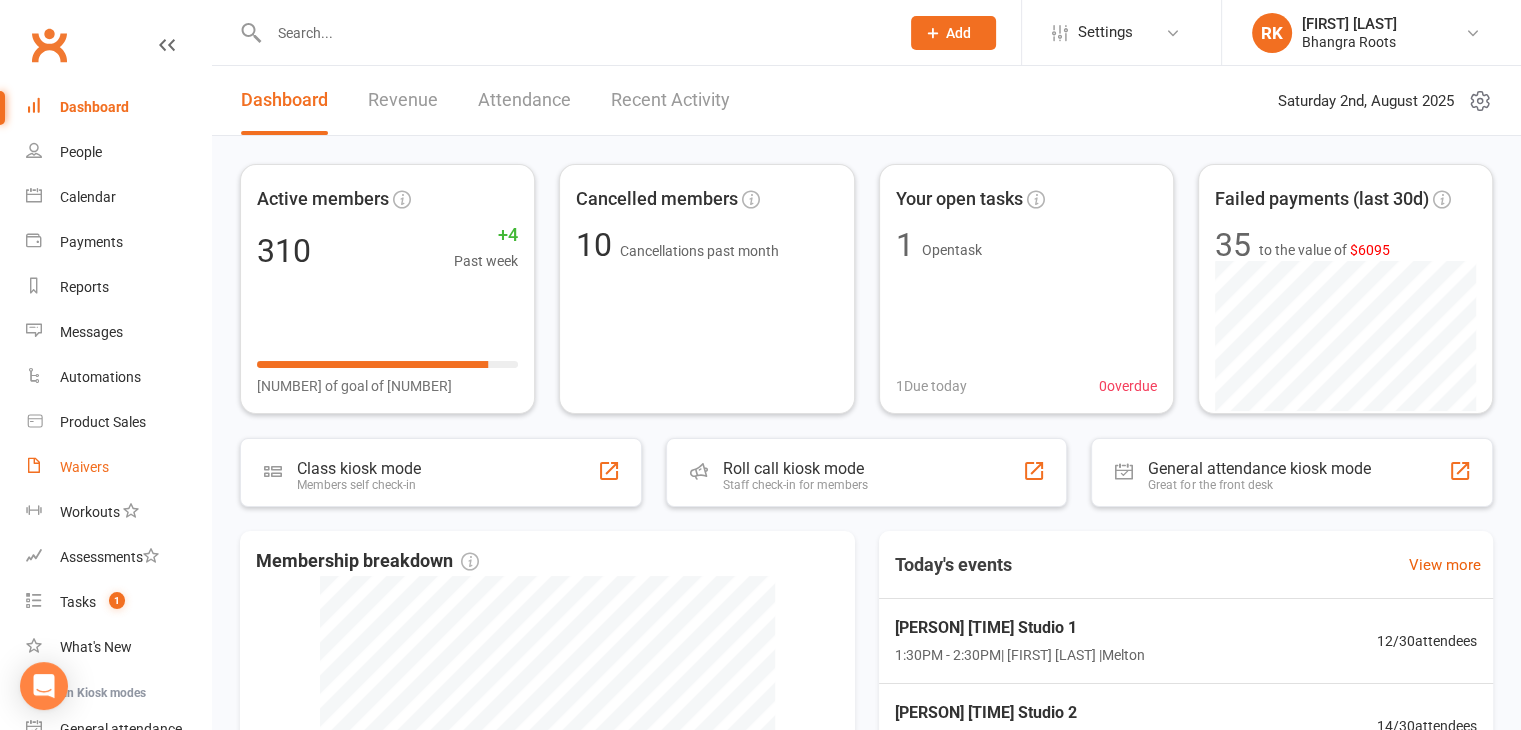 click on "Waivers" at bounding box center (84, 467) 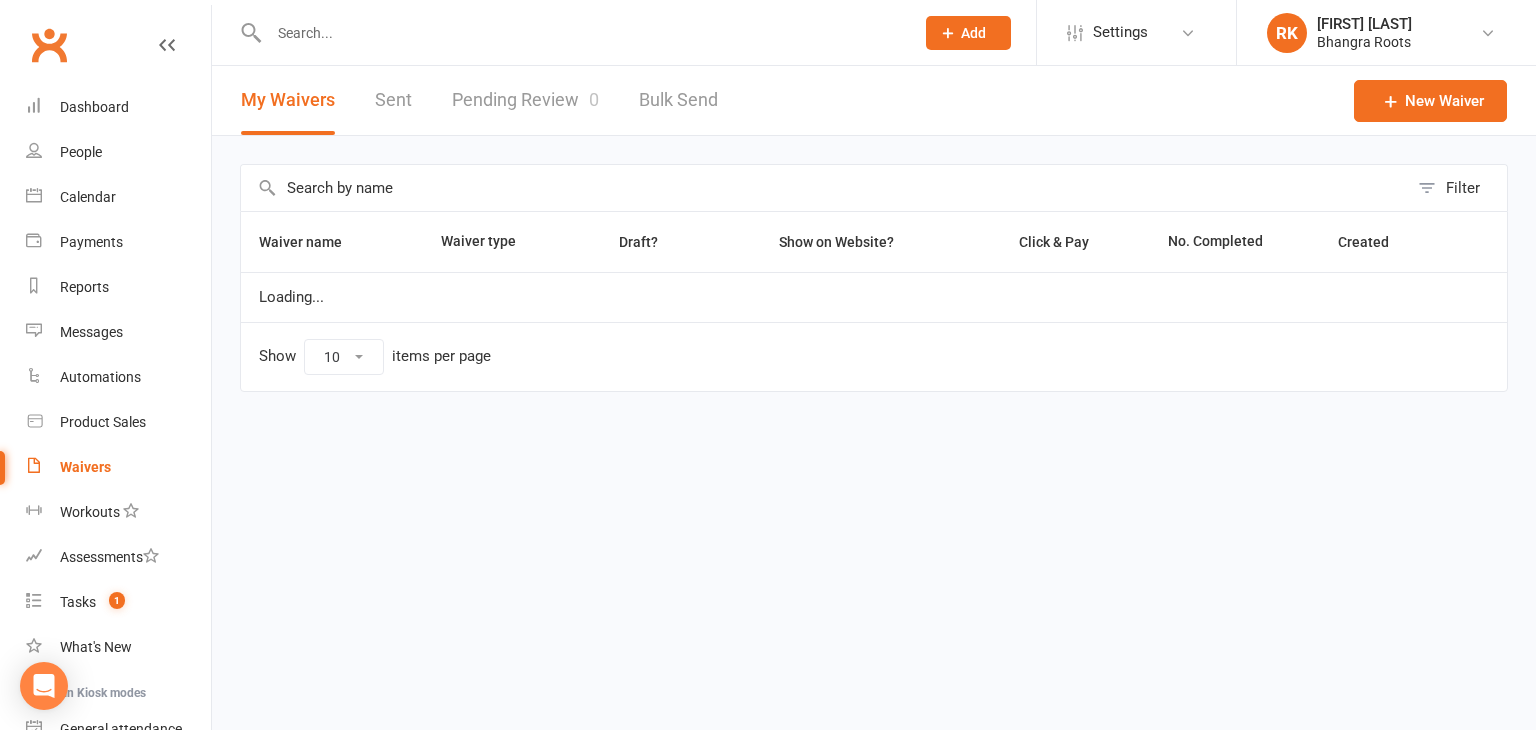 select on "25" 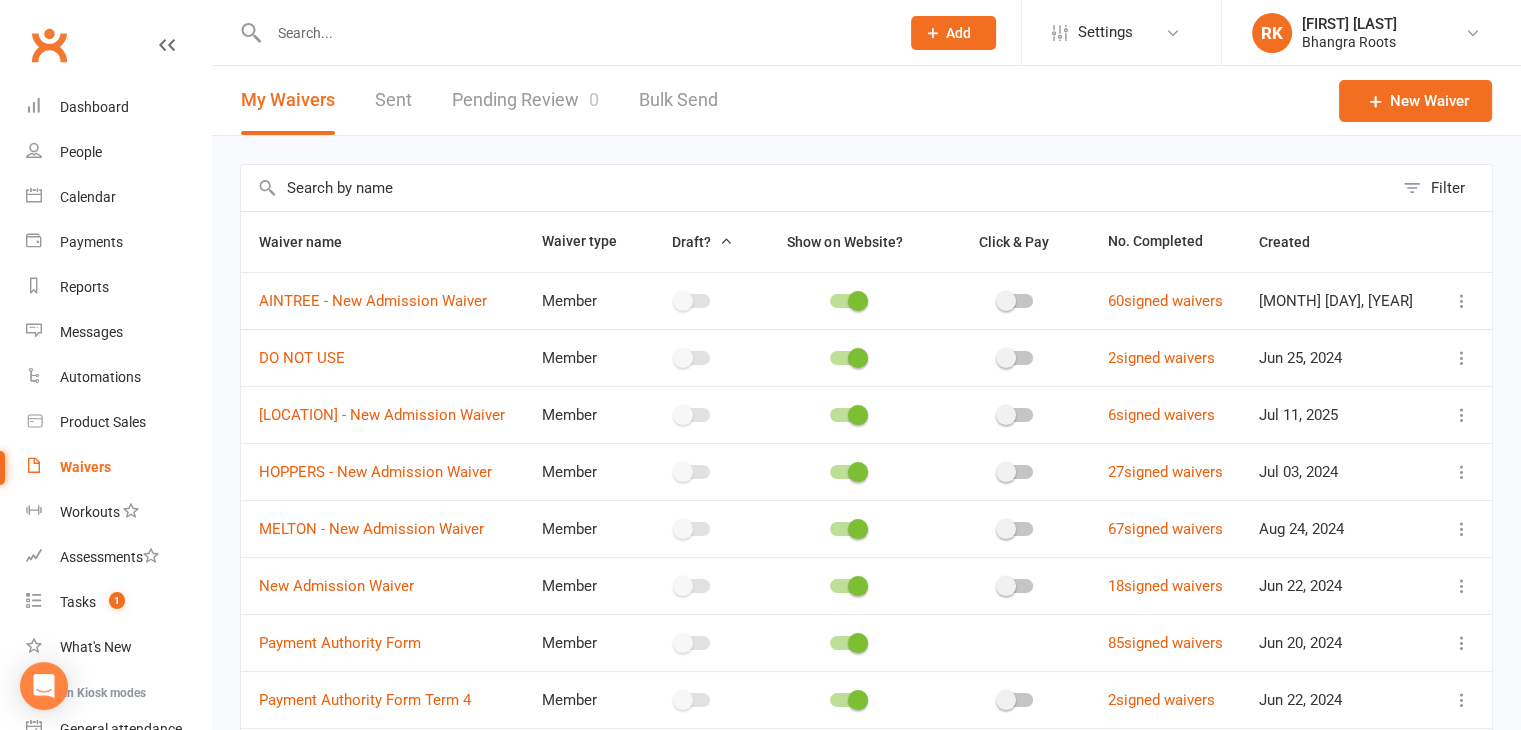 click on "Pending Review 0" at bounding box center (525, 100) 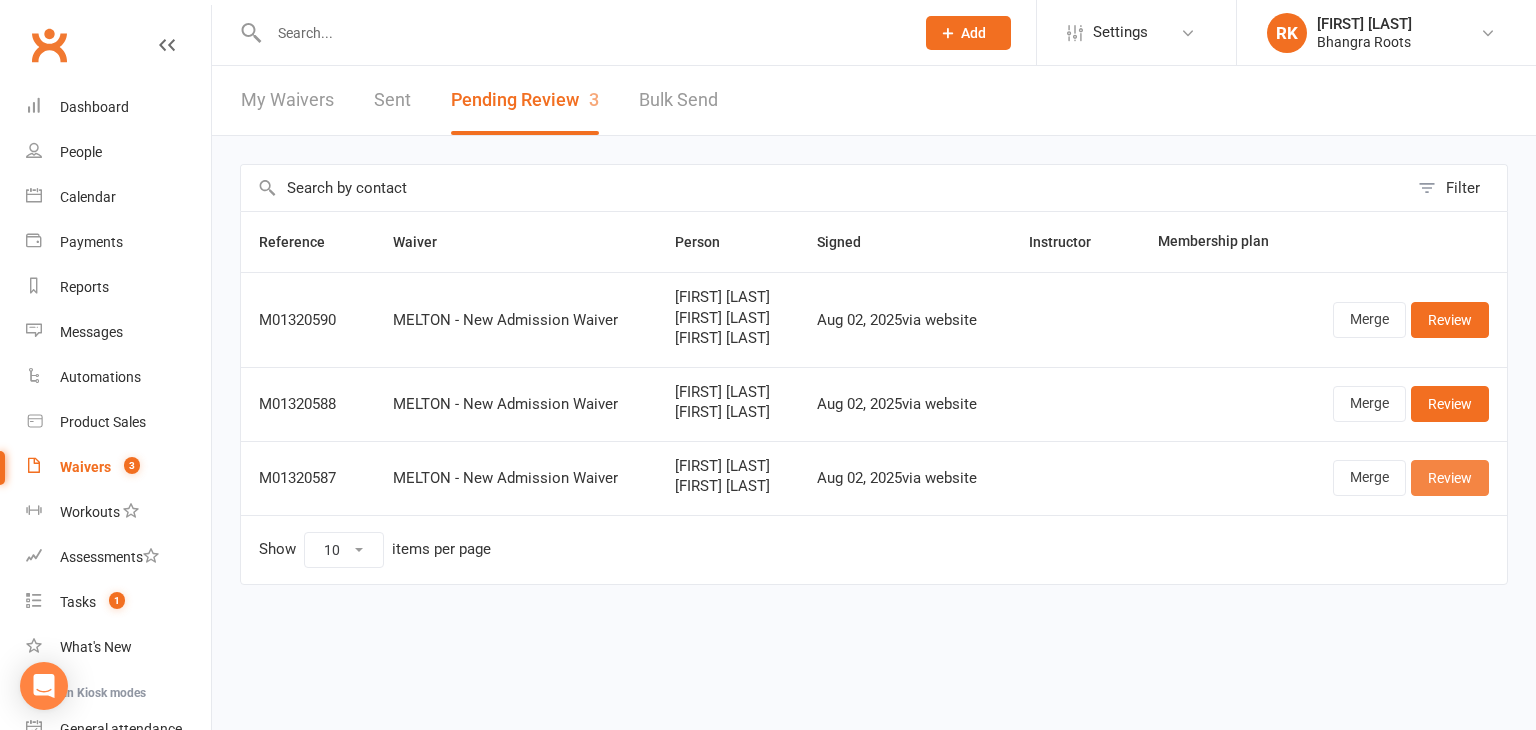 click on "Review" at bounding box center [1450, 478] 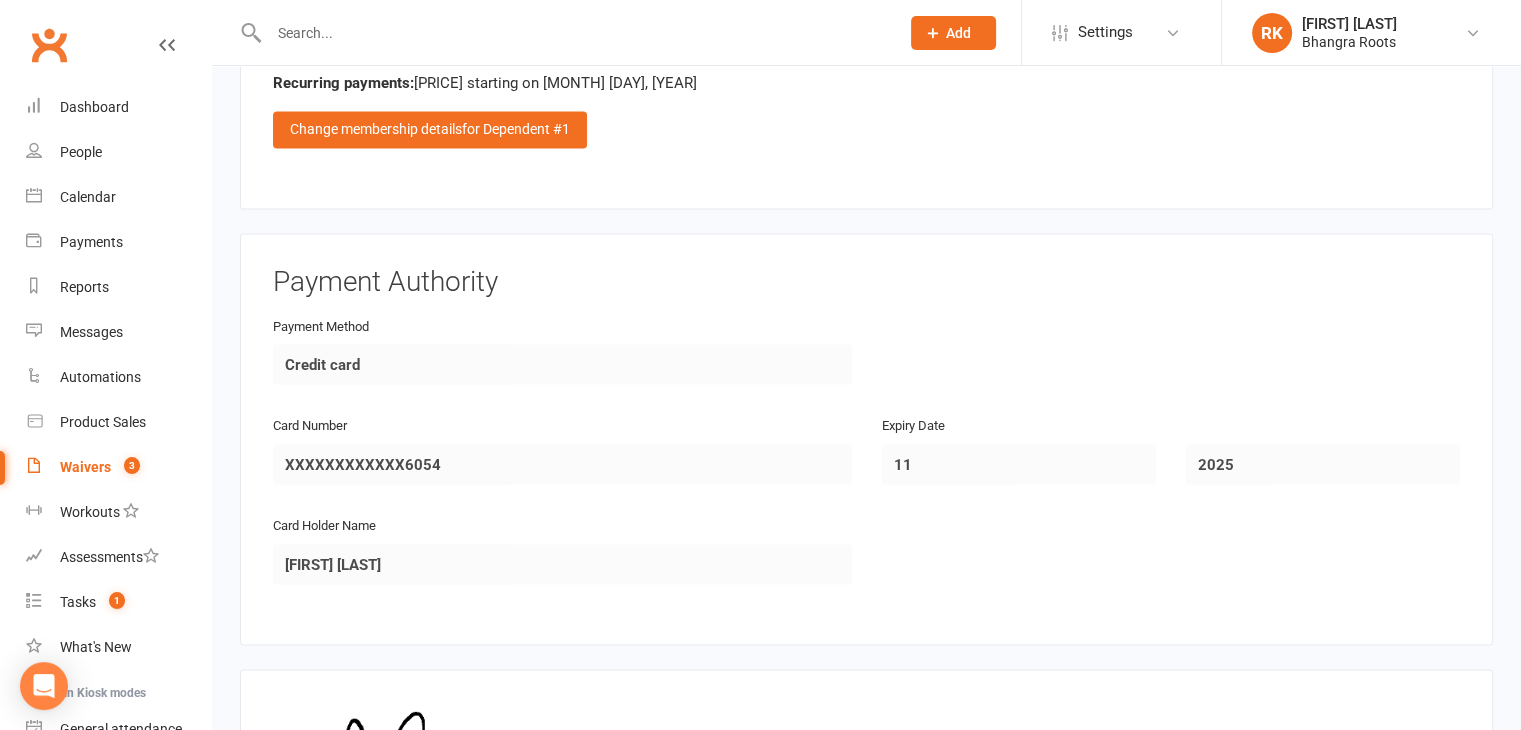 scroll, scrollTop: 3905, scrollLeft: 0, axis: vertical 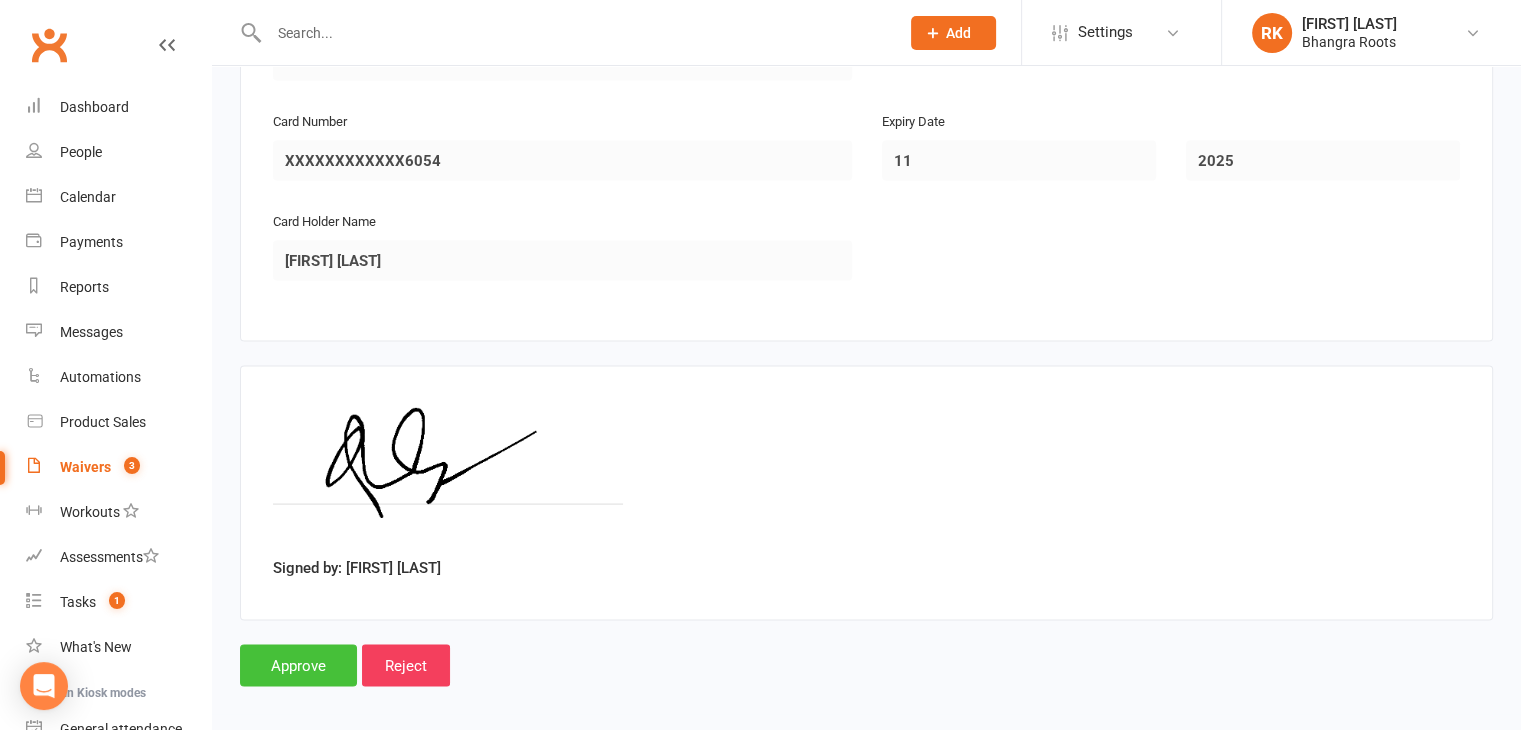 click on "Approve" at bounding box center [298, 666] 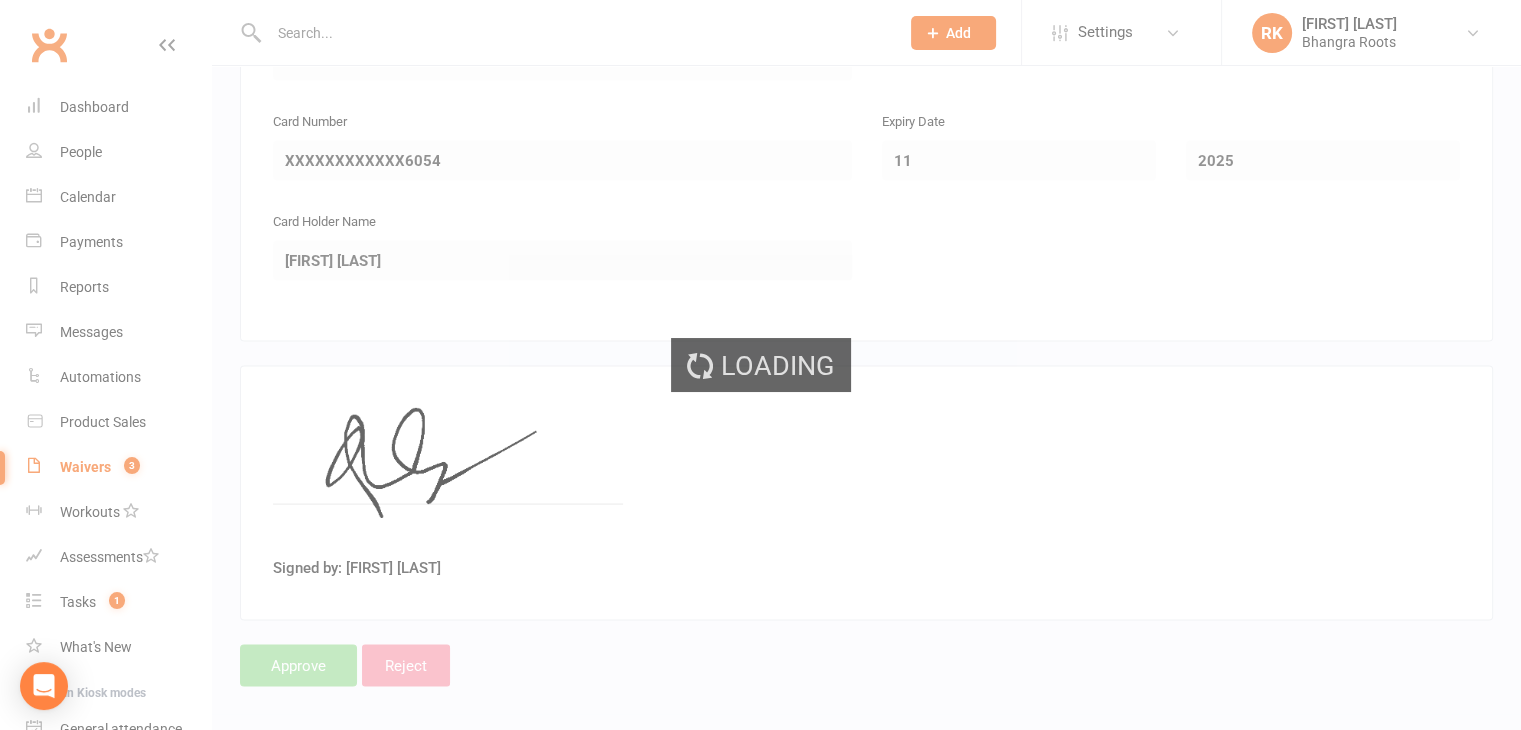 scroll, scrollTop: 0, scrollLeft: 0, axis: both 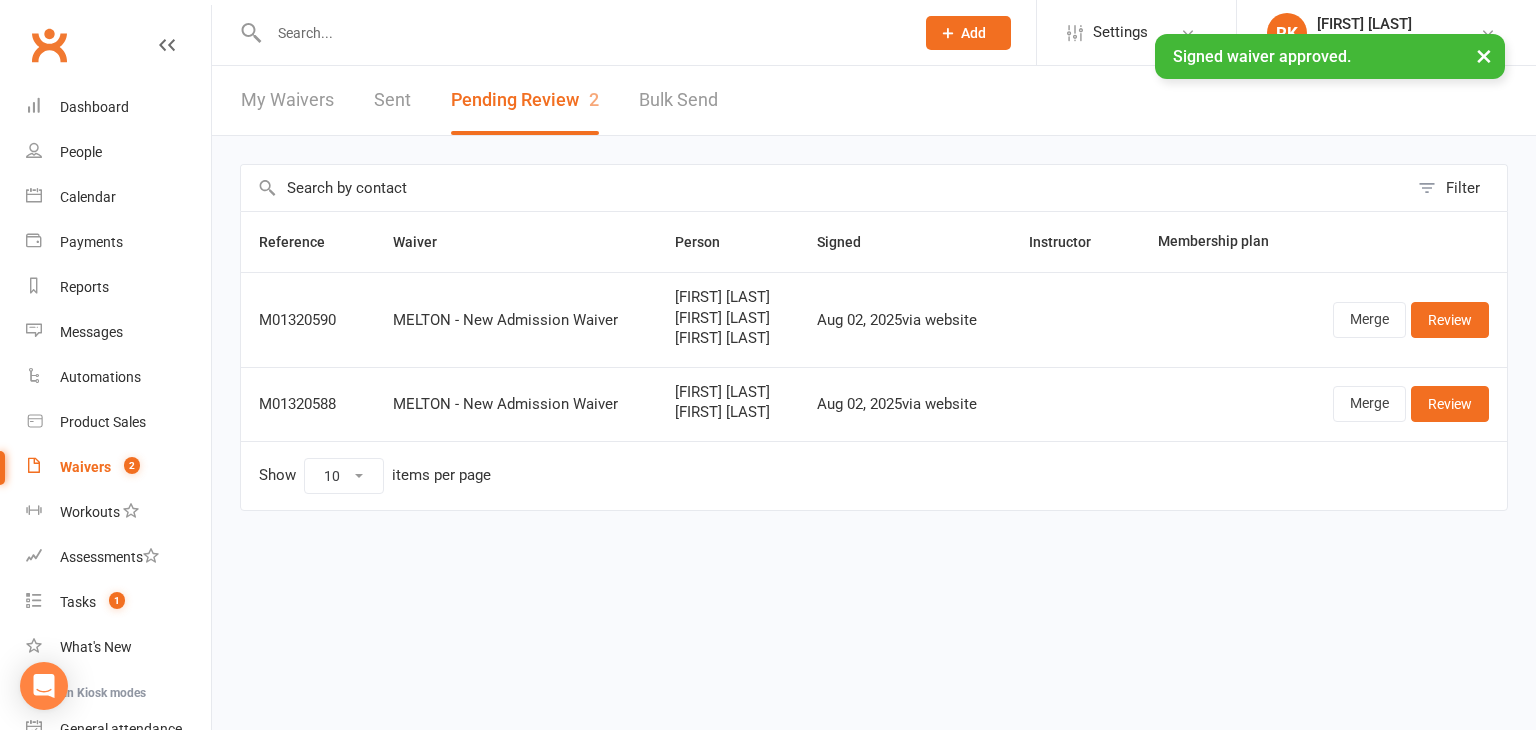 click on "× Signed waiver approved." at bounding box center [755, 34] 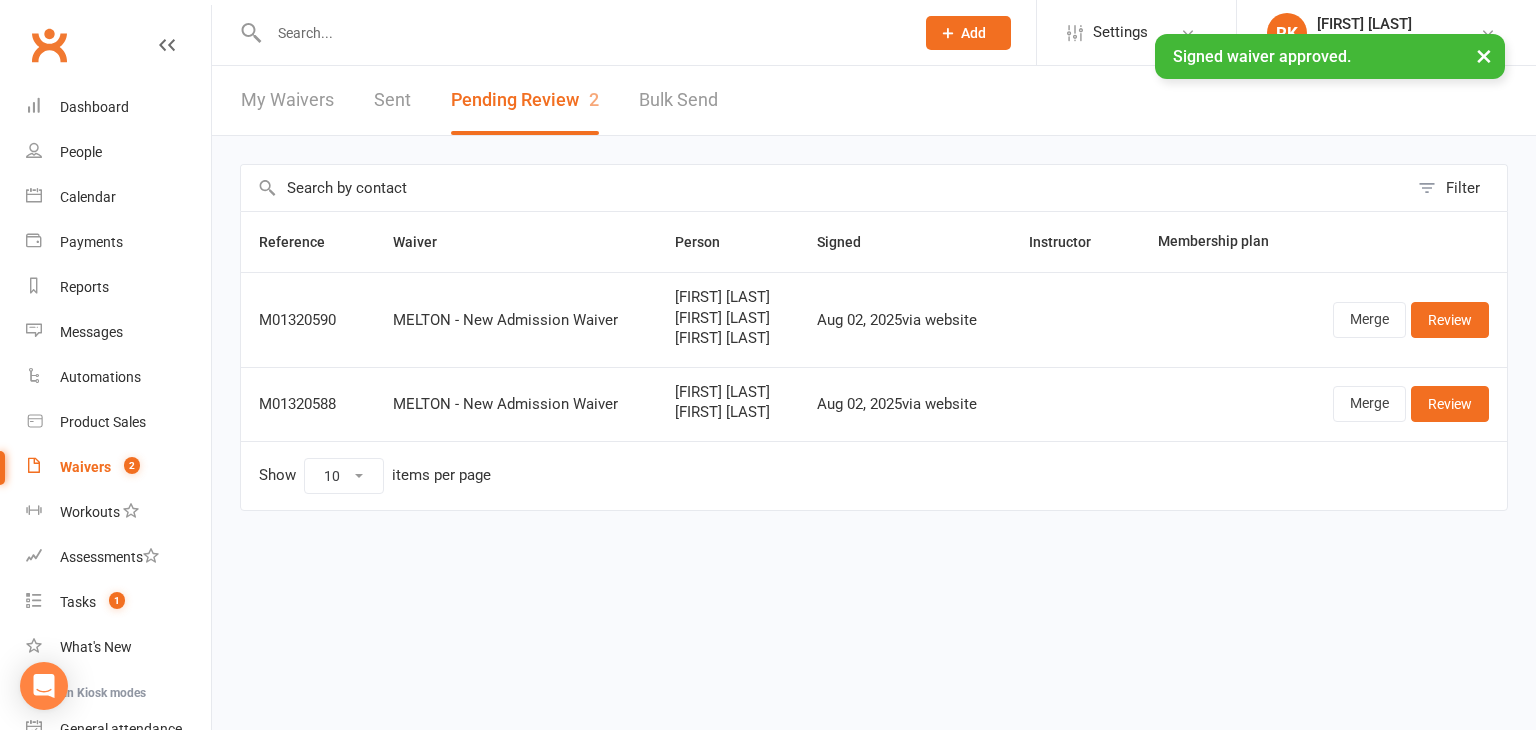 click at bounding box center [581, 33] 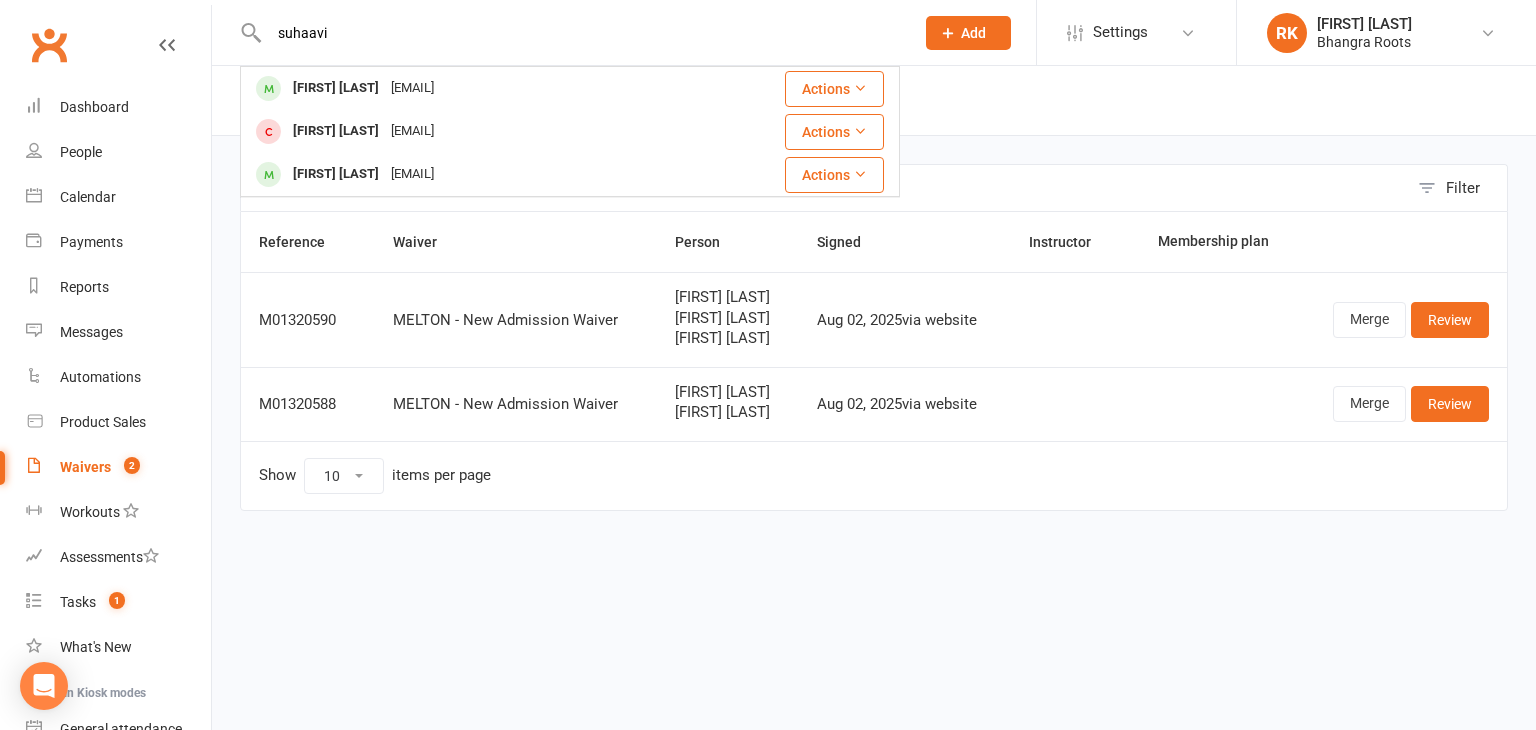 type on "suhaavi" 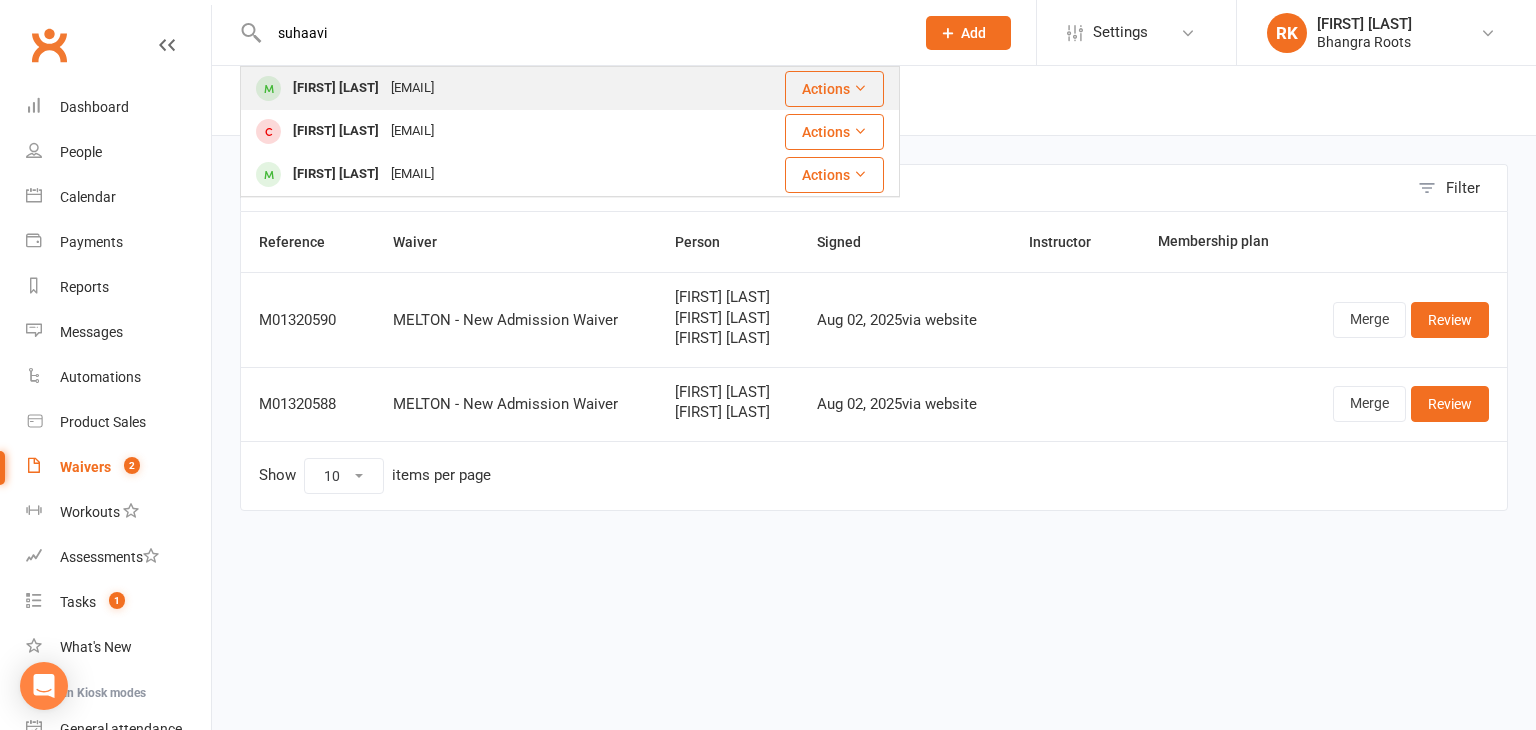 click on "[EMAIL]" at bounding box center (412, 88) 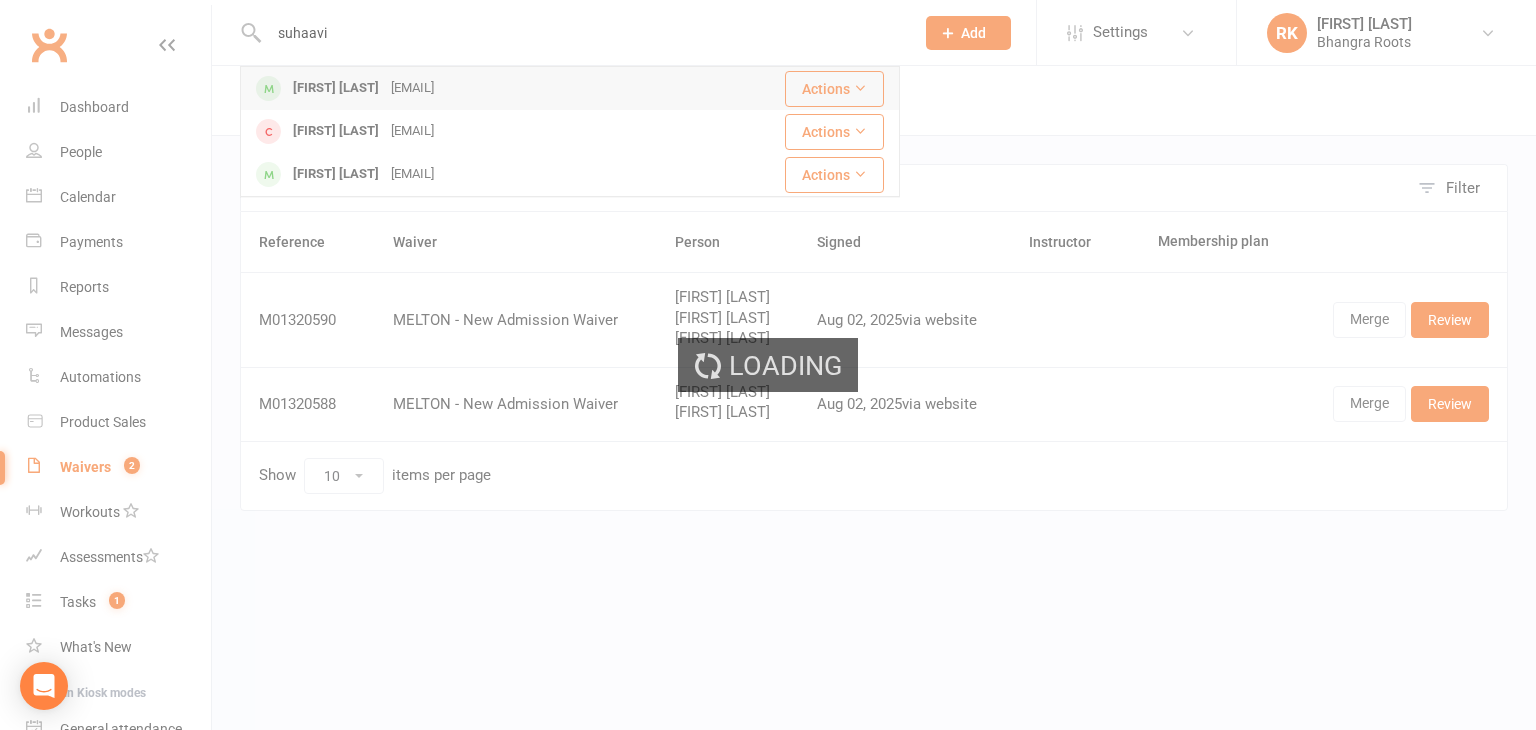 type 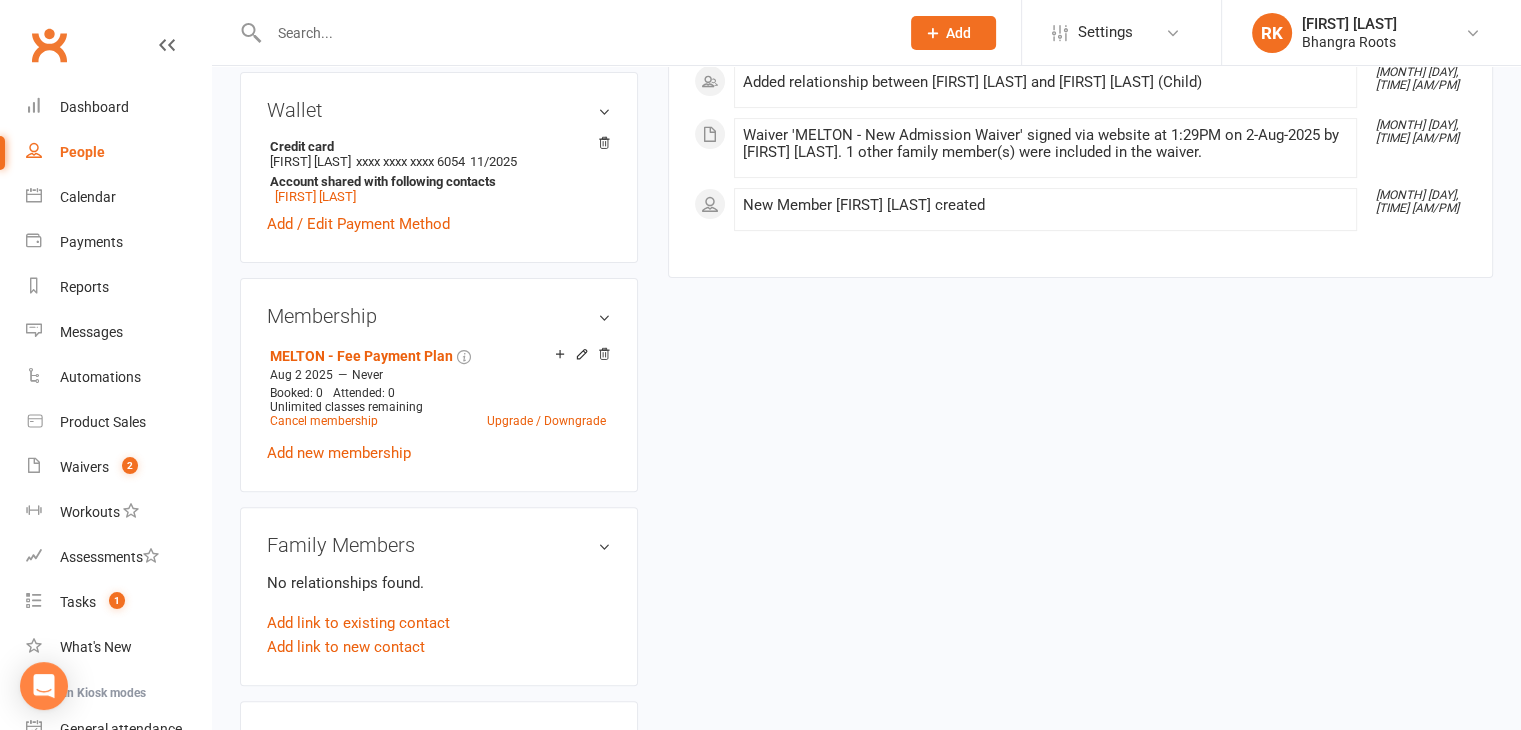 scroll, scrollTop: 620, scrollLeft: 0, axis: vertical 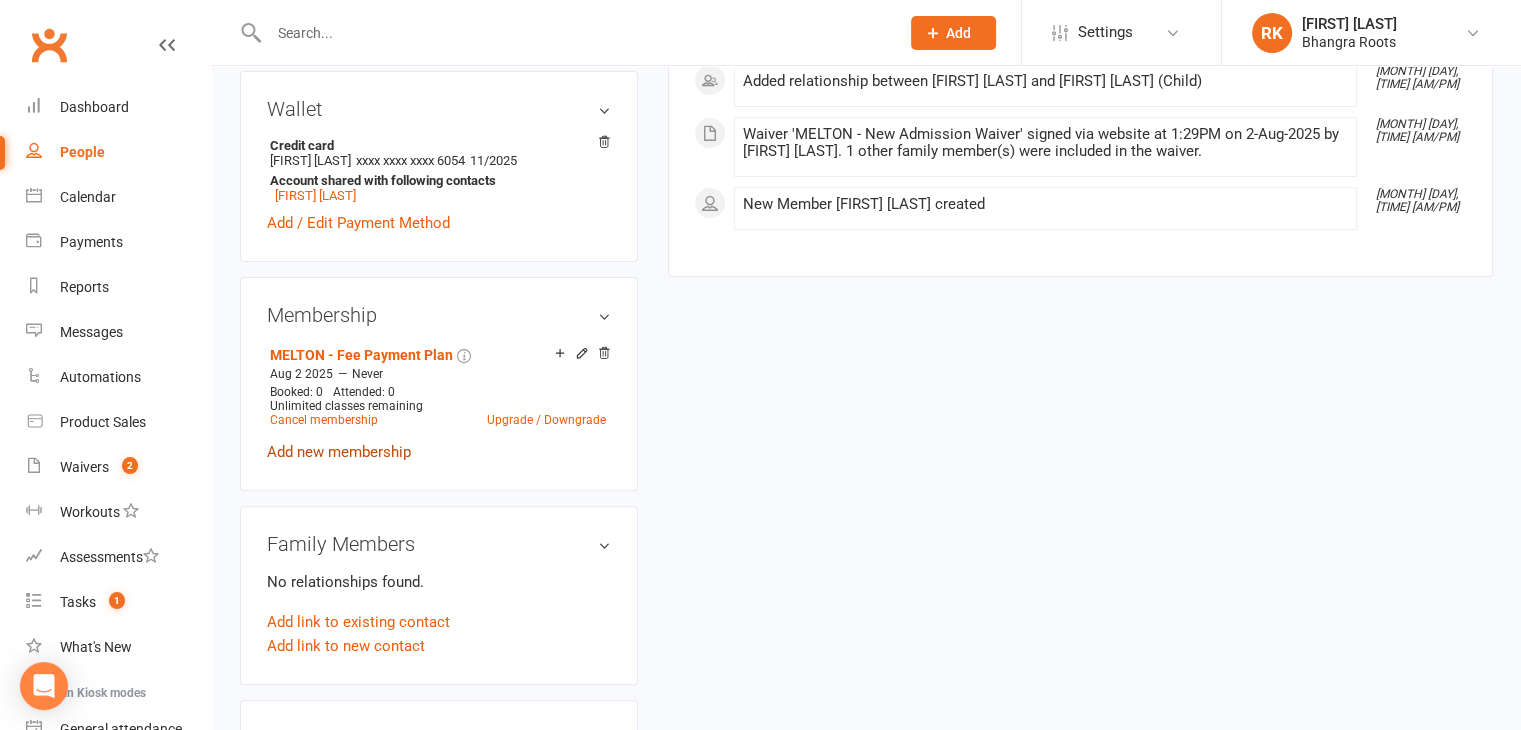 click on "Add new membership" at bounding box center (339, 452) 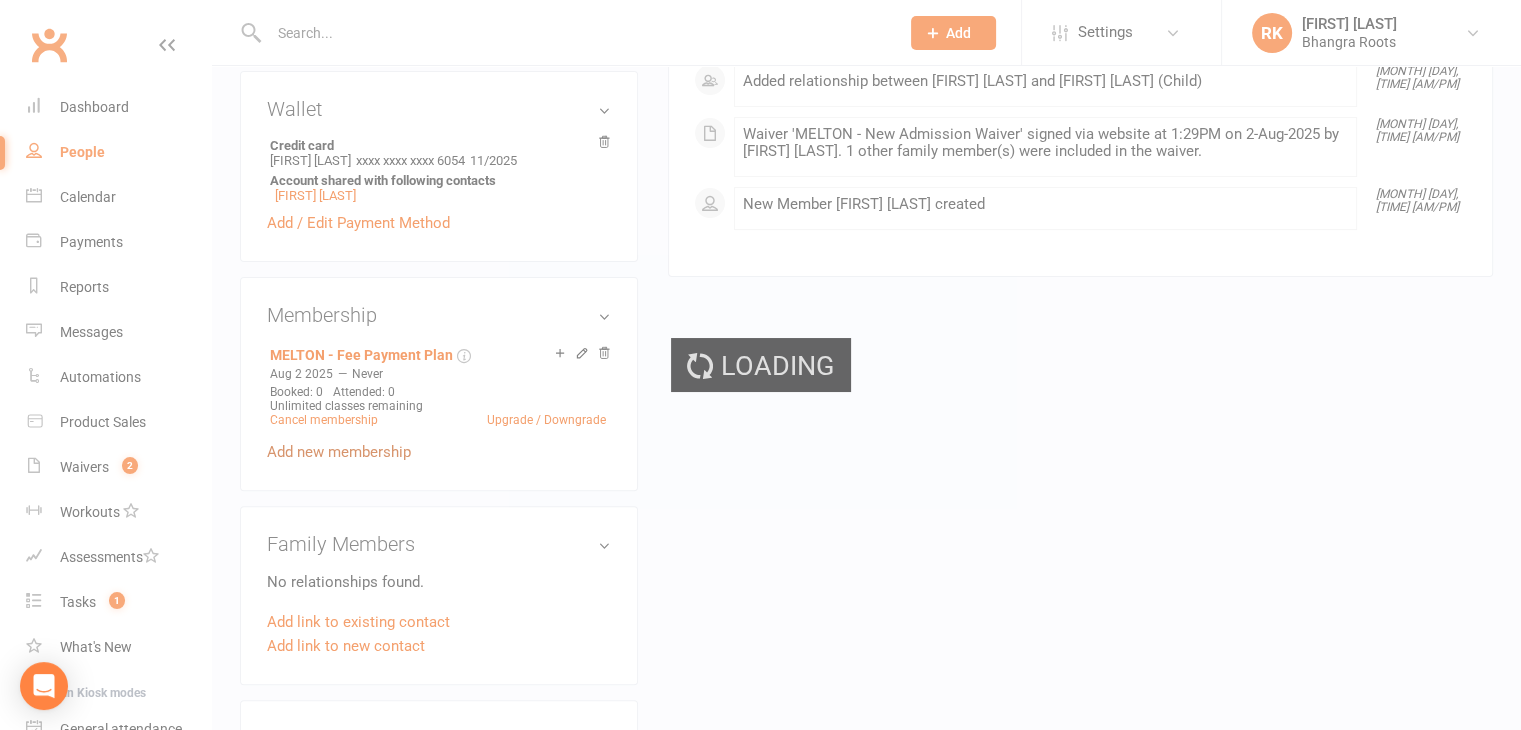 scroll, scrollTop: 0, scrollLeft: 0, axis: both 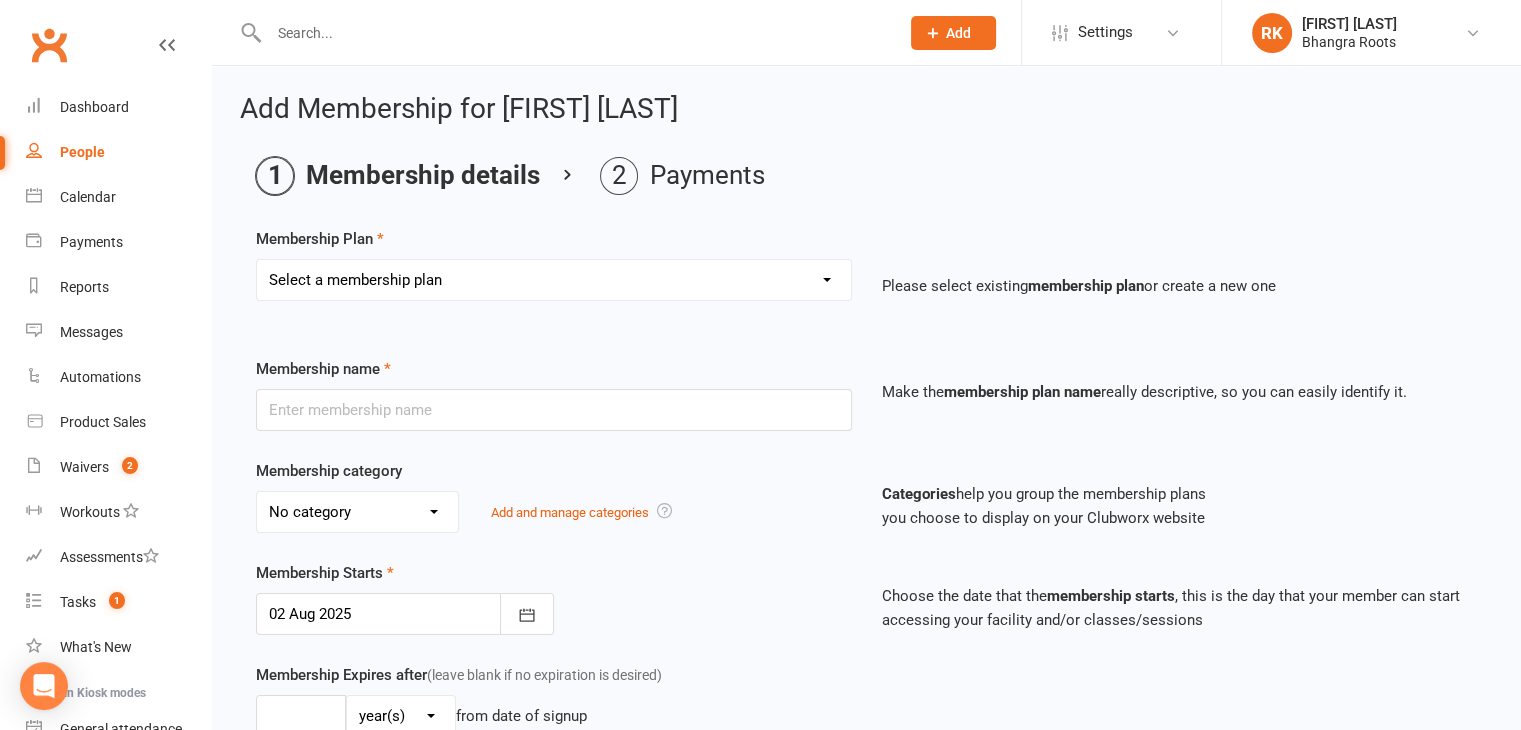 click on "Select a membership plan Create new Membership Plan [LOCATION] - Fee Payment Plan Fee Payment Plan - Discounted Fee Payment Plan - Term 4 New admission Form [LOCATION] - Fee Payment Plan Registration fee Term 3 Fee Term 3 & 4 - [YEAR] Cash payment Accounts Term 4 - [YEAR] Annual Registration Fee Do NOT Use Cash payment plan Term 4 - Discounted Cash payment Accounts Term 1 - [YEAR] Cash payment Accounts Term 2 - [YEAR] Cash payment Accounts Term 3 - [YEAR] Cash payment Accounts Term 4 - [YEAR] [LOCATION] - Fee Payment Plan - Wednesday Term 1 - [YEAR] payment [LOCATION] - Fee Payment Plan [LOCATION] - Fee Payment Plan - Wednesday [LOCATION] - Fee Payment Plan - Thursday [LOCATION] - Fee Payment Plan - Thursday [LOCATION] - Fee Payment Plan" at bounding box center (554, 280) 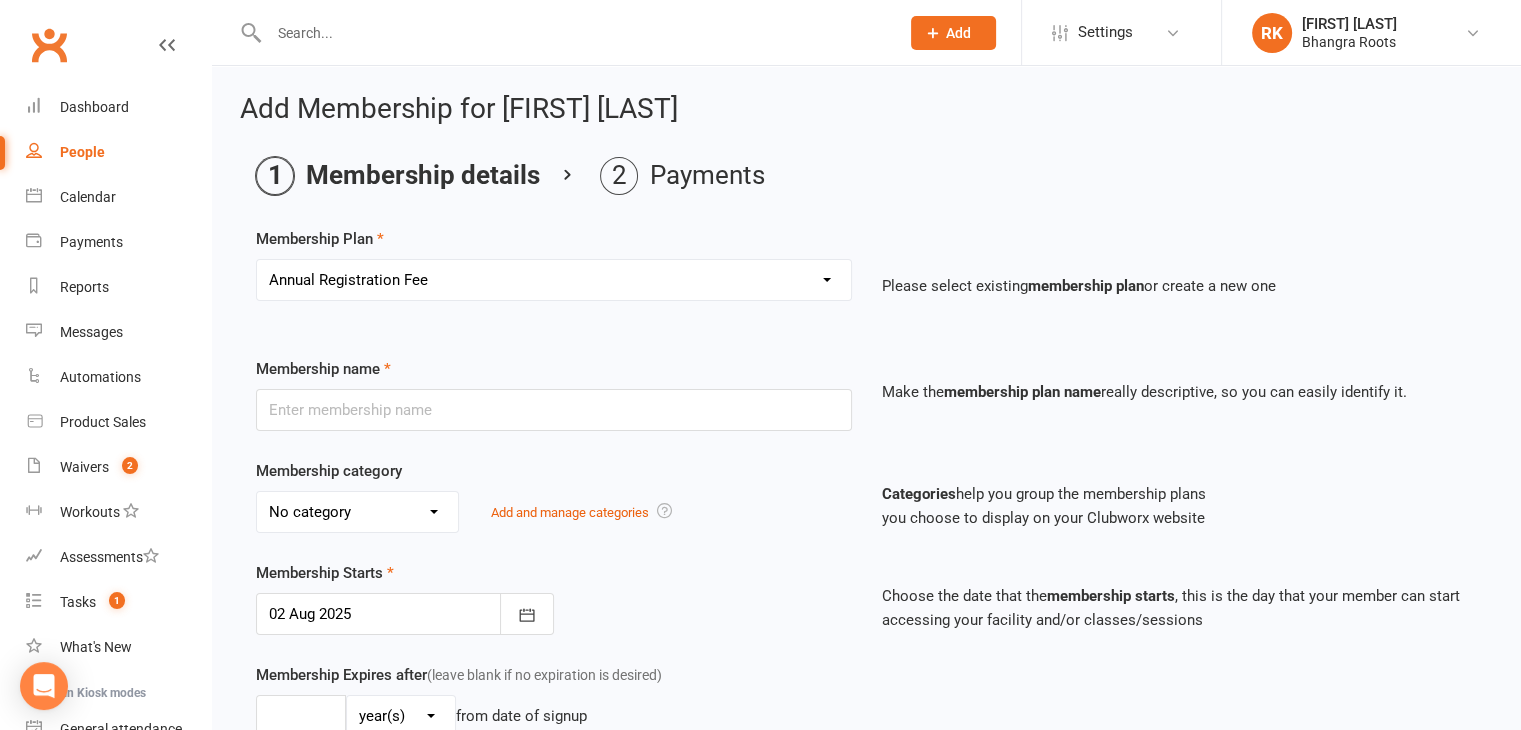 click on "Select a membership plan Create new Membership Plan [LOCATION] - Fee Payment Plan Fee Payment Plan - Discounted Fee Payment Plan - Term 4 New admission Form [LOCATION] - Fee Payment Plan Registration fee Term 3 Fee Term 3 & 4 - [YEAR] Cash payment Accounts Term 4 - [YEAR] Annual Registration Fee Do NOT Use Cash payment plan Term 4 - Discounted Cash payment Accounts Term 1 - [YEAR] Cash payment Accounts Term 2 - [YEAR] Cash payment Accounts Term 3 - [YEAR] Cash payment Accounts Term 4 - [YEAR] [LOCATION] - Fee Payment Plan - Wednesday Term 1 - [YEAR] payment [LOCATION] - Fee Payment Plan [LOCATION] - Fee Payment Plan - Wednesday [LOCATION] - Fee Payment Plan - Thursday [LOCATION] - Fee Payment Plan - Thursday [LOCATION] - Fee Payment Plan" at bounding box center (554, 280) 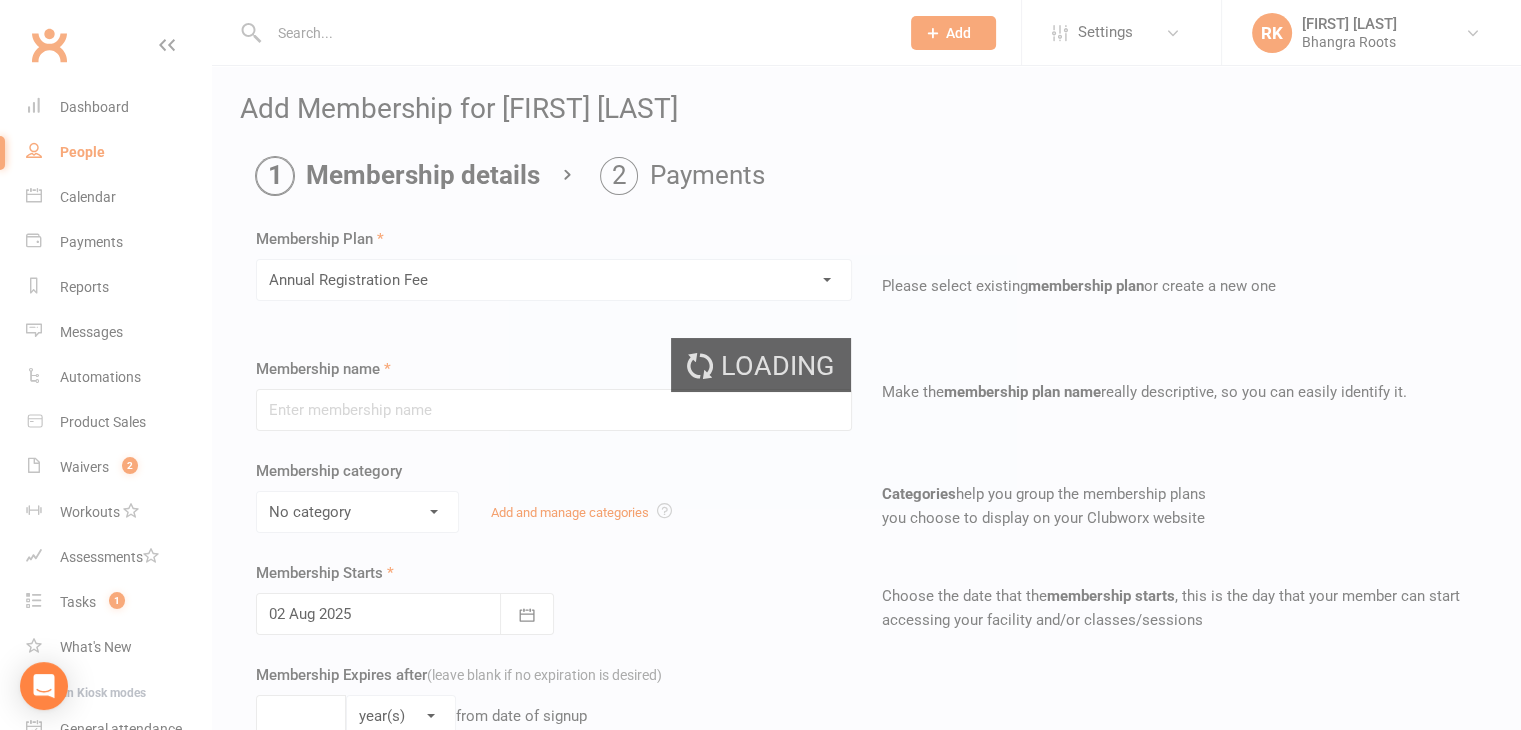 type on "Annual Registration Fee" 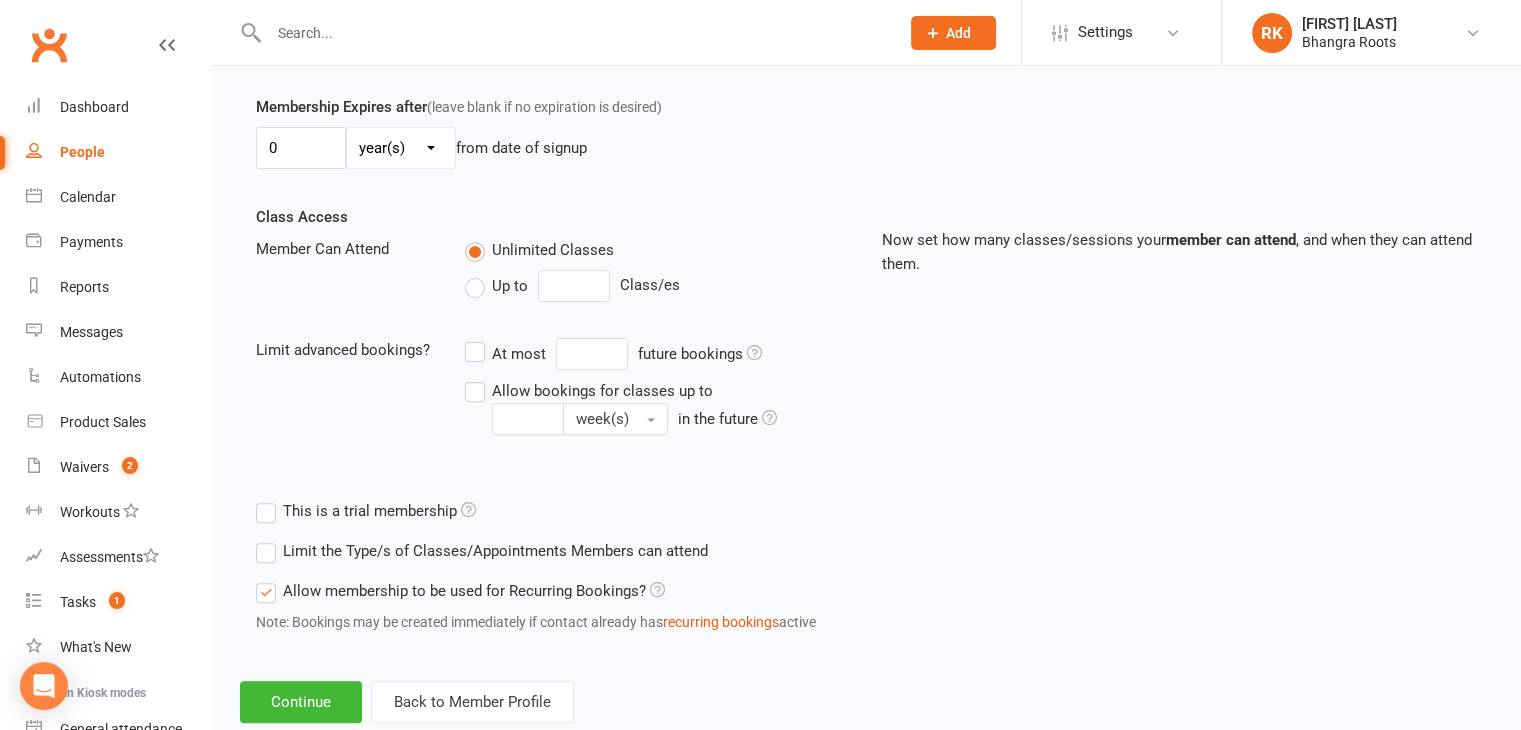 scroll, scrollTop: 615, scrollLeft: 0, axis: vertical 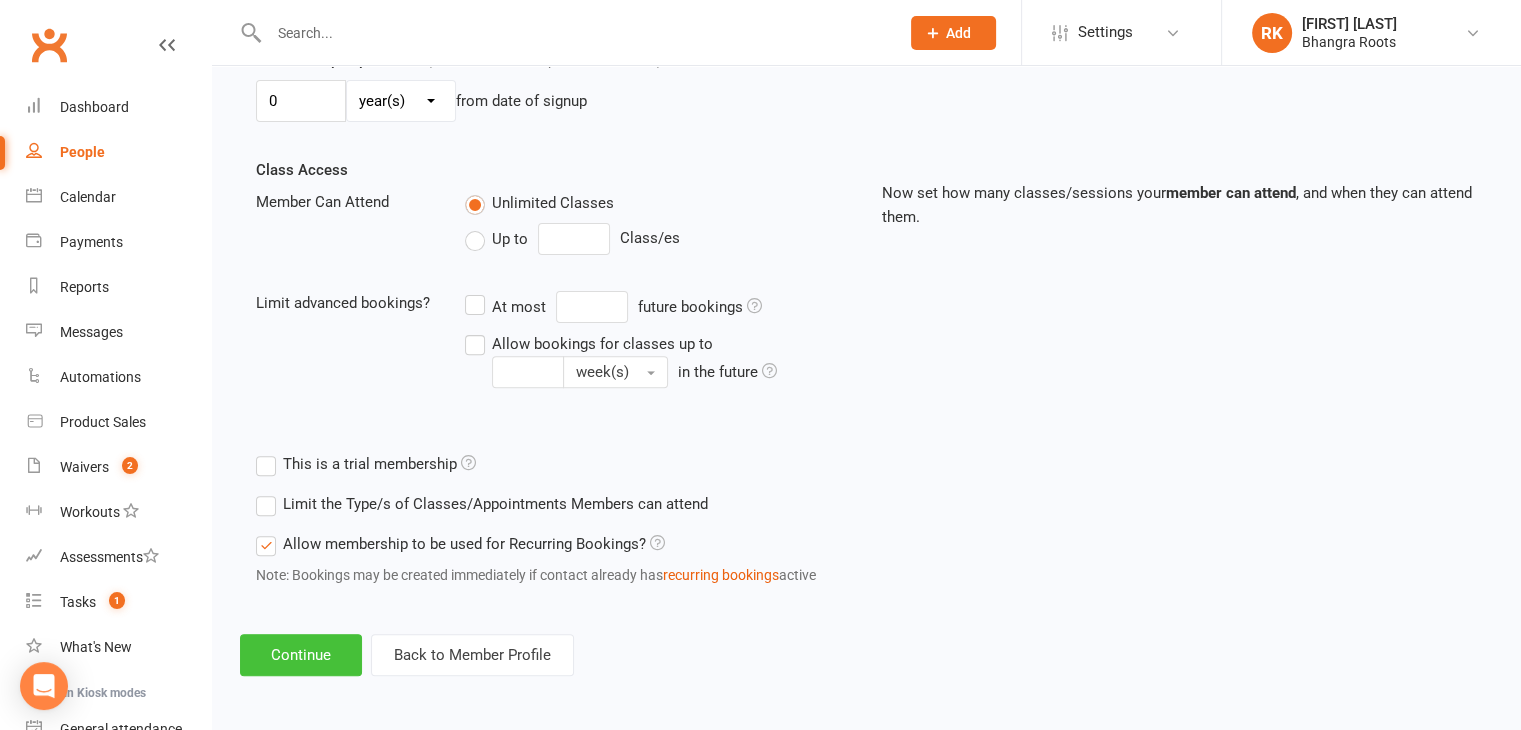 click on "Continue" at bounding box center [301, 655] 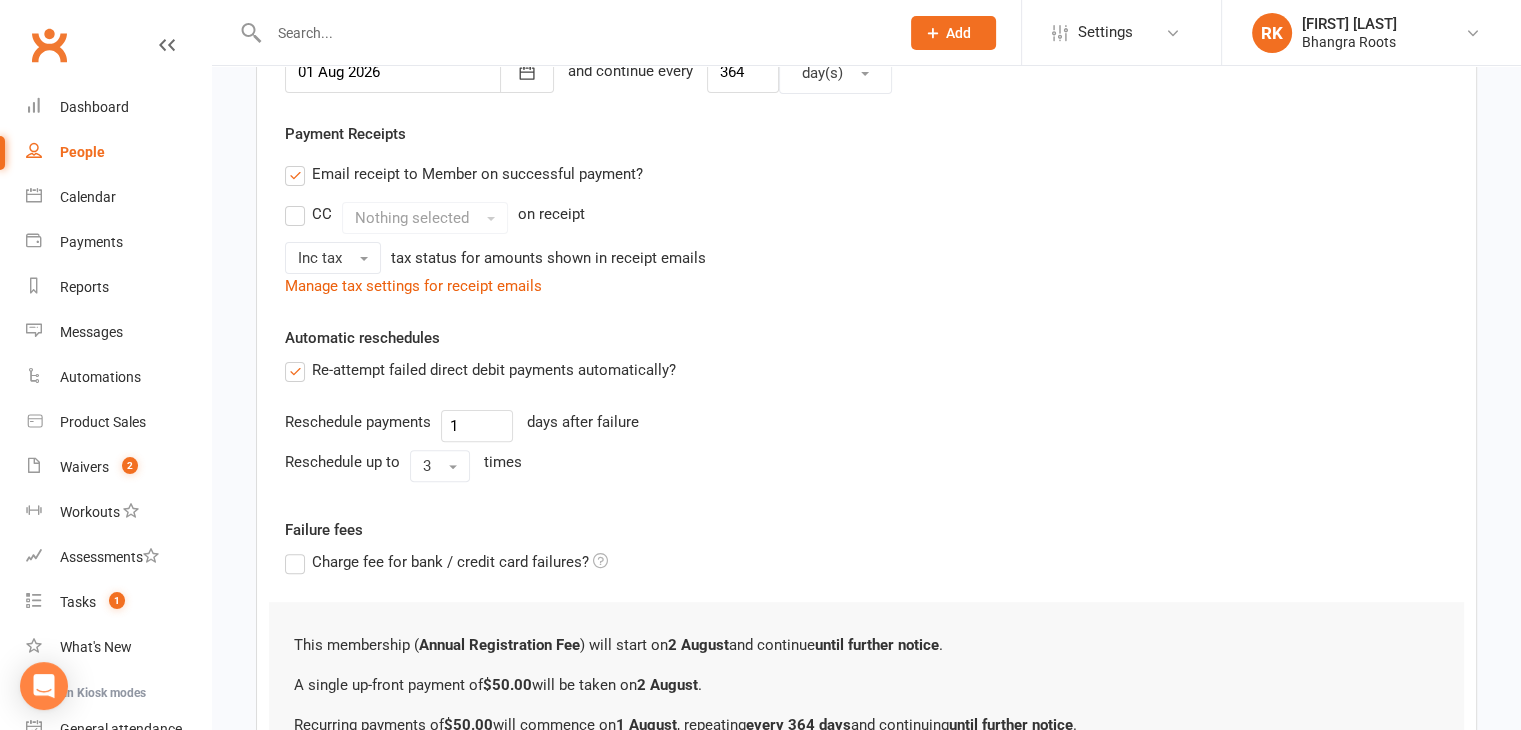 scroll, scrollTop: 760, scrollLeft: 0, axis: vertical 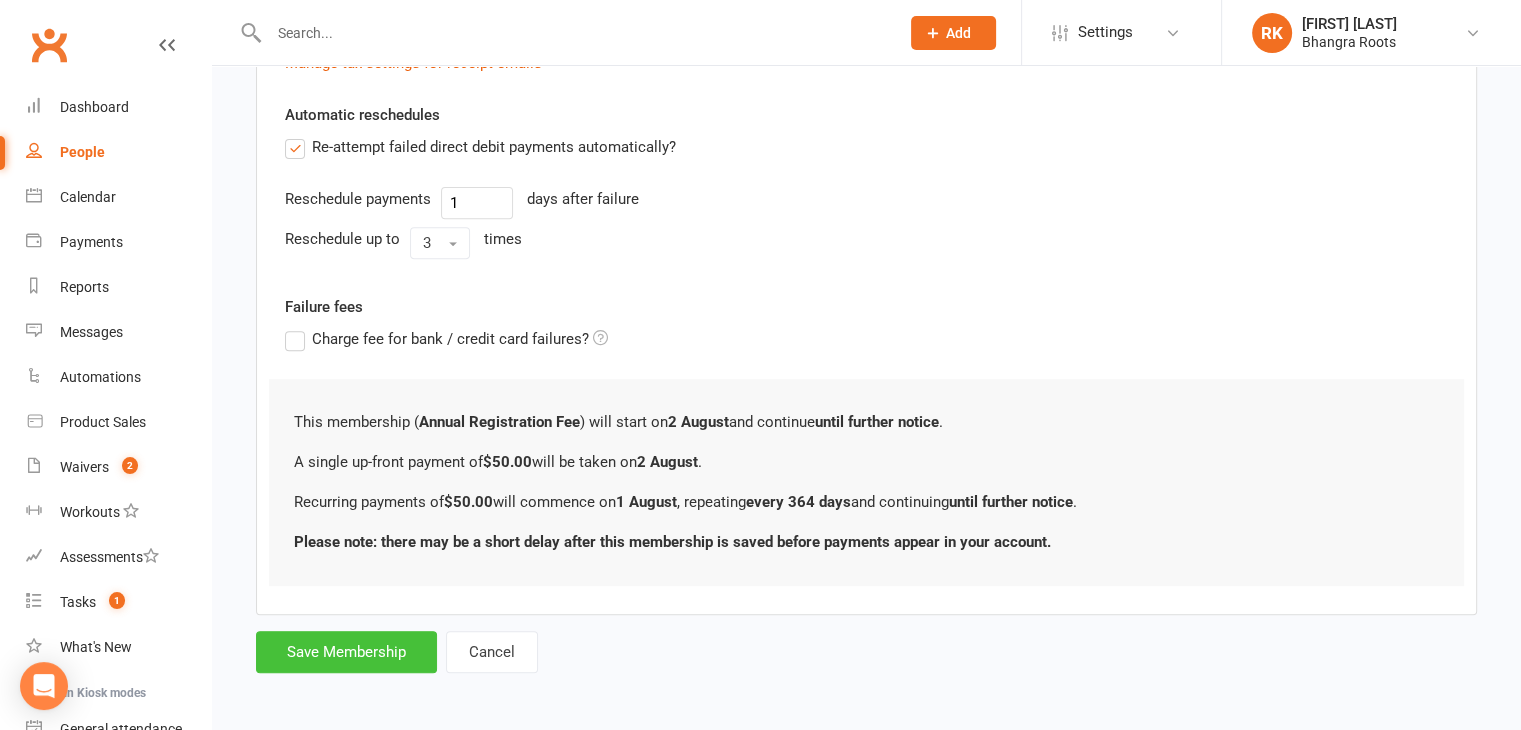 click on "Save Membership" at bounding box center [346, 652] 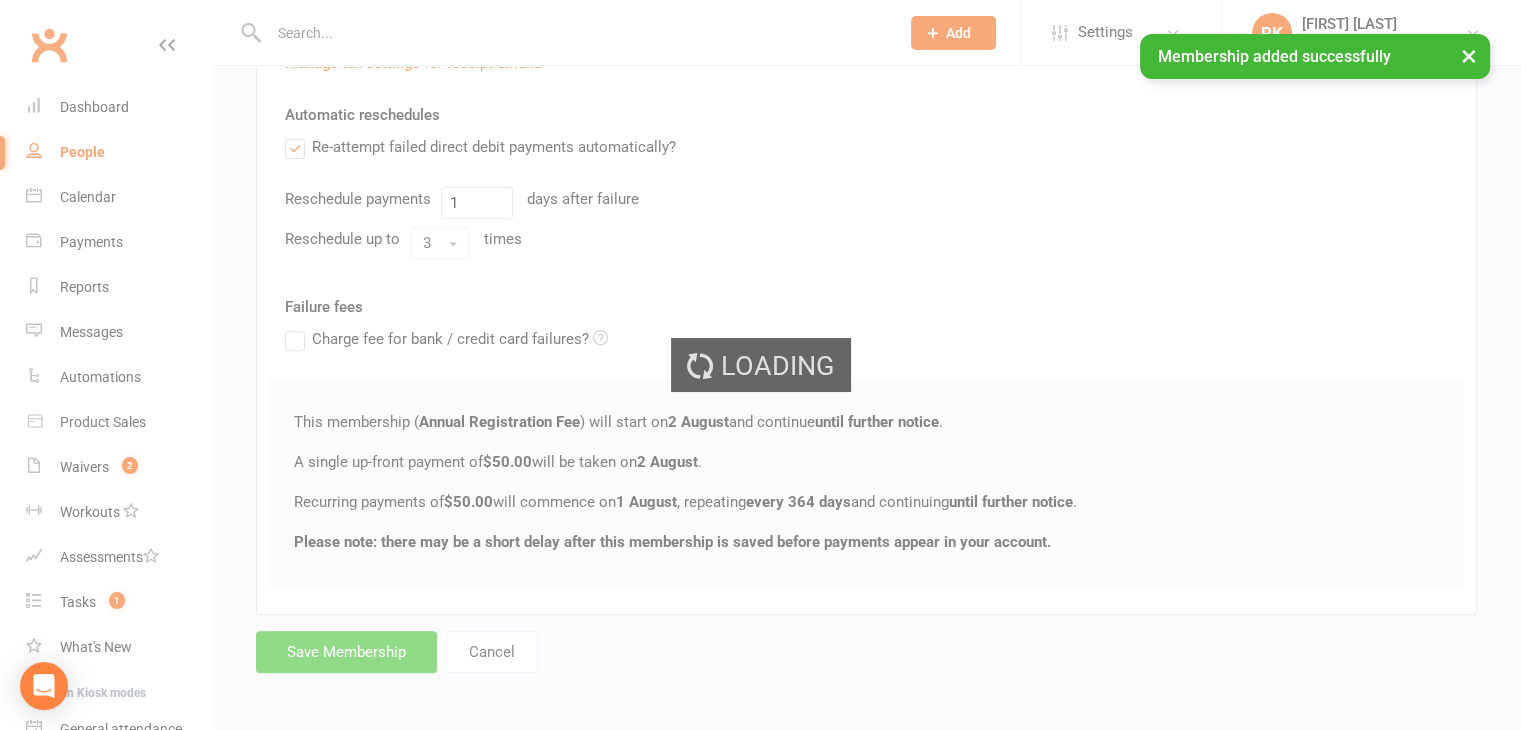 scroll, scrollTop: 0, scrollLeft: 0, axis: both 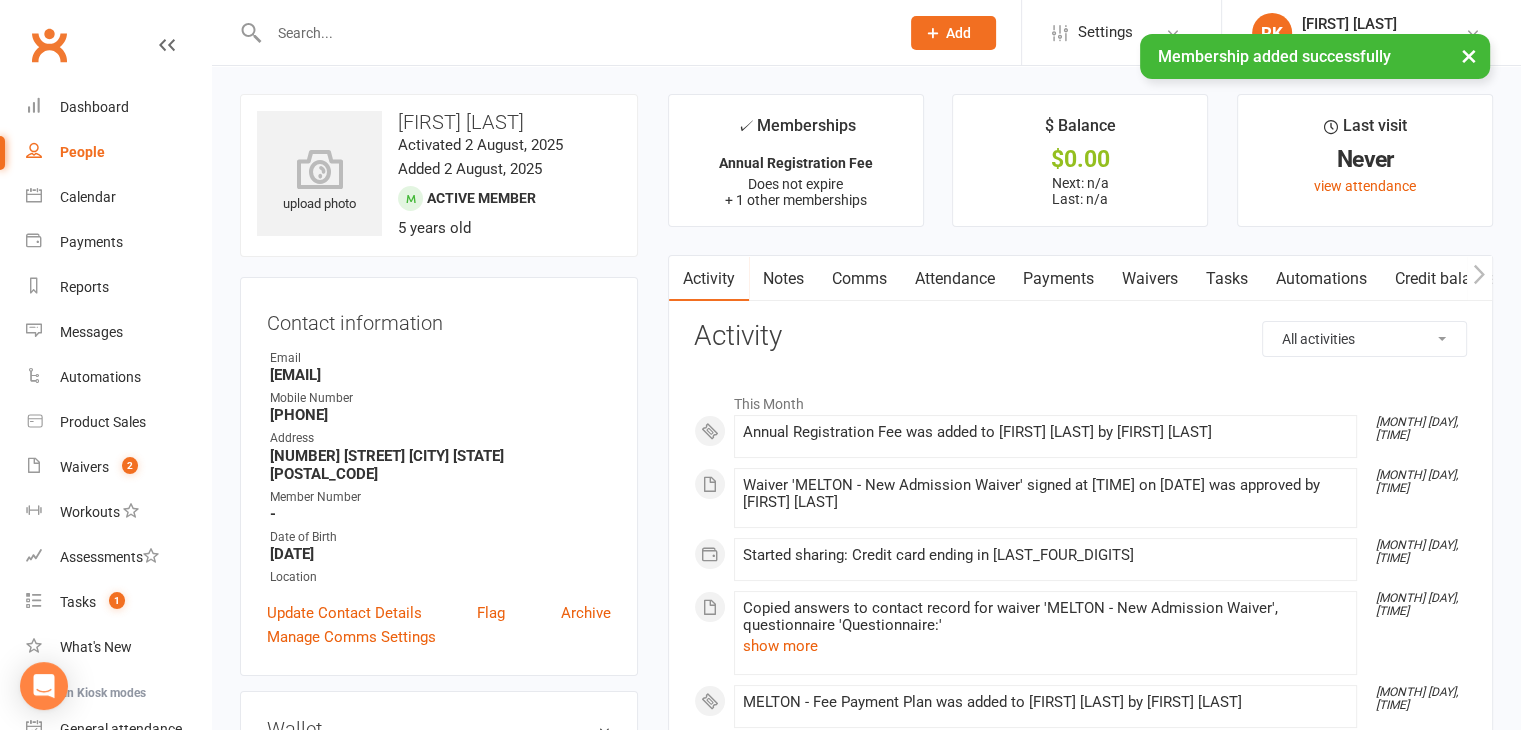 click on "Waivers" at bounding box center [84, 467] 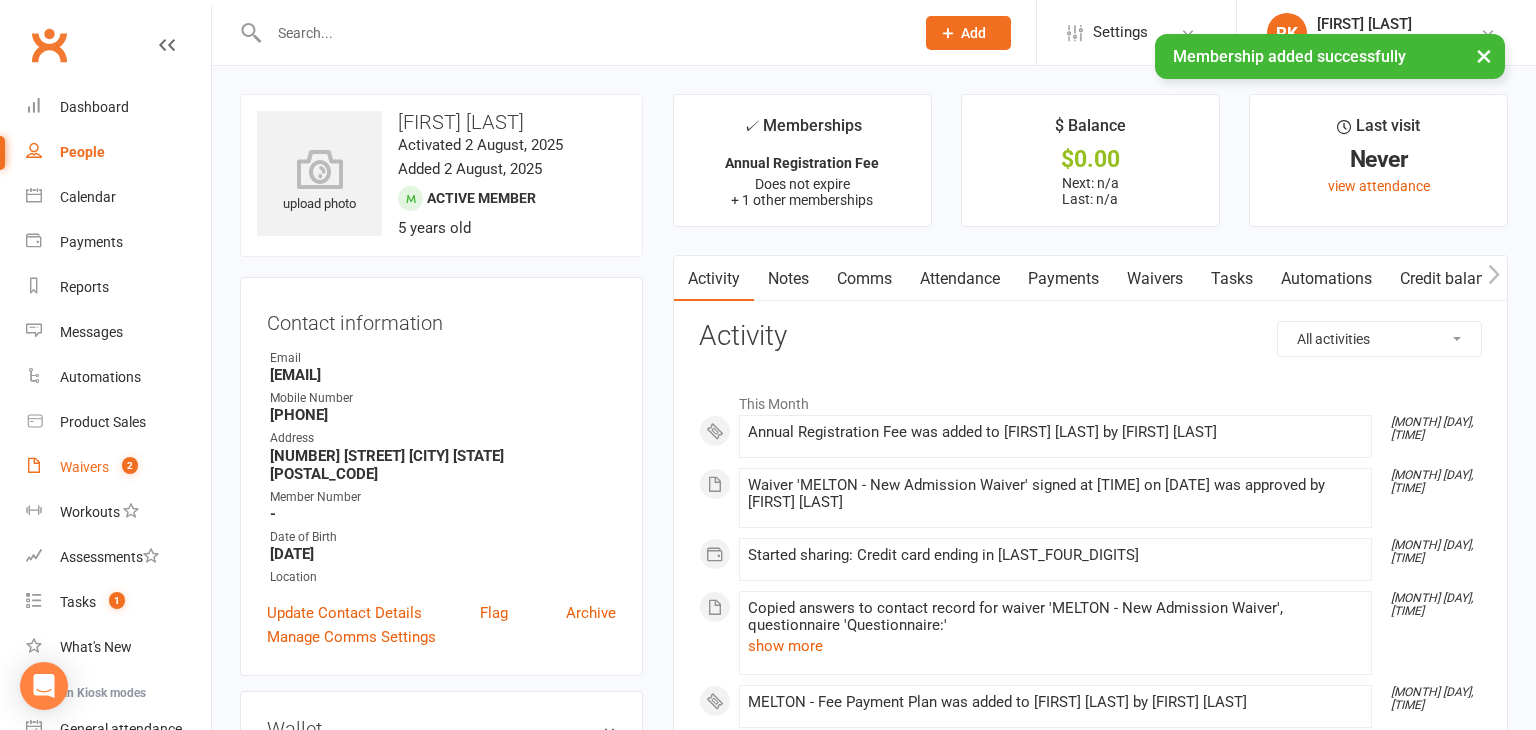 select on "25" 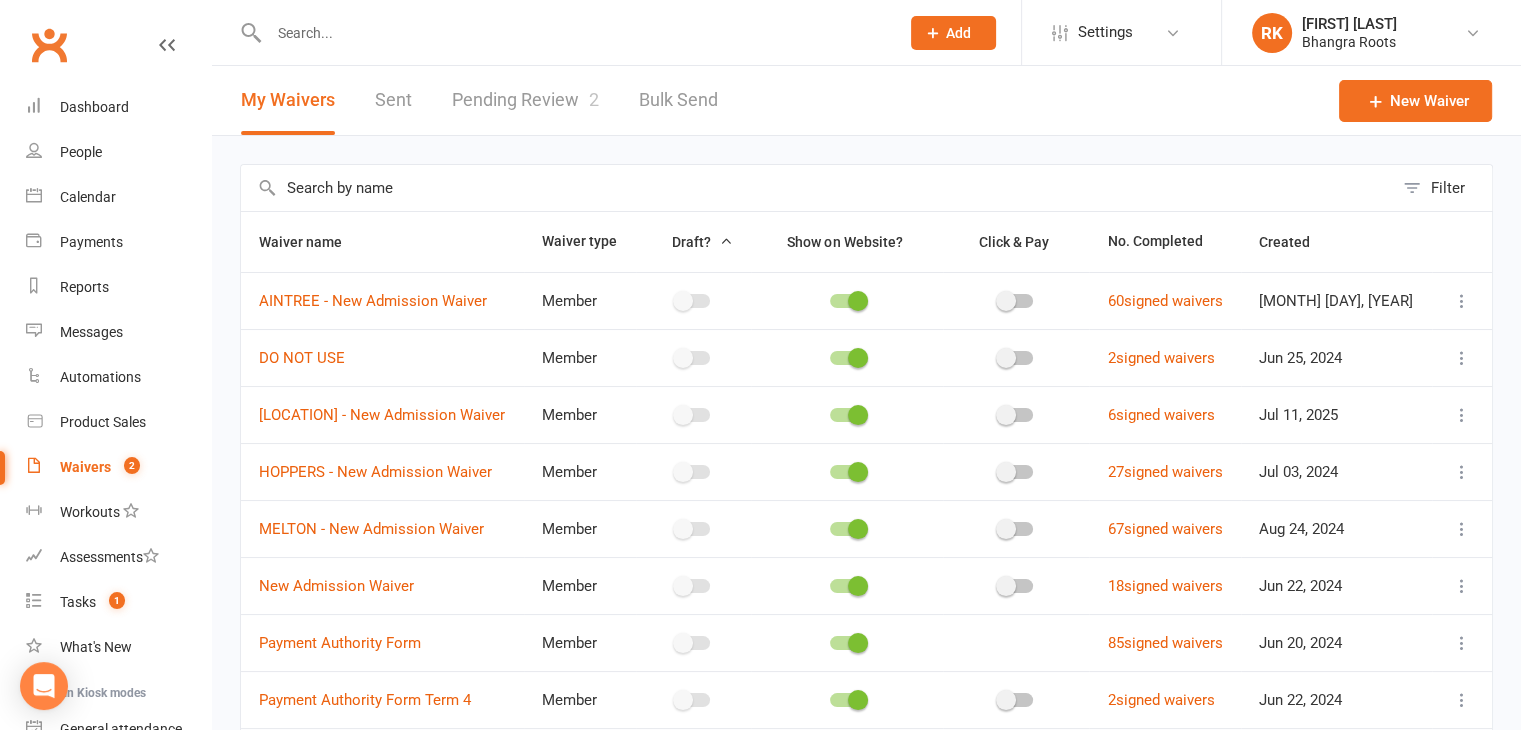 click on "Pending Review 2" at bounding box center (525, 100) 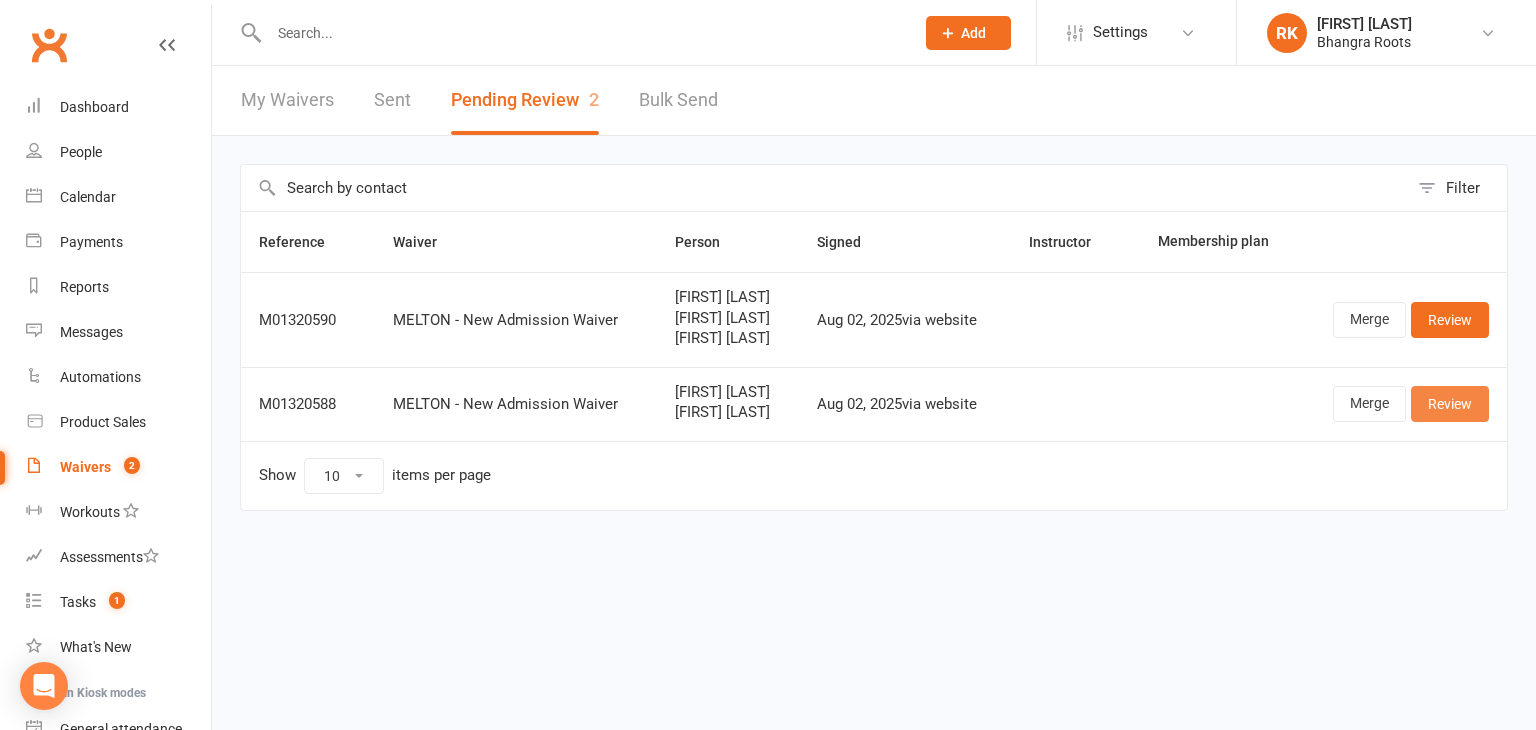 click on "Review" at bounding box center (1450, 404) 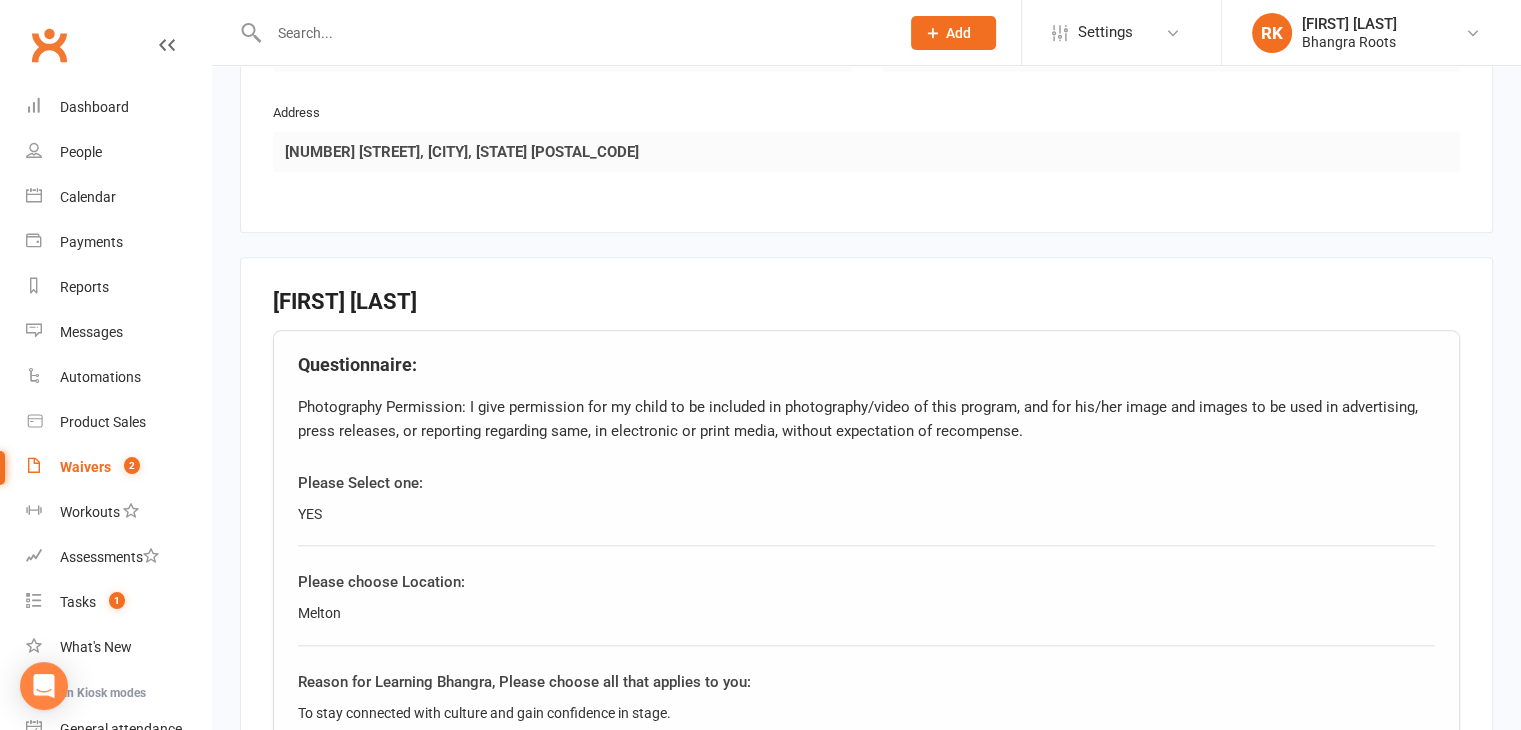 click at bounding box center (866, 545) 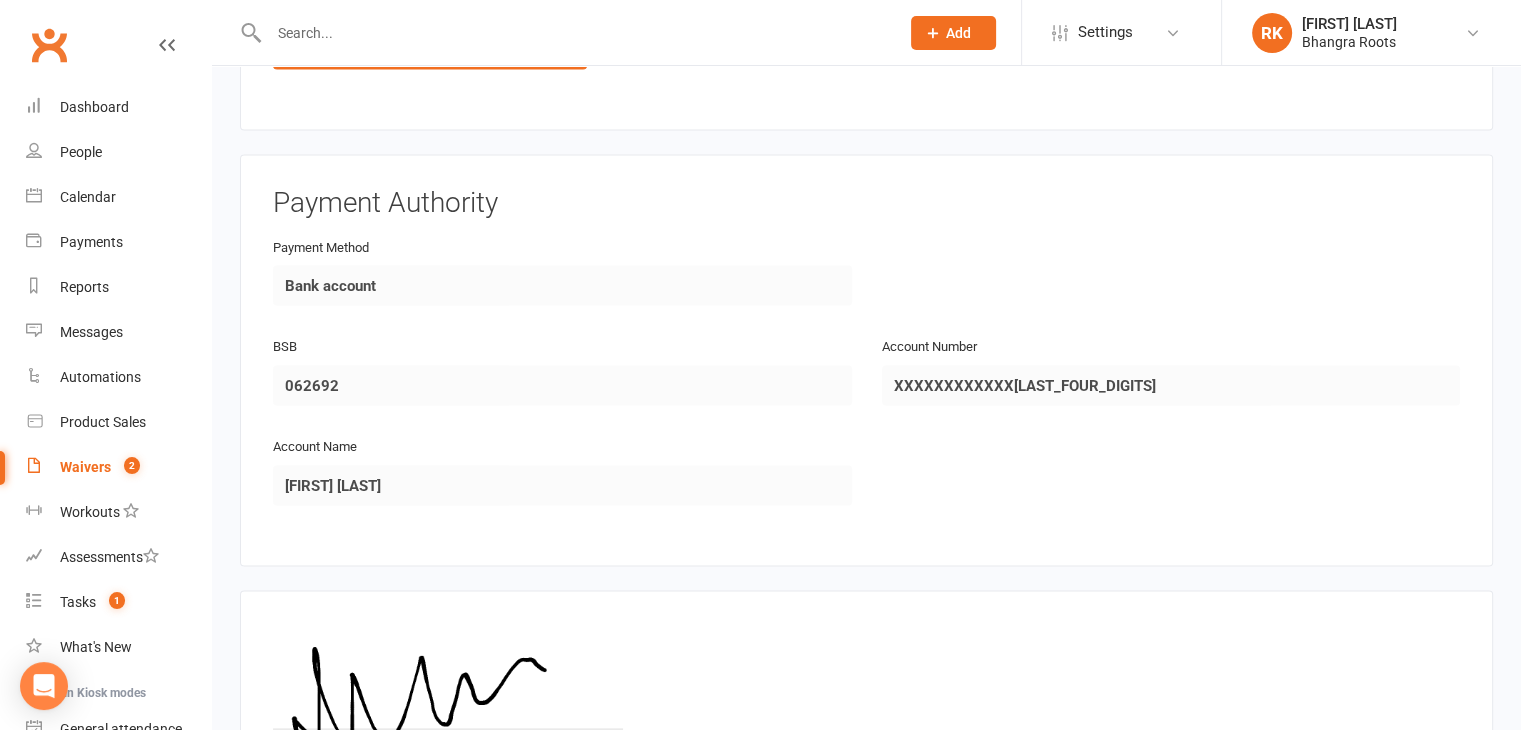 scroll, scrollTop: 4049, scrollLeft: 0, axis: vertical 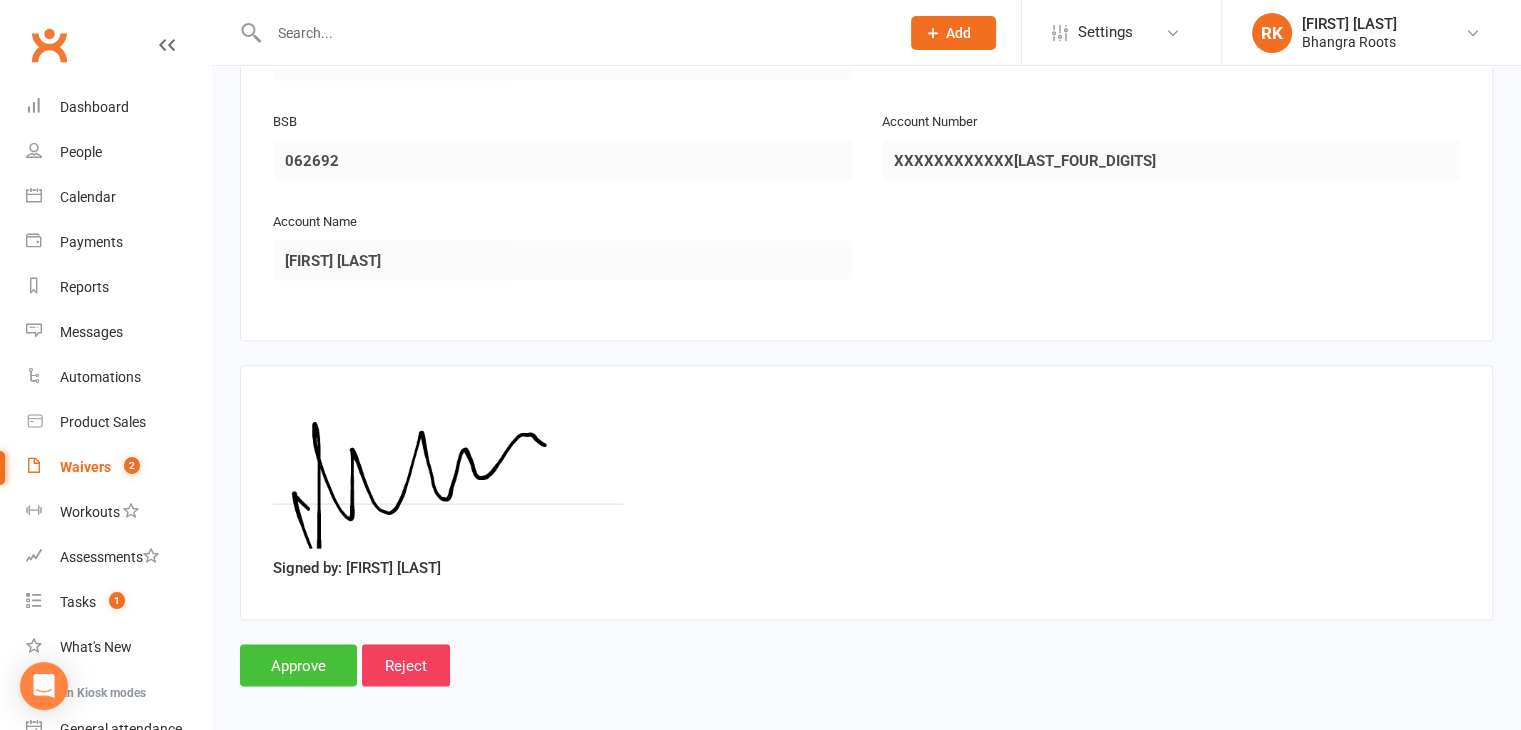 click on "Approve" at bounding box center (298, 666) 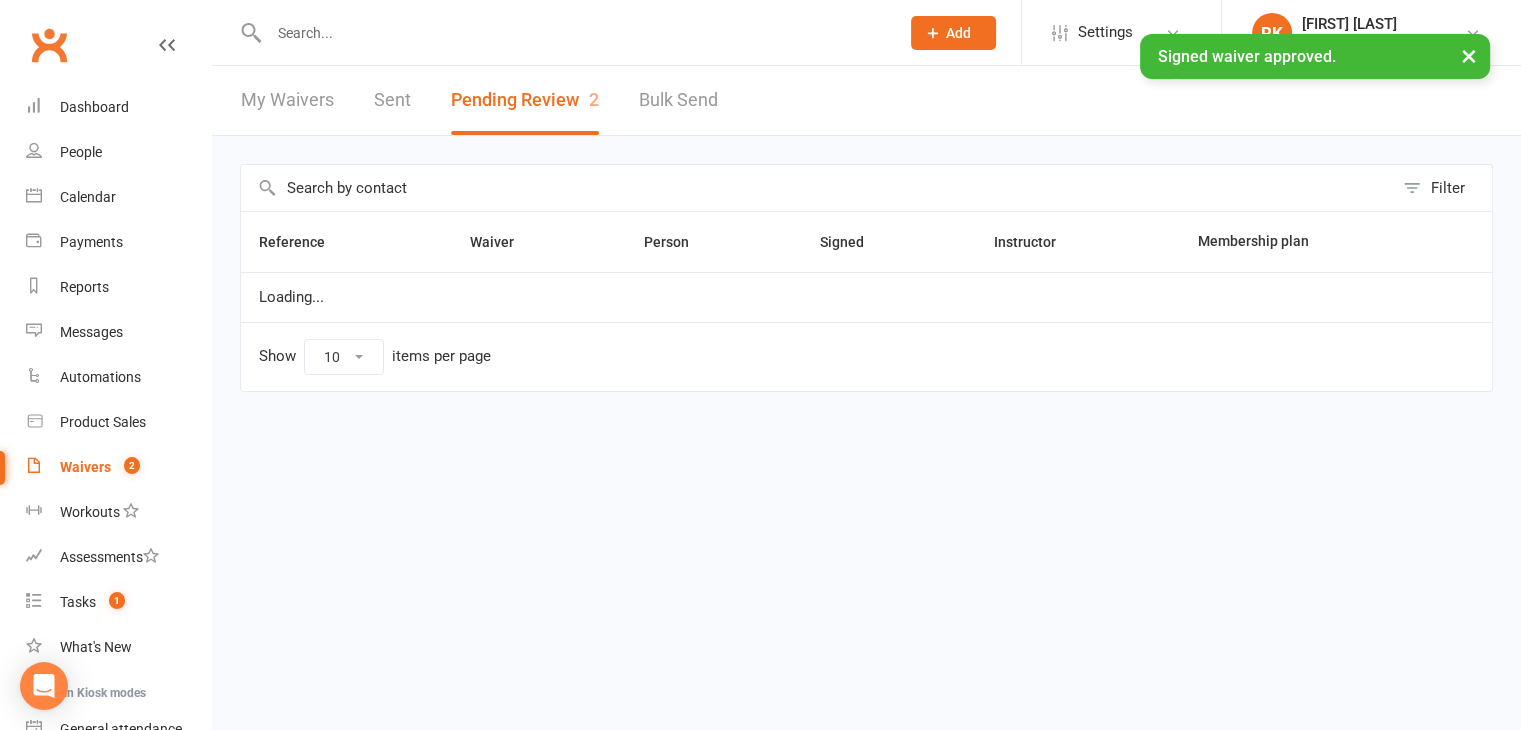 scroll, scrollTop: 0, scrollLeft: 0, axis: both 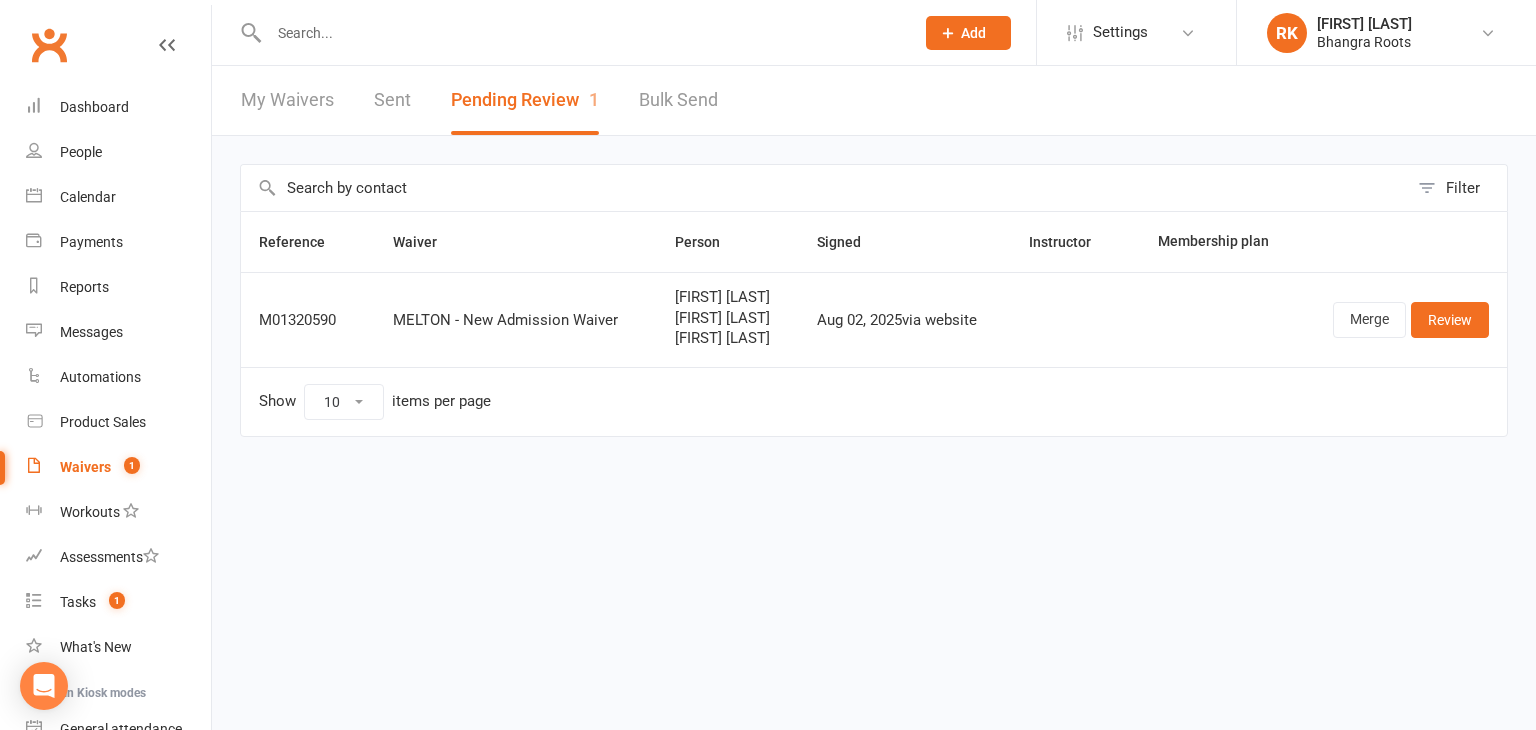 click at bounding box center (581, 33) 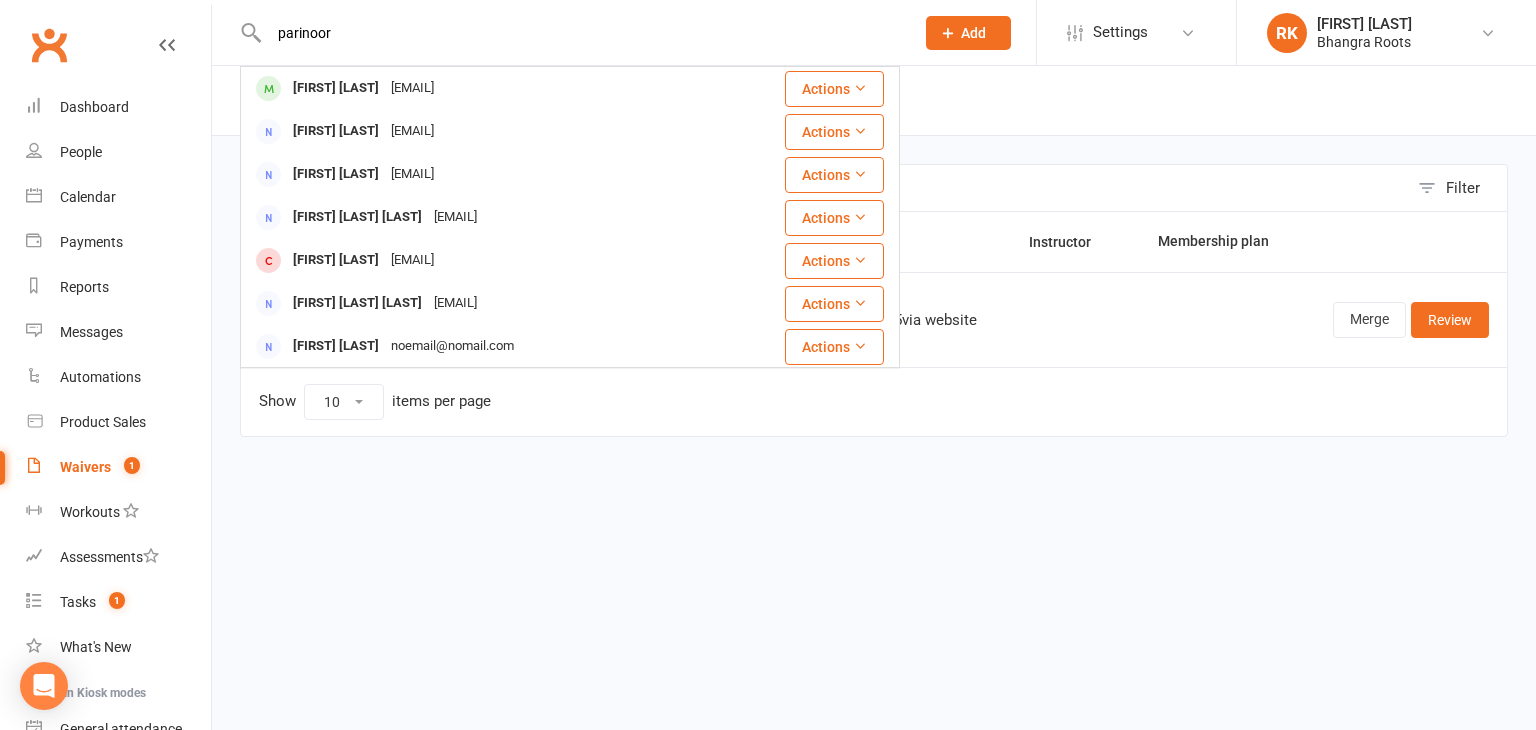 type on "parinoor" 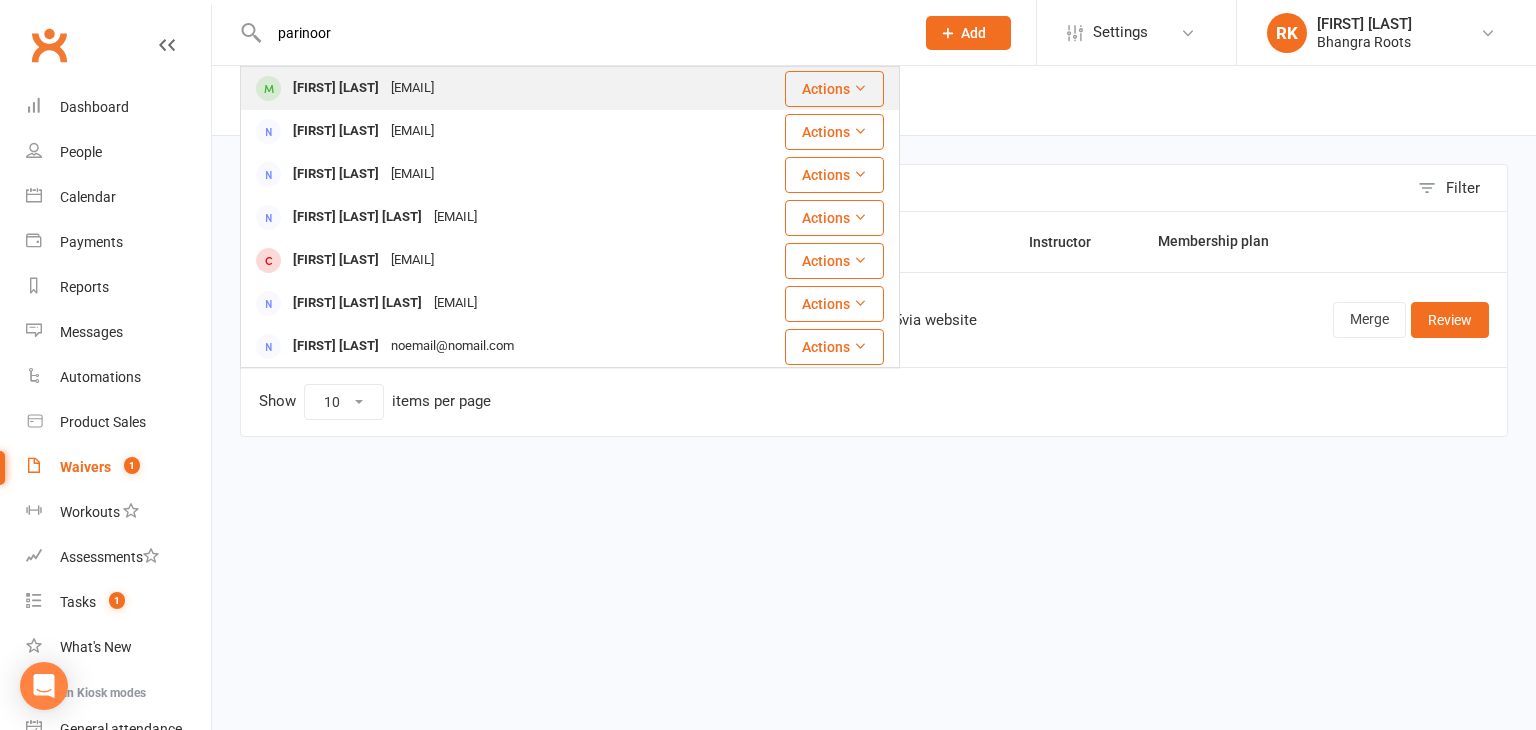 click on "[EMAIL]" at bounding box center [412, 88] 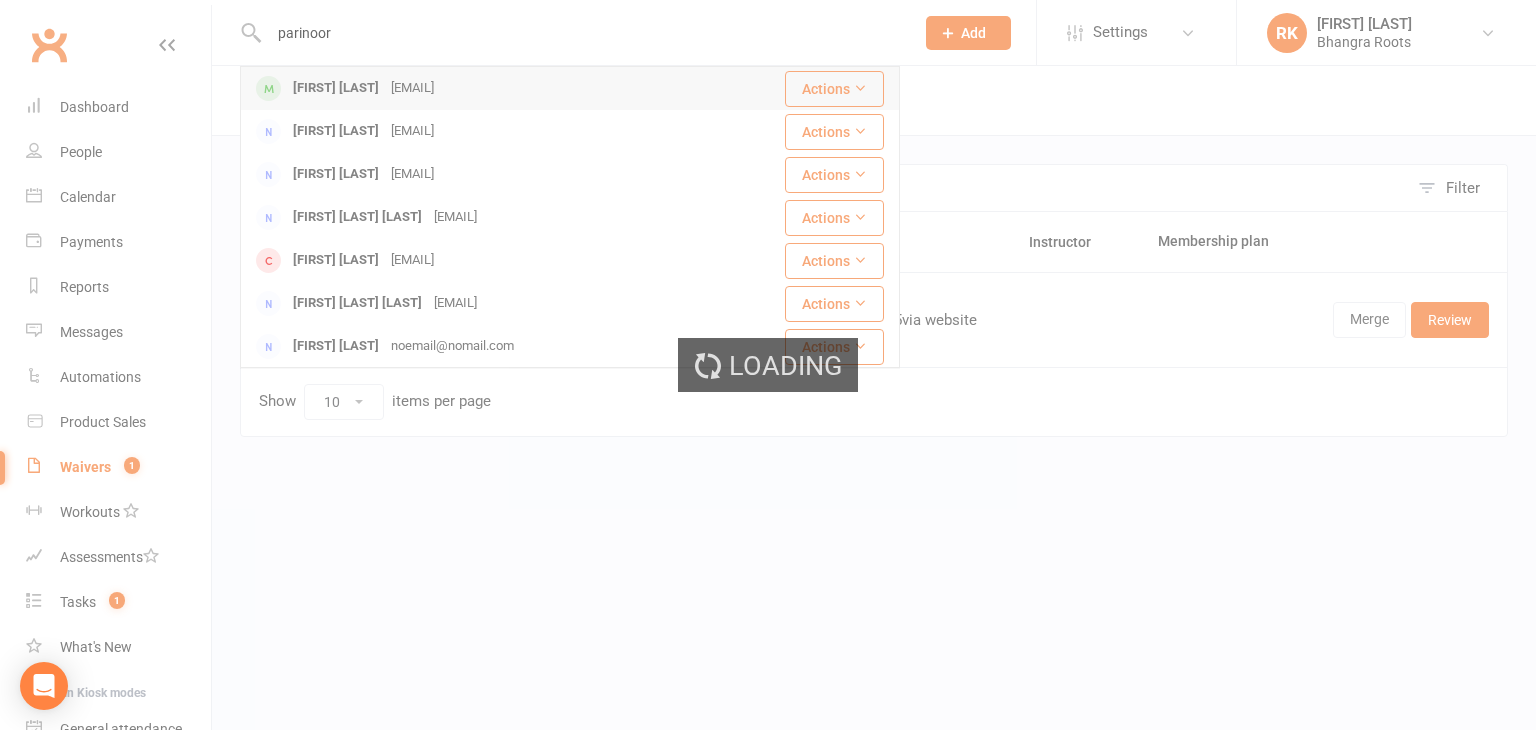 type 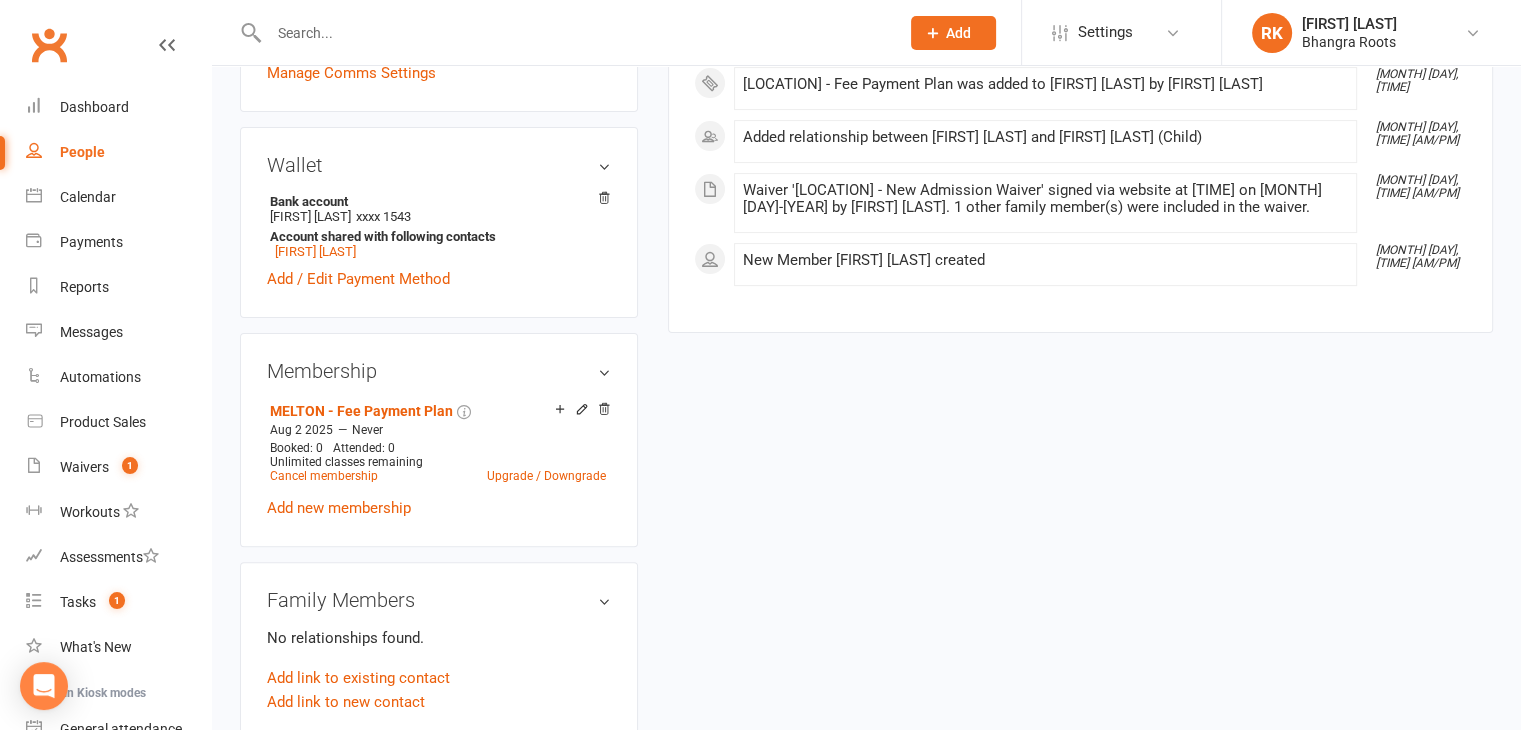 scroll, scrollTop: 624, scrollLeft: 0, axis: vertical 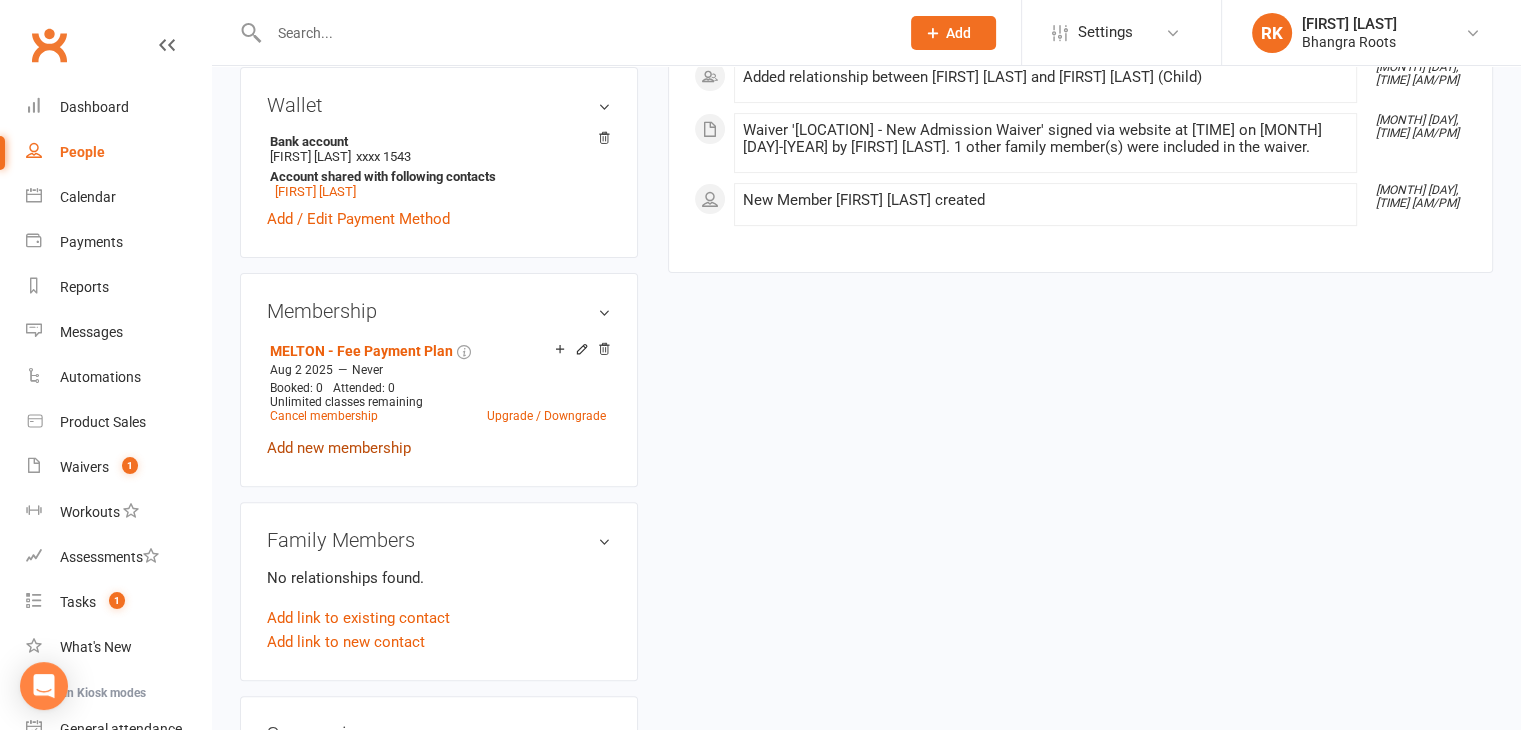click on "Add new membership" at bounding box center [339, 448] 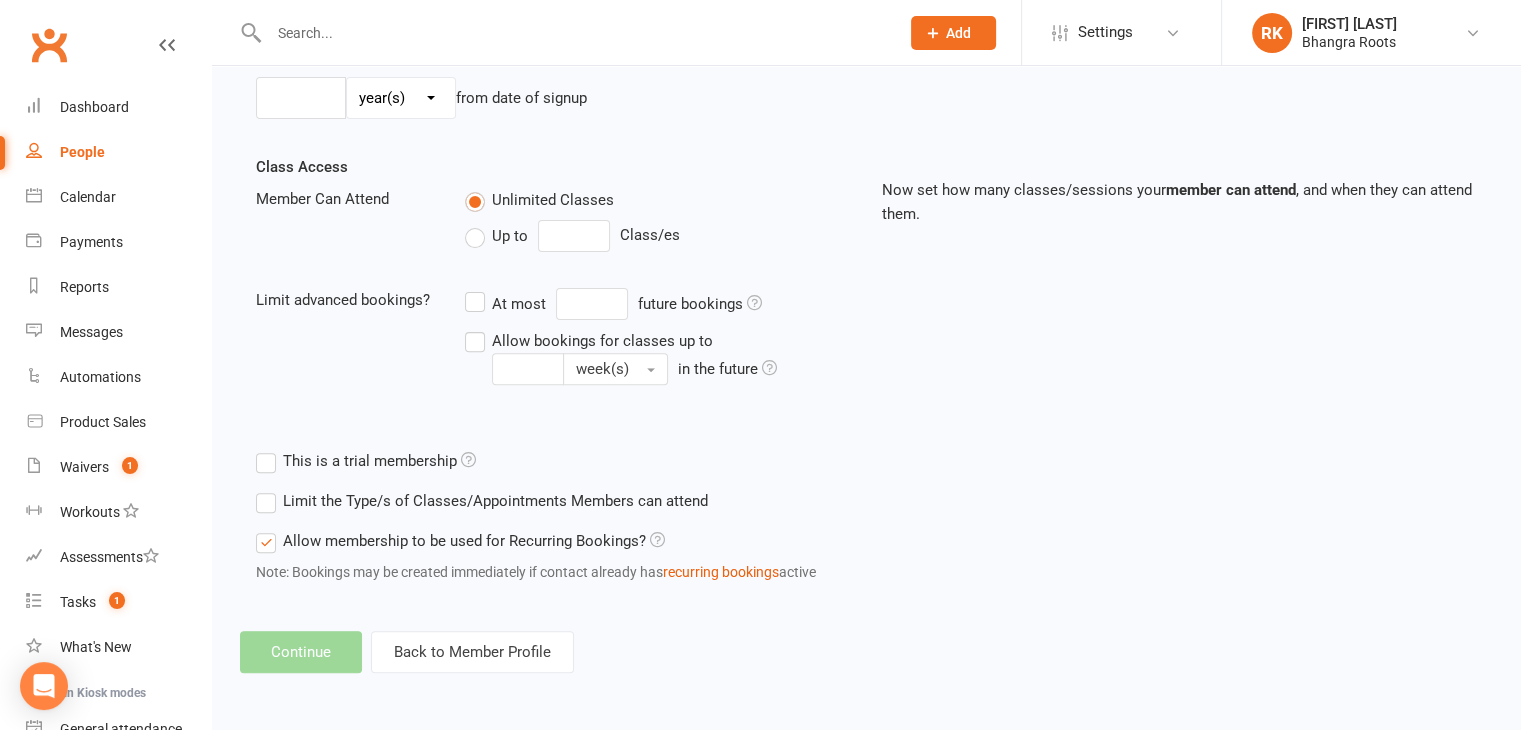 scroll, scrollTop: 0, scrollLeft: 0, axis: both 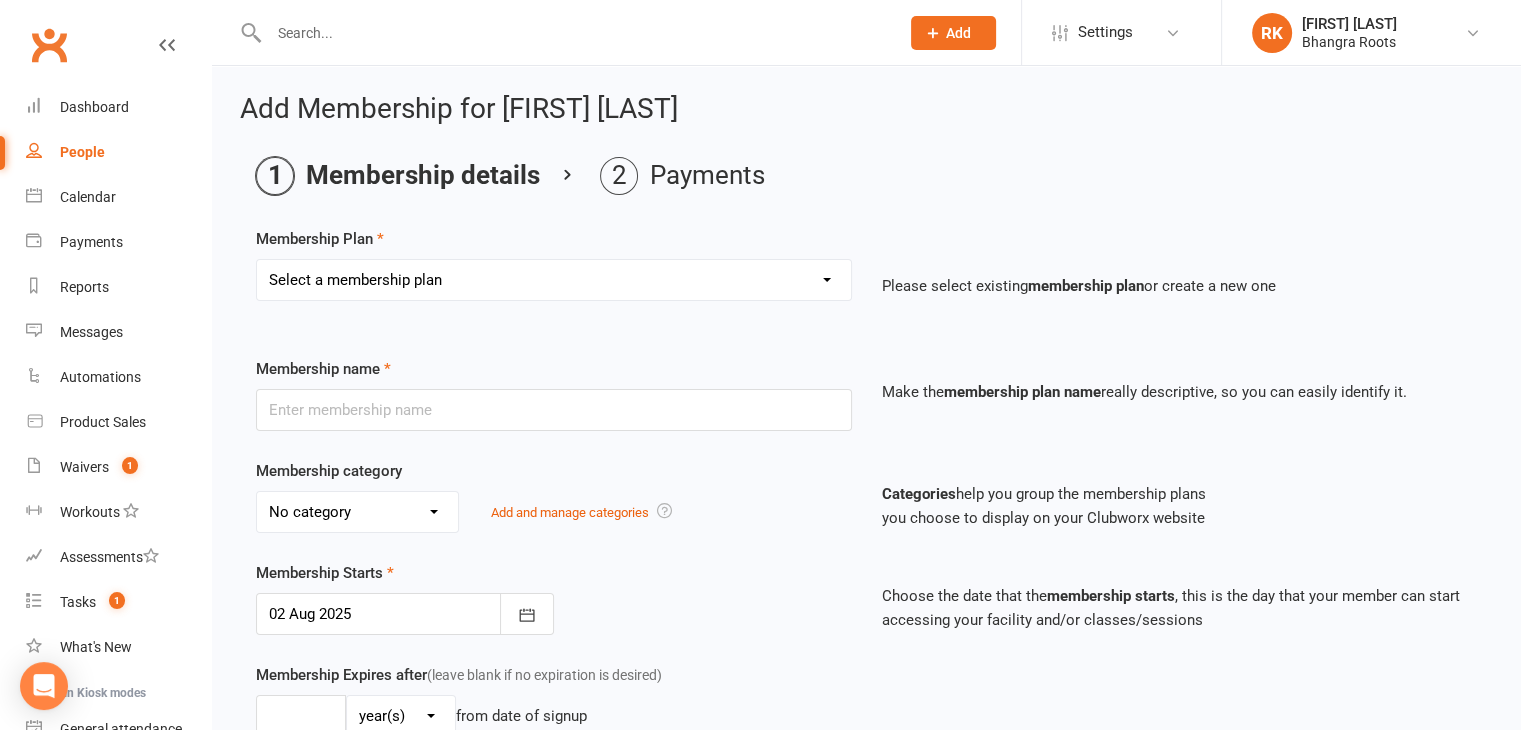 click on "Select a membership plan Create new Membership Plan [LOCATION] - Fee Payment Plan Fee Payment Plan - Discounted Fee Payment Plan - Term 4 New admission Form [LOCATION] - Fee Payment Plan Registration fee Term 3 Fee Term 3 & 4 - [YEAR] Cash payment Accounts Term 4 - [YEAR] Annual Registration Fee Do NOT Use Cash payment plan Term 4 - Discounted Cash payment Accounts Term 1 - [YEAR] Cash payment Accounts Term 2 - [YEAR] Cash payment Accounts Term 3 - [YEAR] Cash payment Accounts Term 4 - [YEAR] [LOCATION] - Fee Payment Plan - Wednesday Term 1 - [YEAR] payment [LOCATION] - Fee Payment Plan [LOCATION] - Fee Payment Plan - Wednesday [LOCATION] - Fee Payment Plan - Thursday [LOCATION] - Fee Payment Plan - Thursday [LOCATION] - Fee Payment Plan" at bounding box center [554, 280] 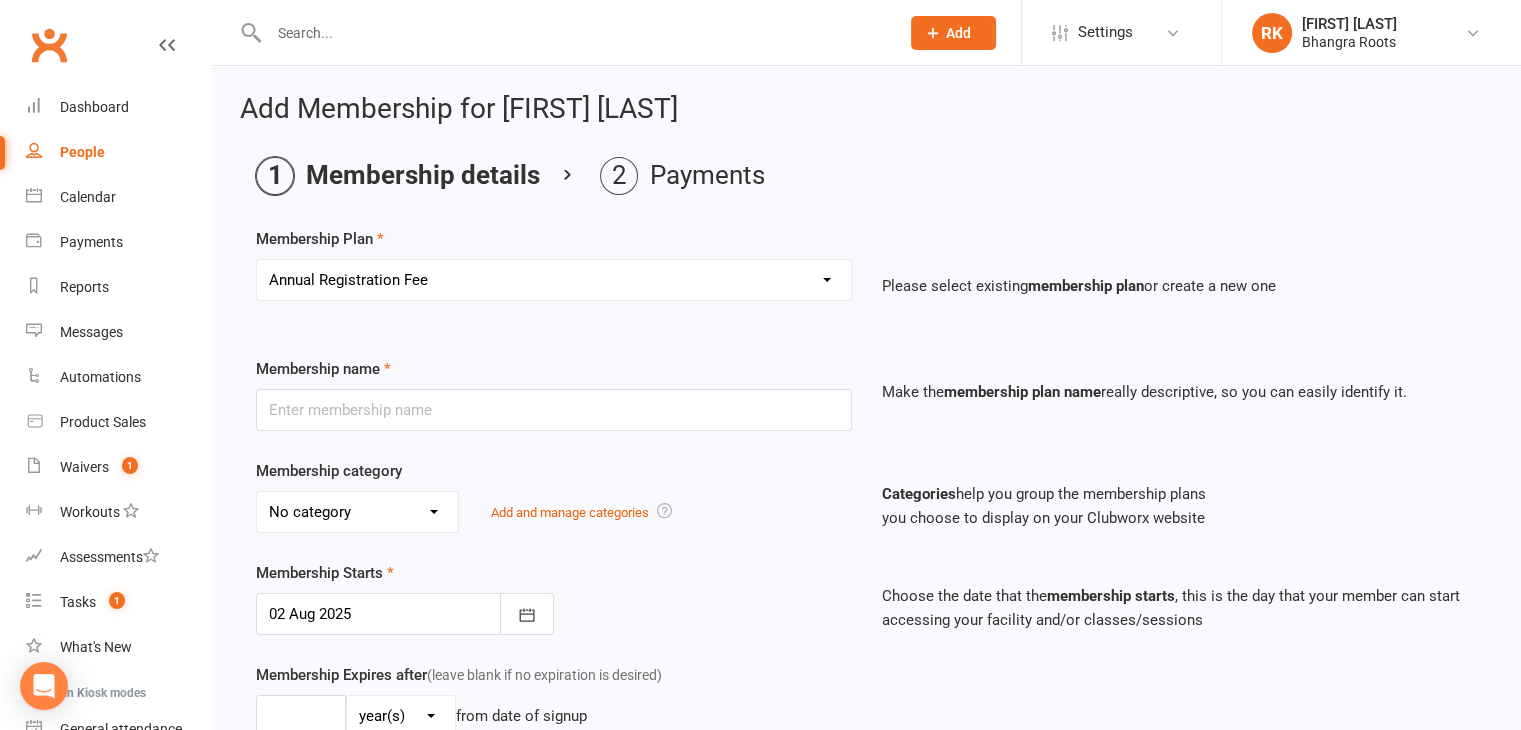 click on "Select a membership plan Create new Membership Plan [LOCATION] - Fee Payment Plan Fee Payment Plan - Discounted Fee Payment Plan - Term 4 New admission Form [LOCATION] - Fee Payment Plan Registration fee Term 3 Fee Term 3 & 4 - [YEAR] Cash payment Accounts Term 4 - [YEAR] Annual Registration Fee Do NOT Use Cash payment plan Term 4 - Discounted Cash payment Accounts Term 1 - [YEAR] Cash payment Accounts Term 2 - [YEAR] Cash payment Accounts Term 3 - [YEAR] Cash payment Accounts Term 4 - [YEAR] [LOCATION] - Fee Payment Plan - Wednesday Term 1 - [YEAR] payment [LOCATION] - Fee Payment Plan [LOCATION] - Fee Payment Plan - Wednesday [LOCATION] - Fee Payment Plan - Thursday [LOCATION] - Fee Payment Plan - Thursday [LOCATION] - Fee Payment Plan" at bounding box center [554, 280] 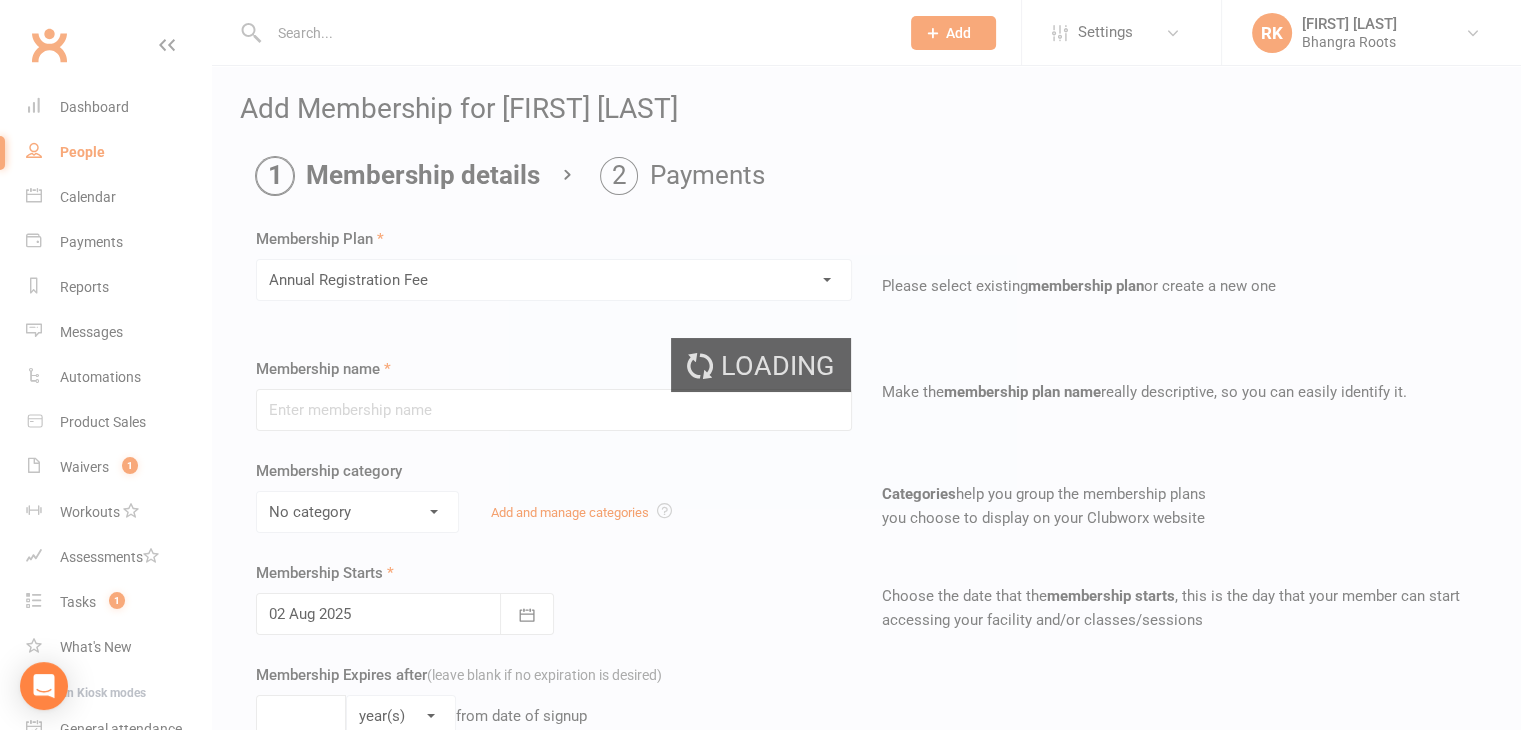 type on "Annual Registration Fee" 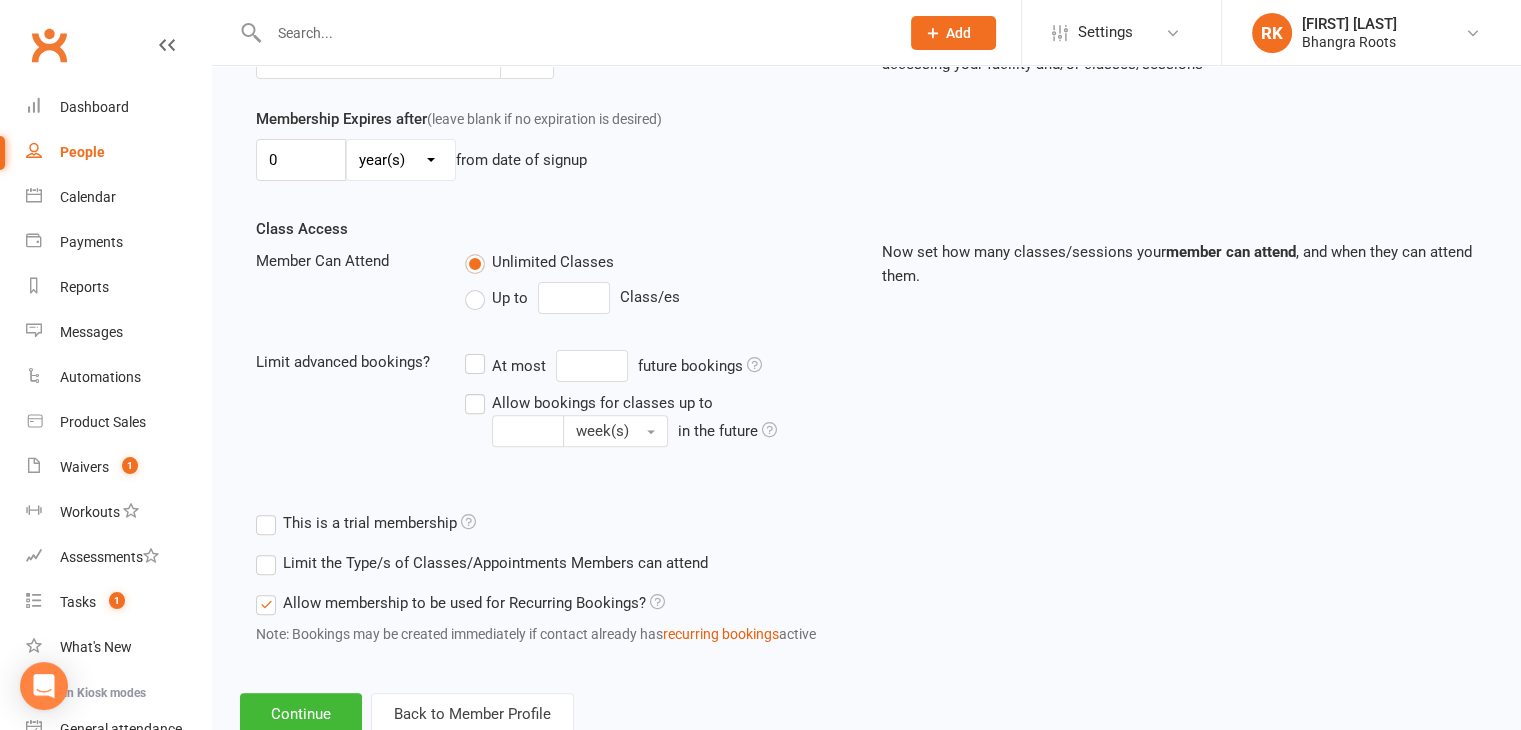 scroll, scrollTop: 615, scrollLeft: 0, axis: vertical 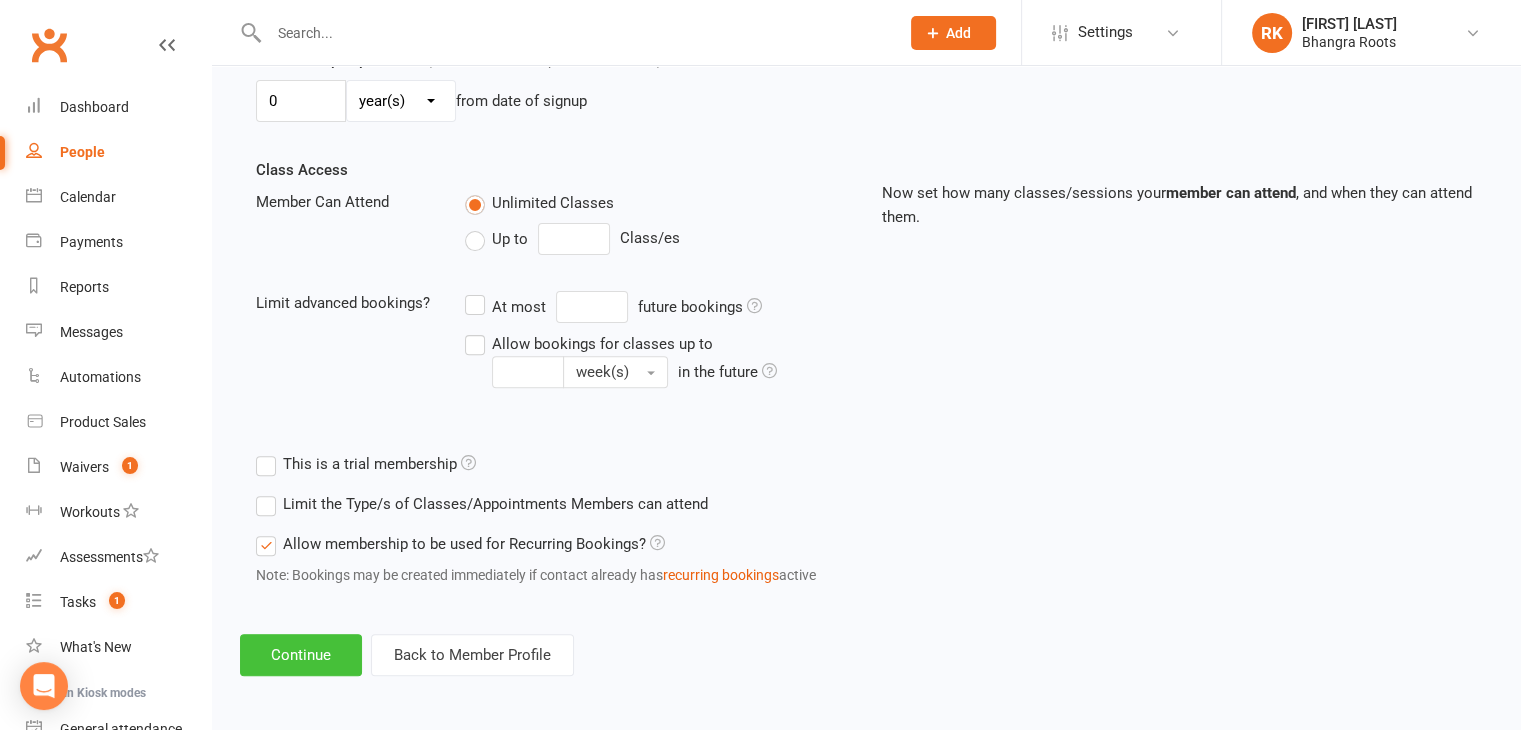 click on "Continue" at bounding box center (301, 655) 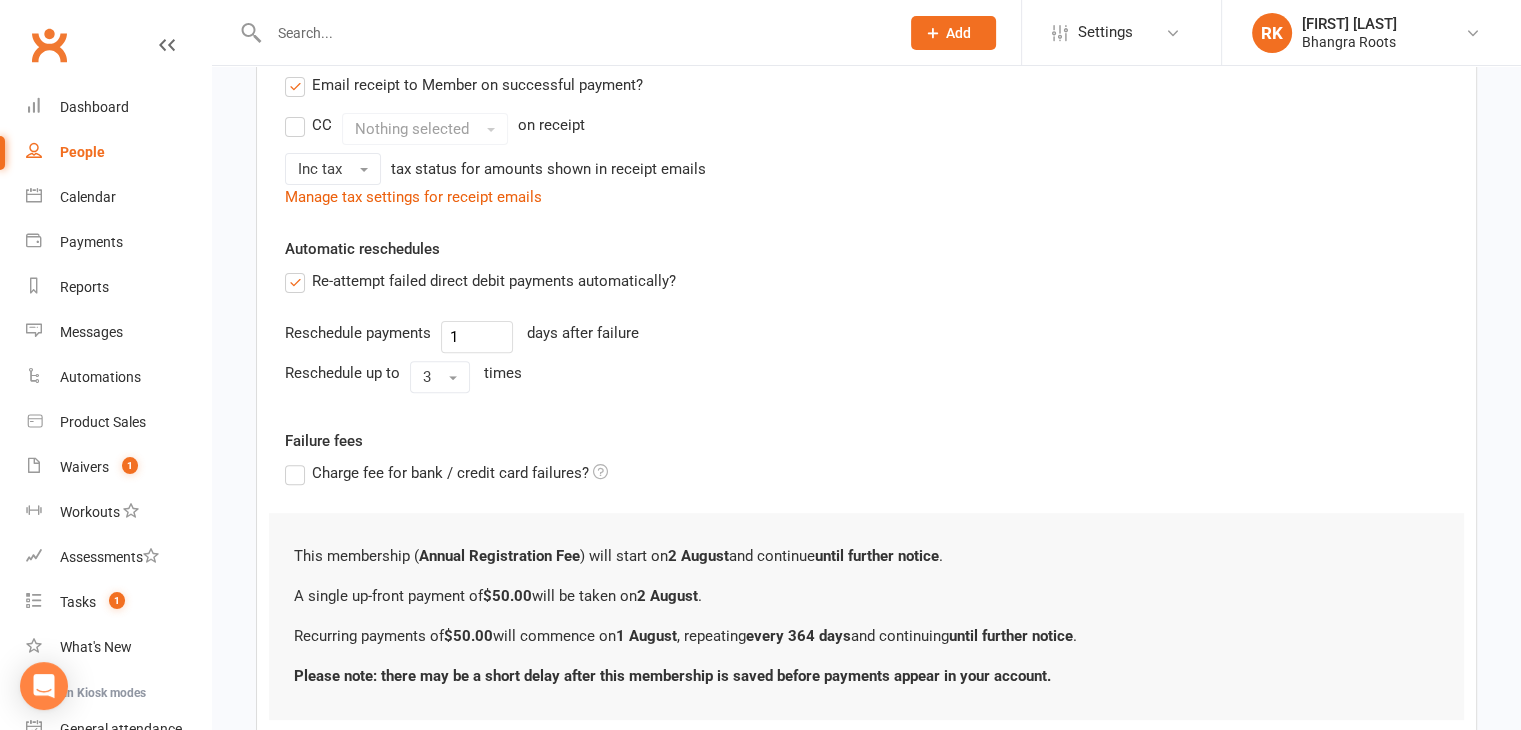 scroll, scrollTop: 760, scrollLeft: 0, axis: vertical 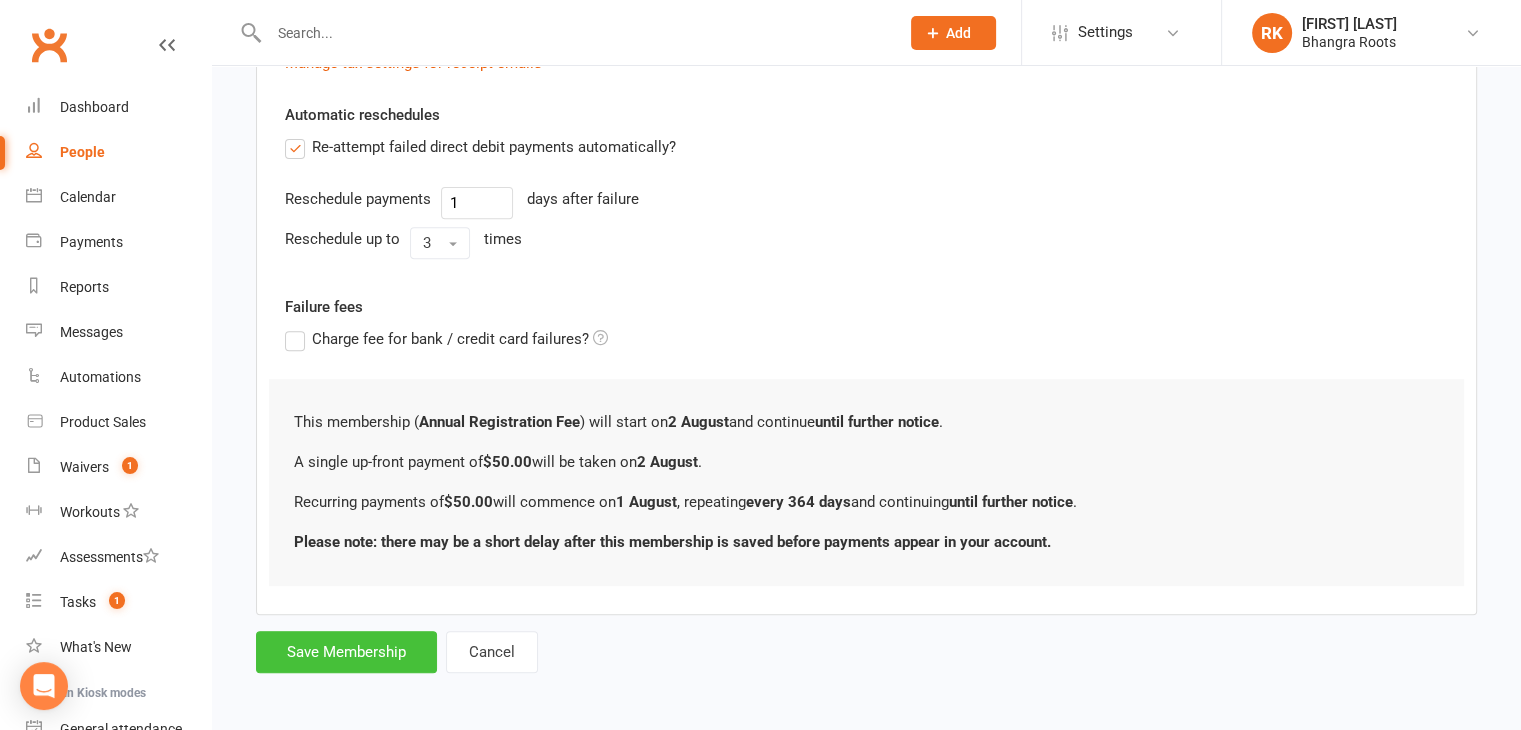click on "Save Membership" at bounding box center (346, 652) 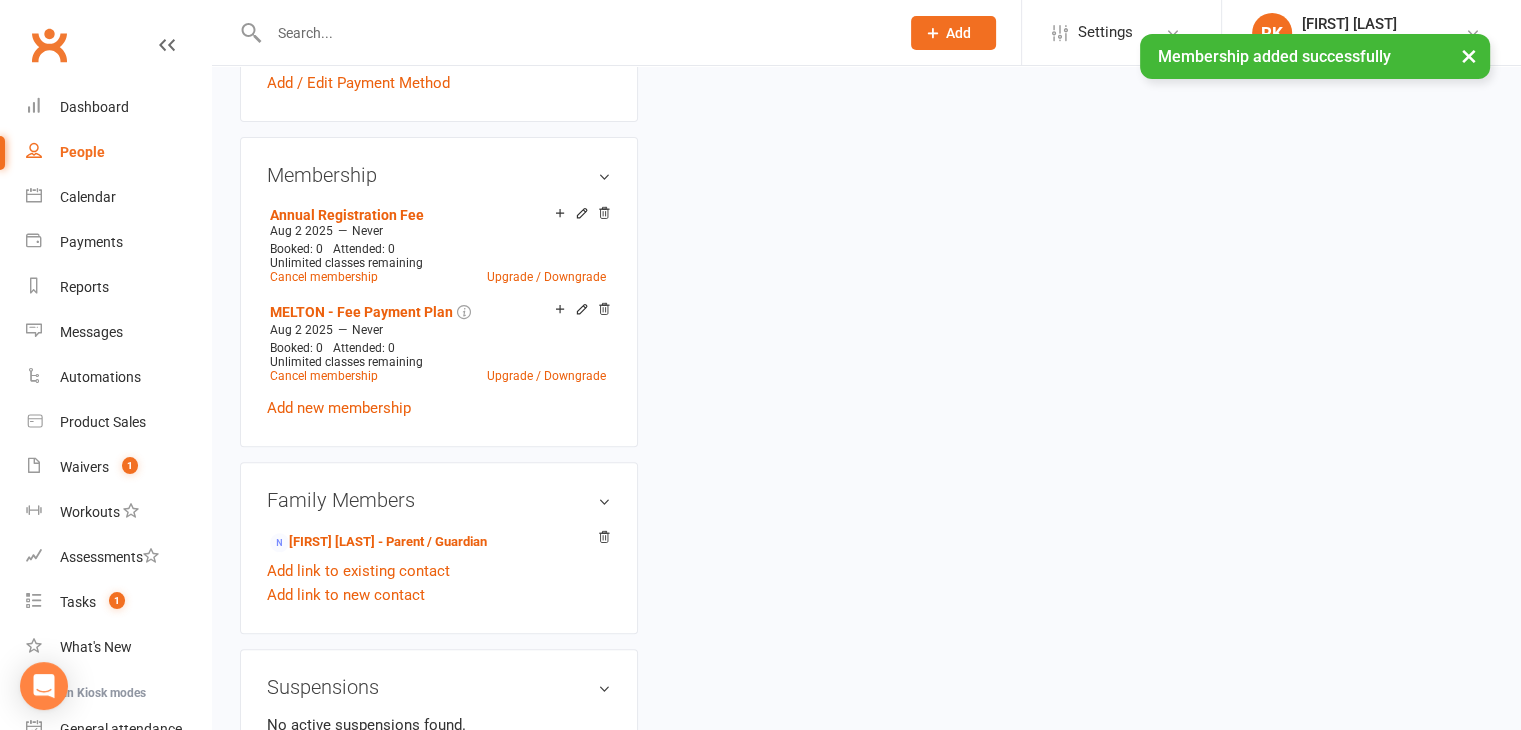 scroll, scrollTop: 0, scrollLeft: 0, axis: both 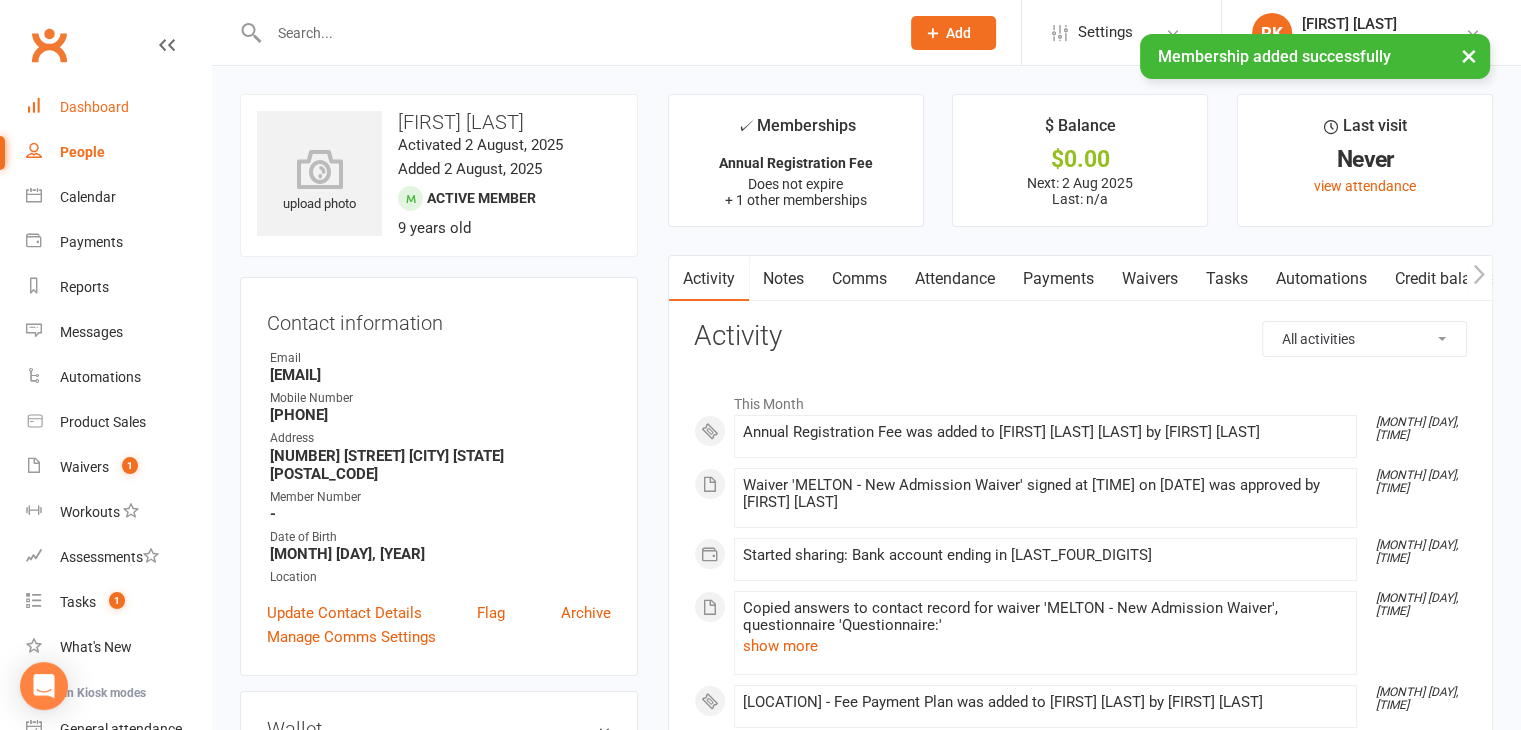 click on "Dashboard" at bounding box center [94, 107] 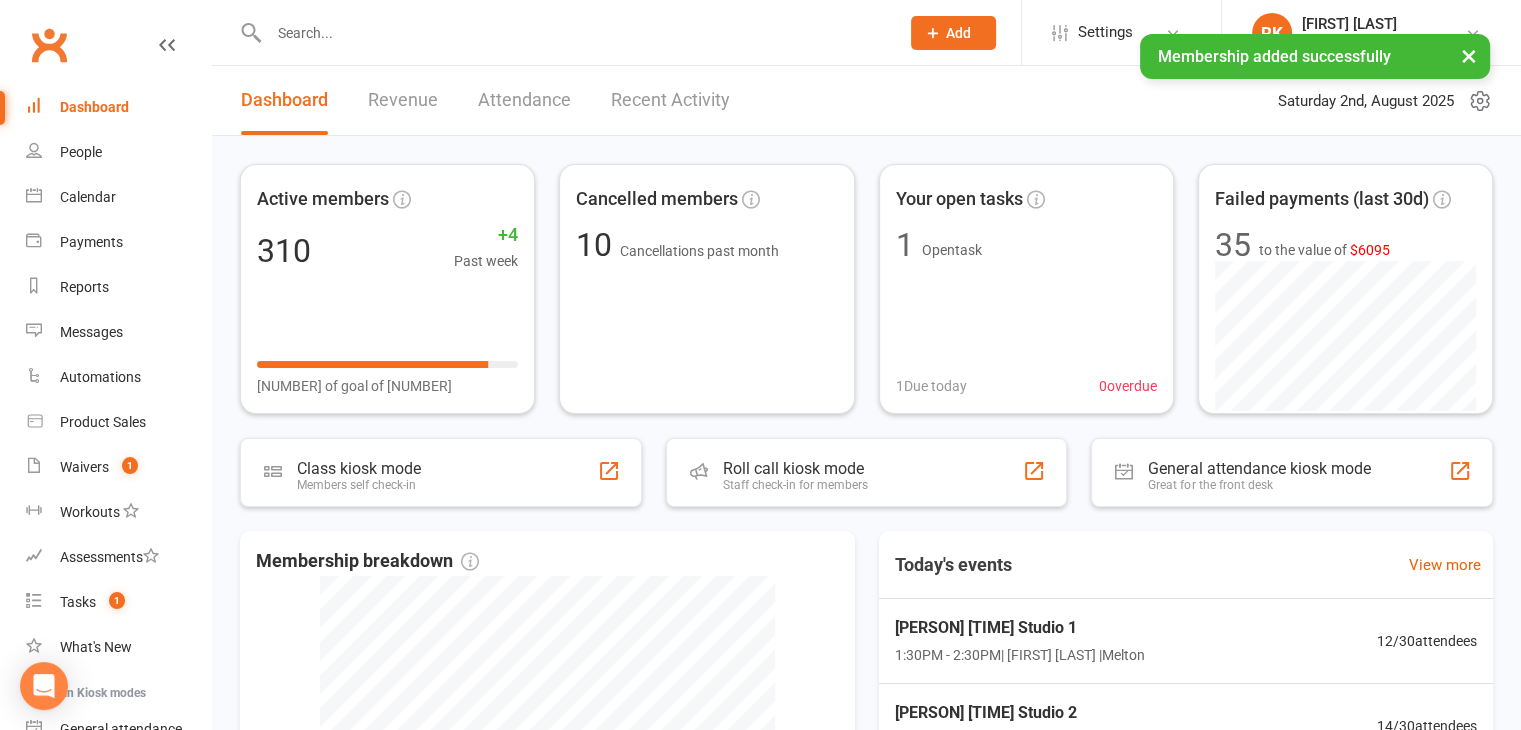 click on "× Membership added successfully" at bounding box center [747, 34] 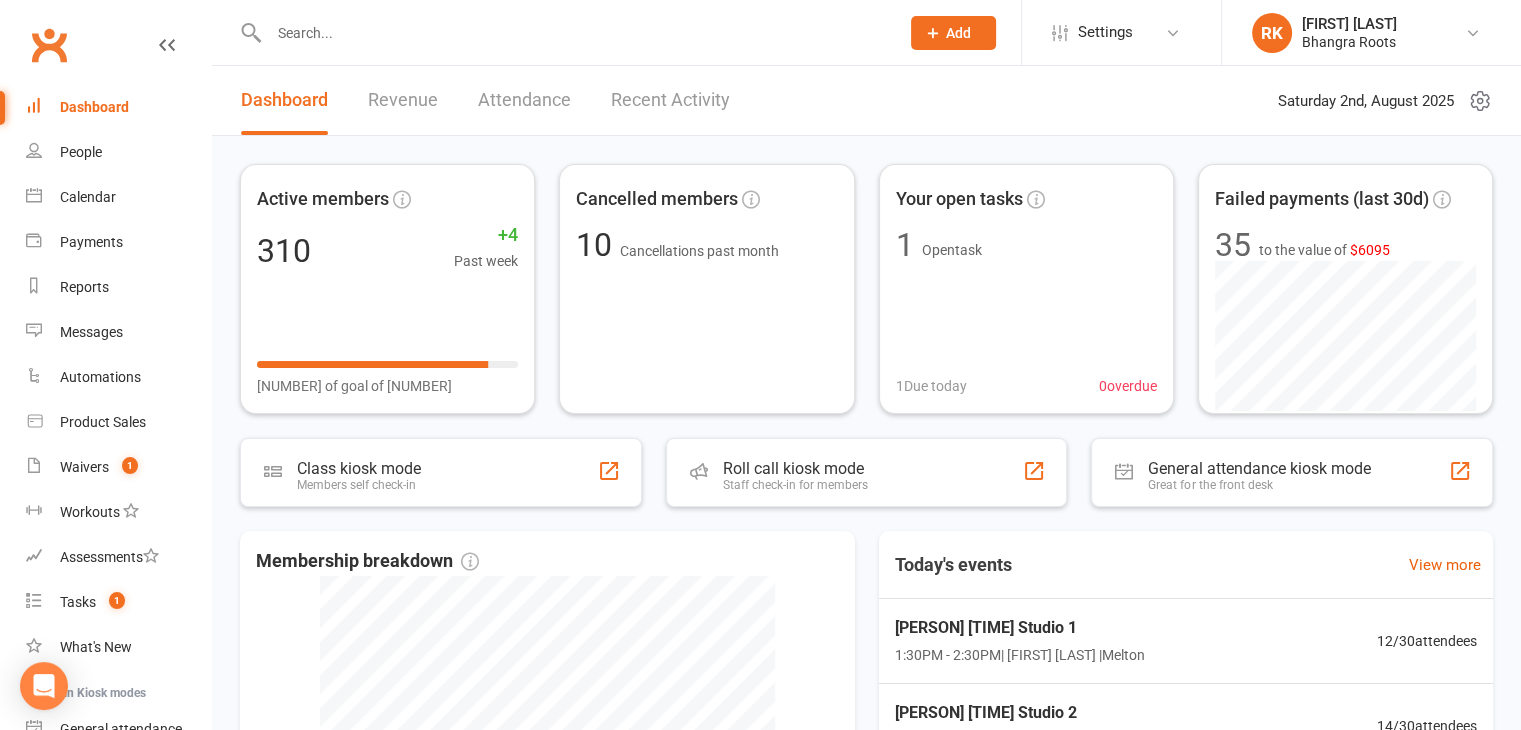 click at bounding box center (574, 33) 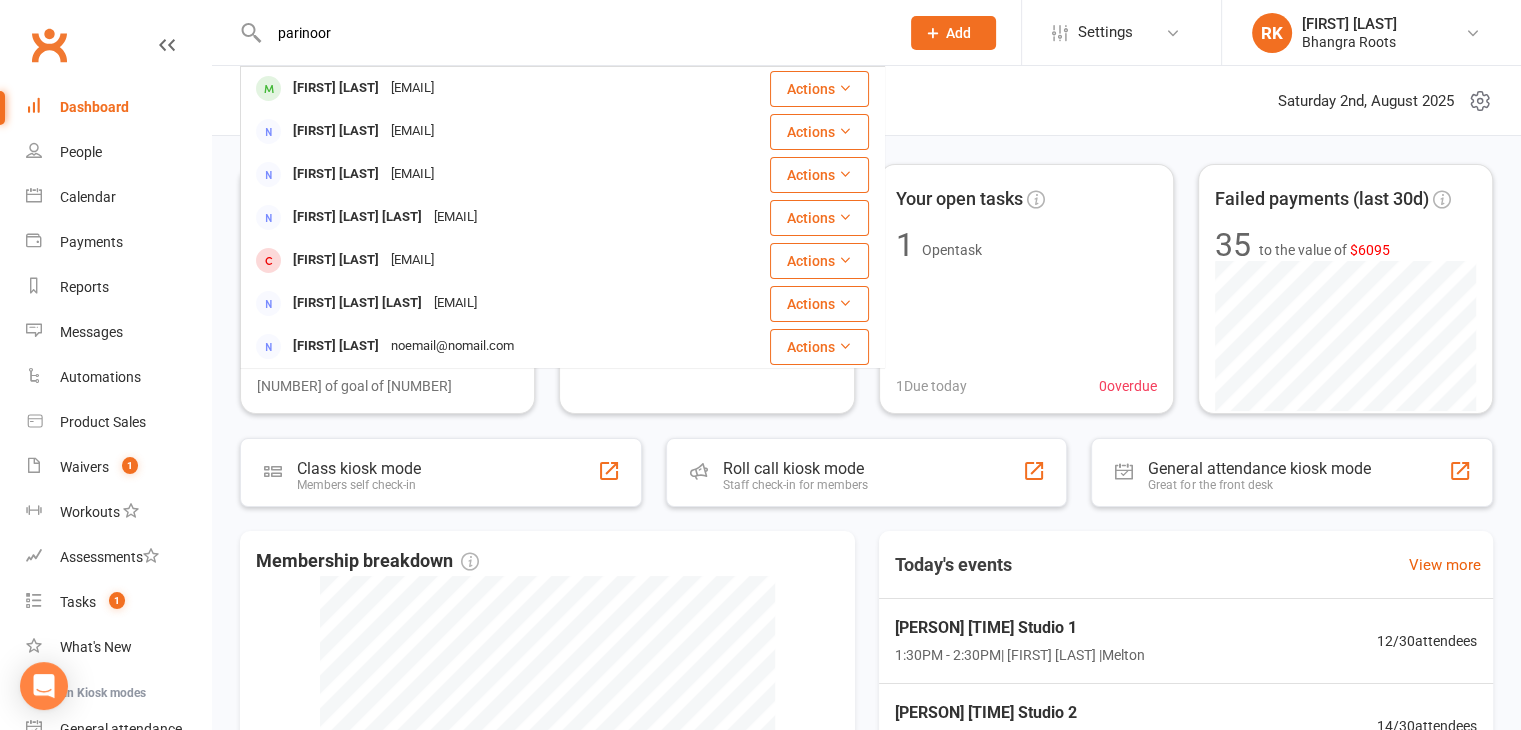 type on "parinoor" 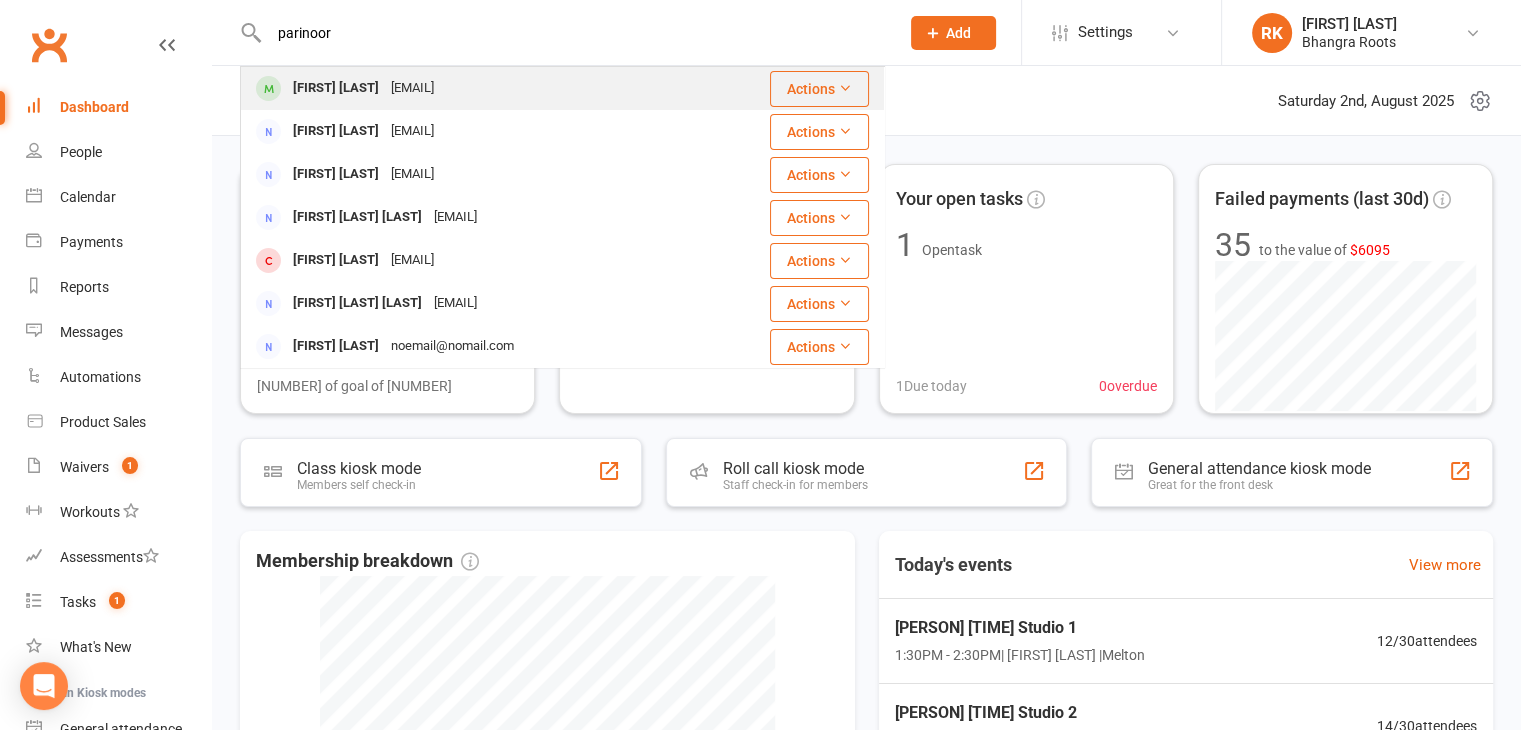 click on "[FIRST] [LAST]" at bounding box center [336, 88] 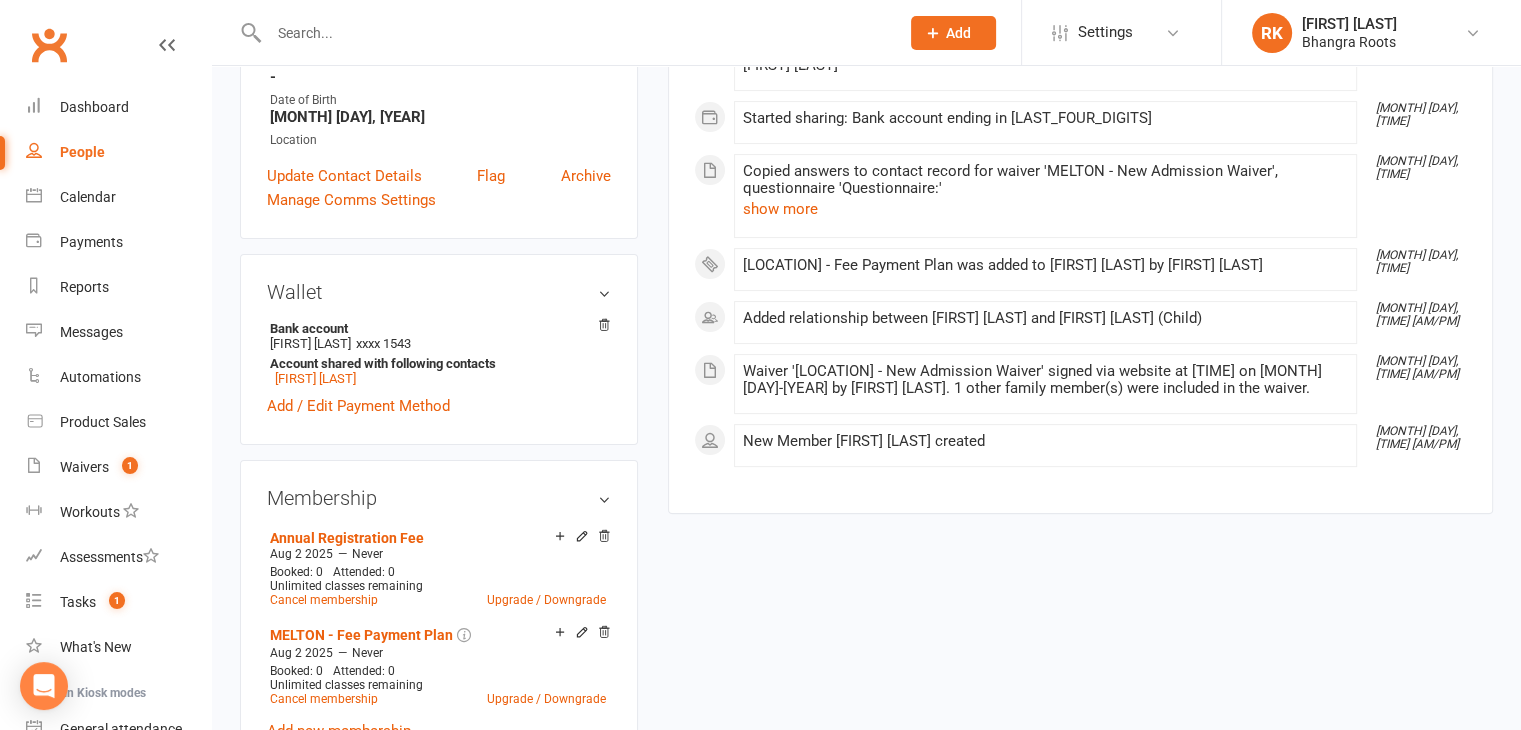 scroll, scrollTop: 434, scrollLeft: 0, axis: vertical 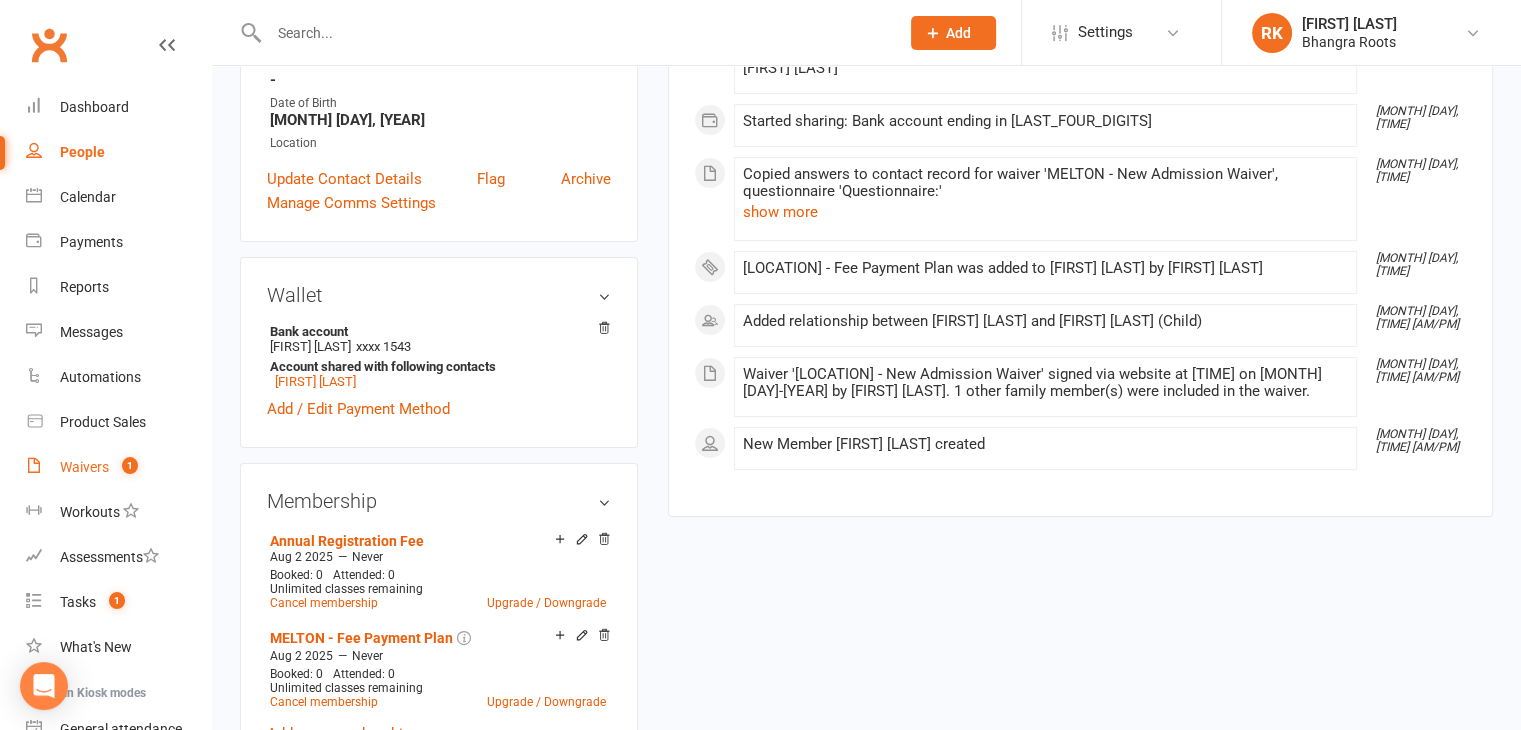 click on "Waivers" at bounding box center (84, 467) 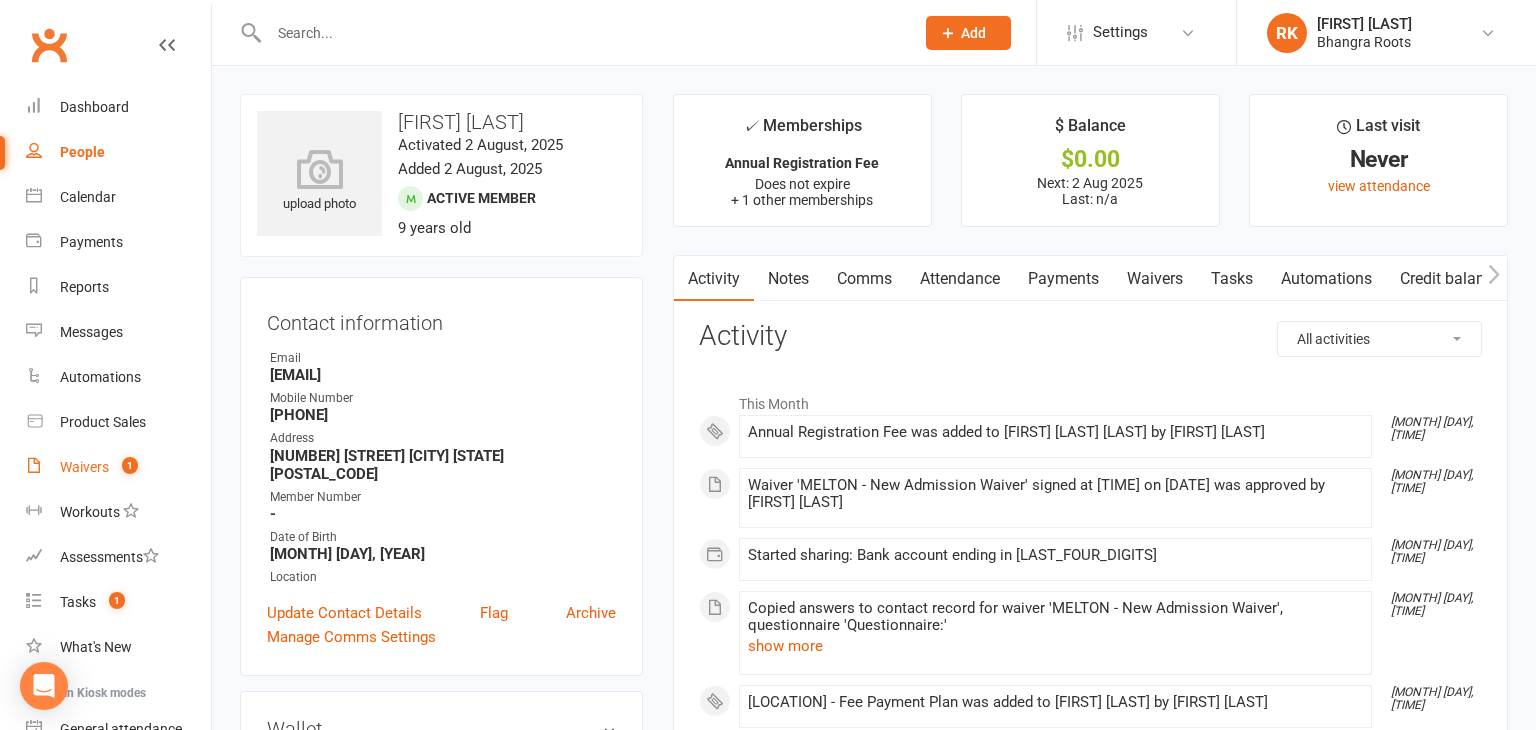select on "25" 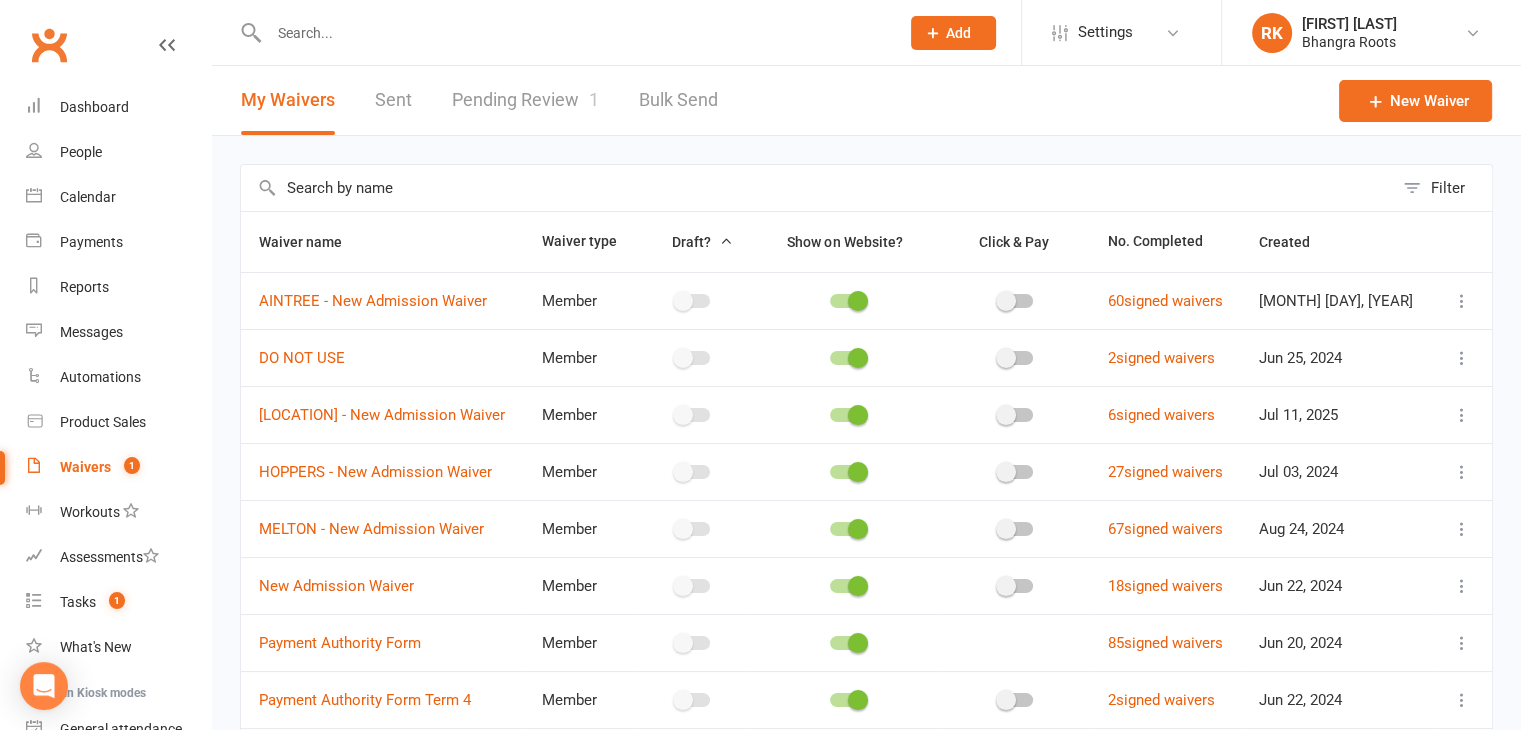 click on "Pending Review 1" at bounding box center [525, 100] 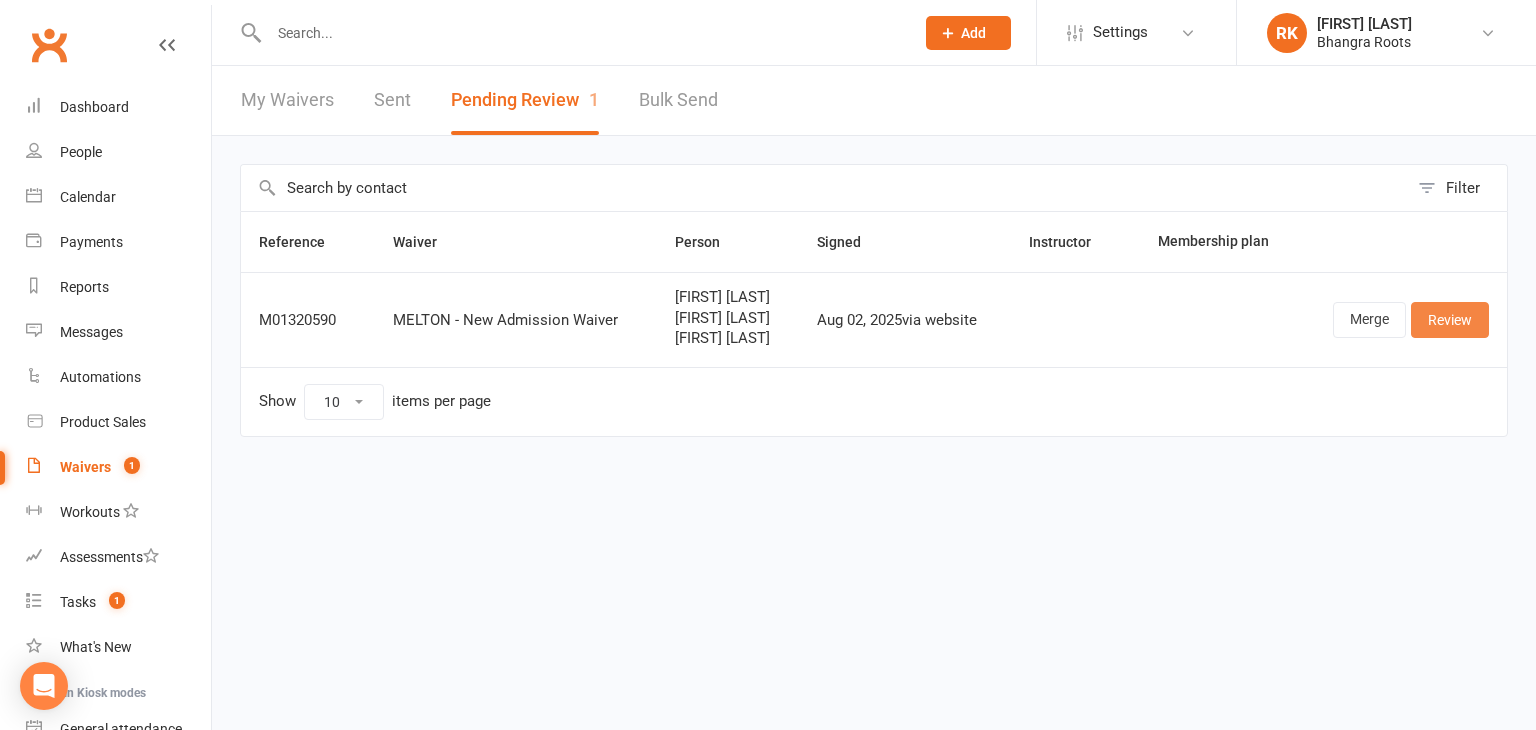 click on "Review" at bounding box center (1450, 320) 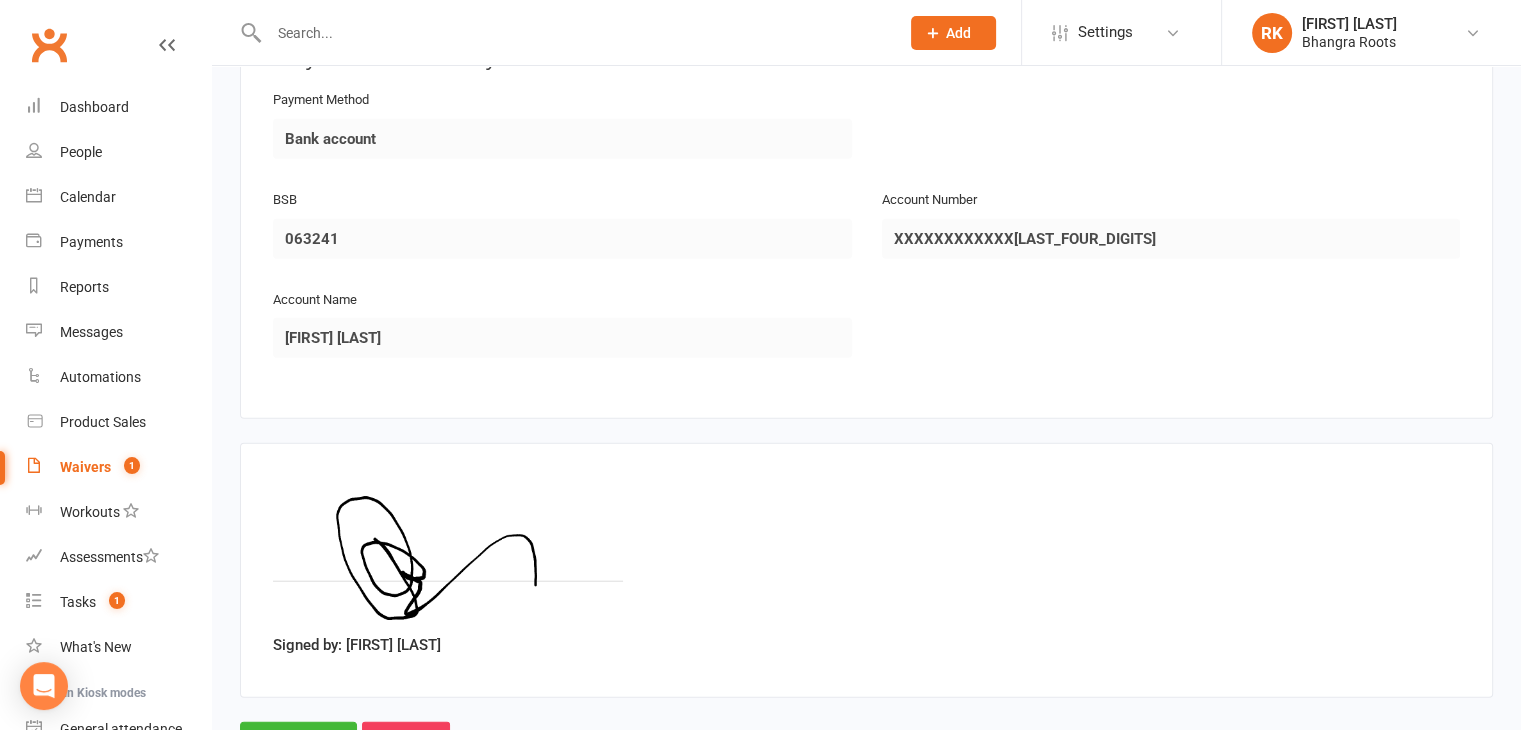 scroll, scrollTop: 4786, scrollLeft: 0, axis: vertical 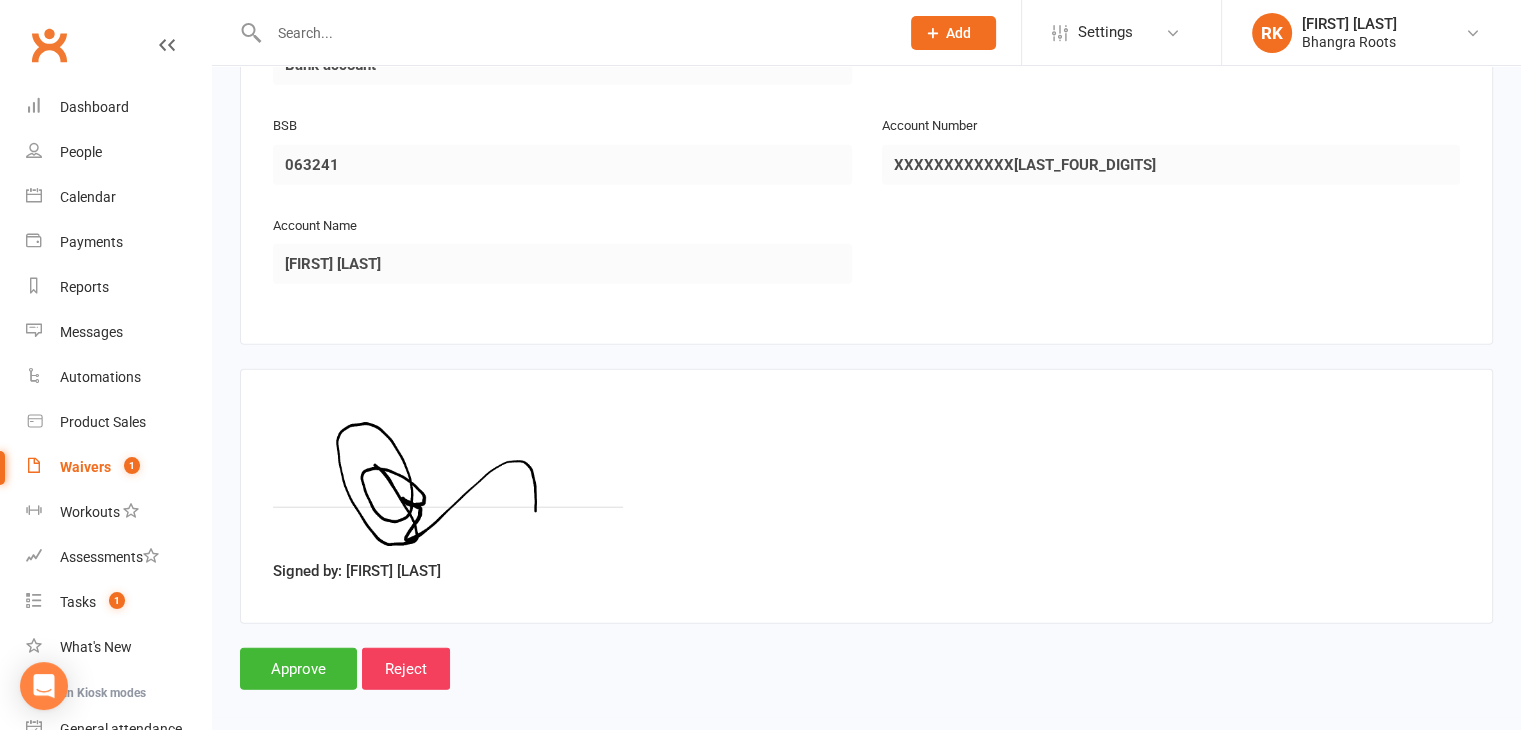 click on "Signed by: [FIRST] [LAST]" at bounding box center [866, 496] 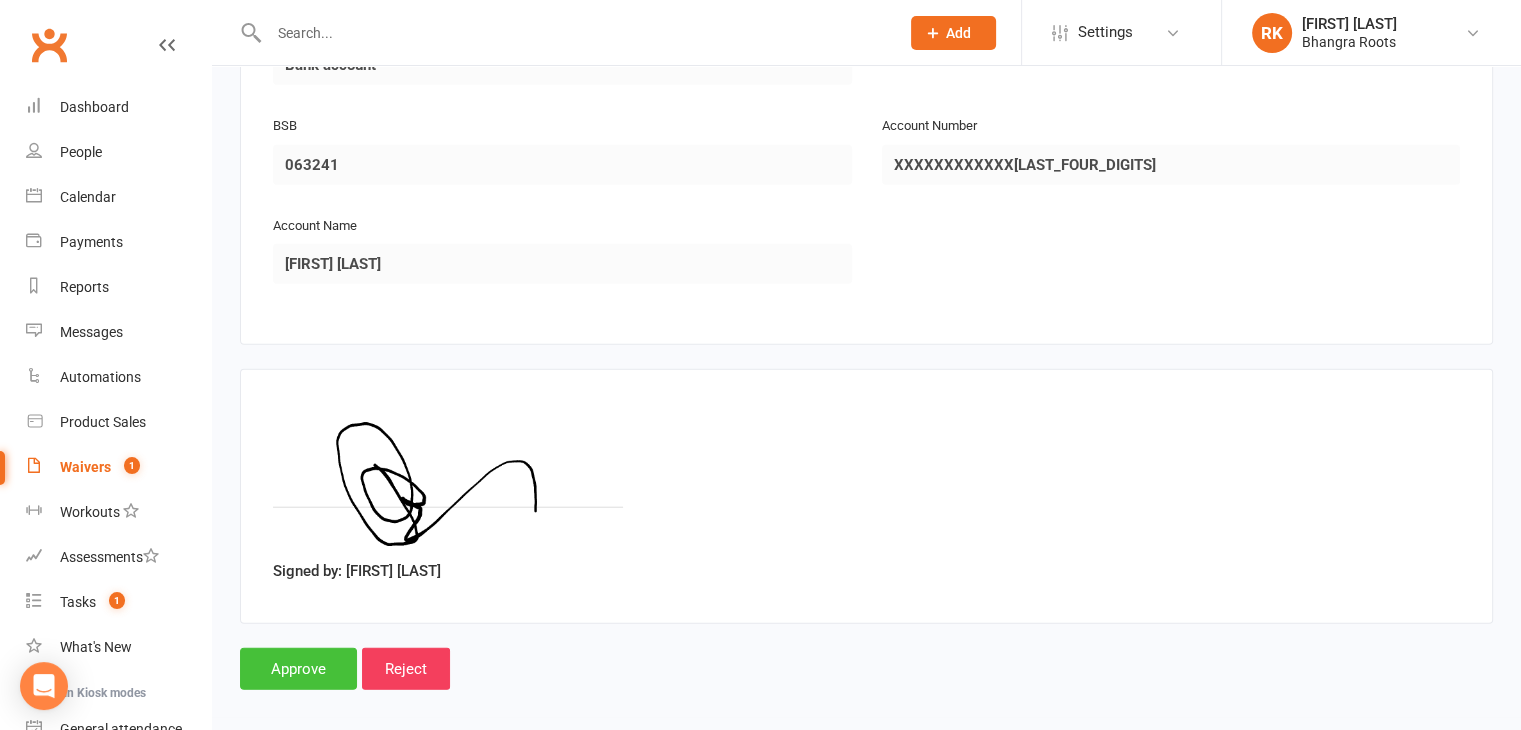 click on "Approve" at bounding box center [298, 669] 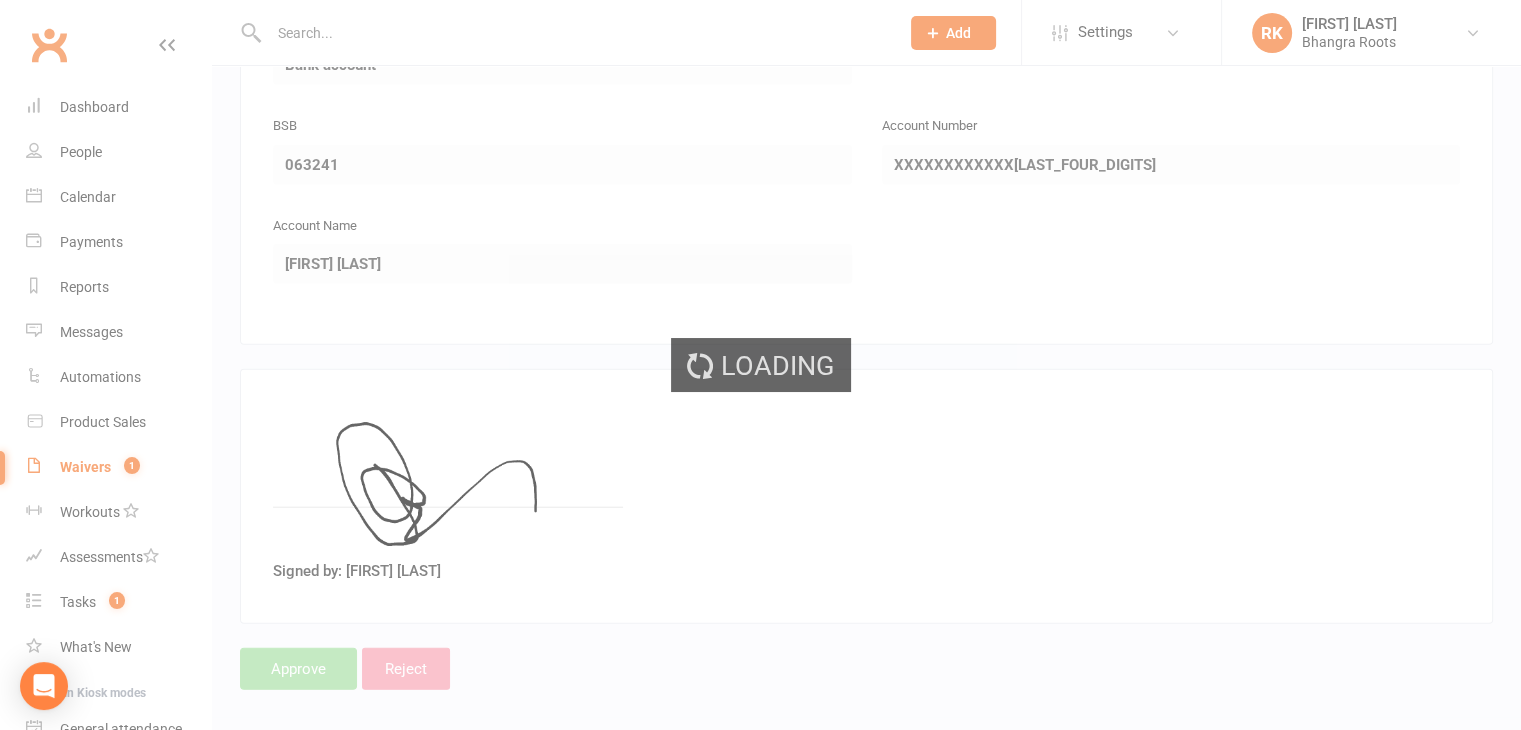 scroll, scrollTop: 0, scrollLeft: 0, axis: both 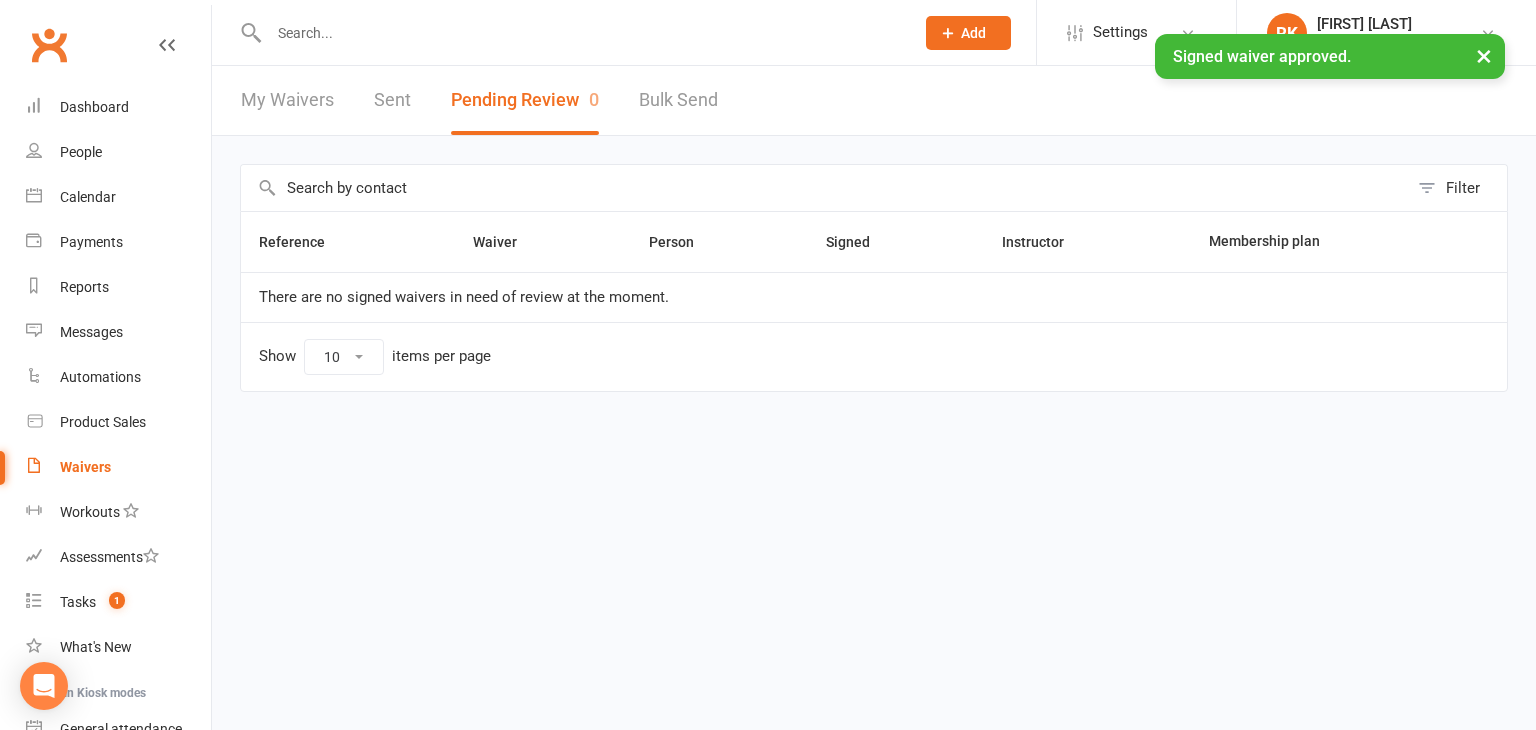 click on "× Signed waiver approved." at bounding box center (755, 34) 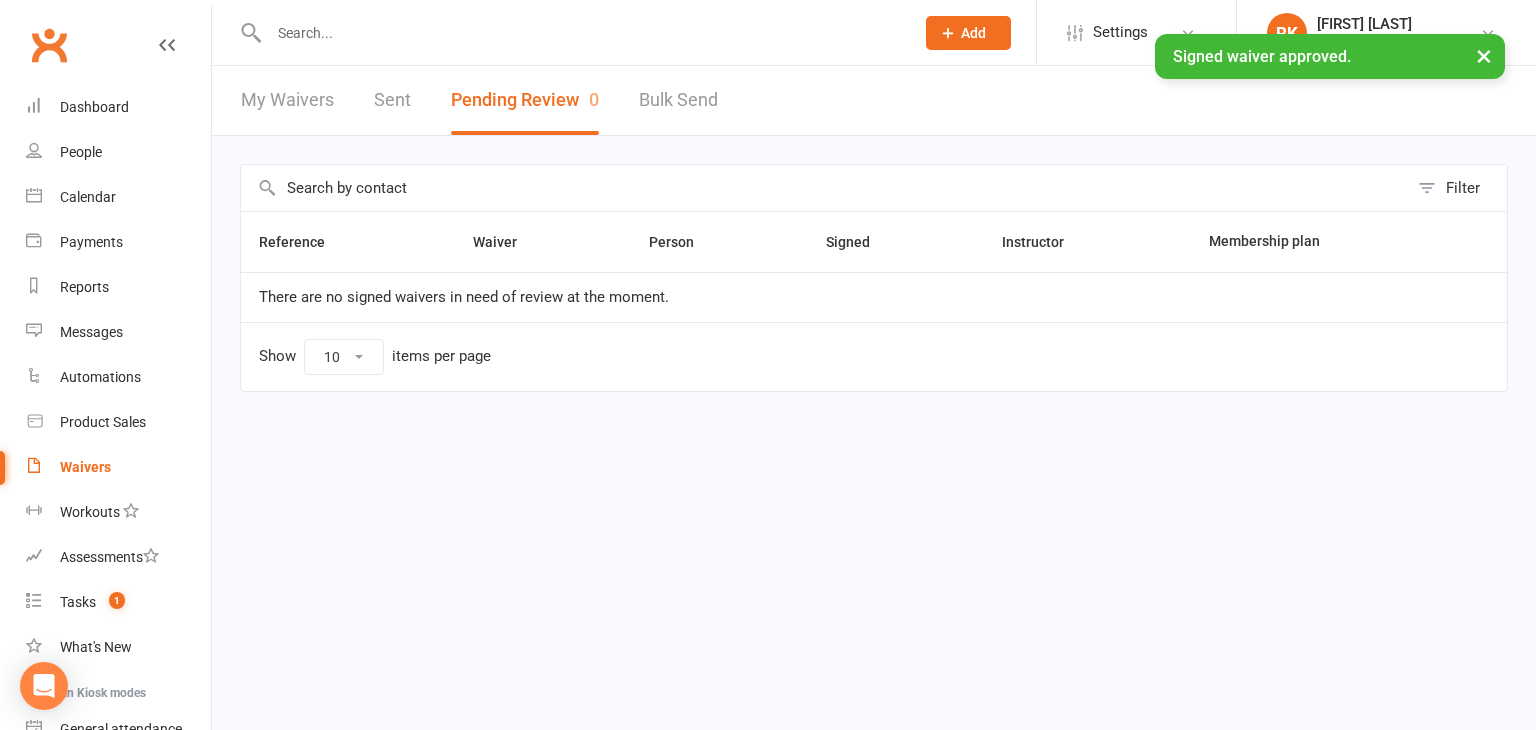 click at bounding box center [581, 33] 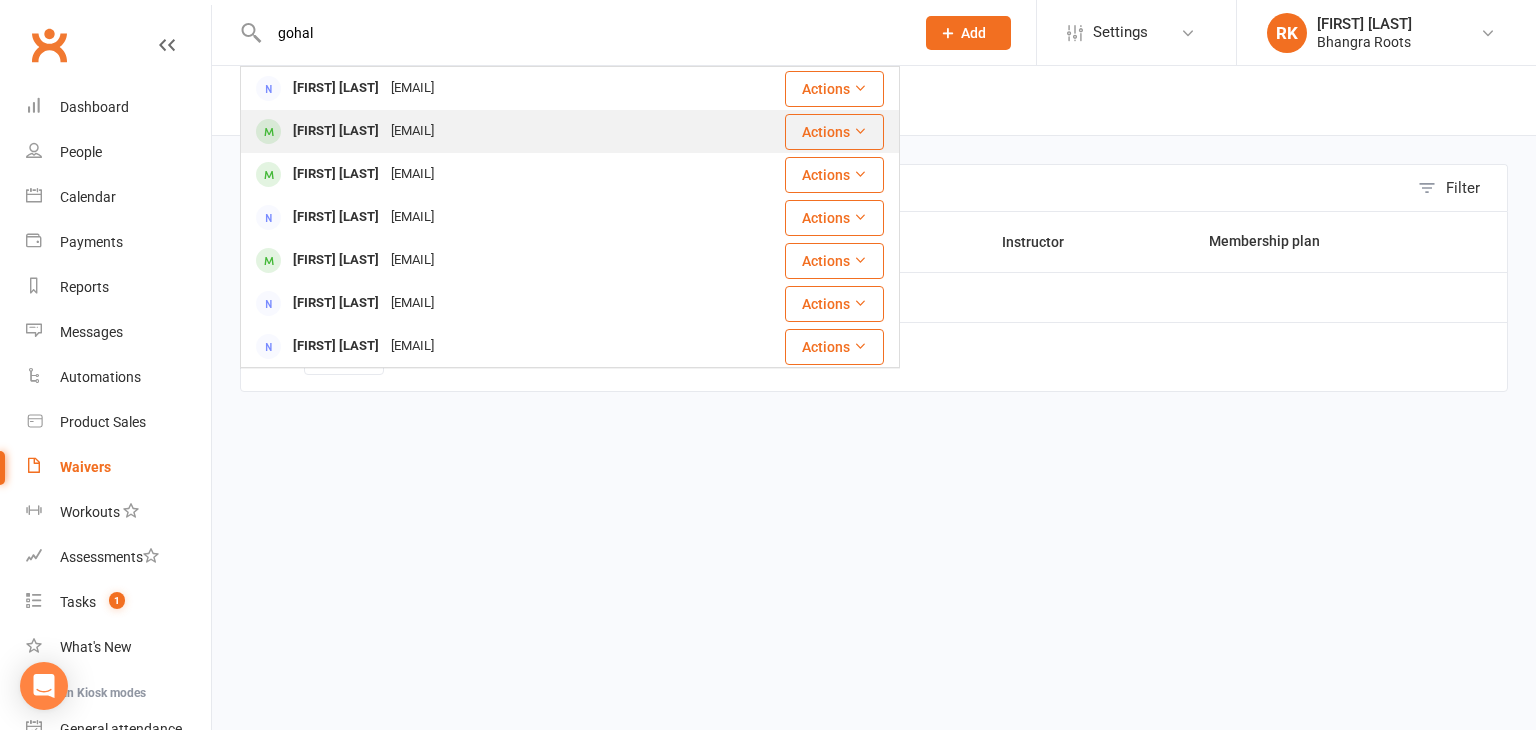 type on "gohal" 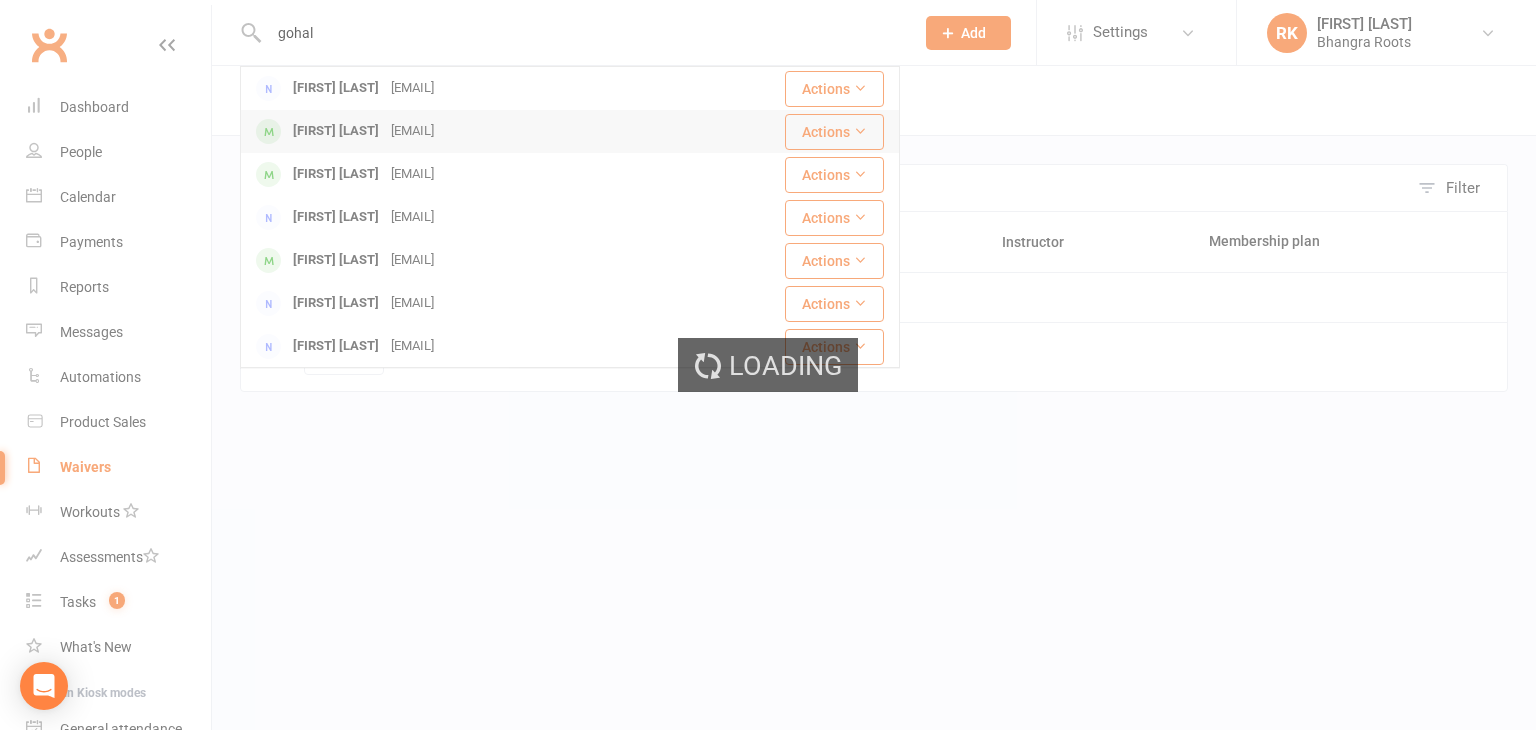 type 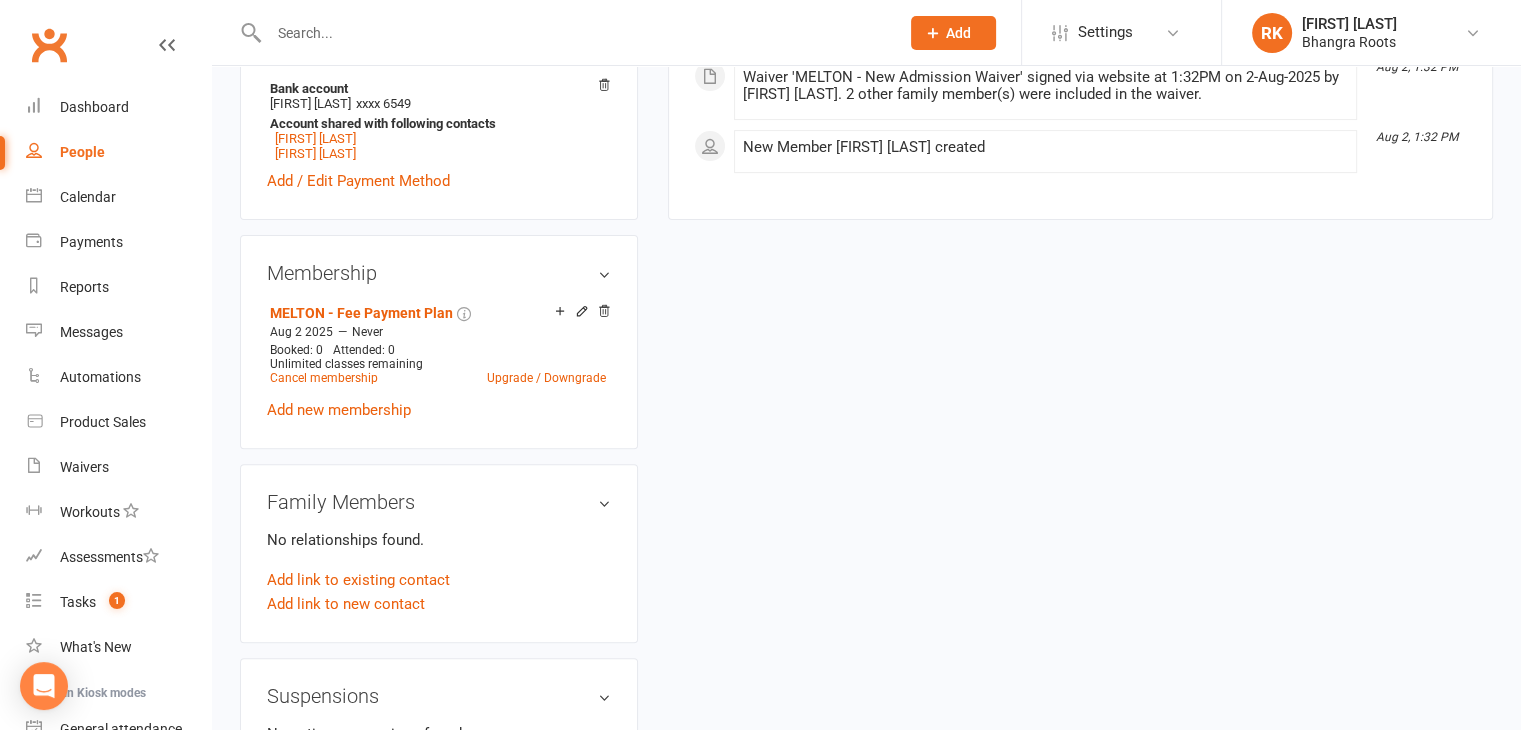 scroll, scrollTop: 674, scrollLeft: 0, axis: vertical 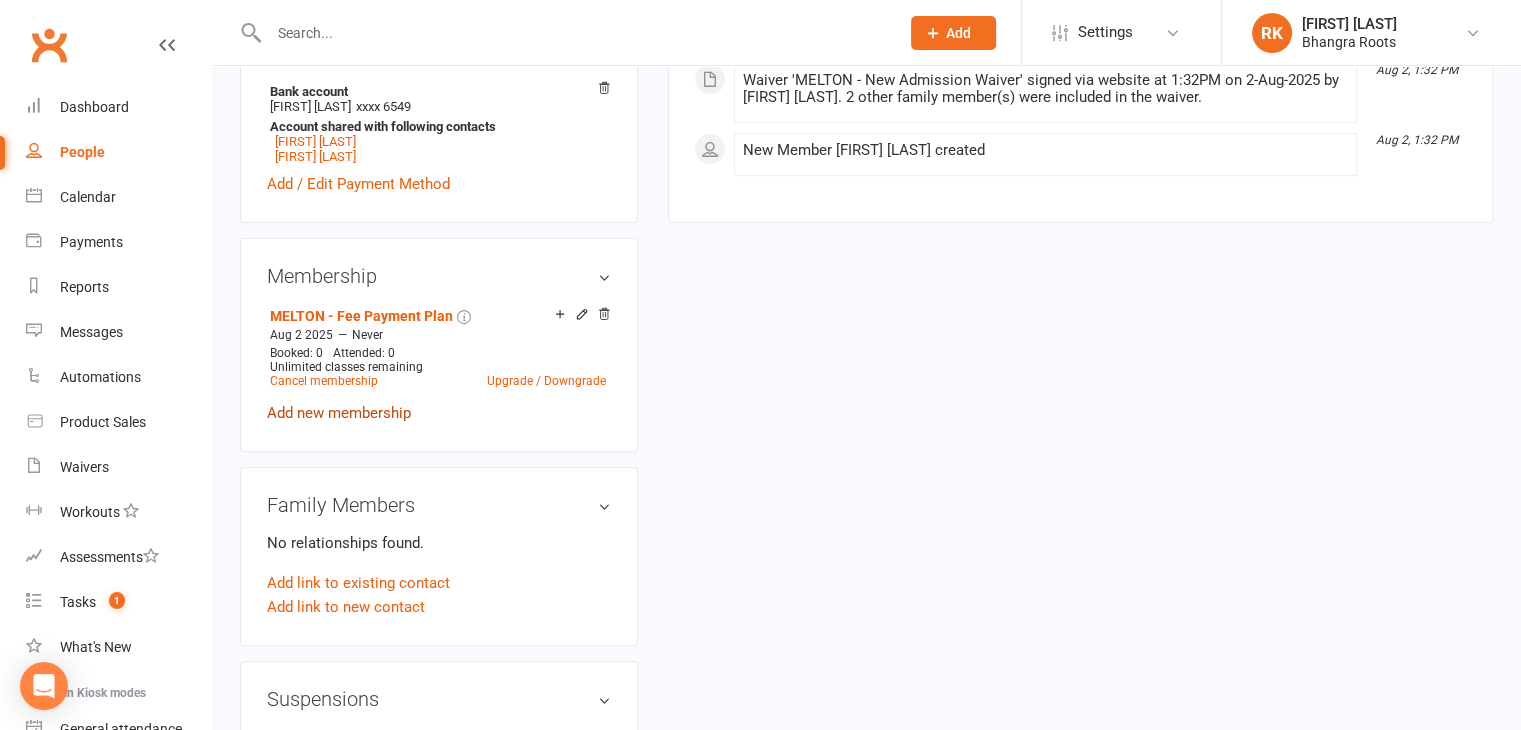 click on "Add new membership" at bounding box center (339, 413) 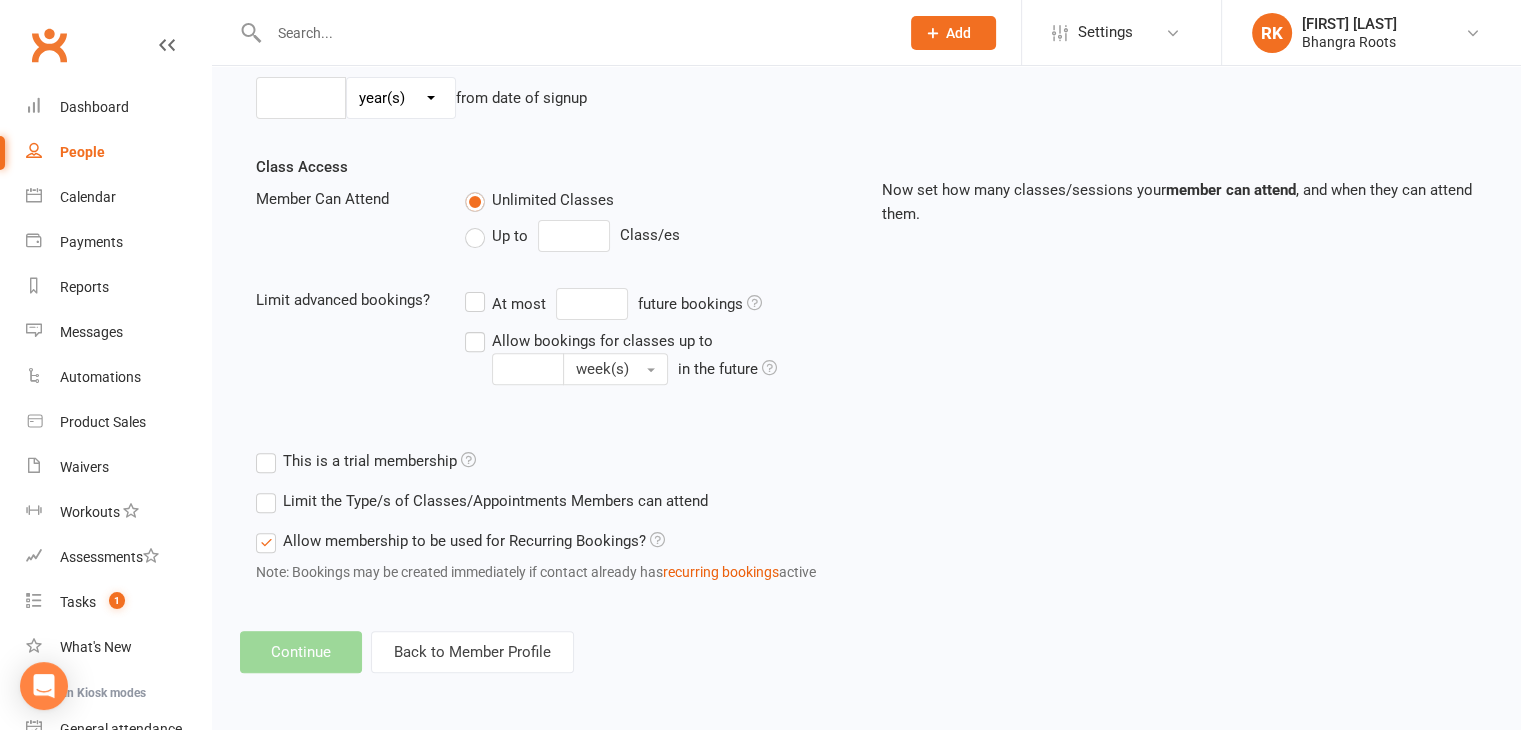 scroll, scrollTop: 0, scrollLeft: 0, axis: both 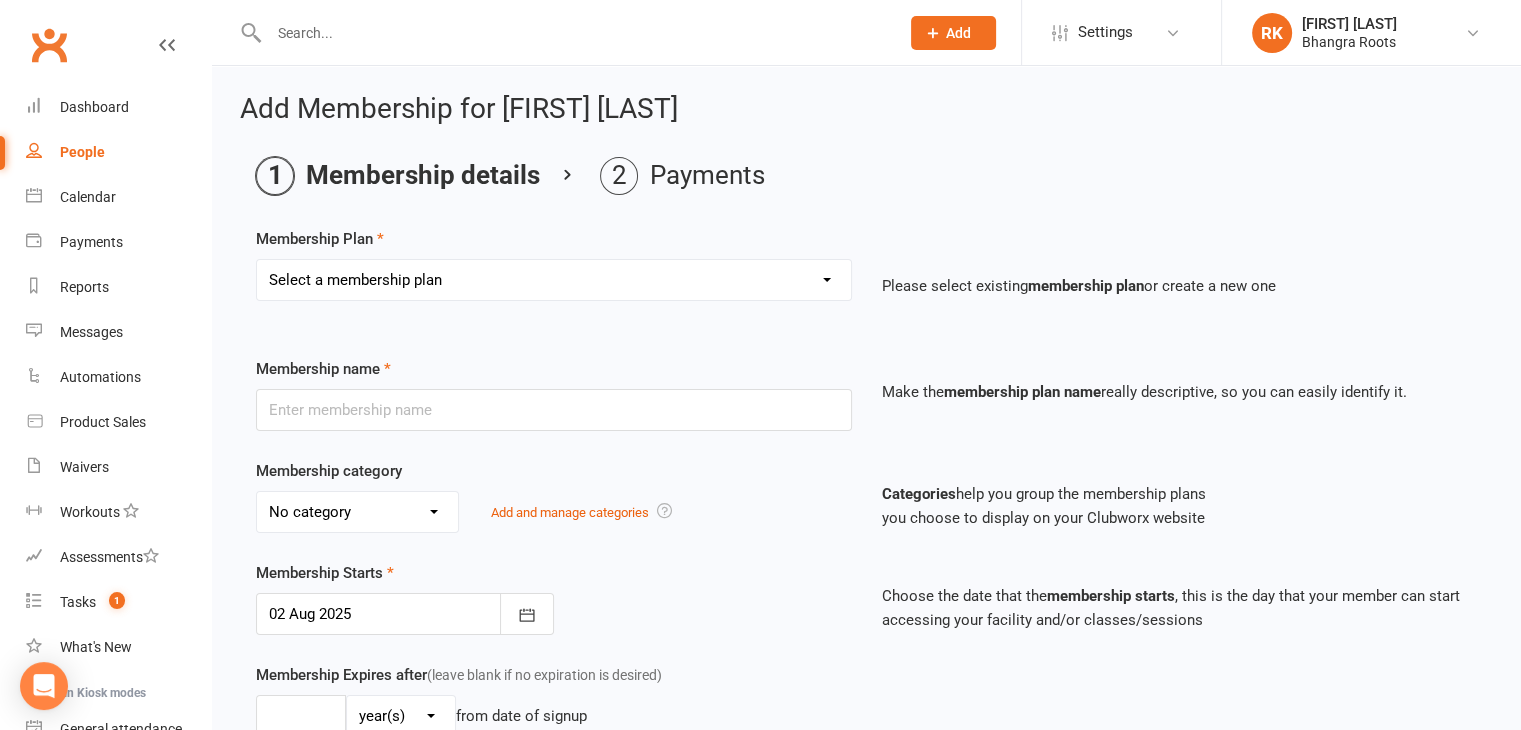 click on "Select a membership plan Create new Membership Plan [LOCATION] - Fee Payment Plan Fee Payment Plan - Discounted Fee Payment Plan - Term 4 New admission Form [LOCATION] - Fee Payment Plan Registration fee Term 3 Fee Term 3 & 4 - [YEAR] Cash payment Accounts Term 4 - [YEAR] Annual Registration Fee Do NOT Use Cash payment plan Term 4 - Discounted Cash payment Accounts Term 1 - [YEAR] Cash payment Accounts Term 2 - [YEAR] Cash payment Accounts Term 3 - [YEAR] Cash payment Accounts Term 4 - [YEAR] [LOCATION] - Fee Payment Plan - Wednesday Term 1 - [YEAR] payment [LOCATION] - Fee Payment Plan [LOCATION] - Fee Payment Plan - Wednesday [LOCATION] - Fee Payment Plan - Thursday [LOCATION] - Fee Payment Plan - Thursday [LOCATION] - Fee Payment Plan" at bounding box center [554, 280] 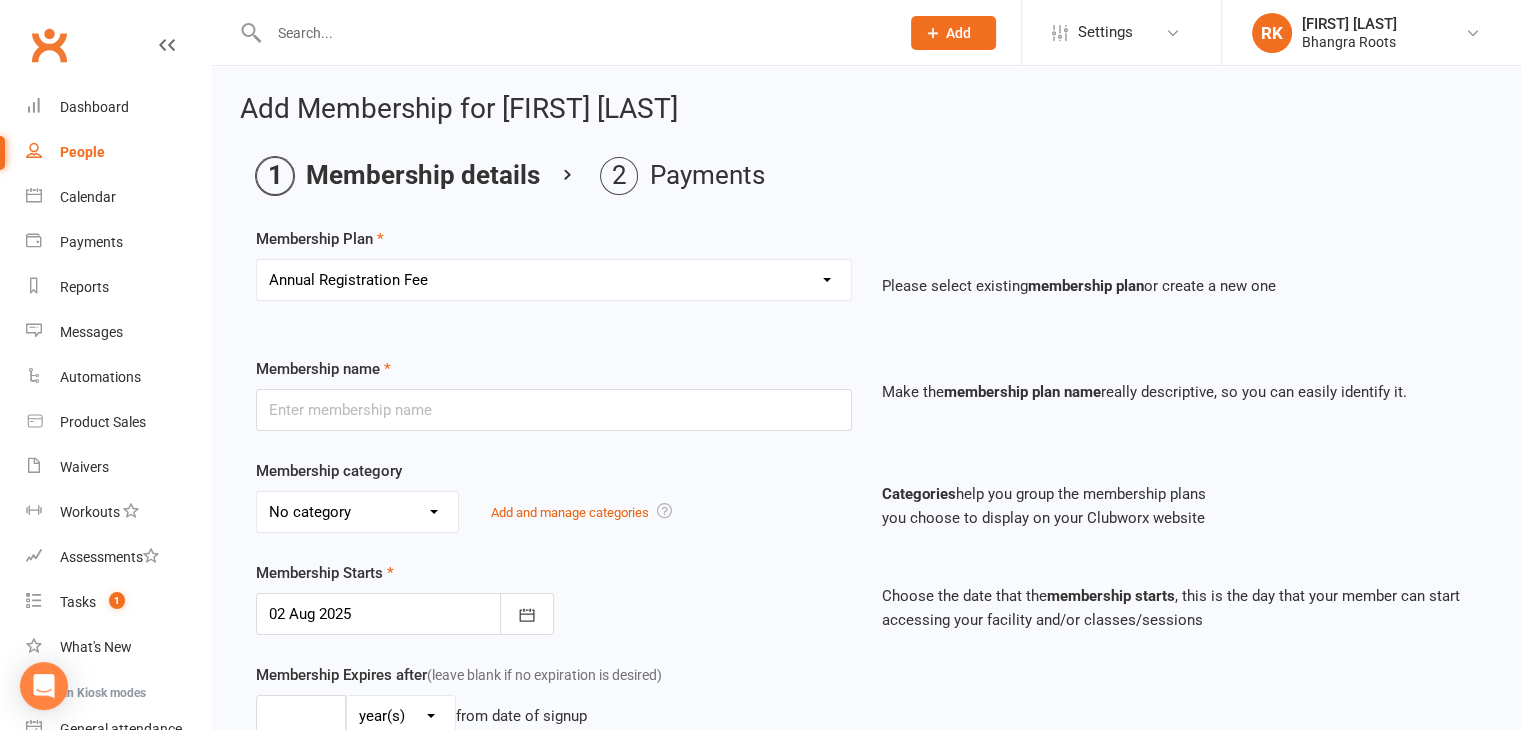 click on "Select a membership plan Create new Membership Plan [LOCATION] - Fee Payment Plan Fee Payment Plan - Discounted Fee Payment Plan - Term 4 New admission Form [LOCATION] - Fee Payment Plan Registration fee Term 3 Fee Term 3 & 4 - [YEAR] Cash payment Accounts Term 4 - [YEAR] Annual Registration Fee Do NOT Use Cash payment plan Term 4 - Discounted Cash payment Accounts Term 1 - [YEAR] Cash payment Accounts Term 2 - [YEAR] Cash payment Accounts Term 3 - [YEAR] Cash payment Accounts Term 4 - [YEAR] [LOCATION] - Fee Payment Plan - Wednesday Term 1 - [YEAR] payment [LOCATION] - Fee Payment Plan [LOCATION] - Fee Payment Plan - Wednesday [LOCATION] - Fee Payment Plan - Thursday [LOCATION] - Fee Payment Plan - Thursday [LOCATION] - Fee Payment Plan" at bounding box center [554, 280] 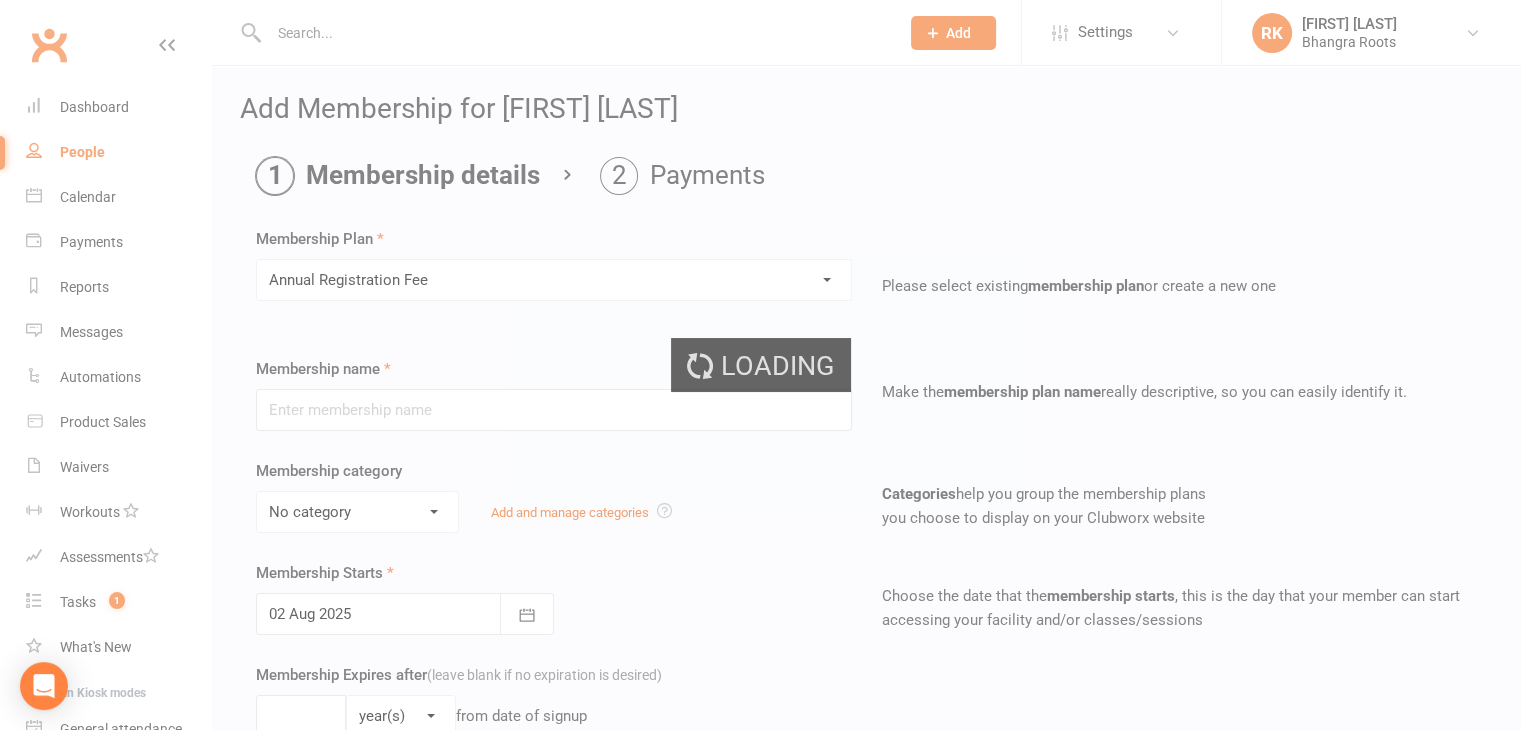 type on "Annual Registration Fee" 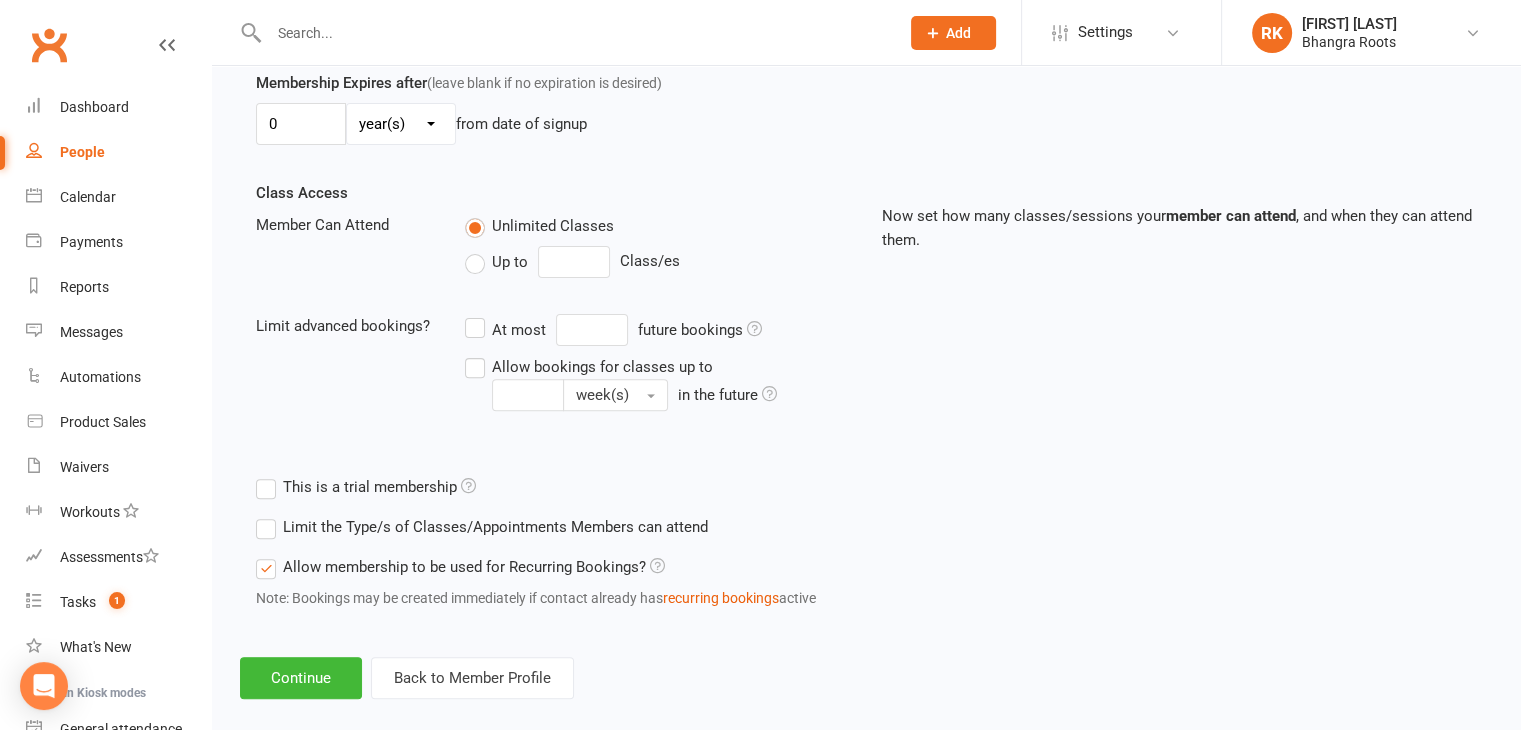 scroll, scrollTop: 615, scrollLeft: 0, axis: vertical 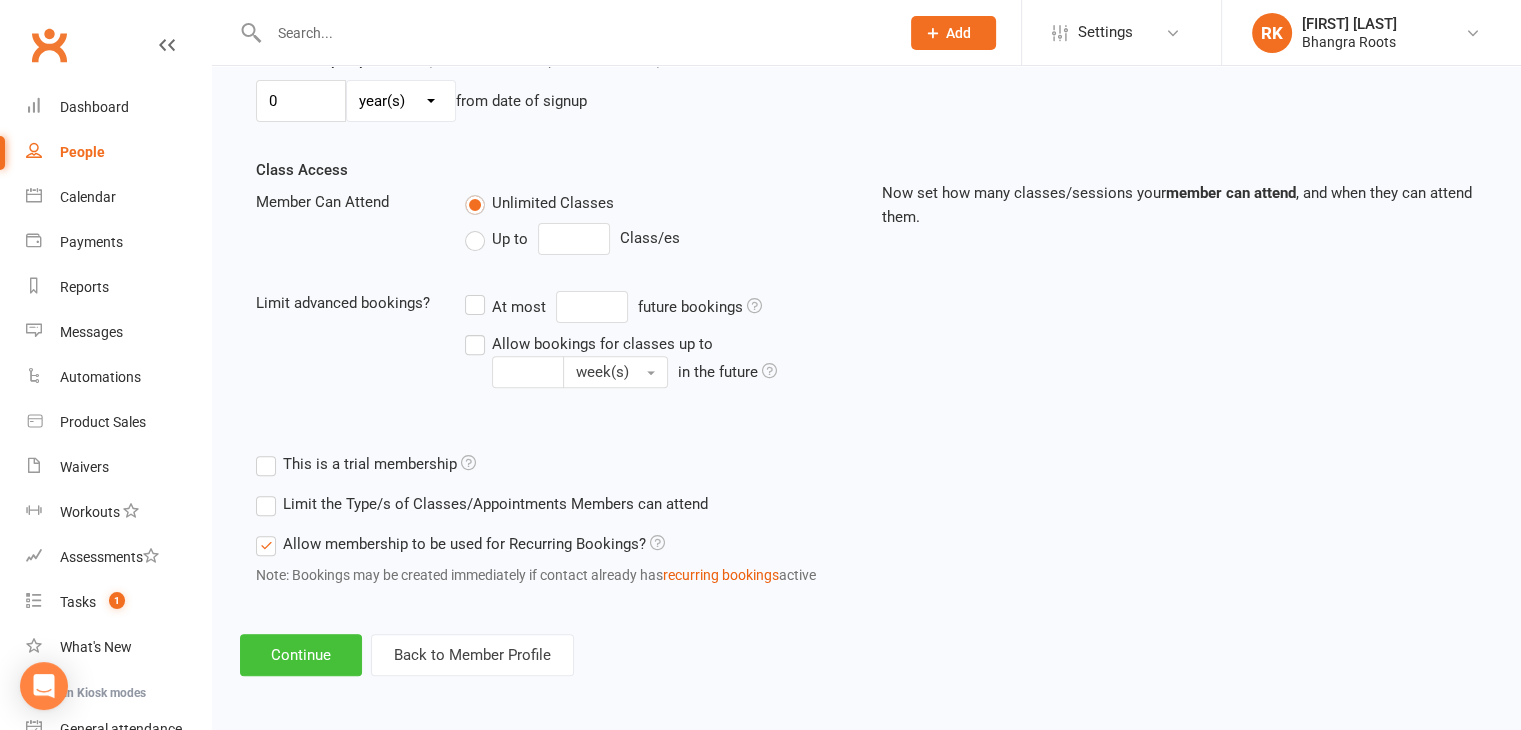 click on "Continue" at bounding box center [301, 655] 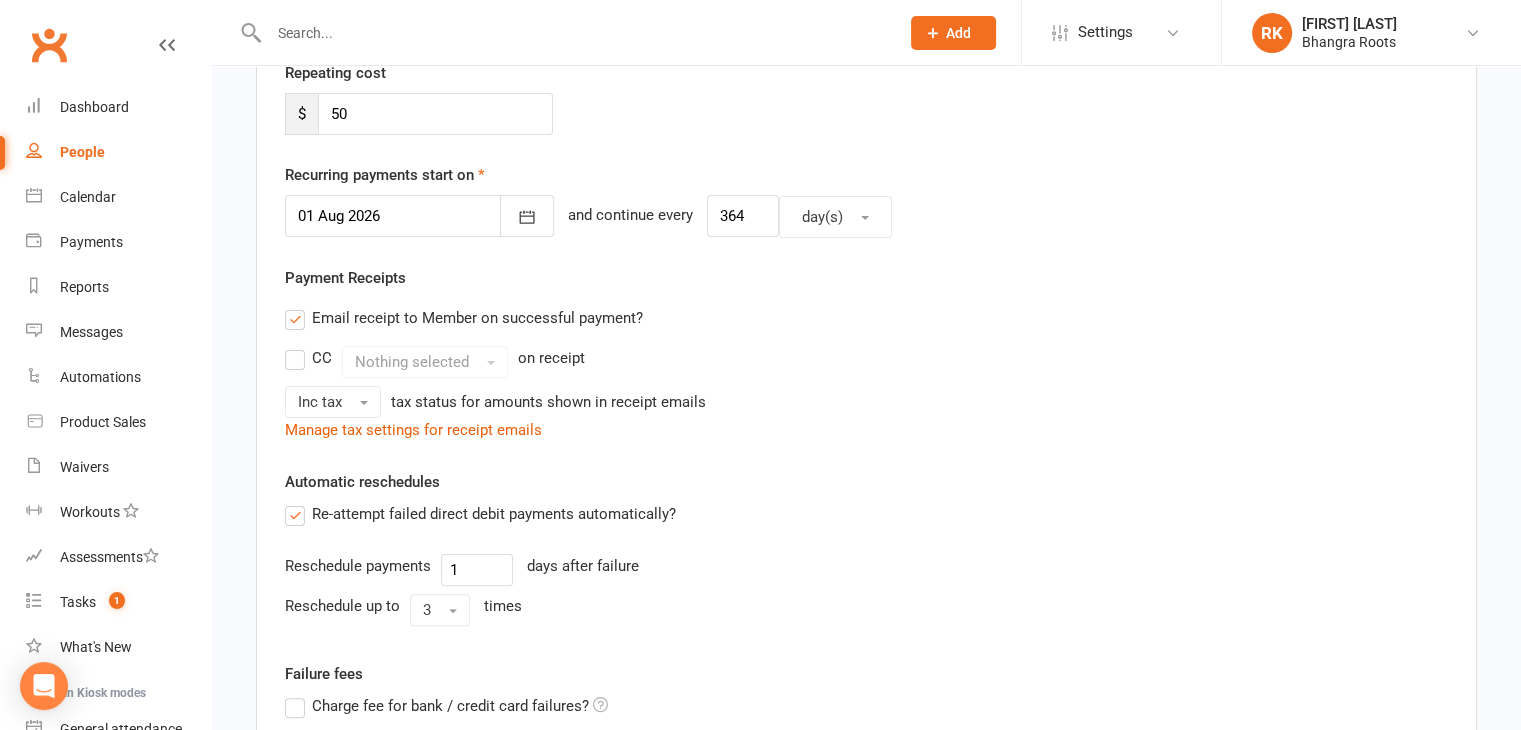 scroll, scrollTop: 760, scrollLeft: 0, axis: vertical 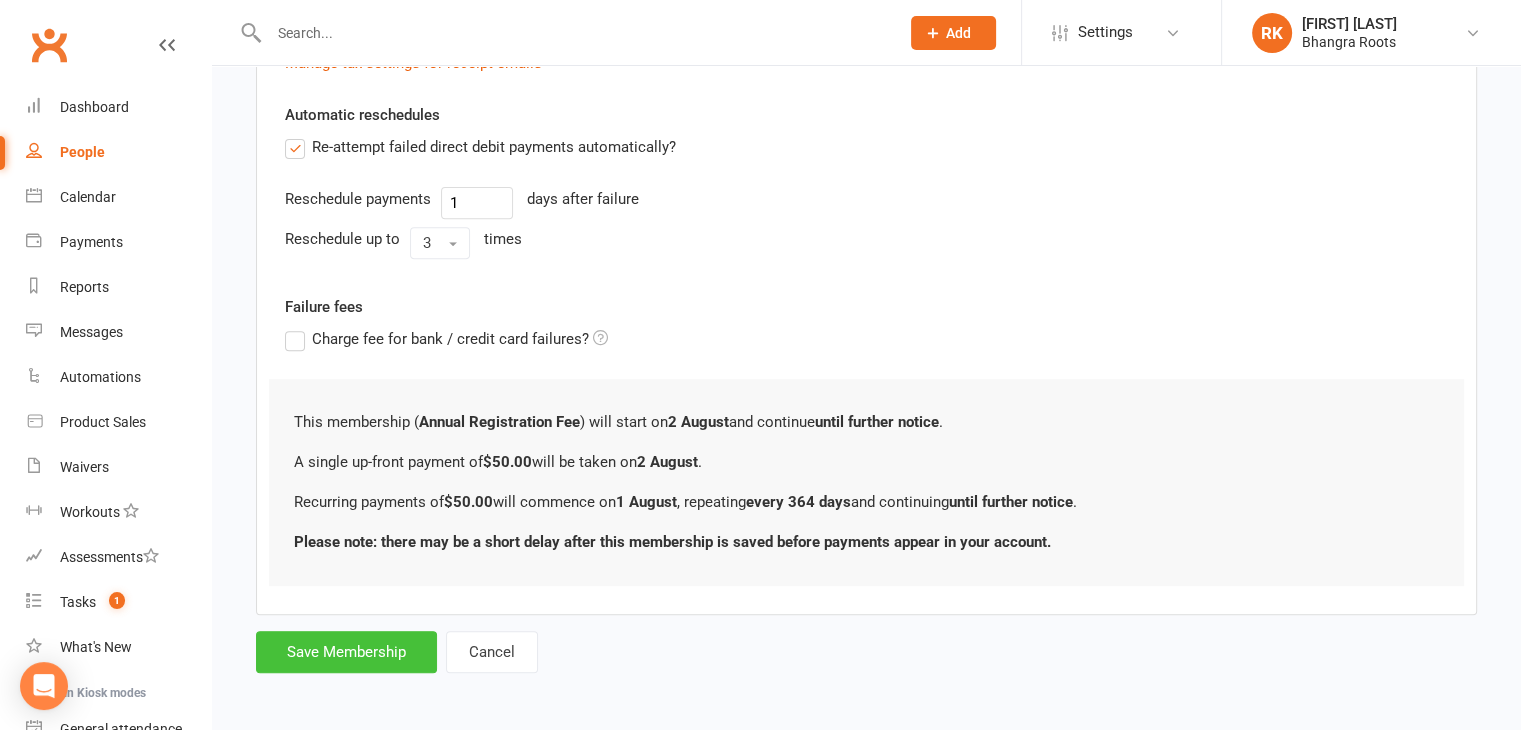 click on "Save Membership" at bounding box center [346, 652] 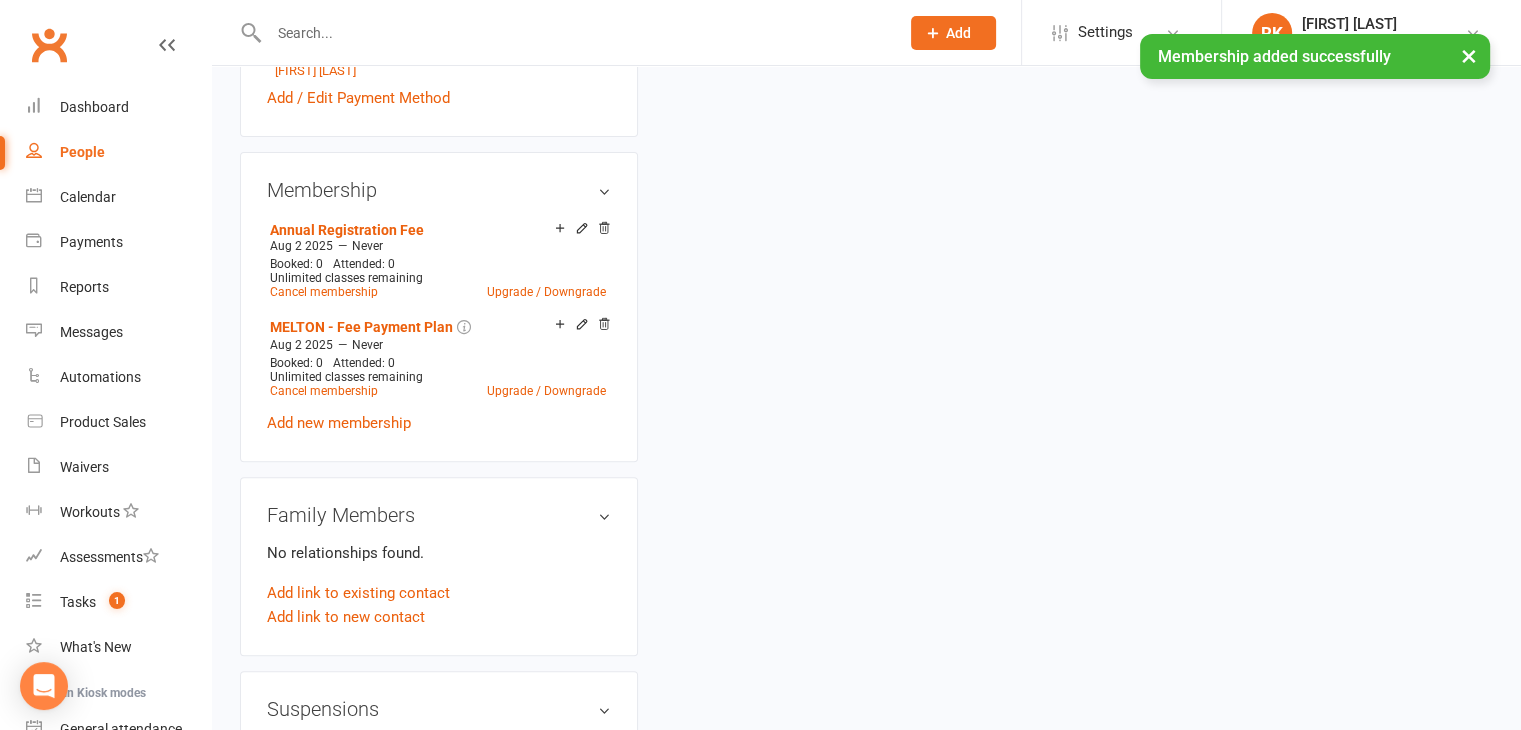 scroll, scrollTop: 0, scrollLeft: 0, axis: both 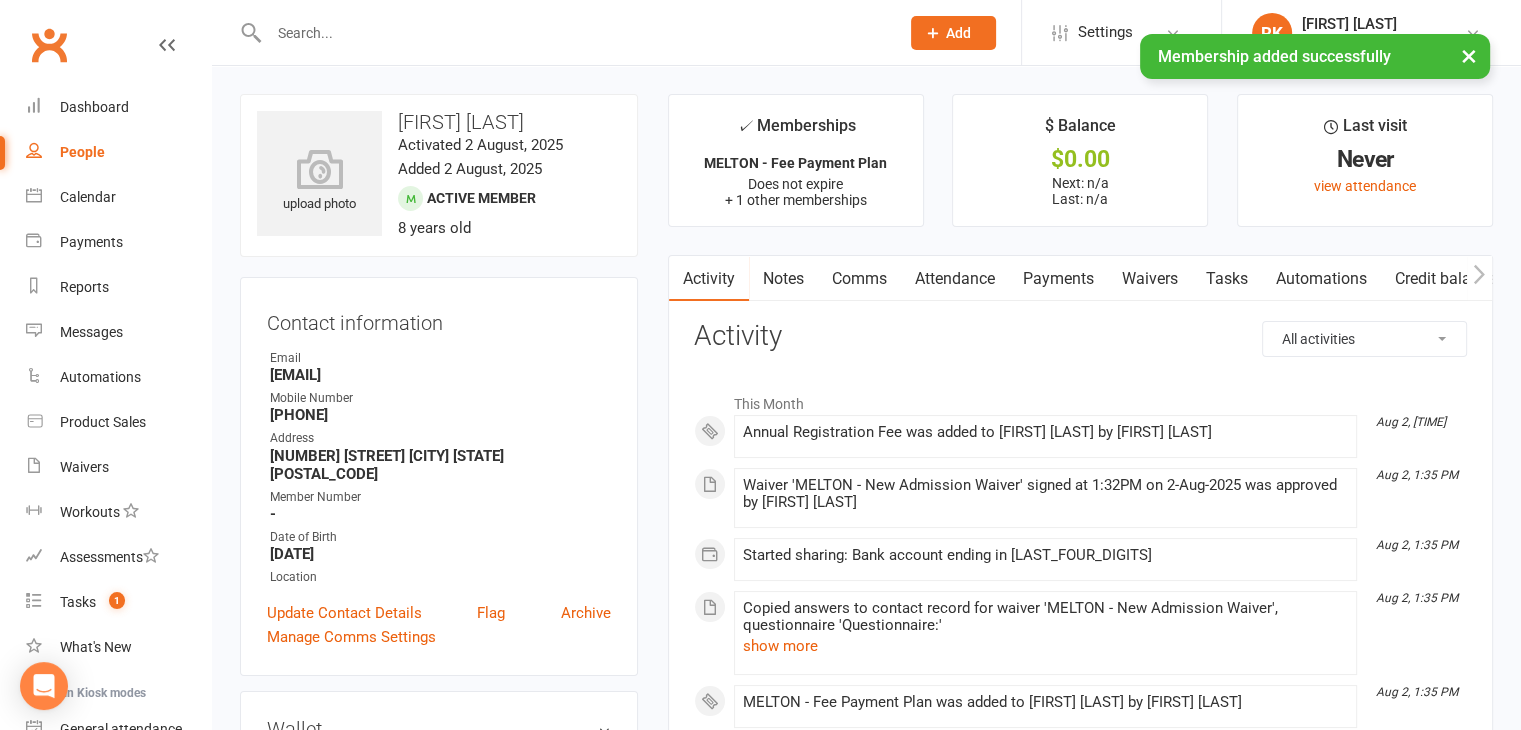click at bounding box center [574, 33] 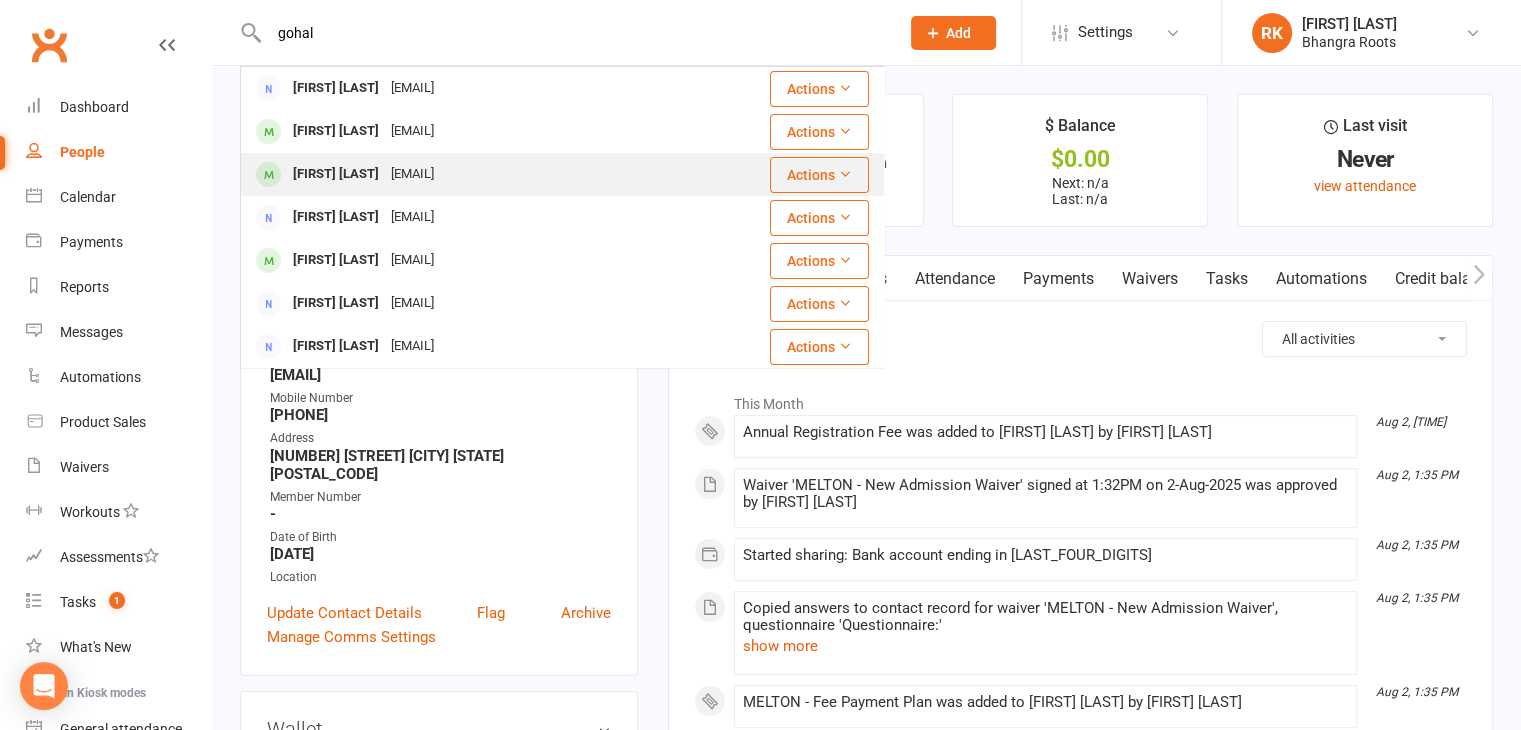 type on "gohal" 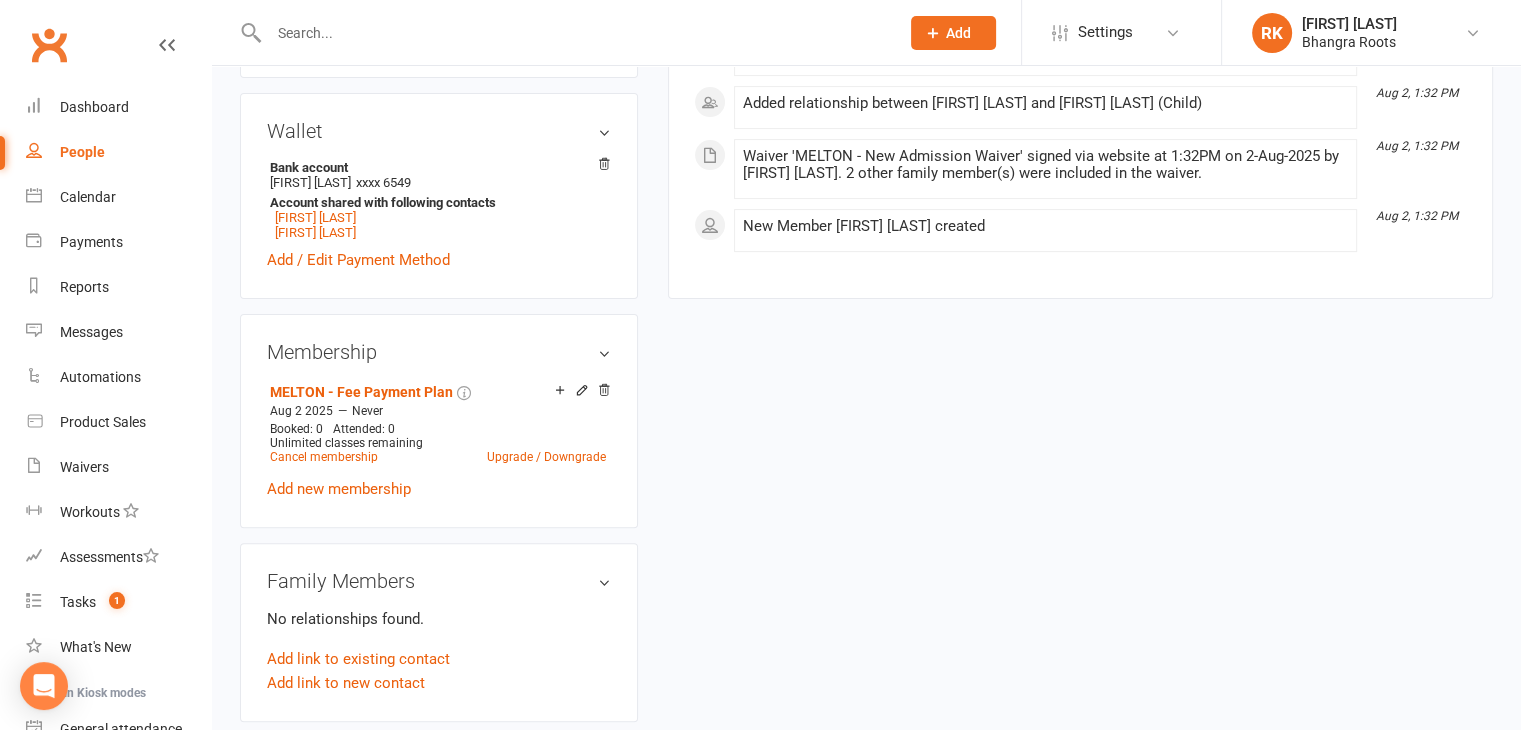 scroll, scrollTop: 603, scrollLeft: 0, axis: vertical 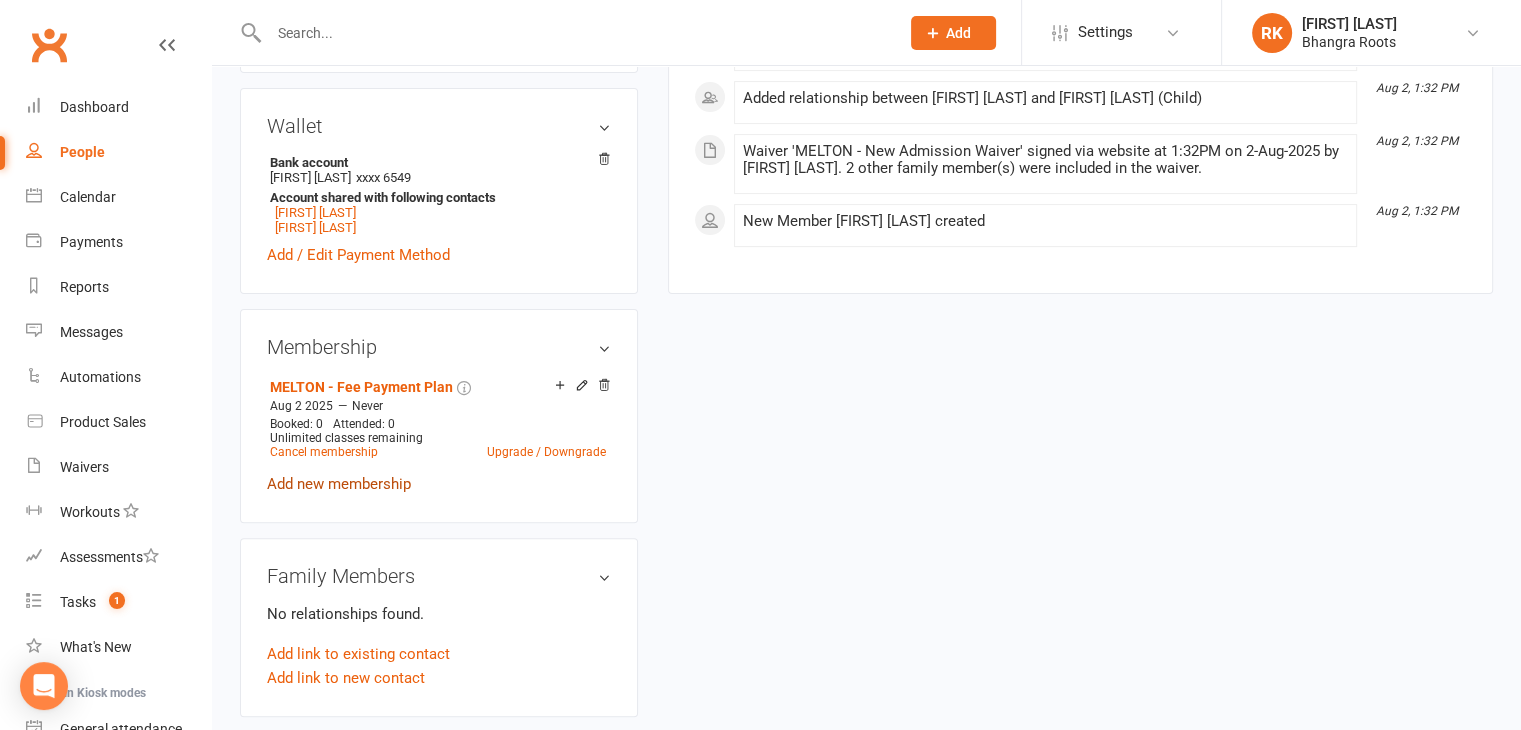 click on "Add new membership" at bounding box center (339, 484) 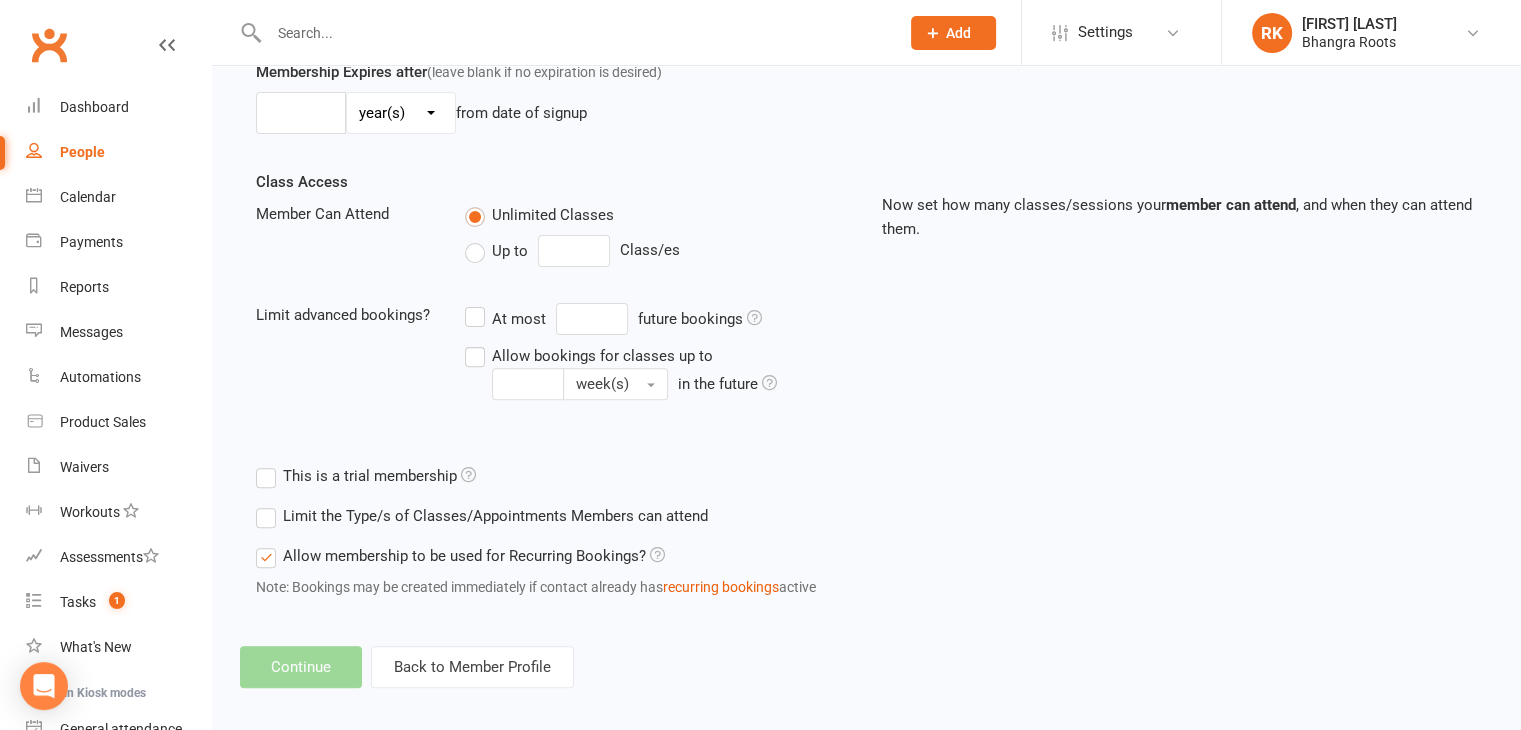 scroll, scrollTop: 0, scrollLeft: 0, axis: both 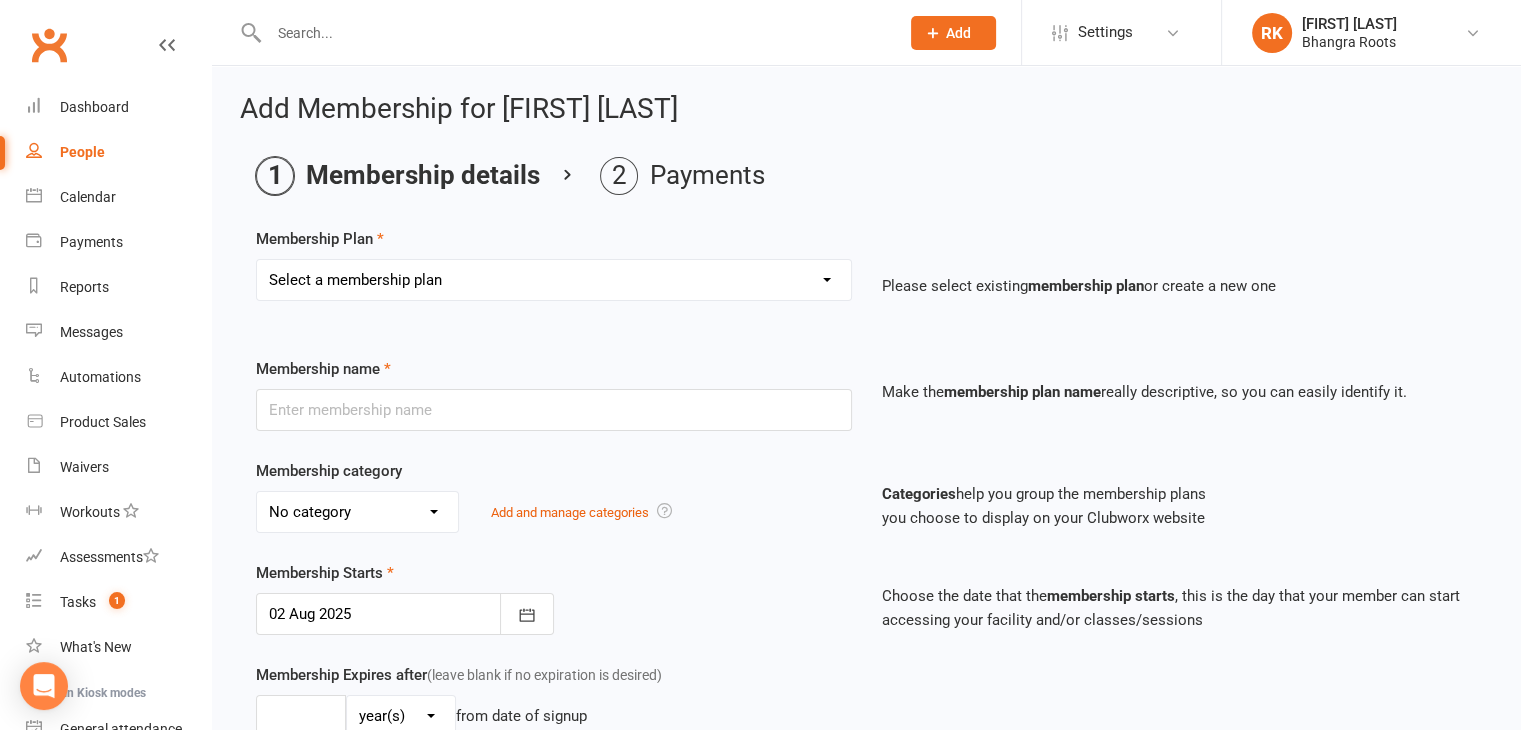 click on "Select a membership plan Create new Membership Plan [LOCATION] - Fee Payment Plan Fee Payment Plan - Discounted Fee Payment Plan - Term 4 New admission Form [LOCATION] - Fee Payment Plan Registration fee Term 3 Fee Term 3 & 4 - [YEAR] Cash payment Accounts Term 4 - [YEAR] Annual Registration Fee Do NOT Use Cash payment plan Term 4 - Discounted Cash payment Accounts Term 1 - [YEAR] Cash payment Accounts Term 2 - [YEAR] Cash payment Accounts Term 3 - [YEAR] Cash payment Accounts Term 4 - [YEAR] [LOCATION] - Fee Payment Plan - Wednesday Term 1 - [YEAR] payment [LOCATION] - Fee Payment Plan [LOCATION] - Fee Payment Plan - Wednesday [LOCATION] - Fee Payment Plan - Thursday [LOCATION] - Fee Payment Plan - Thursday [LOCATION] - Fee Payment Plan" at bounding box center [554, 280] 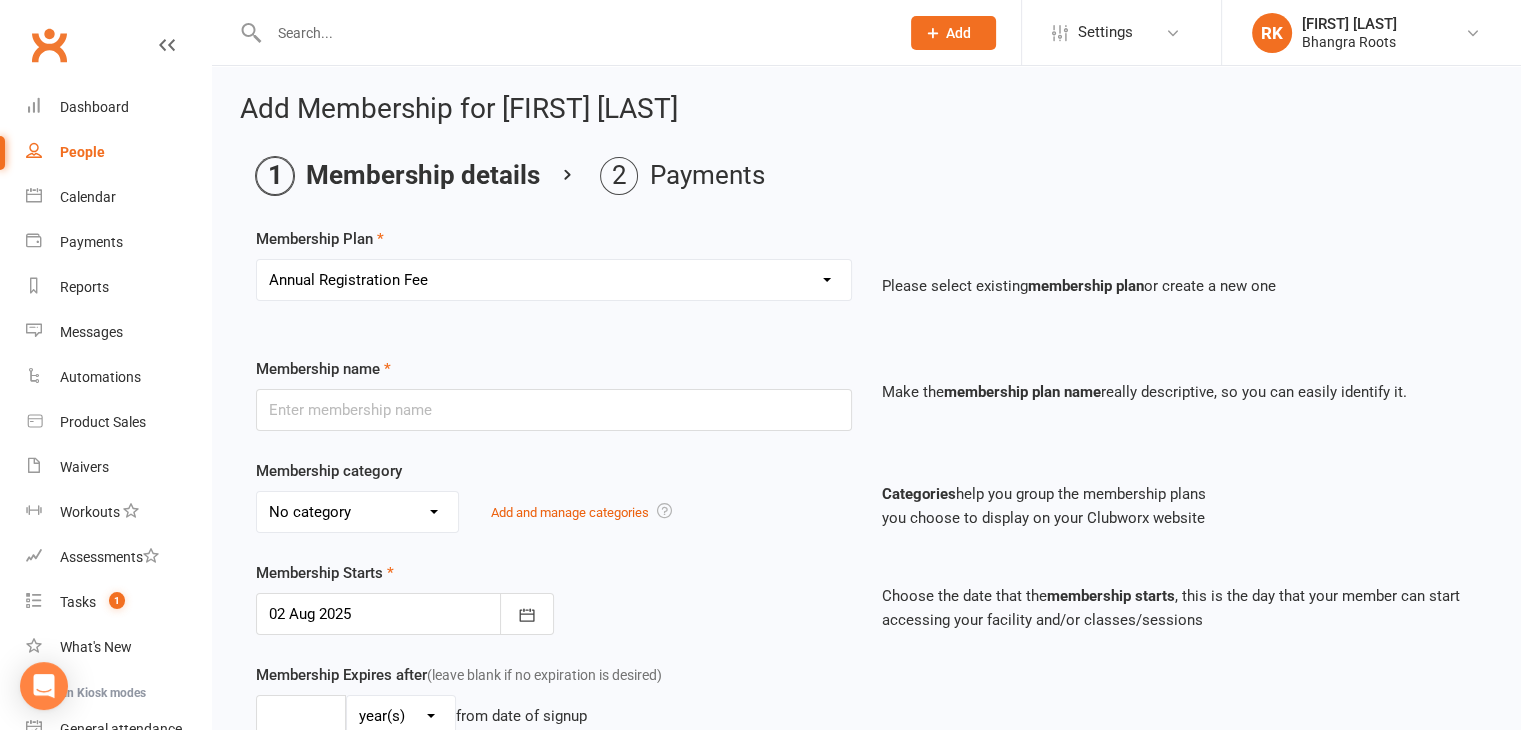 click on "Select a membership plan Create new Membership Plan [LOCATION] - Fee Payment Plan Fee Payment Plan - Discounted Fee Payment Plan - Term 4 New admission Form [LOCATION] - Fee Payment Plan Registration fee Term 3 Fee Term 3 & 4 - [YEAR] Cash payment Accounts Term 4 - [YEAR] Annual Registration Fee Do NOT Use Cash payment plan Term 4 - Discounted Cash payment Accounts Term 1 - [YEAR] Cash payment Accounts Term 2 - [YEAR] Cash payment Accounts Term 3 - [YEAR] Cash payment Accounts Term 4 - [YEAR] [LOCATION] - Fee Payment Plan - Wednesday Term 1 - [YEAR] payment [LOCATION] - Fee Payment Plan [LOCATION] - Fee Payment Plan - Wednesday [LOCATION] - Fee Payment Plan - Thursday [LOCATION] - Fee Payment Plan - Thursday [LOCATION] - Fee Payment Plan" at bounding box center [554, 280] 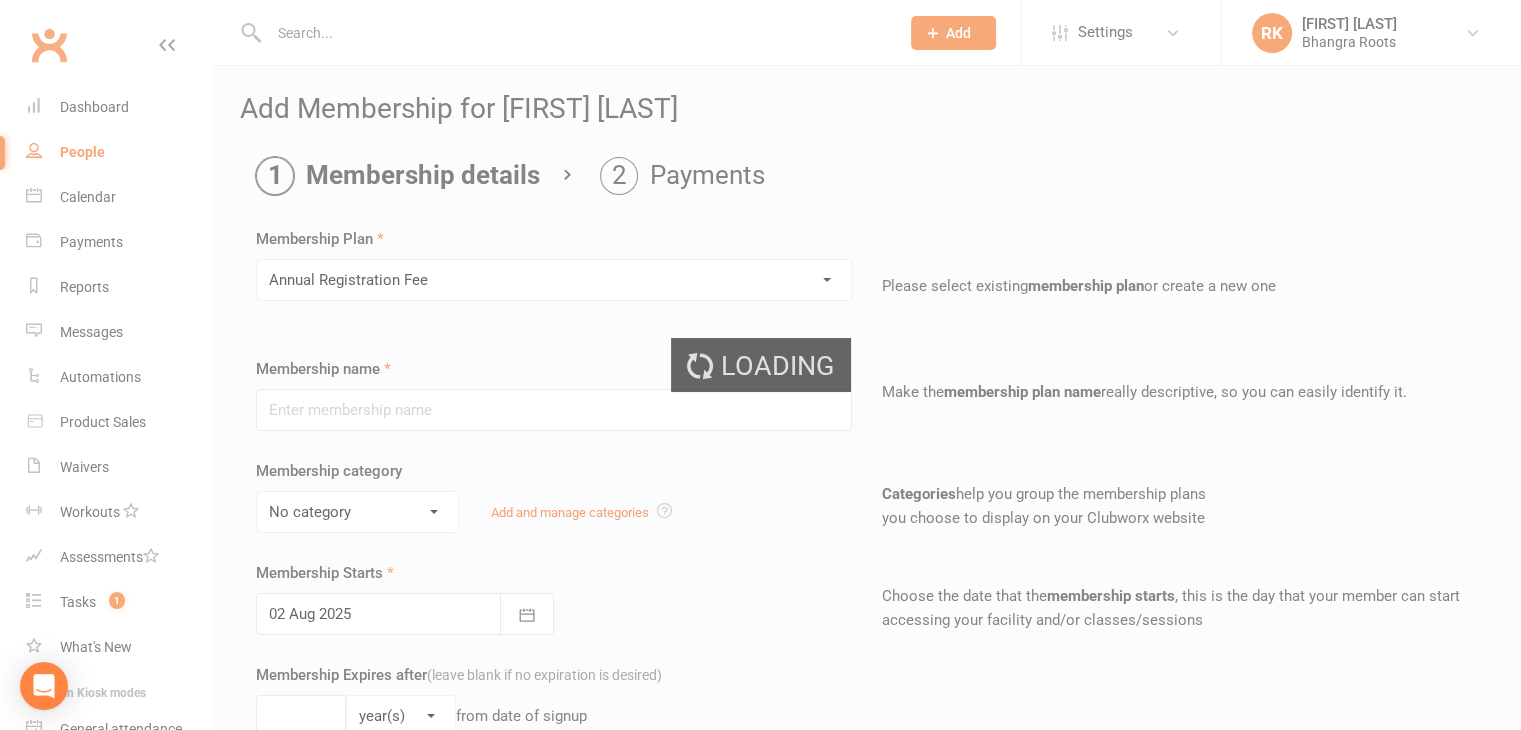 type on "Annual Registration Fee" 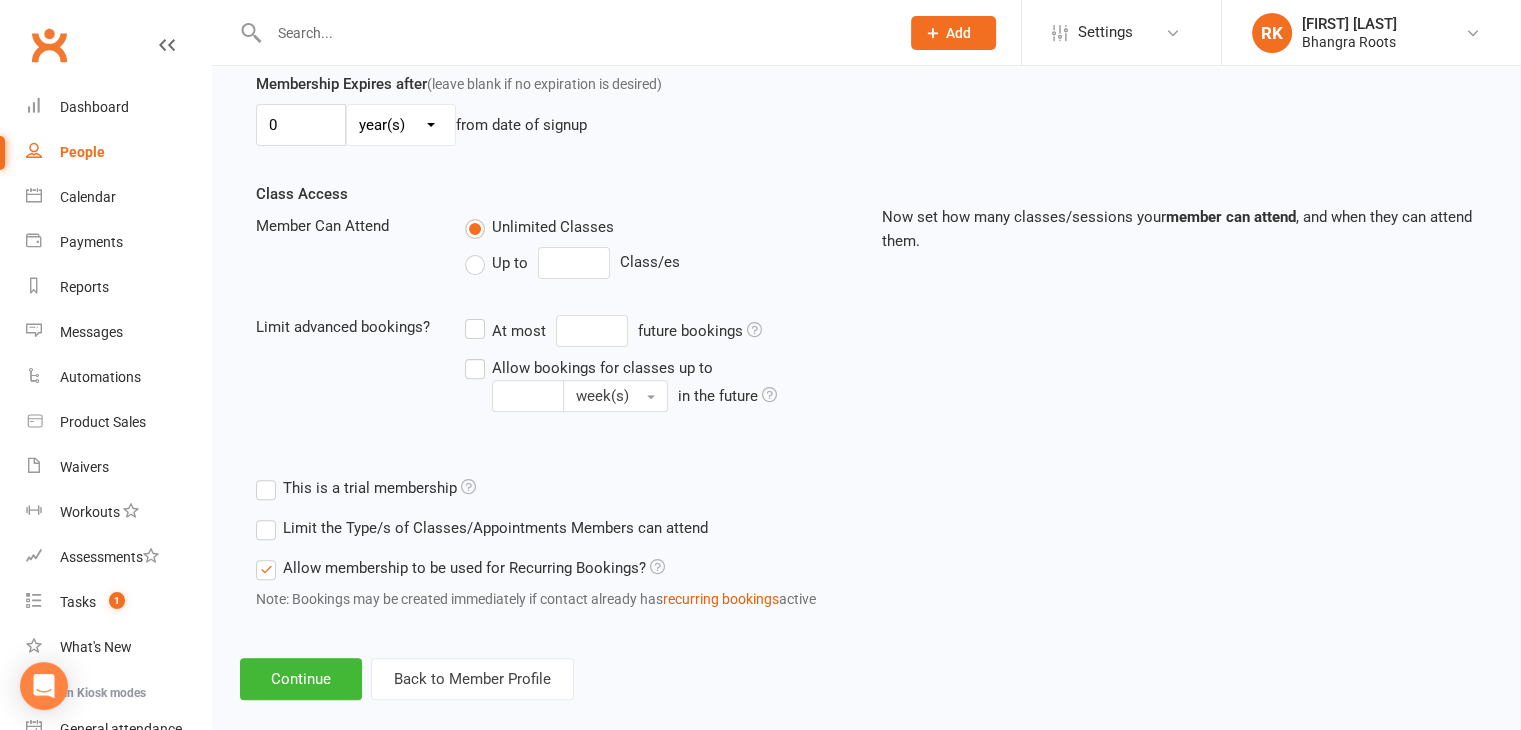 scroll, scrollTop: 615, scrollLeft: 0, axis: vertical 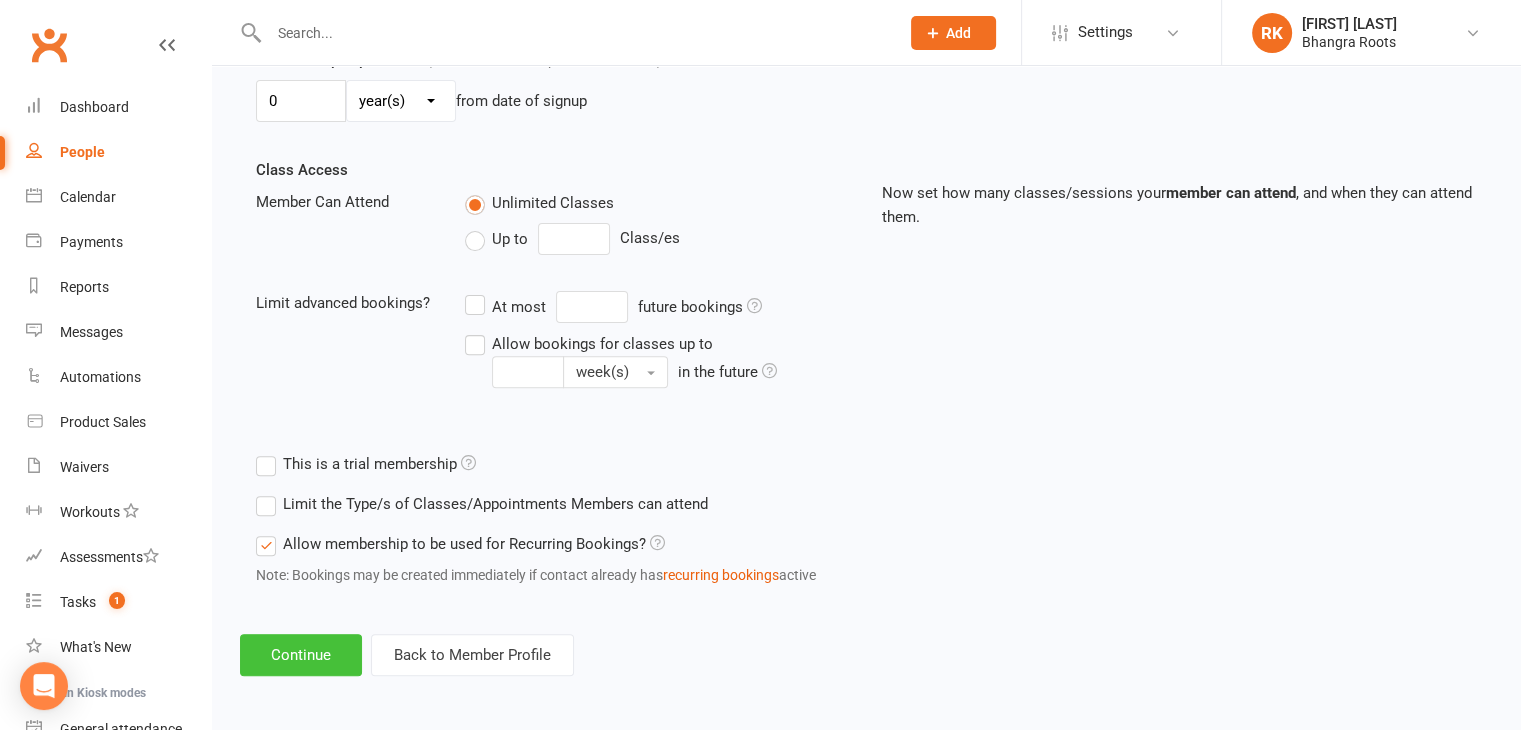click on "Continue" at bounding box center [301, 655] 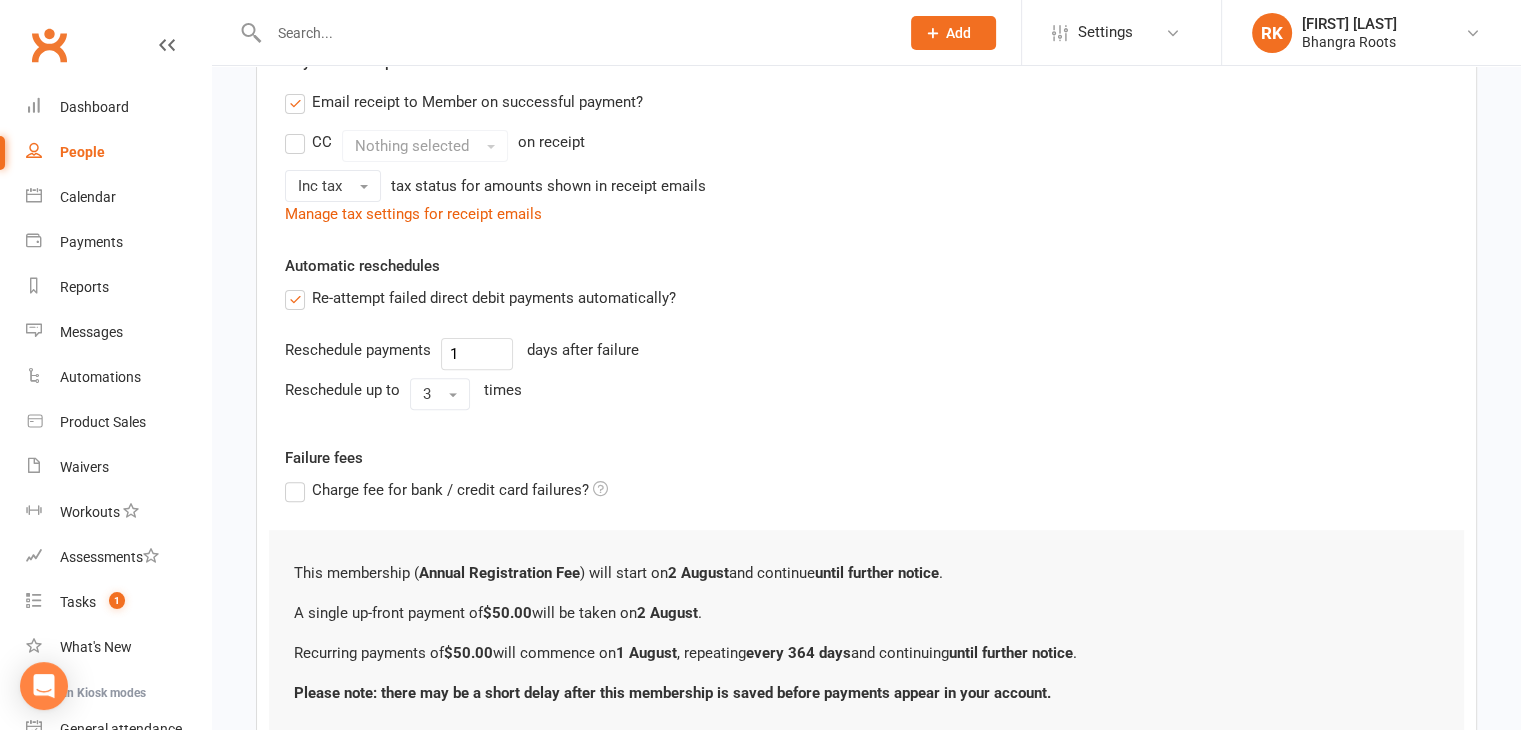 scroll, scrollTop: 760, scrollLeft: 0, axis: vertical 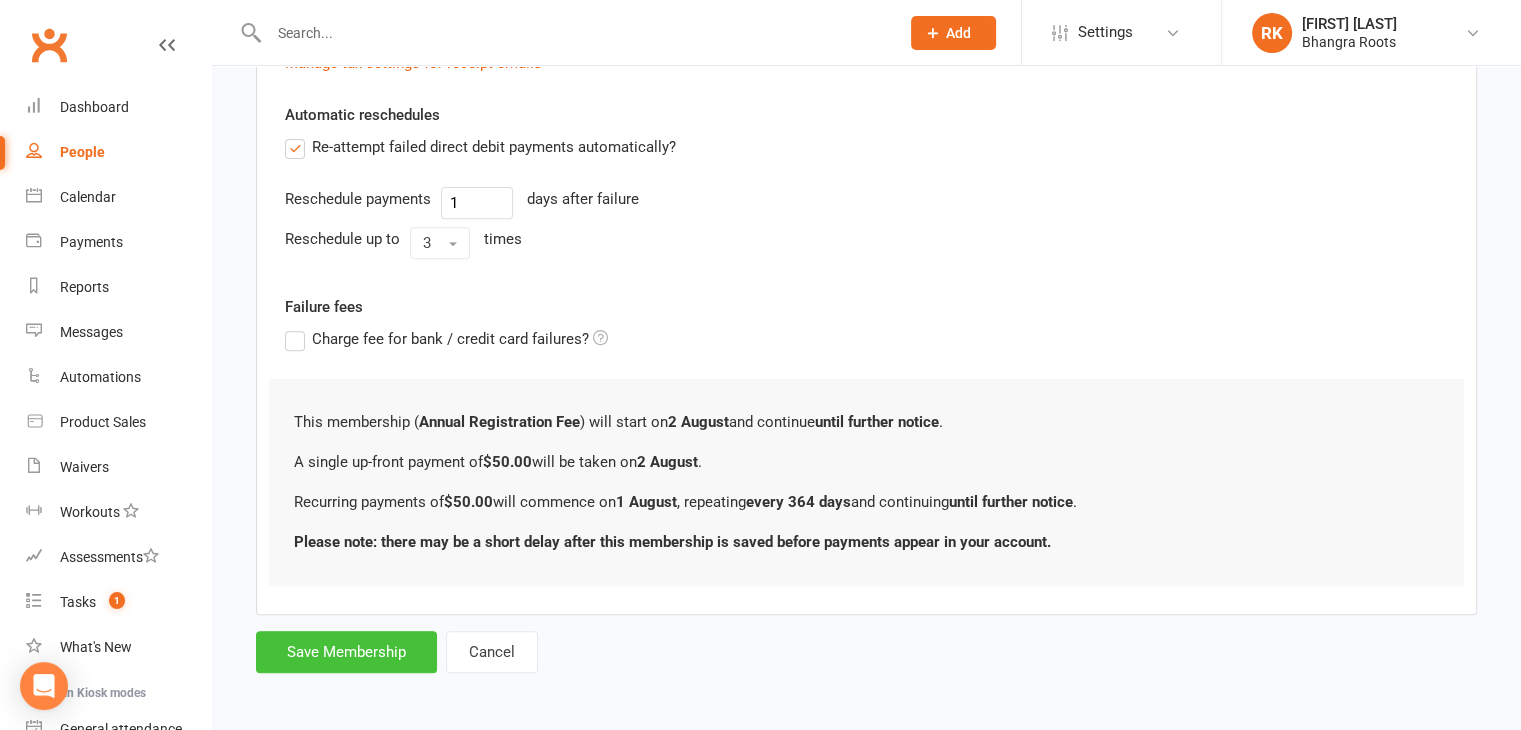 click on "Save Membership" at bounding box center (346, 652) 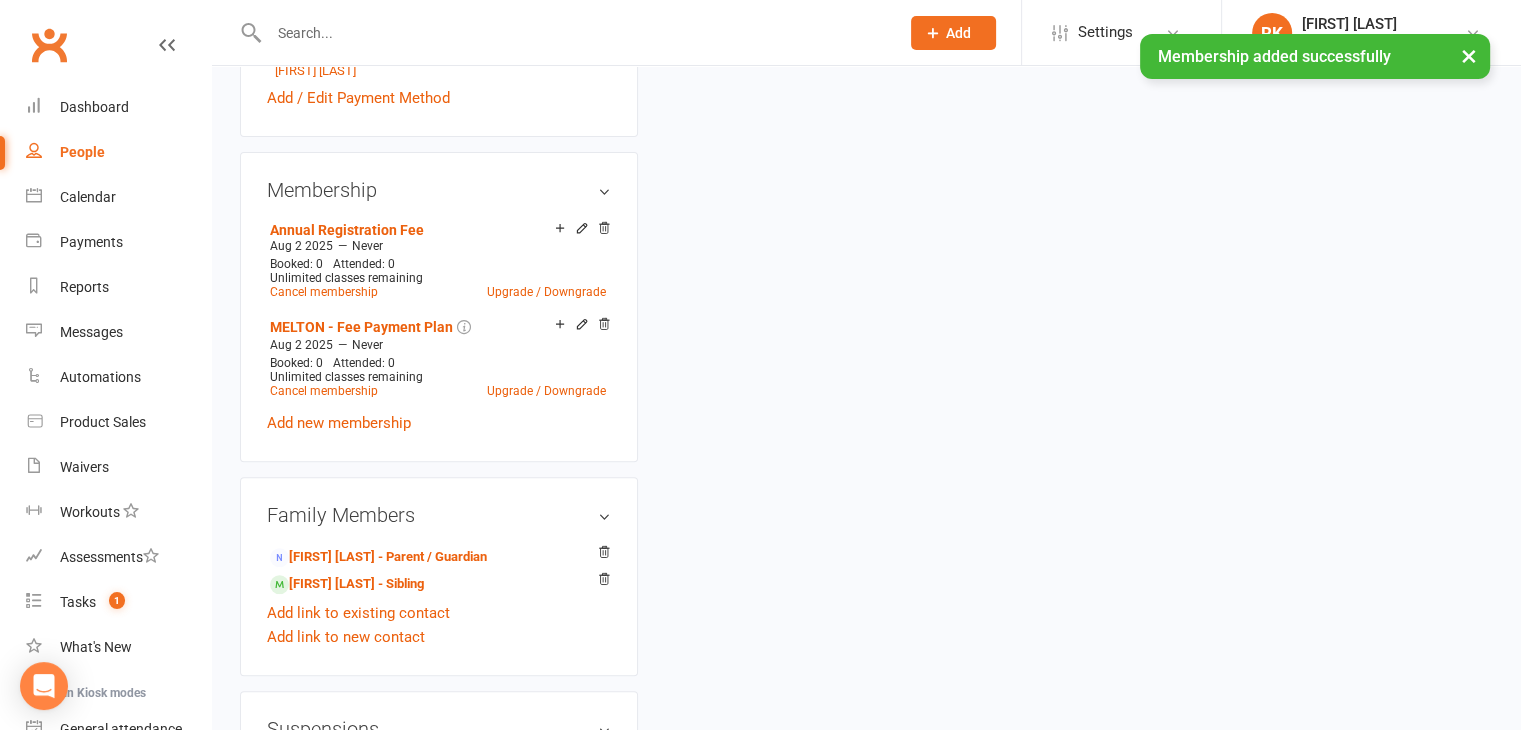 scroll, scrollTop: 0, scrollLeft: 0, axis: both 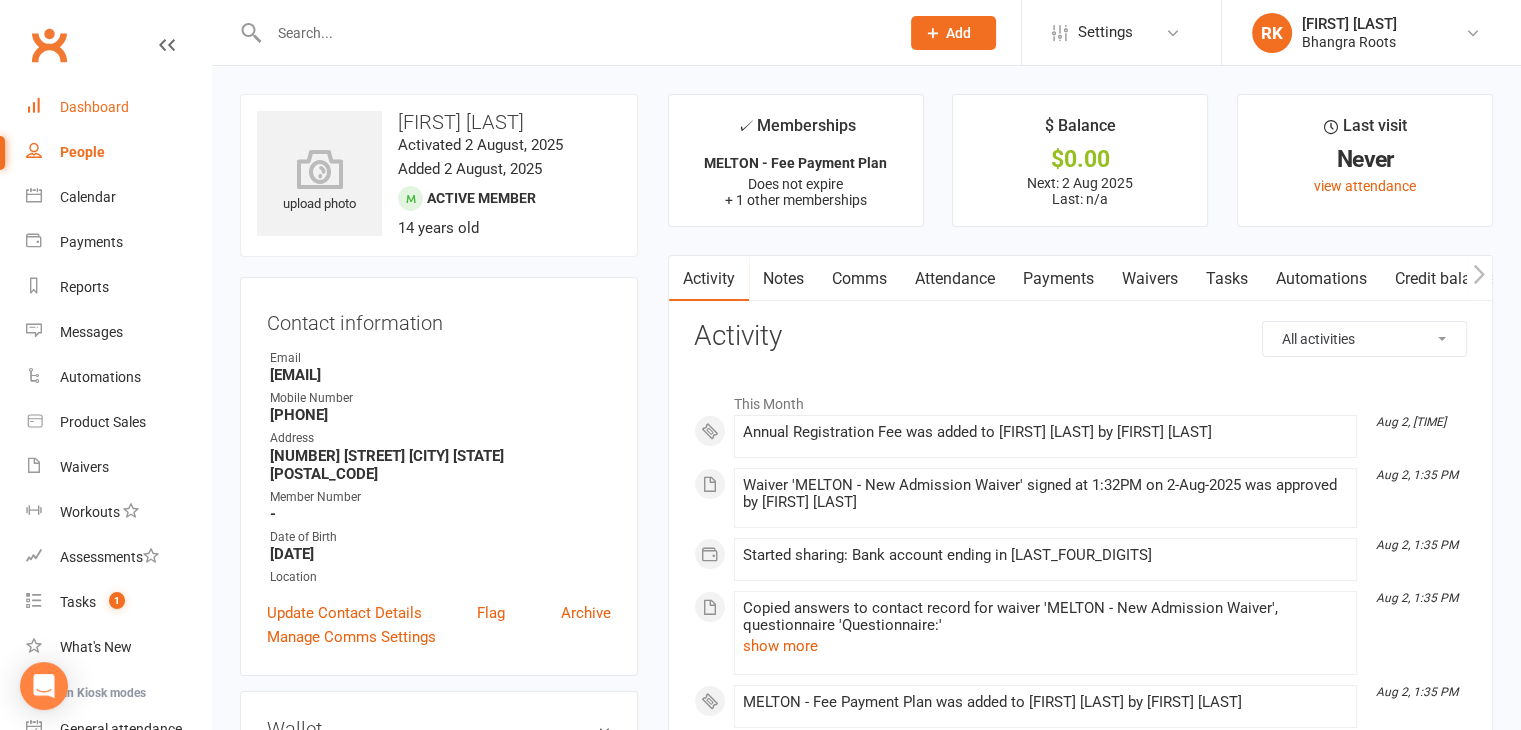 click on "Dashboard" at bounding box center (94, 107) 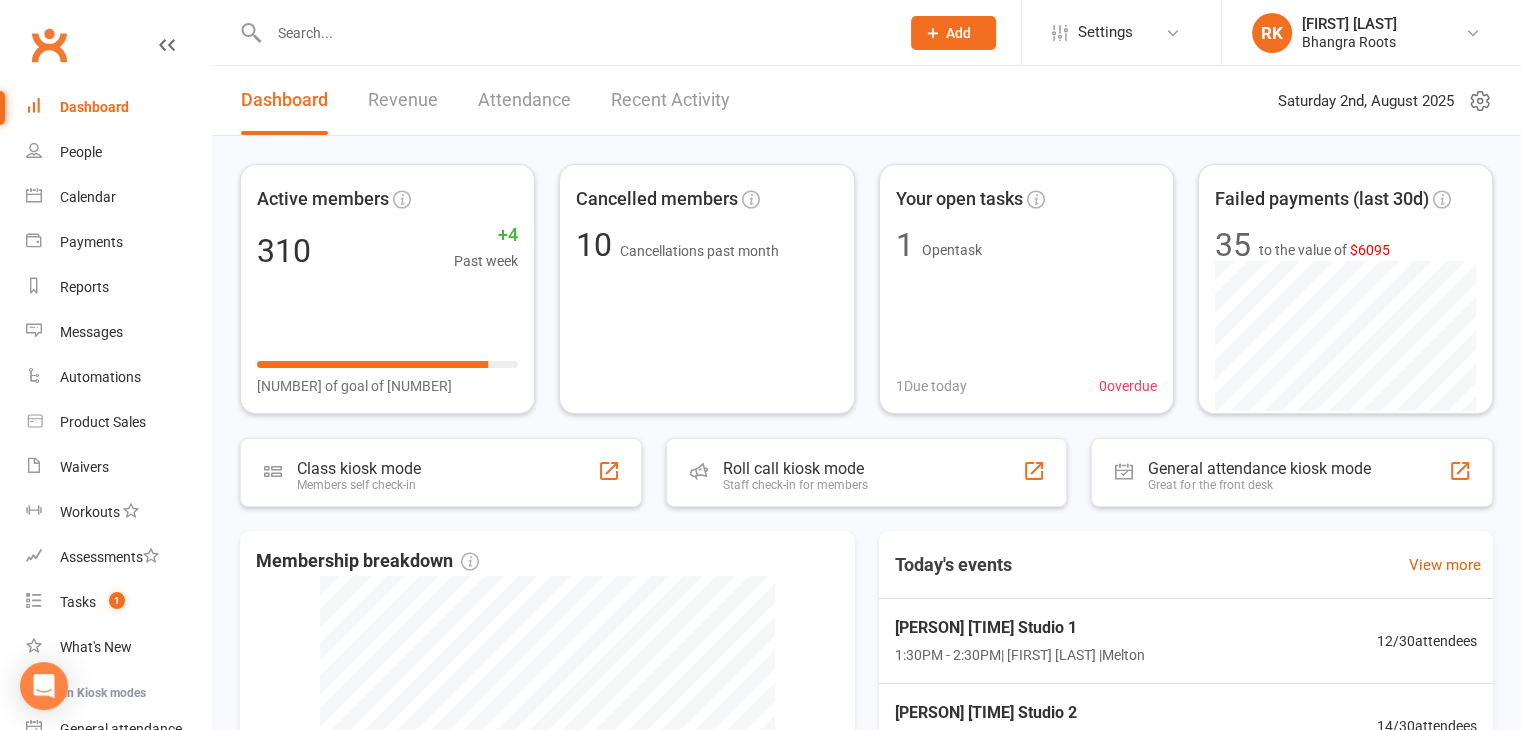 click at bounding box center [574, 33] 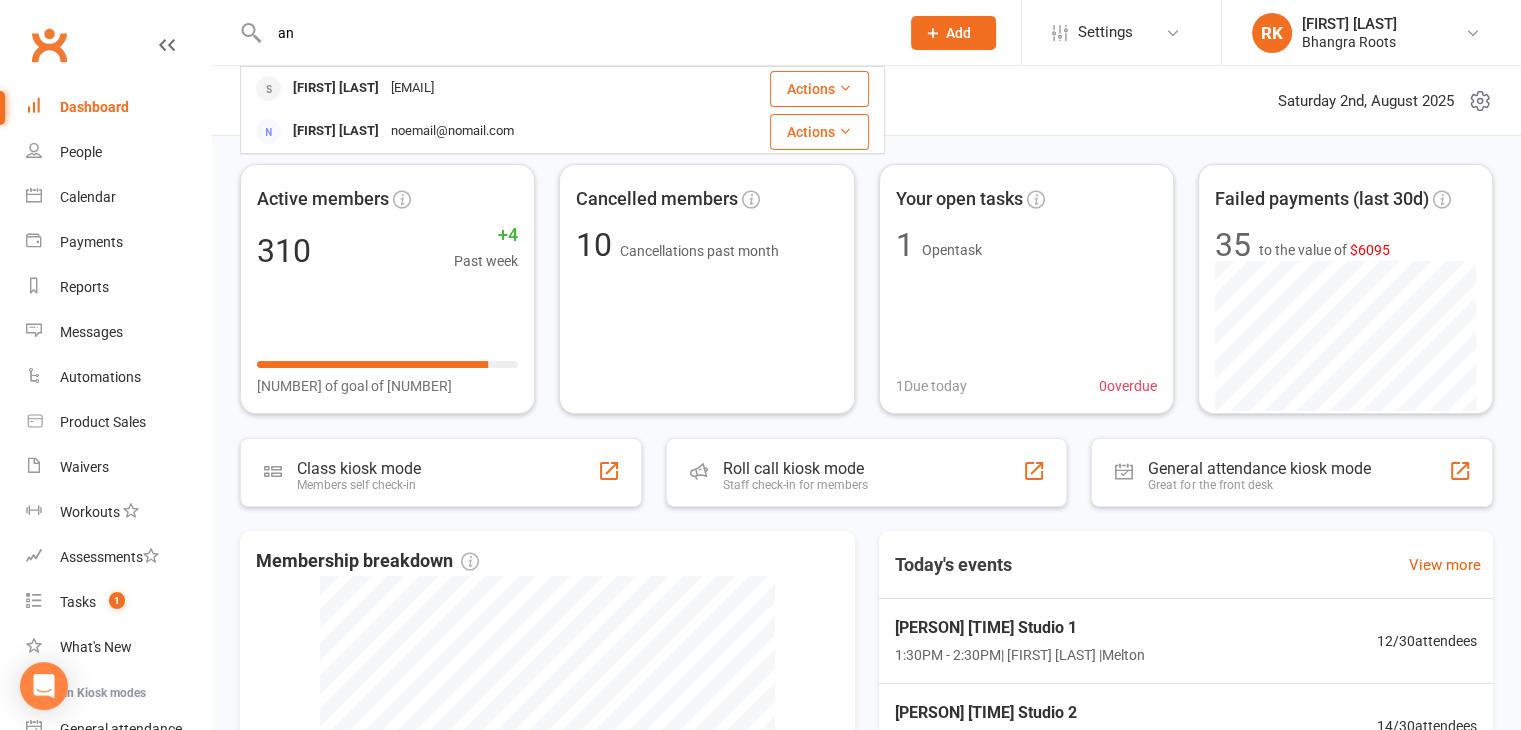 type on "a" 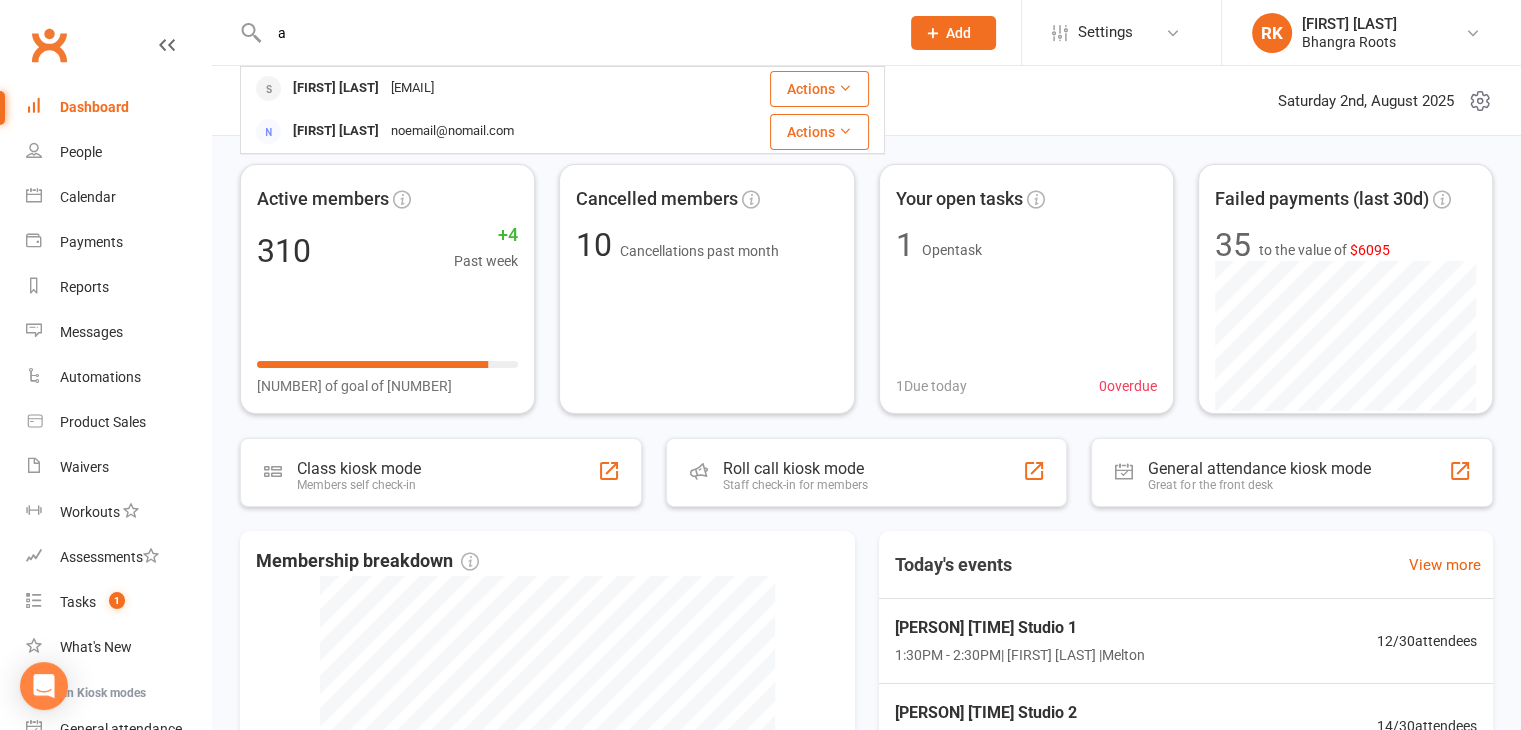type 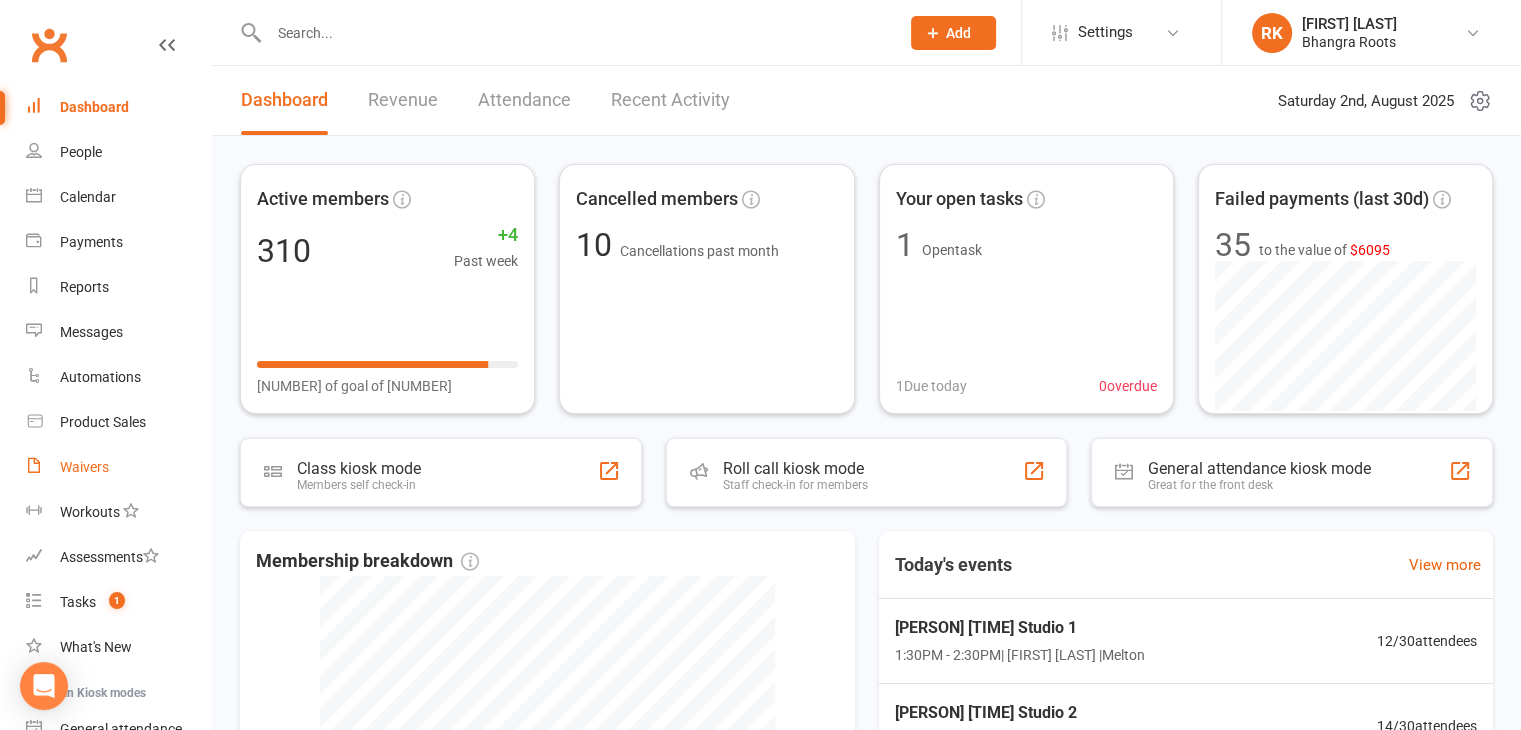 click on "Waivers" at bounding box center (84, 467) 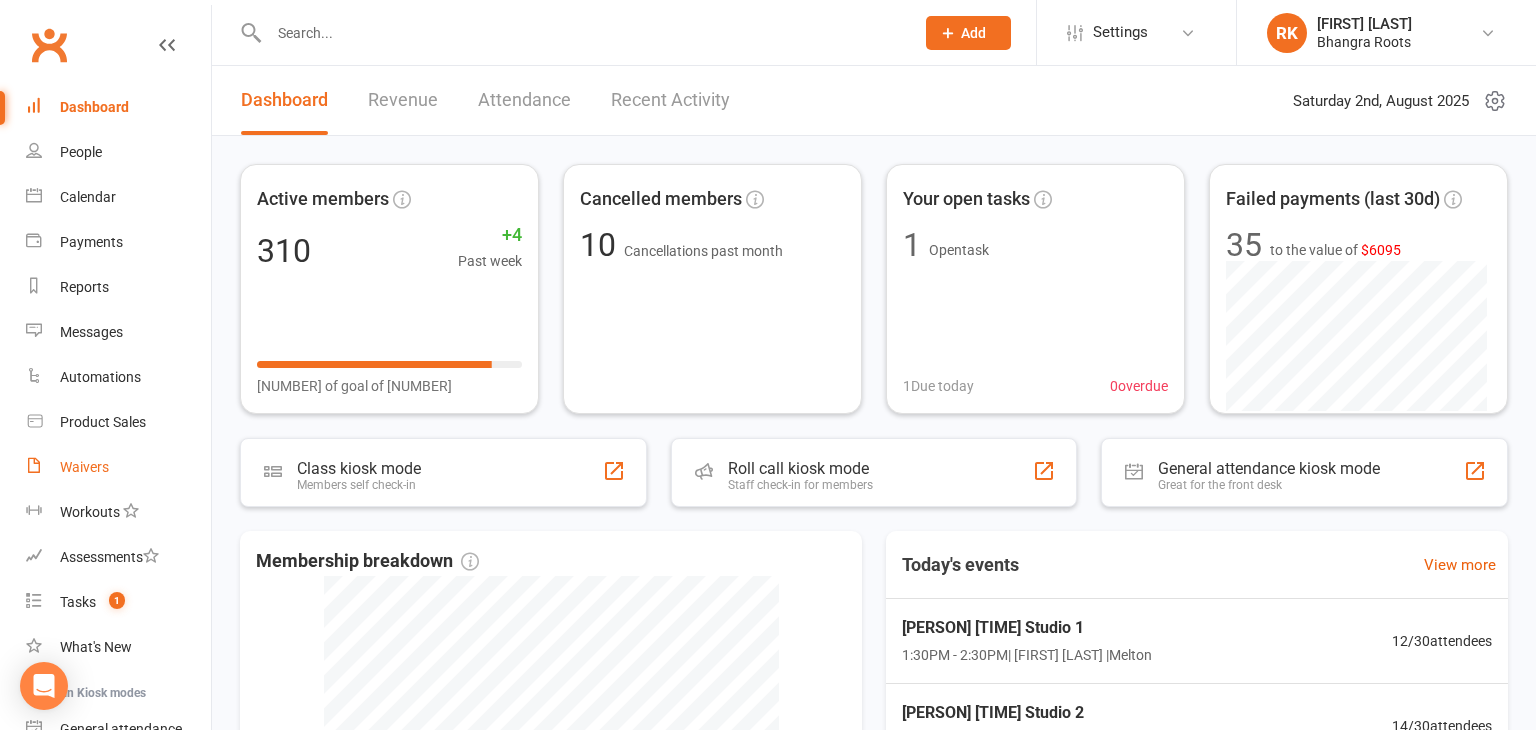 select on "25" 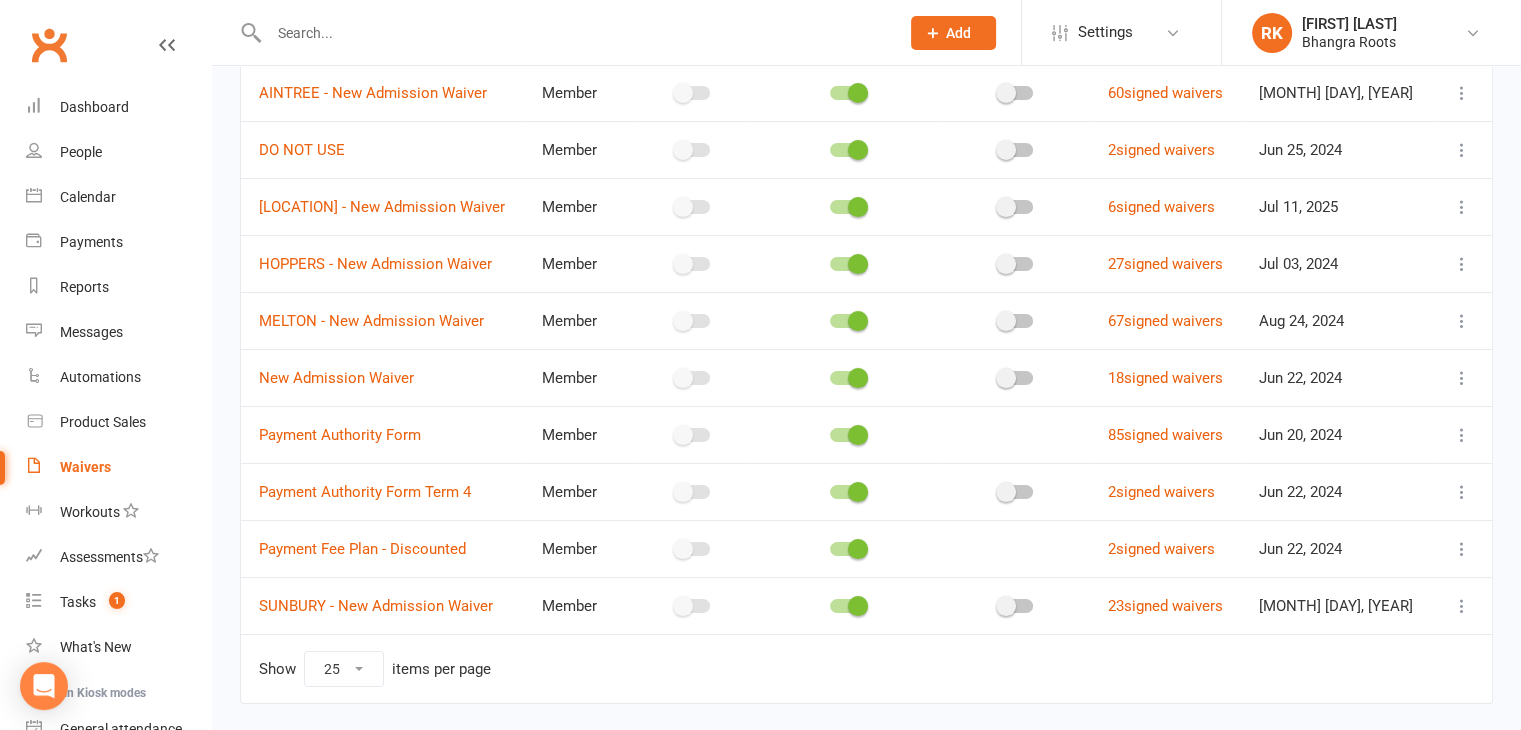 scroll, scrollTop: 0, scrollLeft: 0, axis: both 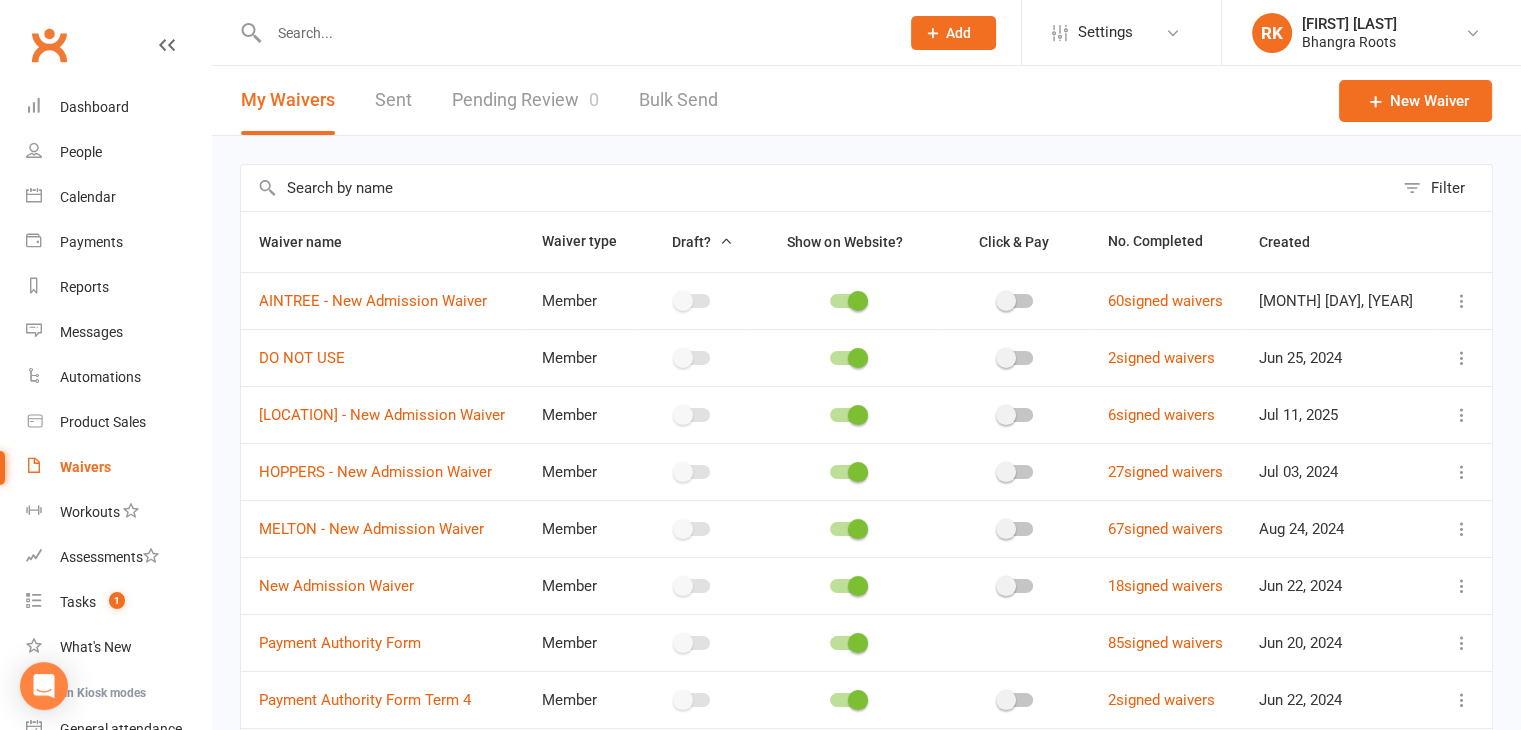 click on "Pending Review 0" at bounding box center [525, 100] 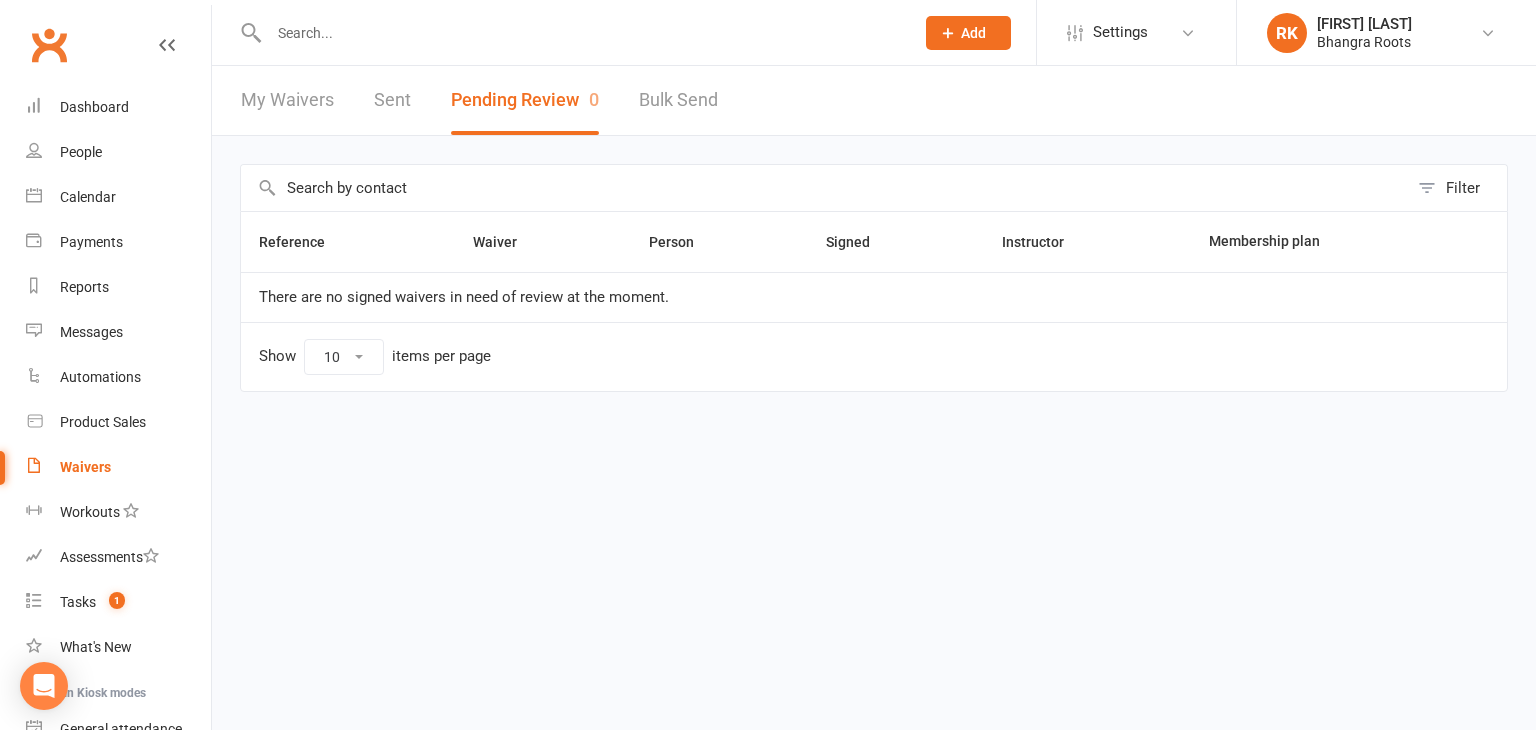 click on "My Waivers" at bounding box center [287, 100] 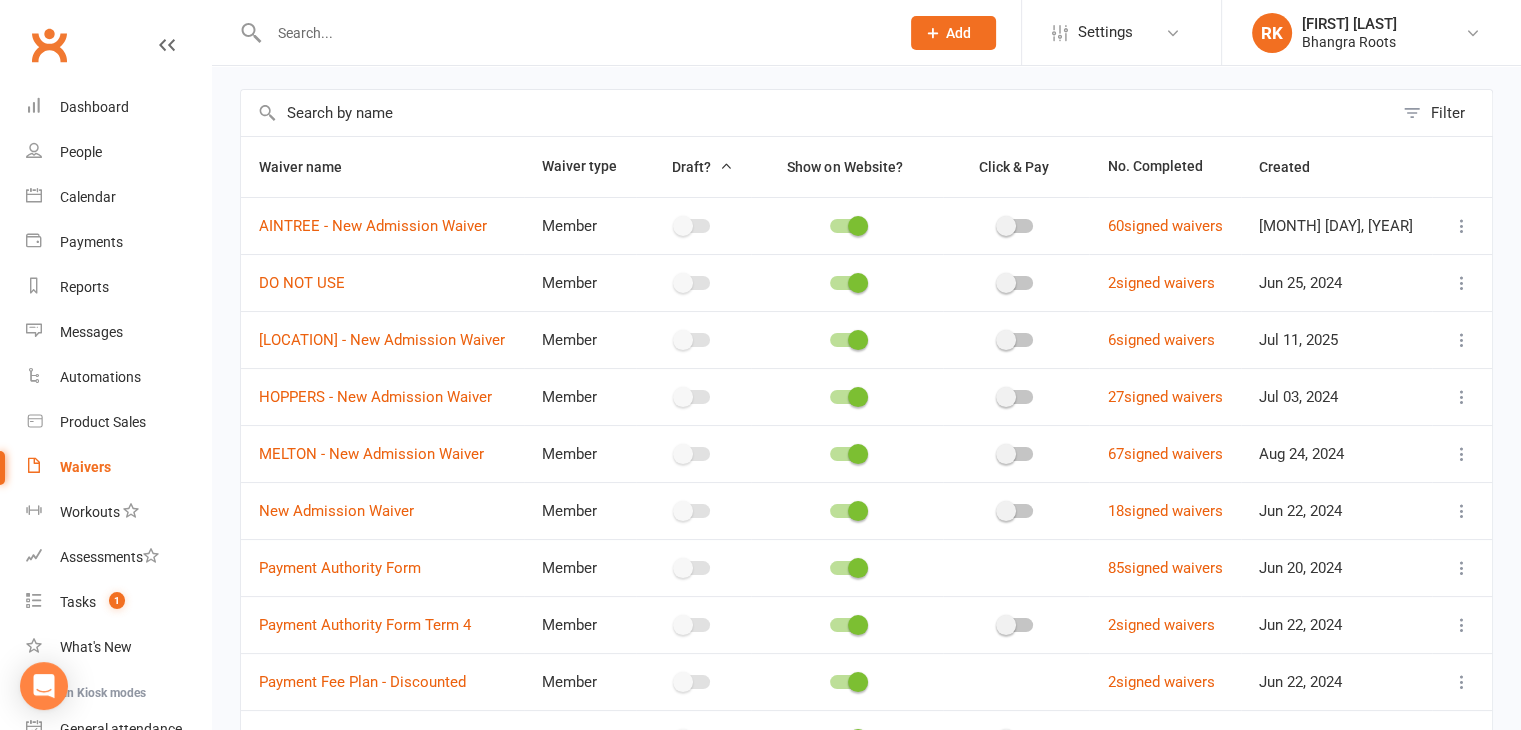 scroll, scrollTop: 0, scrollLeft: 0, axis: both 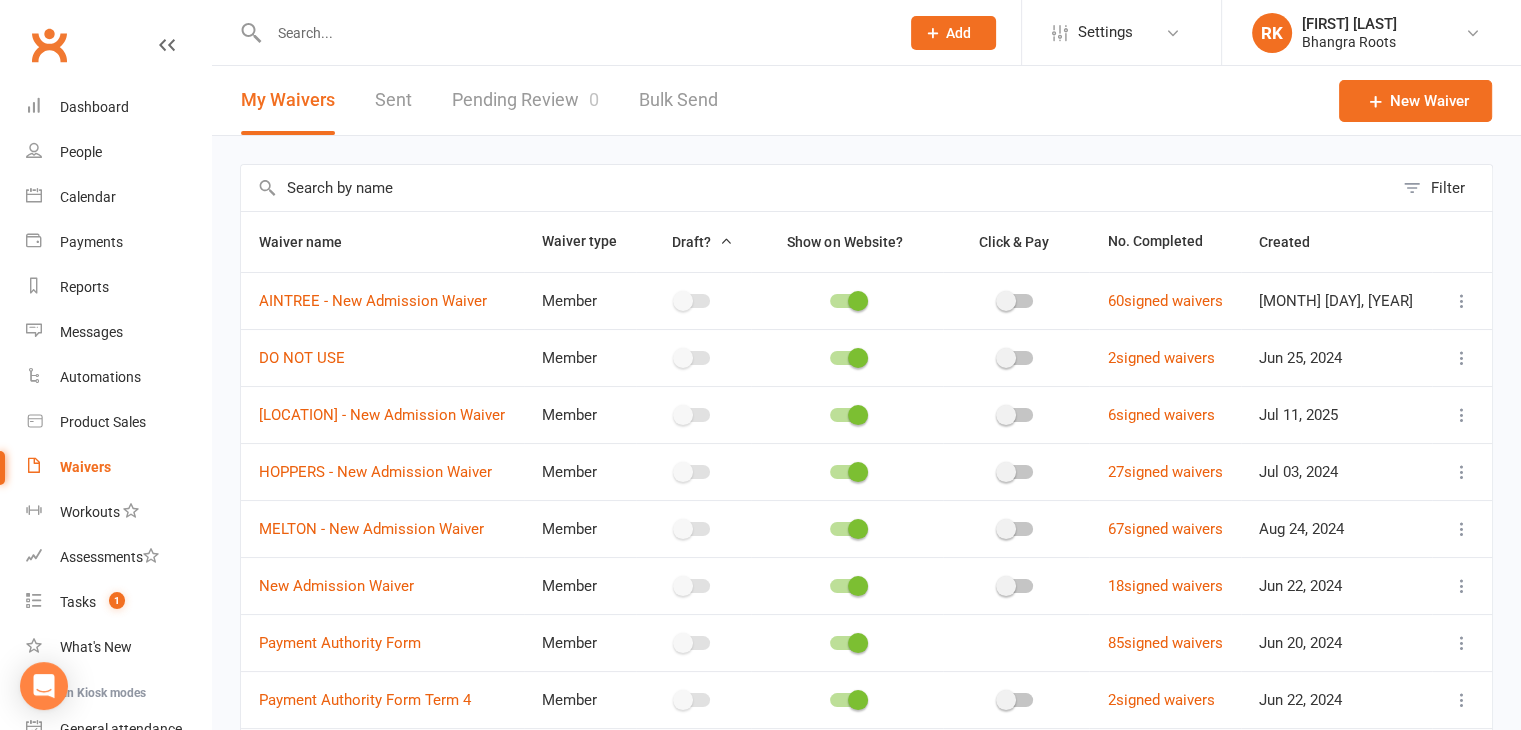 click on "Pending Review 0" at bounding box center [525, 100] 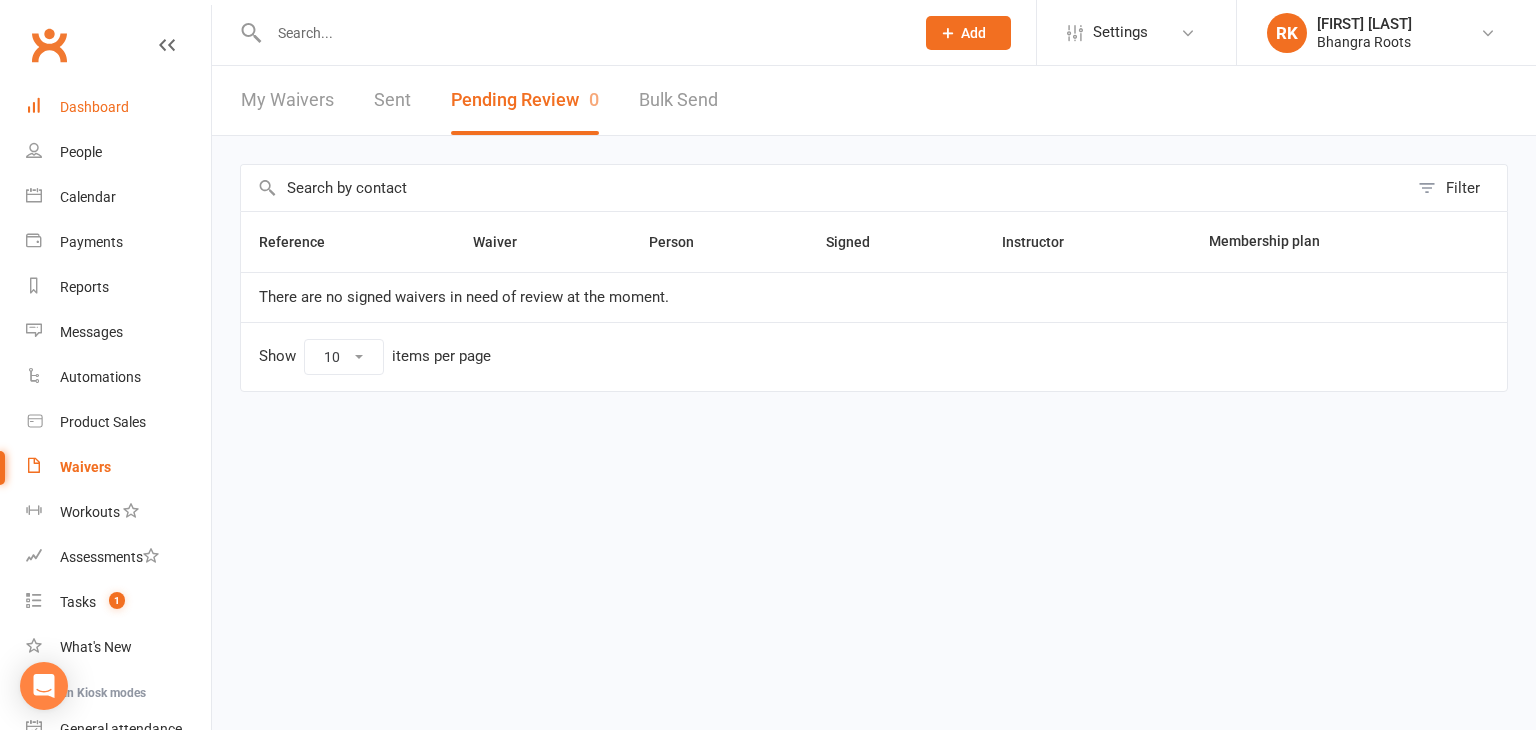click on "Dashboard" at bounding box center [94, 107] 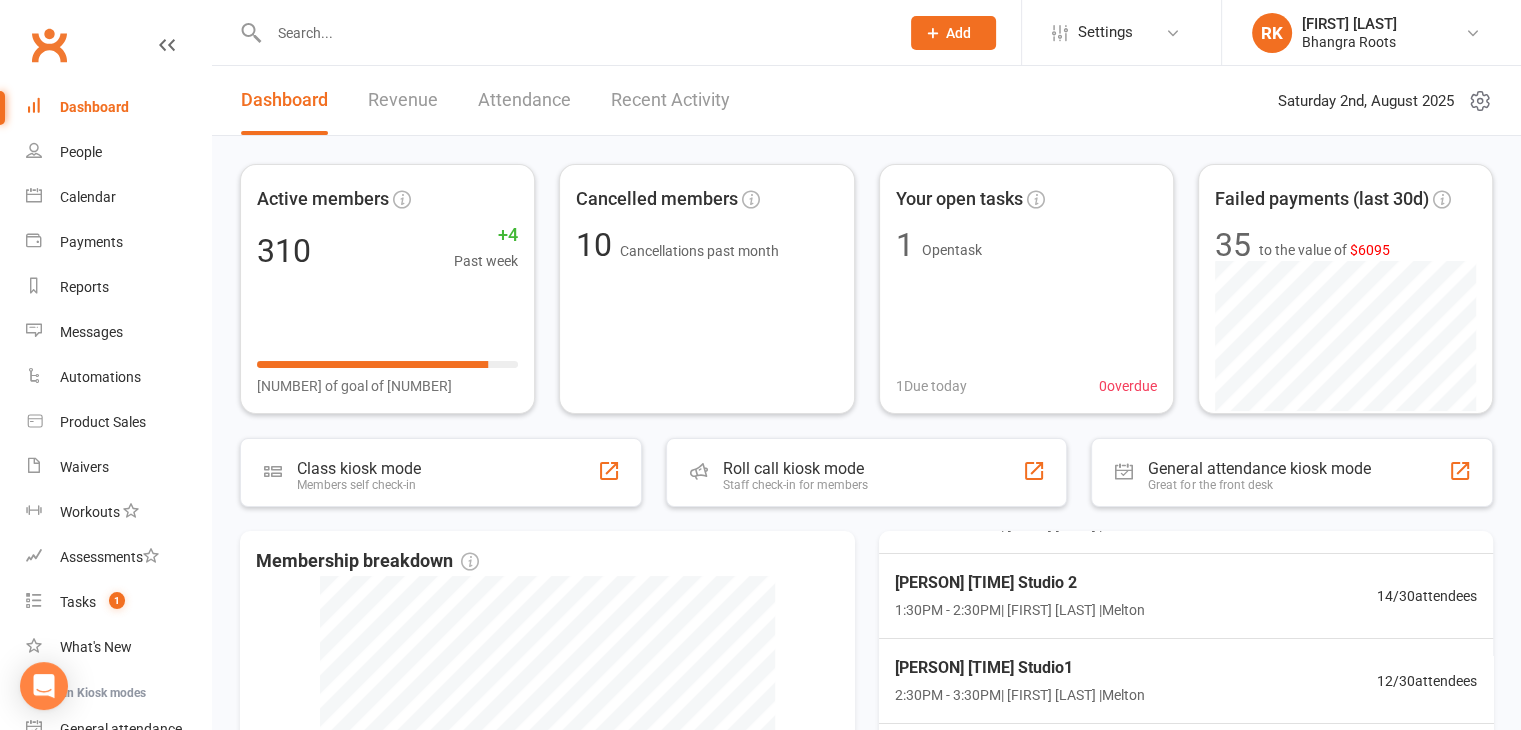 scroll, scrollTop: 138, scrollLeft: 0, axis: vertical 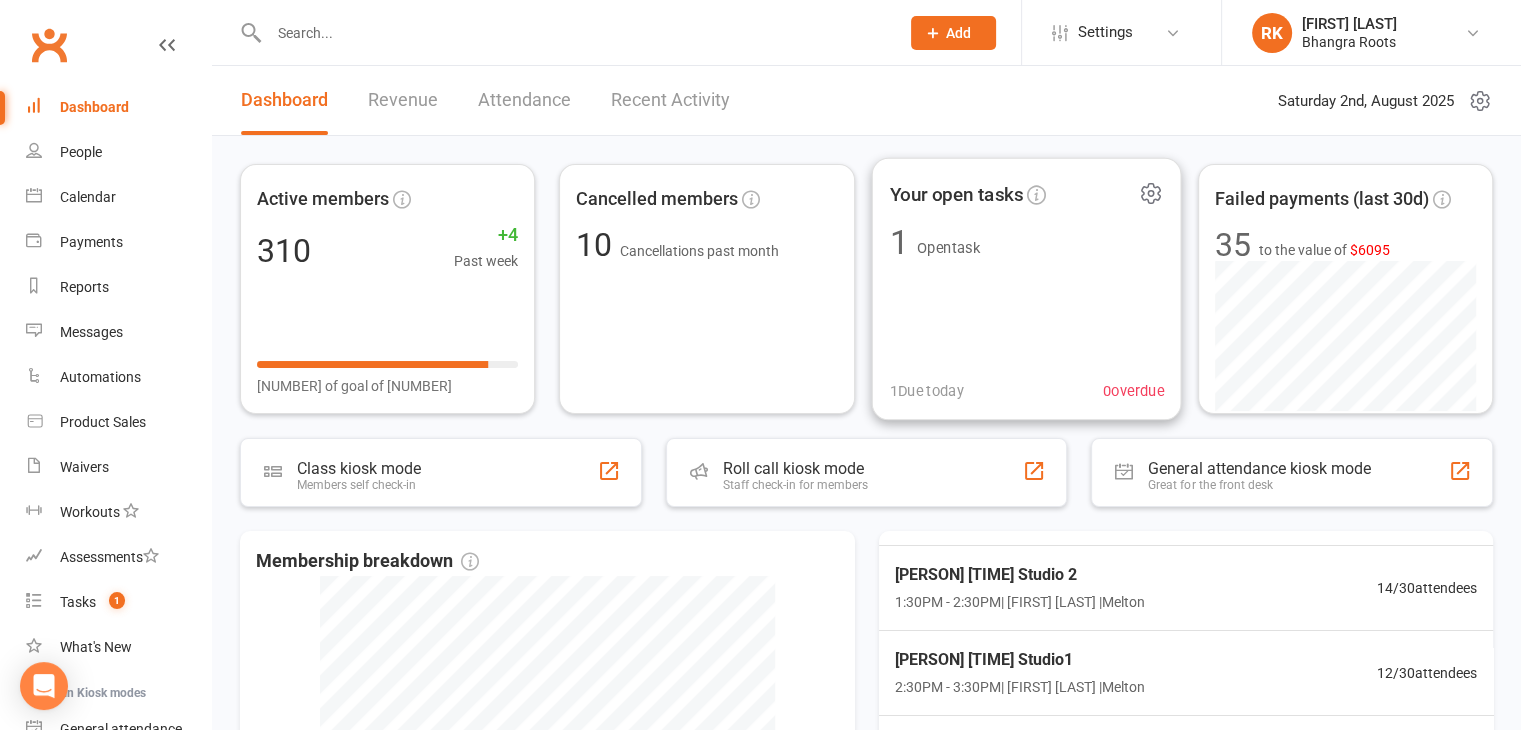 click at bounding box center [574, 33] 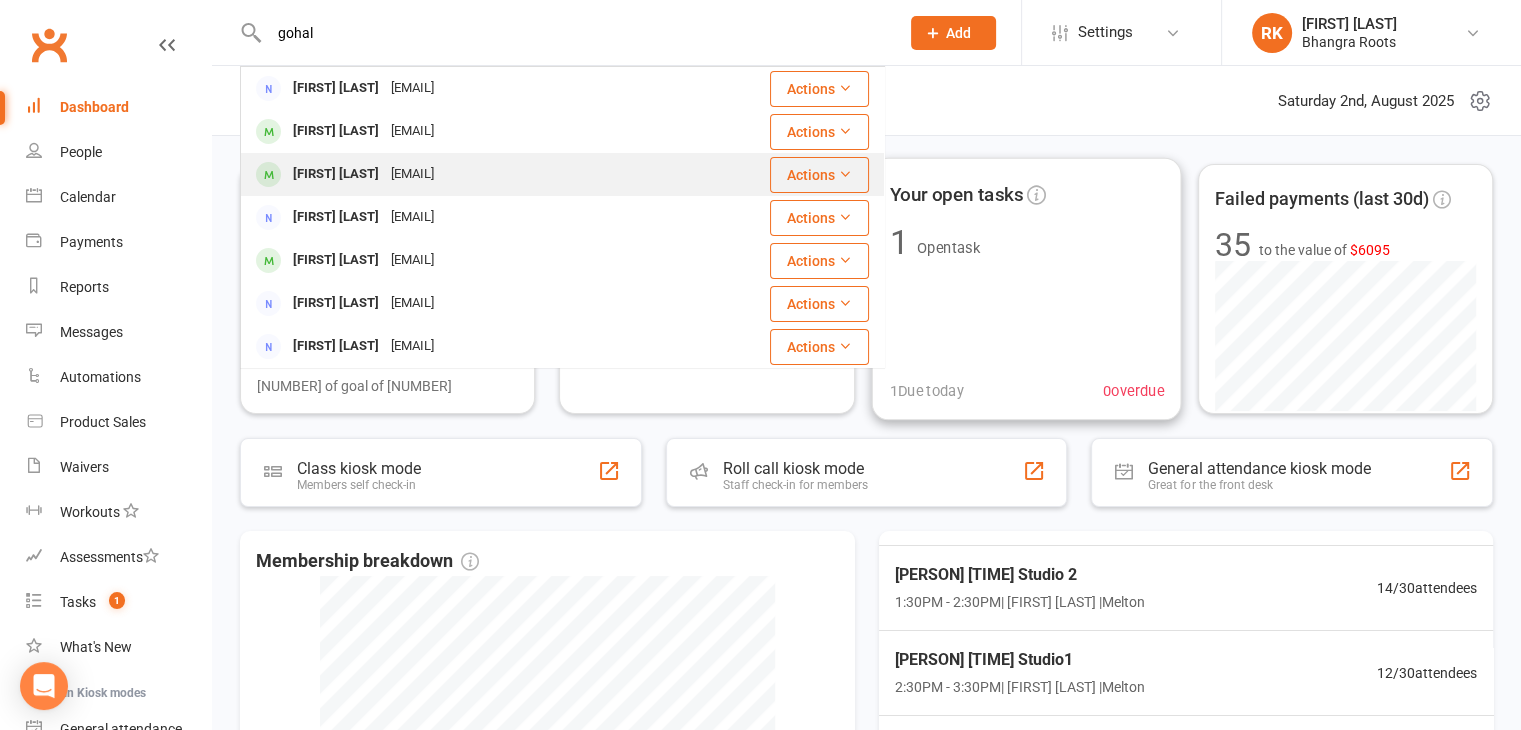 type on "gohal" 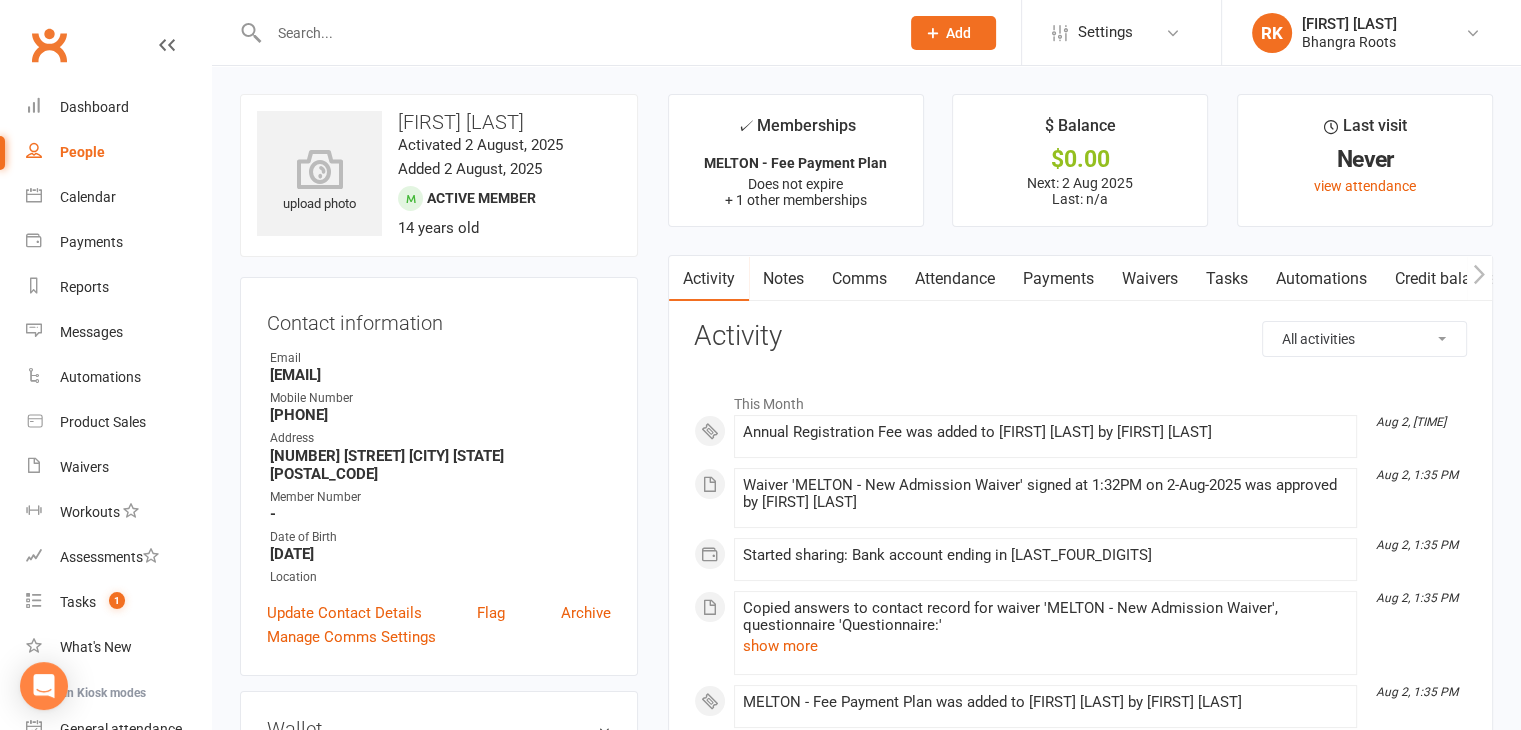 click at bounding box center (574, 33) 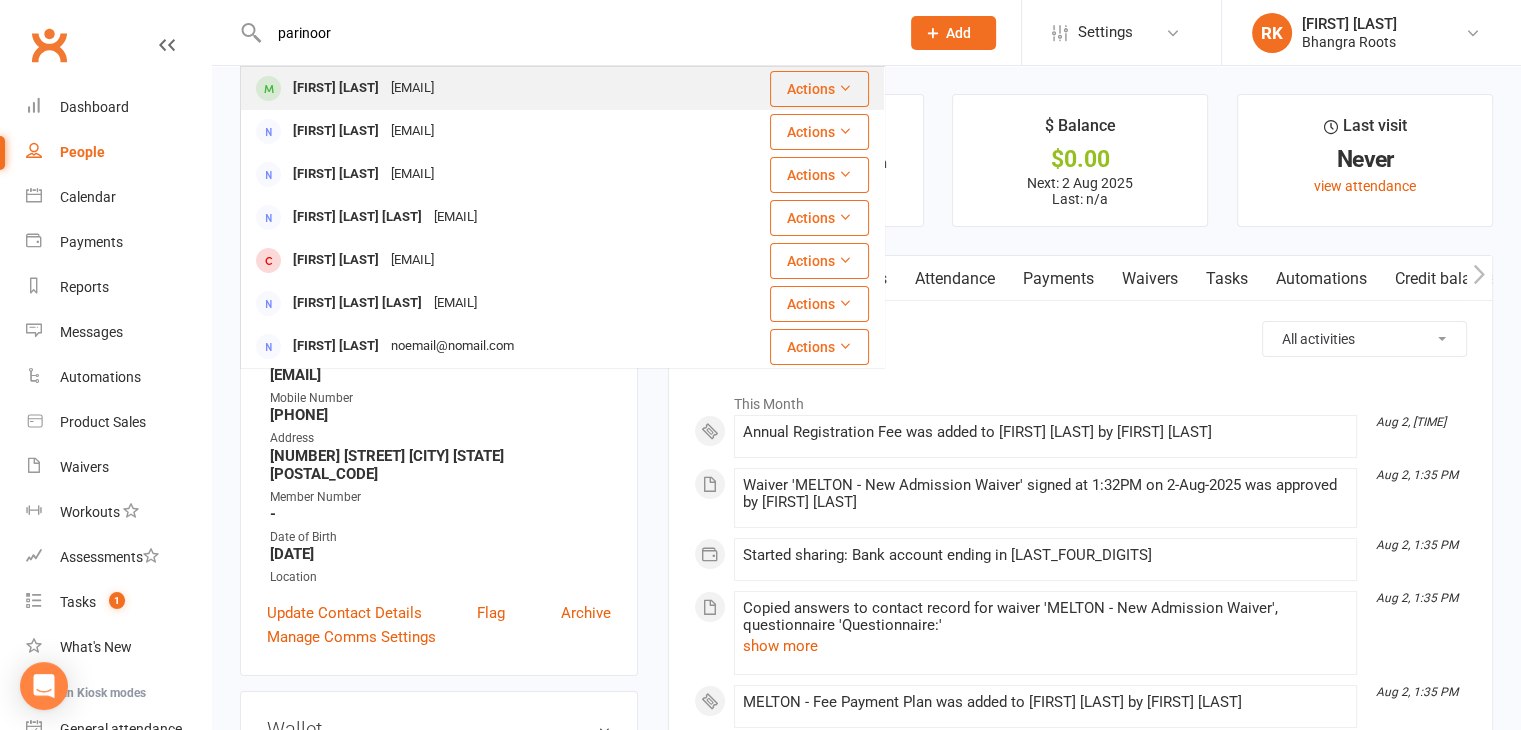type on "parinoor" 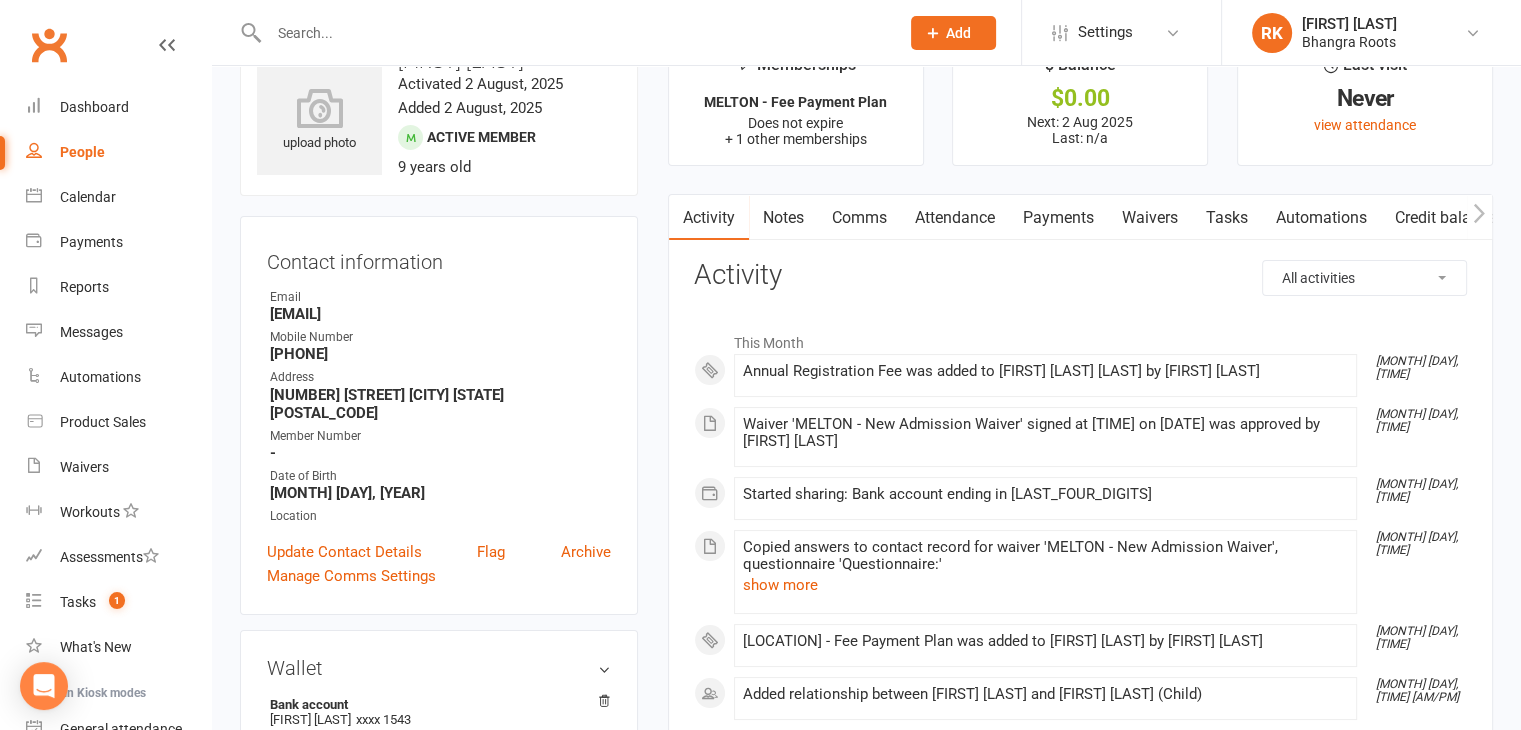 scroll, scrollTop: 70, scrollLeft: 0, axis: vertical 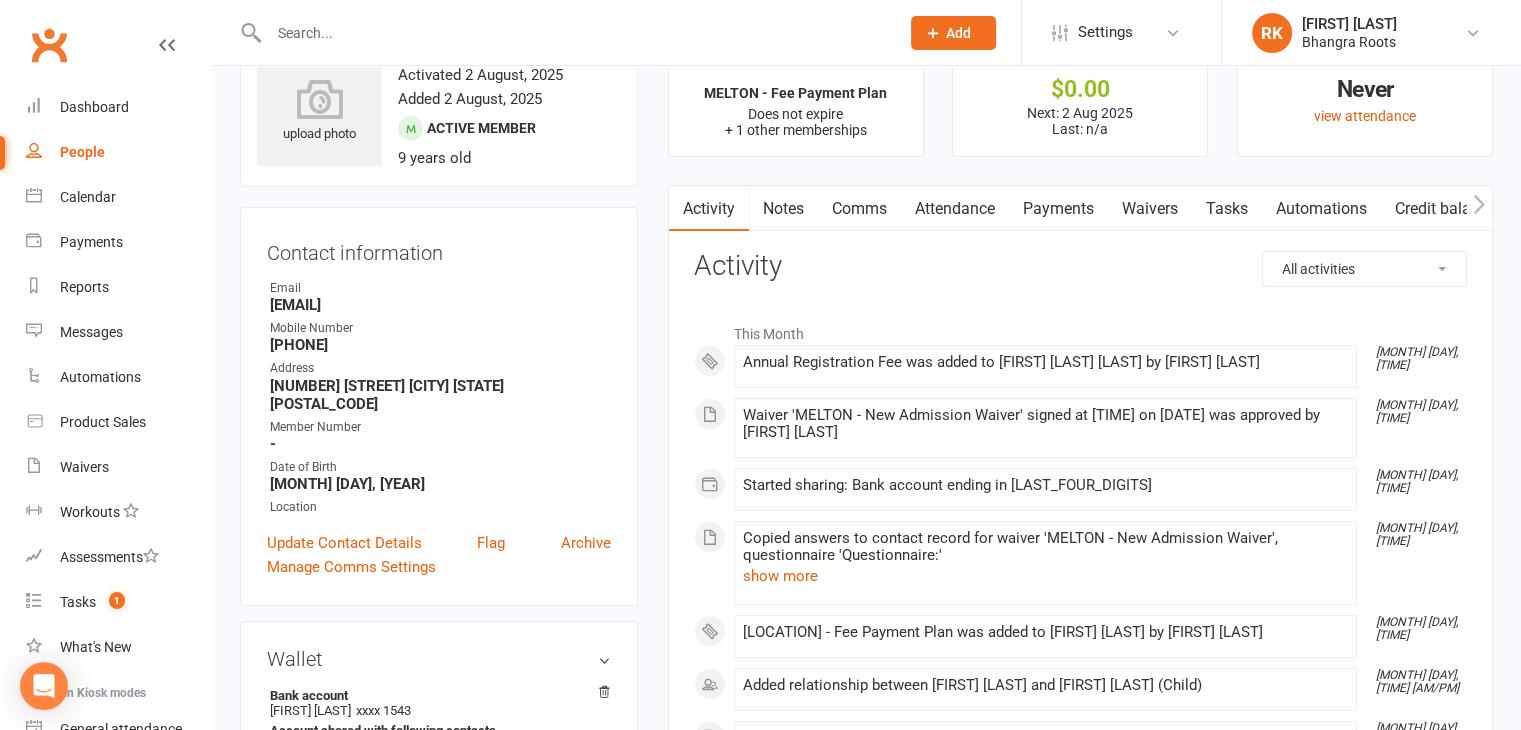 click at bounding box center [574, 33] 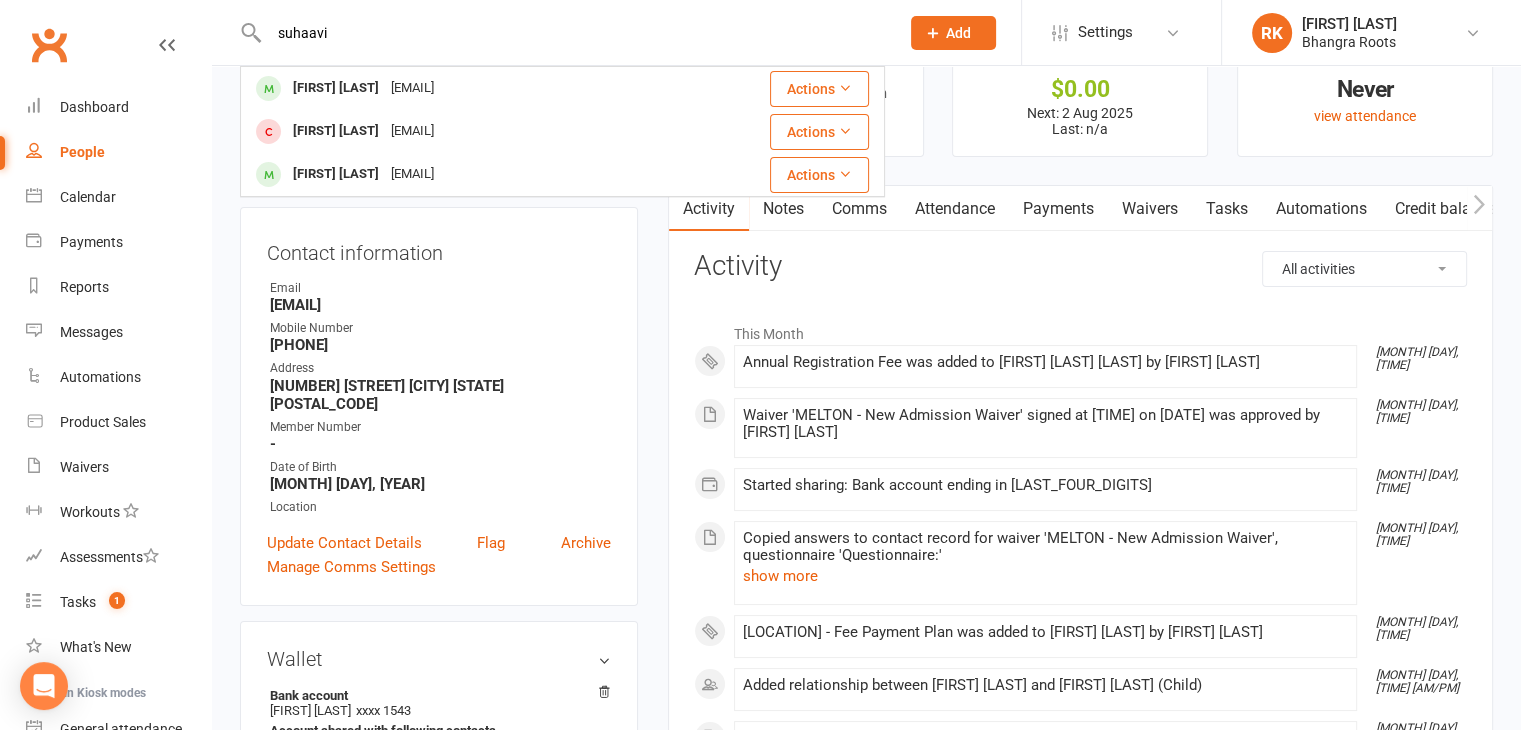 type on "suhaavi" 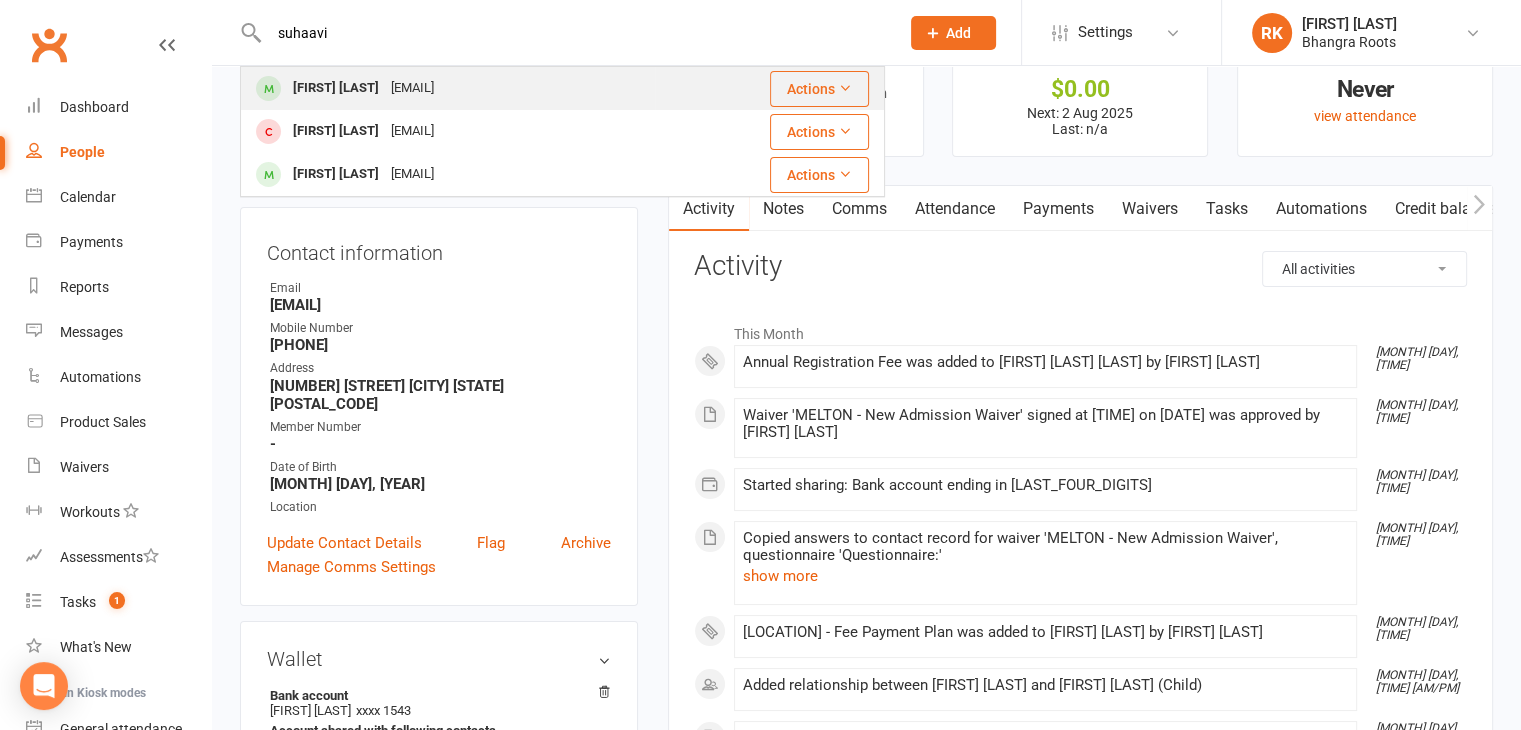 click on "[FIRST] [LAST]" at bounding box center (336, 88) 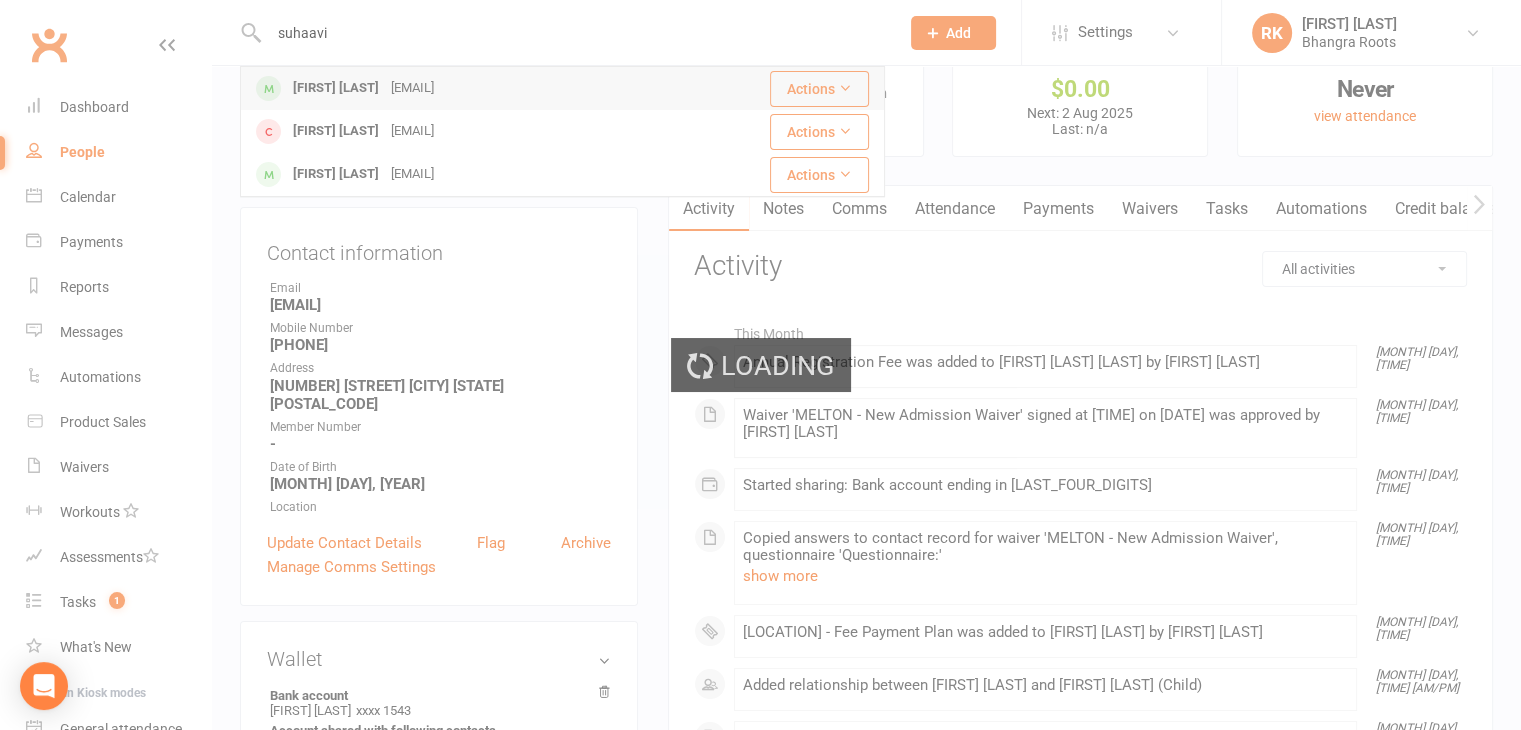 type 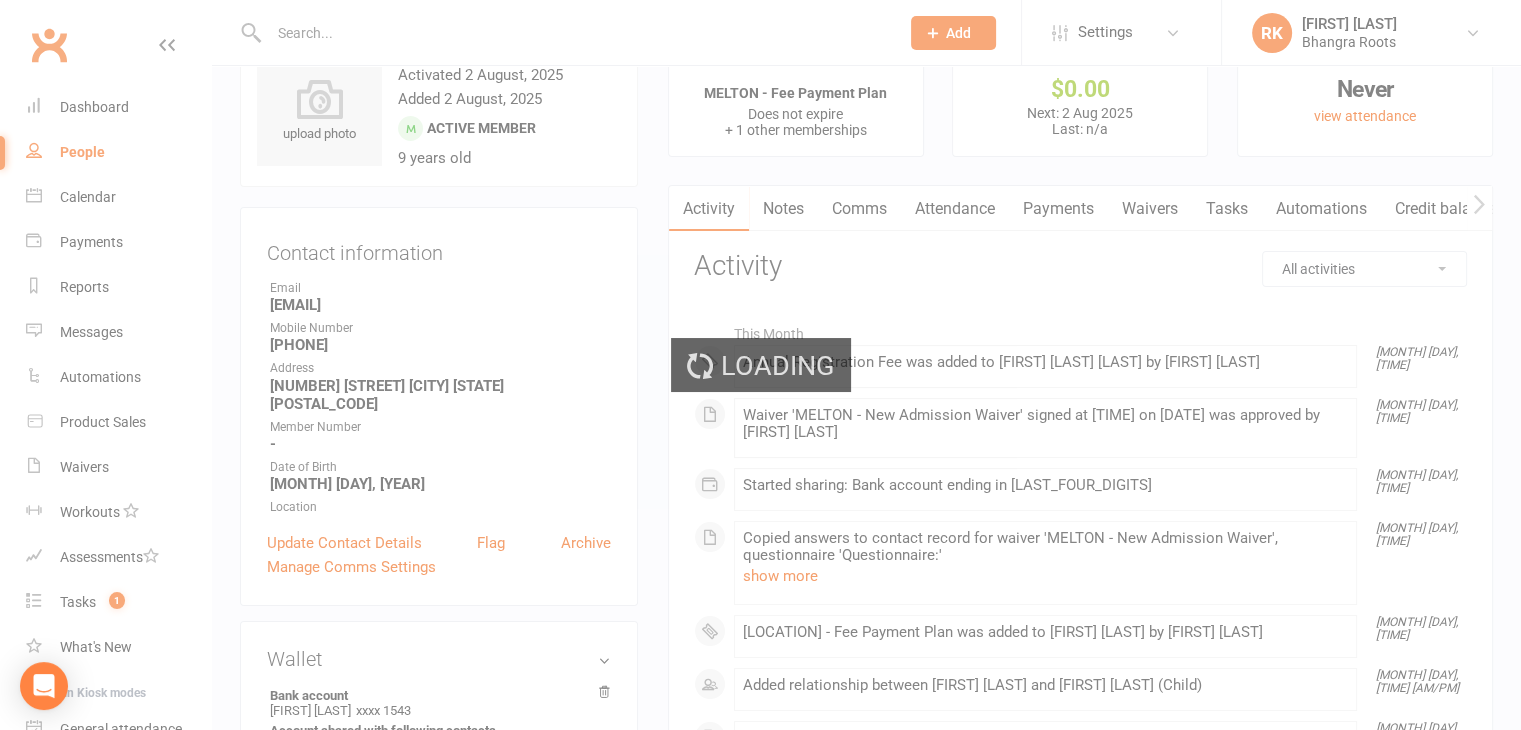 scroll, scrollTop: 0, scrollLeft: 0, axis: both 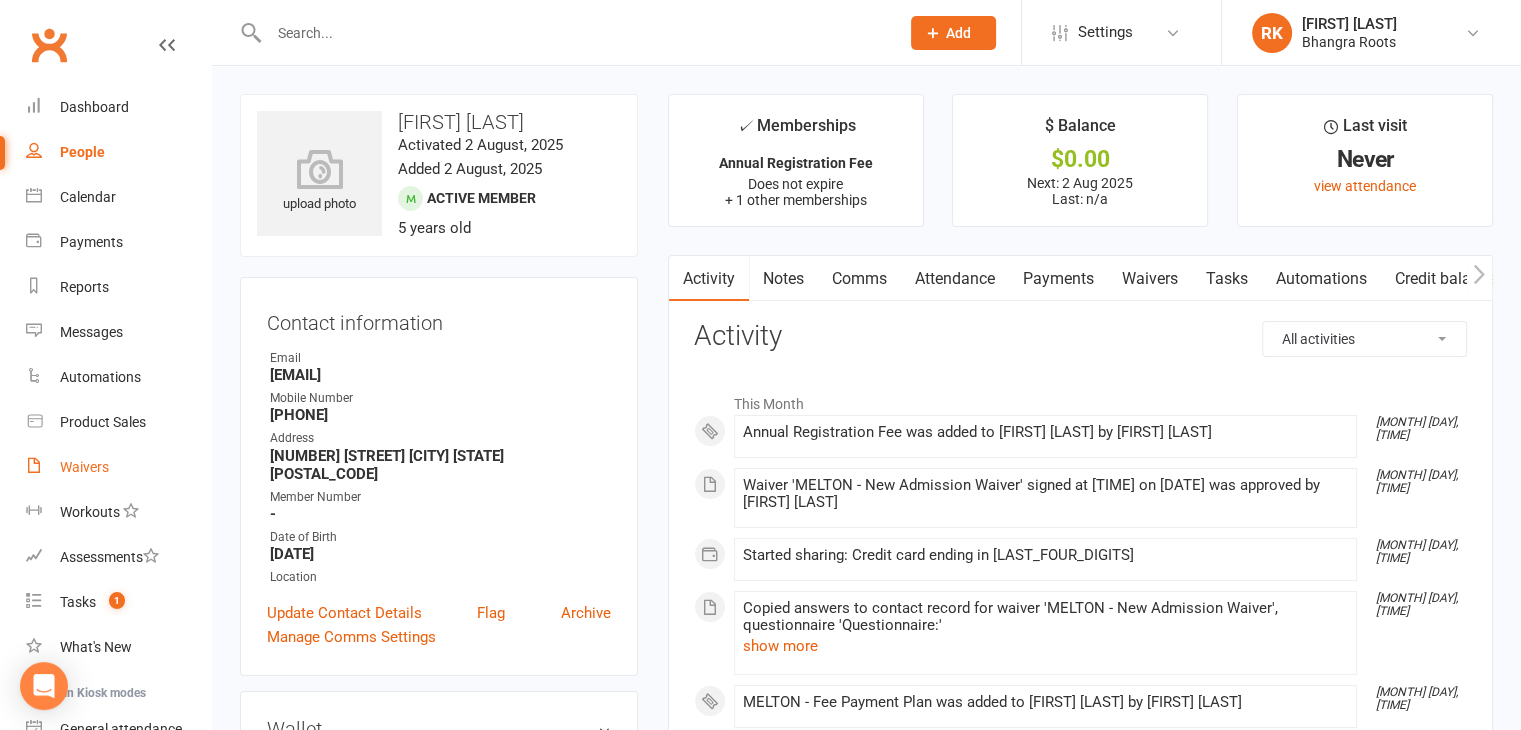 click on "Waivers" at bounding box center [118, 467] 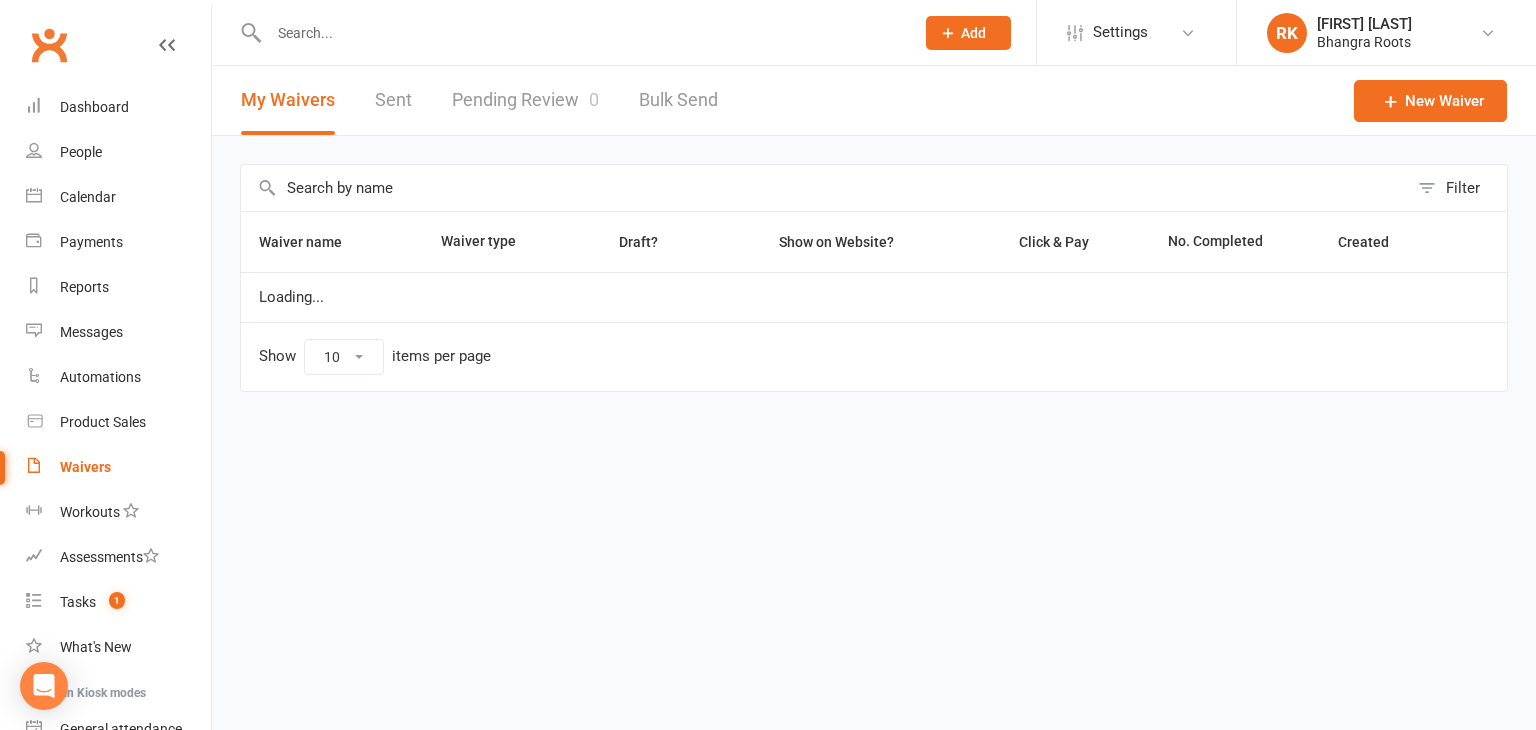 select on "25" 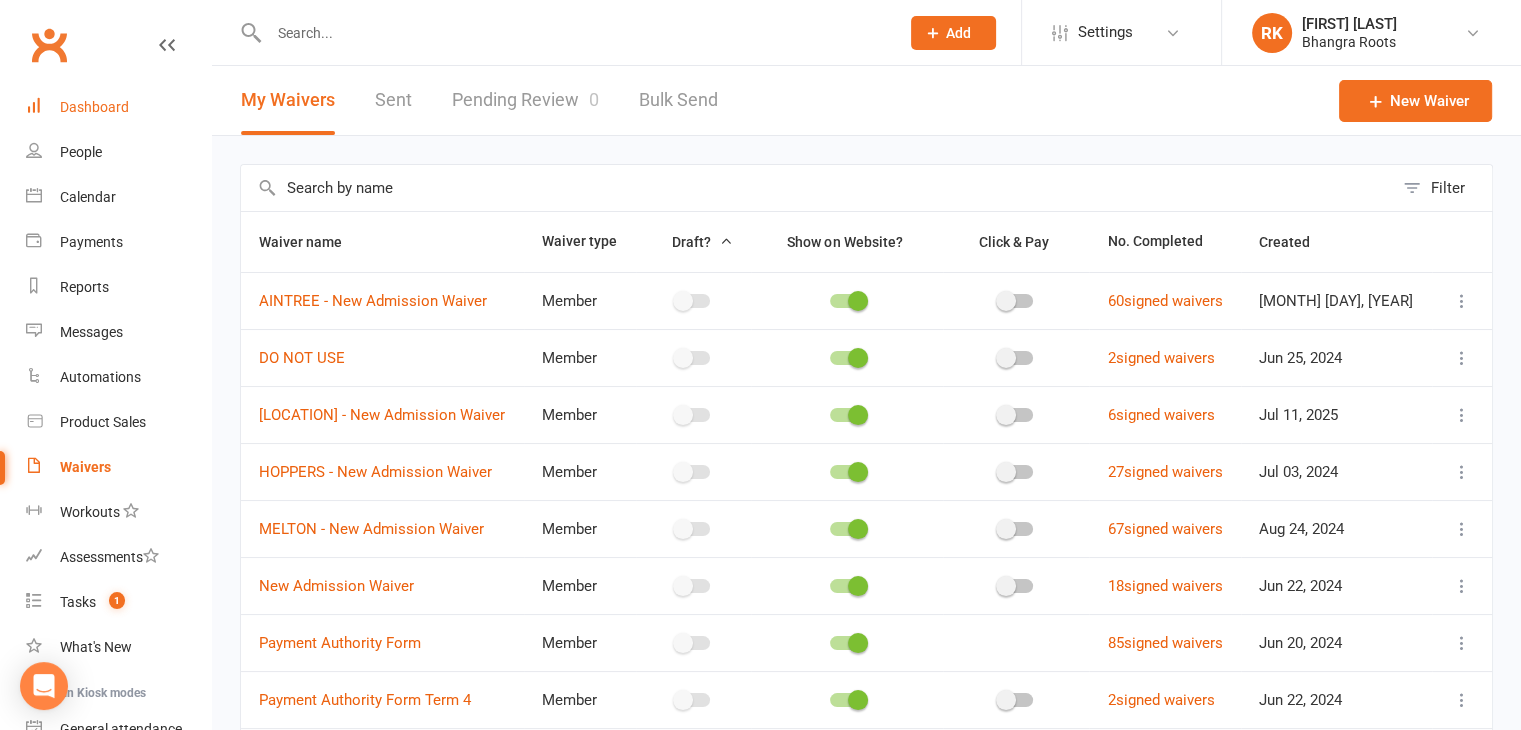 click on "Dashboard" at bounding box center (94, 107) 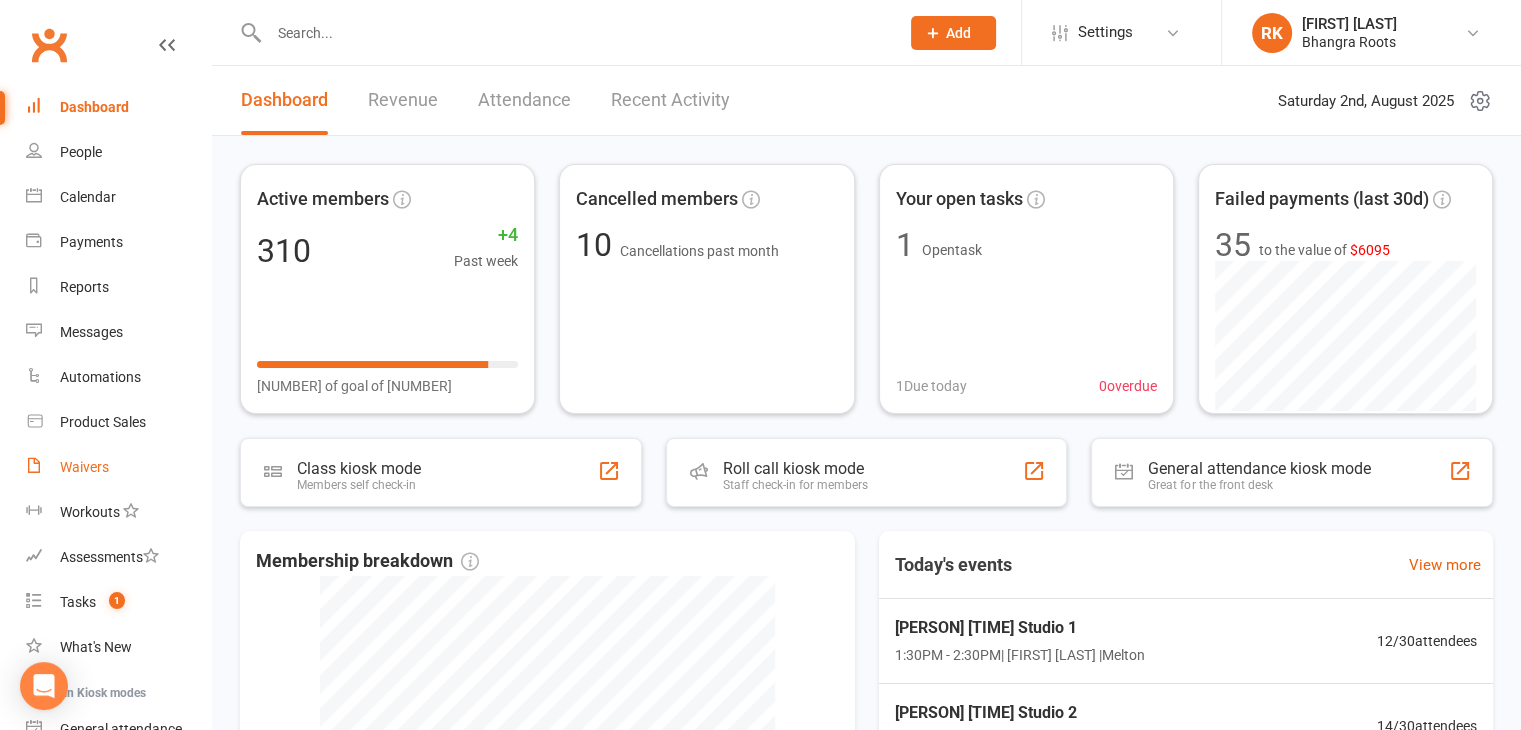 click on "Waivers" at bounding box center (84, 467) 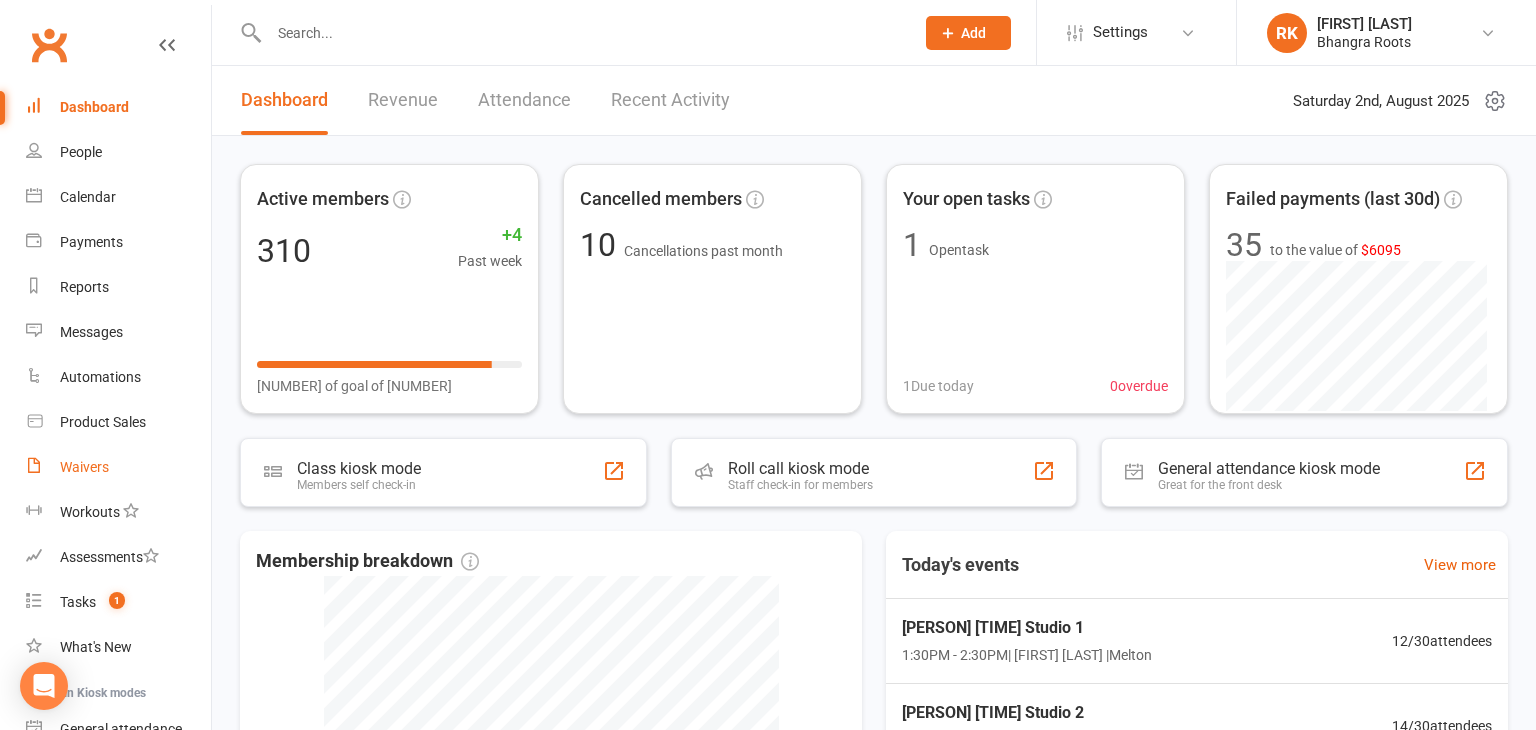 select on "25" 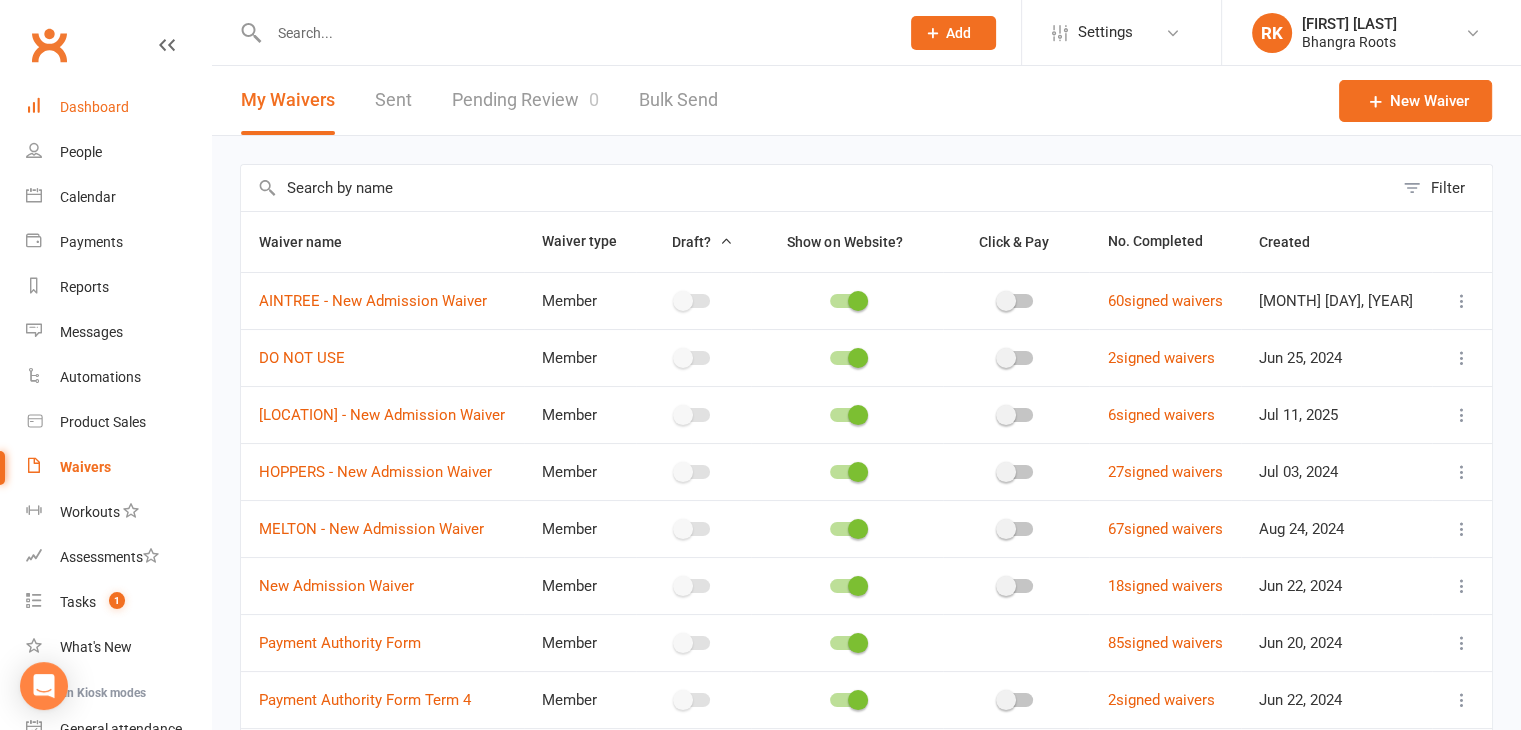 click on "Dashboard" at bounding box center (94, 107) 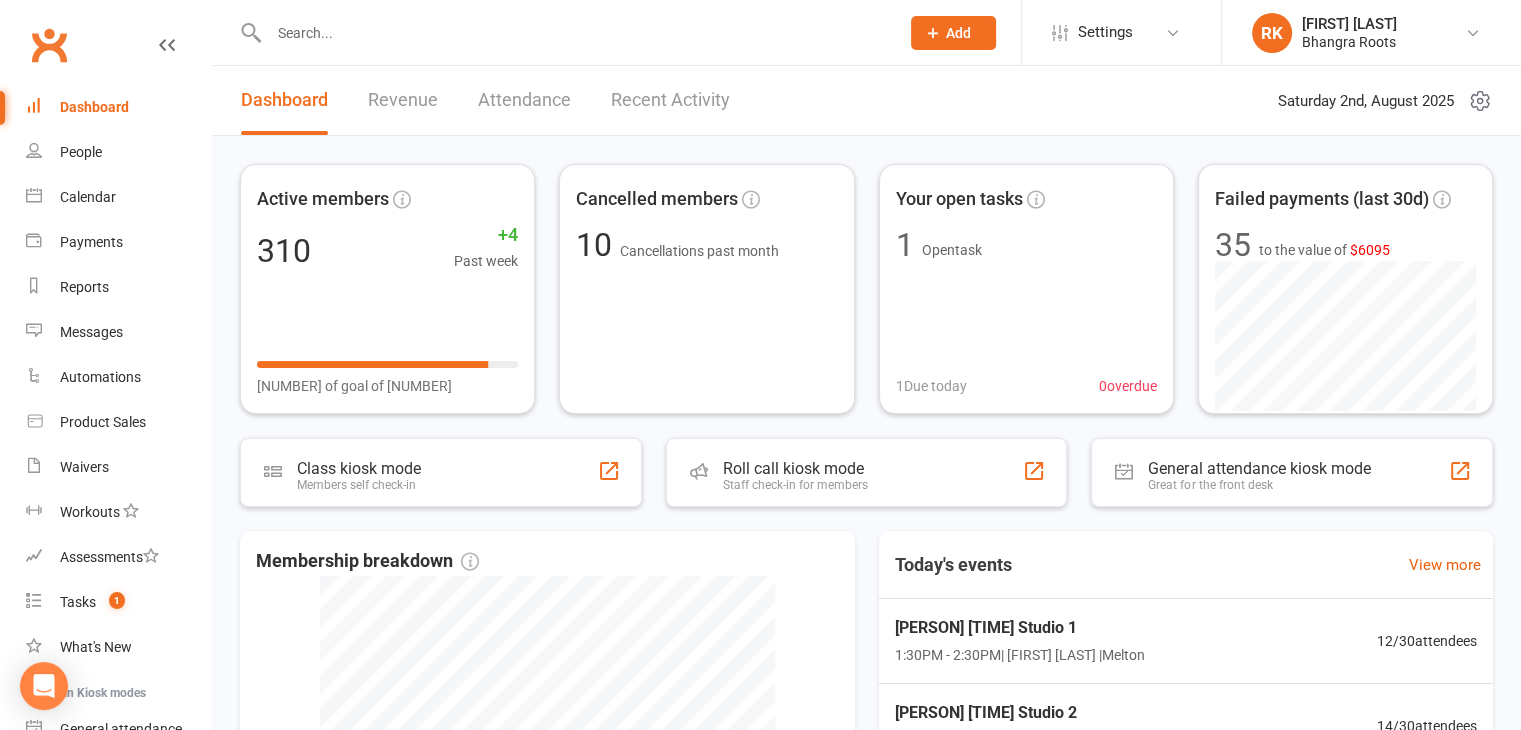 click on "Dashboard" at bounding box center [94, 107] 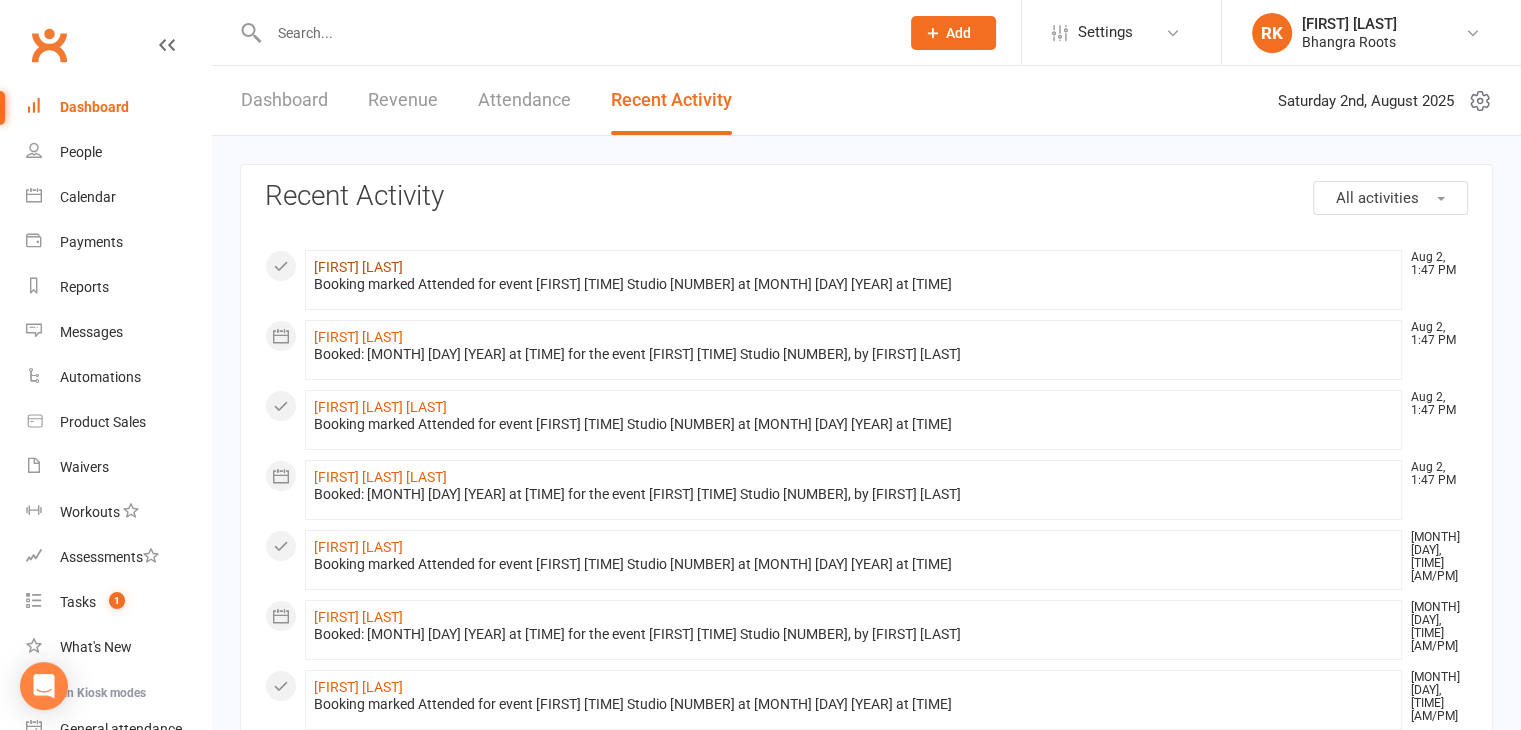 click on "[FIRST] [LAST]" at bounding box center [358, 267] 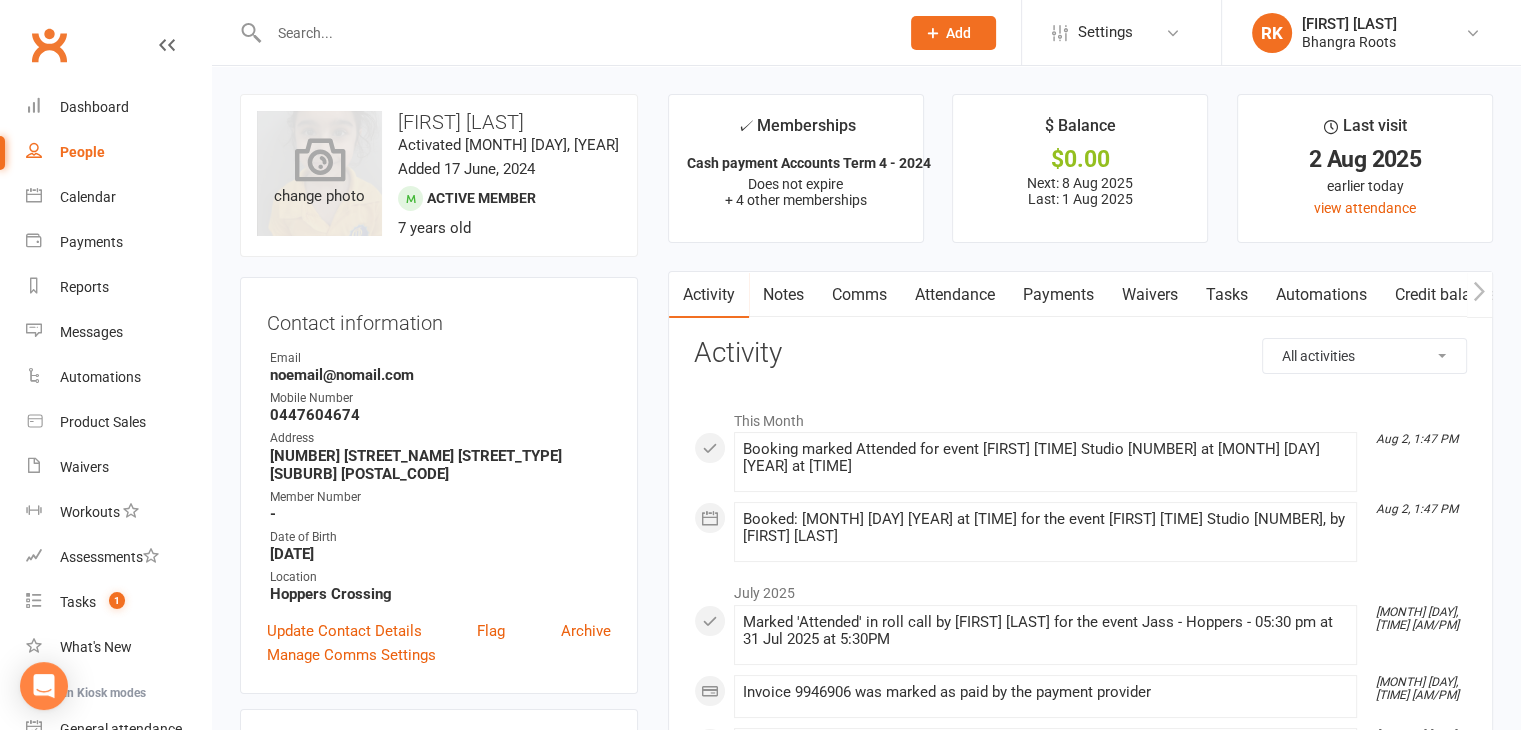 scroll, scrollTop: 6, scrollLeft: 0, axis: vertical 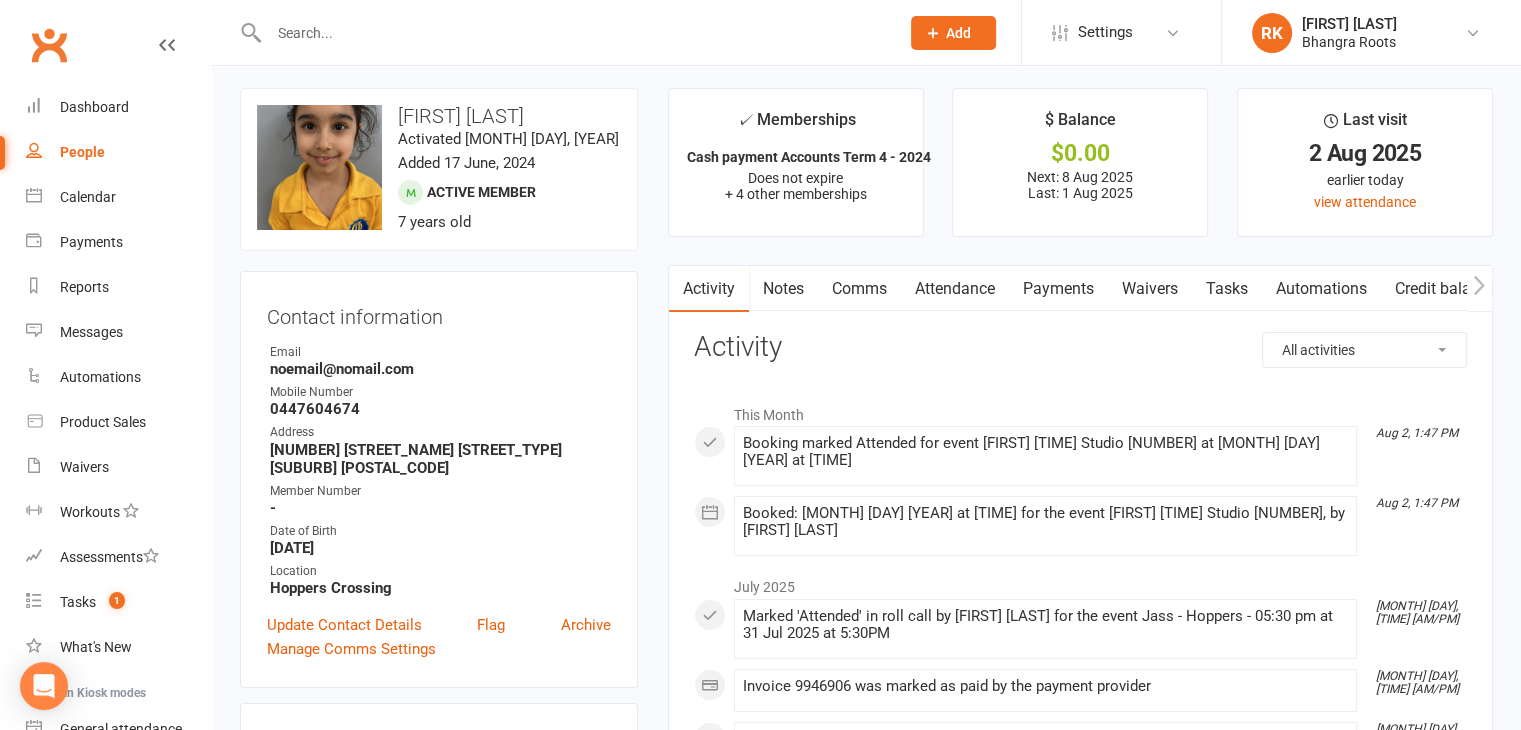 click at bounding box center (574, 33) 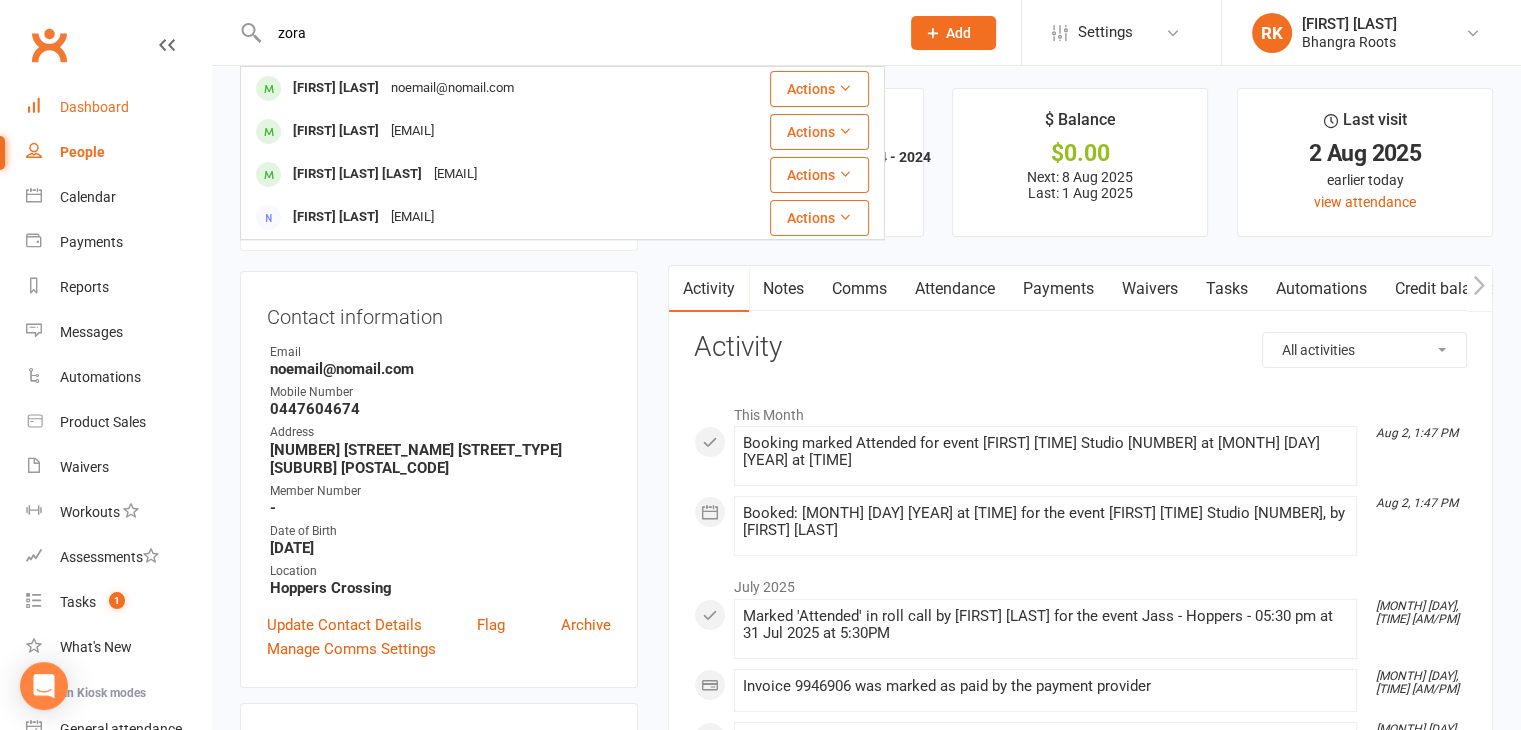 type on "zora" 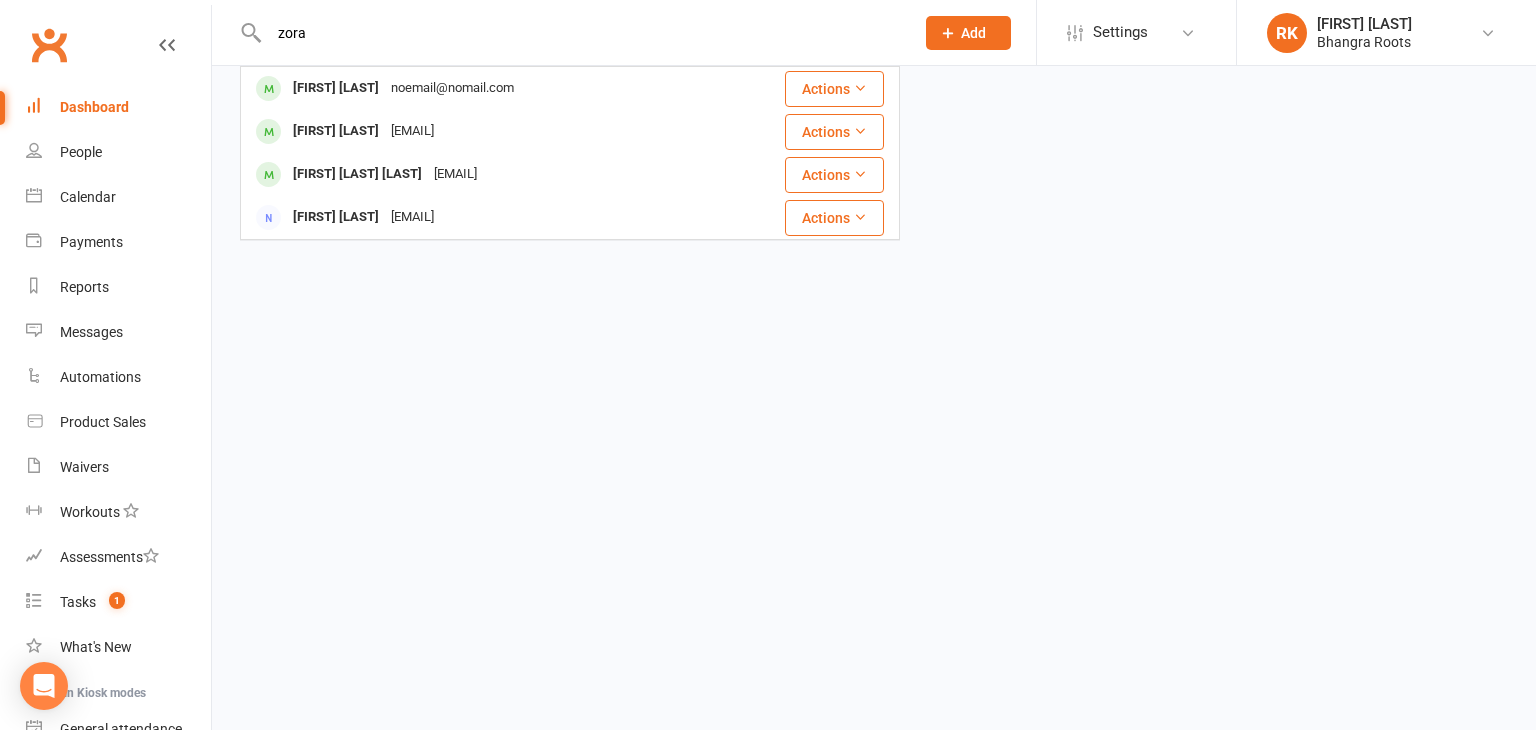 type 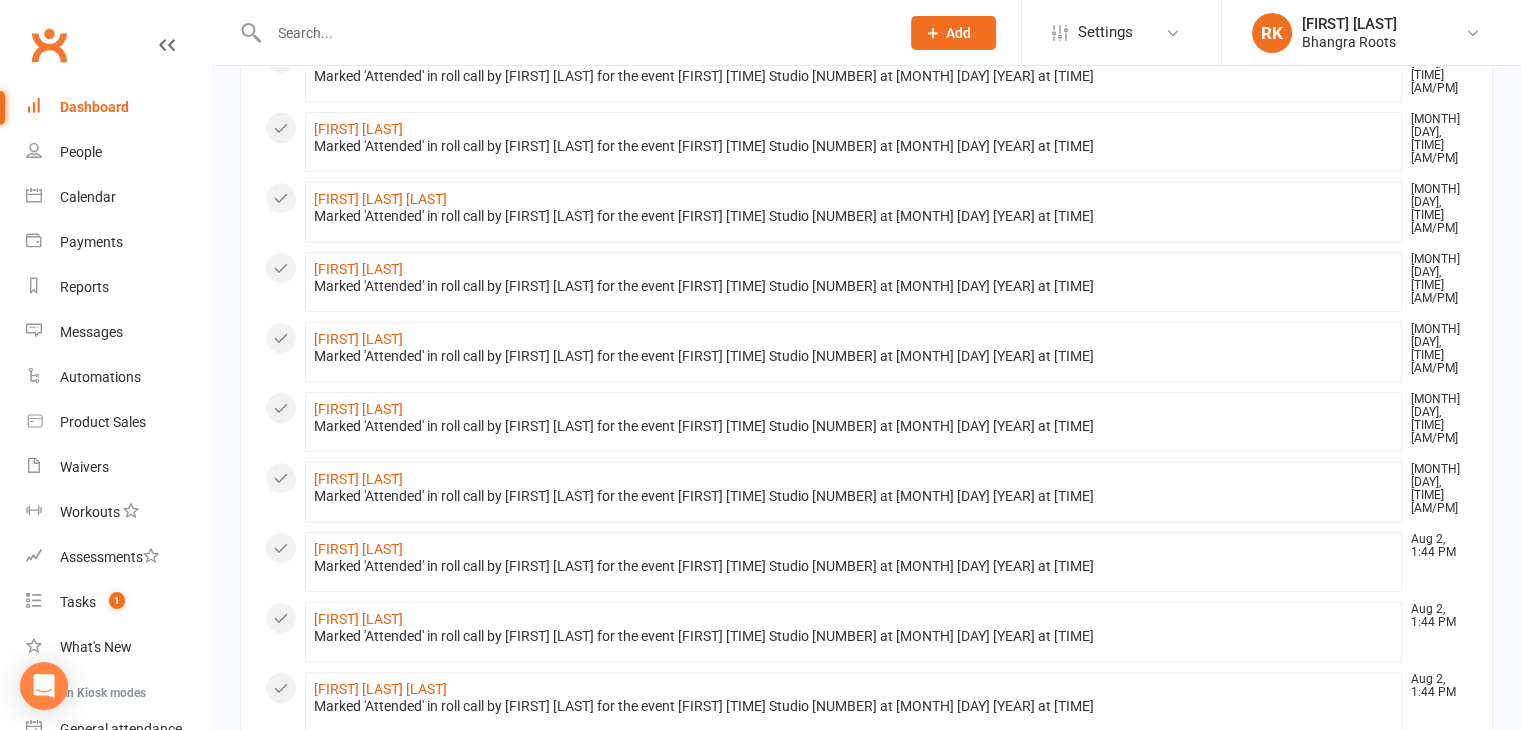 scroll, scrollTop: 1009, scrollLeft: 0, axis: vertical 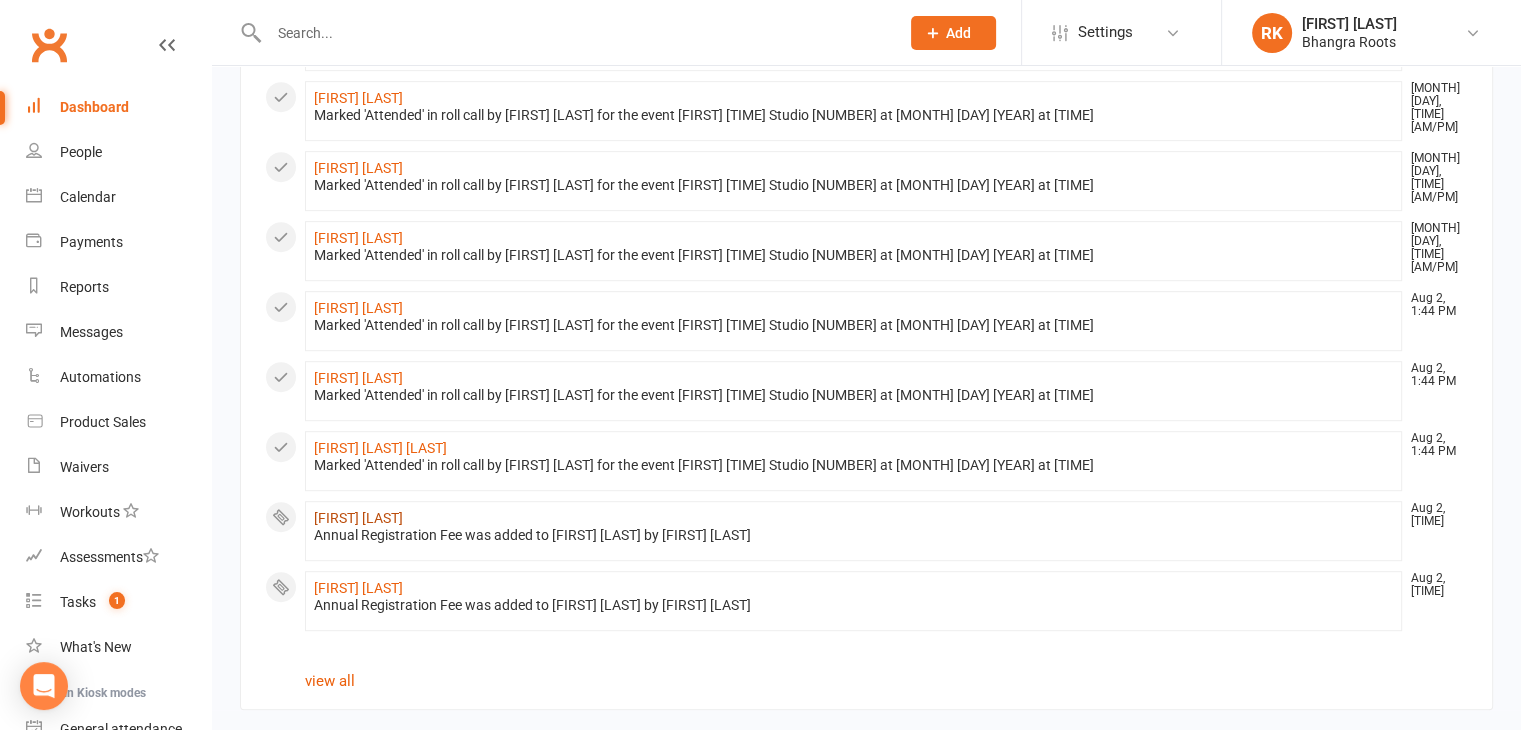 click on "[FIRST] [LAST]" at bounding box center [358, 518] 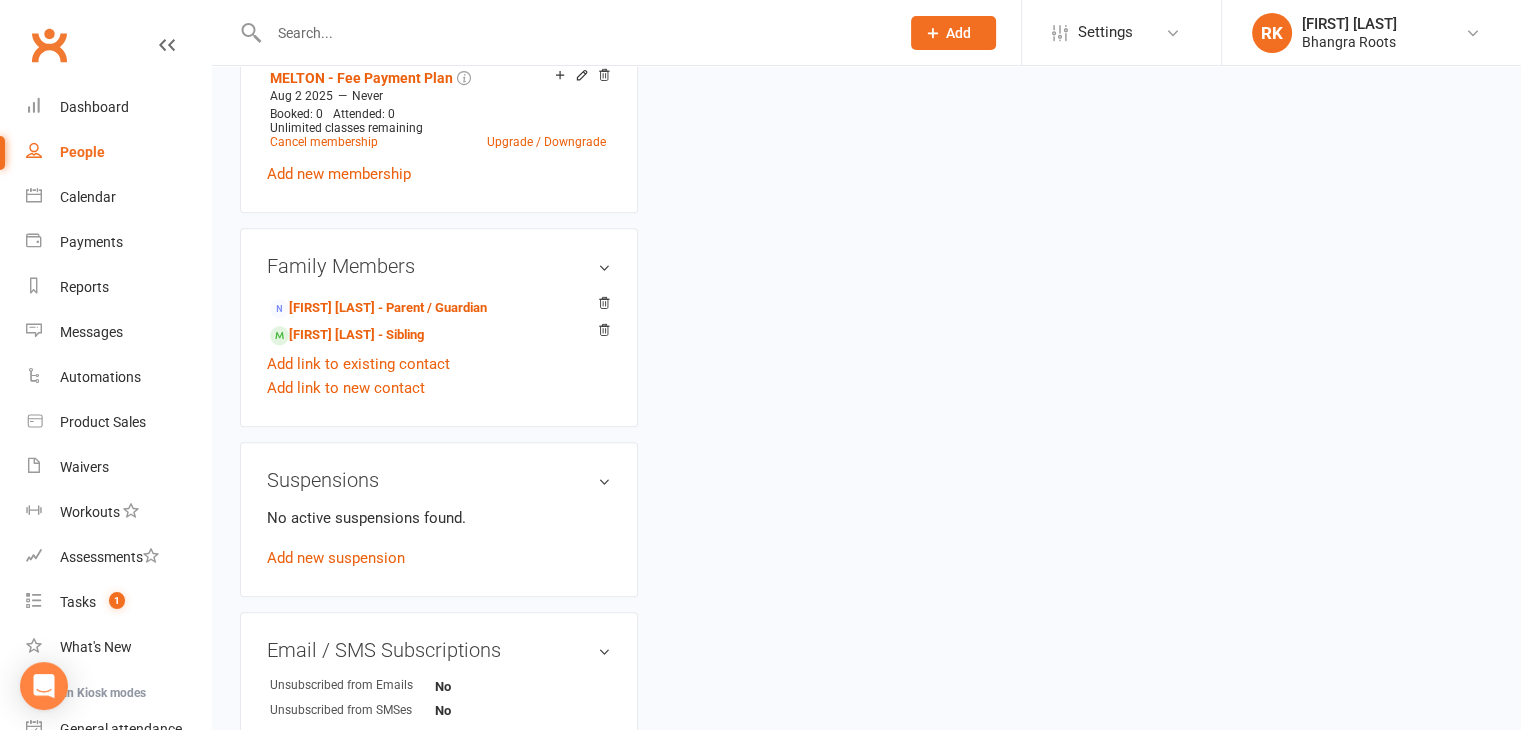 scroll, scrollTop: 0, scrollLeft: 0, axis: both 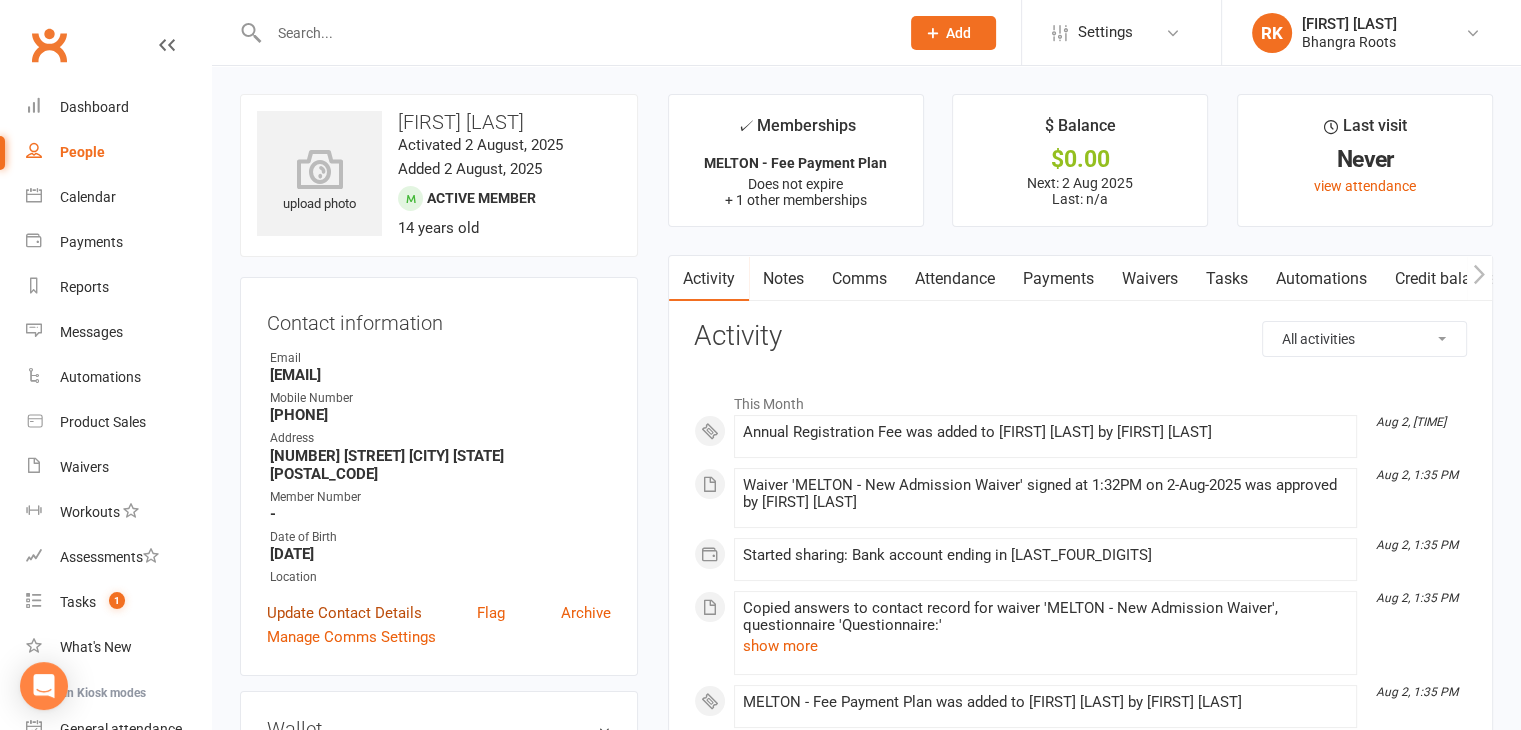 click on "Update Contact Details" at bounding box center (344, 613) 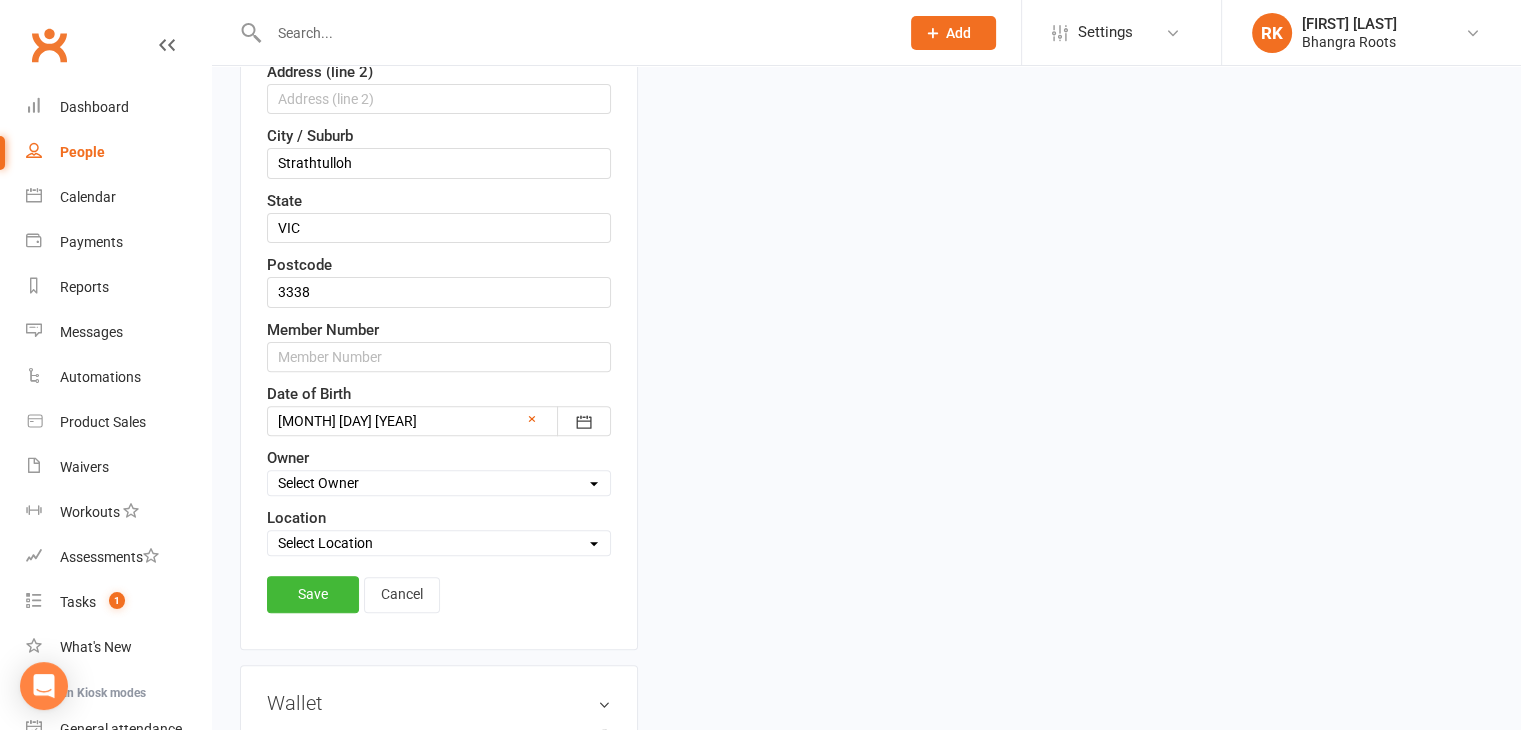 scroll, scrollTop: 600, scrollLeft: 0, axis: vertical 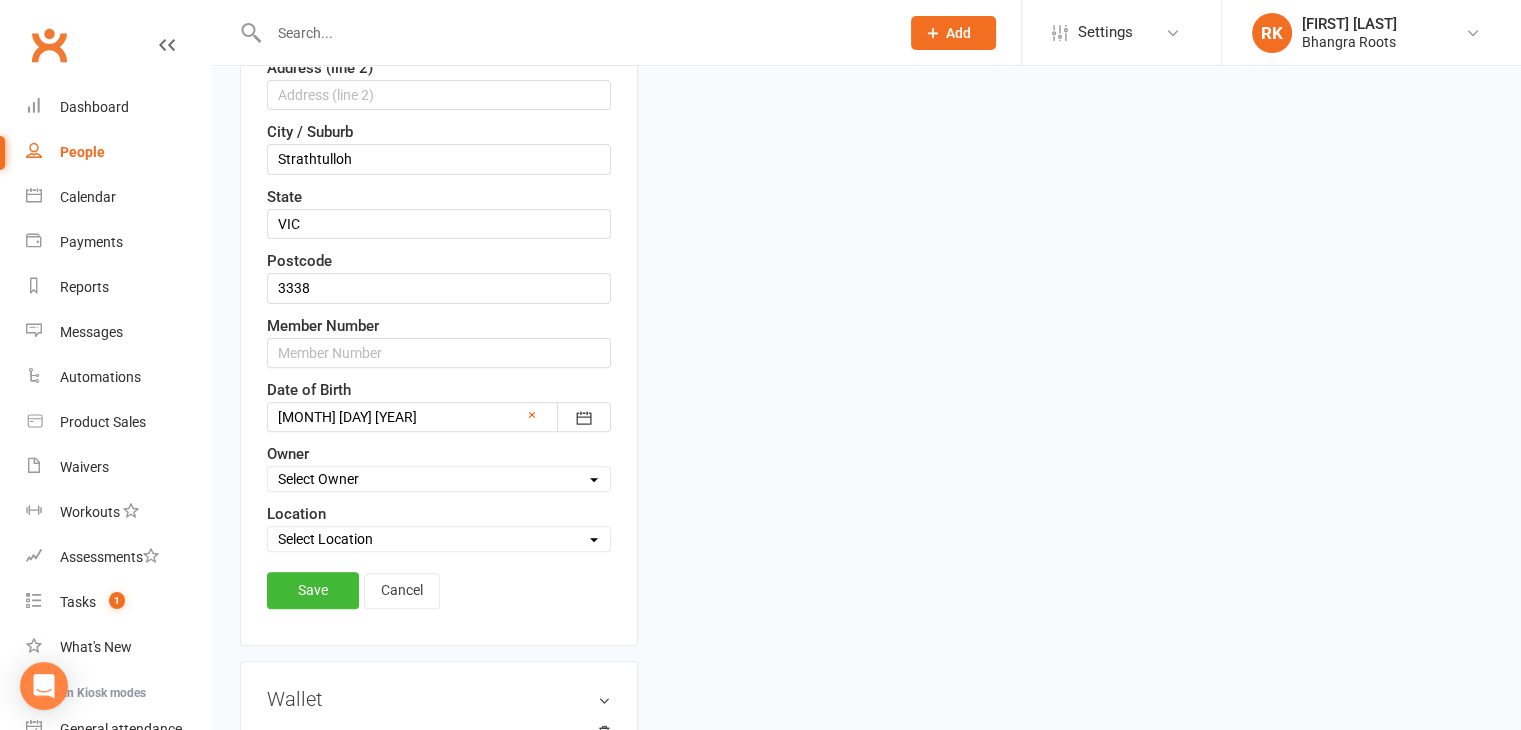click on "Select Location Aintree Epping Geelong Hoppers Crossing Melton Sunbury" at bounding box center (439, 539) 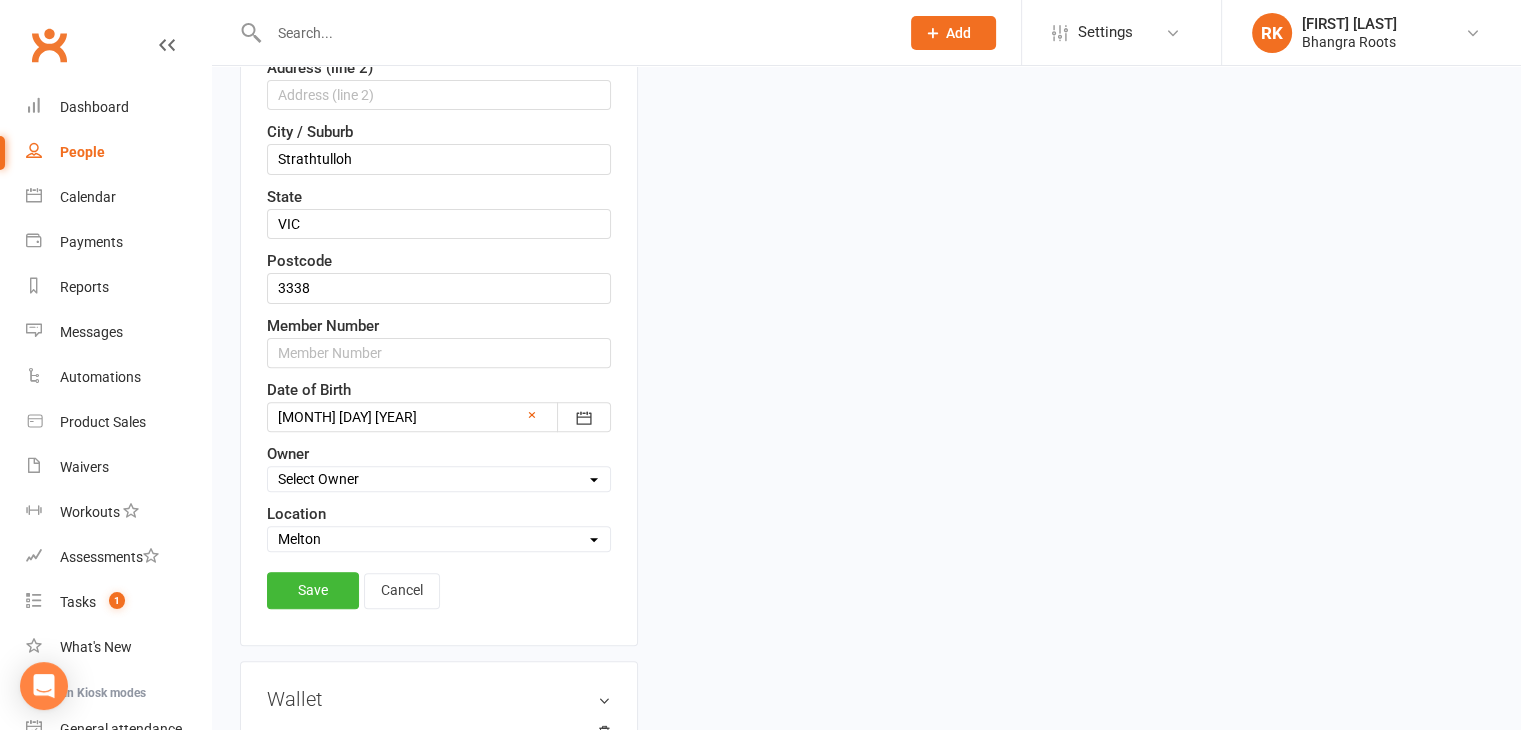 click on "Select Location Aintree Epping Geelong Hoppers Crossing Melton Sunbury" at bounding box center [439, 539] 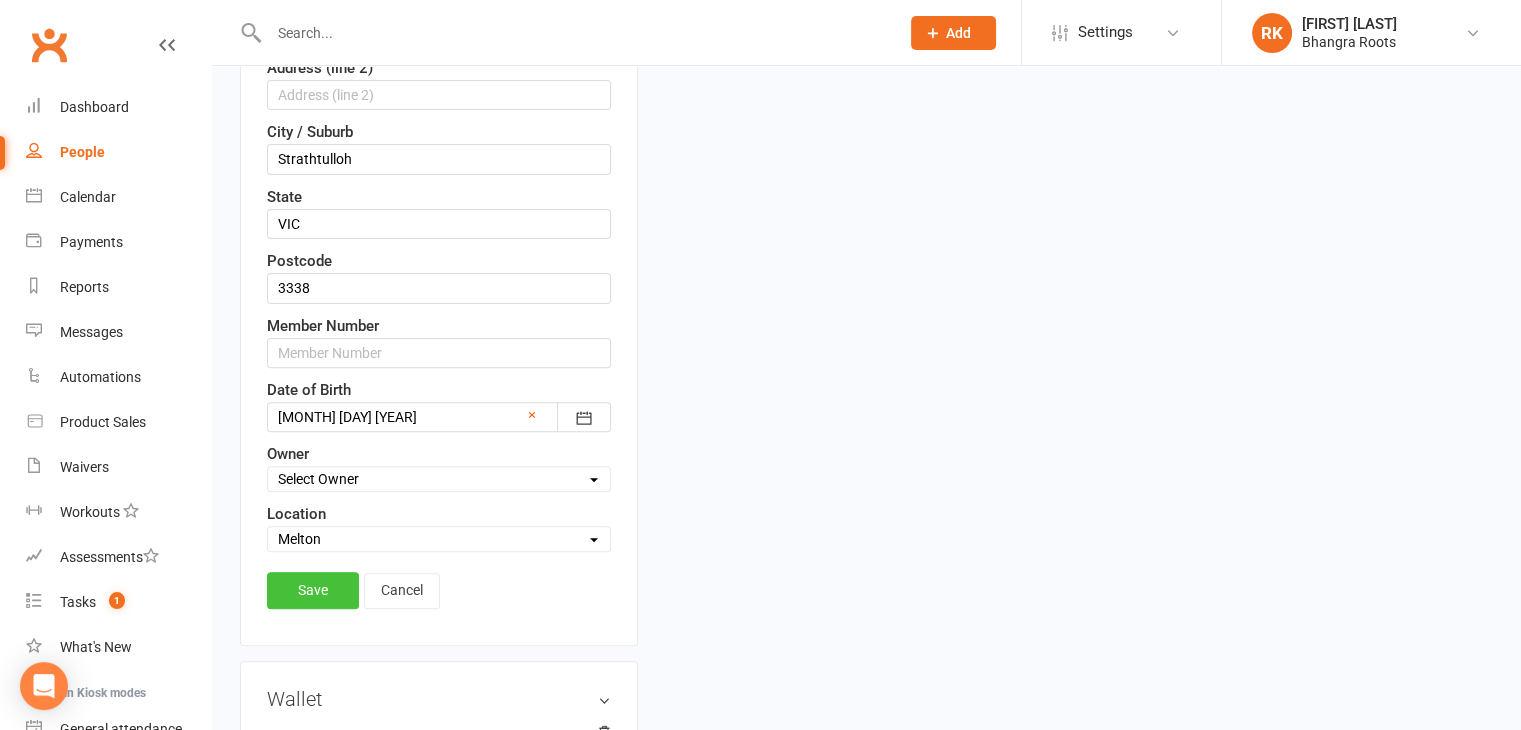 click on "Save" at bounding box center (313, 590) 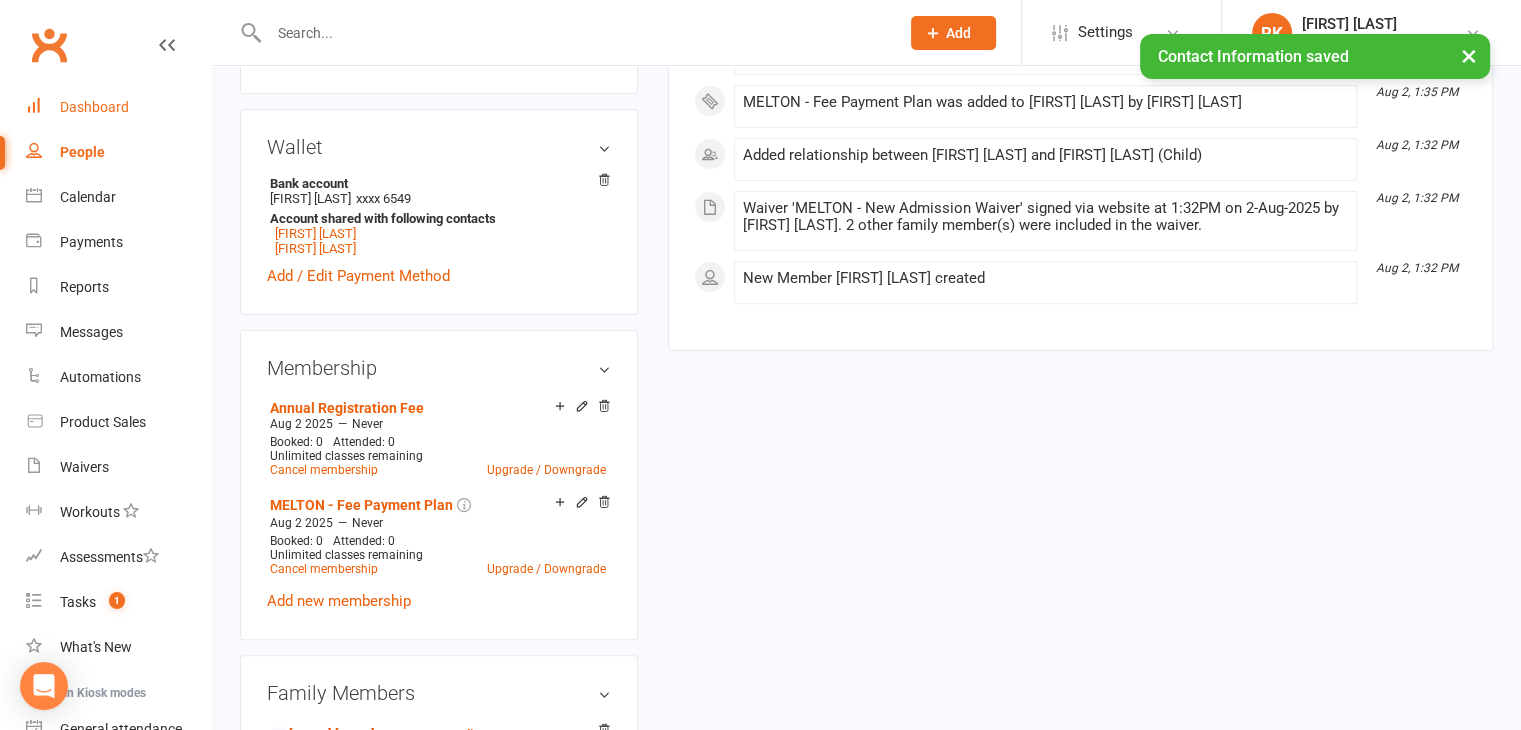 click on "Dashboard" at bounding box center (94, 107) 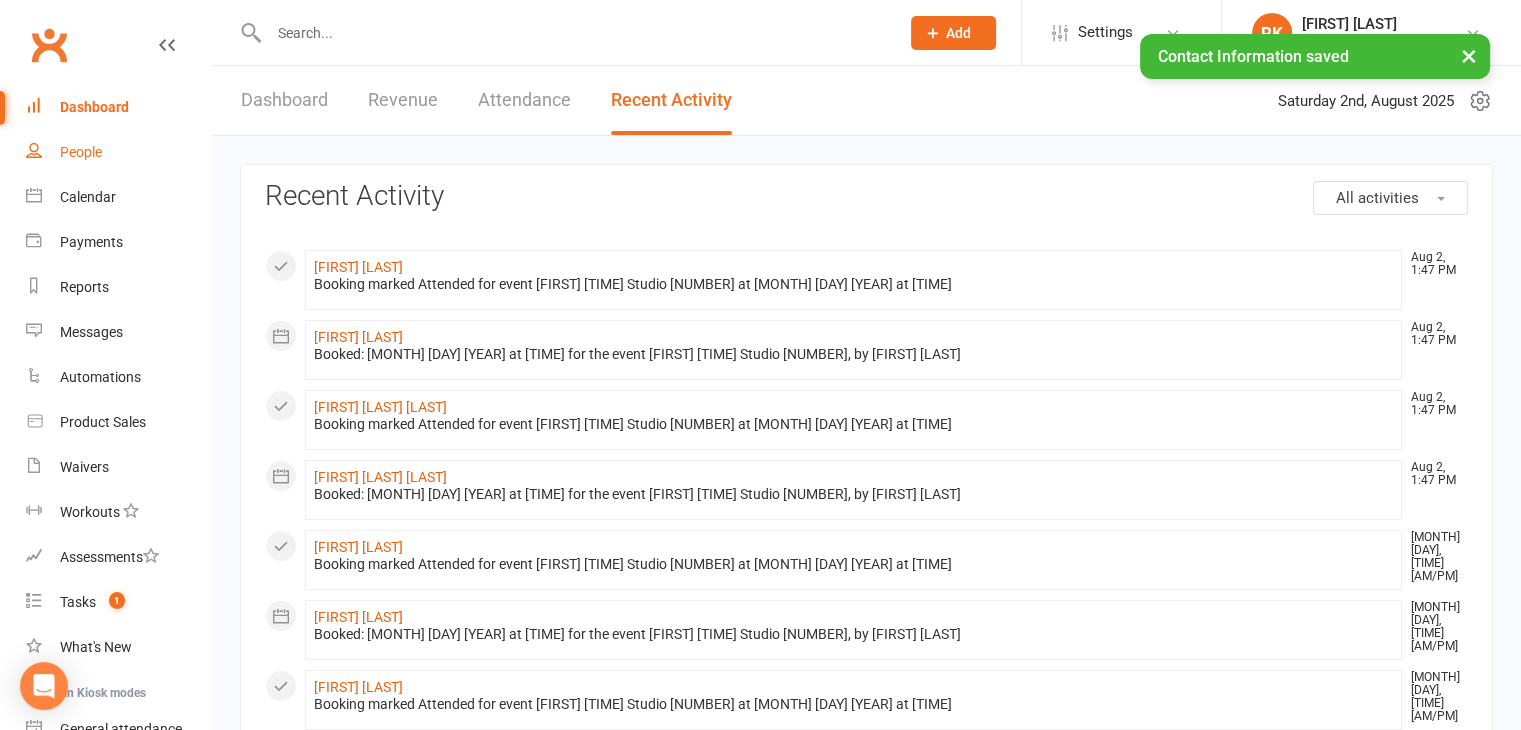 click on "People" at bounding box center (81, 152) 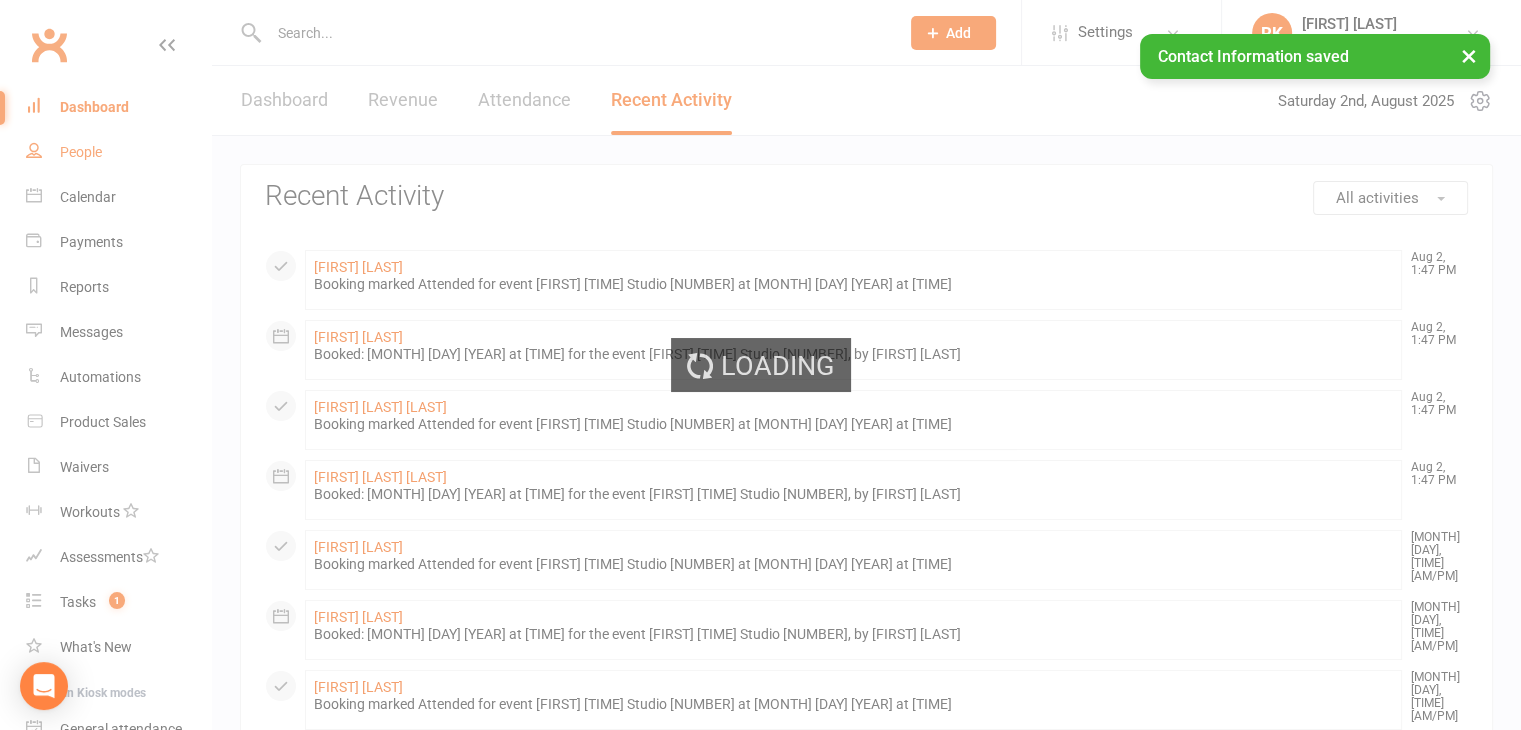 select on "25" 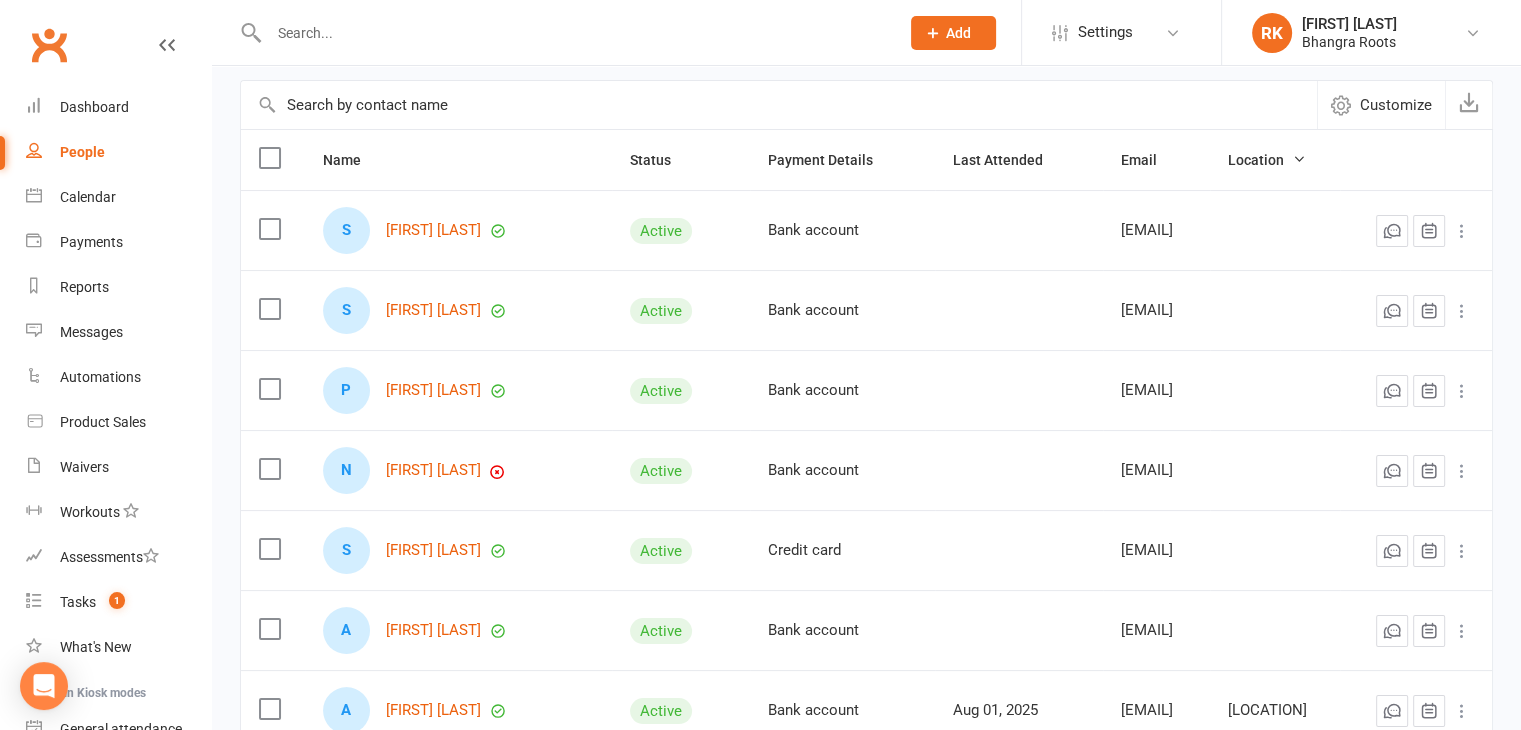 scroll, scrollTop: 116, scrollLeft: 0, axis: vertical 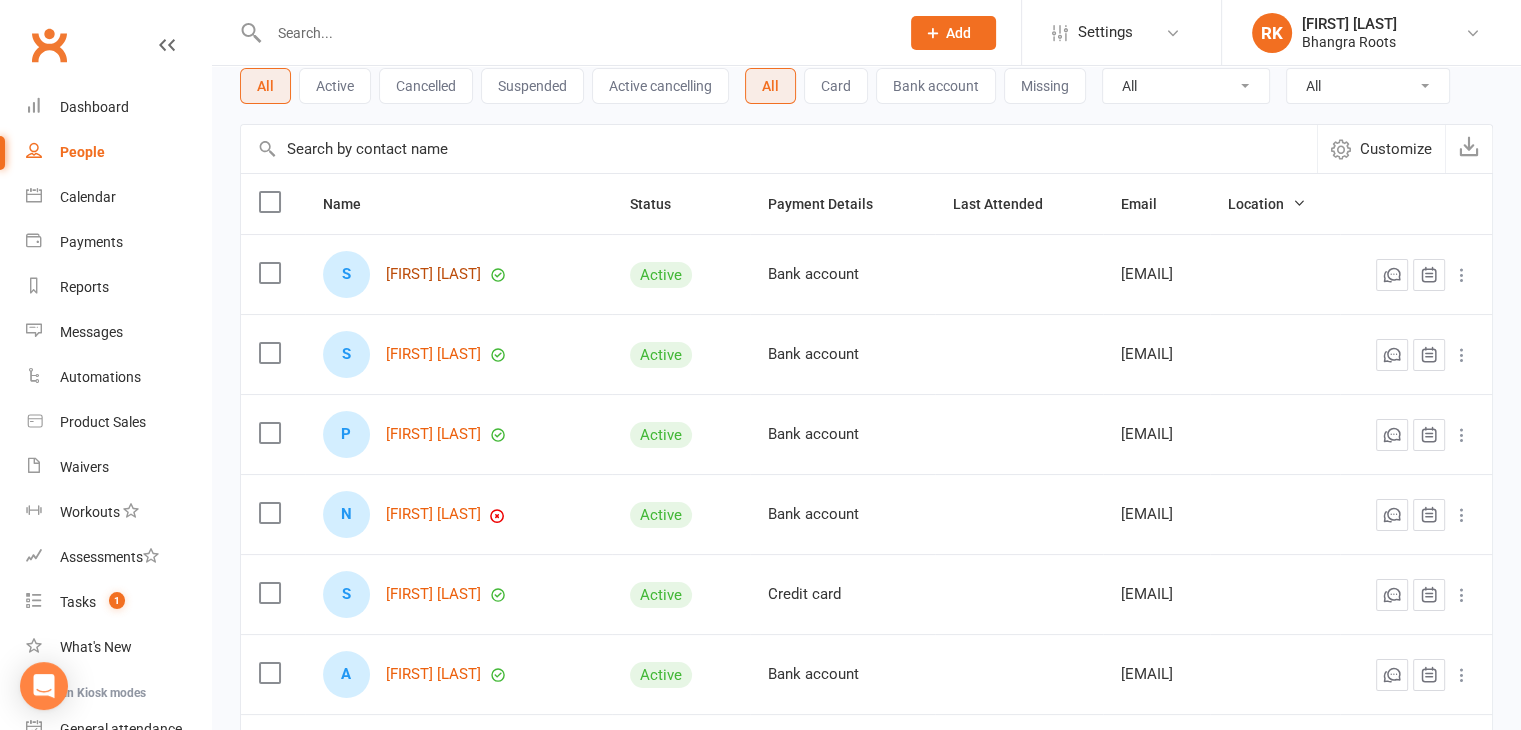 click on "[FIRST] [LAST]" at bounding box center [433, 274] 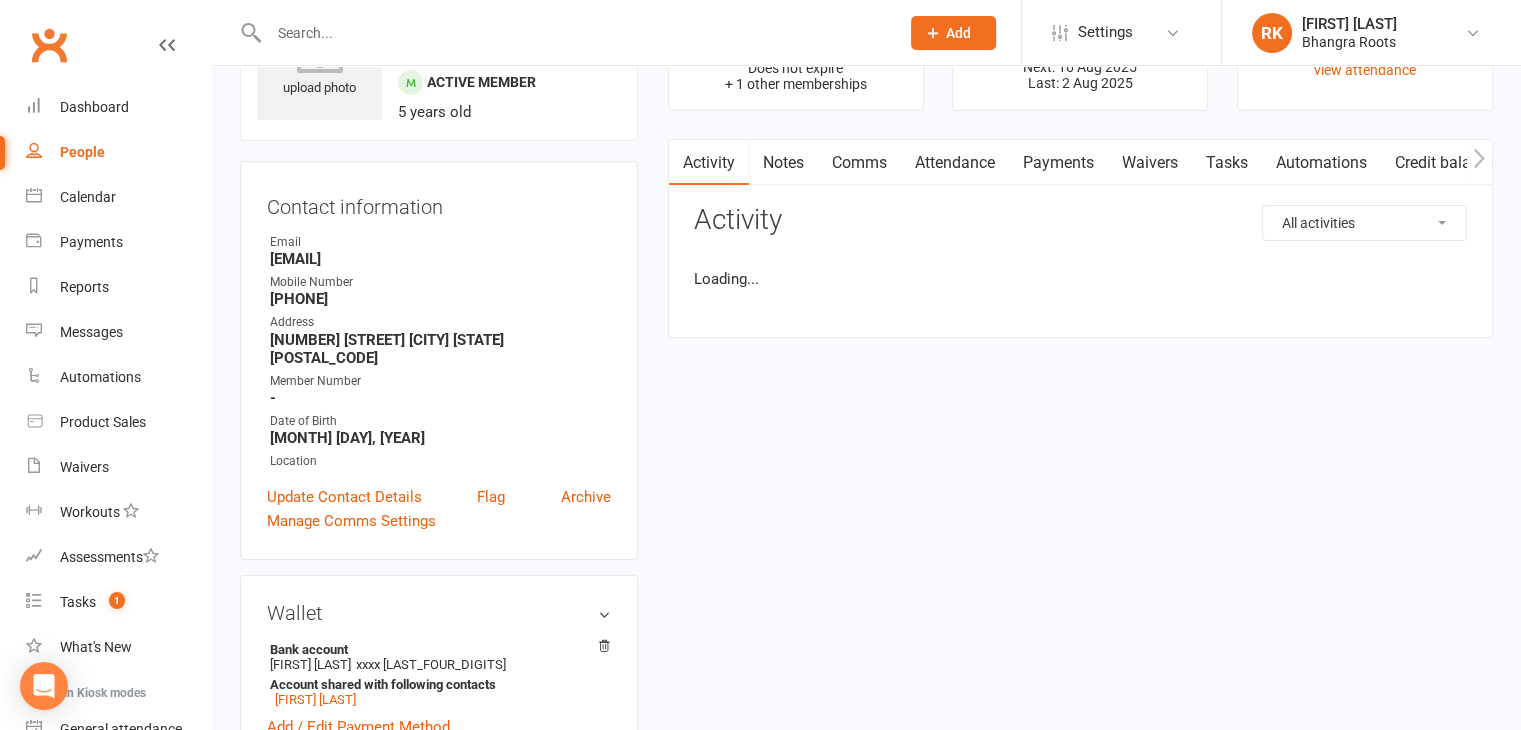 scroll, scrollTop: 0, scrollLeft: 0, axis: both 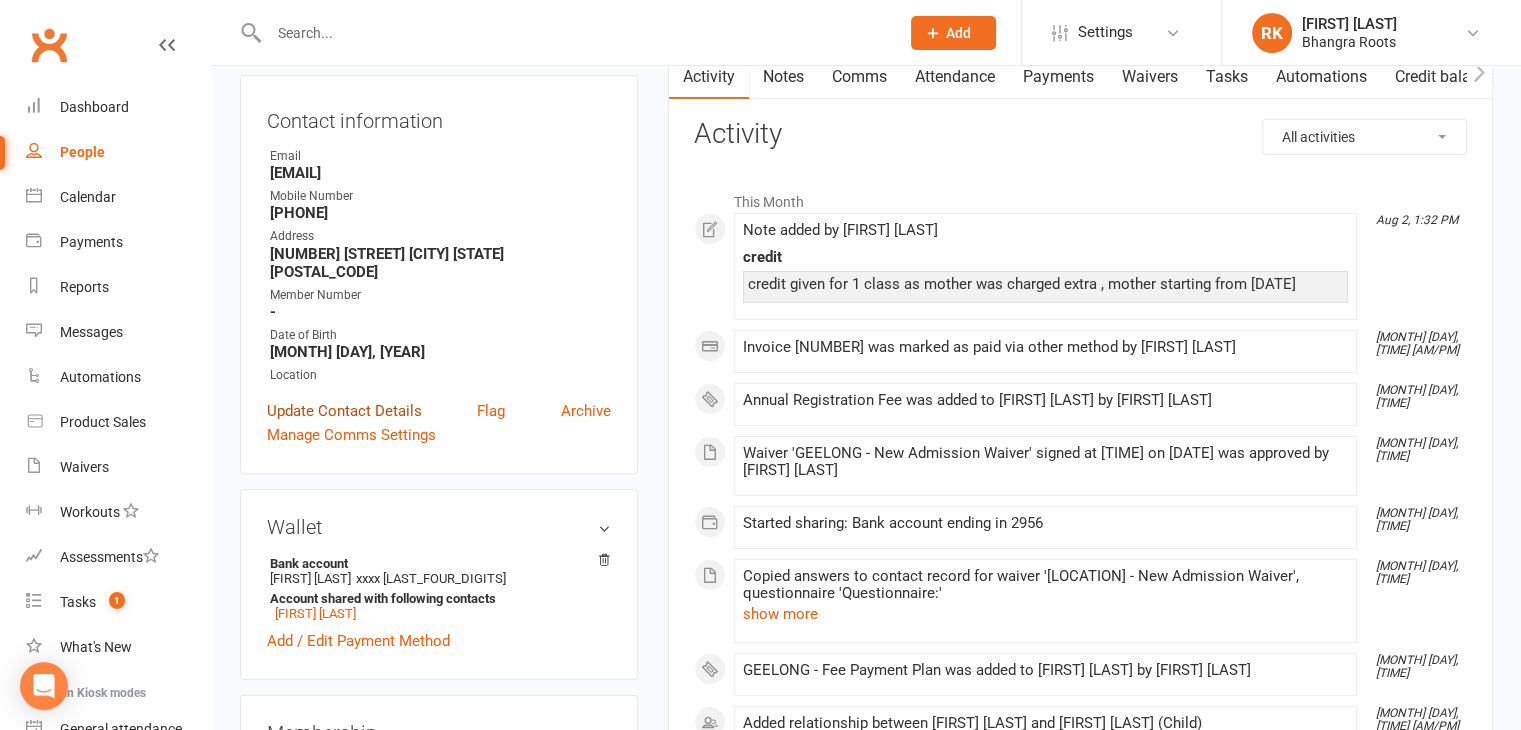 click on "Update Contact Details" at bounding box center (344, 411) 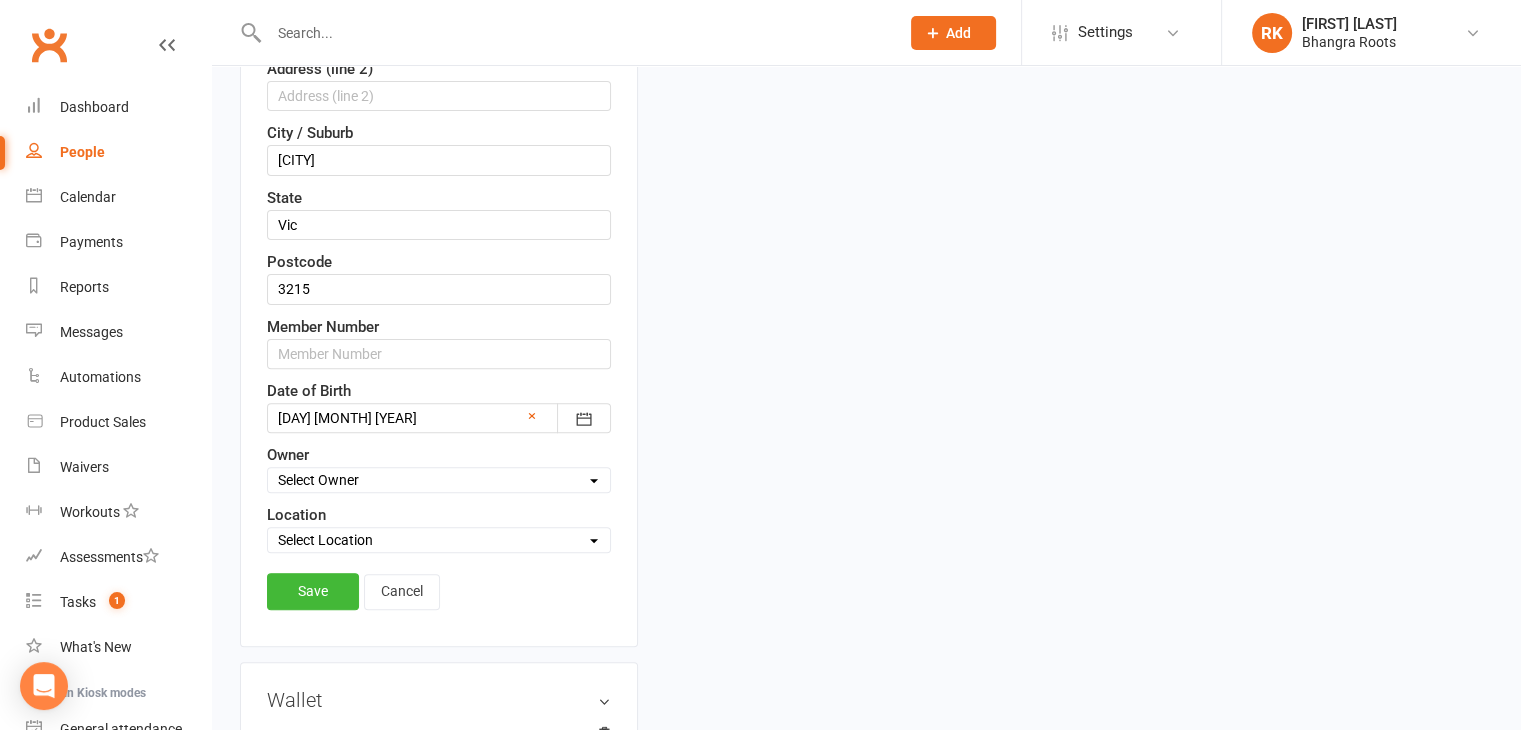 scroll, scrollTop: 675, scrollLeft: 0, axis: vertical 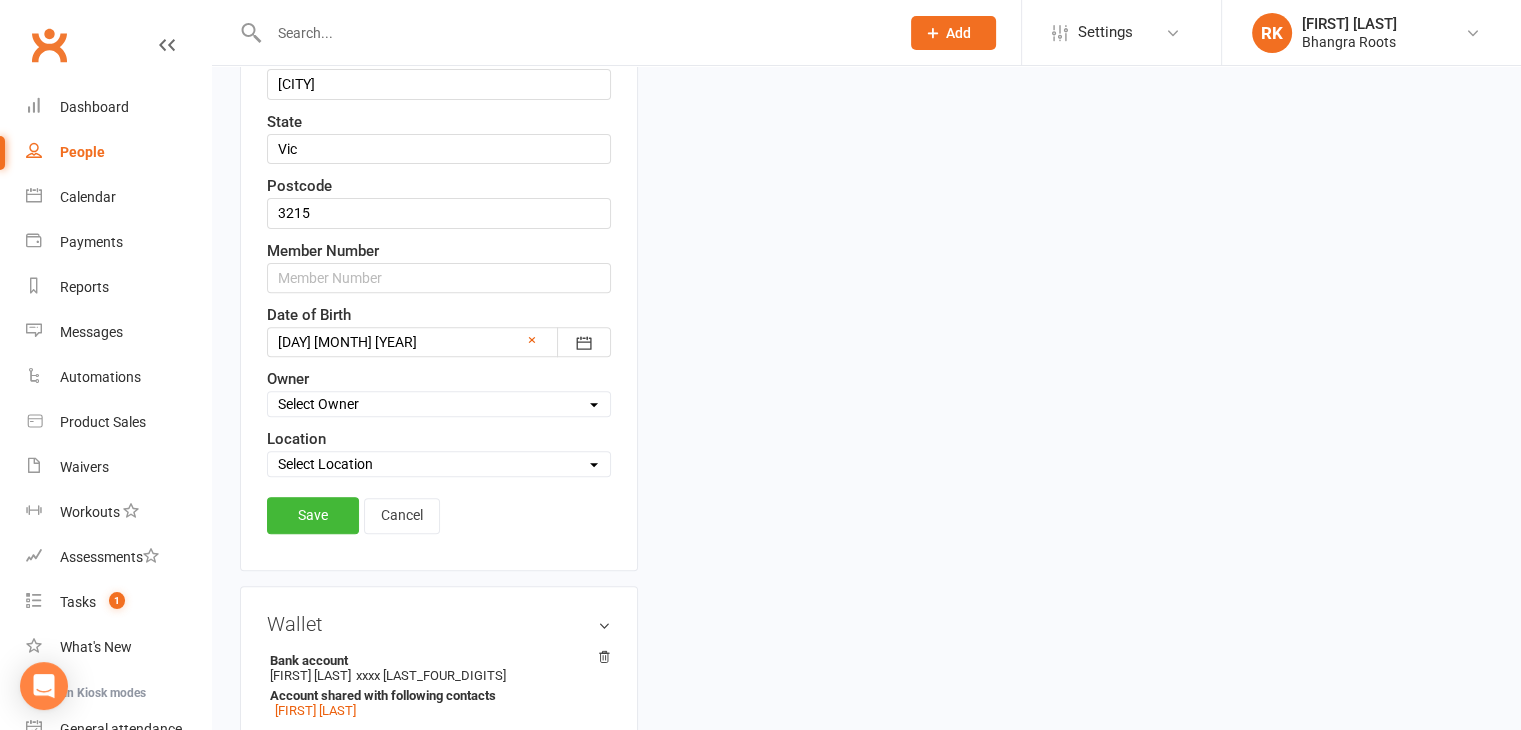 click on "Select Location Aintree Epping Geelong Hoppers Crossing Melton Sunbury" at bounding box center [439, 464] 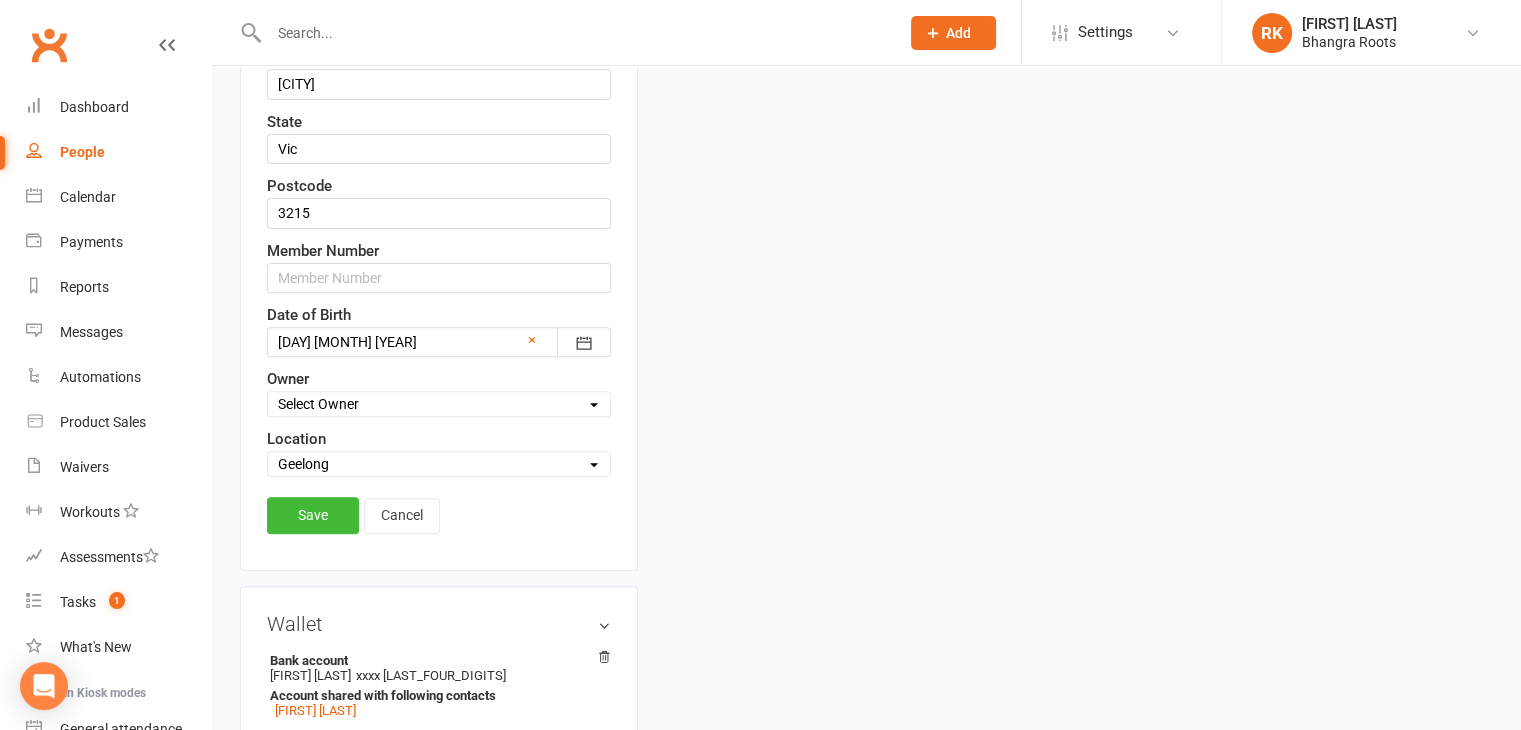 click on "Select Location Aintree Epping Geelong Hoppers Crossing Melton Sunbury" at bounding box center (439, 464) 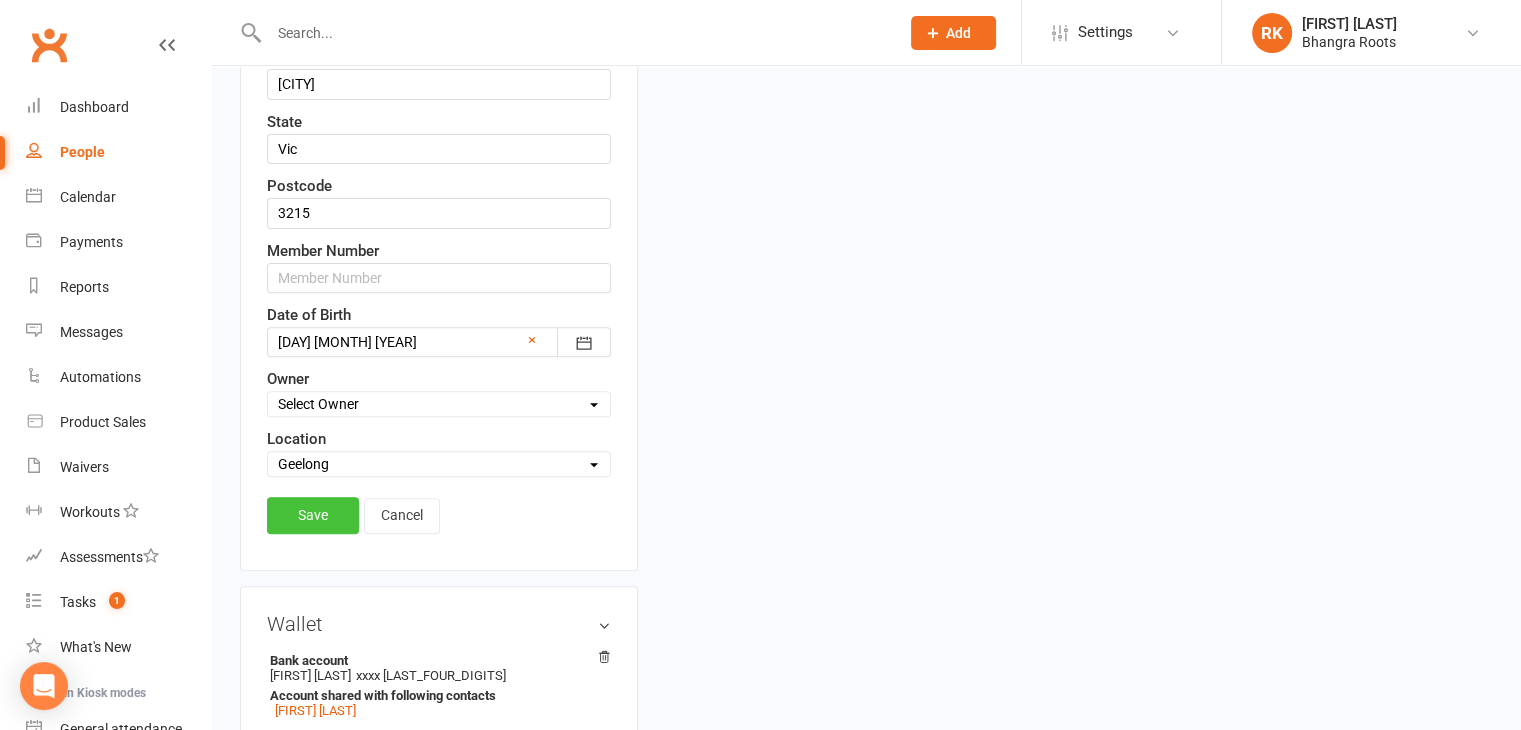 click on "Save" at bounding box center [313, 515] 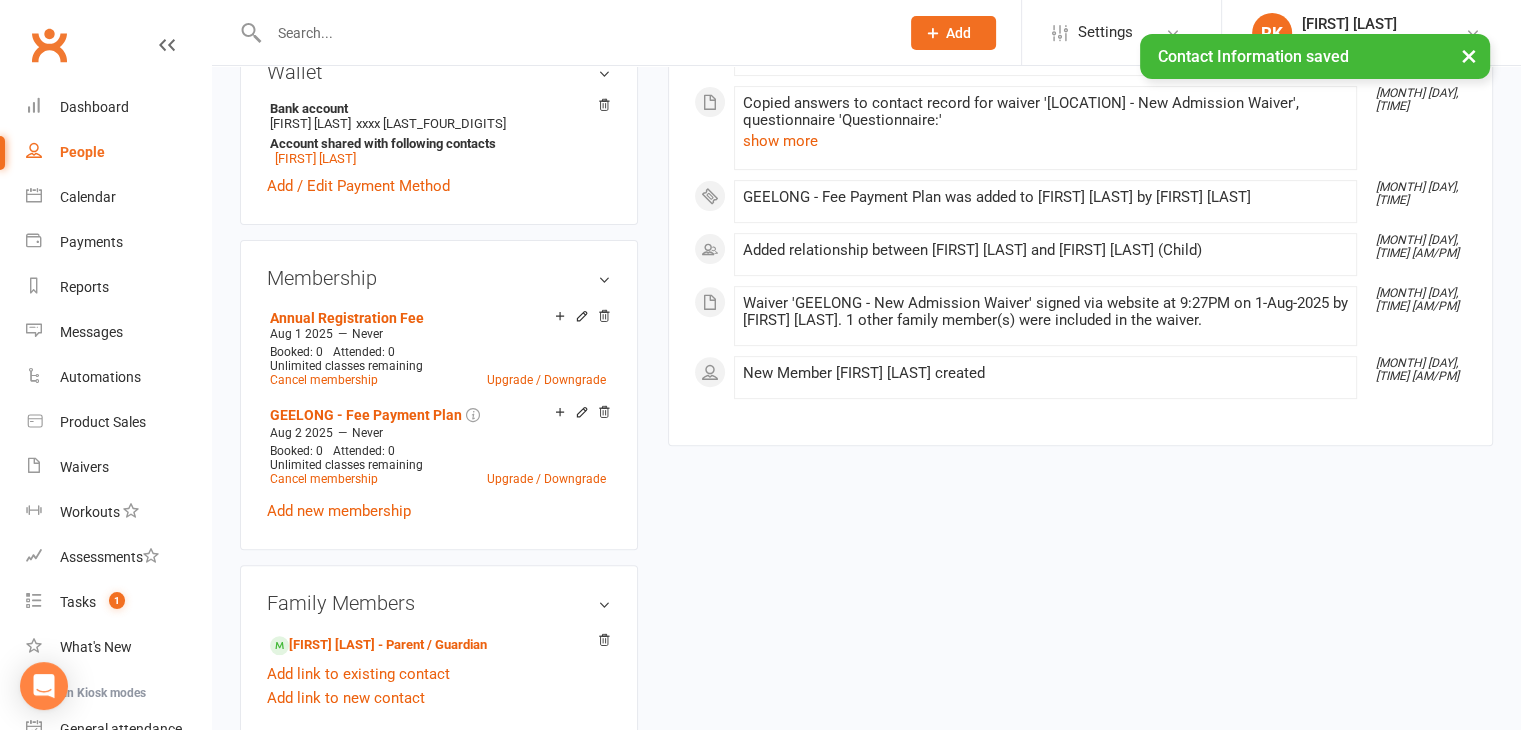 click on "People" at bounding box center [82, 152] 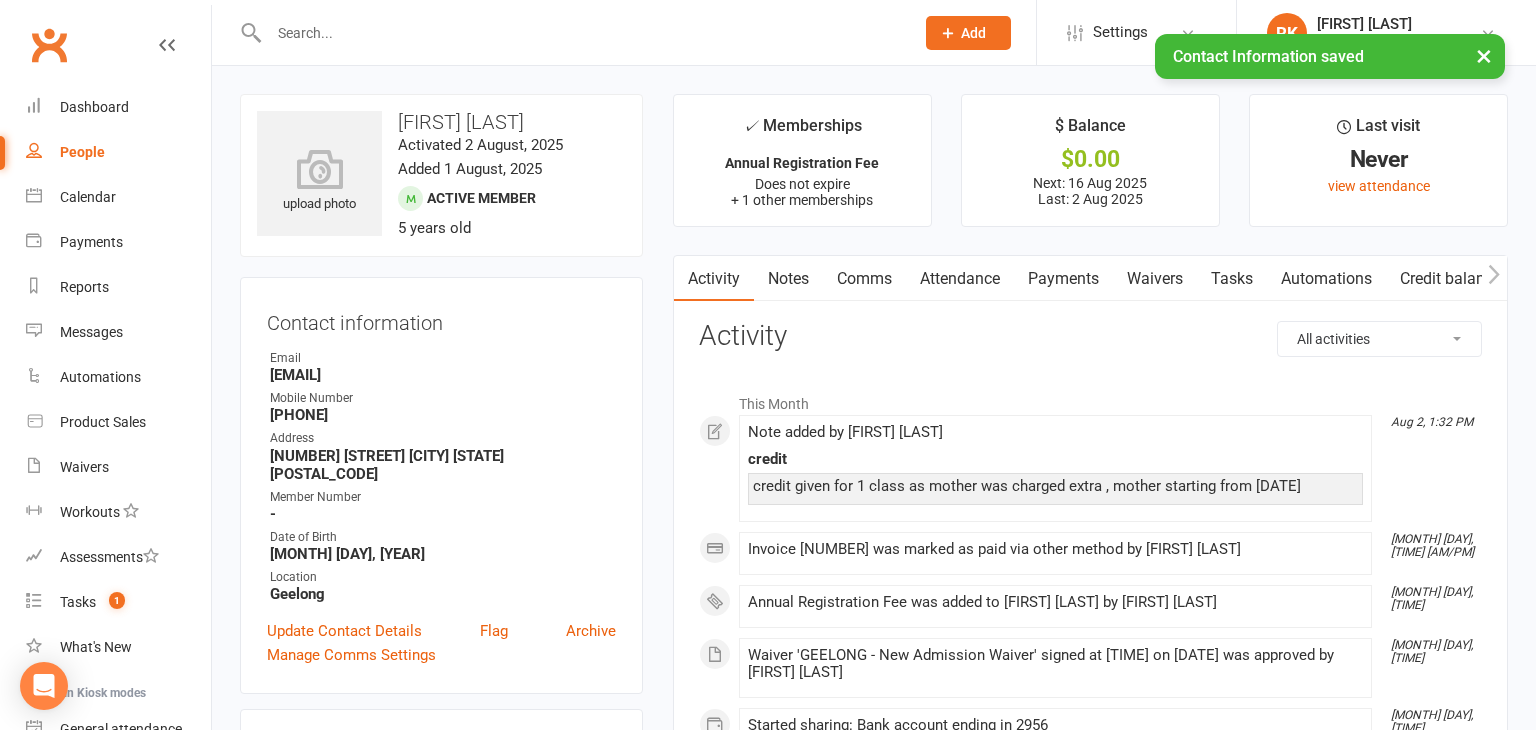 select on "25" 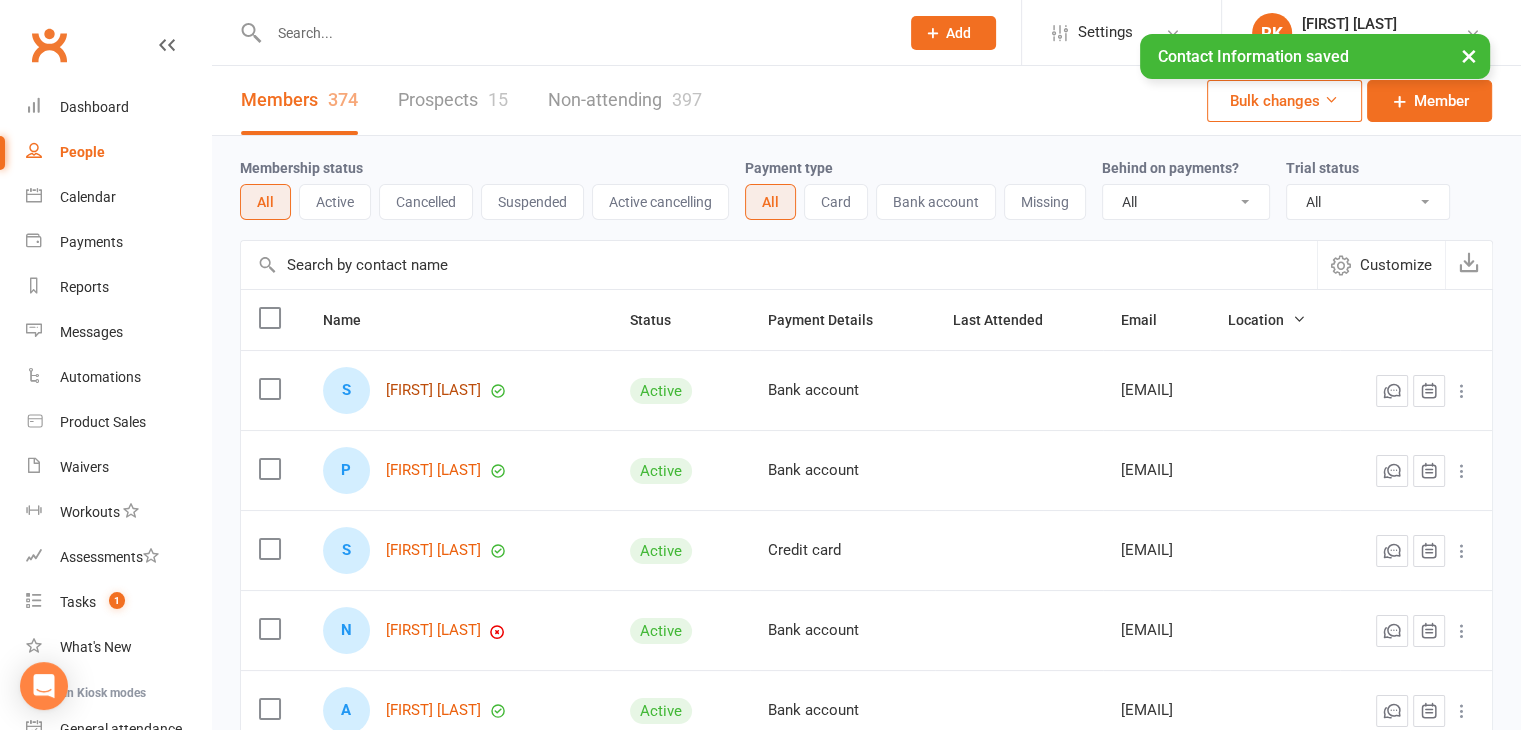 click on "[FIRST] [LAST]" at bounding box center [433, 390] 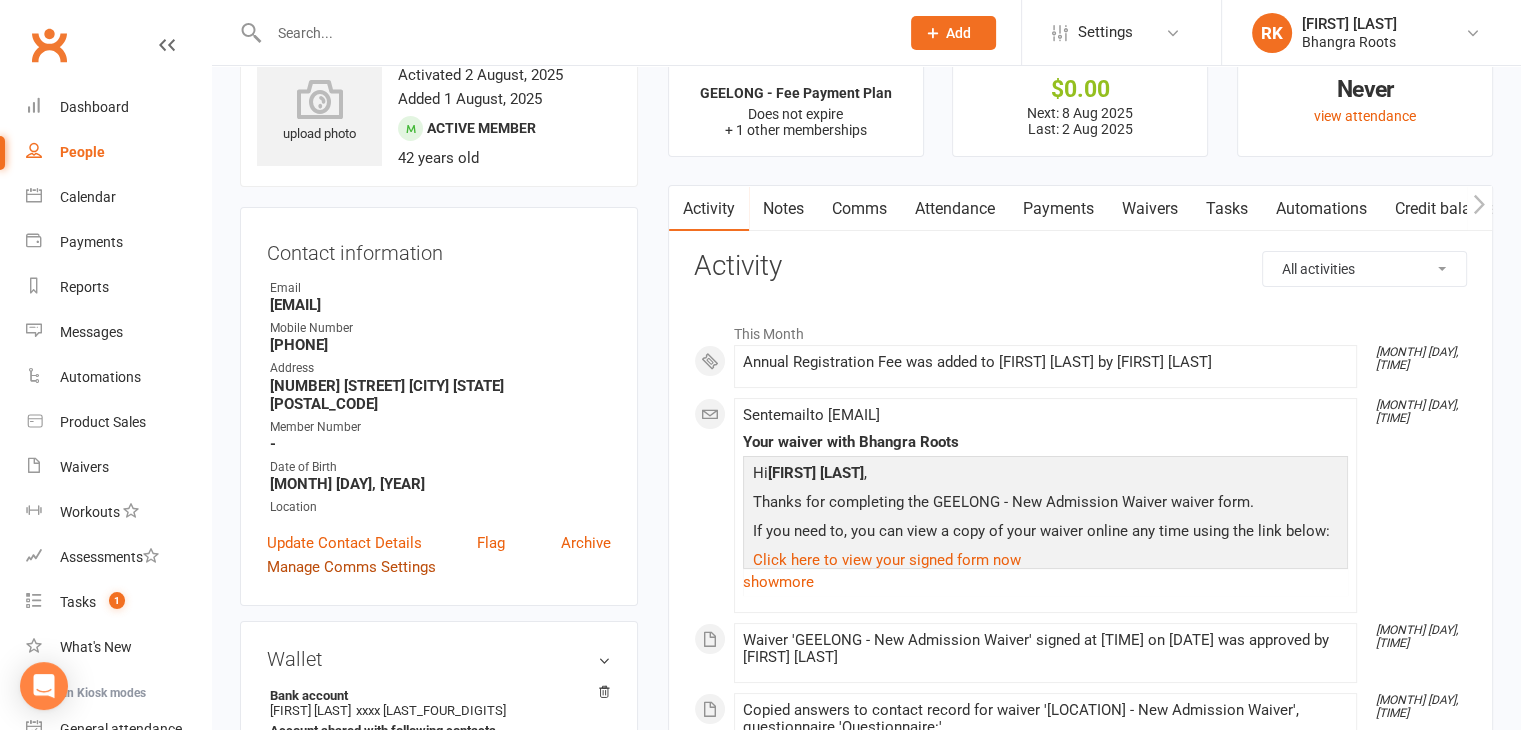click on "Manage Comms Settings" at bounding box center [351, 567] 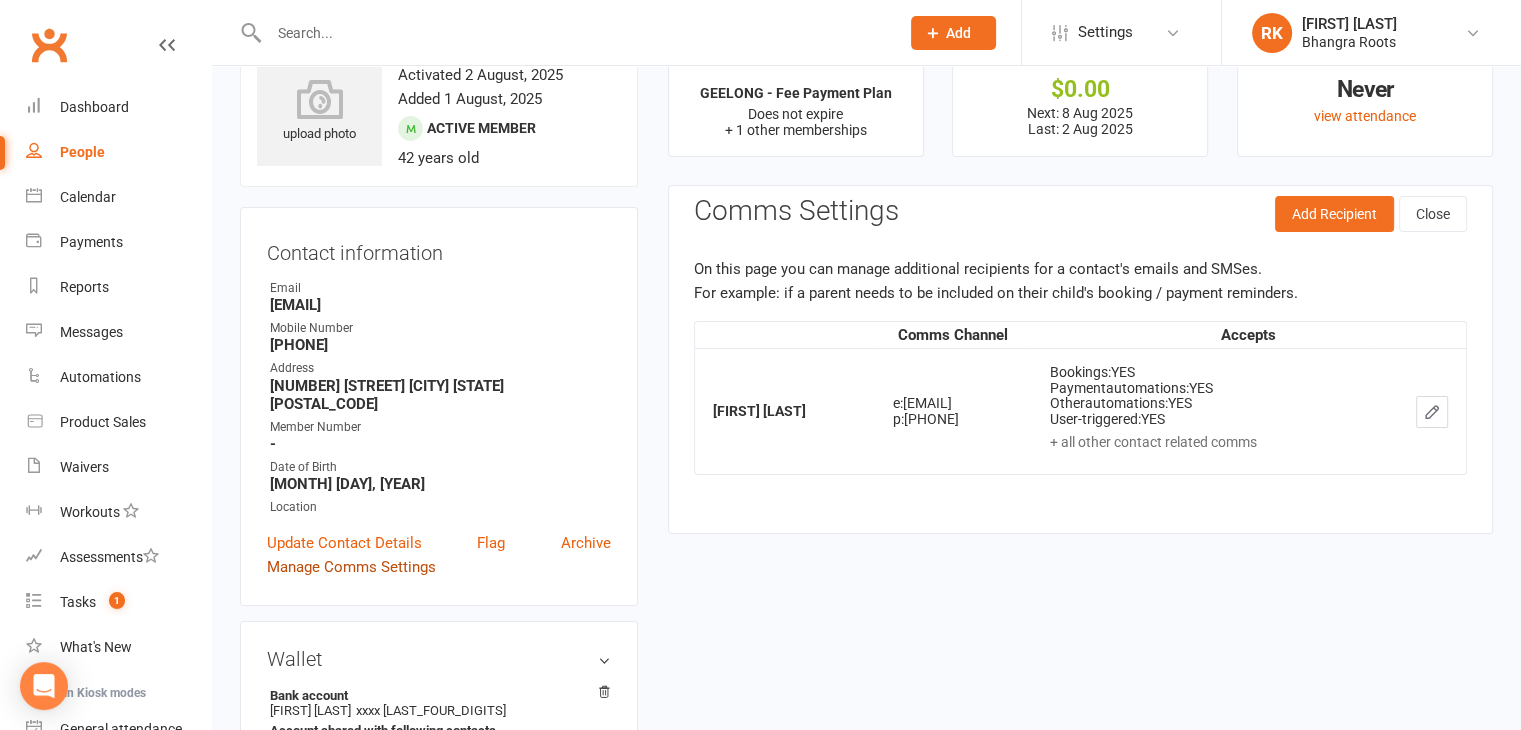 scroll, scrollTop: 154, scrollLeft: 0, axis: vertical 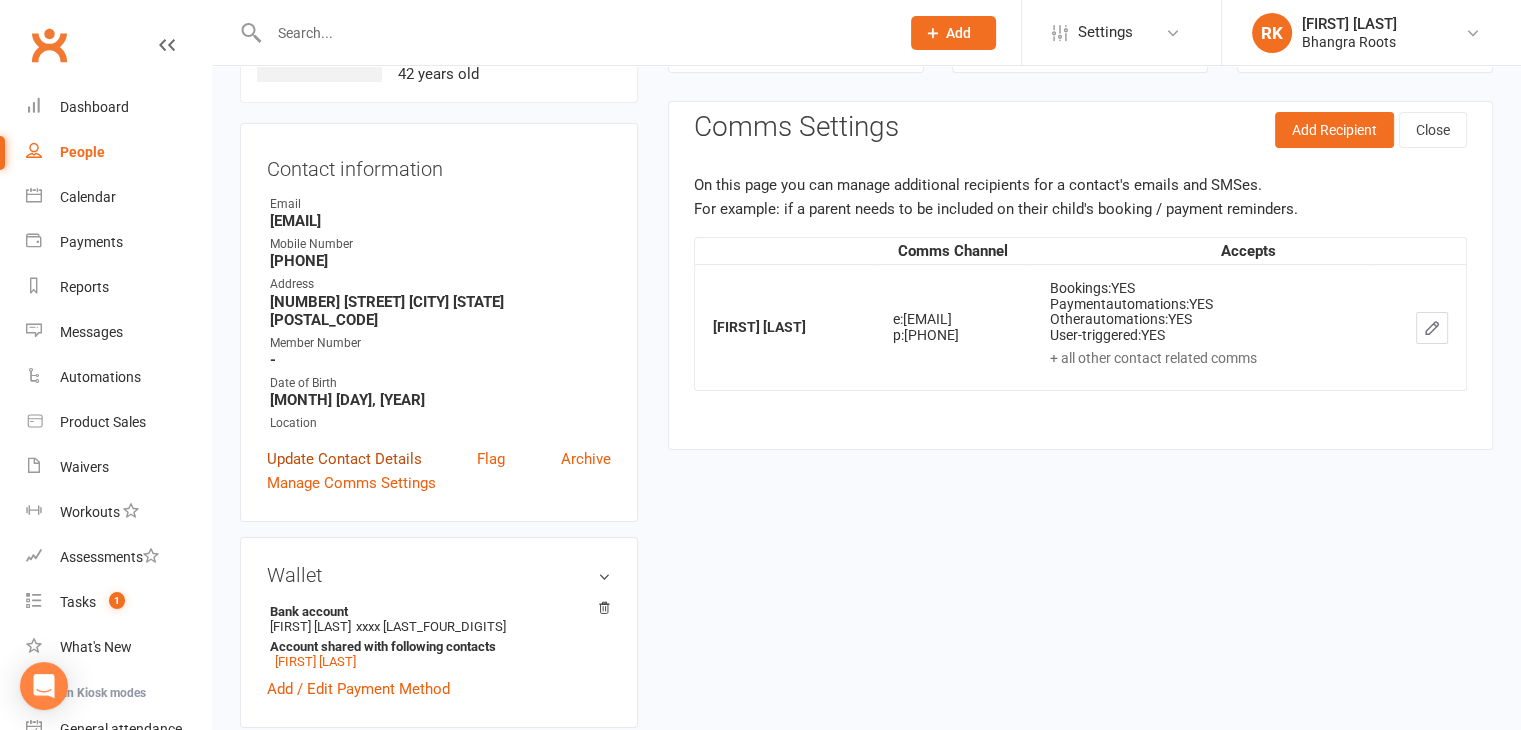 click on "Update Contact Details" at bounding box center (344, 459) 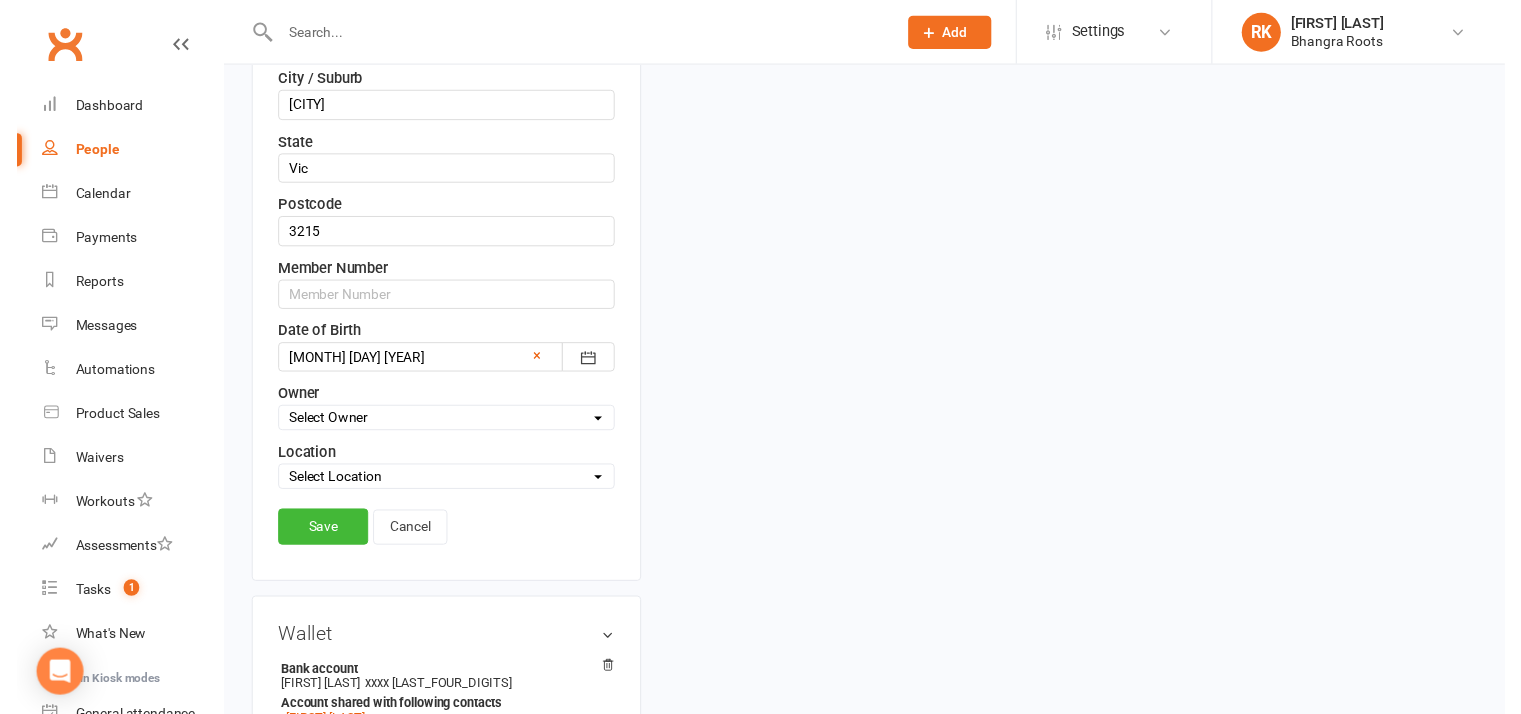 scroll, scrollTop: 692, scrollLeft: 0, axis: vertical 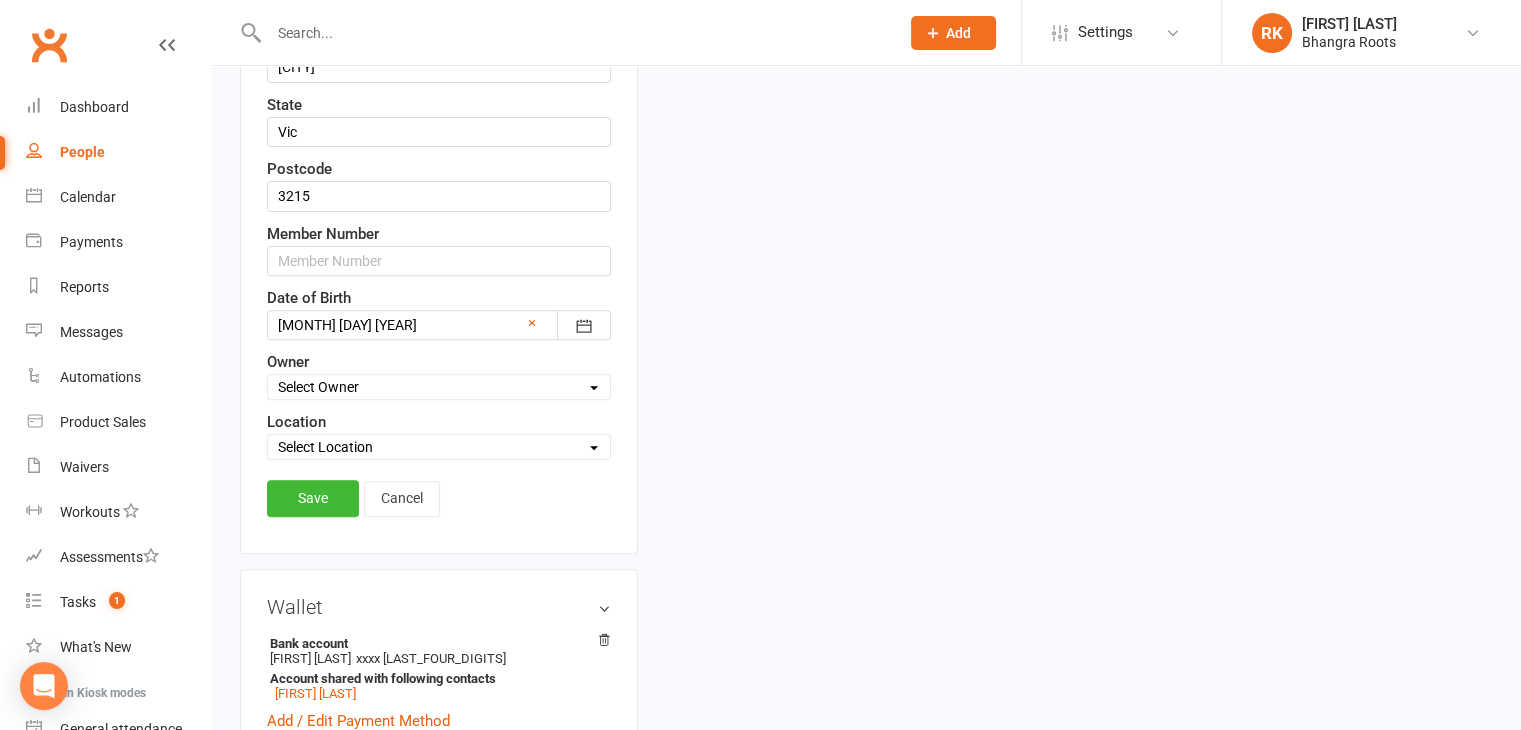 click on "Select Location Aintree Epping Geelong Hoppers Crossing Melton Sunbury" at bounding box center (439, 447) 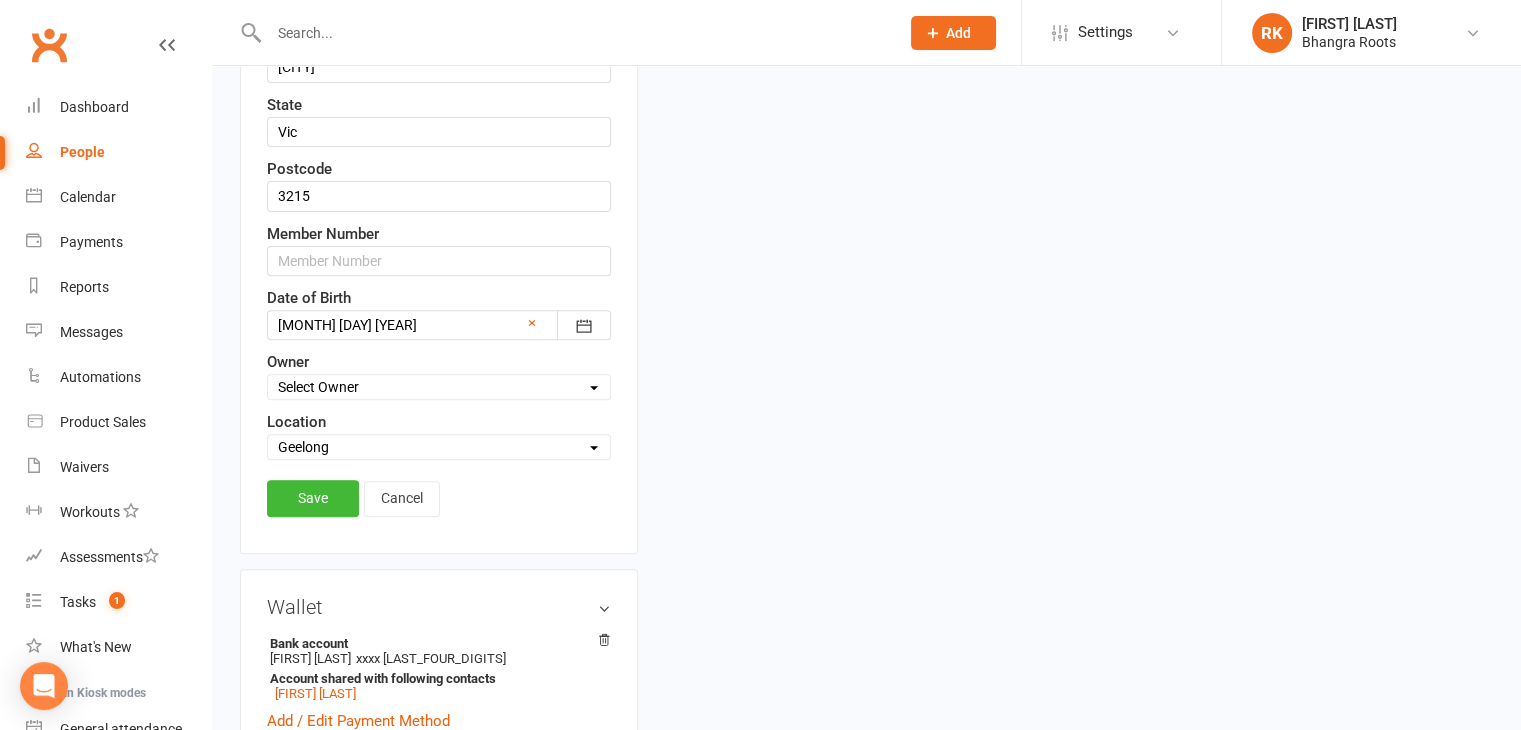 click on "Select Location Aintree Epping Geelong Hoppers Crossing Melton Sunbury" at bounding box center [439, 447] 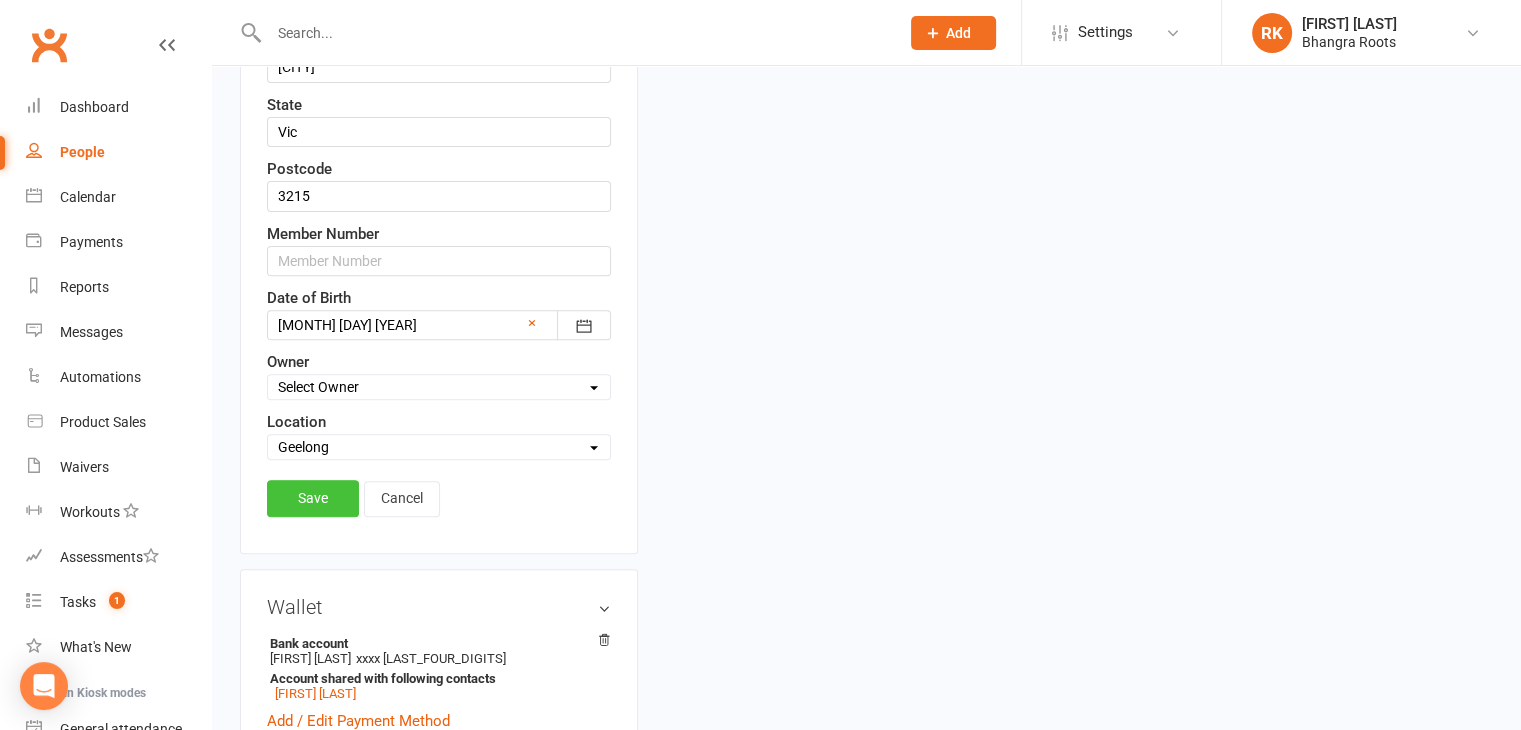 click on "Save" at bounding box center (313, 498) 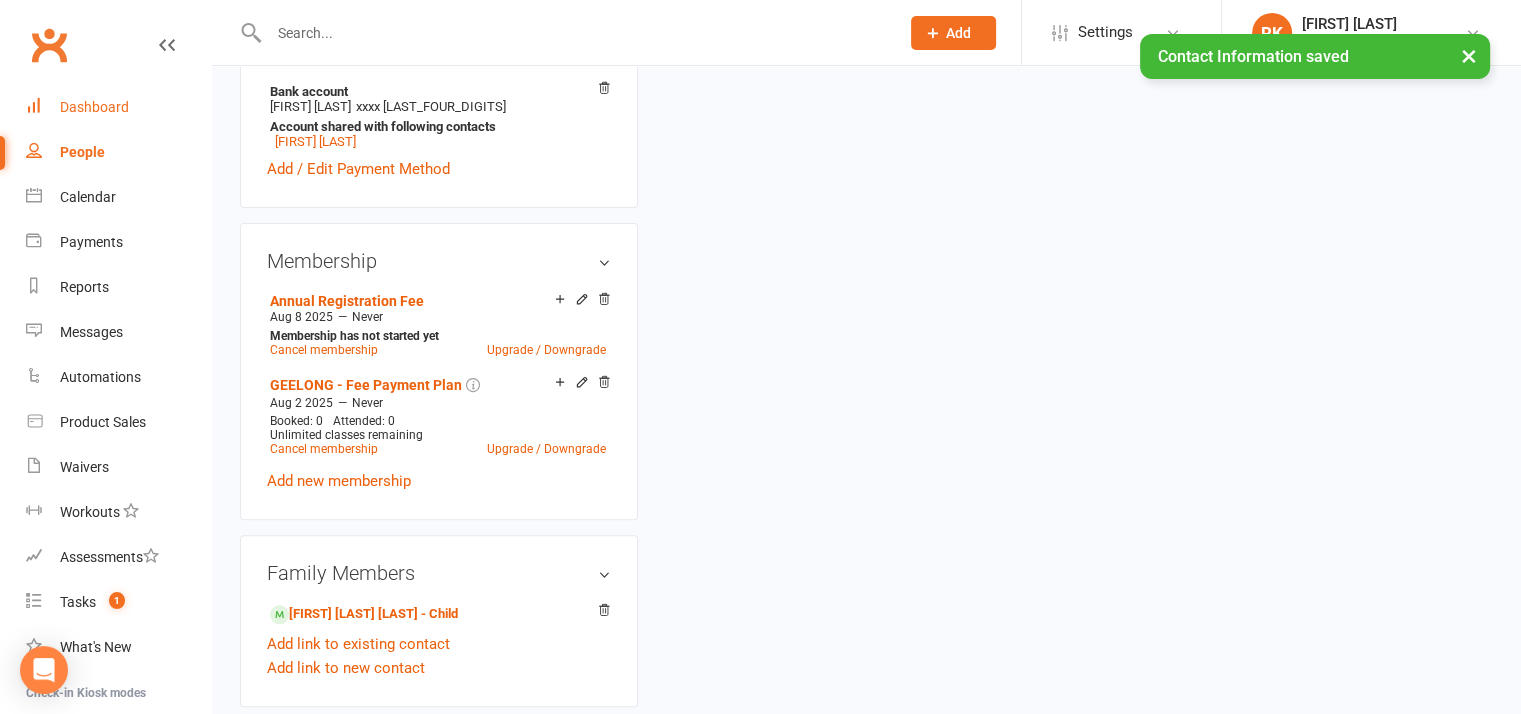 click on "Dashboard" at bounding box center [94, 107] 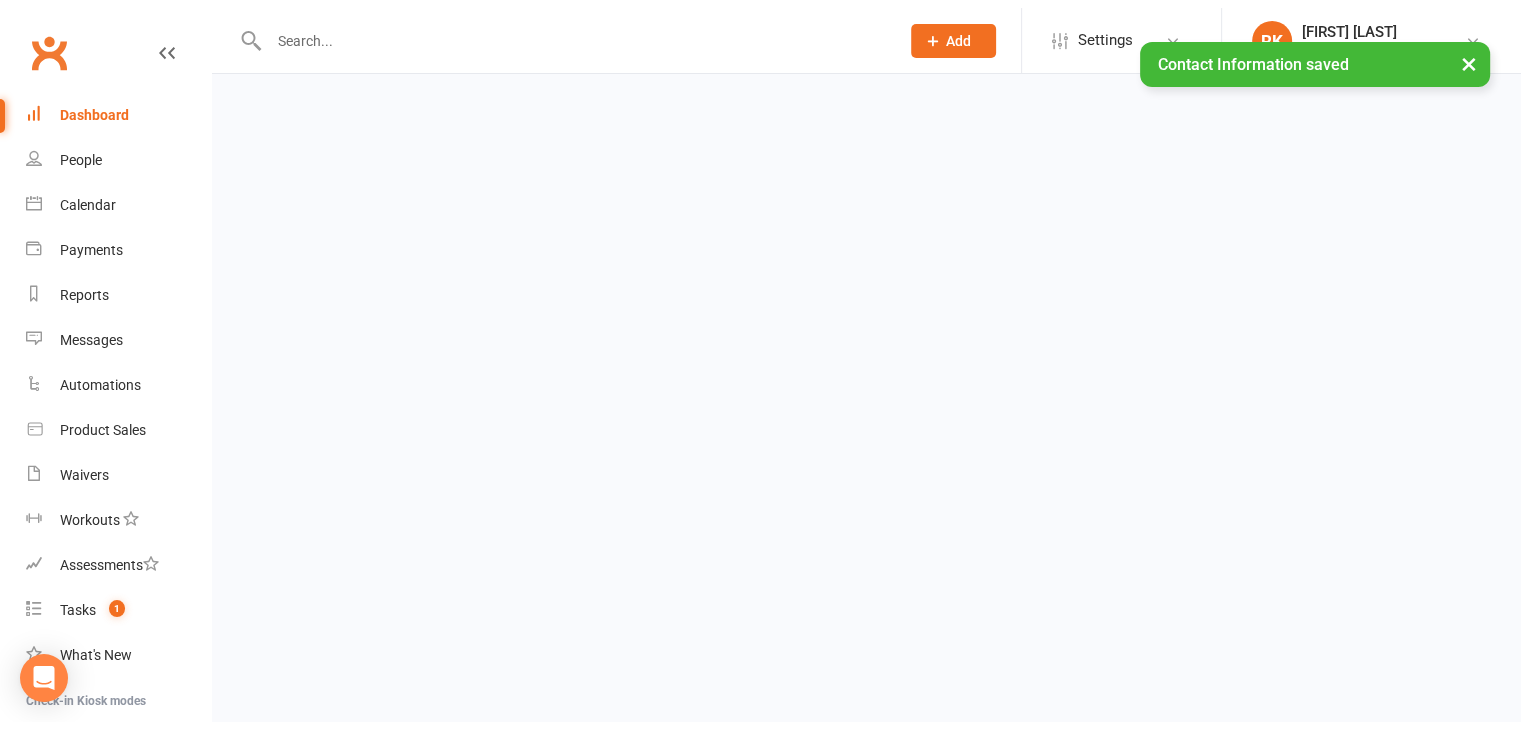 scroll, scrollTop: 0, scrollLeft: 0, axis: both 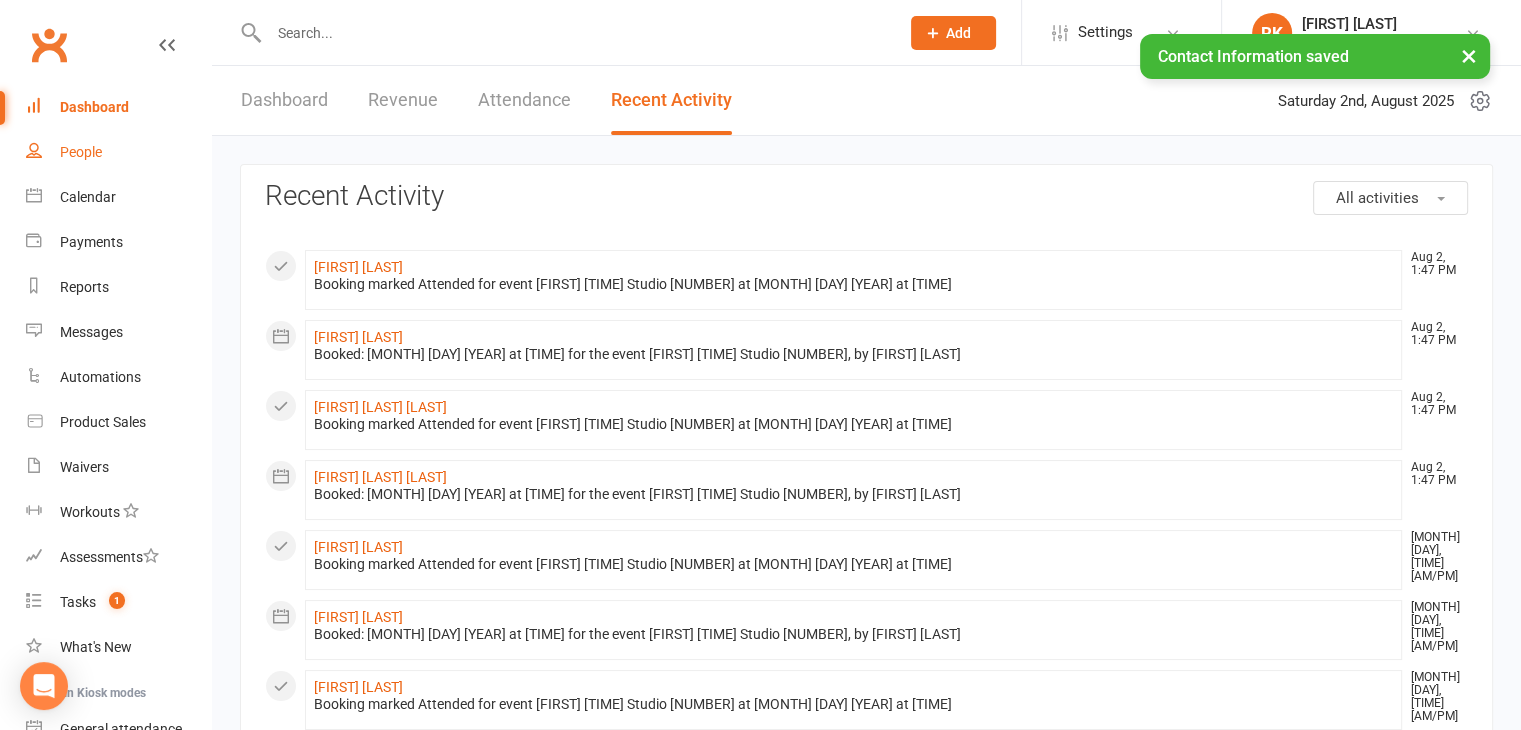 click on "People" at bounding box center (118, 152) 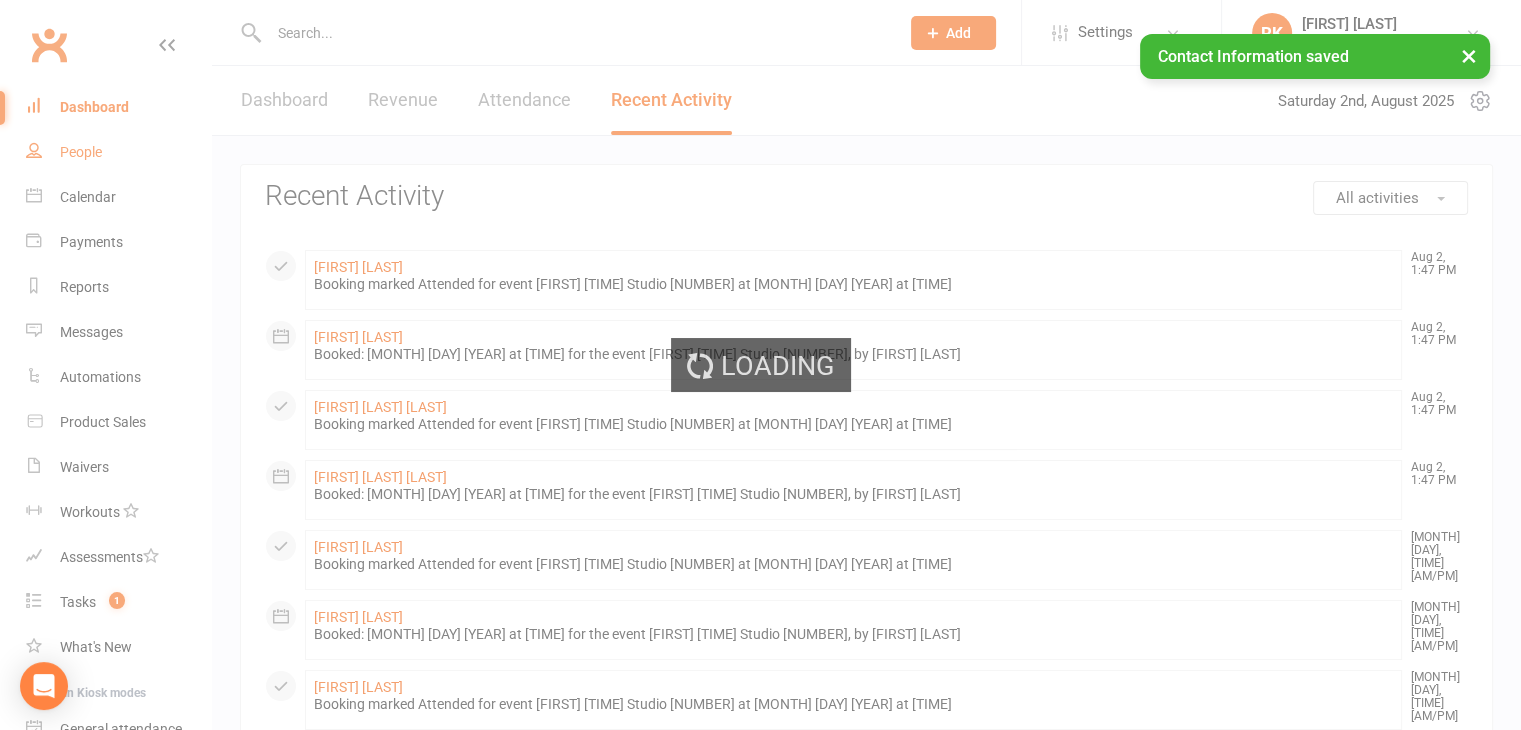 select on "25" 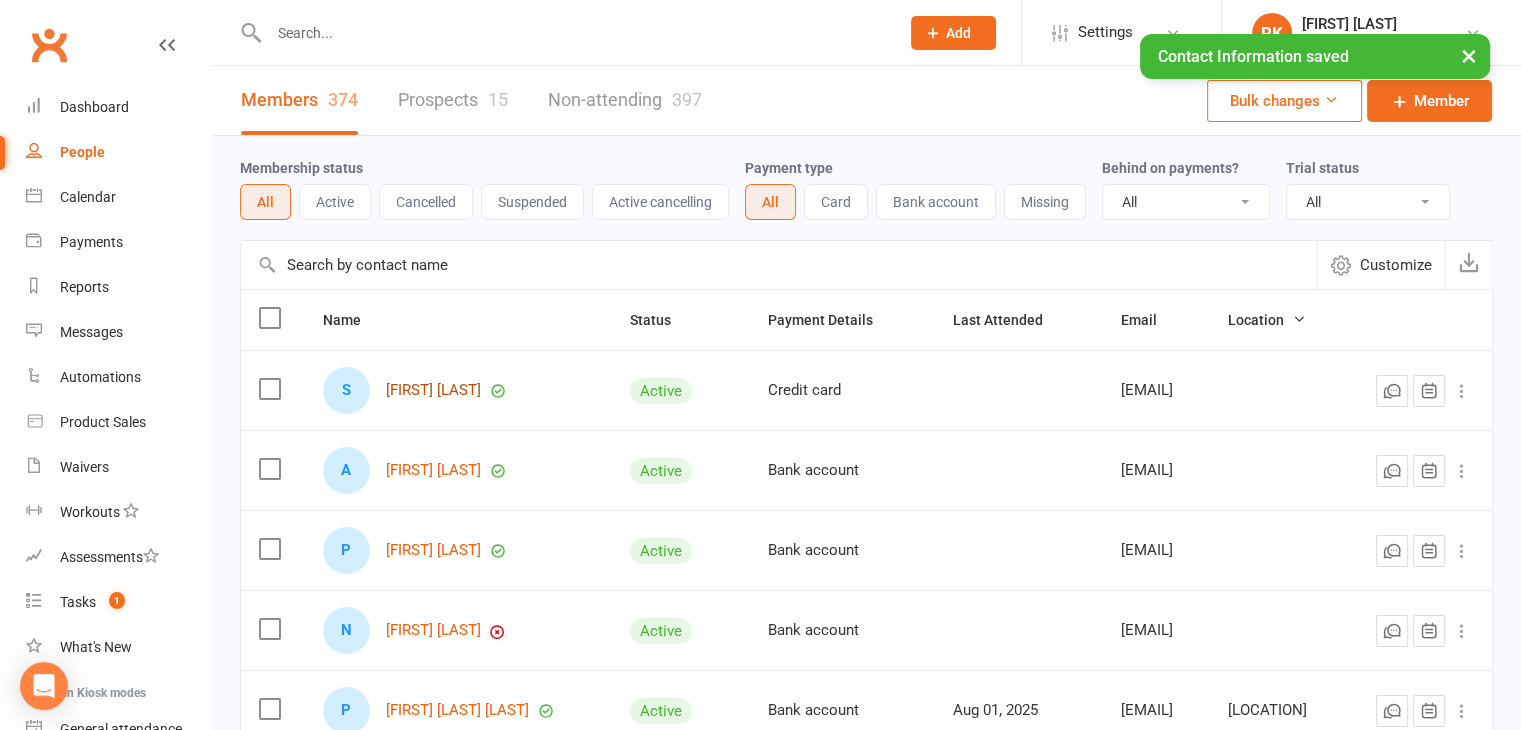click on "[FIRST] [LAST]" at bounding box center (433, 390) 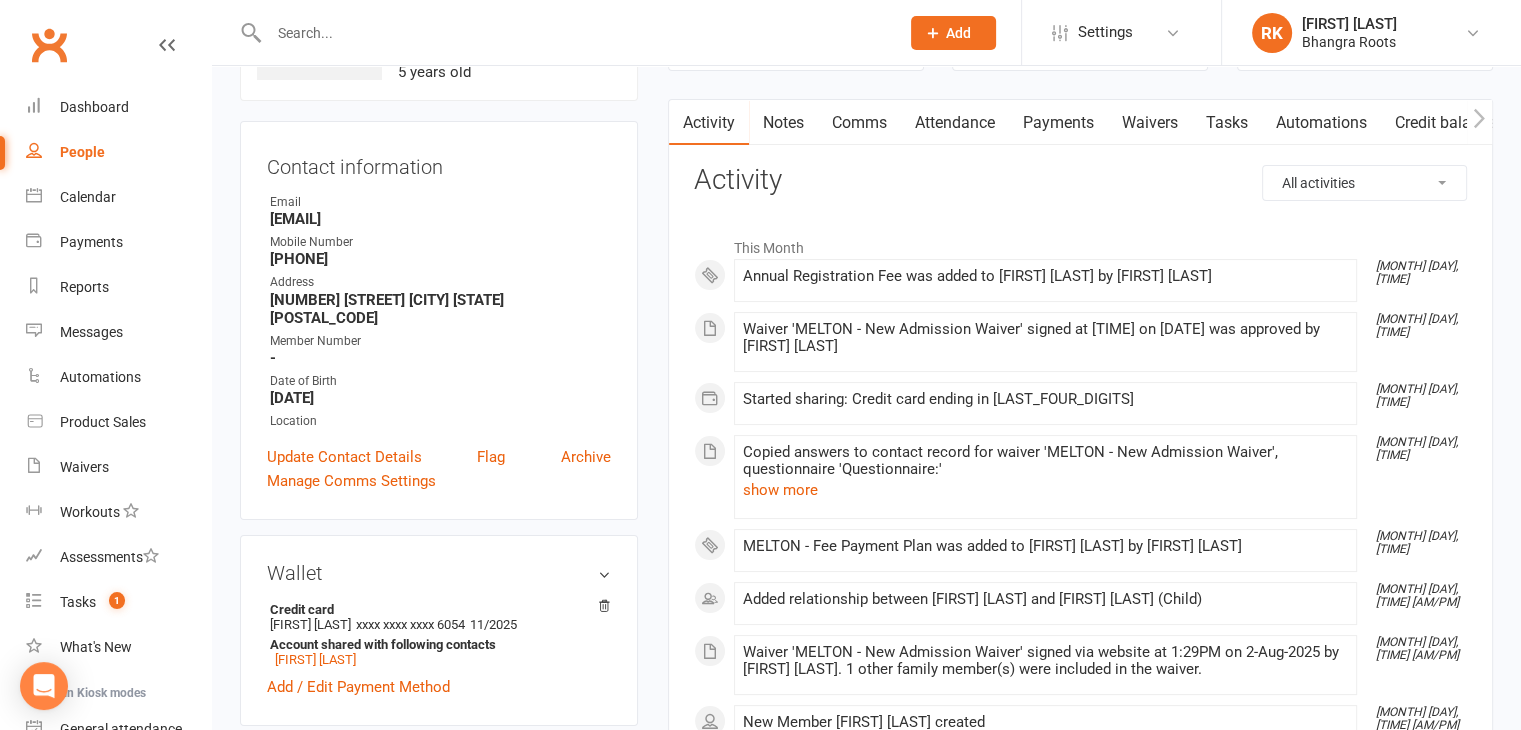 scroll, scrollTop: 165, scrollLeft: 0, axis: vertical 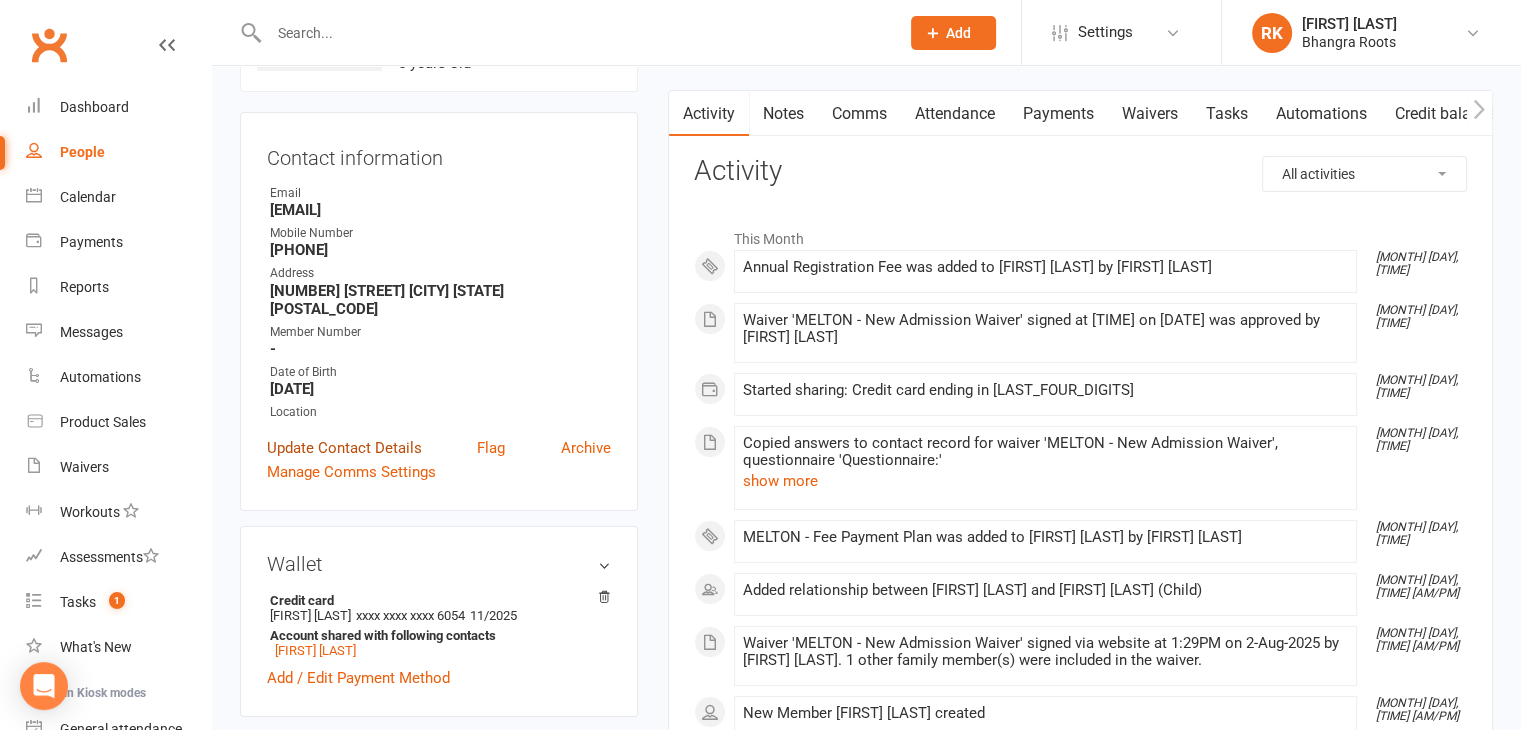 click on "Update Contact Details" at bounding box center [344, 448] 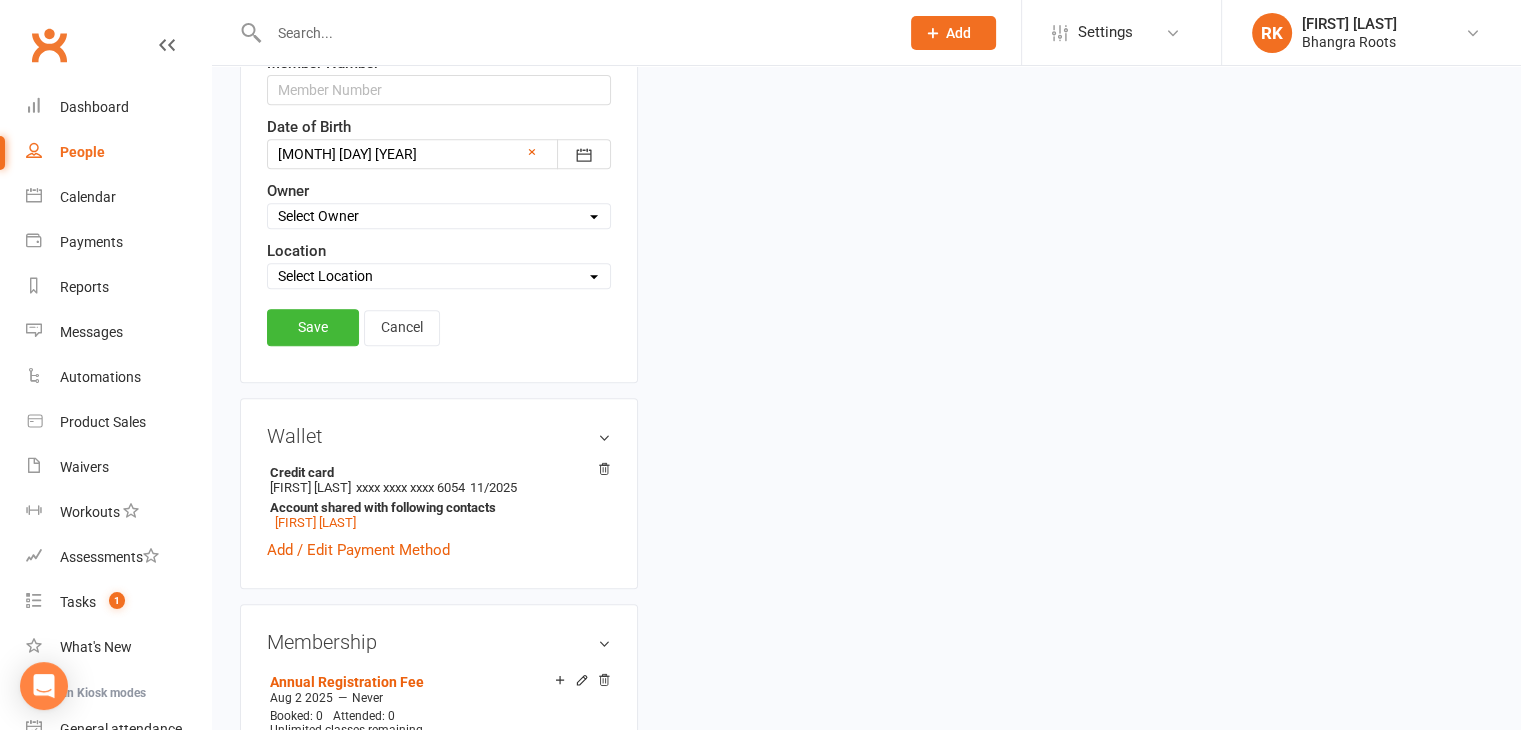scroll, scrollTop: 858, scrollLeft: 0, axis: vertical 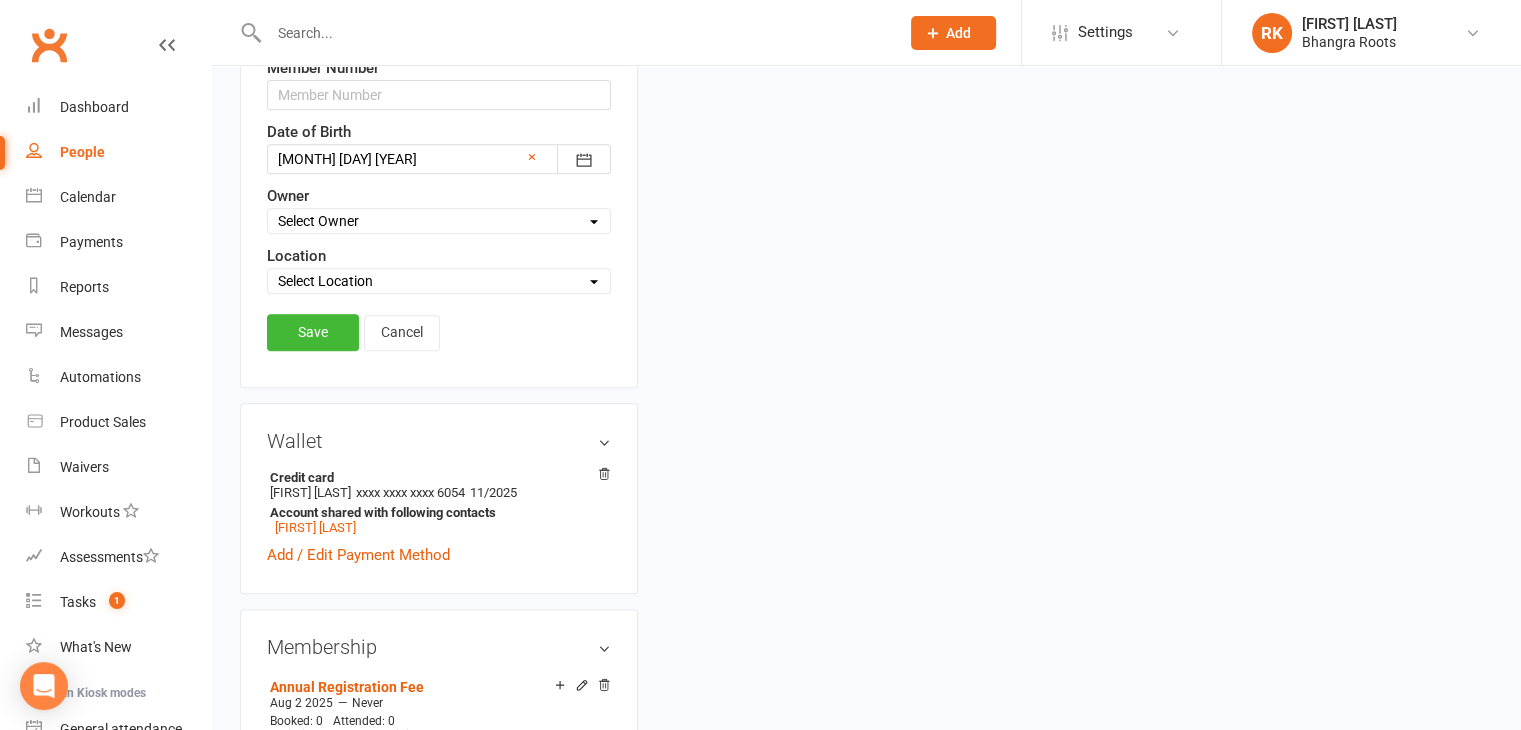 click on "Select Location Aintree Epping Geelong Hoppers Crossing Melton Sunbury" at bounding box center (439, 281) 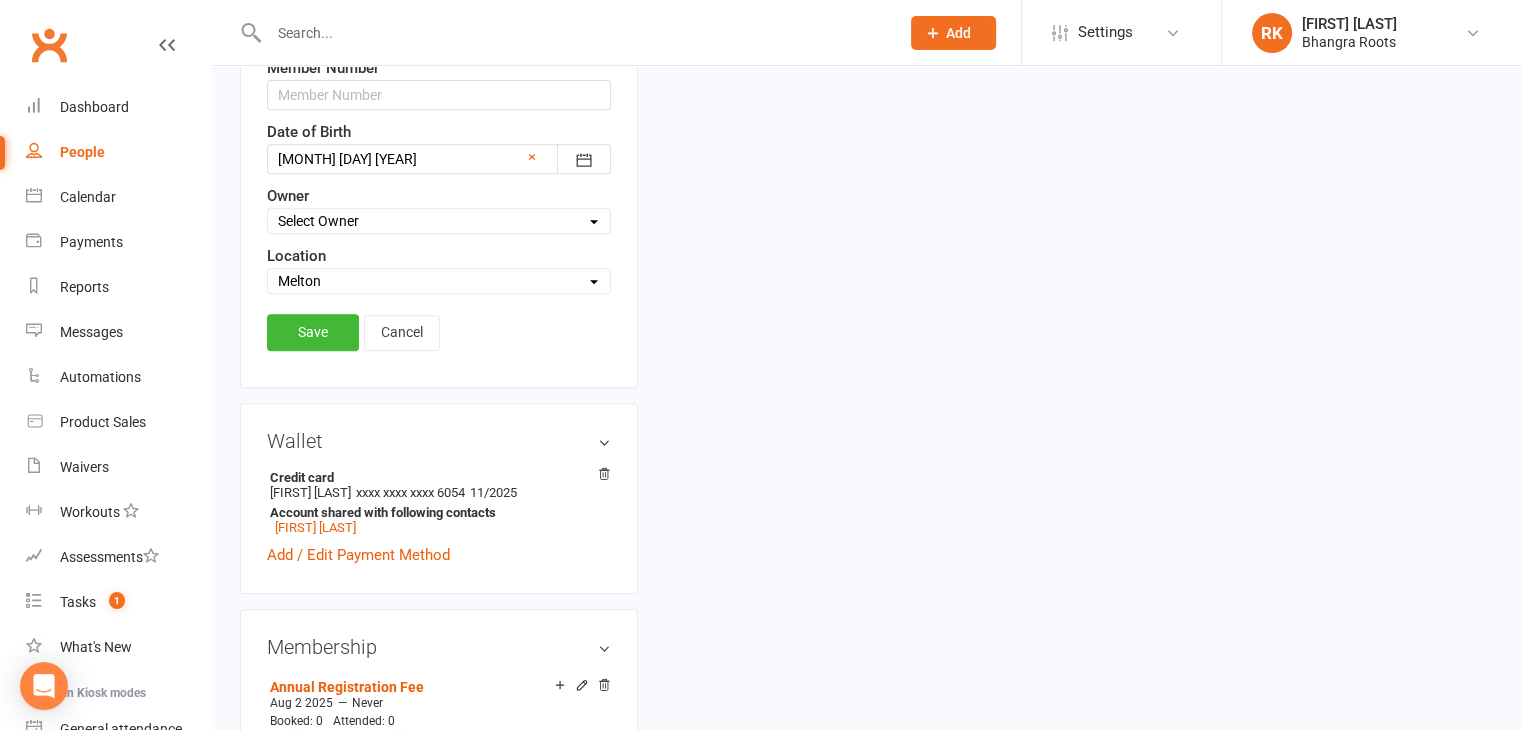 click on "Select Location Aintree Epping Geelong Hoppers Crossing Melton Sunbury" at bounding box center (439, 281) 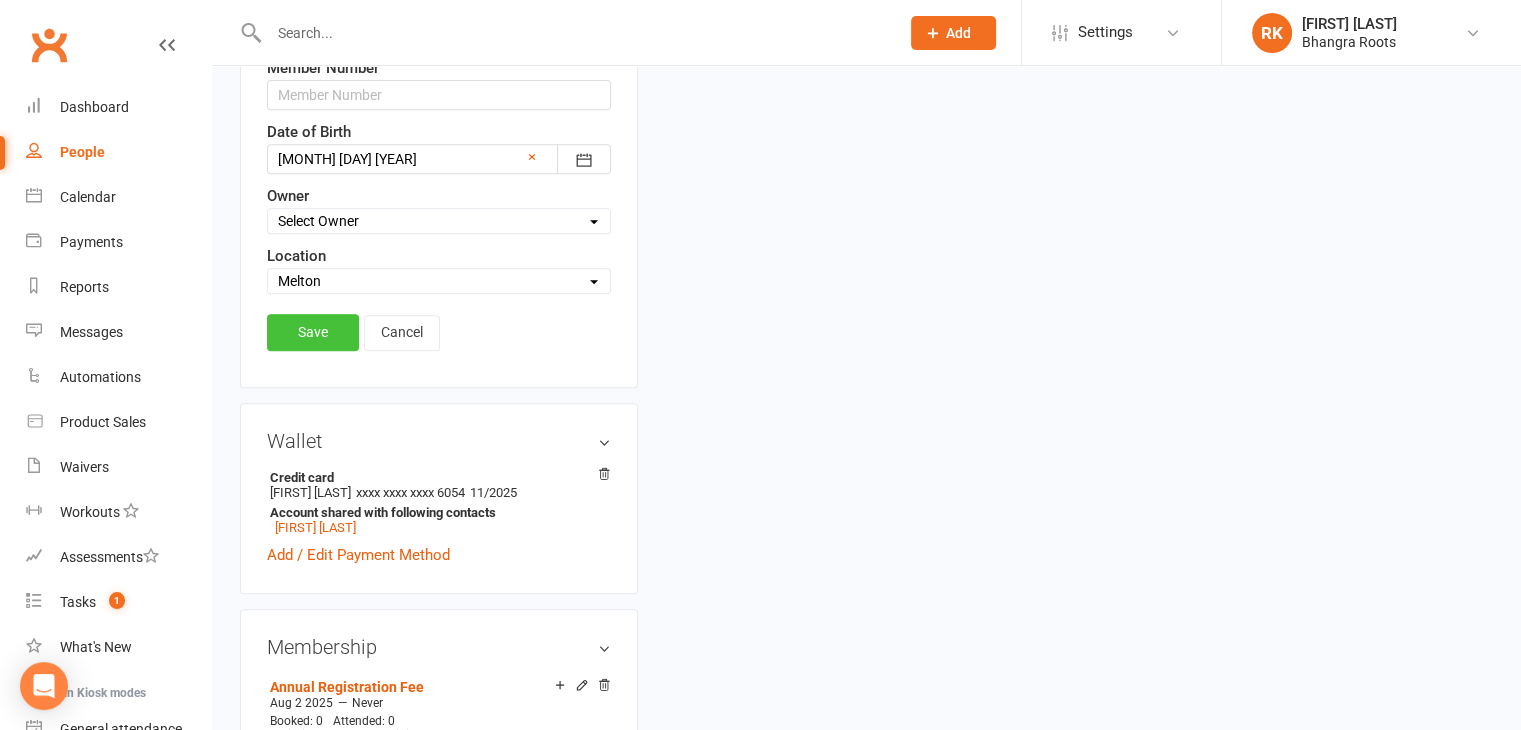 click on "Save" at bounding box center [313, 332] 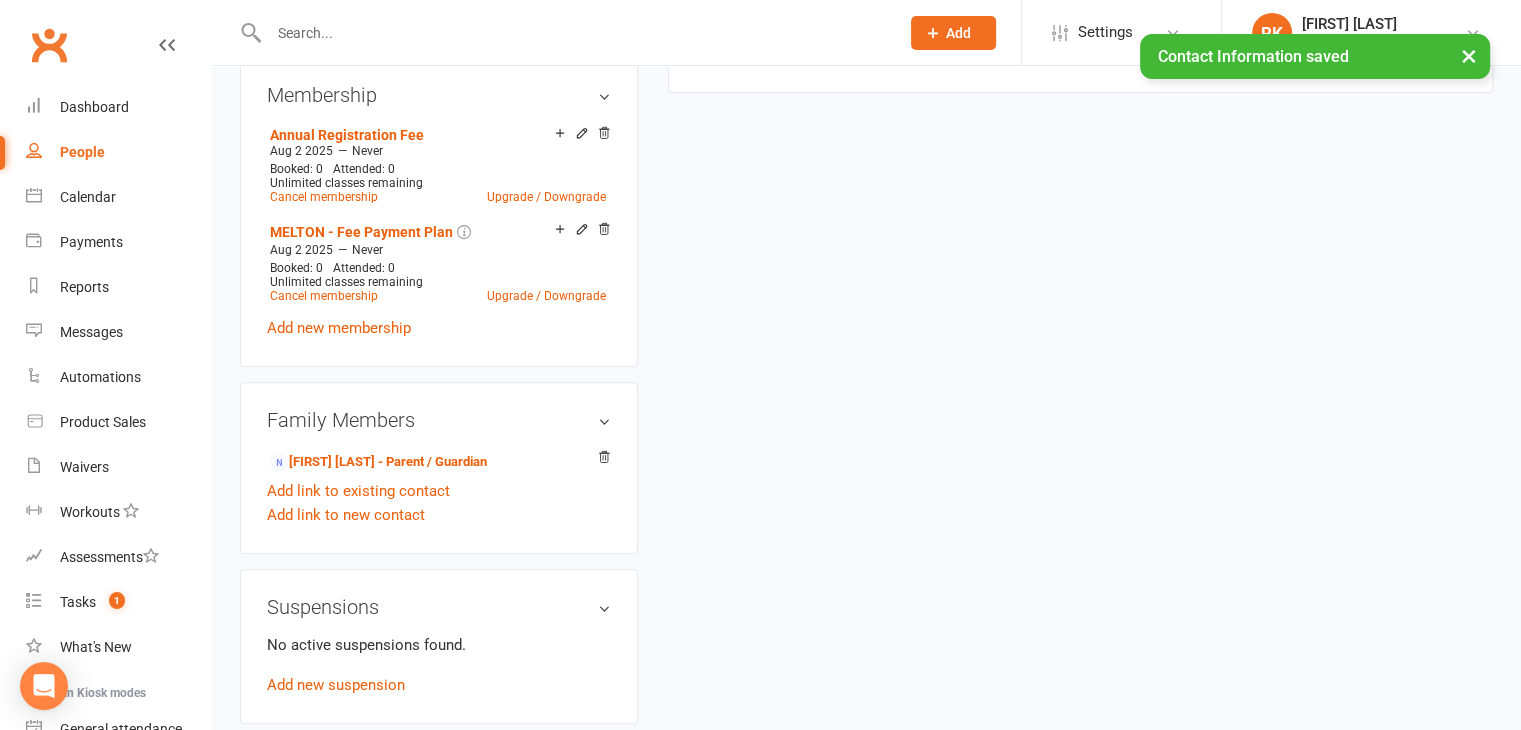 click on "People" at bounding box center [82, 152] 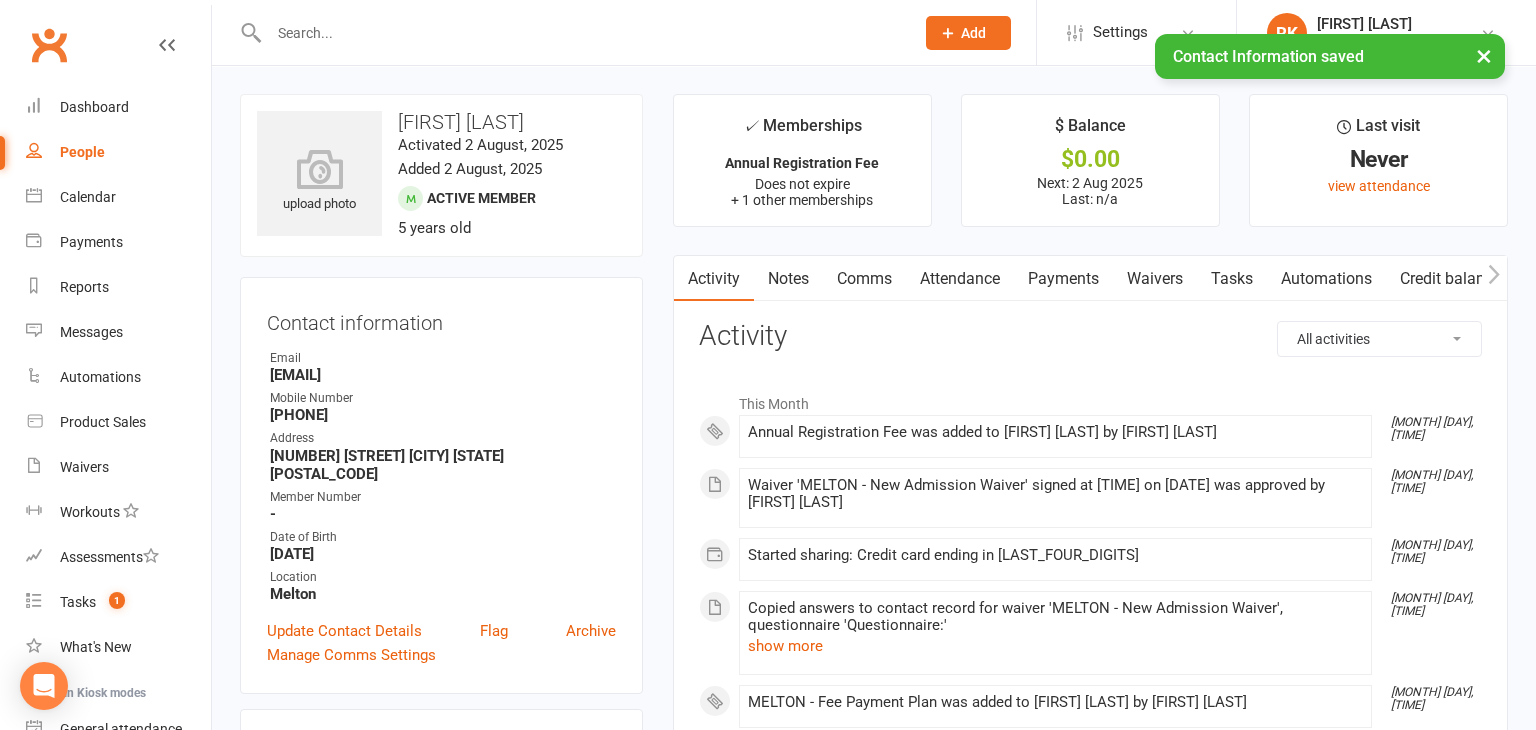 select on "25" 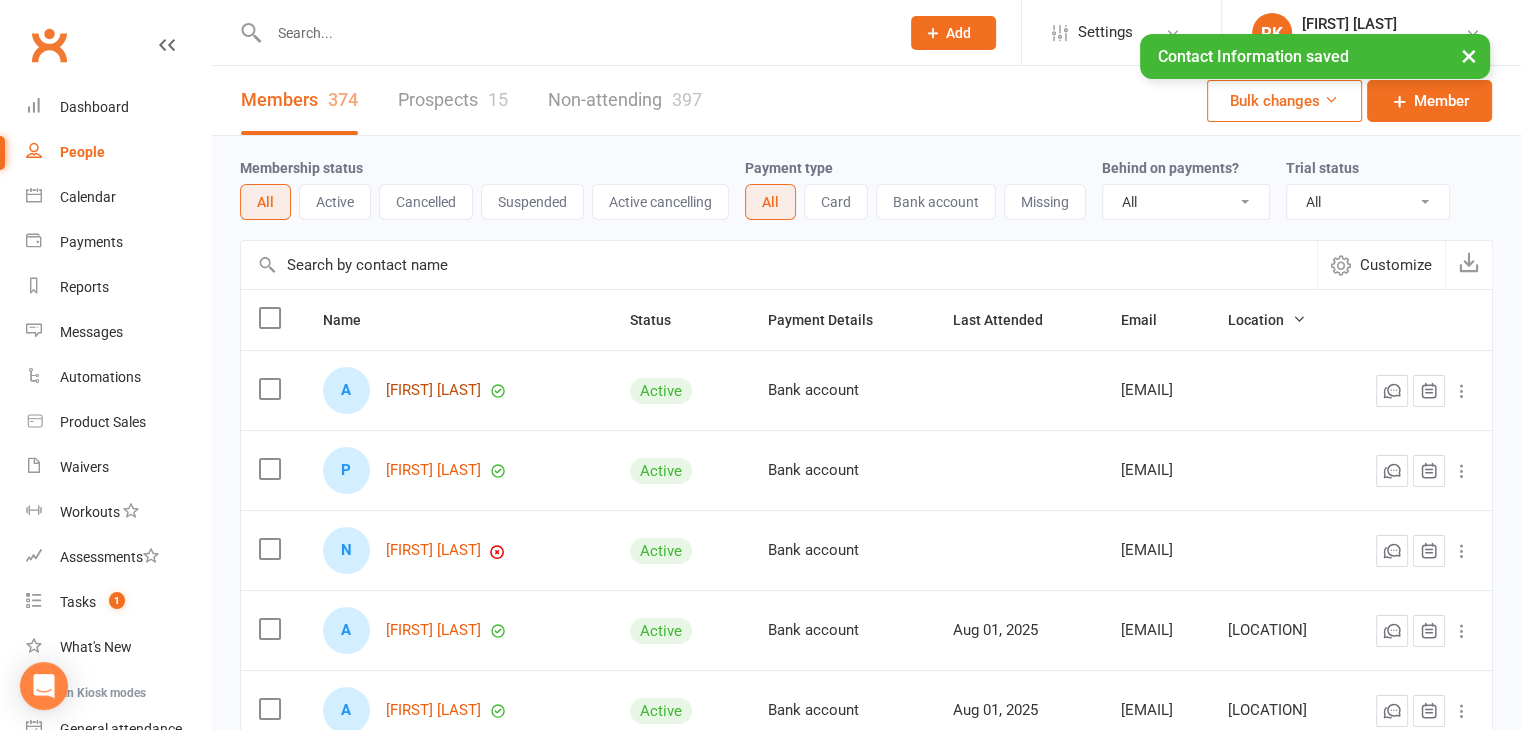 click on "[FIRST] [LAST]" at bounding box center [433, 390] 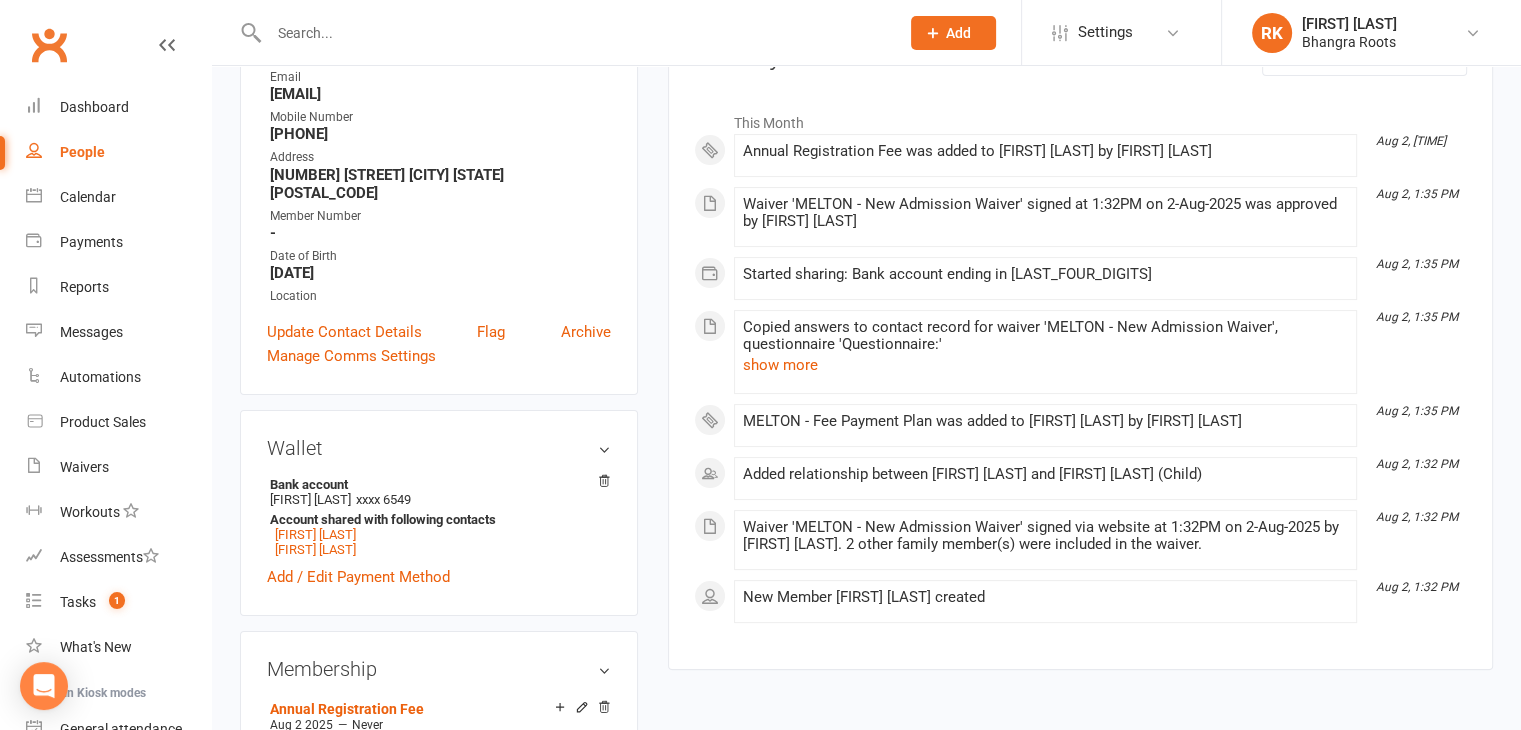 scroll, scrollTop: 284, scrollLeft: 0, axis: vertical 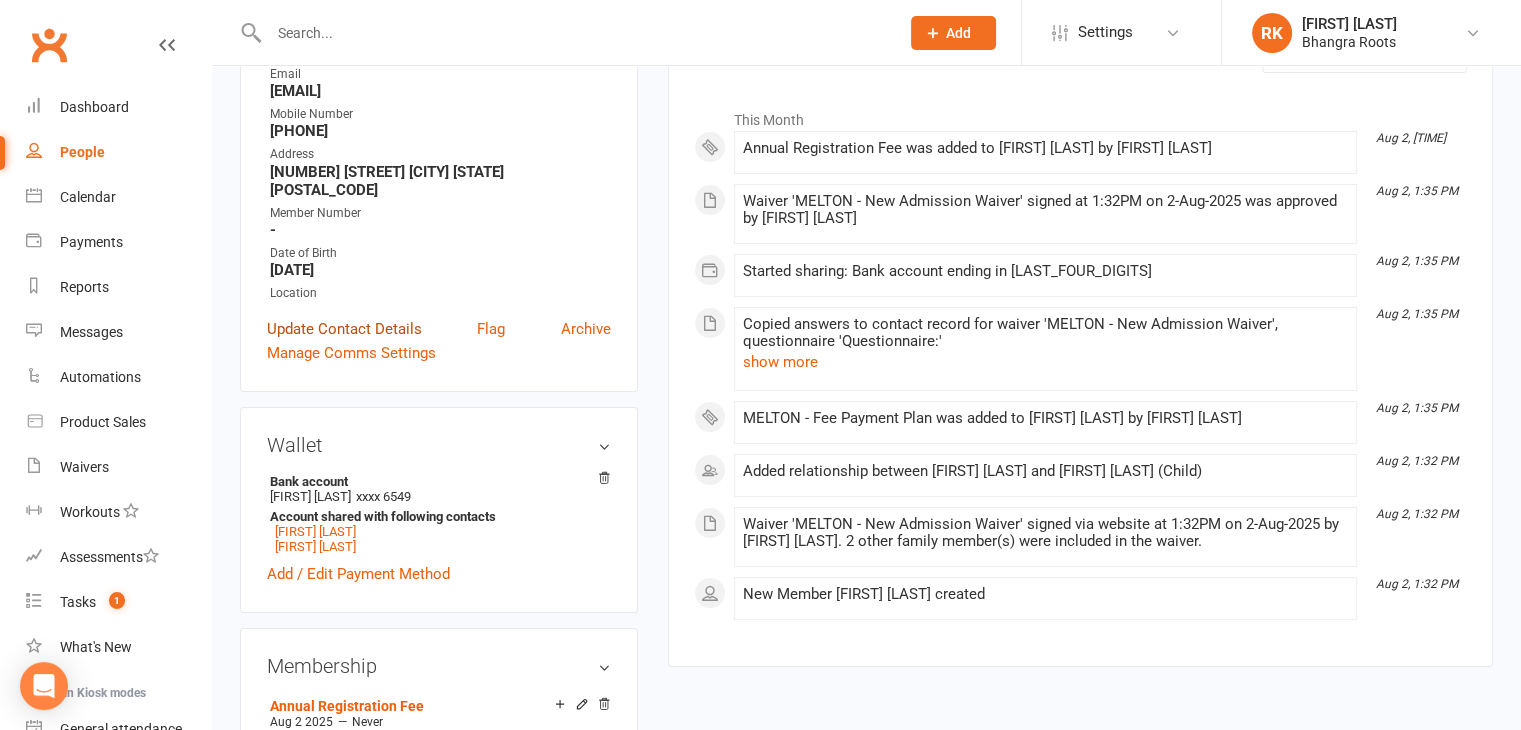 click on "Update Contact Details" at bounding box center [344, 329] 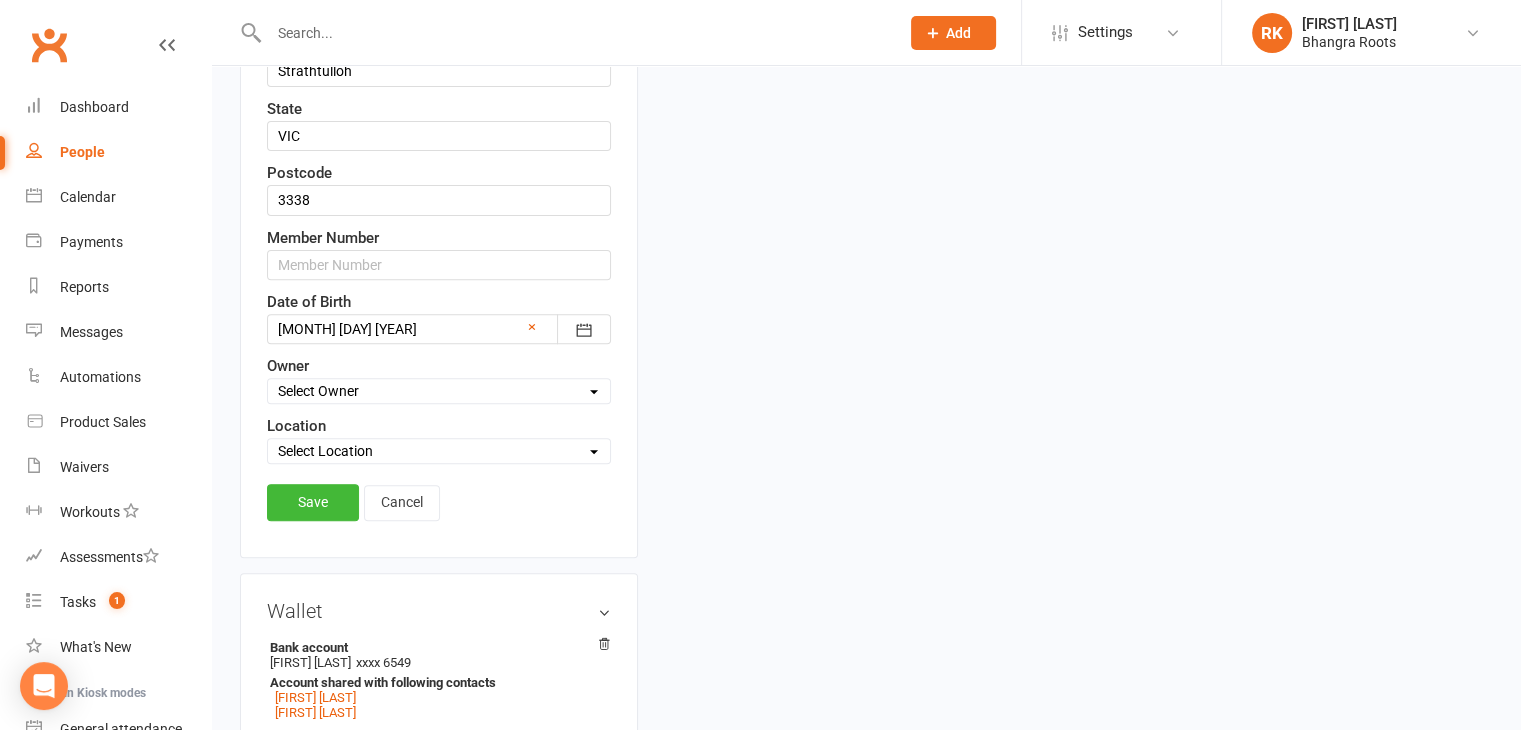 scroll, scrollTop: 861, scrollLeft: 0, axis: vertical 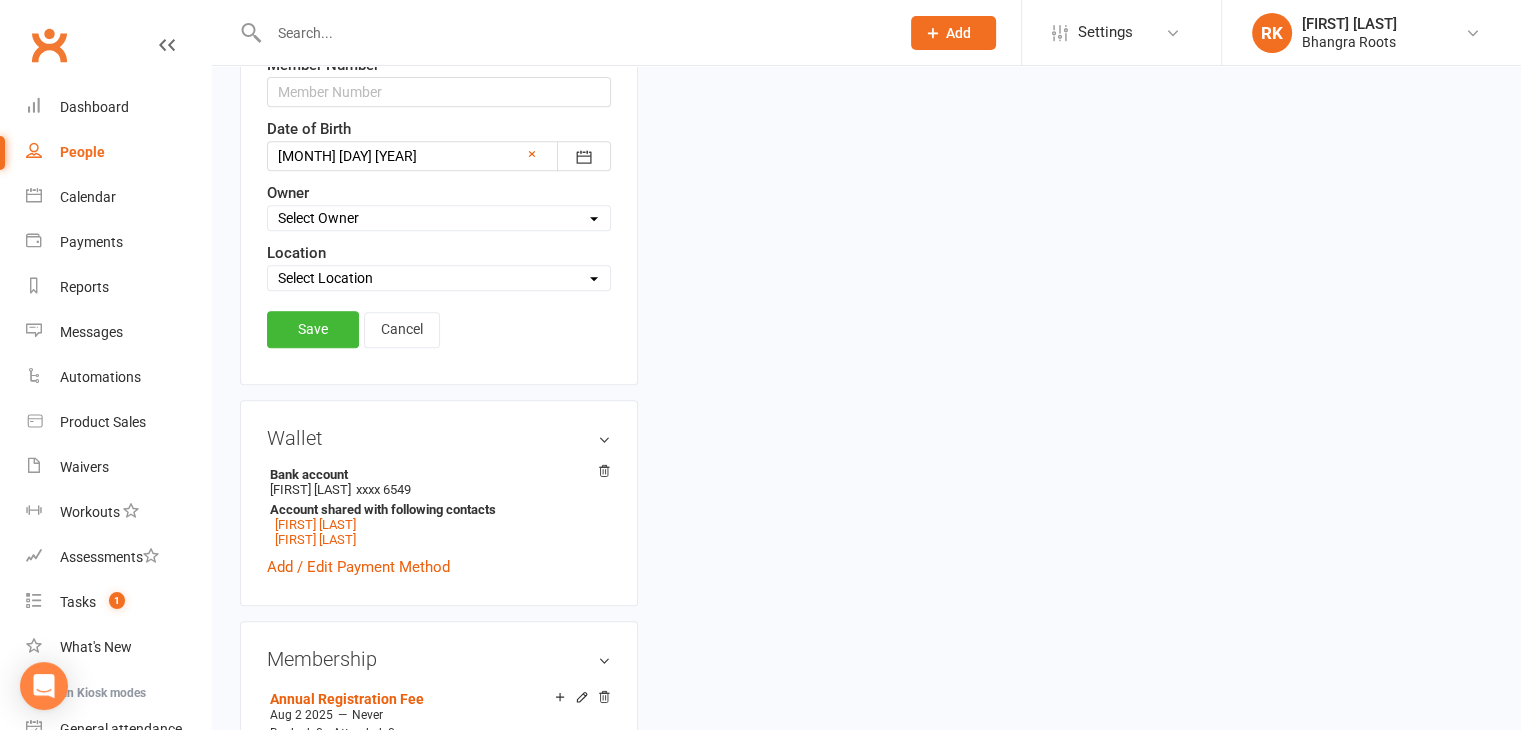 click on "Select Location Aintree Epping Geelong Hoppers Crossing Melton Sunbury" at bounding box center [439, 278] 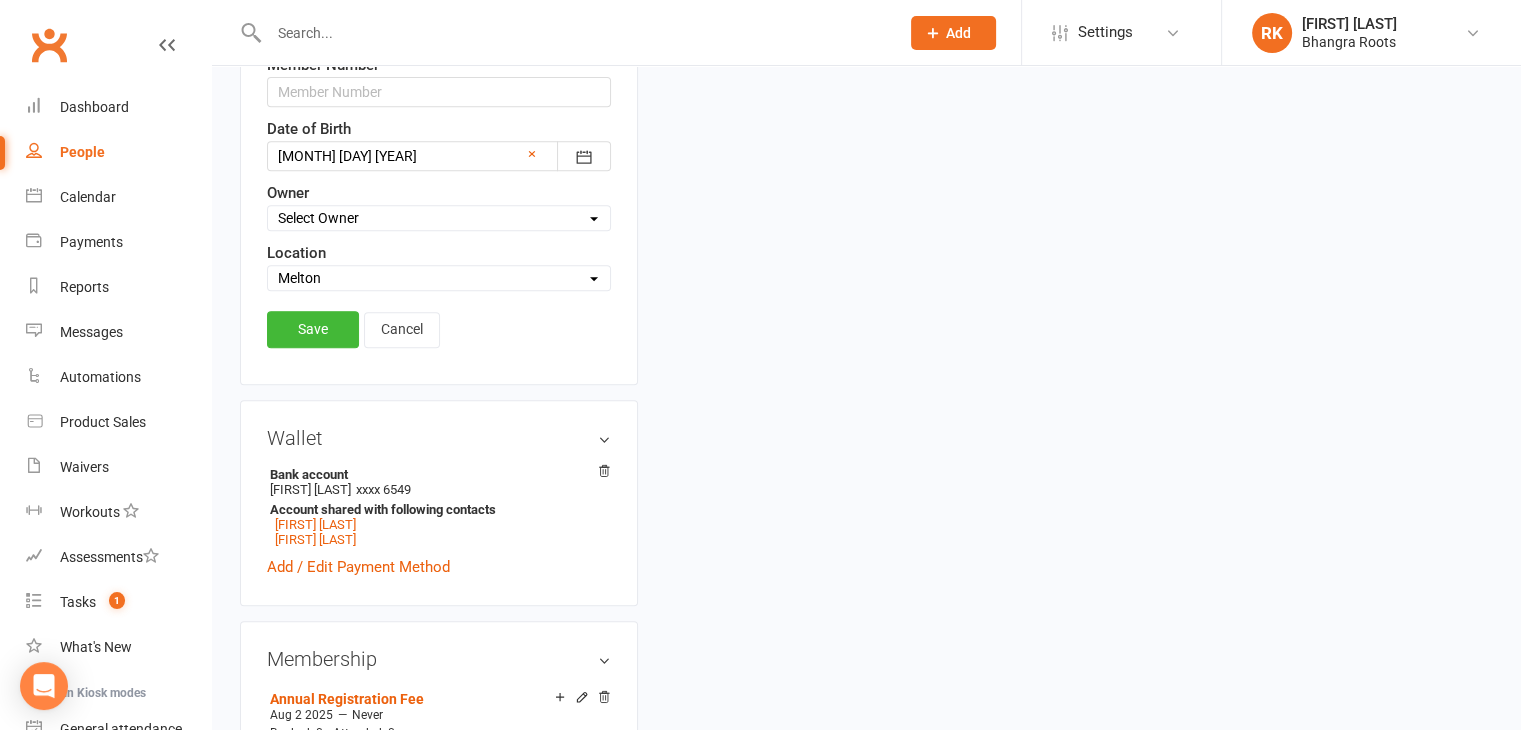 click on "Select Location Aintree Epping Geelong Hoppers Crossing Melton Sunbury" at bounding box center (439, 278) 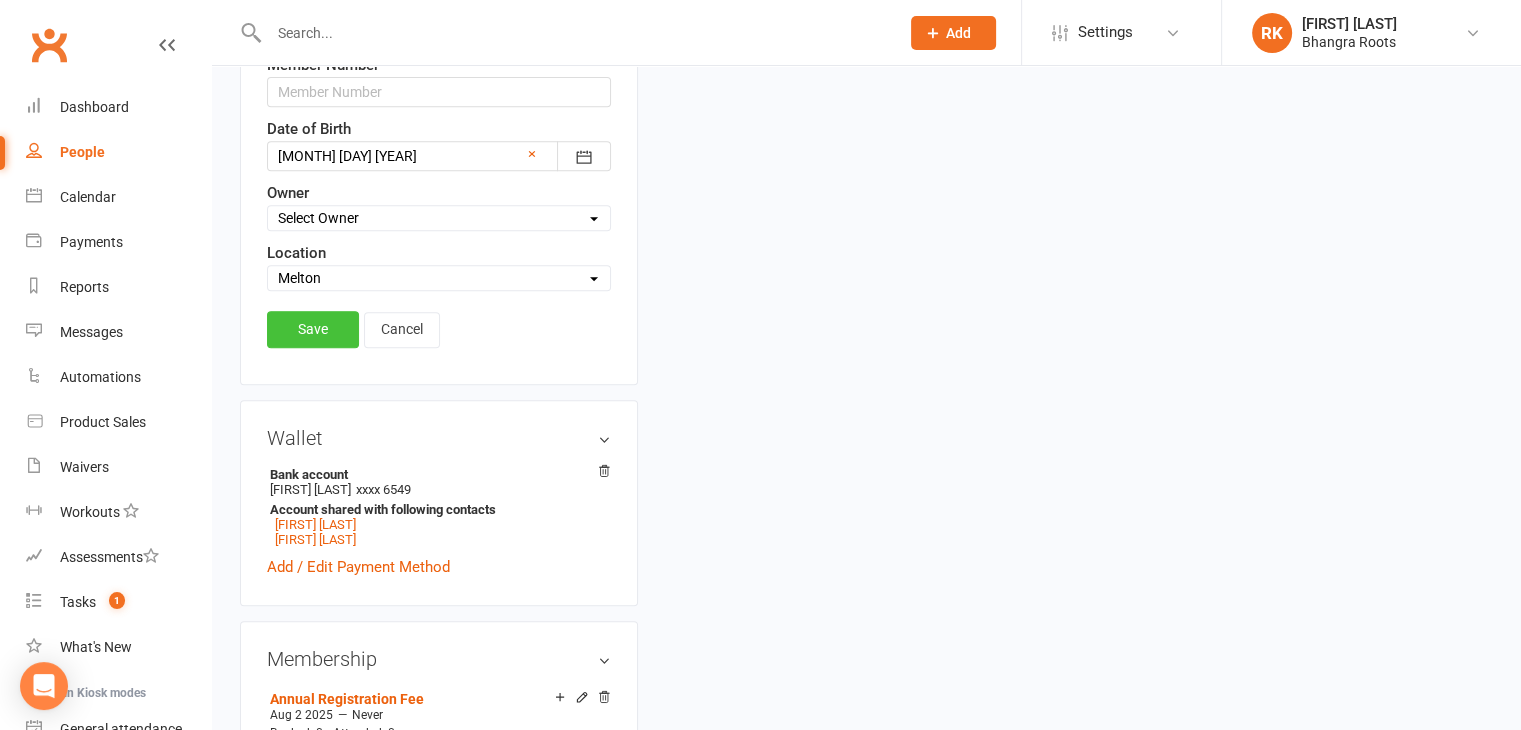click on "Save" at bounding box center (313, 329) 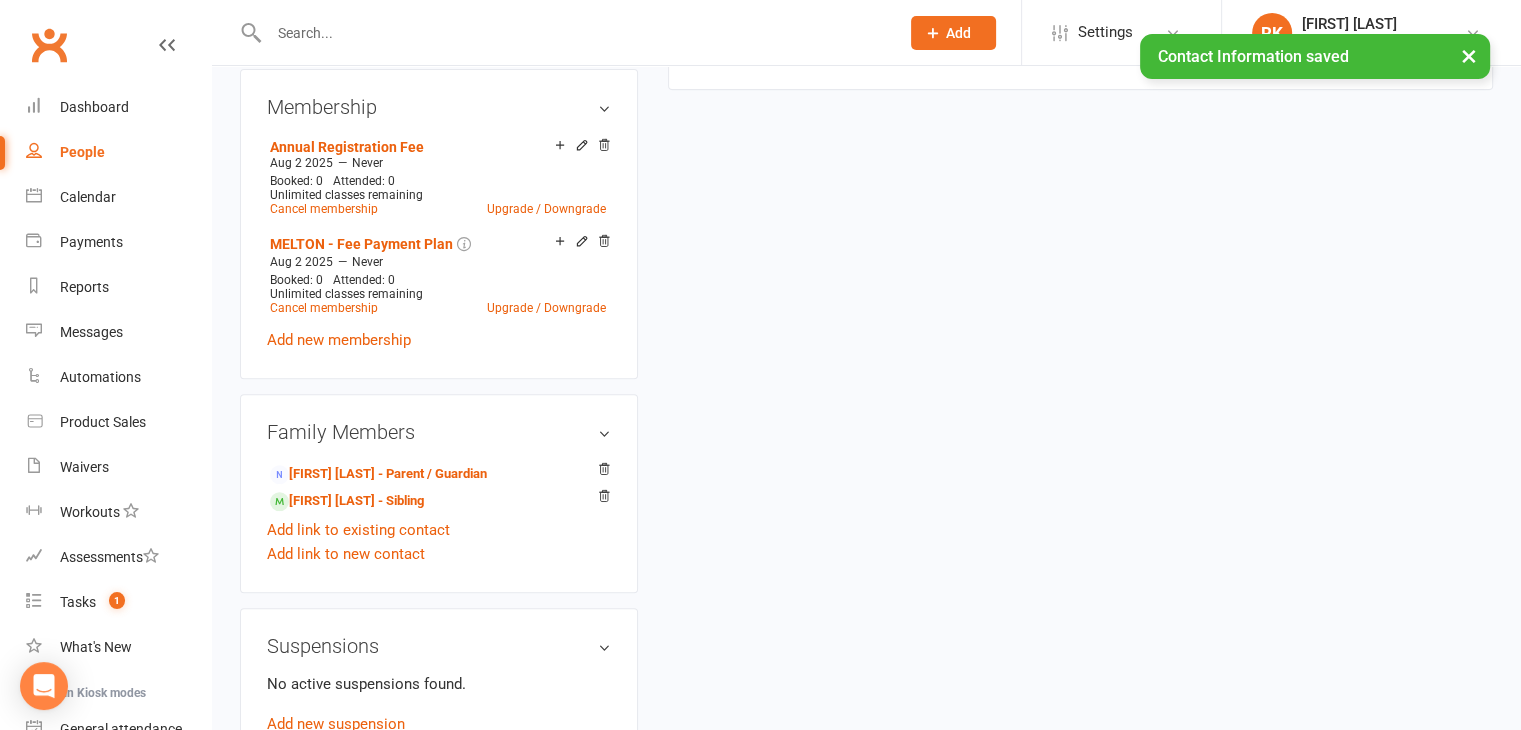 click on "People" at bounding box center (82, 152) 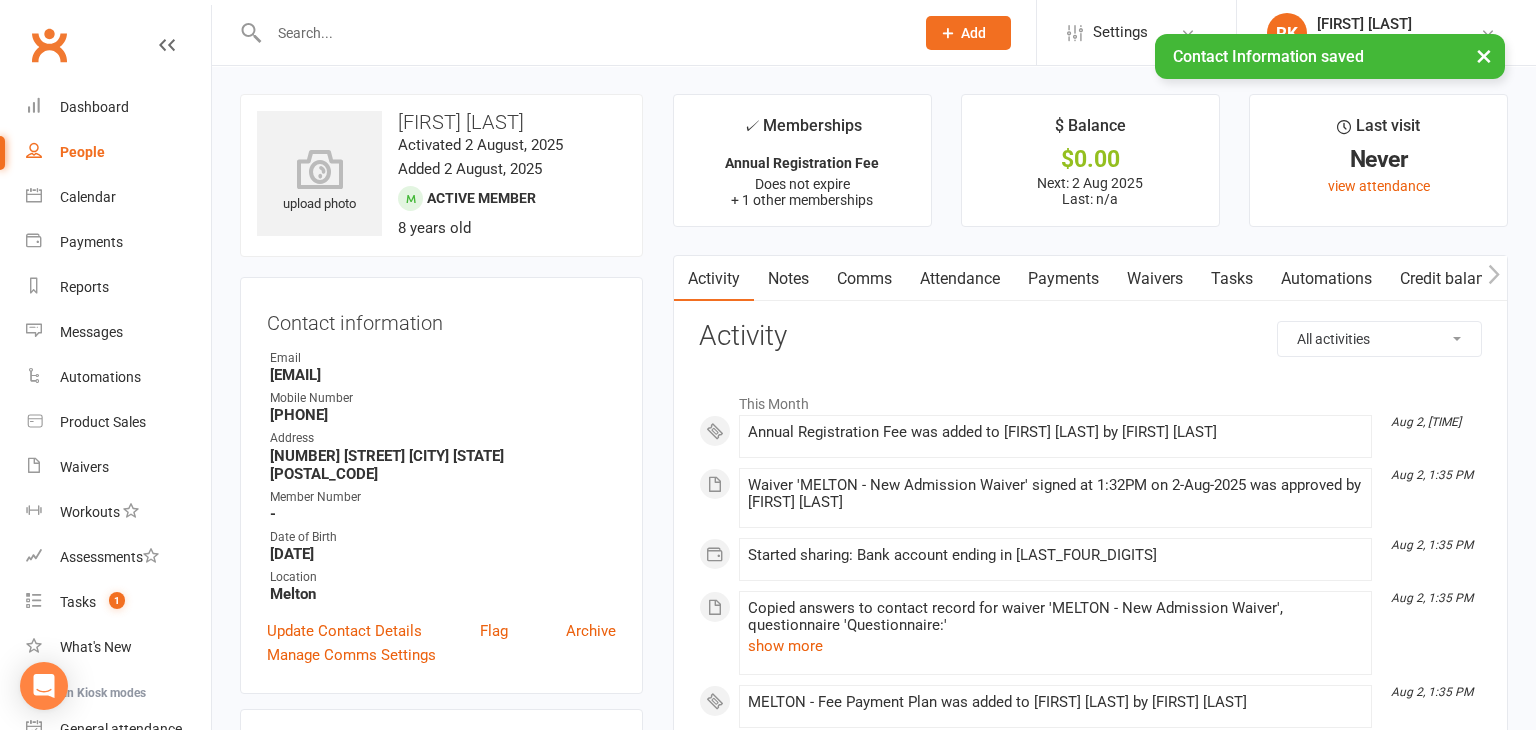 select on "25" 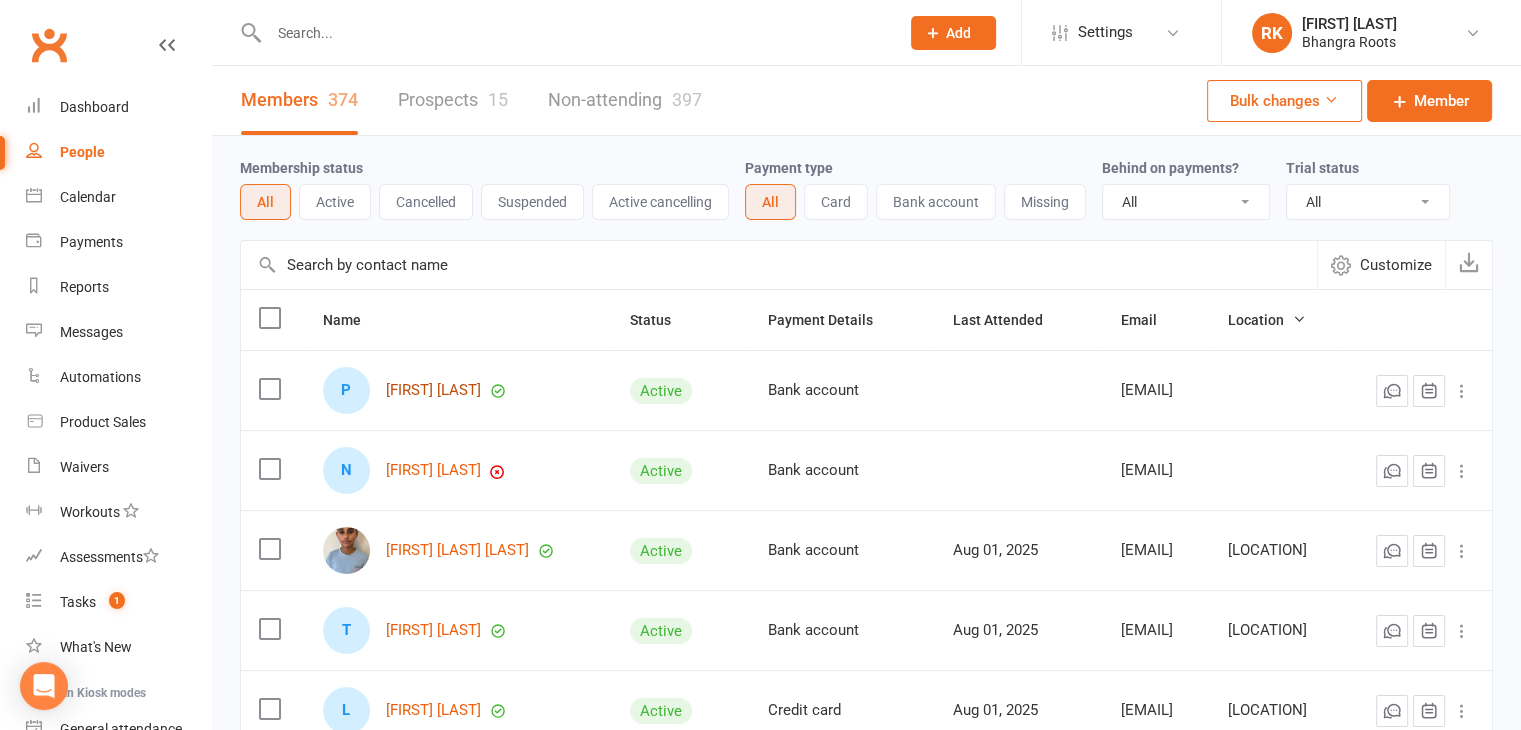 click on "[FIRST] [LAST]" at bounding box center [433, 390] 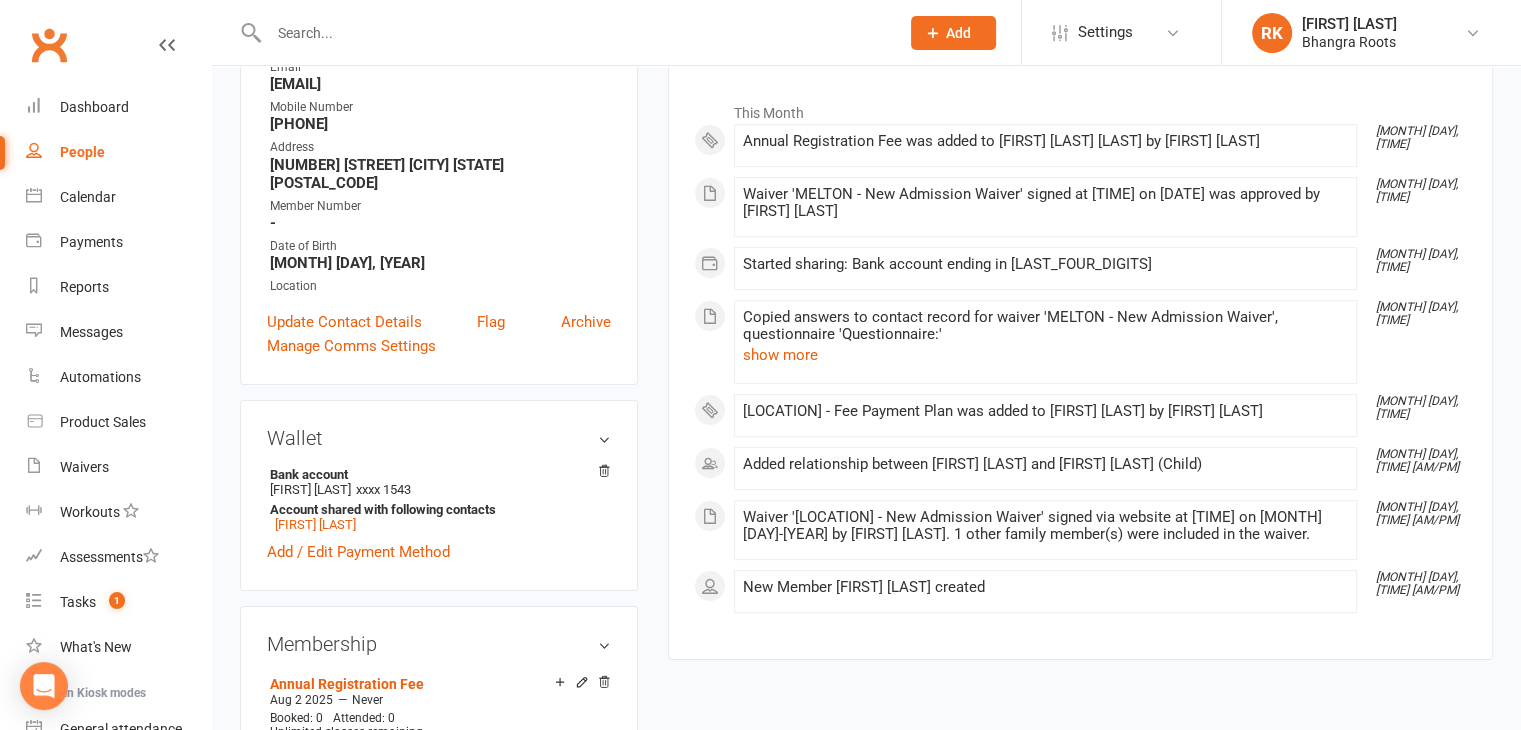 scroll, scrollTop: 302, scrollLeft: 0, axis: vertical 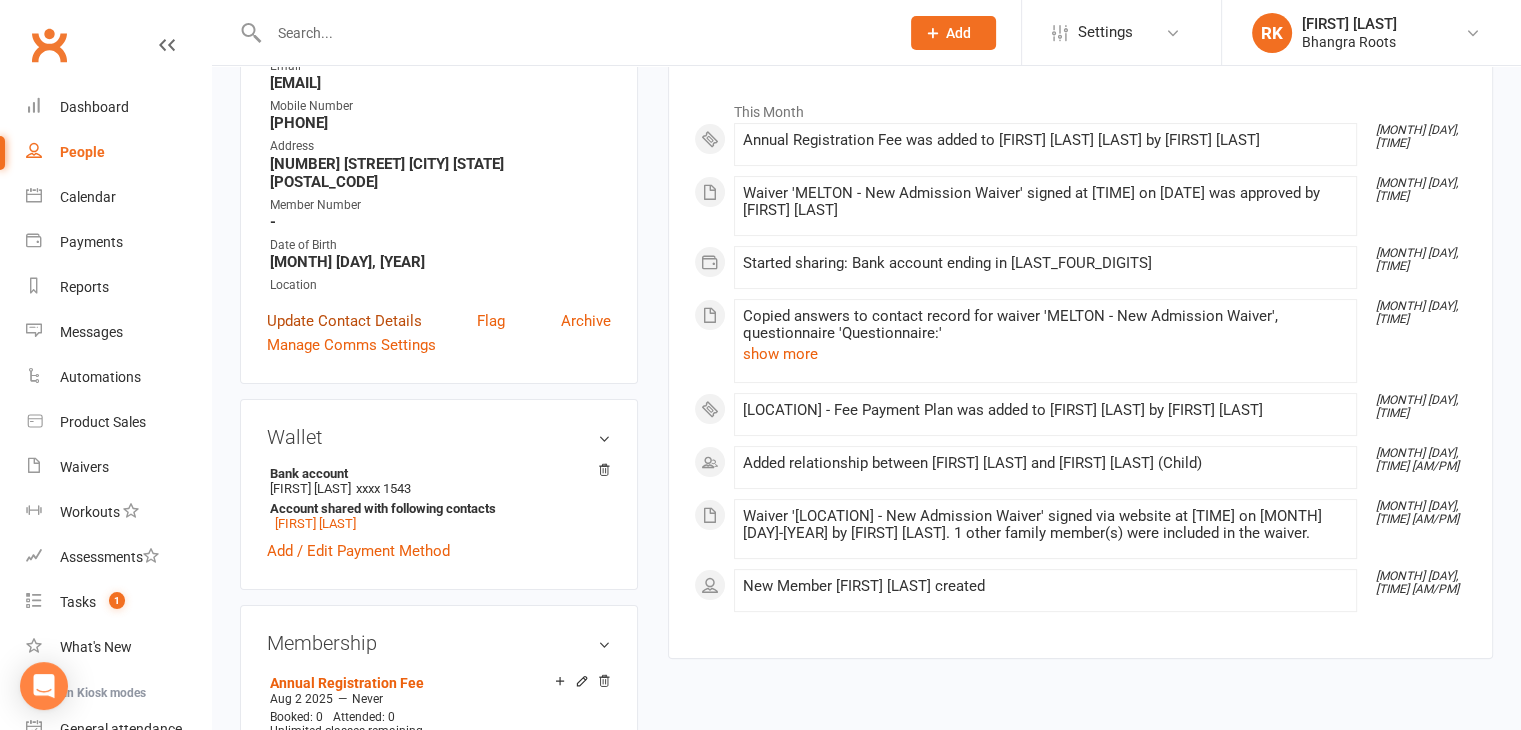 click on "Update Contact Details" at bounding box center (344, 321) 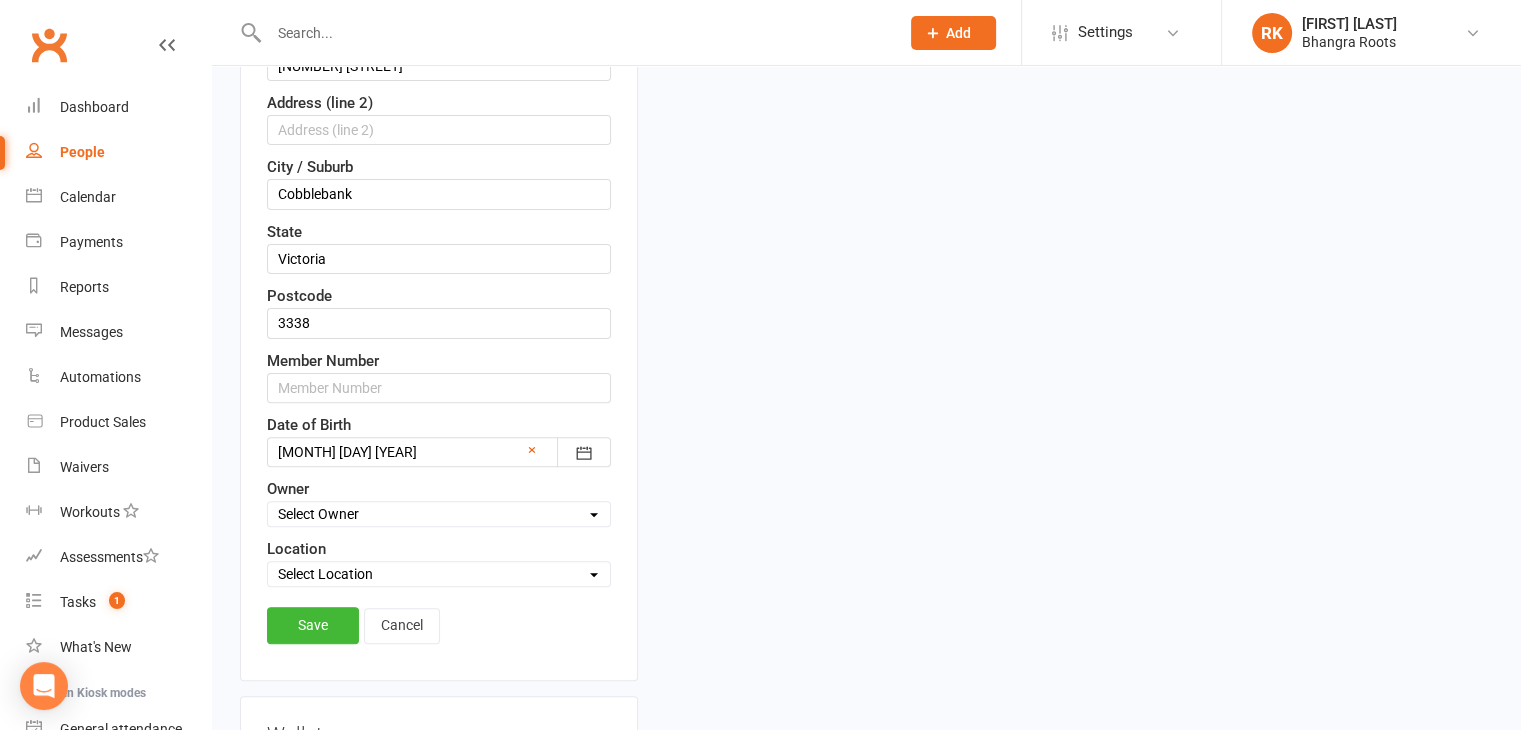 scroll, scrollTop: 644, scrollLeft: 0, axis: vertical 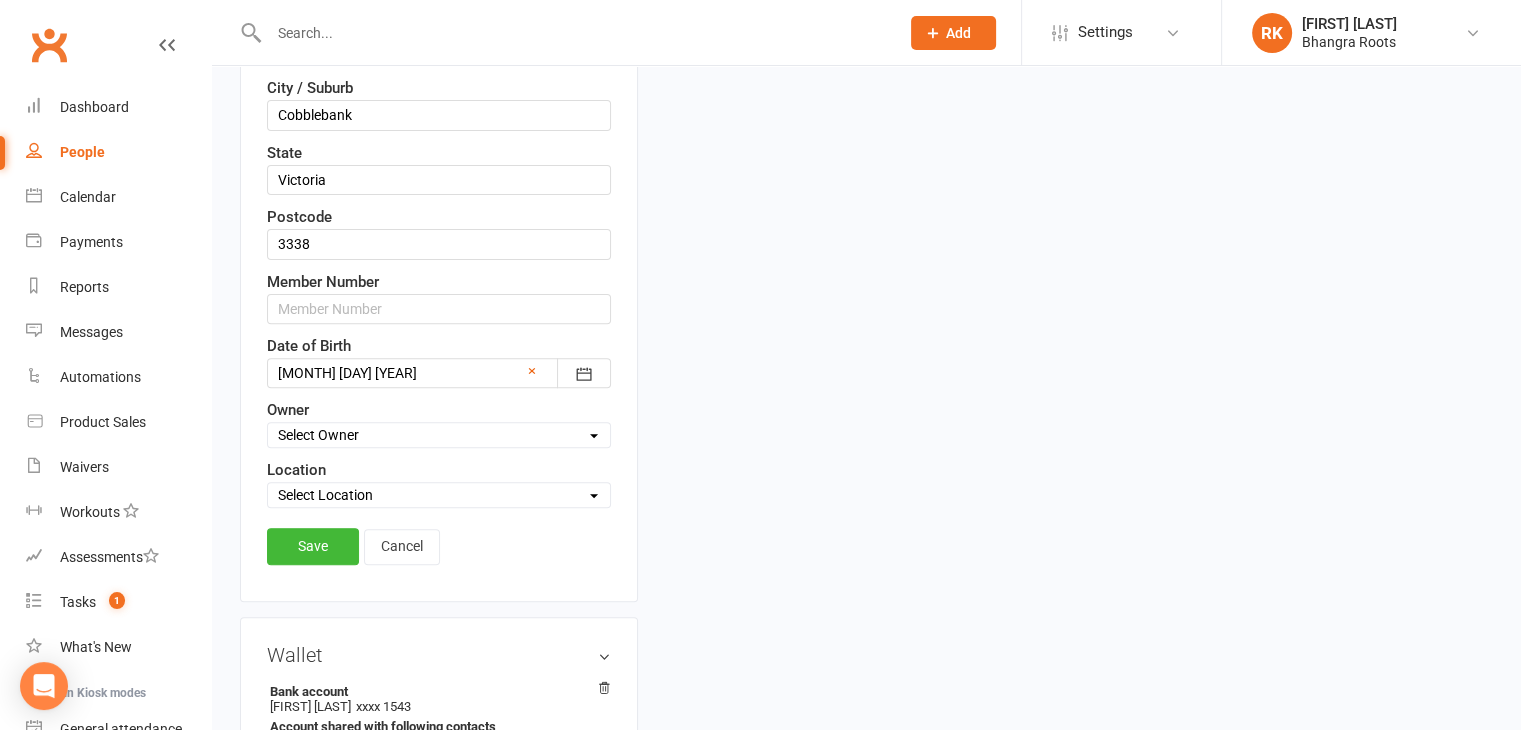 click on "Select Location Aintree Epping Geelong Hoppers Crossing Melton Sunbury" at bounding box center (439, 495) 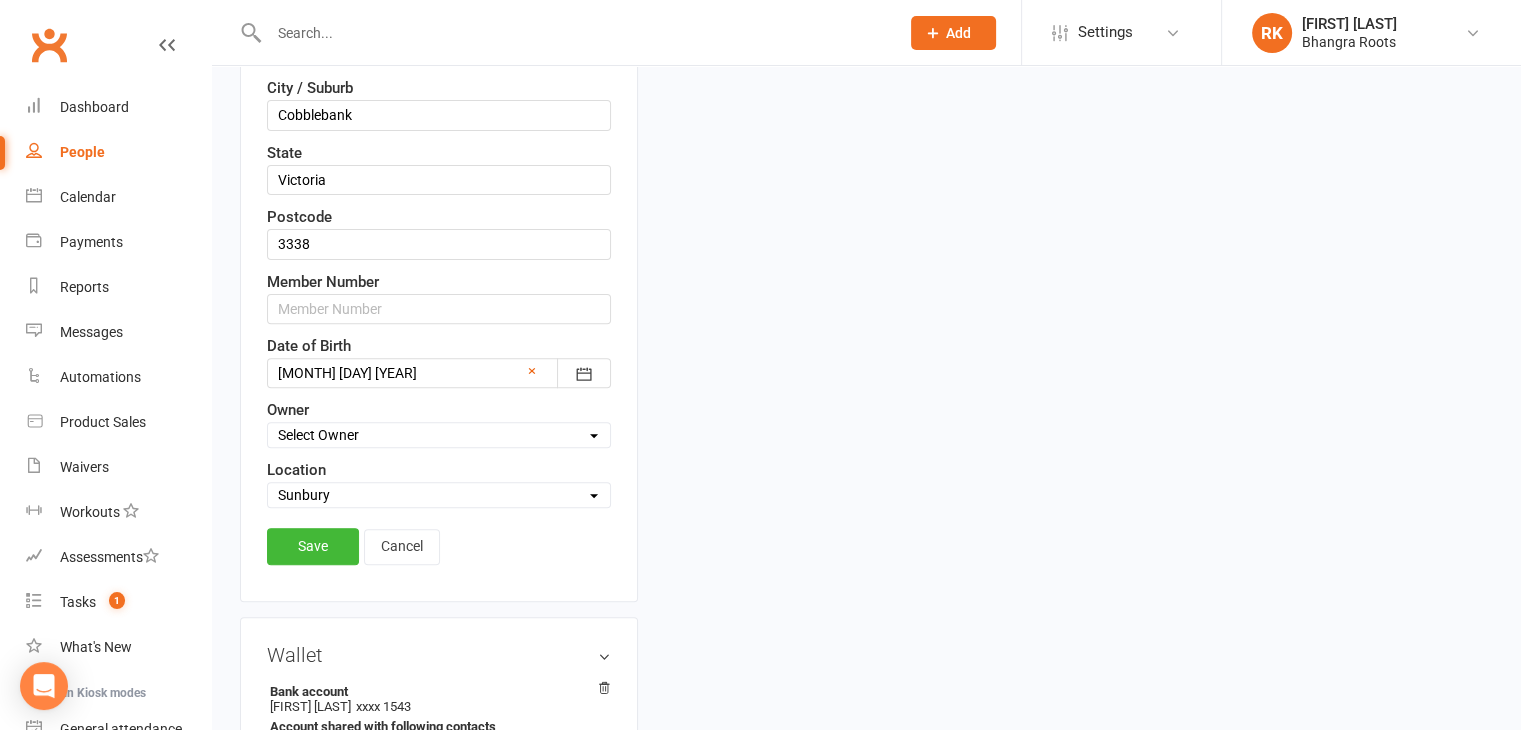 click on "Select Location Aintree Epping Geelong Hoppers Crossing Melton Sunbury" at bounding box center [439, 495] 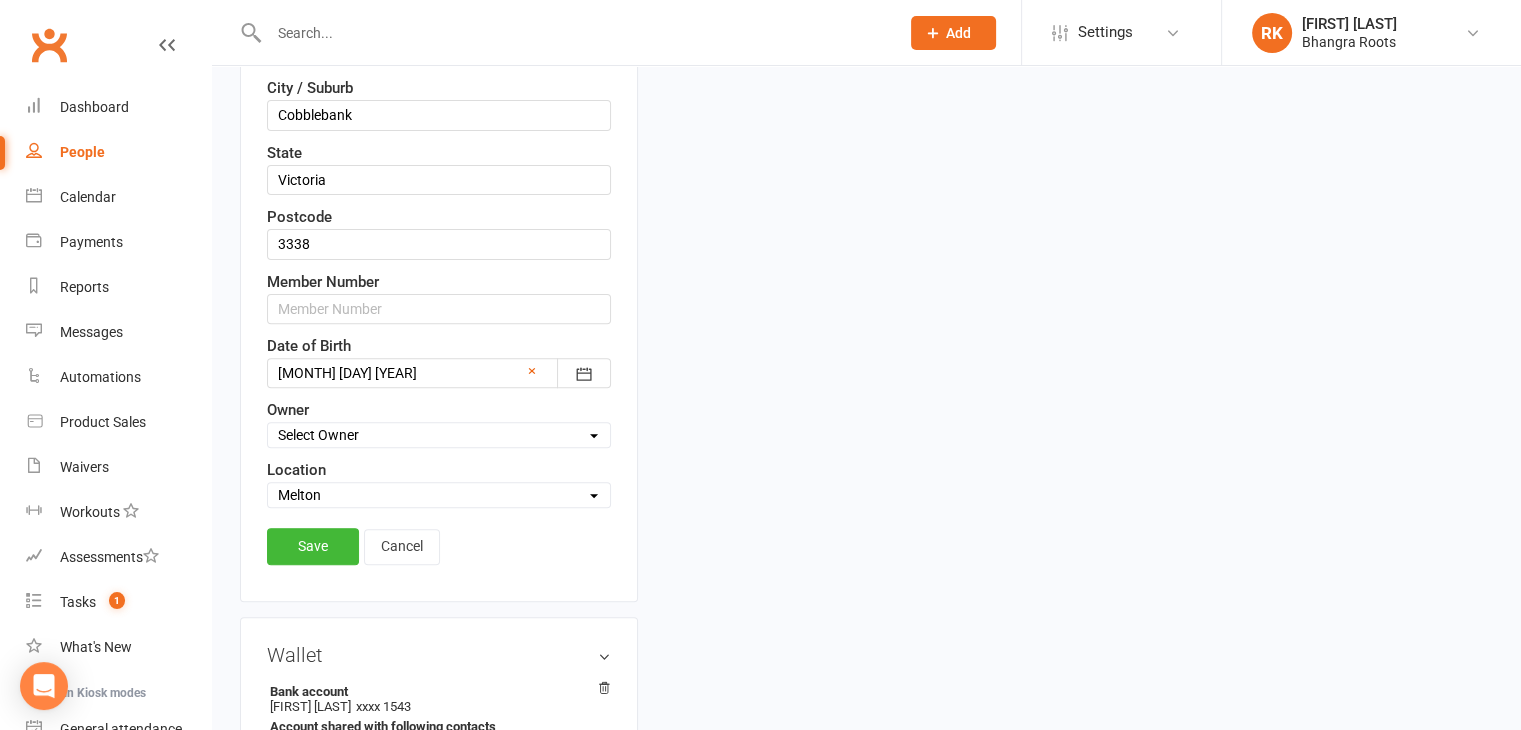 click on "Select Location Aintree Epping Geelong Hoppers Crossing Melton Sunbury" at bounding box center (439, 495) 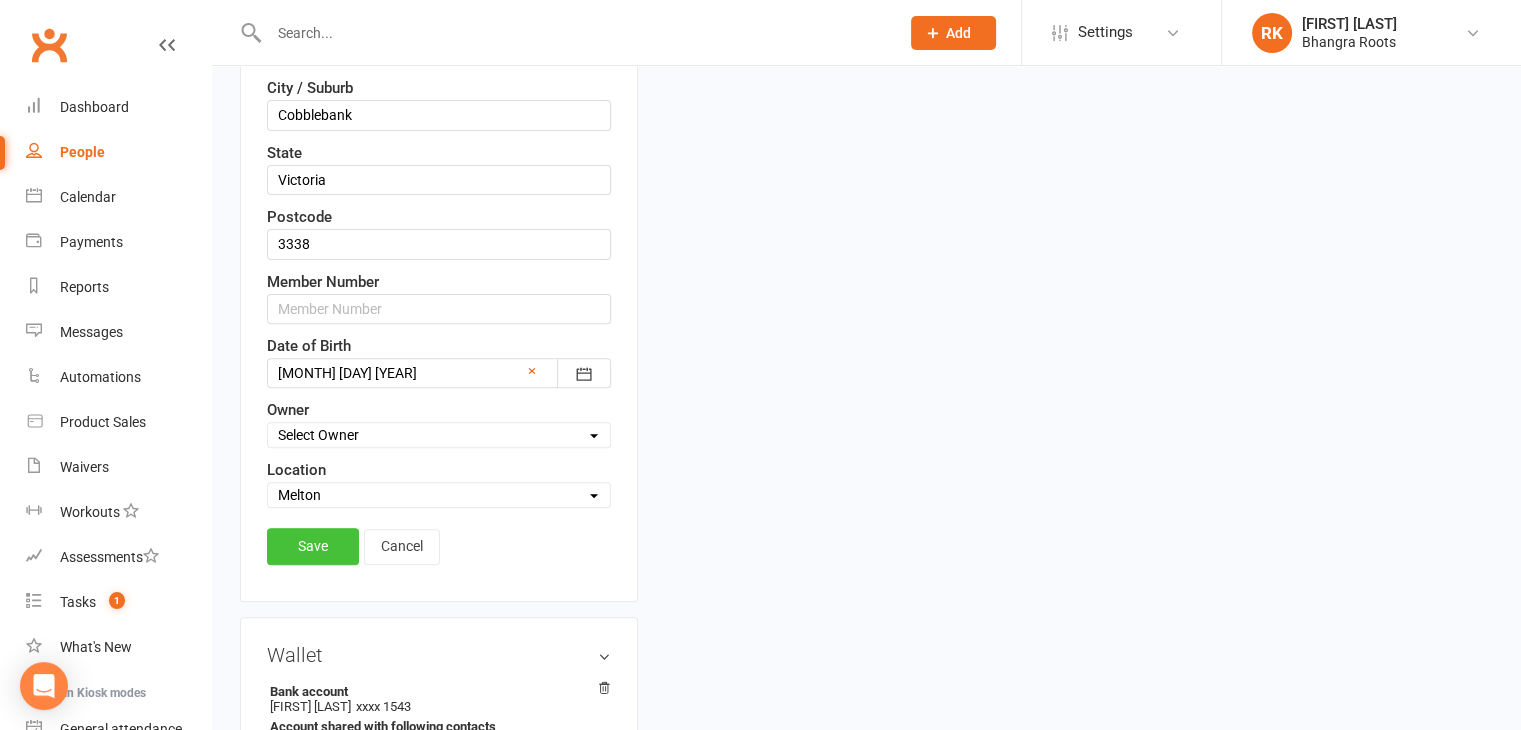 click on "Save" at bounding box center (313, 546) 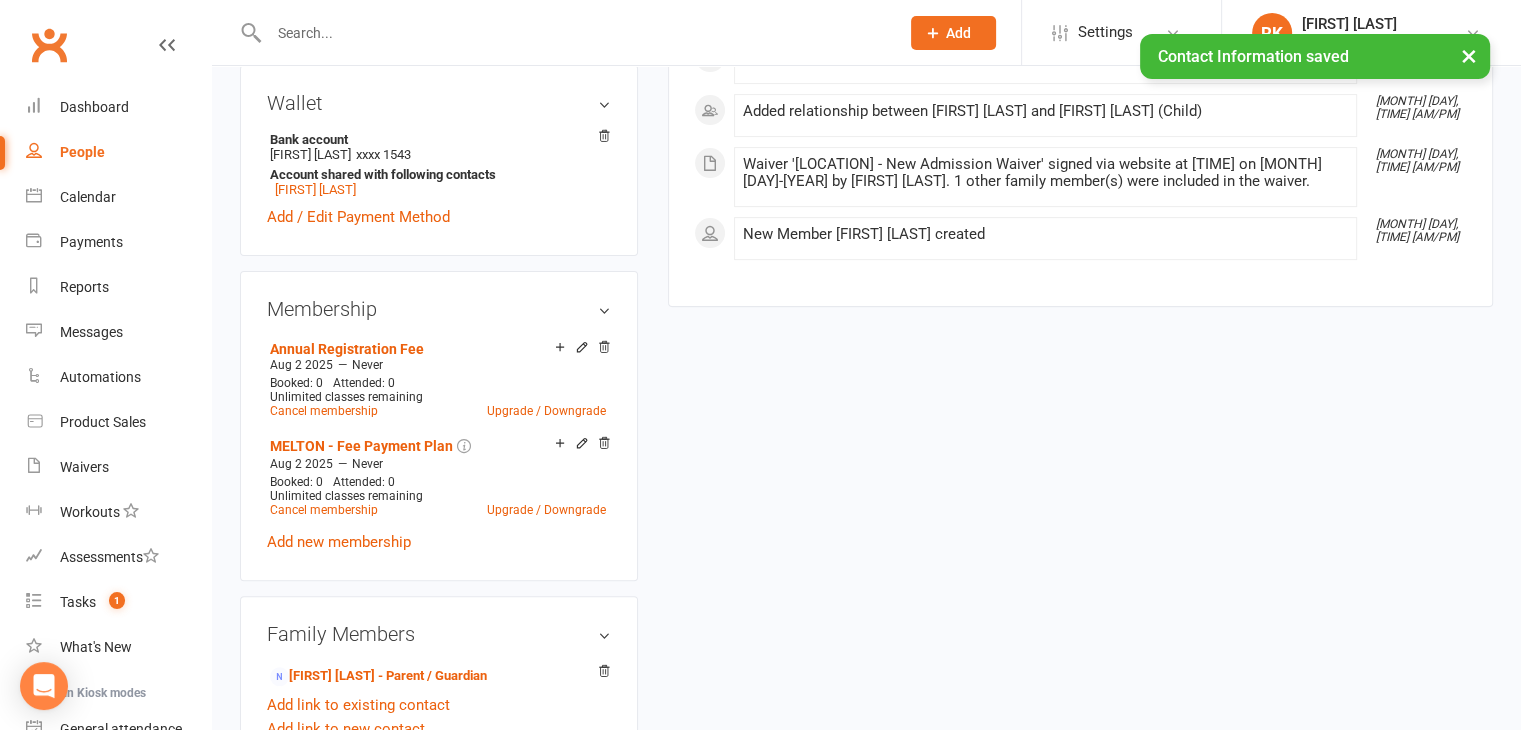 click on "People" at bounding box center (82, 152) 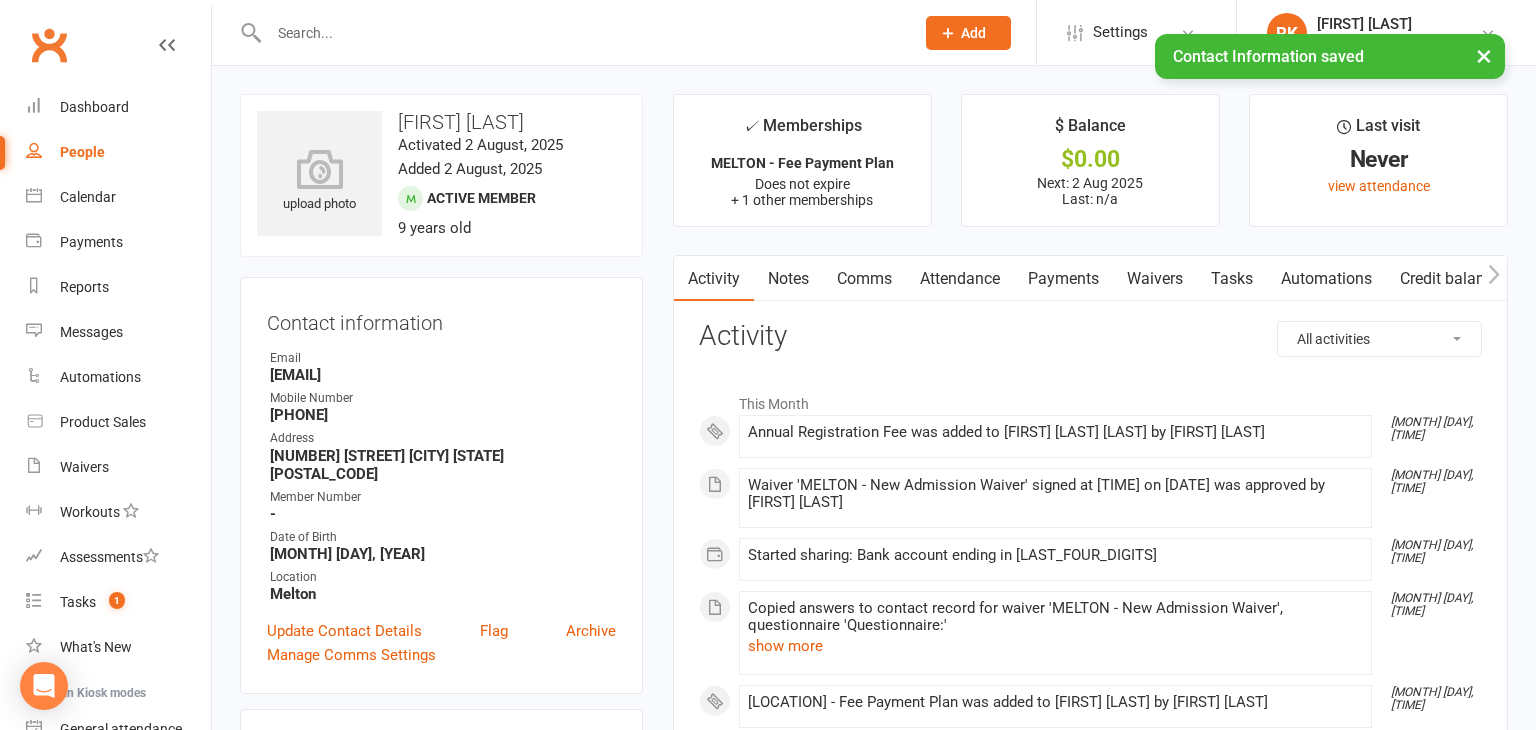 select on "25" 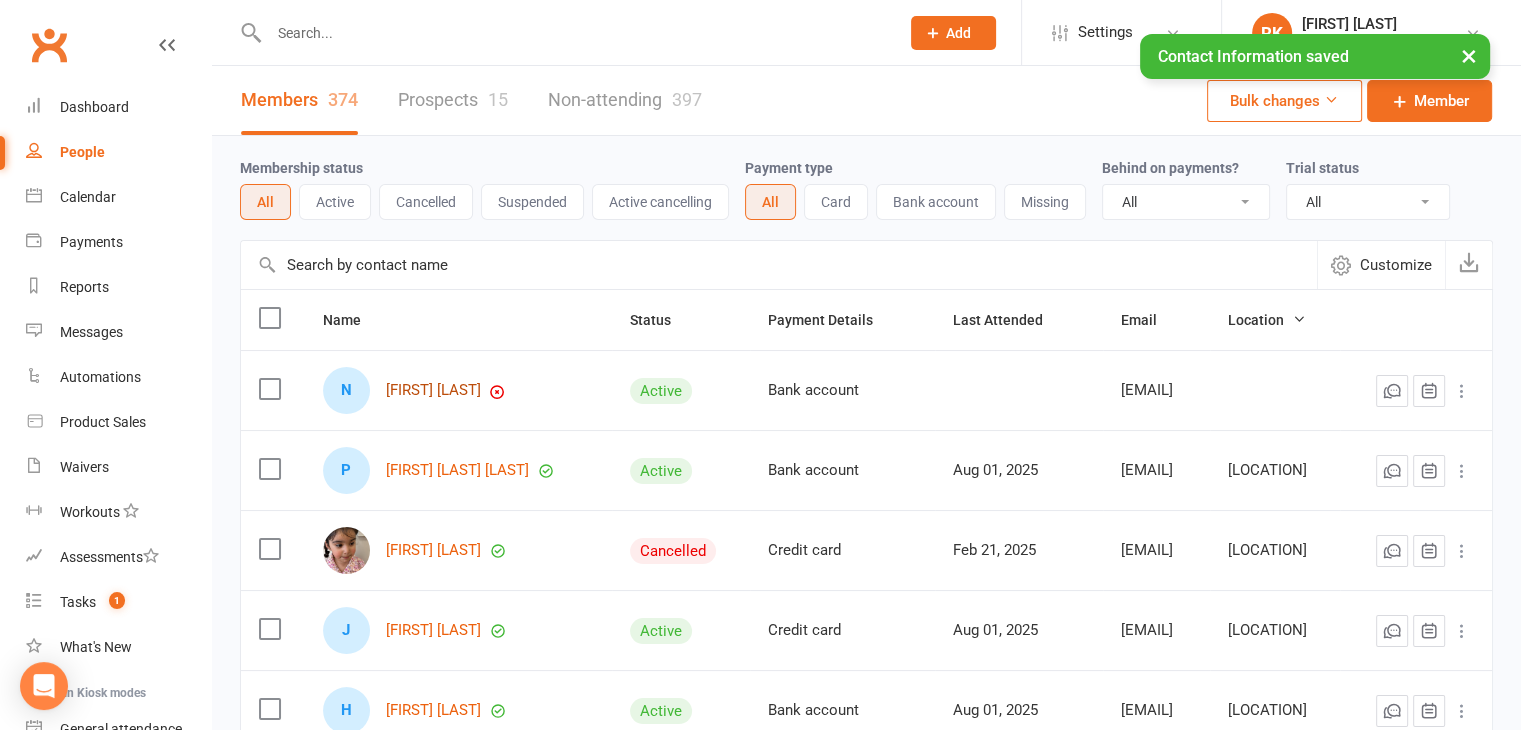 click on "[FIRST] [LAST]" at bounding box center [433, 390] 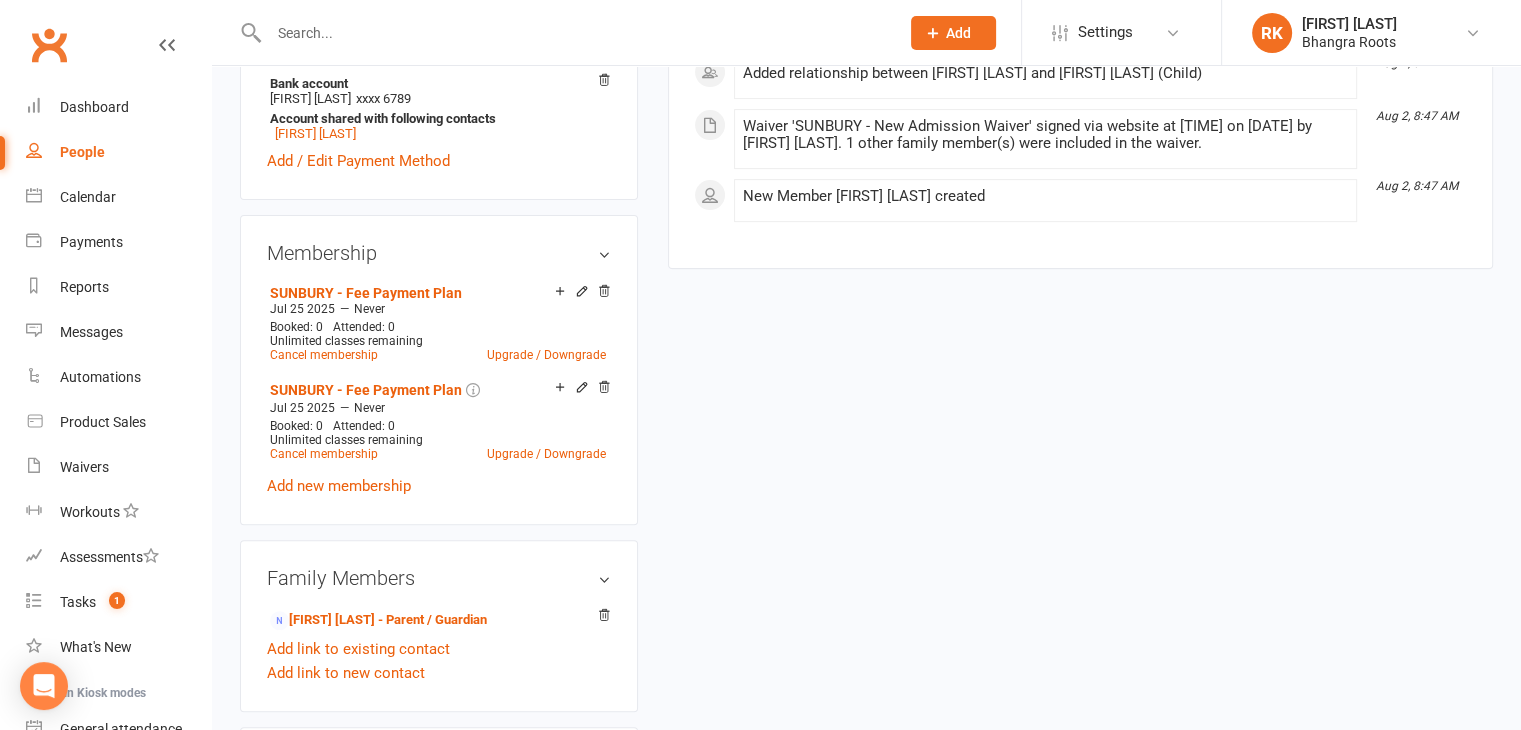 scroll, scrollTop: 683, scrollLeft: 0, axis: vertical 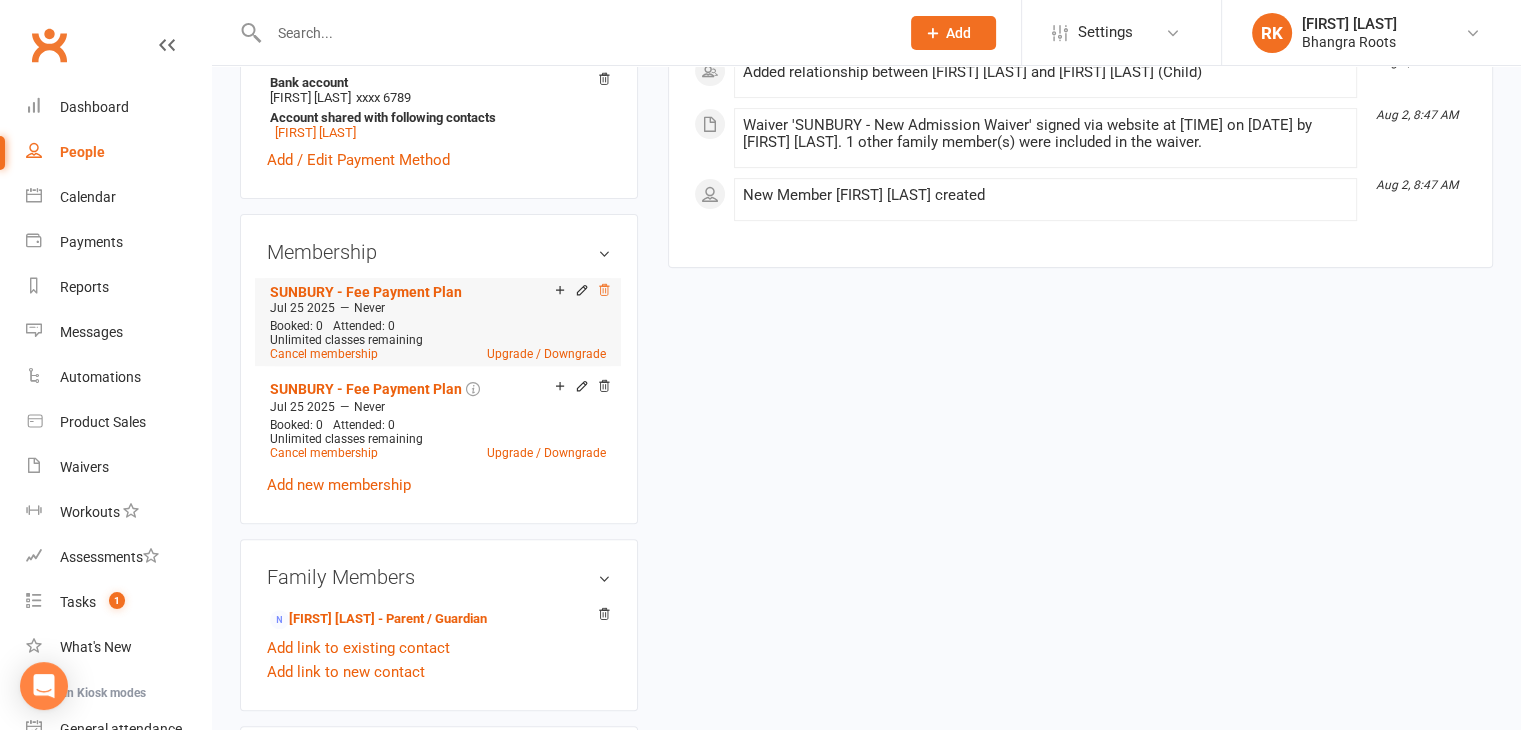 click 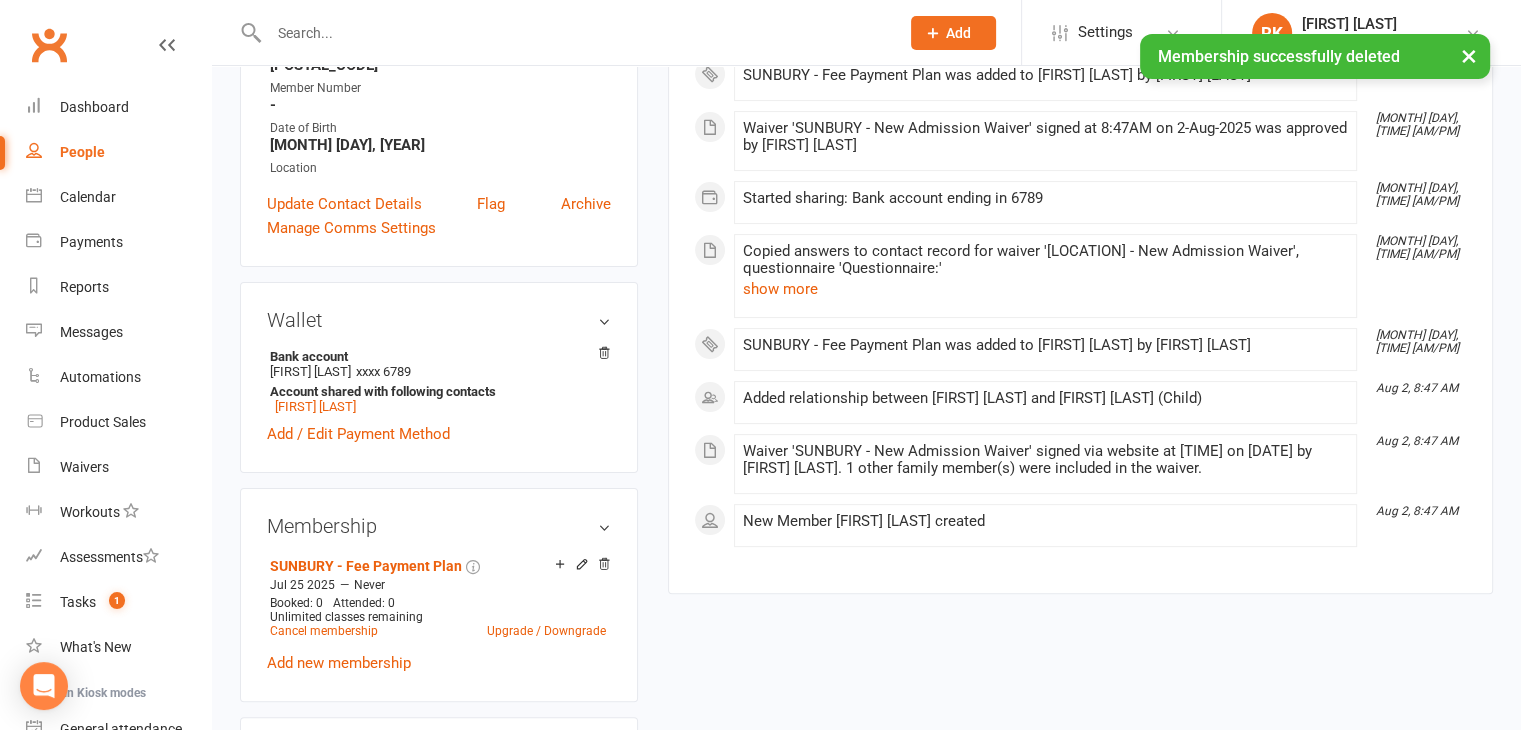 scroll, scrollTop: 419, scrollLeft: 0, axis: vertical 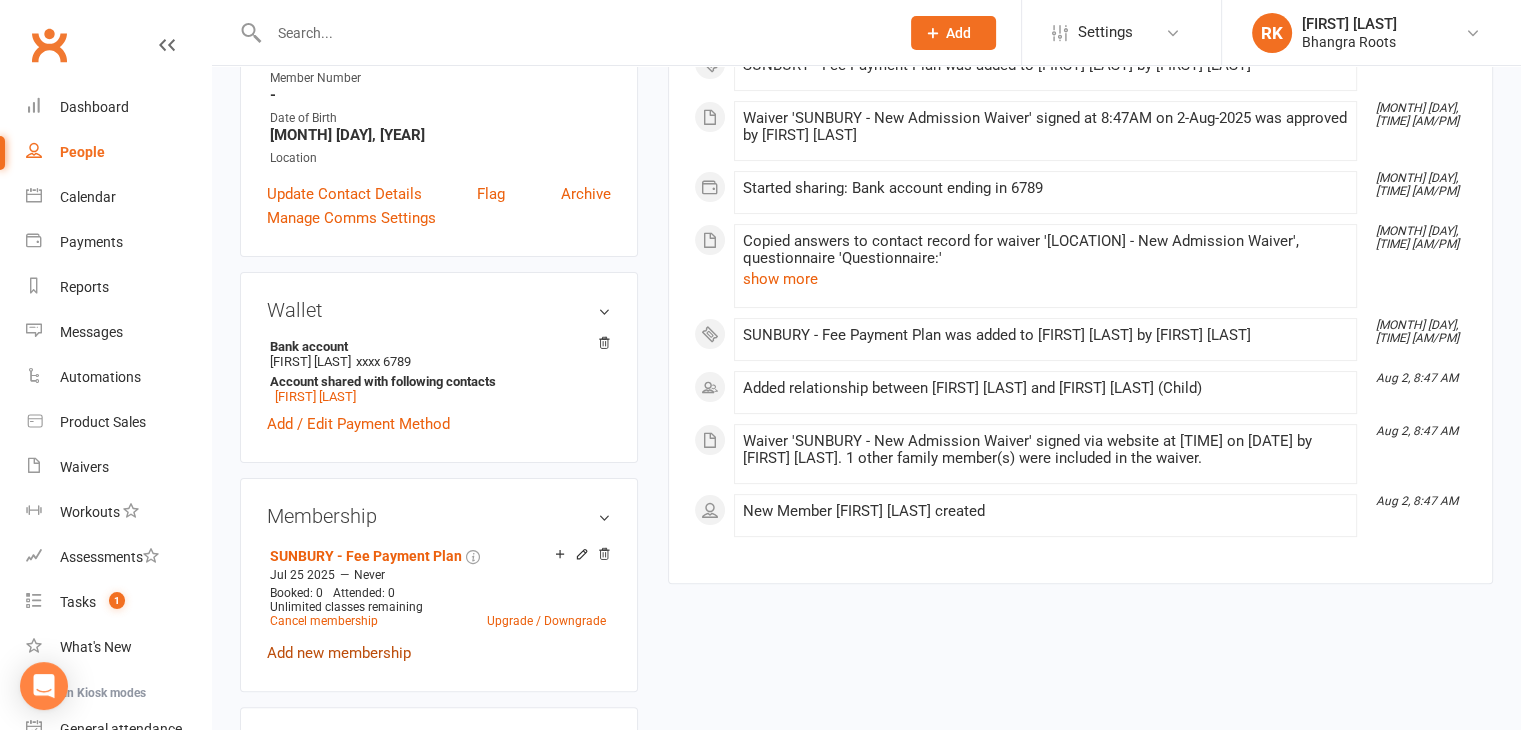 click on "Add new membership" at bounding box center (339, 653) 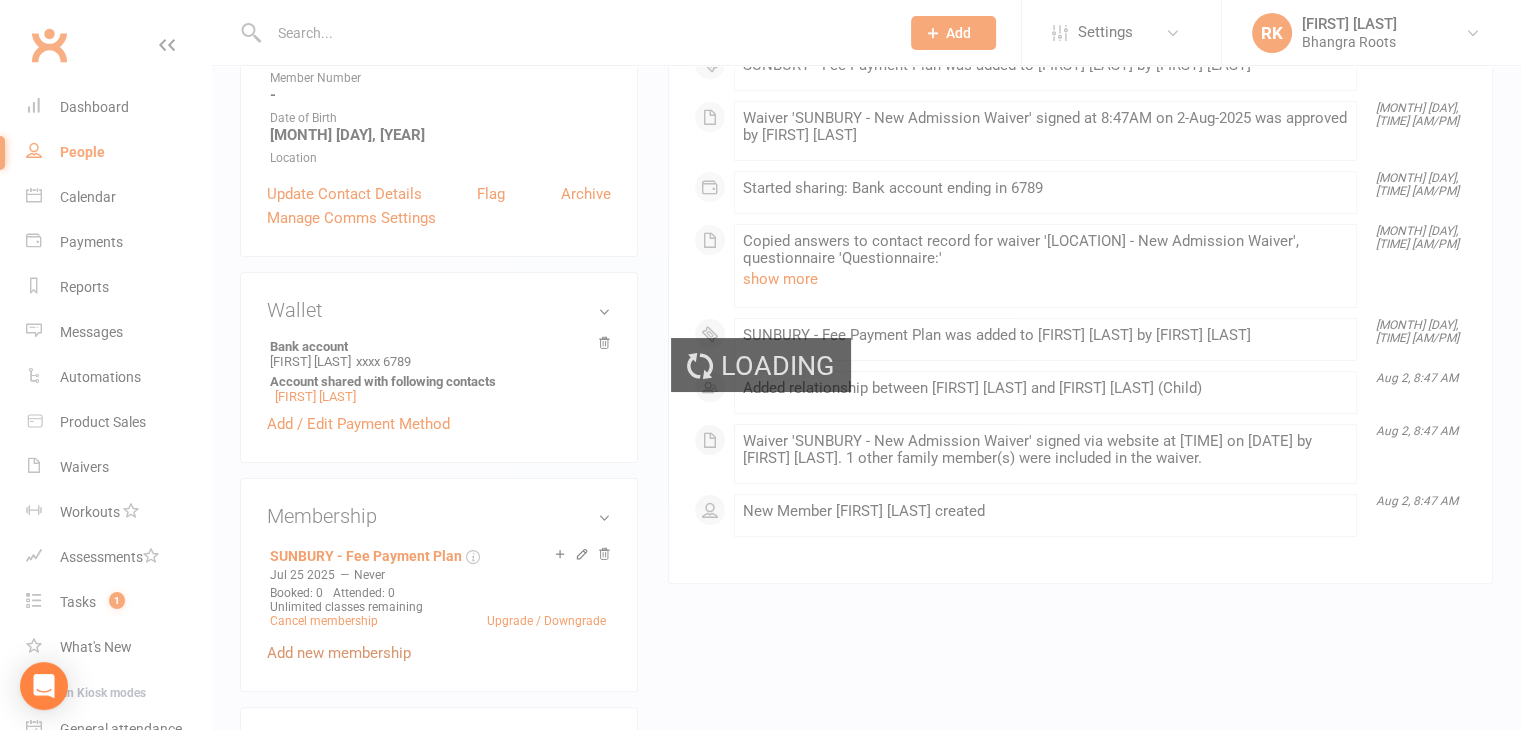 scroll, scrollTop: 0, scrollLeft: 0, axis: both 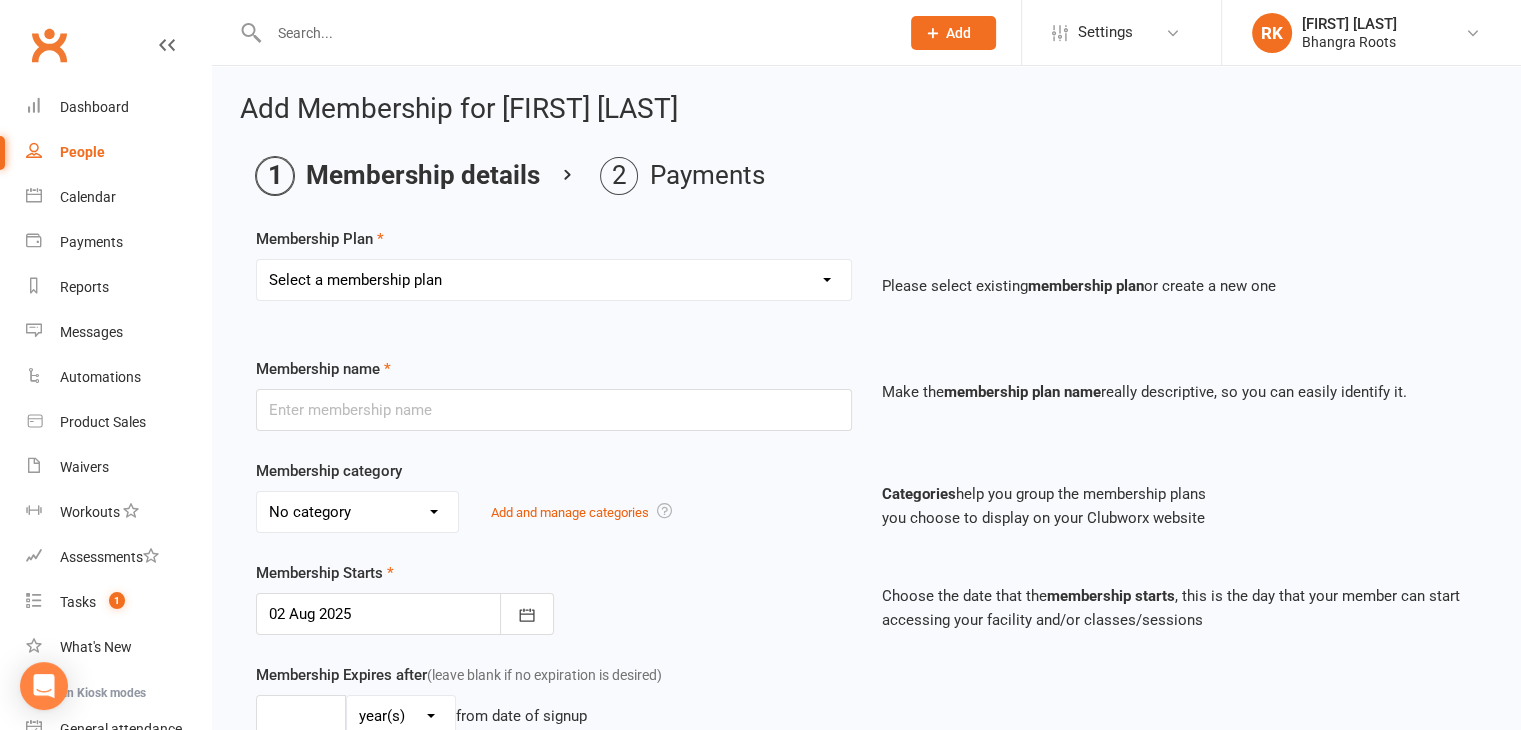 click on "Select a membership plan Create new Membership Plan [LOCATION] - Fee Payment Plan Fee Payment Plan - Discounted Fee Payment Plan - Term 4 New admission Form [LOCATION] - Fee Payment Plan Registration fee Term 3 Fee Term 3 & 4 - [YEAR] Cash payment Accounts Term 4 - [YEAR] Annual Registration Fee Do NOT Use Cash payment plan Term 4 - Discounted Cash payment Accounts Term 1 - [YEAR] Cash payment Accounts Term 2 - [YEAR] Cash payment Accounts Term 3 - [YEAR] Cash payment Accounts Term 4 - [YEAR] [LOCATION] - Fee Payment Plan - Wednesday Term 1 - [YEAR] payment [LOCATION] - Fee Payment Plan [LOCATION] - Fee Payment Plan - Wednesday [LOCATION] - Fee Payment Plan - Thursday [LOCATION] - Fee Payment Plan - Thursday [LOCATION] - Fee Payment Plan" at bounding box center (554, 280) 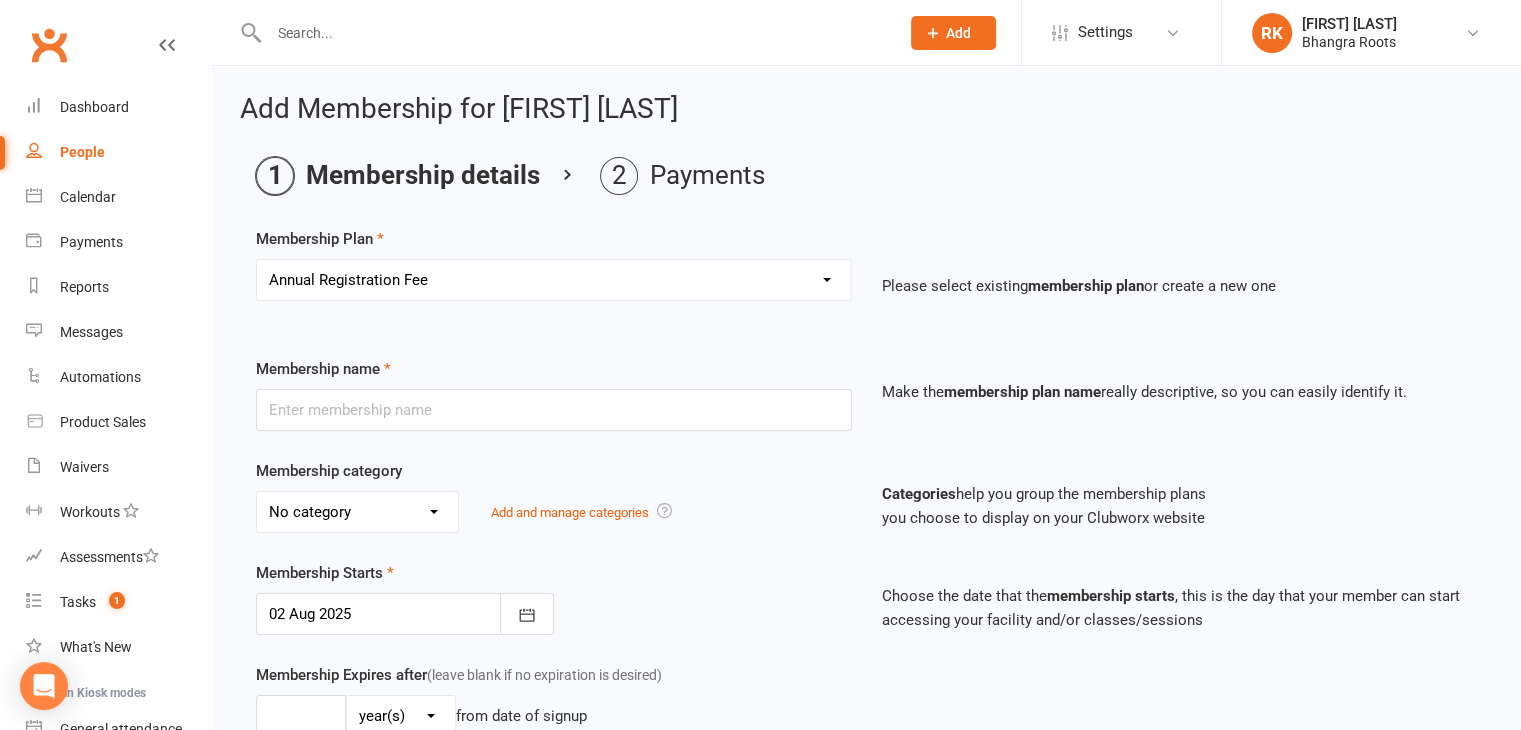 click on "Select a membership plan Create new Membership Plan [LOCATION] - Fee Payment Plan Fee Payment Plan - Discounted Fee Payment Plan - Term 4 New admission Form [LOCATION] - Fee Payment Plan Registration fee Term 3 Fee Term 3 & 4 - [YEAR] Cash payment Accounts Term 4 - [YEAR] Annual Registration Fee Do NOT Use Cash payment plan Term 4 - Discounted Cash payment Accounts Term 1 - [YEAR] Cash payment Accounts Term 2 - [YEAR] Cash payment Accounts Term 3 - [YEAR] Cash payment Accounts Term 4 - [YEAR] [LOCATION] - Fee Payment Plan - Wednesday Term 1 - [YEAR] payment [LOCATION] - Fee Payment Plan [LOCATION] - Fee Payment Plan - Wednesday [LOCATION] - Fee Payment Plan - Thursday [LOCATION] - Fee Payment Plan - Thursday [LOCATION] - Fee Payment Plan" at bounding box center [554, 280] 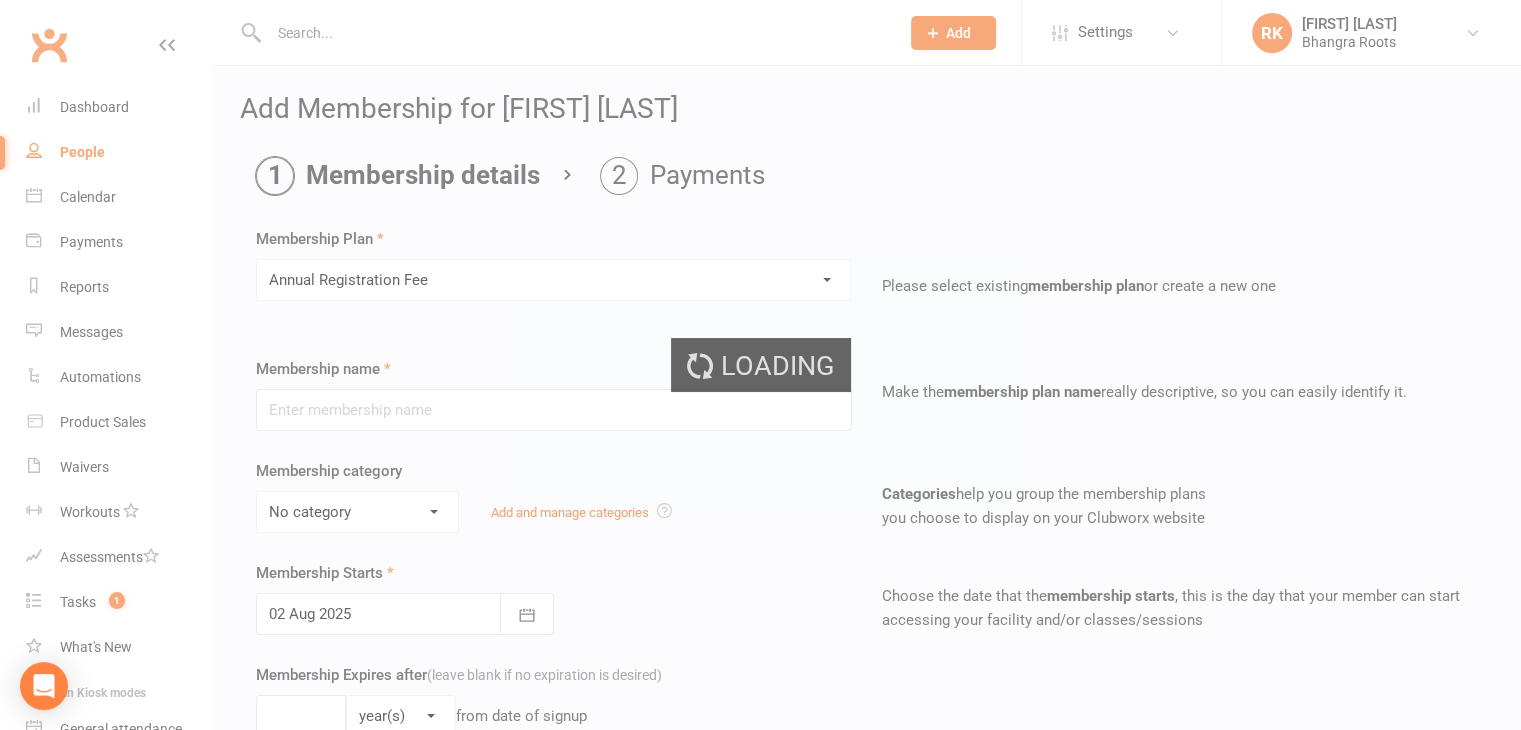 type on "Annual Registration Fee" 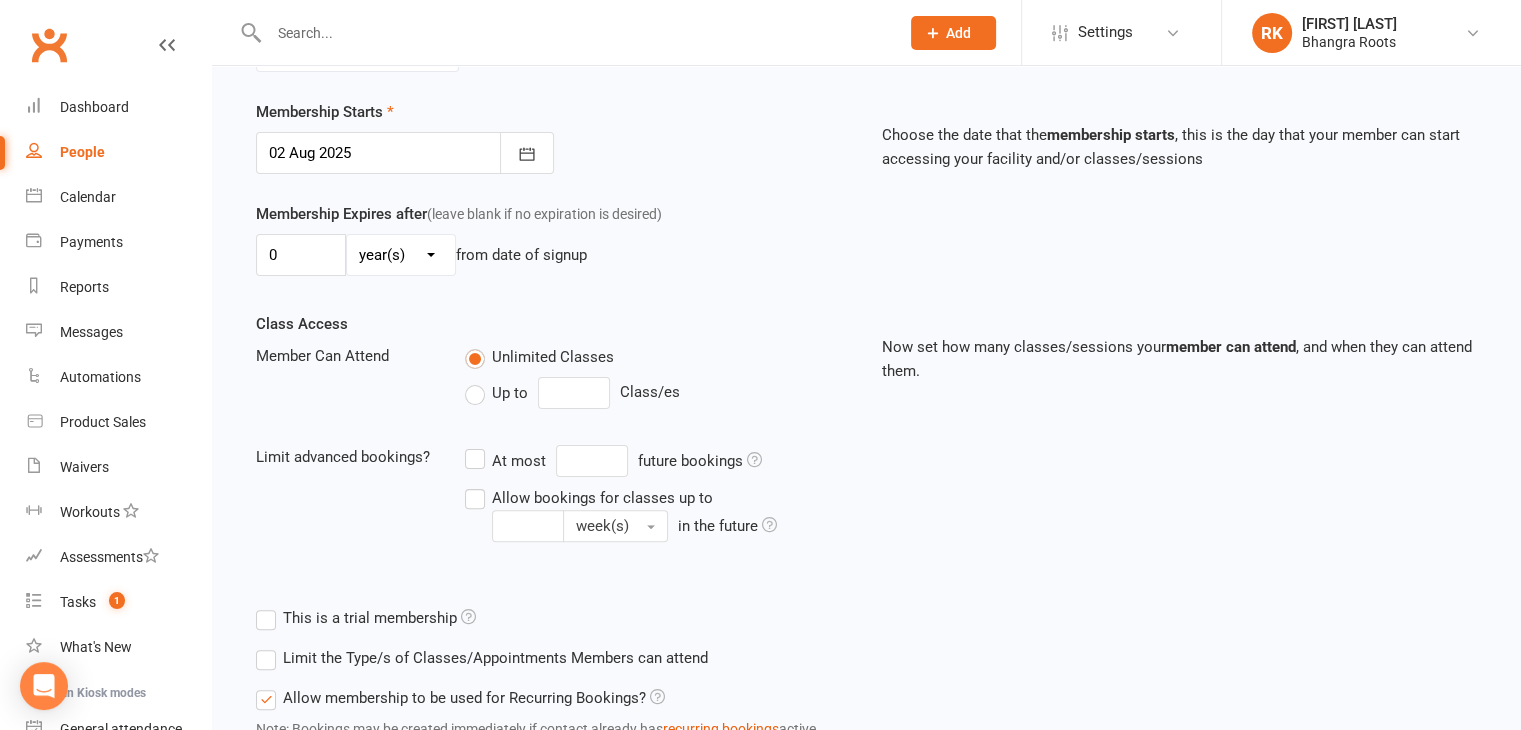 scroll, scrollTop: 615, scrollLeft: 0, axis: vertical 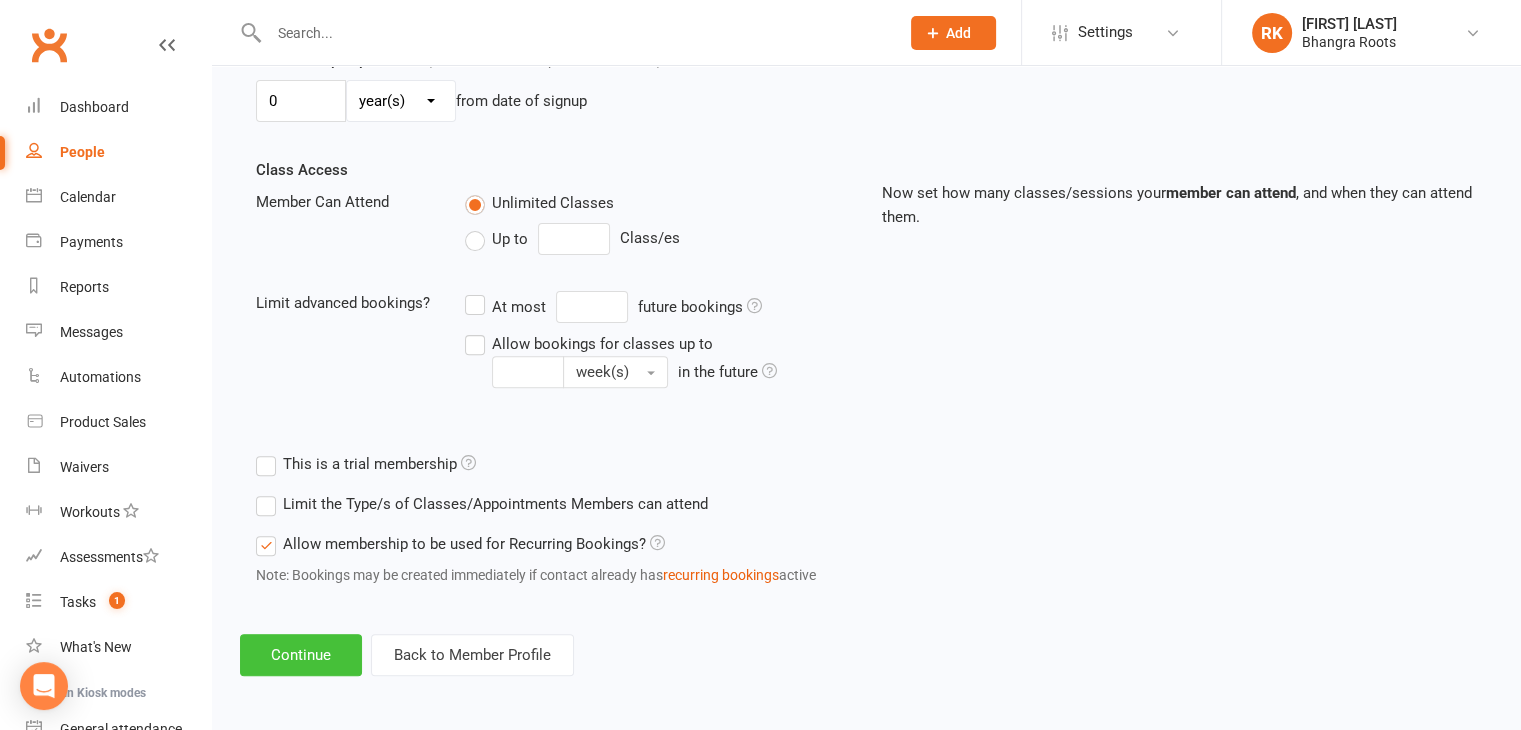 click on "Continue" at bounding box center (301, 655) 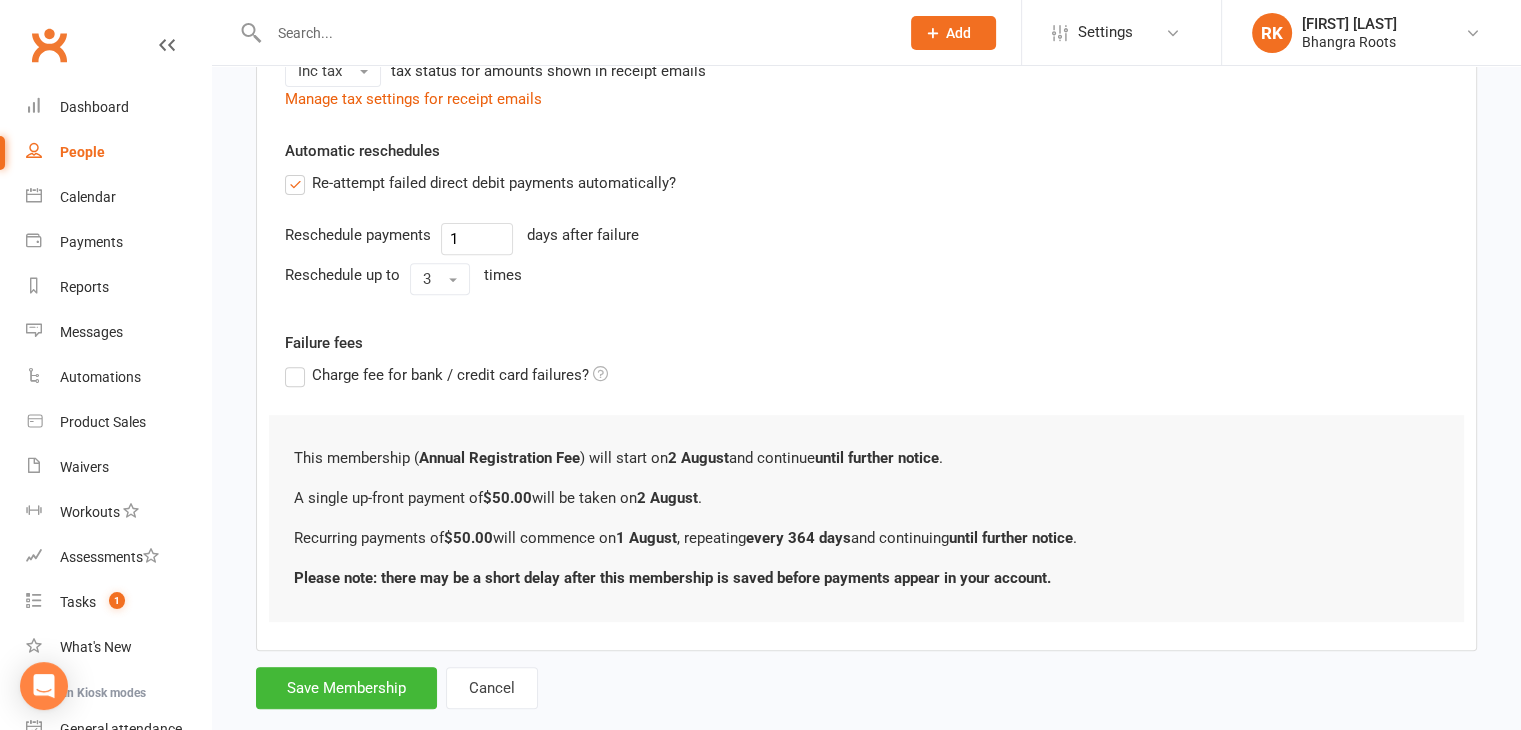 scroll, scrollTop: 760, scrollLeft: 0, axis: vertical 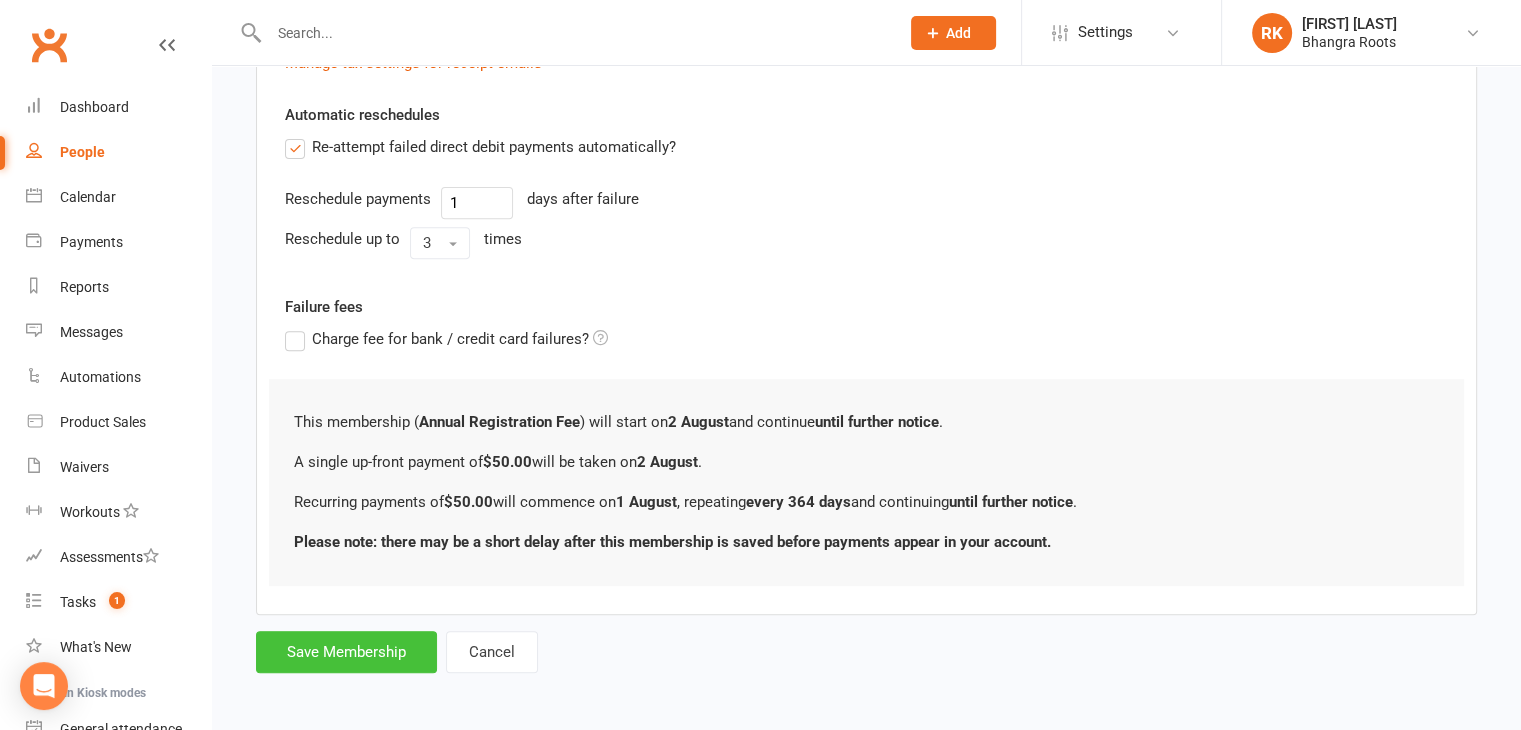 click on "Save Membership" at bounding box center [346, 652] 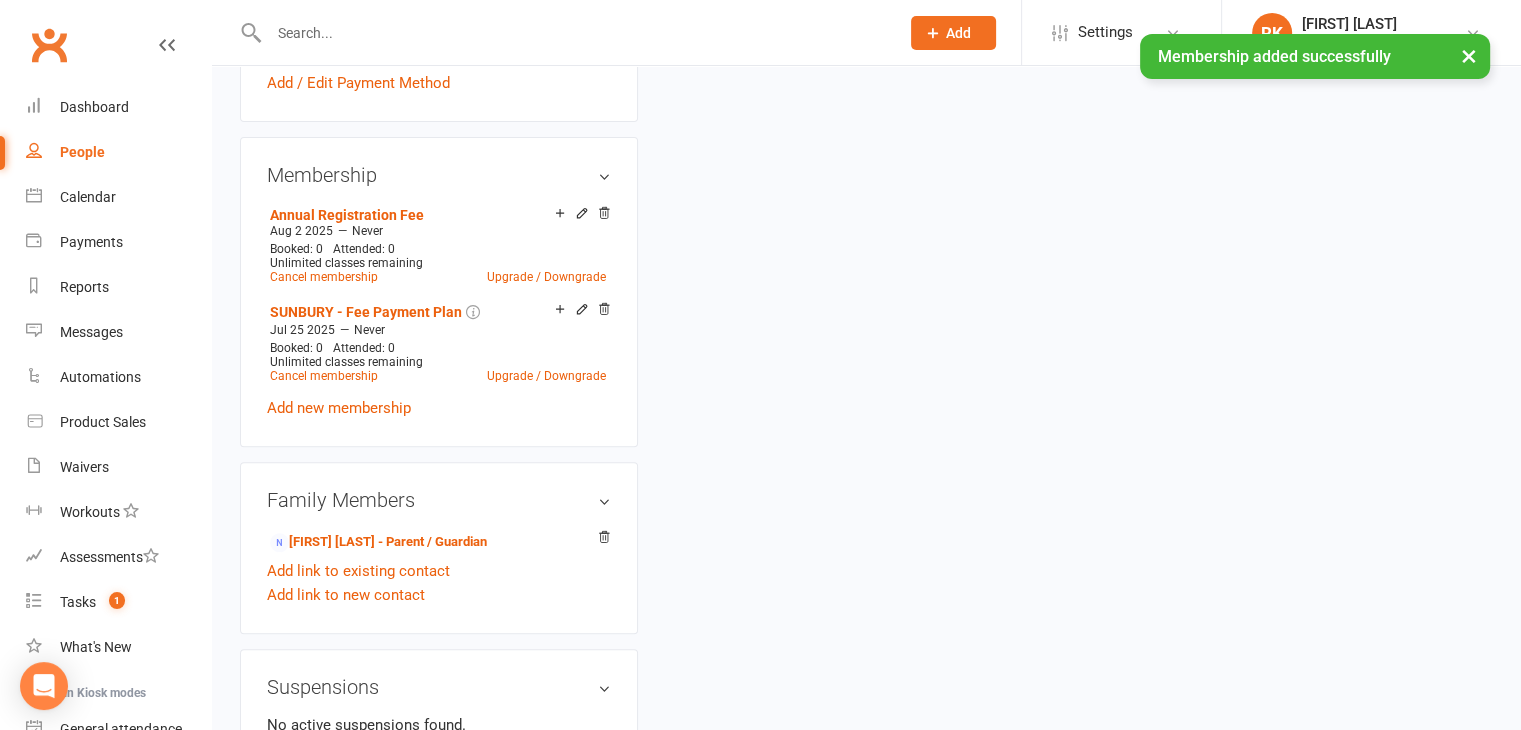 scroll, scrollTop: 0, scrollLeft: 0, axis: both 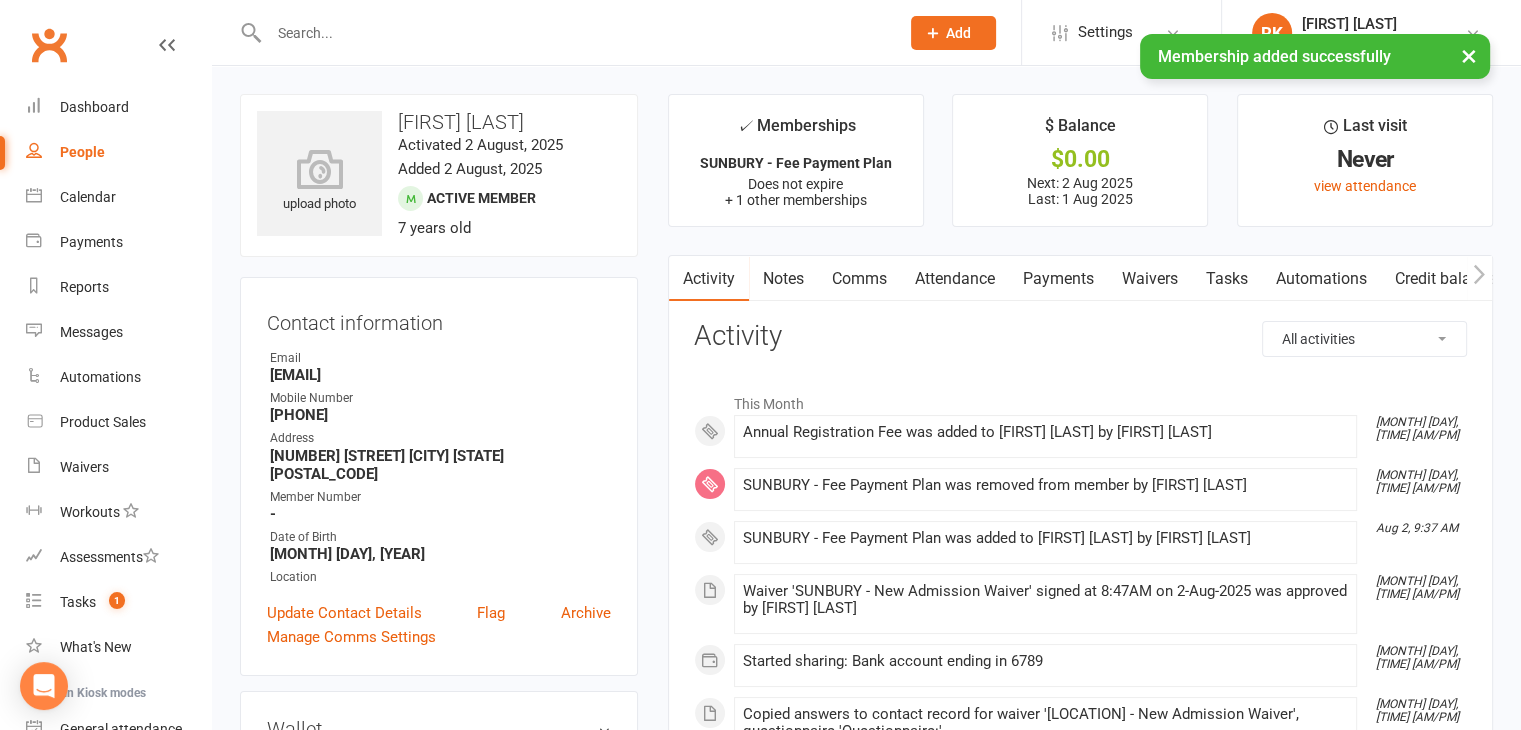 click on "Payments" at bounding box center [1058, 279] 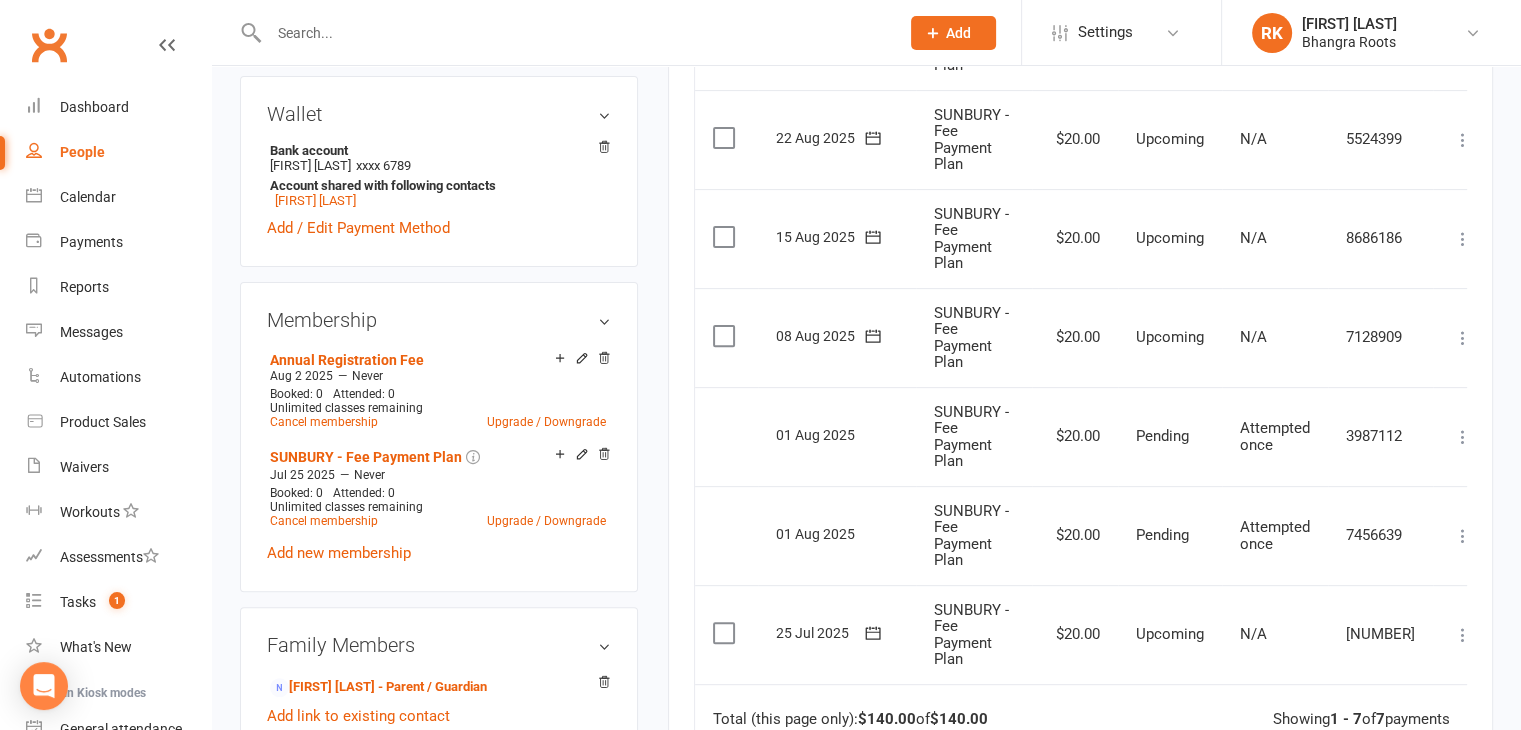 scroll, scrollTop: 614, scrollLeft: 0, axis: vertical 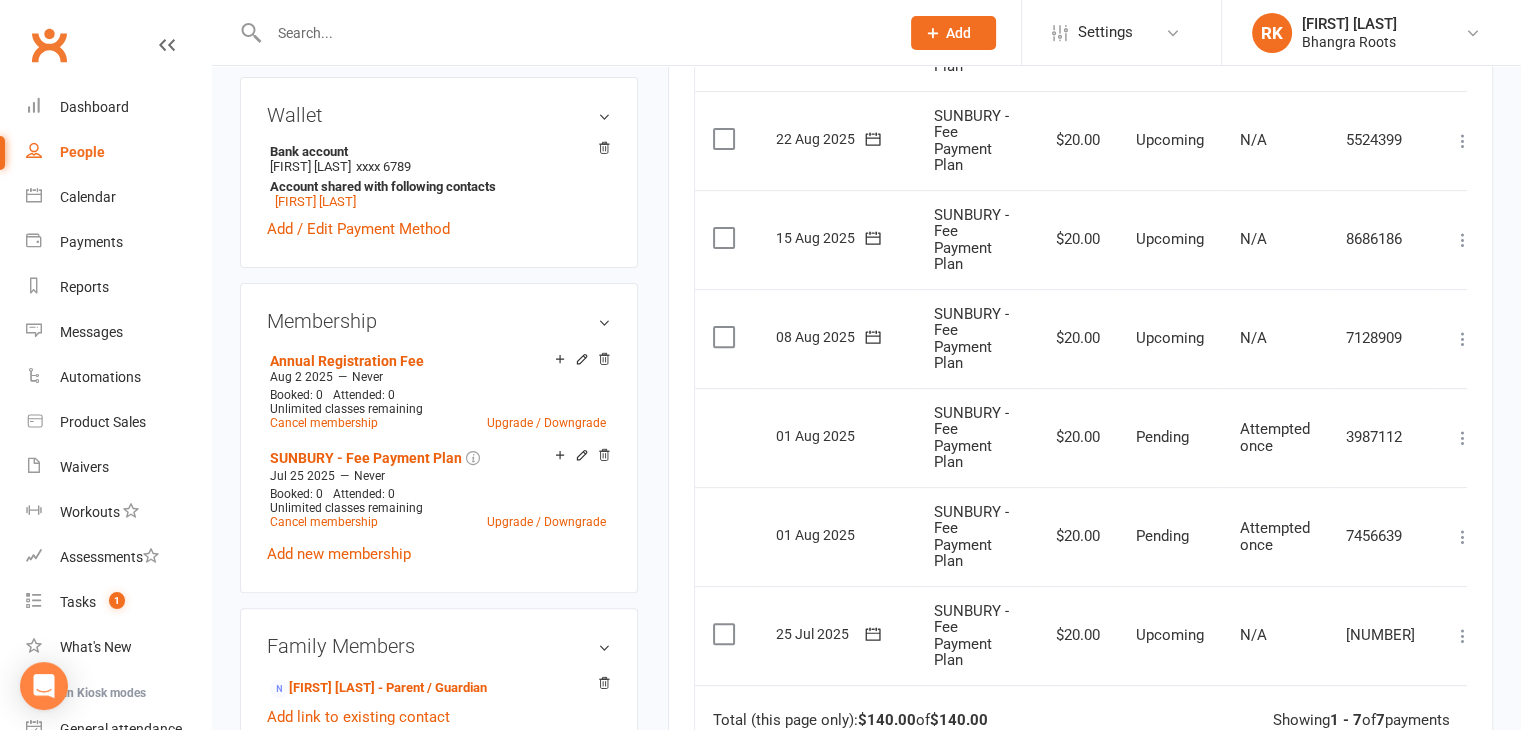 click at bounding box center [1463, 438] 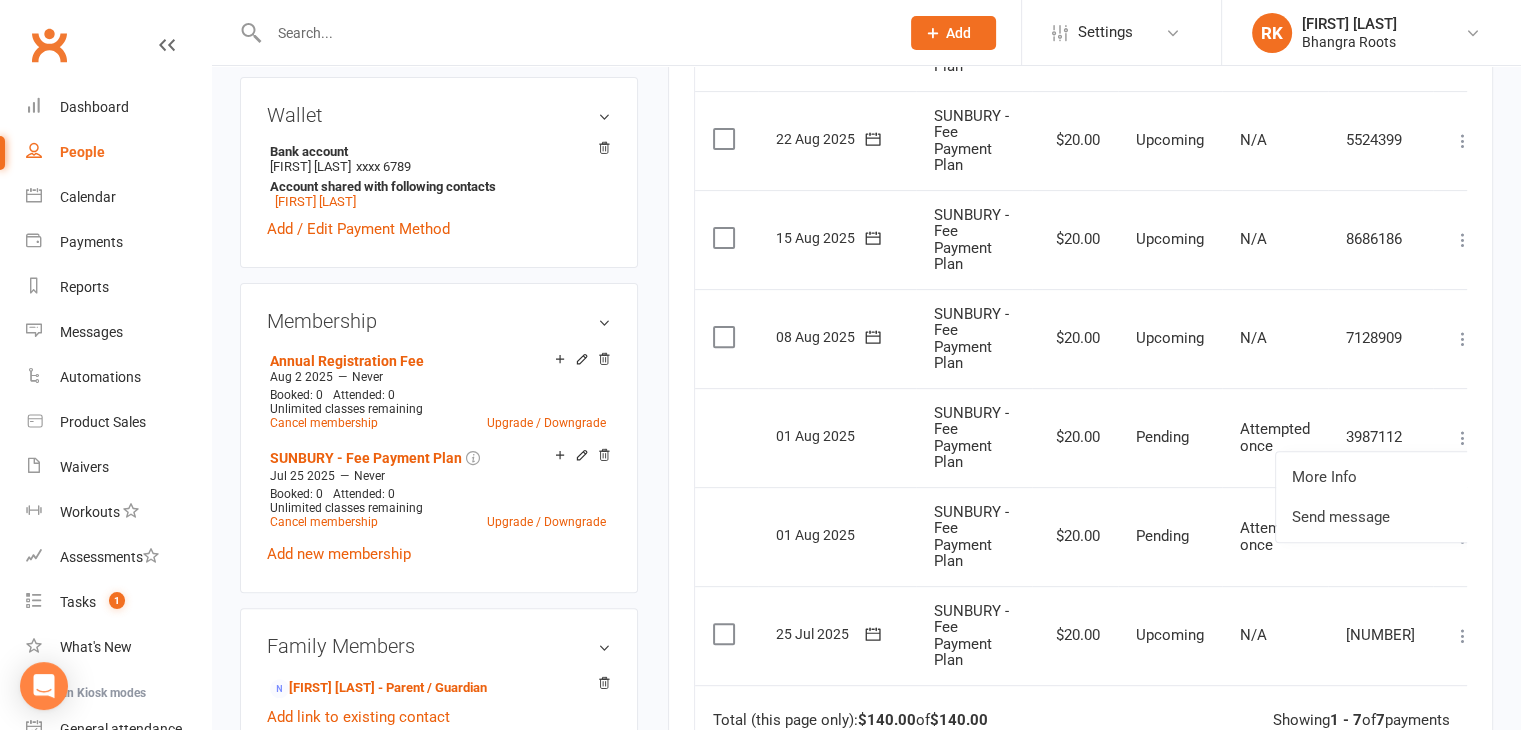 click on "✓ Memberships SUNBURY - Fee Payment Plan Does not expire + 1 other memberships $ Balance $0.00 Next: 2 Aug 2025 Last: 1 Aug 2025 Last visit Never view attendance
Activity Notes Comms Attendance Payments Waivers Tasks Automations Credit balance
Payments + Add Adjustment + Add Credit Due date  Due date Date paid Date failed Date settled 02 Jul 2025
July 2025
Sun Mon Tue Wed Thu Fri Sat
27
29
30
01
02
03
04
05
28
06
07
08
09
10
11
12
29
13
14
15
16
17
18
19
30
20 21" at bounding box center [1080, 267] 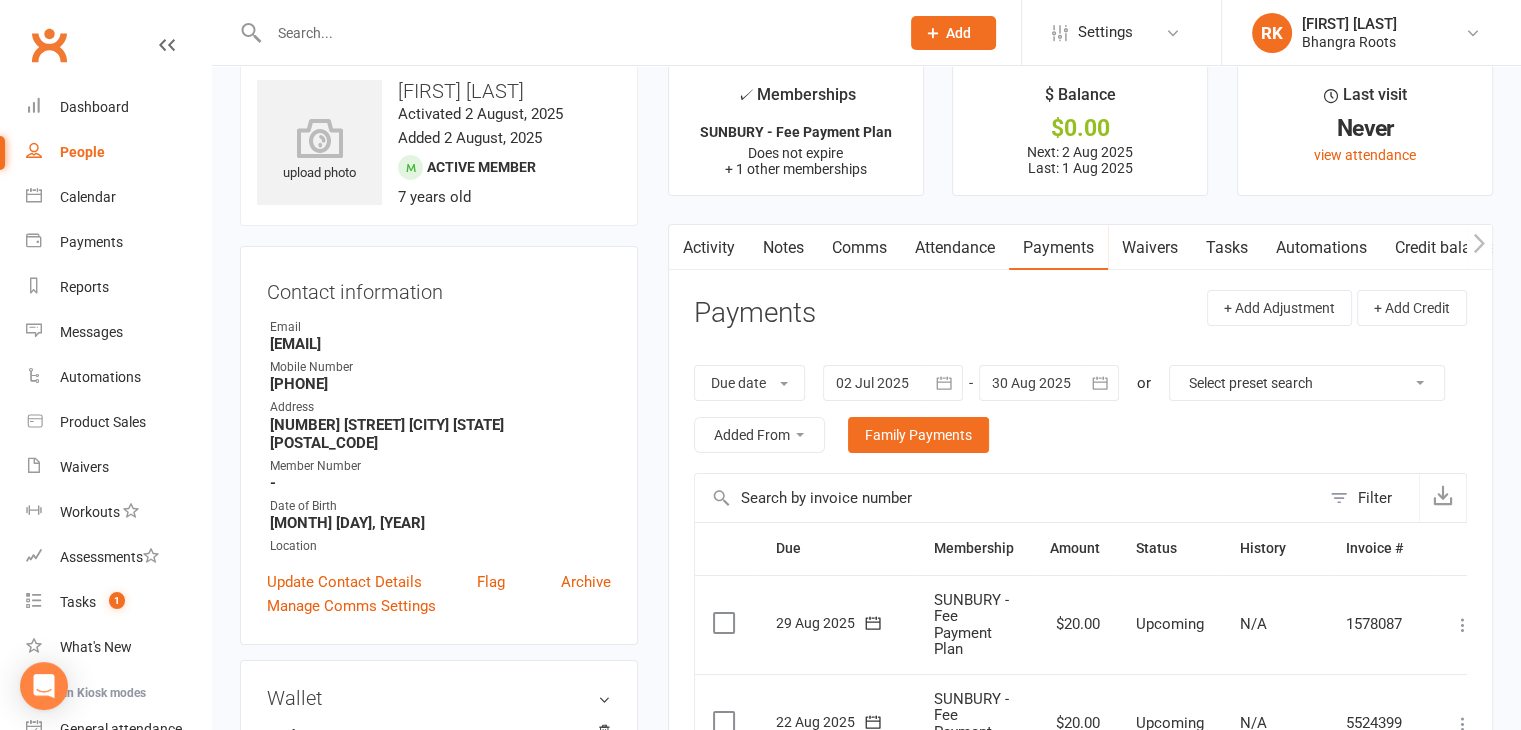 scroll, scrollTop: 22, scrollLeft: 0, axis: vertical 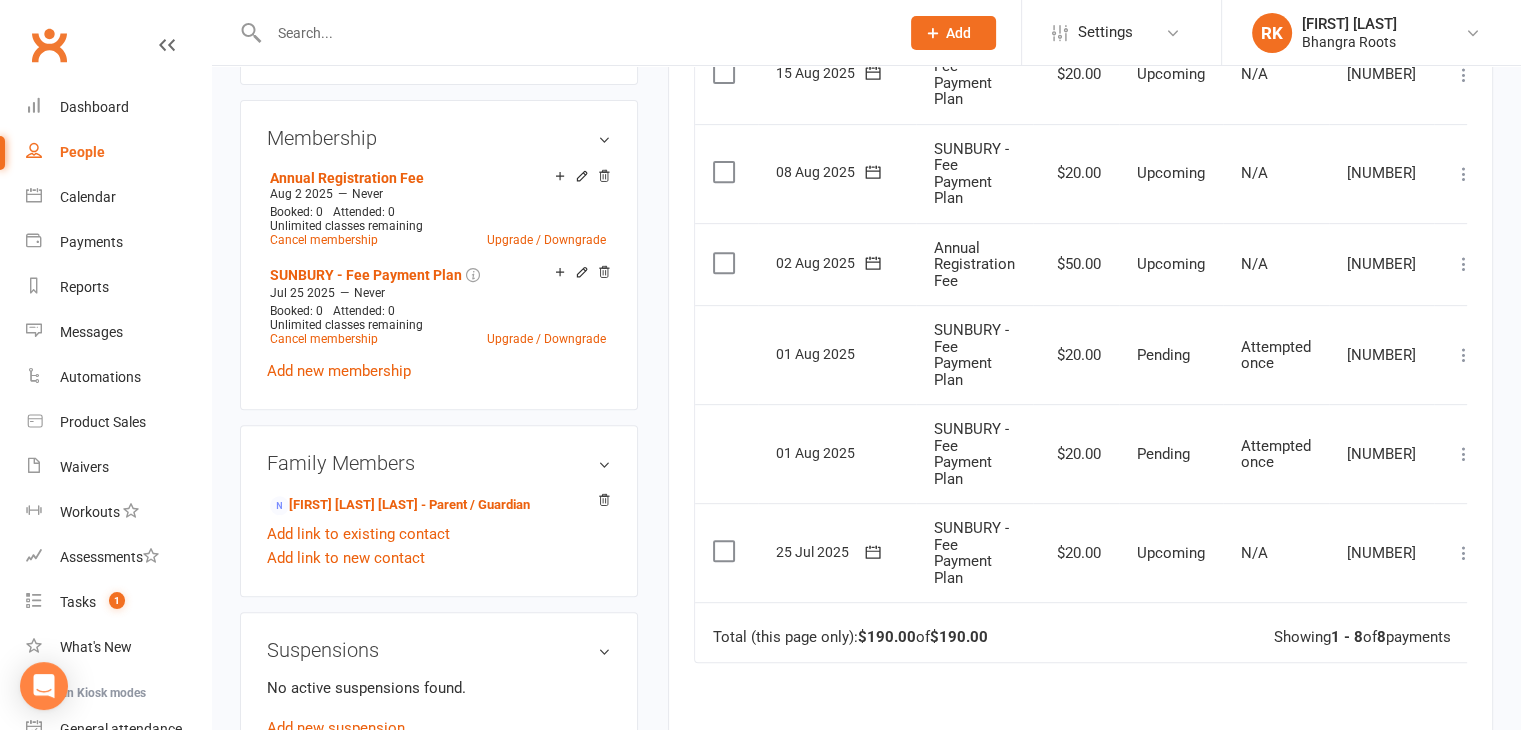 click at bounding box center [1464, 264] 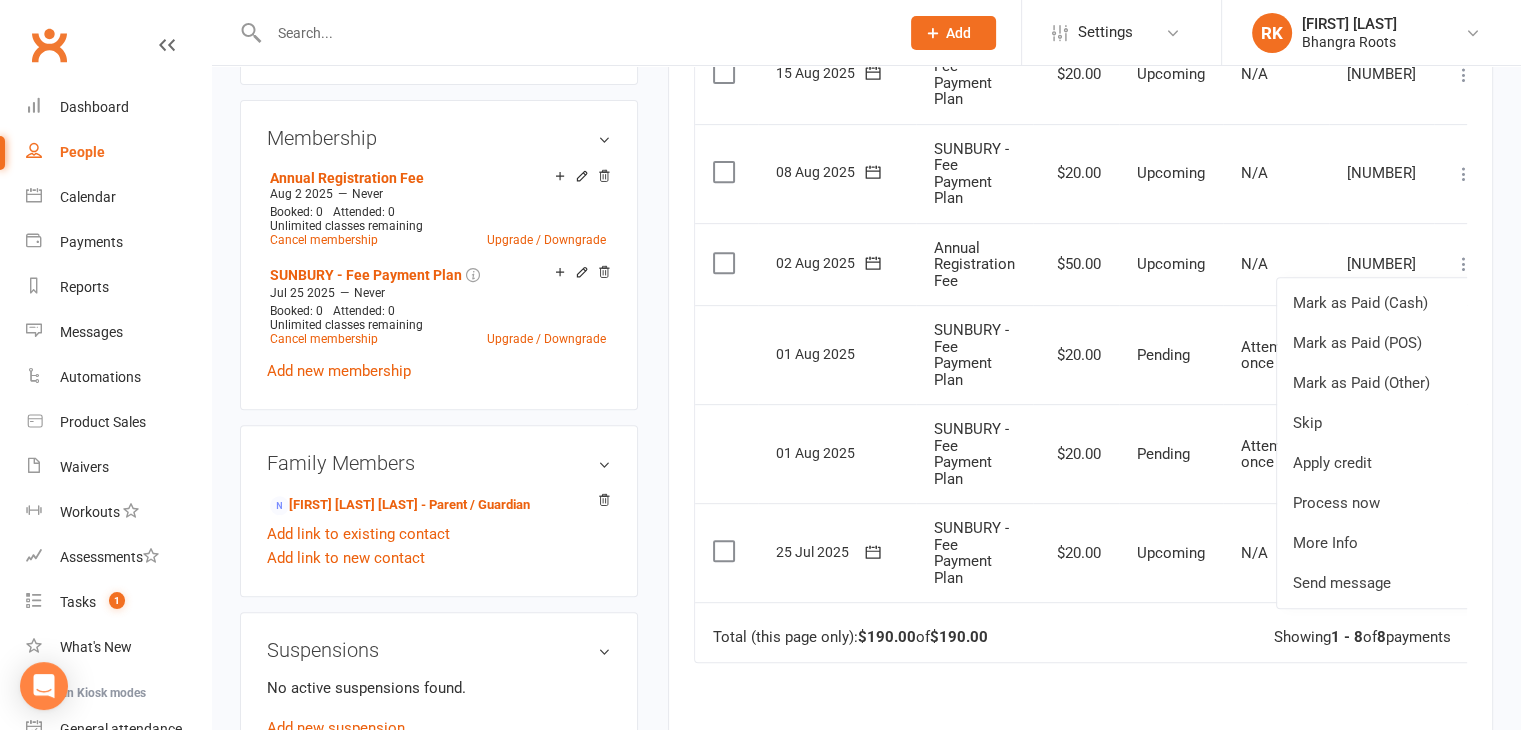 click on "✓ Memberships SUNBURY - Fee Payment Plan Does not expire + 1 other memberships $ Balance $0.00 Next: [MONTH] [DAY] [YEAR] Last: [MONTH] [DAY] [YEAR] Last visit Never view attendance
Activity Notes Comms Attendance Payments Waivers Tasks Automations Credit balance
Payments + Add Adjustment + Add Credit Due date  Due date Date paid Date failed Date settled [MONTH] [DAY] [YEAR]
[MONTH] [YEAR]
Sun Mon Tue Wed Thu Fri Sat
27
29
30
01
02
03
04
05
28
06
07
08
09
10
11
12
29
13
14
15
16
17
18
19
30
20 21" at bounding box center [1080, 143] 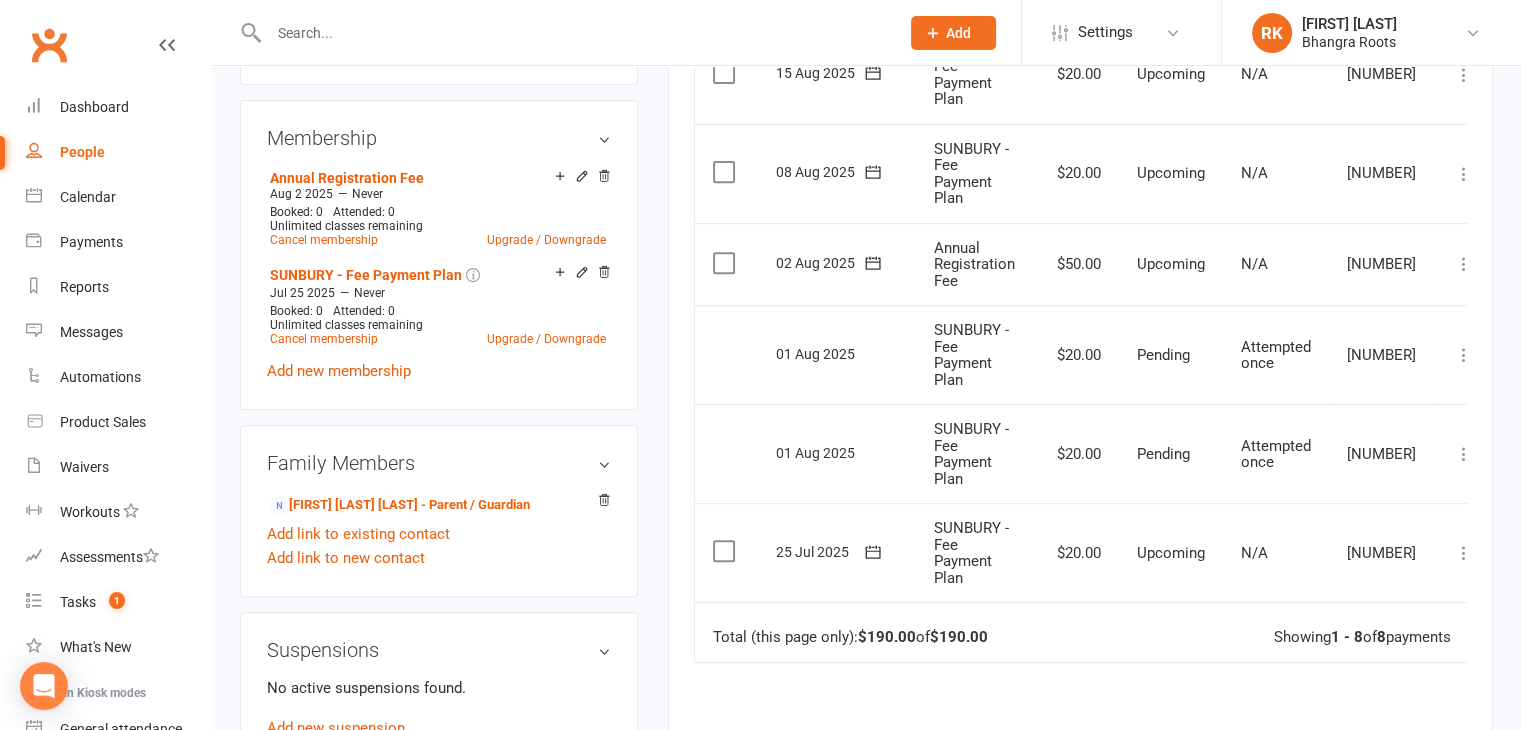 click at bounding box center (1464, 264) 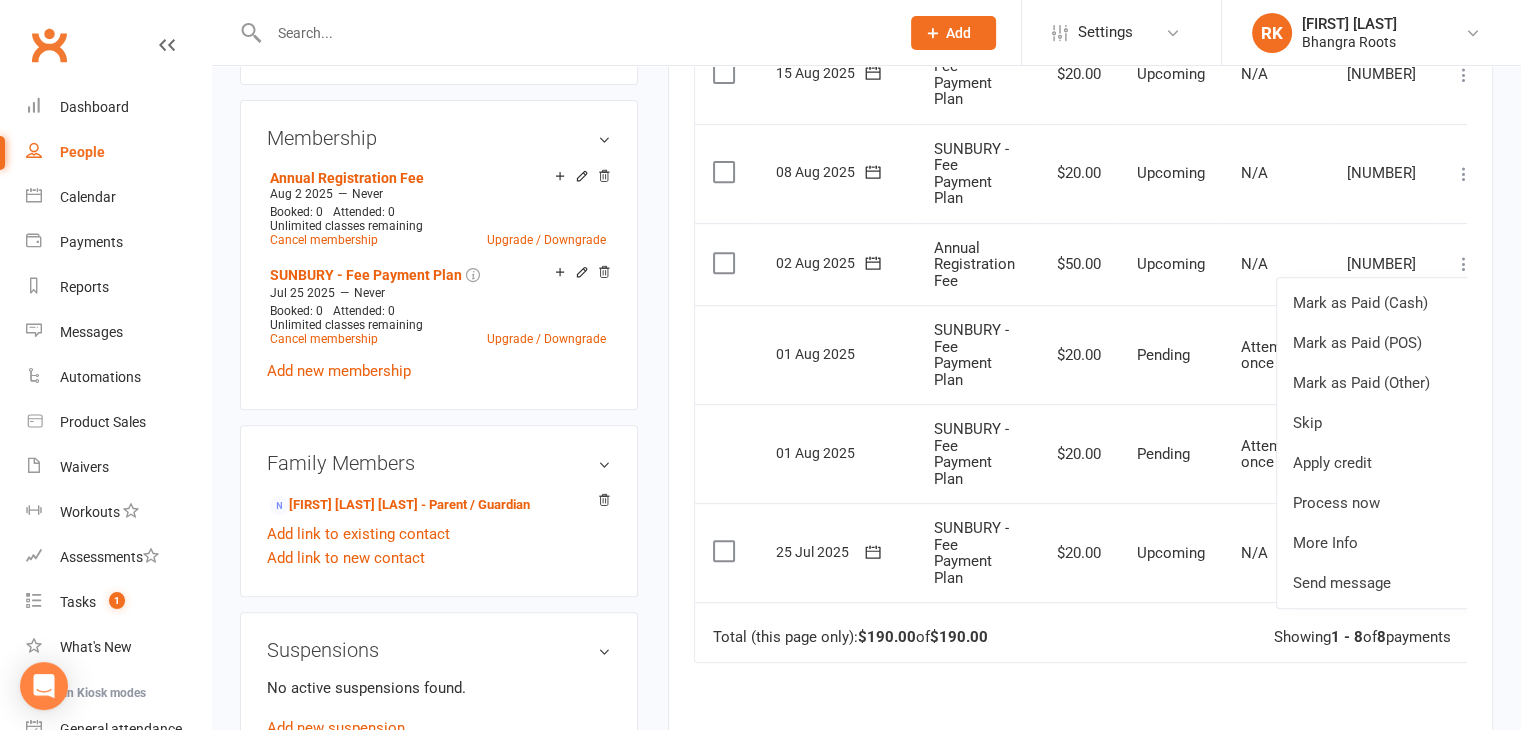 click at bounding box center [574, 33] 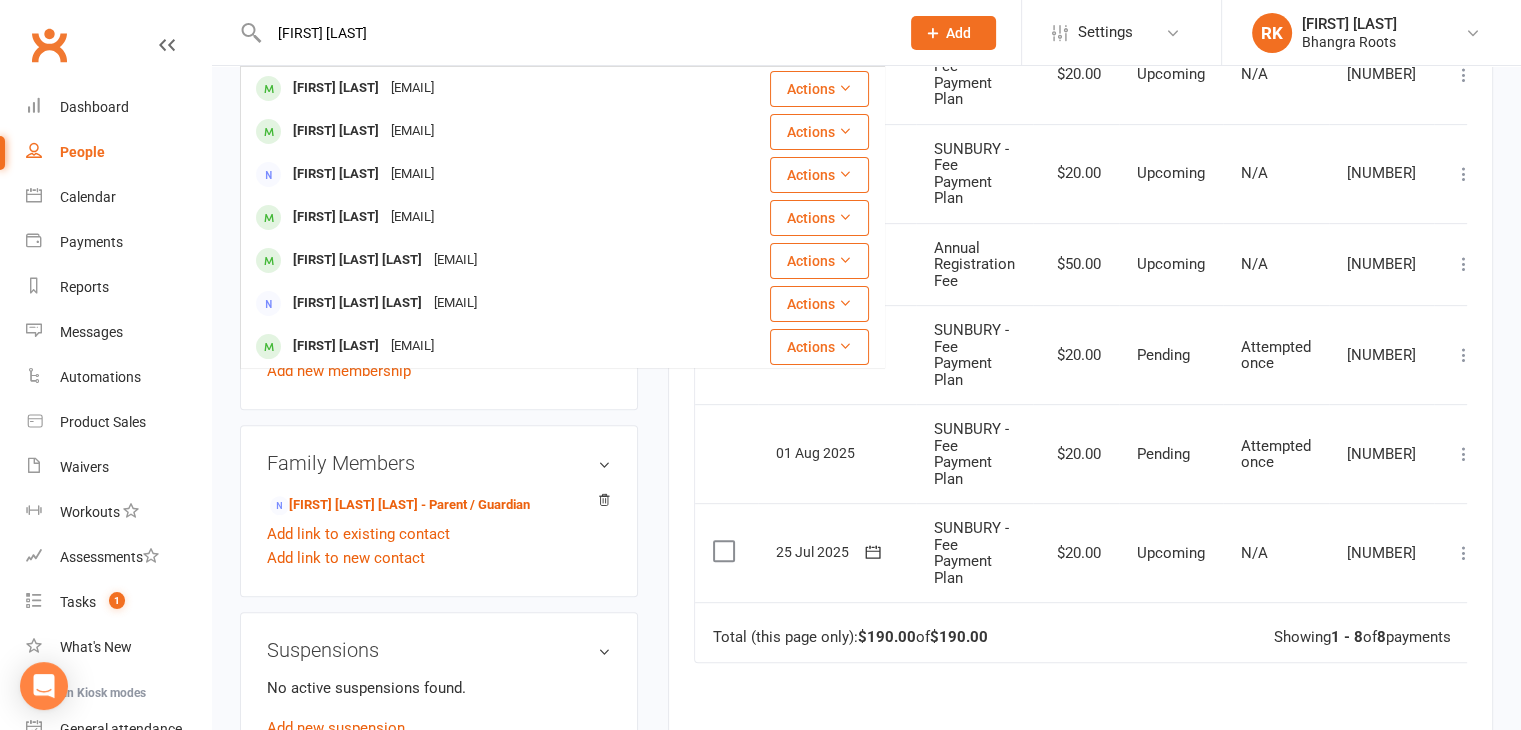 type on "japji sandh" 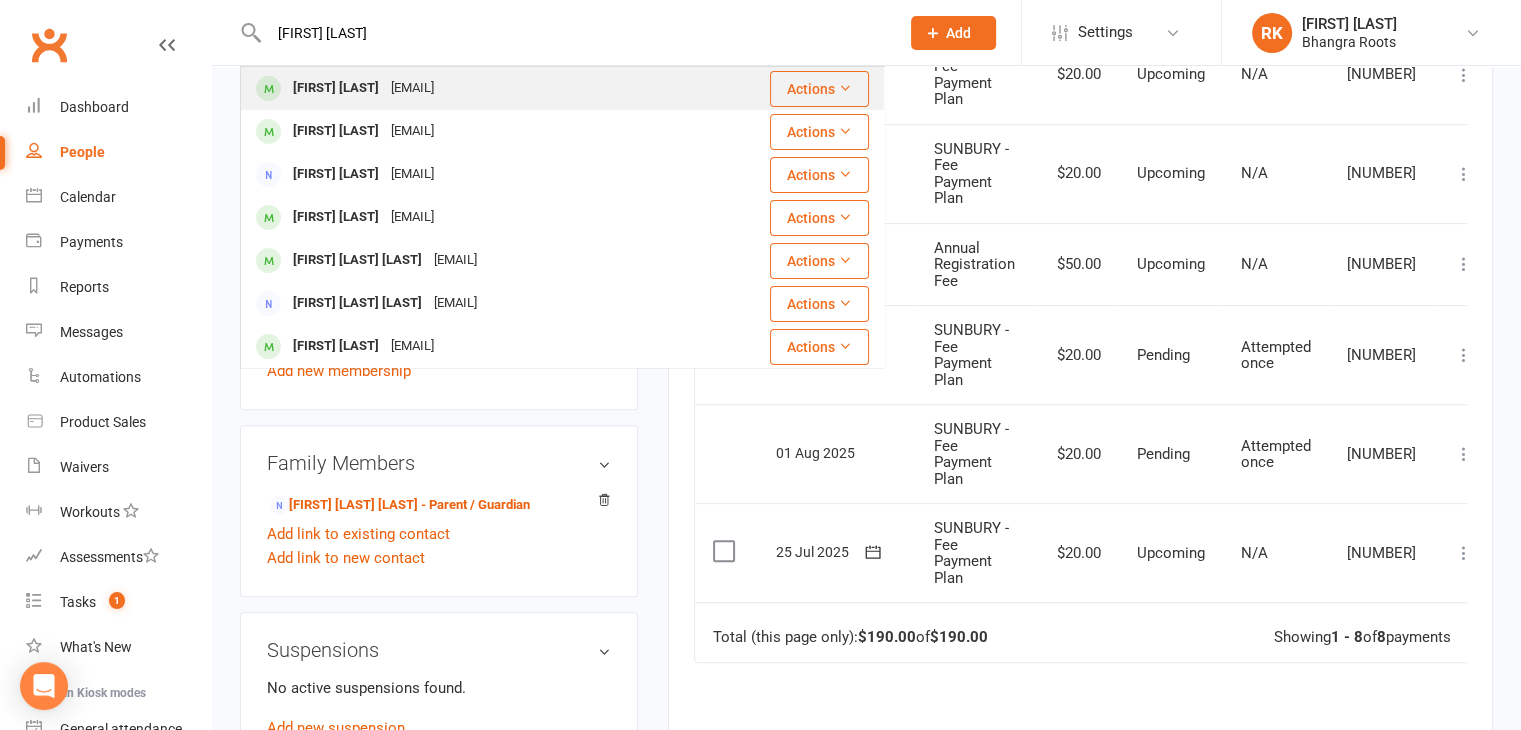 click on "[EMAIL]" at bounding box center [412, 88] 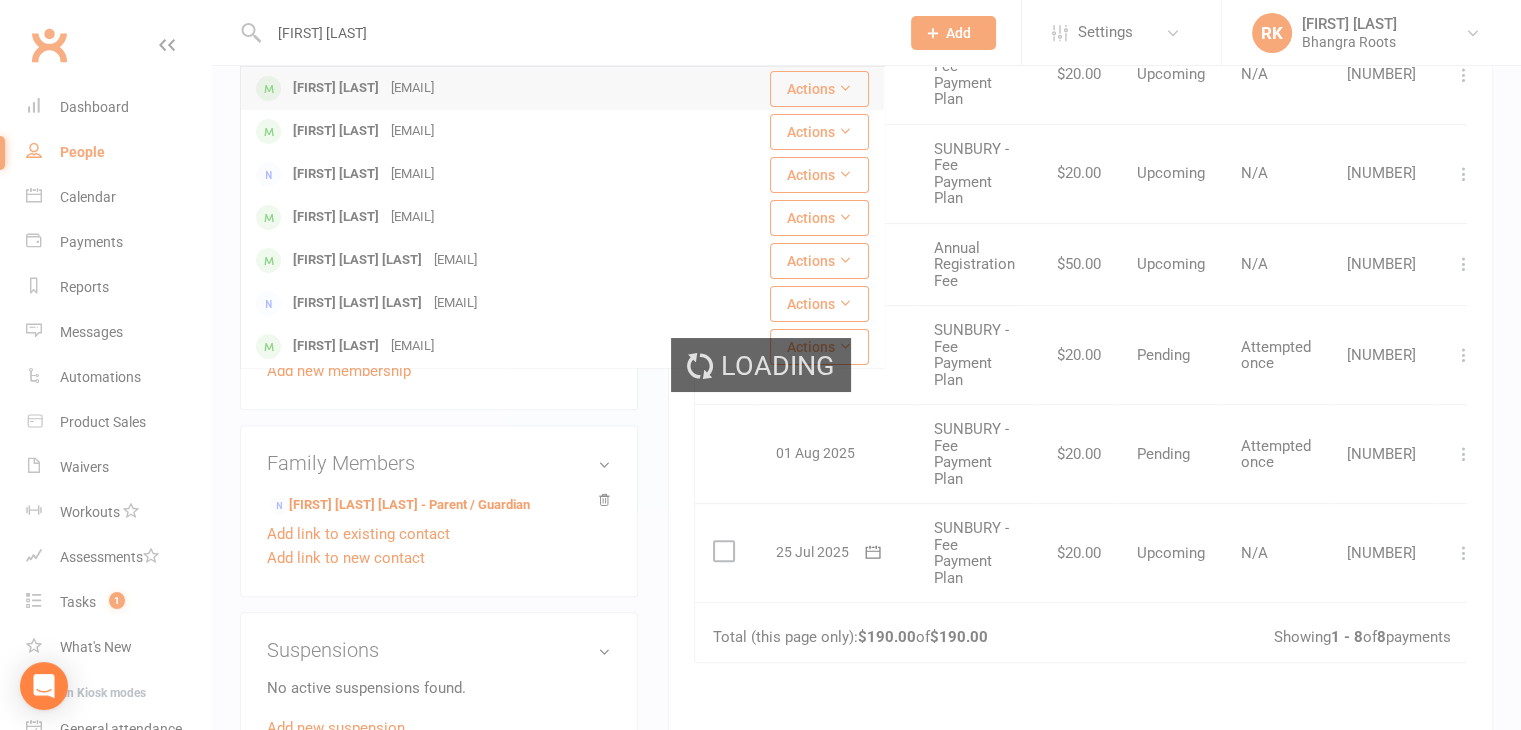 type 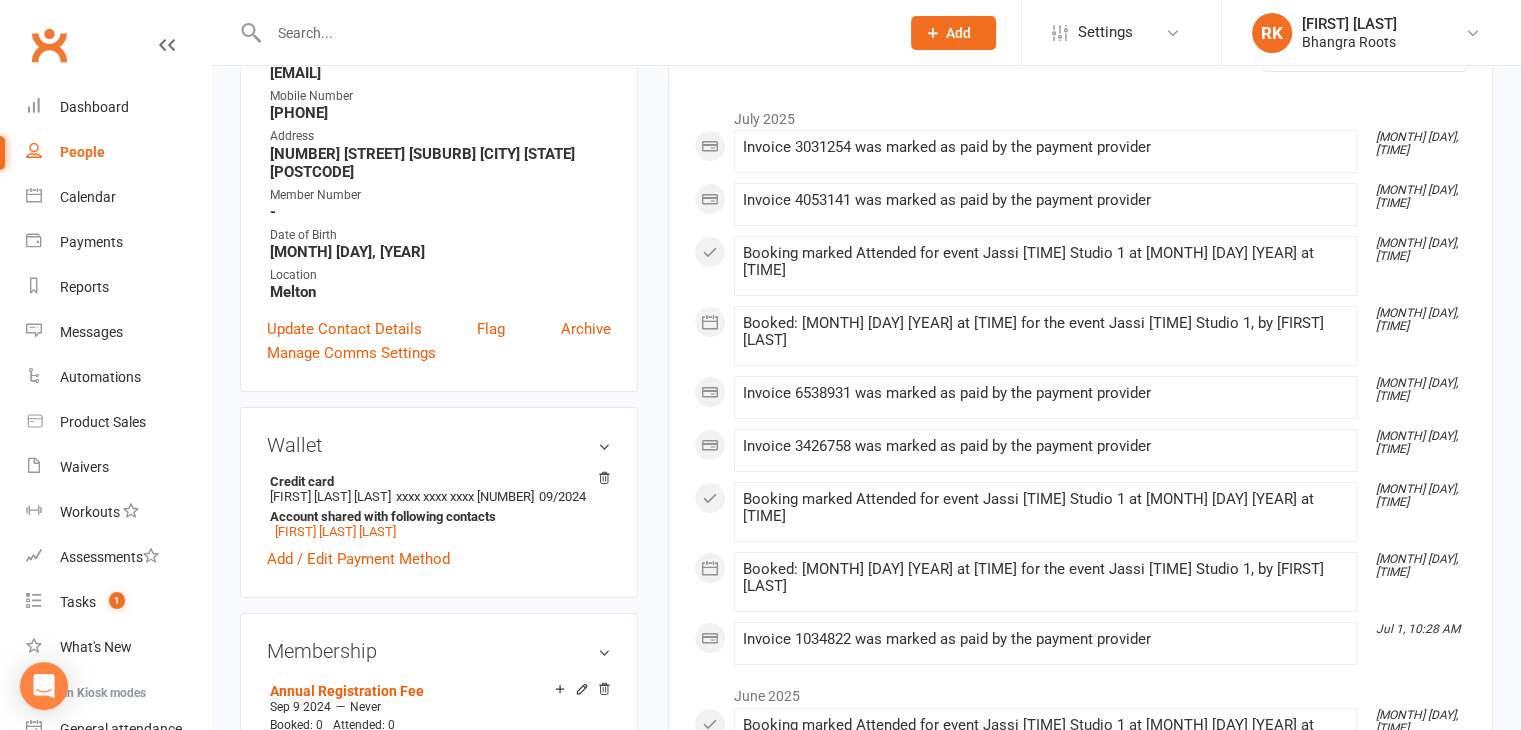 scroll, scrollTop: 303, scrollLeft: 0, axis: vertical 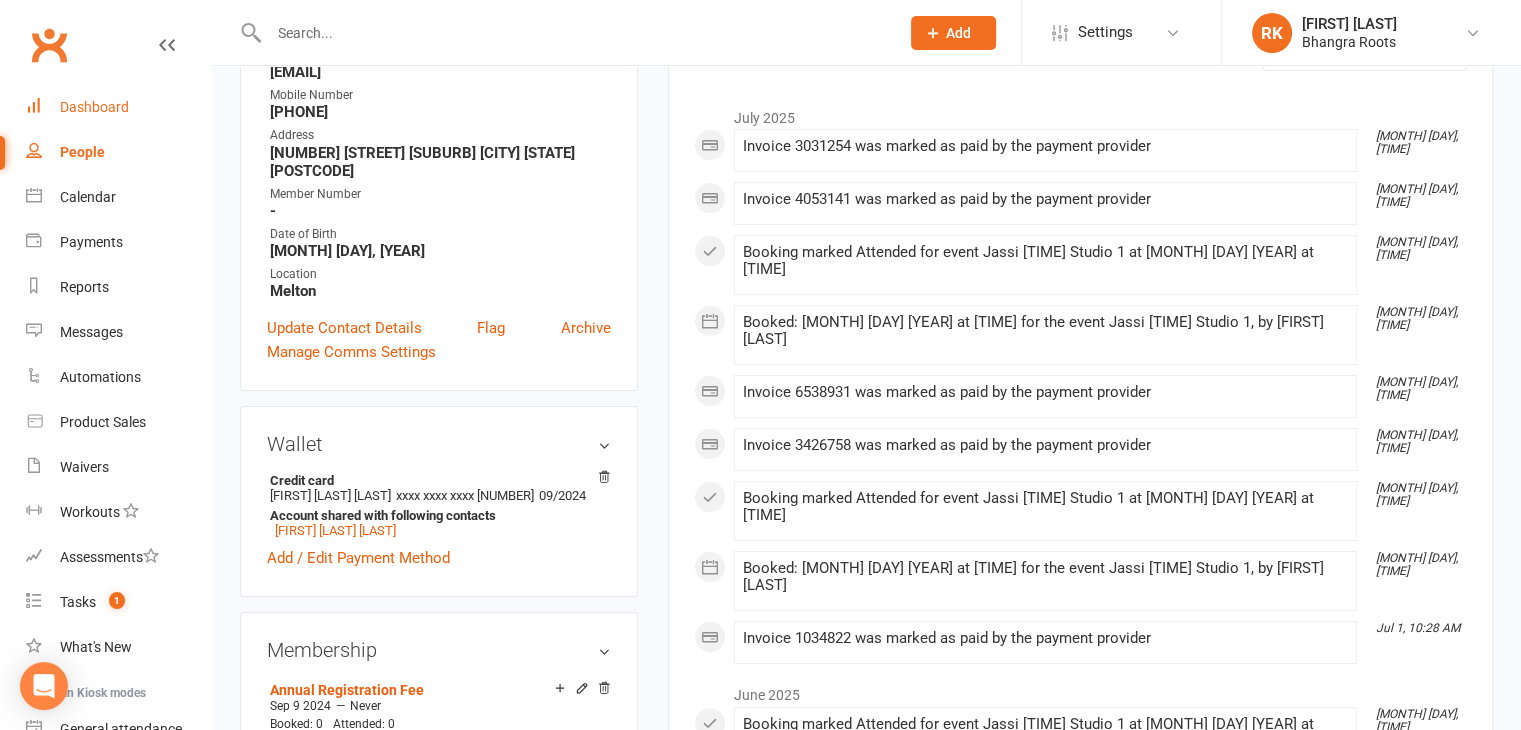 click on "Dashboard" at bounding box center [94, 107] 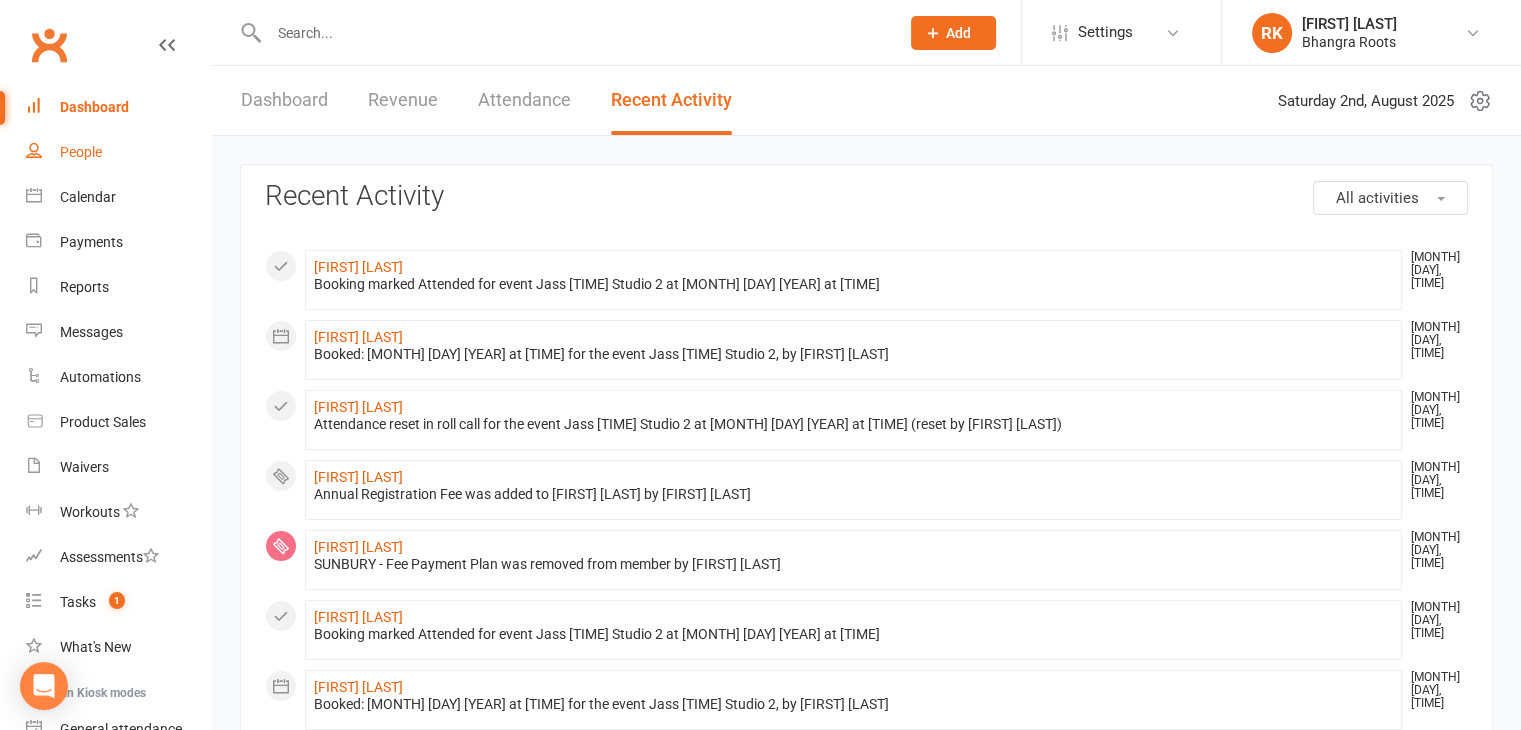 click on "People" at bounding box center [118, 152] 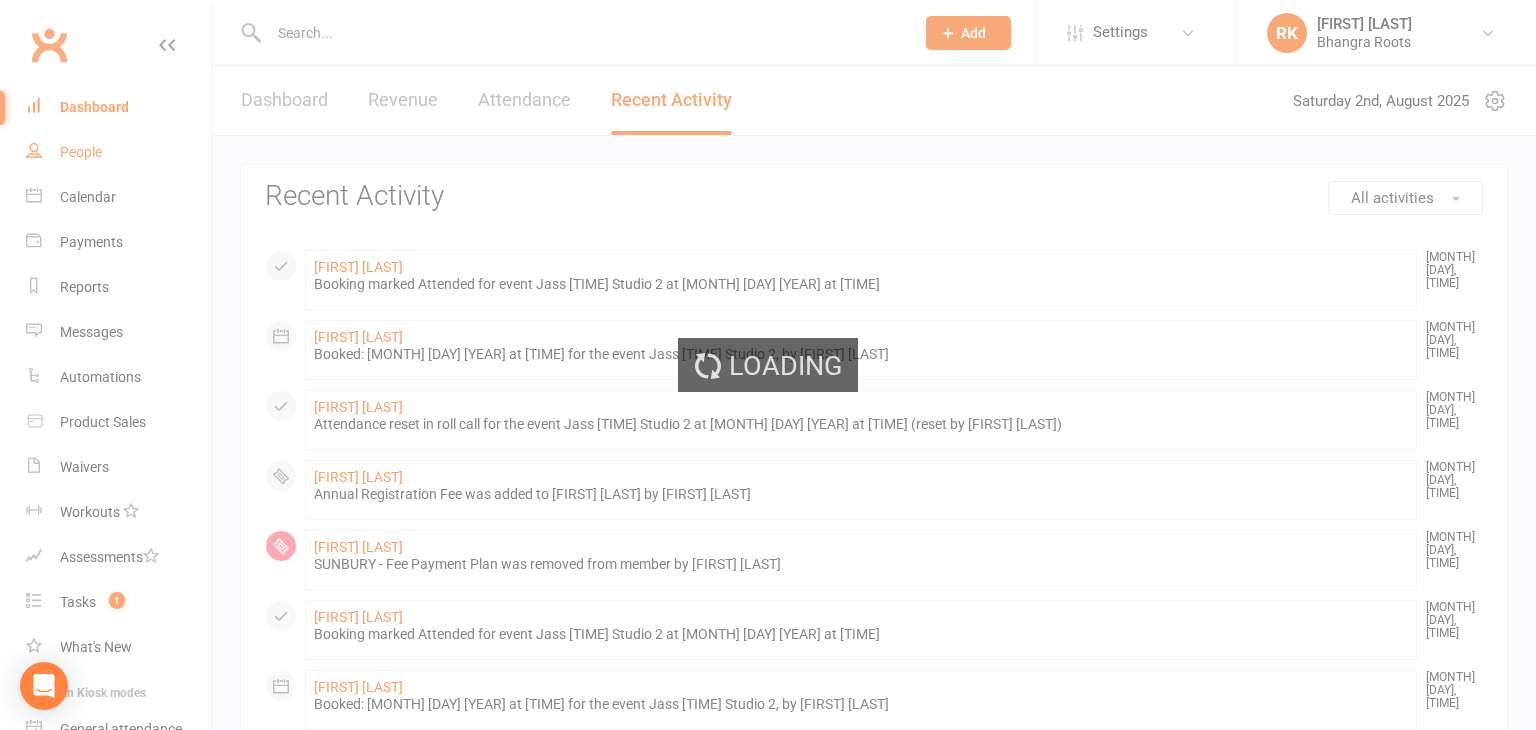 select on "25" 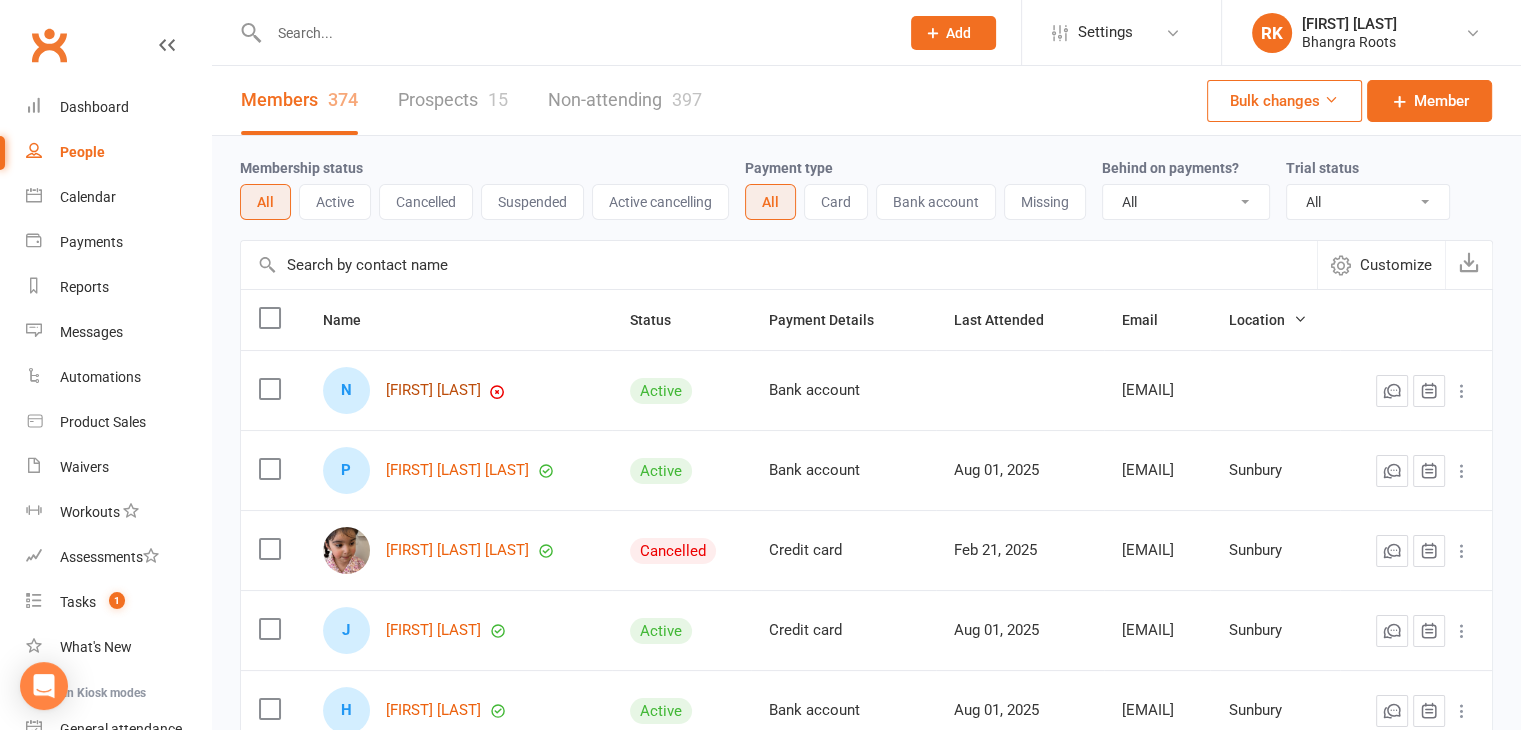 click on "[FIRST] [LAST]" at bounding box center (433, 390) 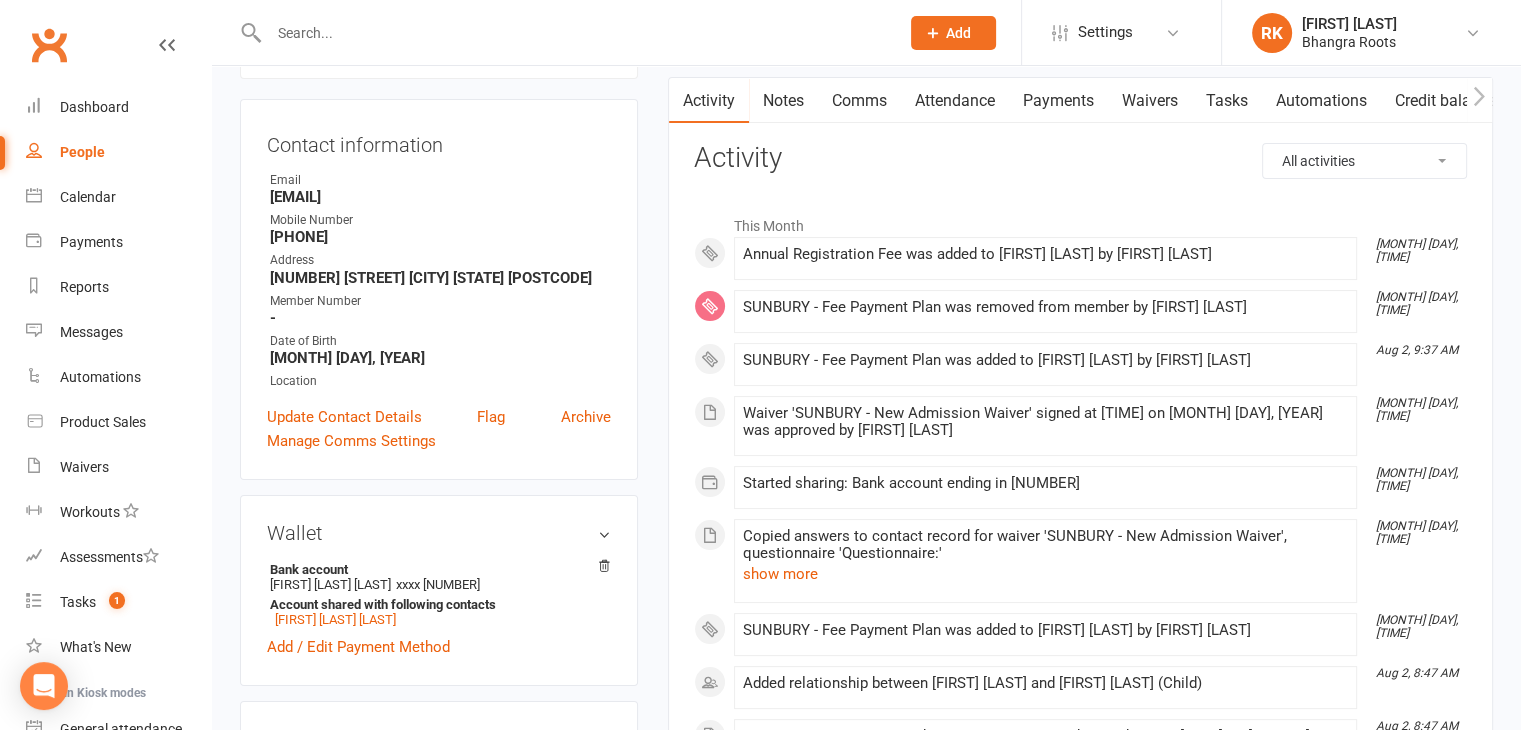 scroll, scrollTop: 132, scrollLeft: 0, axis: vertical 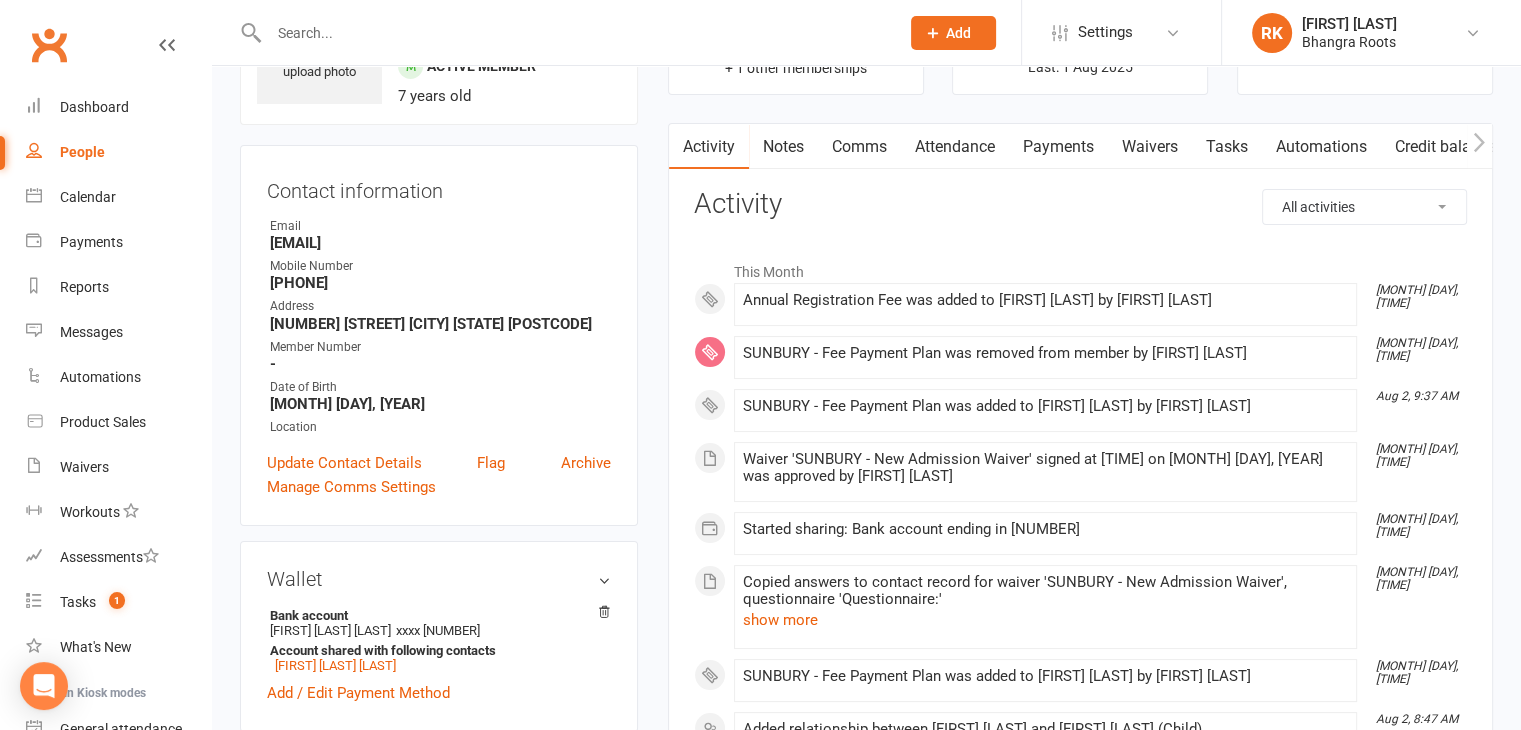 click on "Payments" at bounding box center (1058, 147) 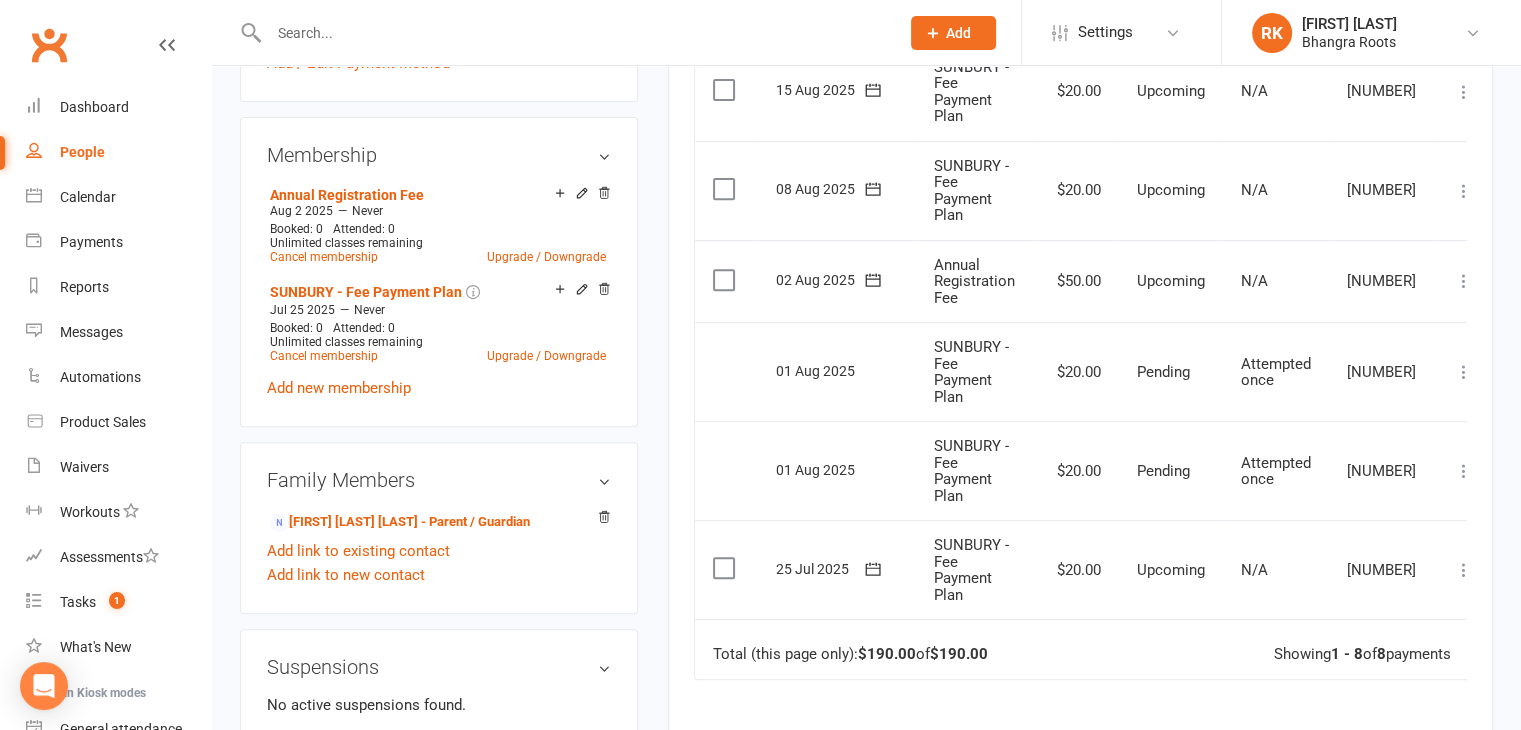 scroll, scrollTop: 763, scrollLeft: 0, axis: vertical 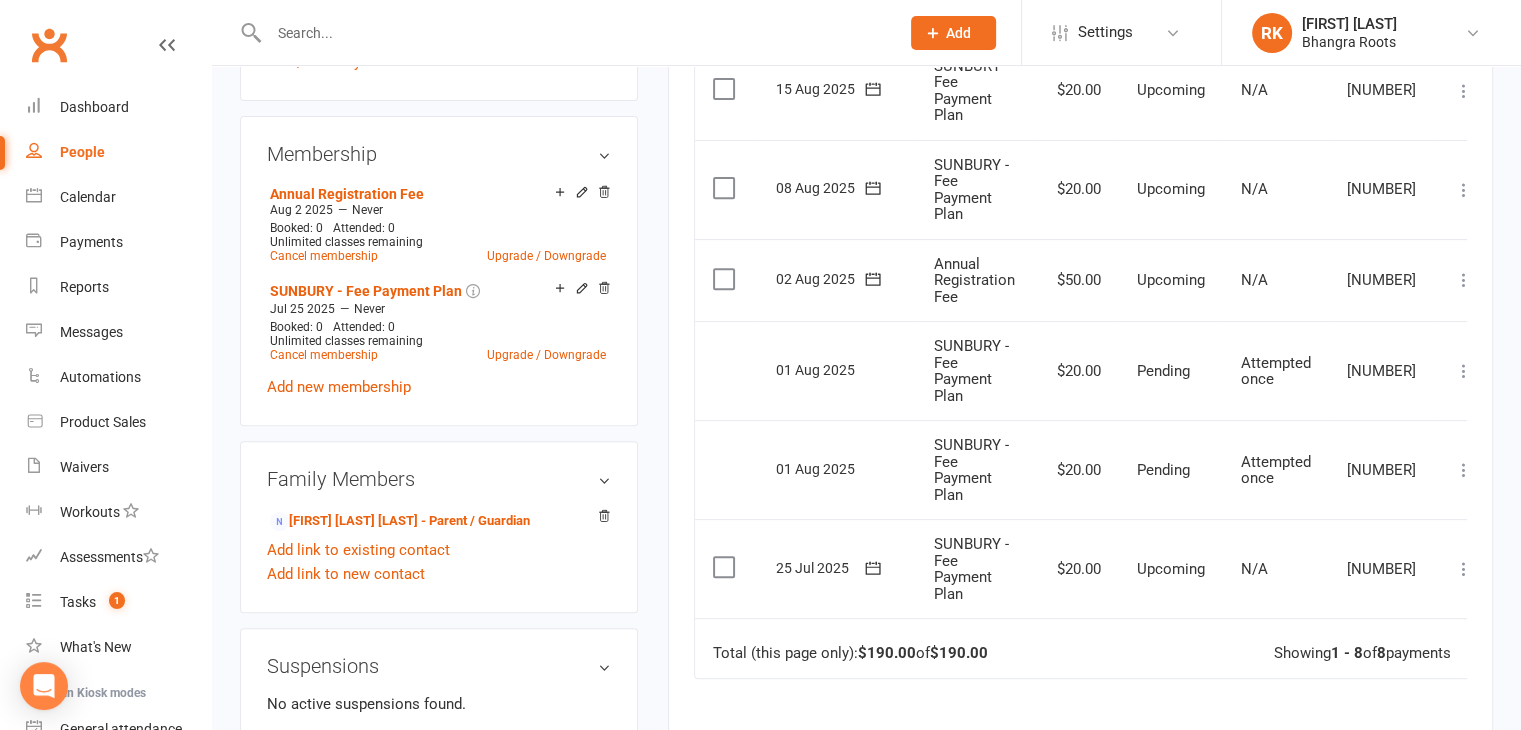 click at bounding box center [1464, 280] 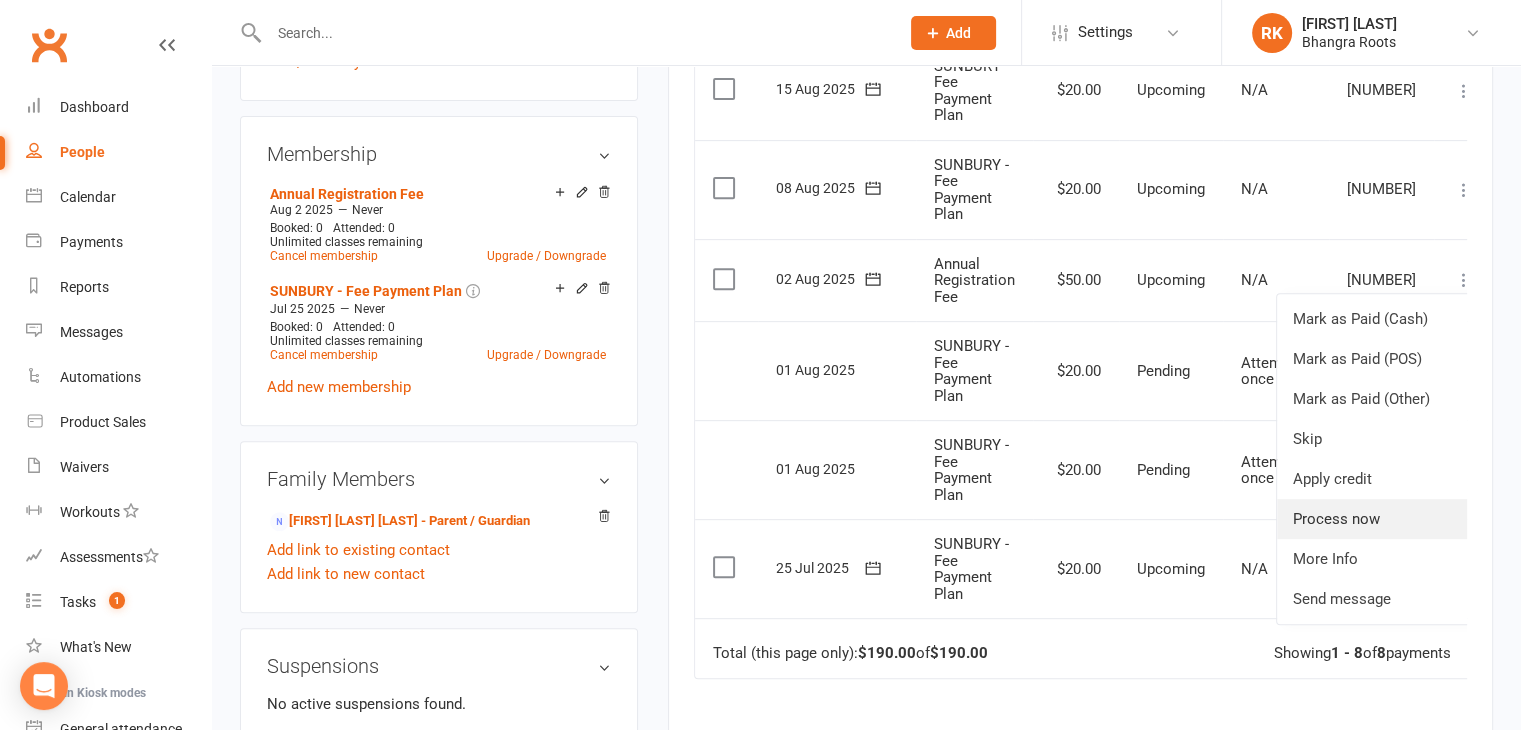 click on "Process now" at bounding box center [1376, 519] 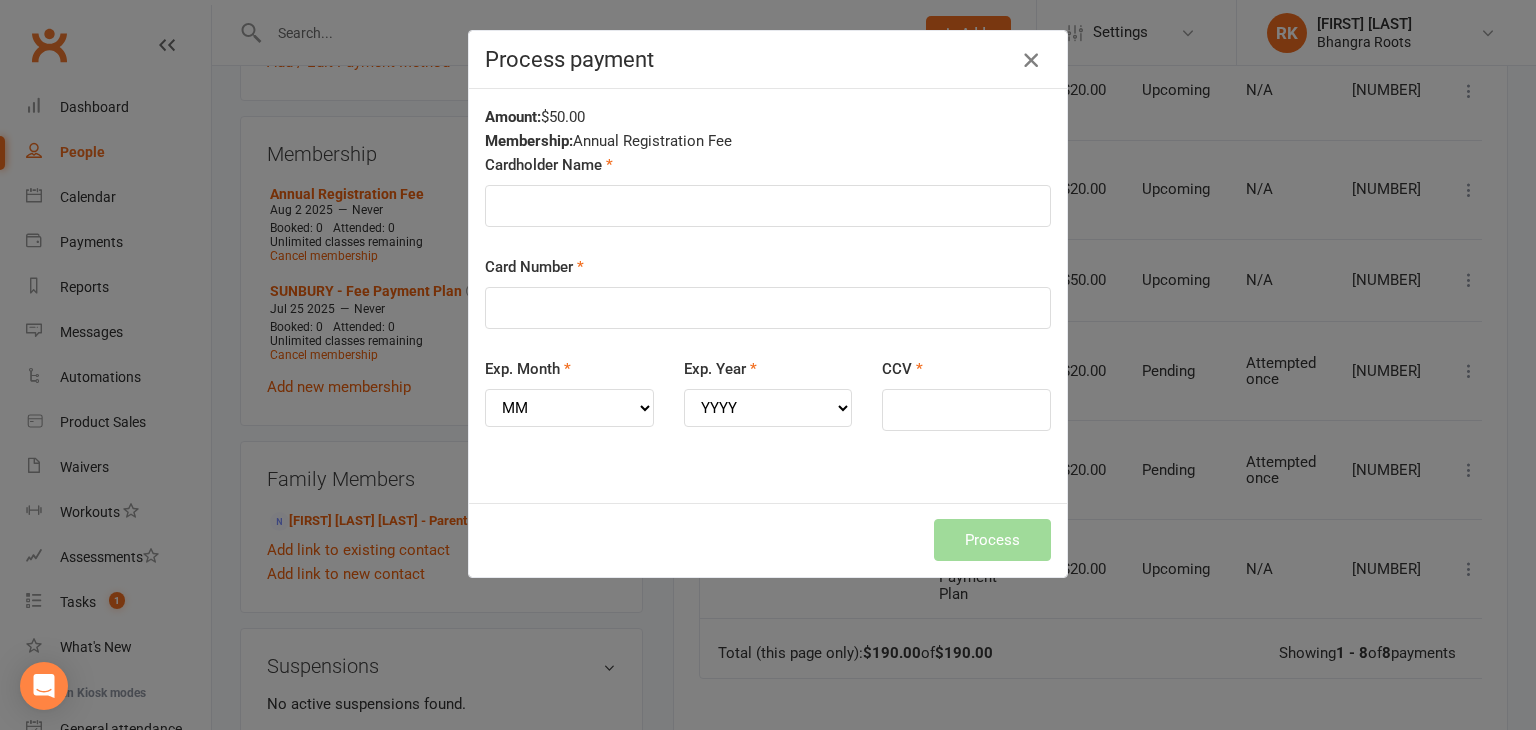 click at bounding box center [1031, 60] 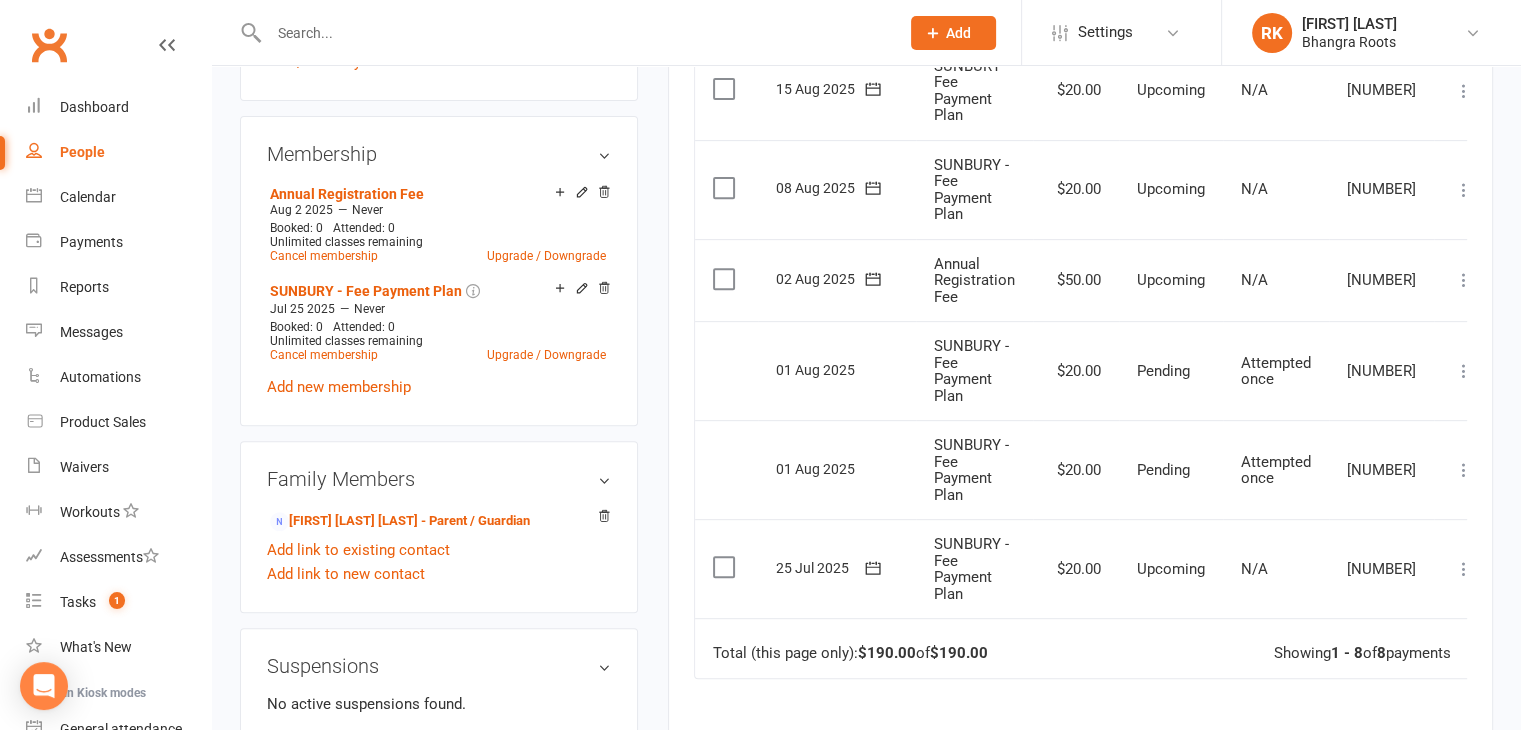 click at bounding box center [1464, 569] 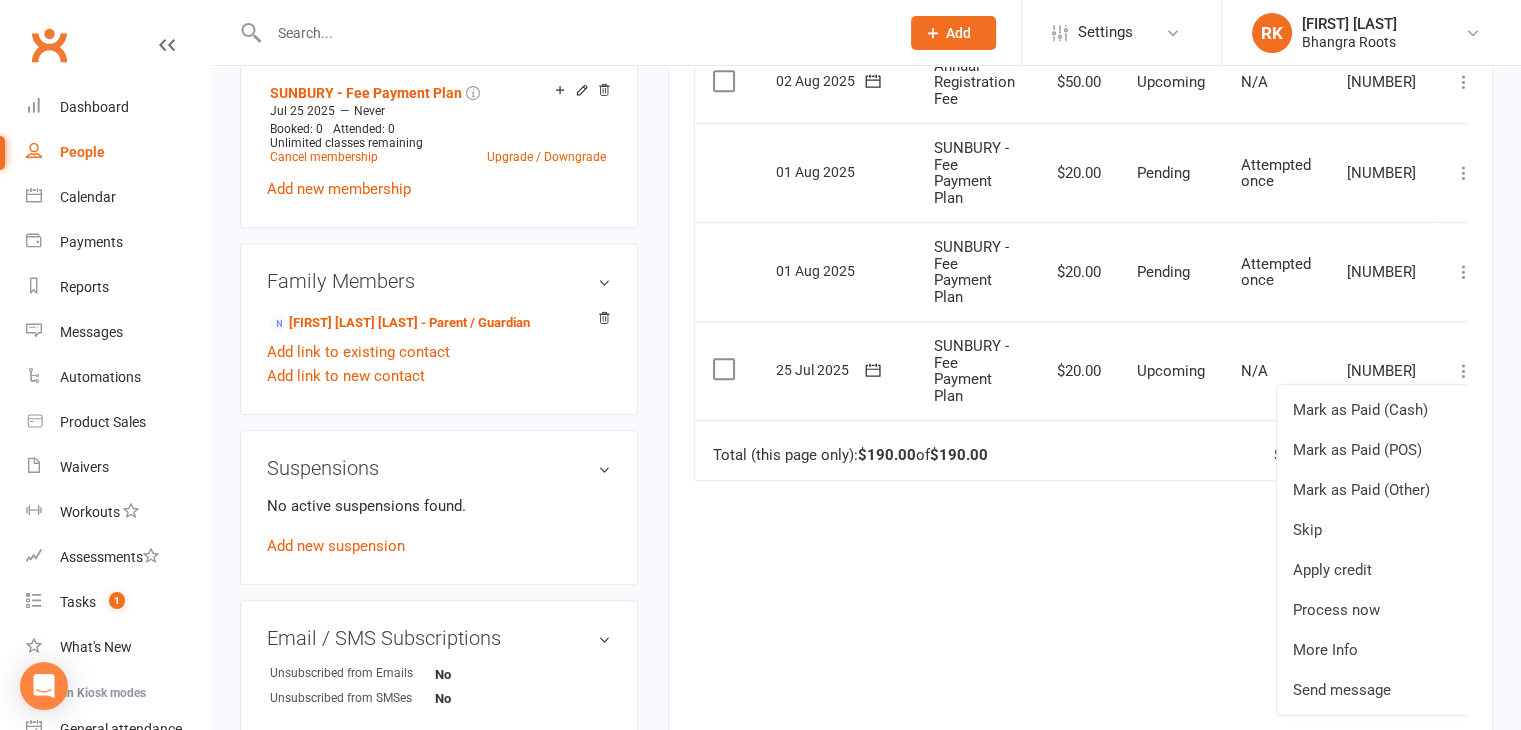 scroll, scrollTop: 972, scrollLeft: 0, axis: vertical 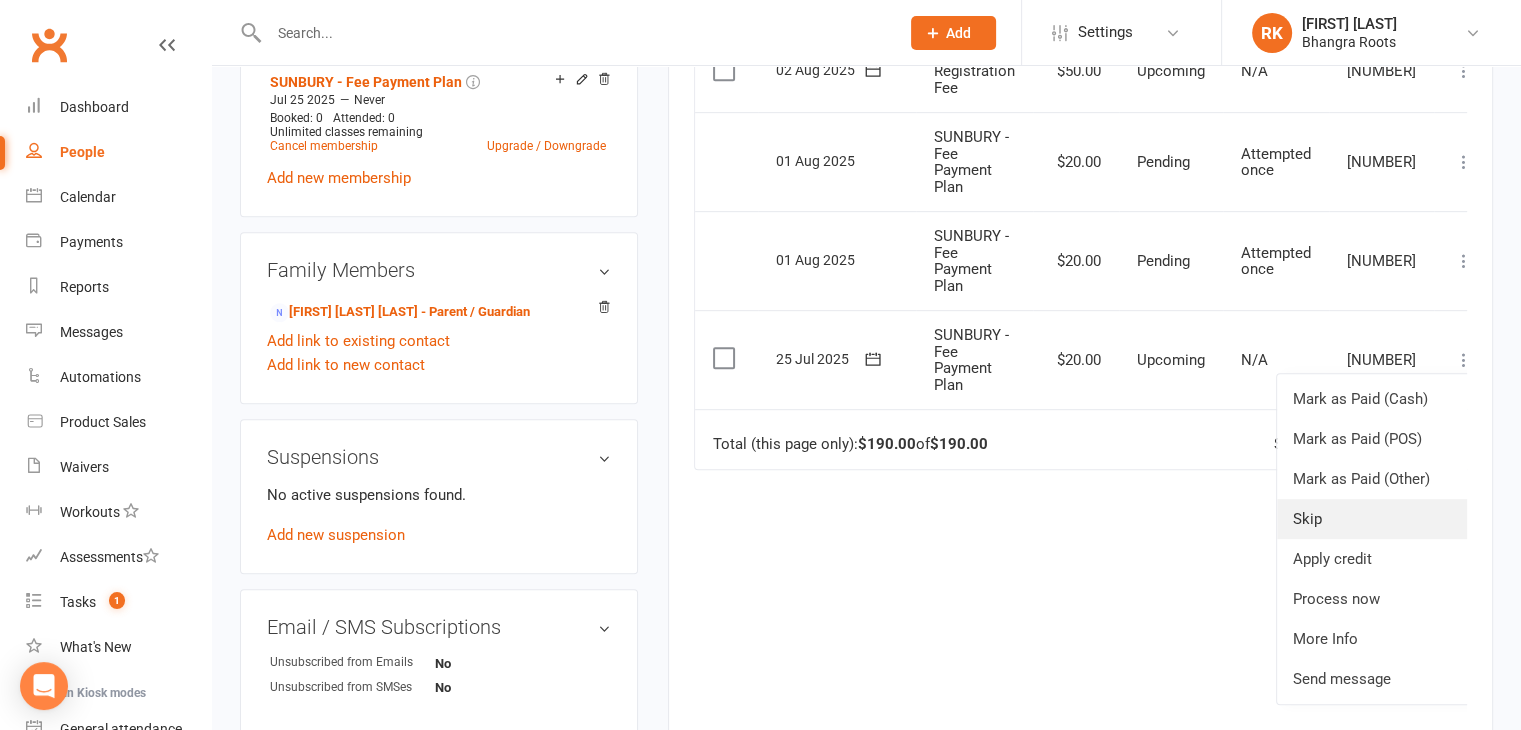 click on "Skip" at bounding box center (1376, 519) 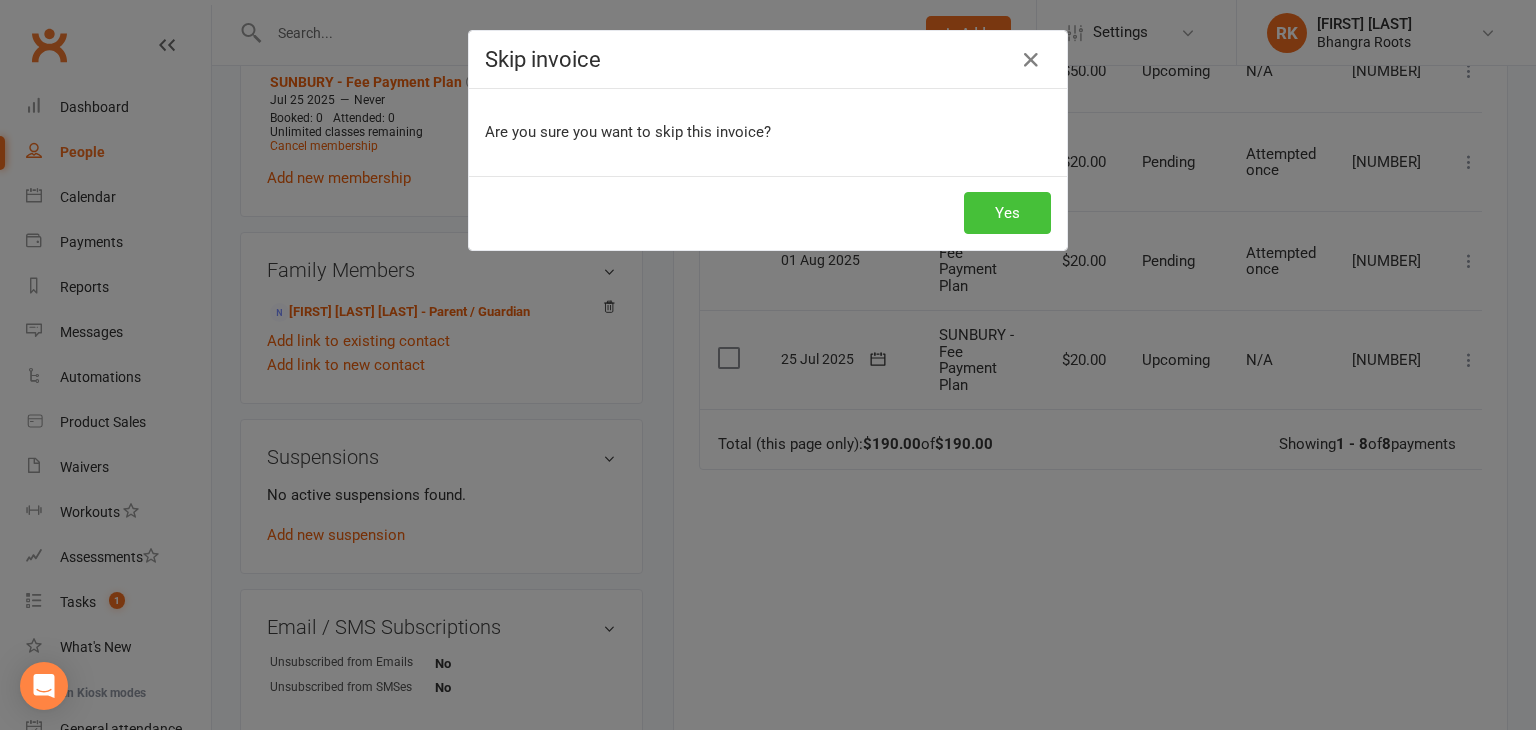 click on "Yes" at bounding box center (1007, 213) 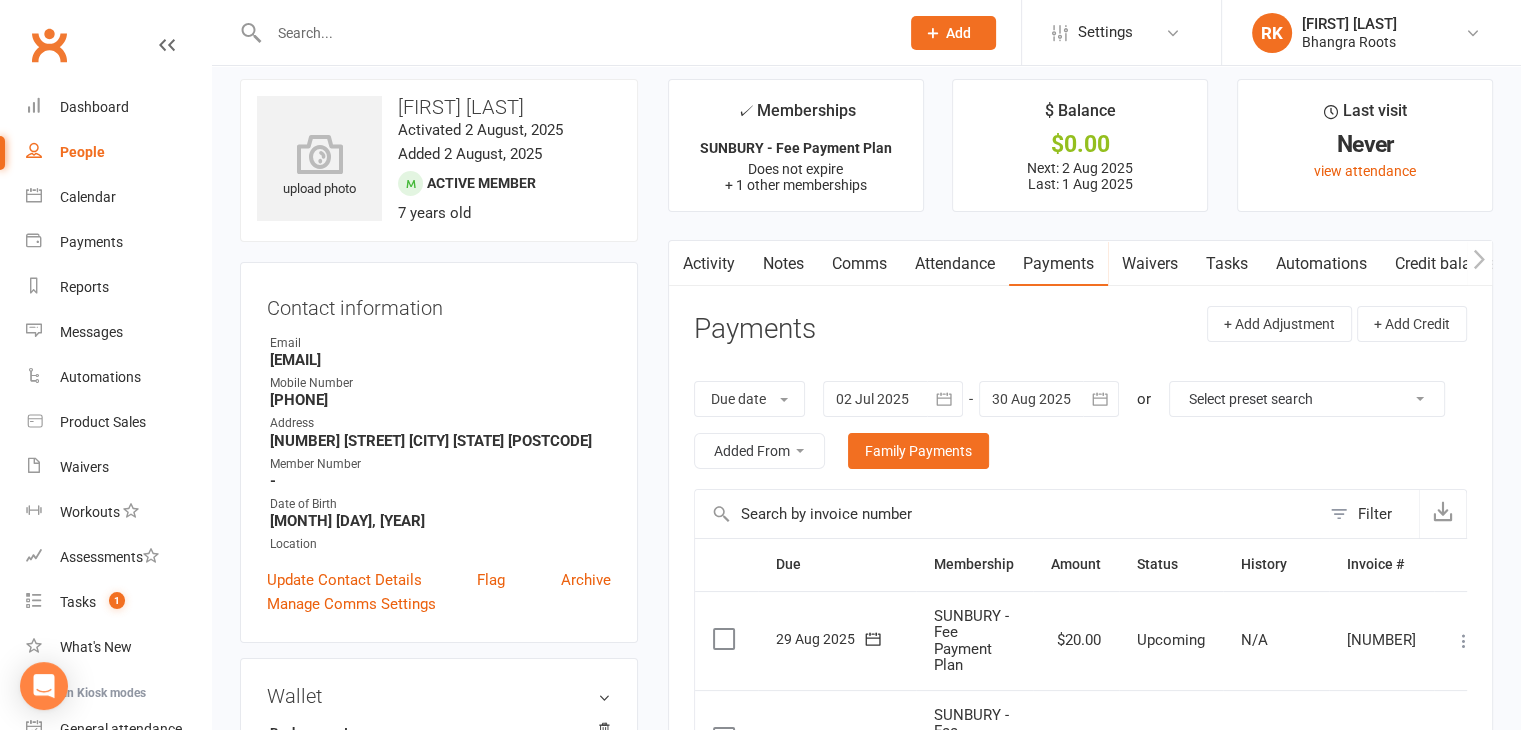 scroll, scrollTop: 0, scrollLeft: 0, axis: both 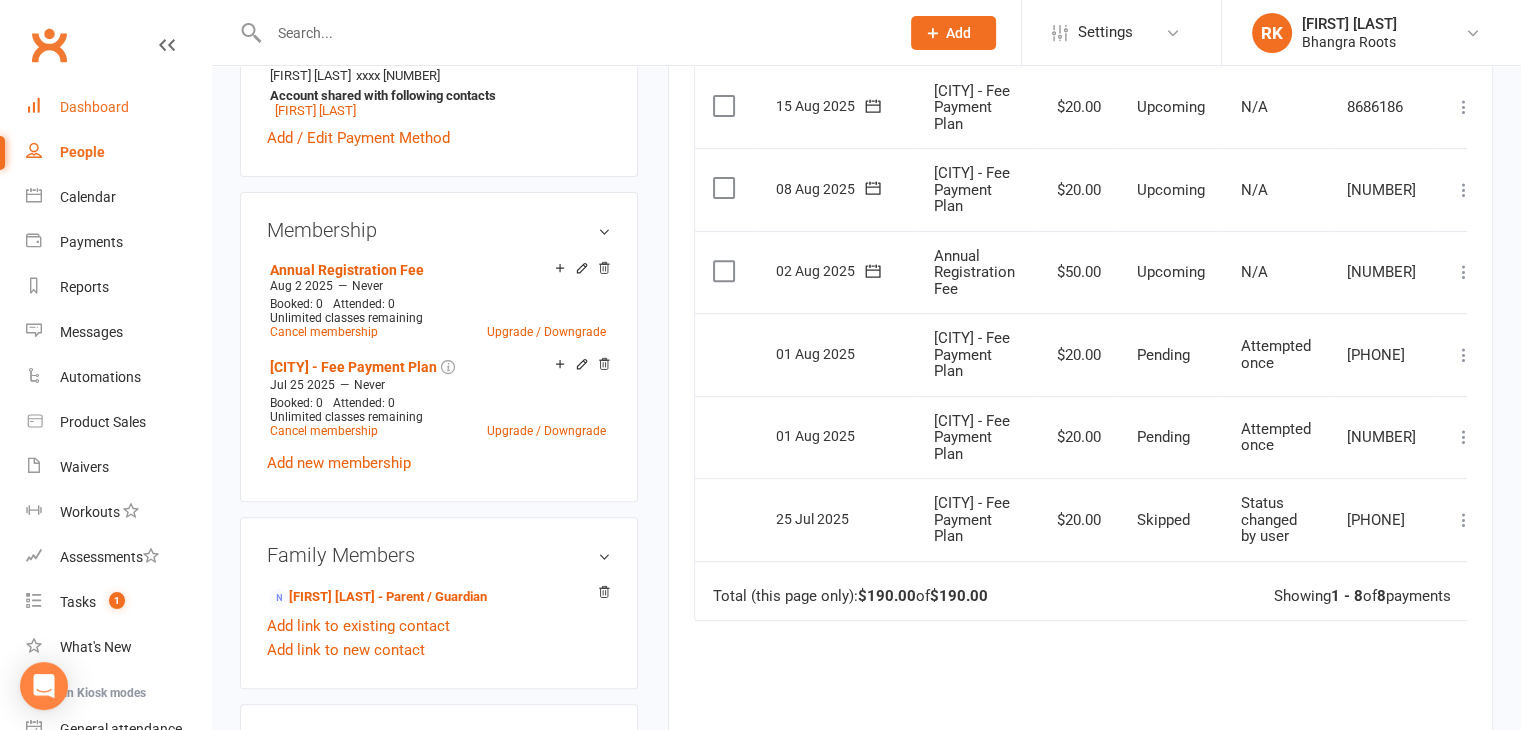 click on "Dashboard" at bounding box center [118, 107] 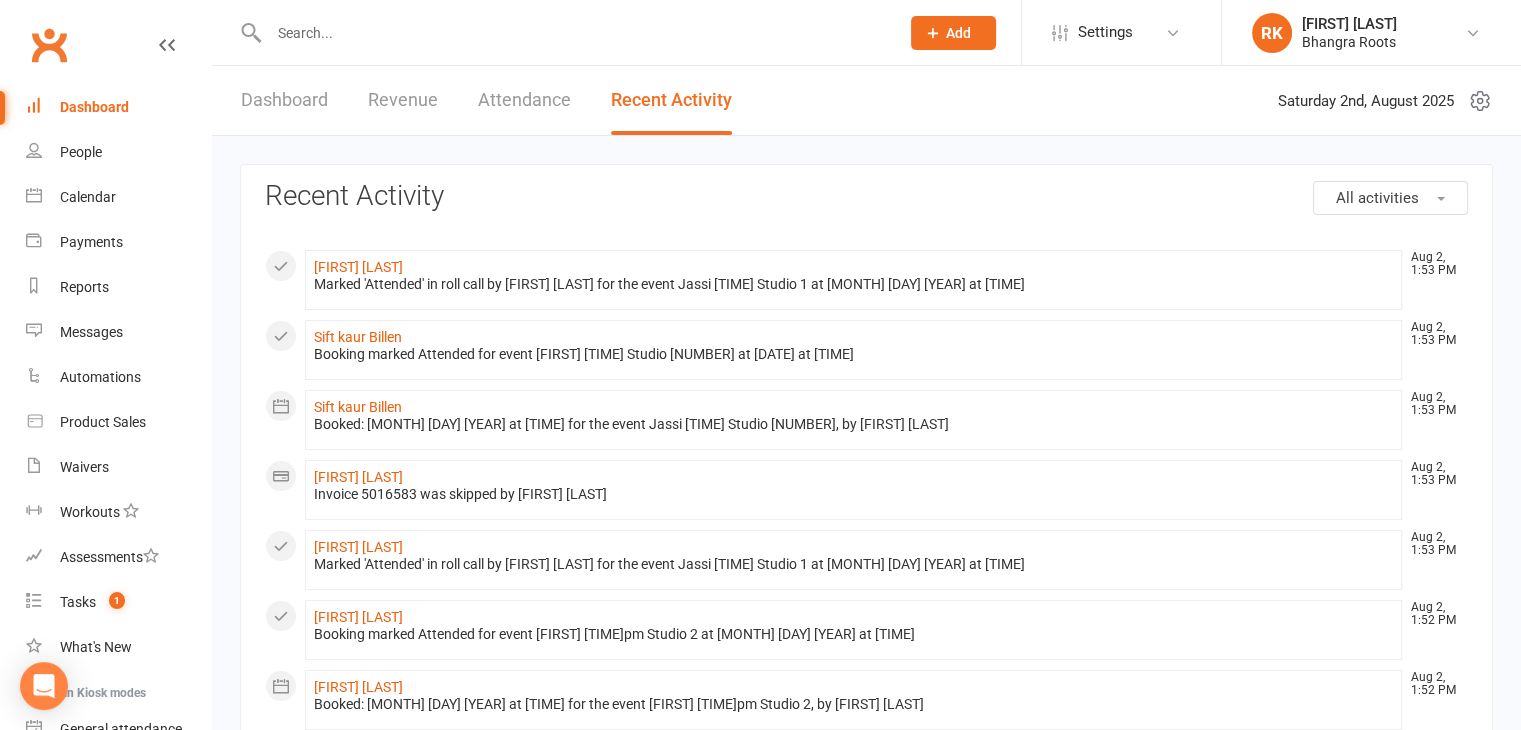 click on "Dashboard" at bounding box center [284, 100] 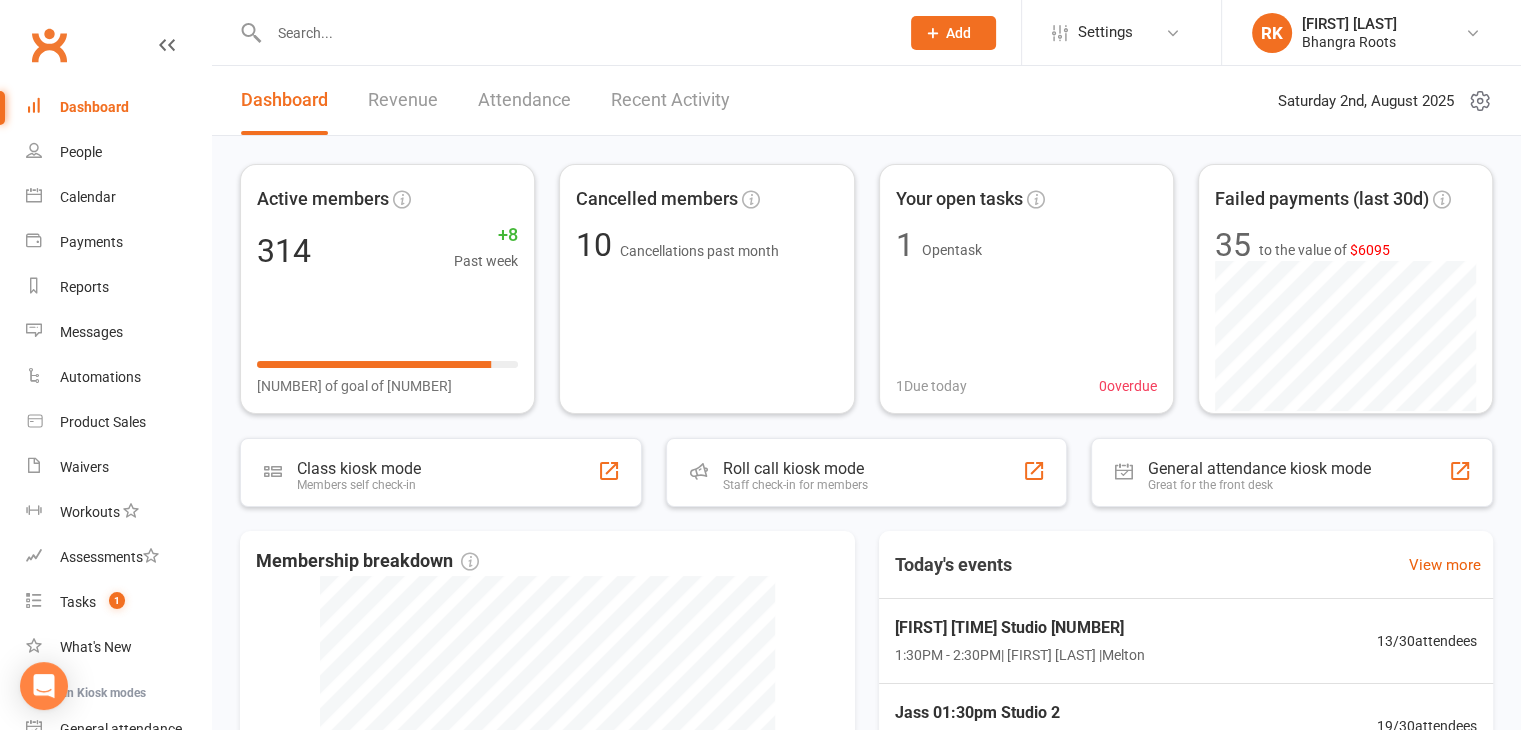 click on "Dashboard" at bounding box center (94, 107) 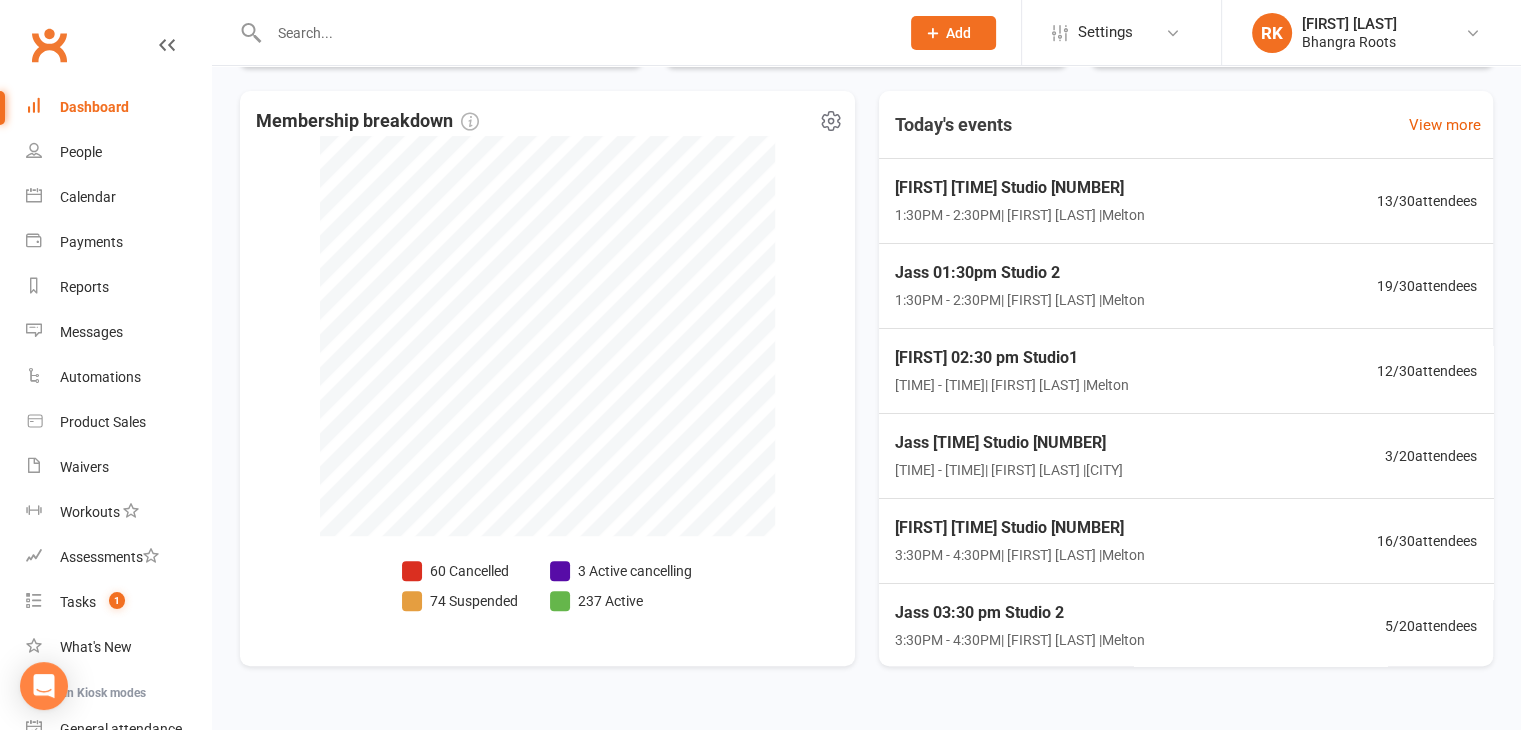scroll, scrollTop: 0, scrollLeft: 0, axis: both 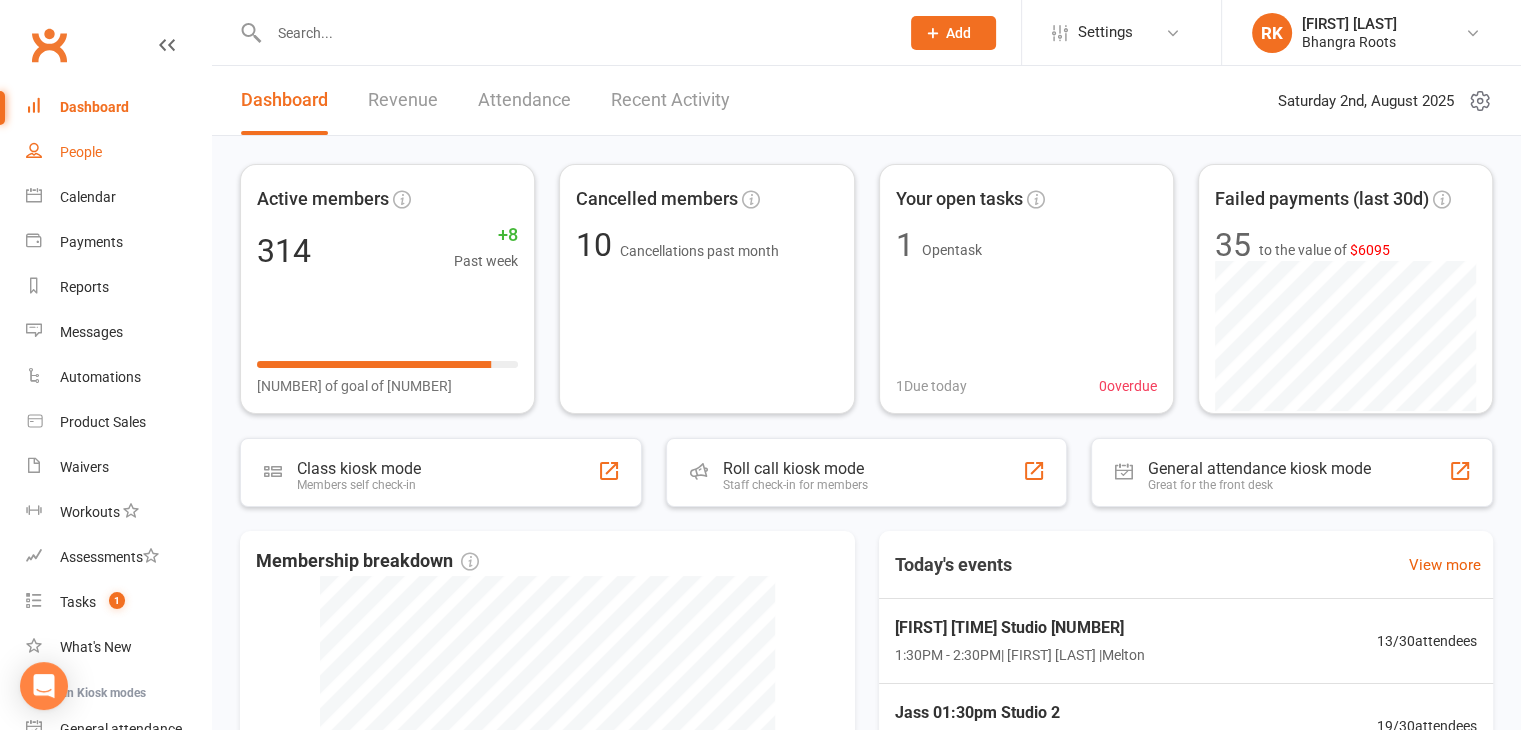 click on "People" at bounding box center (118, 152) 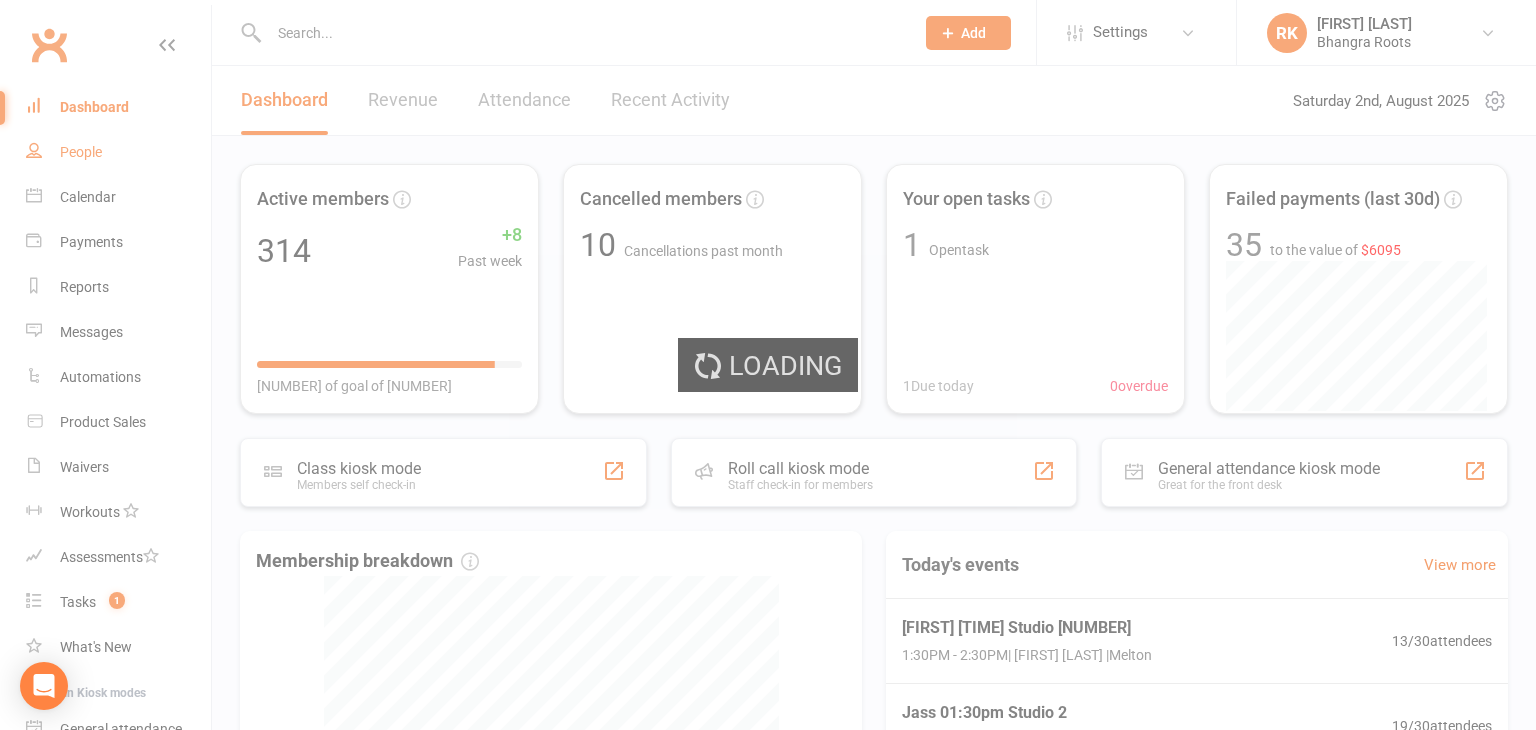 select on "25" 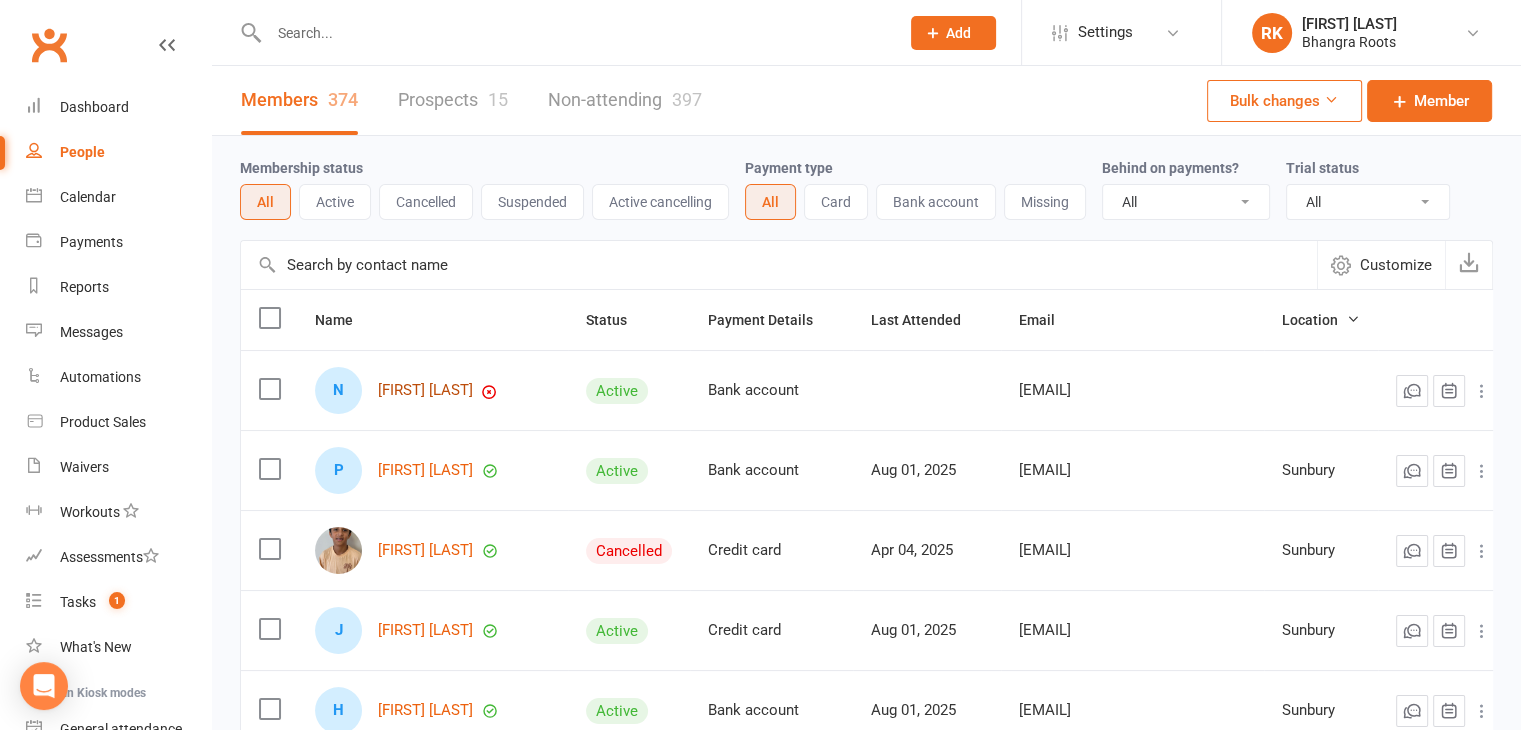 click on "[FIRST] [LAST]" at bounding box center [425, 390] 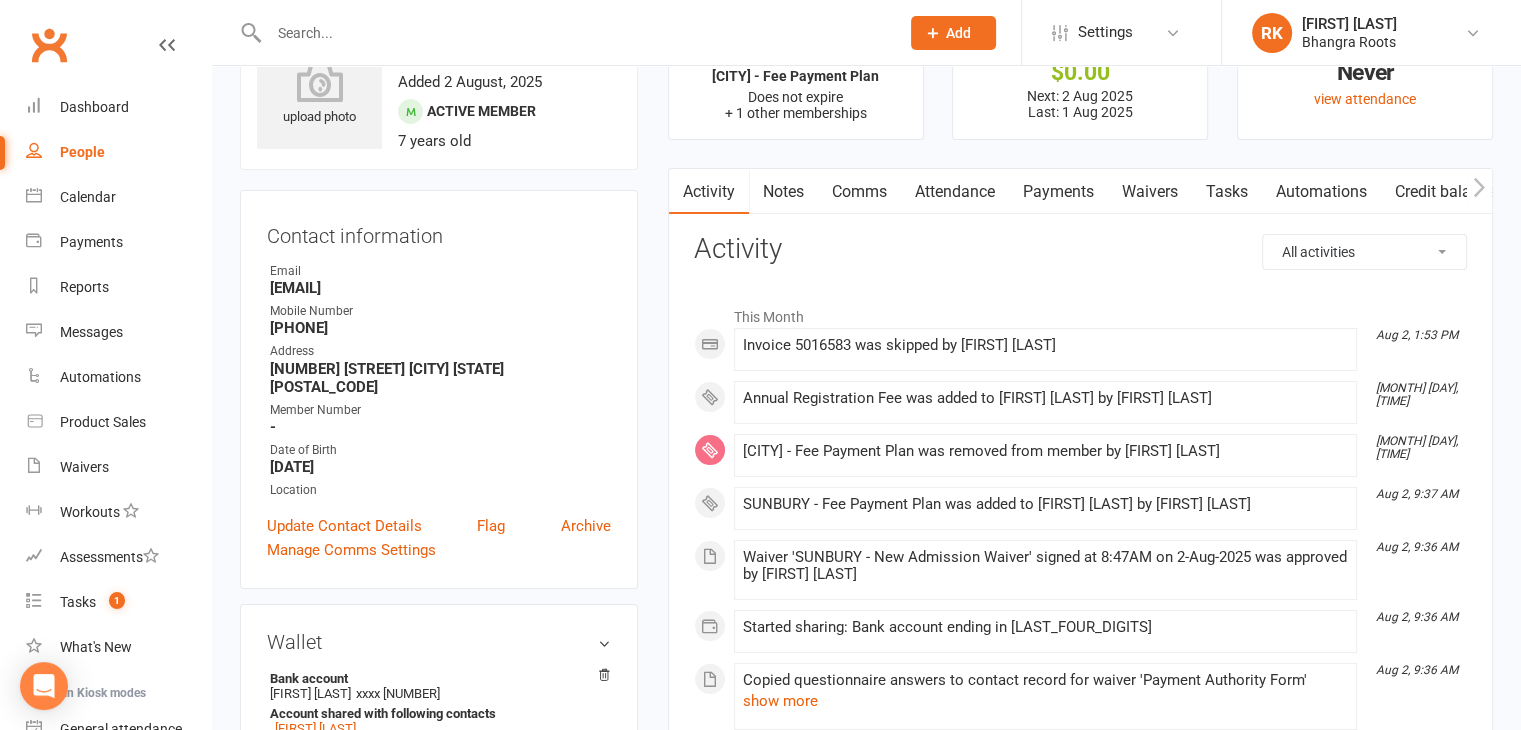 scroll, scrollTop: 108, scrollLeft: 0, axis: vertical 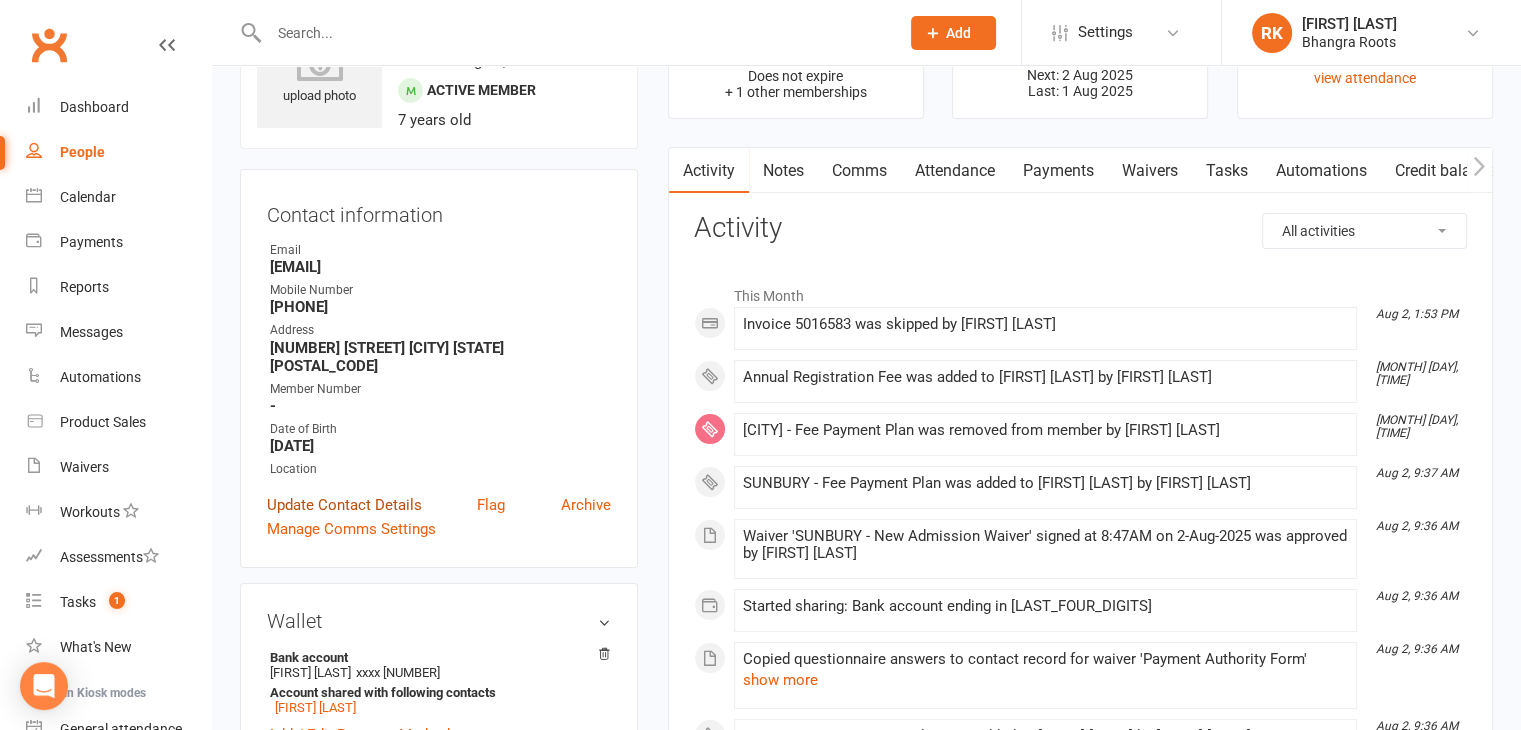 click on "Update Contact Details" at bounding box center (344, 505) 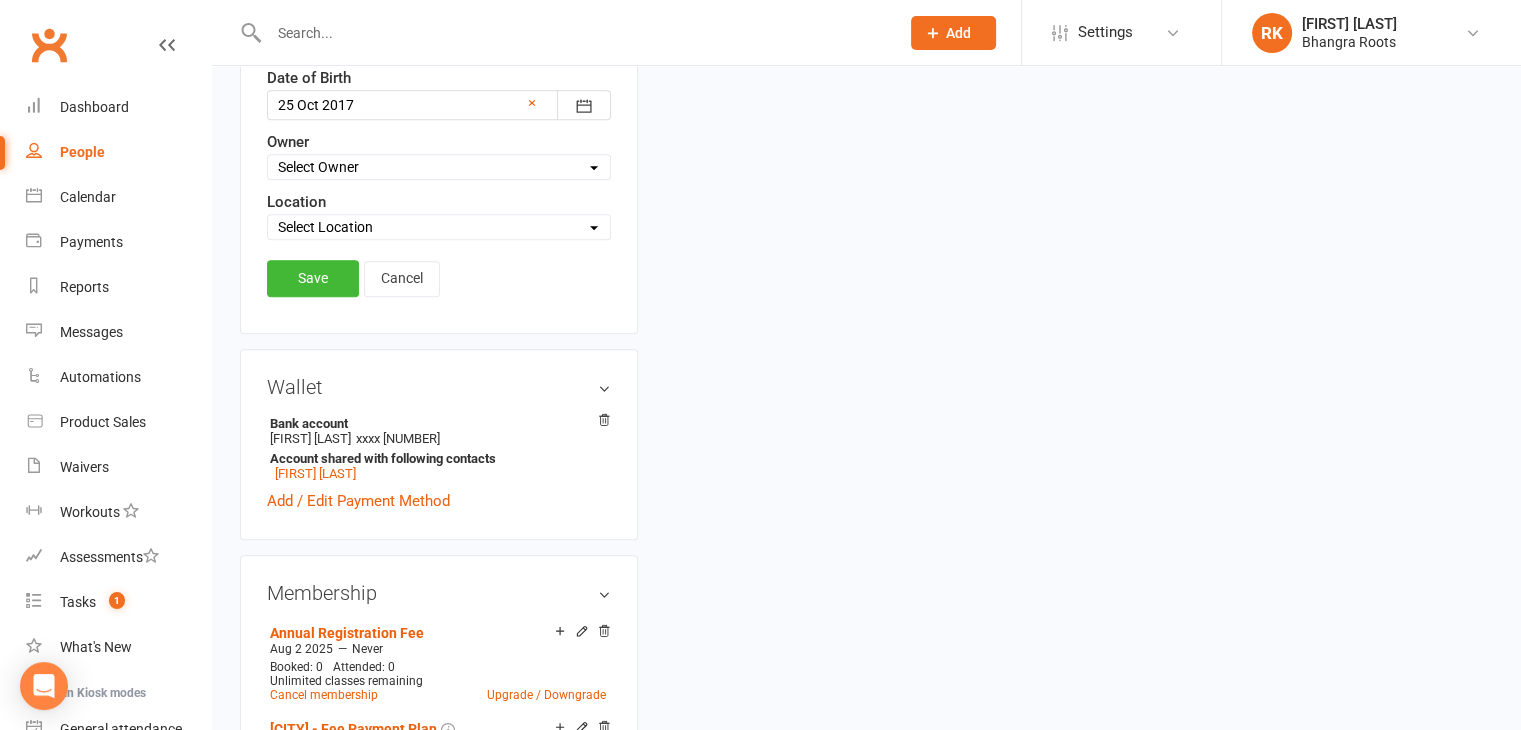 scroll, scrollTop: 913, scrollLeft: 0, axis: vertical 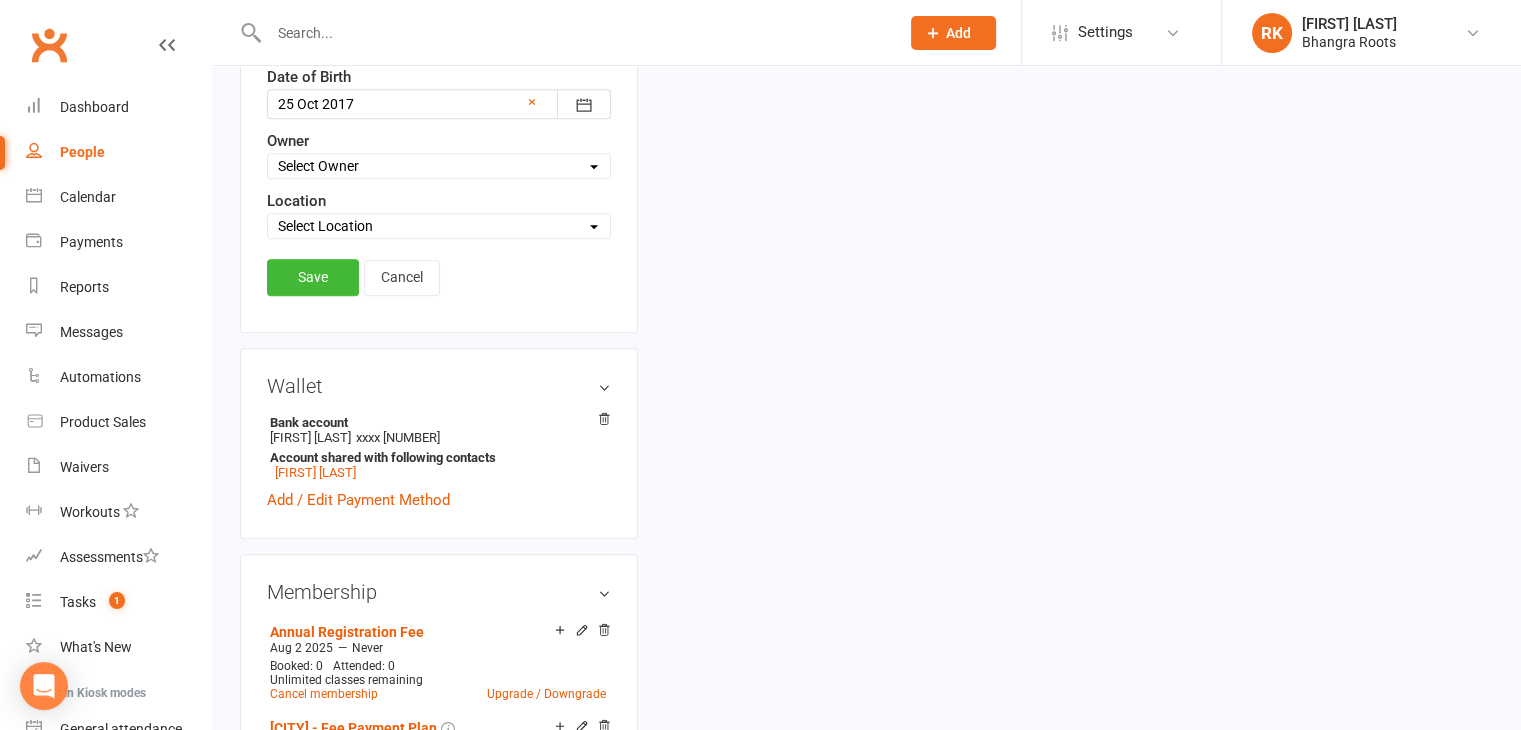 click on "Select Location Aintree Epping Geelong Hoppers Crossing Melton Sunbury" at bounding box center (439, 226) 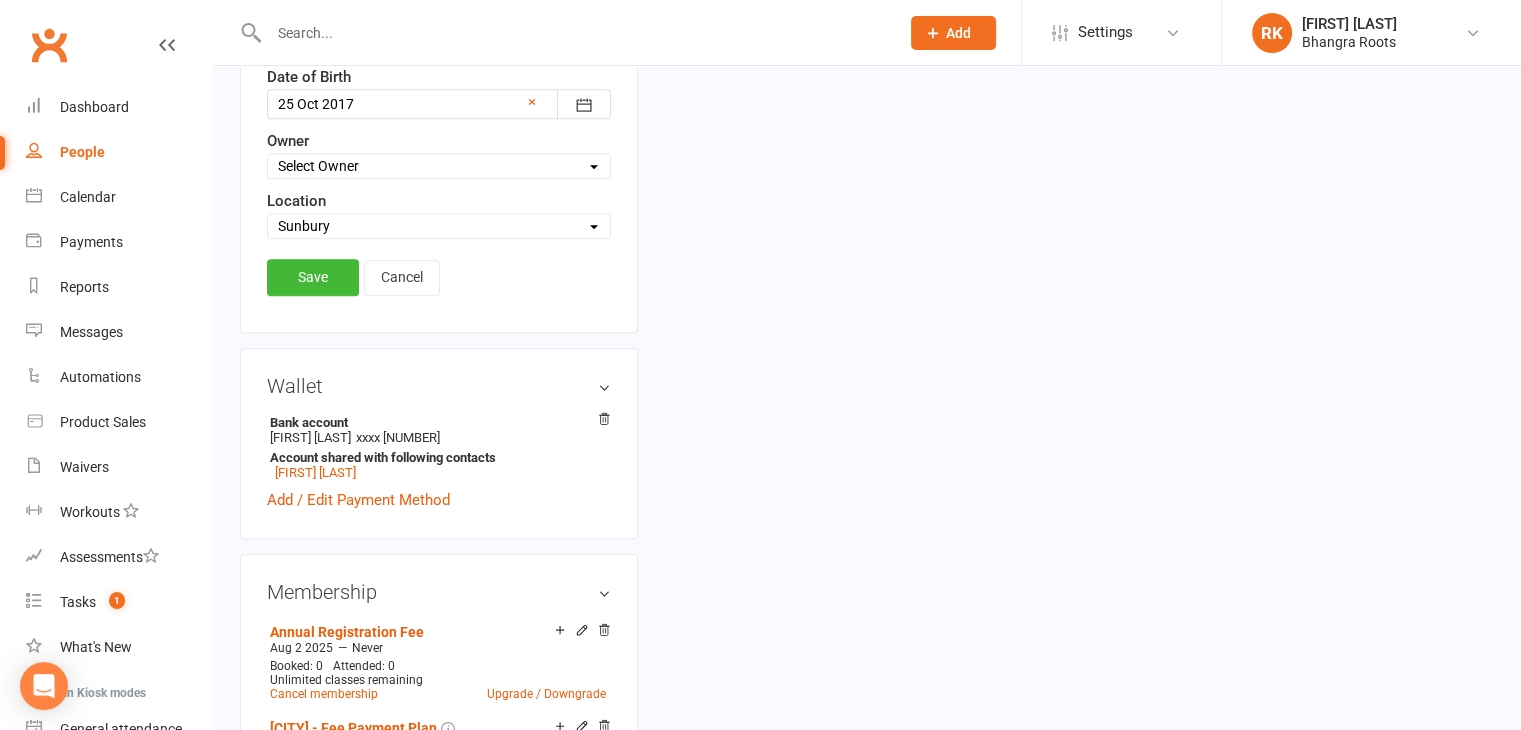 click on "Select Location Aintree Epping Geelong Hoppers Crossing Melton Sunbury" at bounding box center [439, 226] 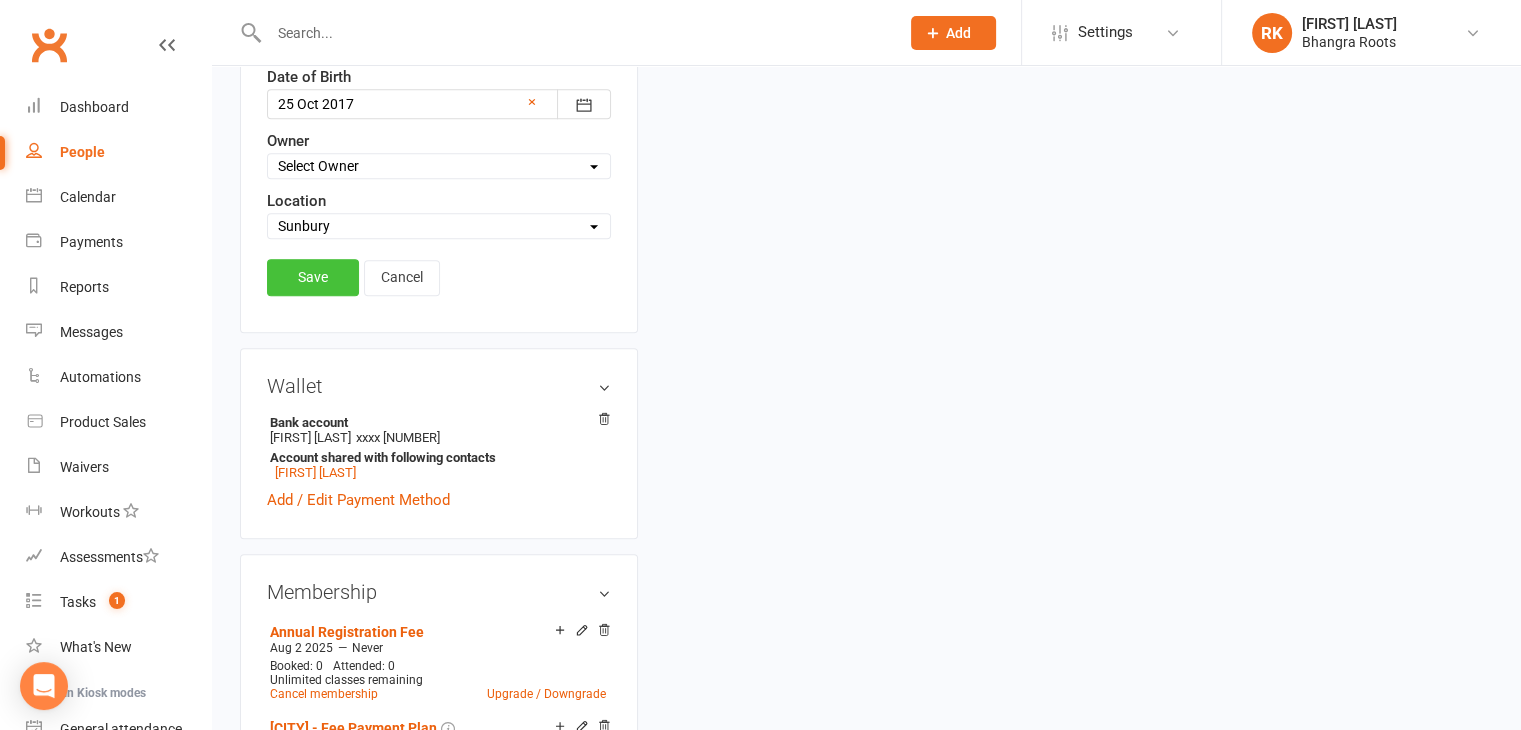 click on "Save" at bounding box center (313, 277) 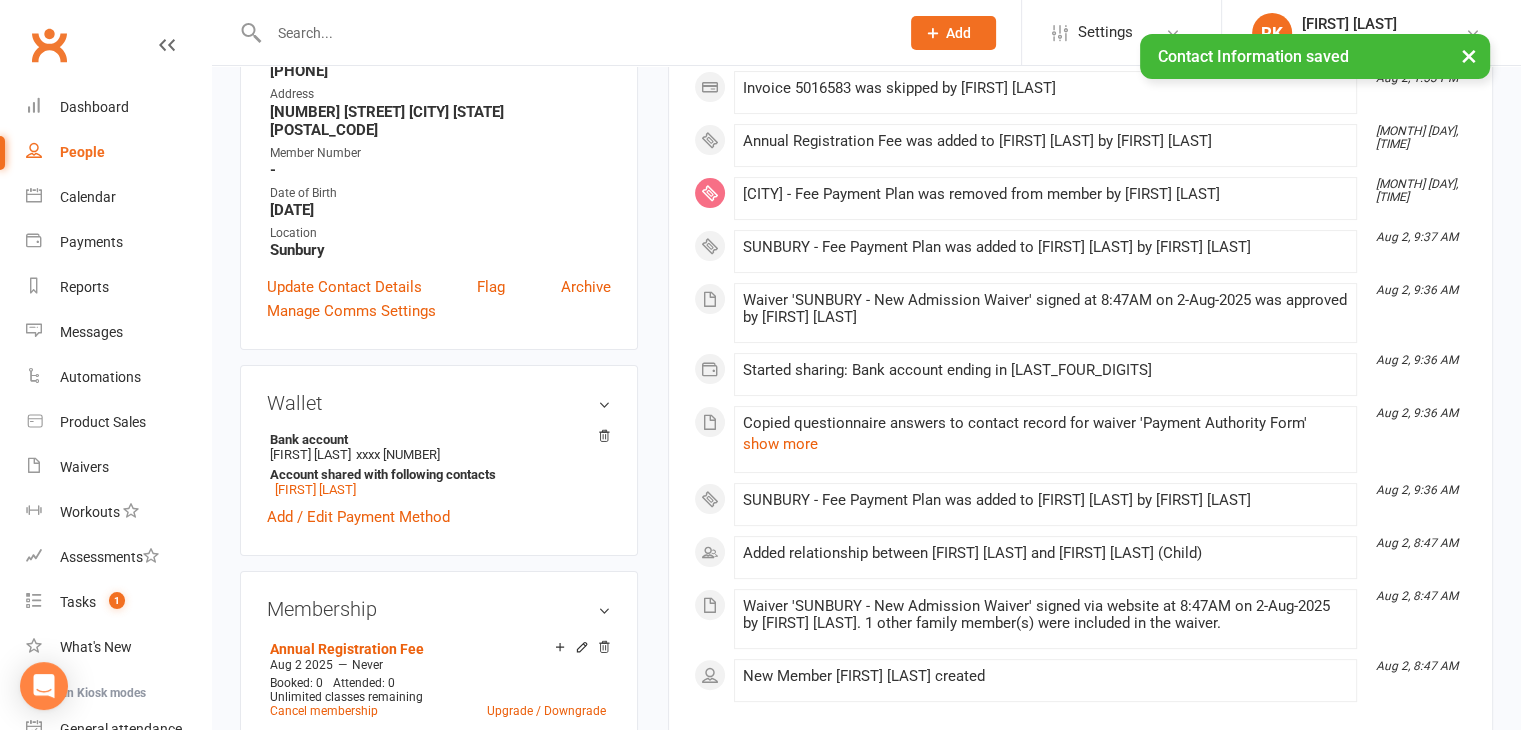 scroll, scrollTop: 0, scrollLeft: 0, axis: both 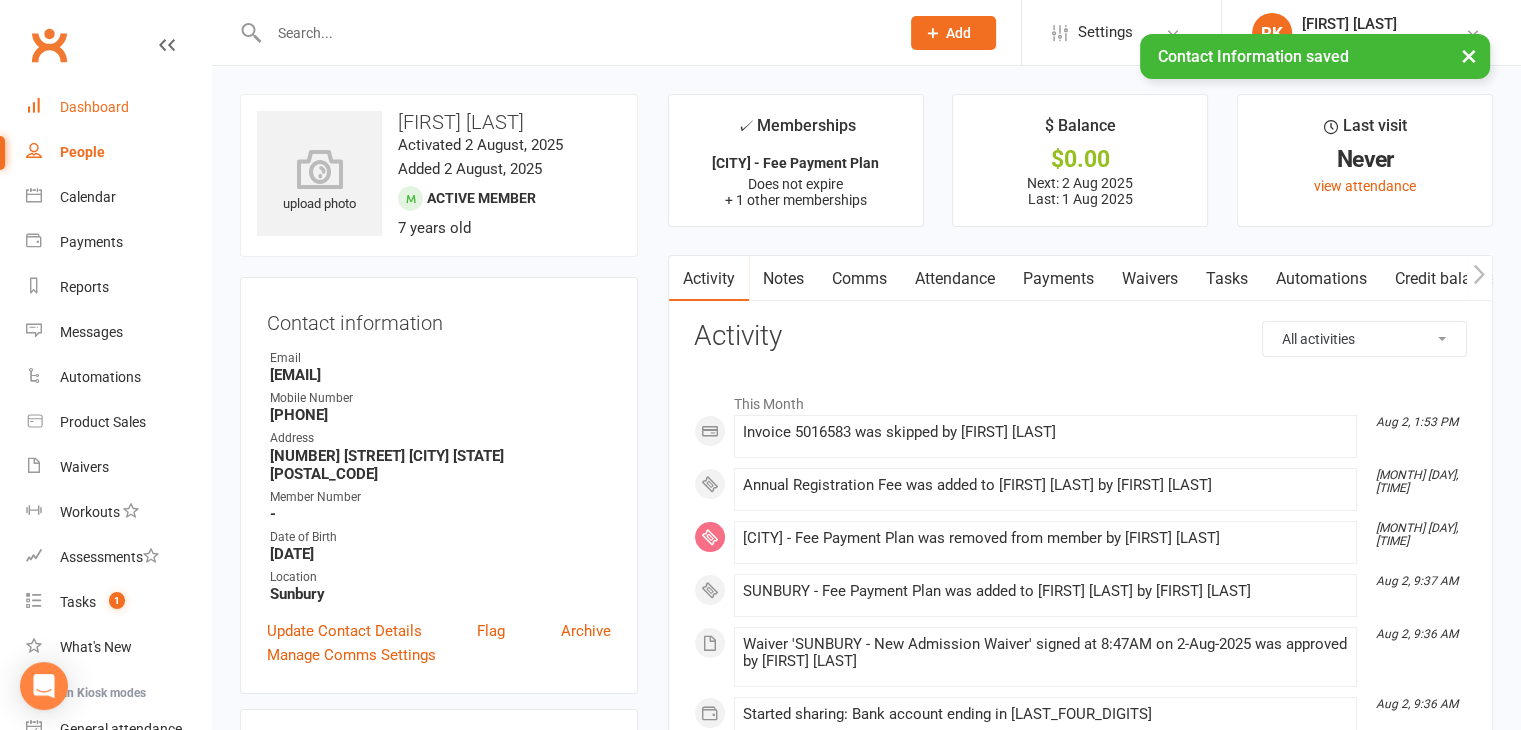 click on "Dashboard" at bounding box center (94, 107) 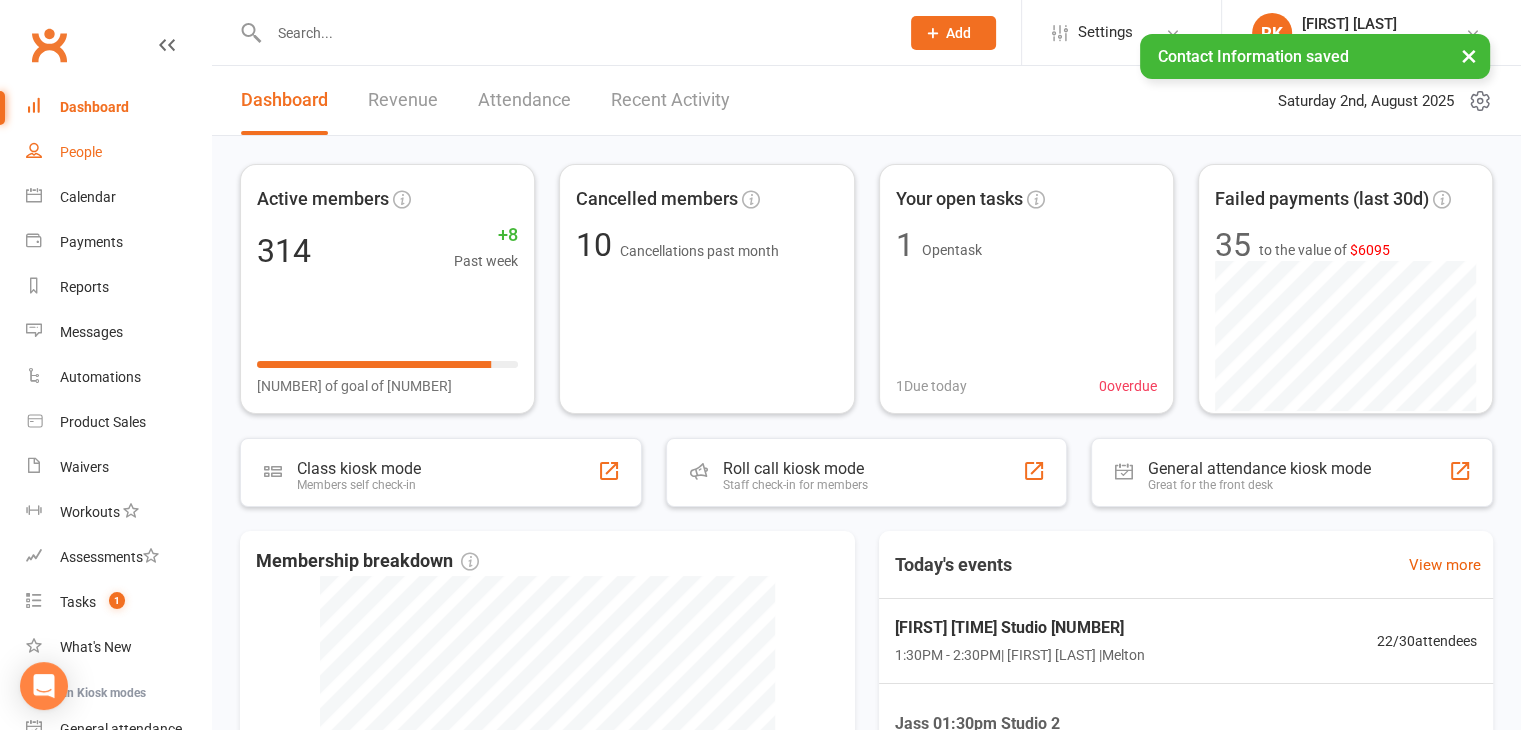click on "People" at bounding box center [81, 152] 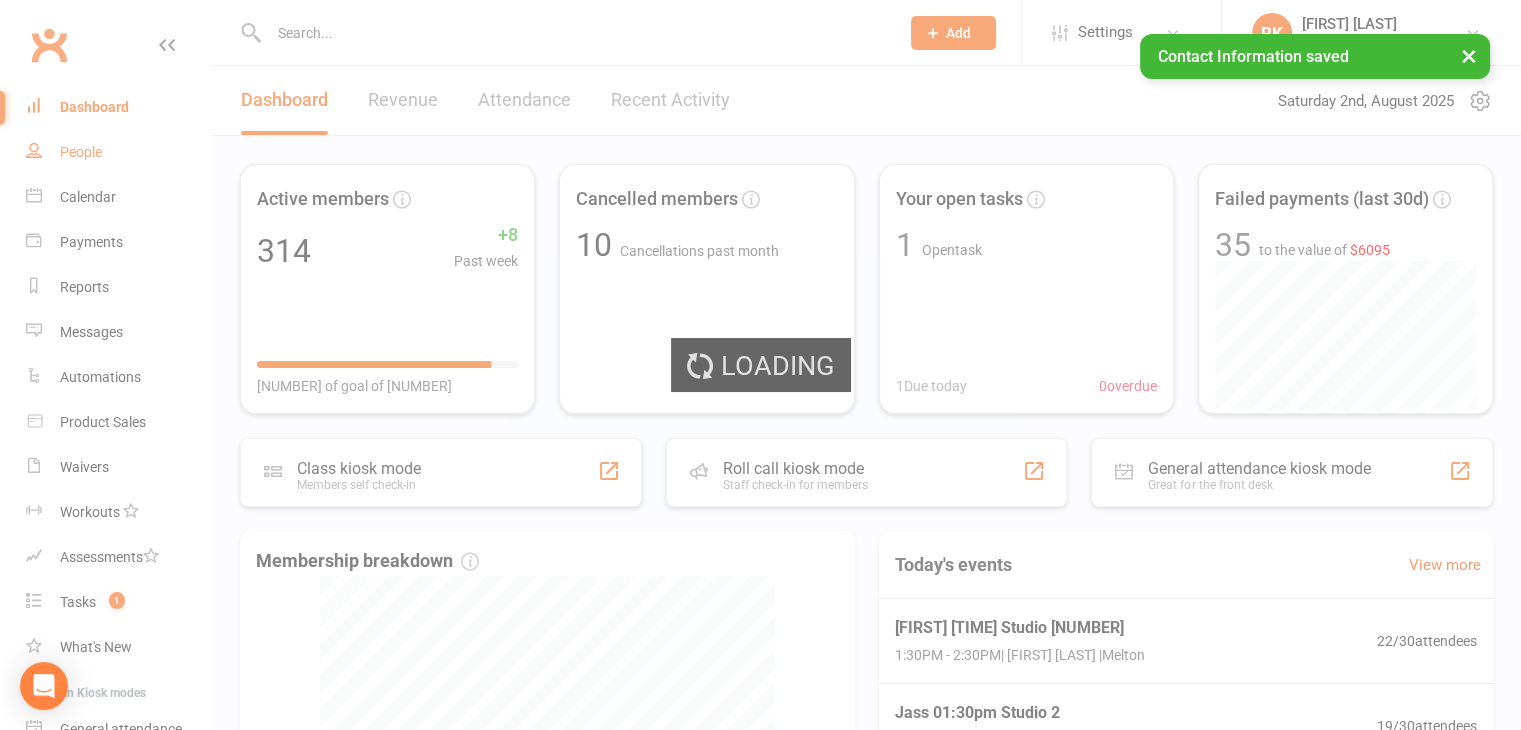 select on "25" 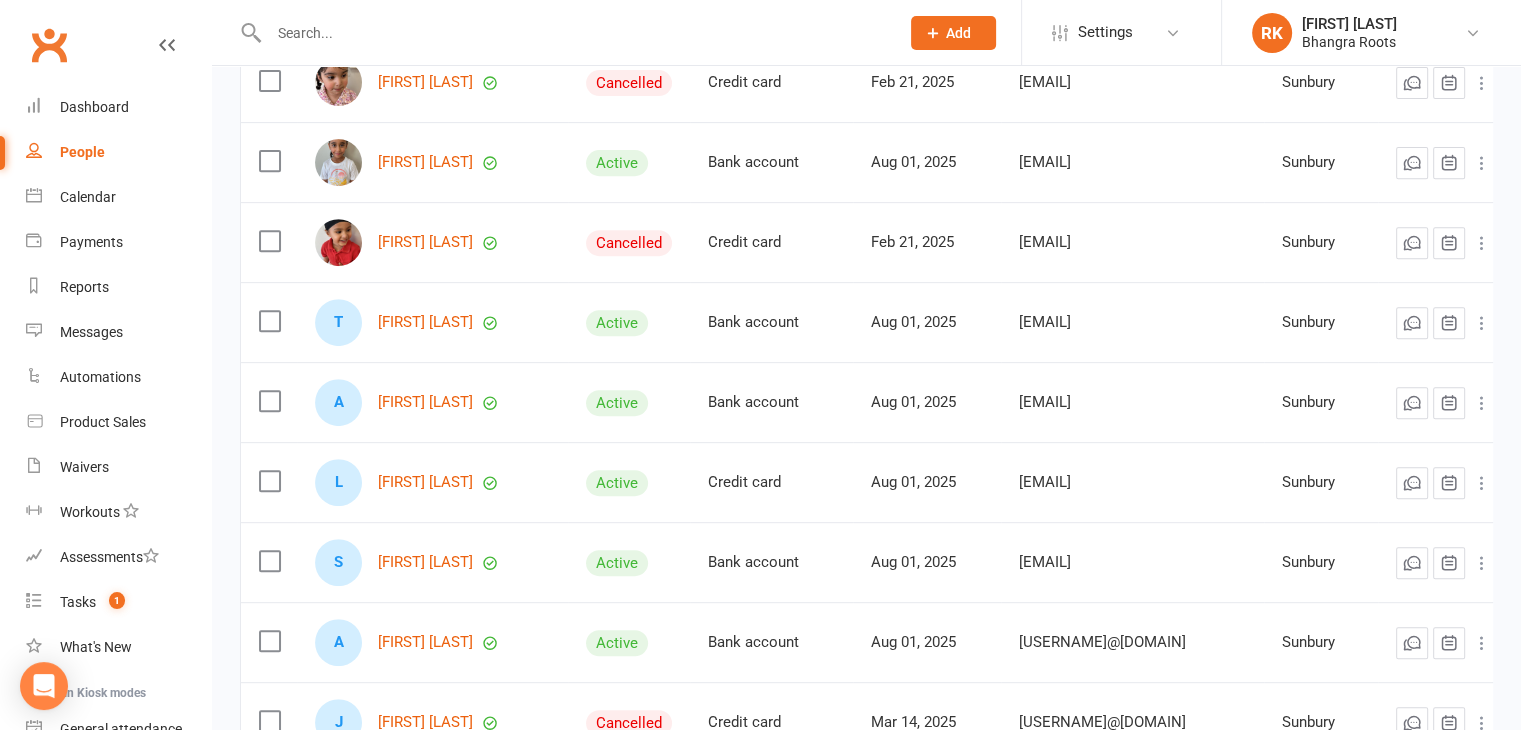 scroll, scrollTop: 790, scrollLeft: 0, axis: vertical 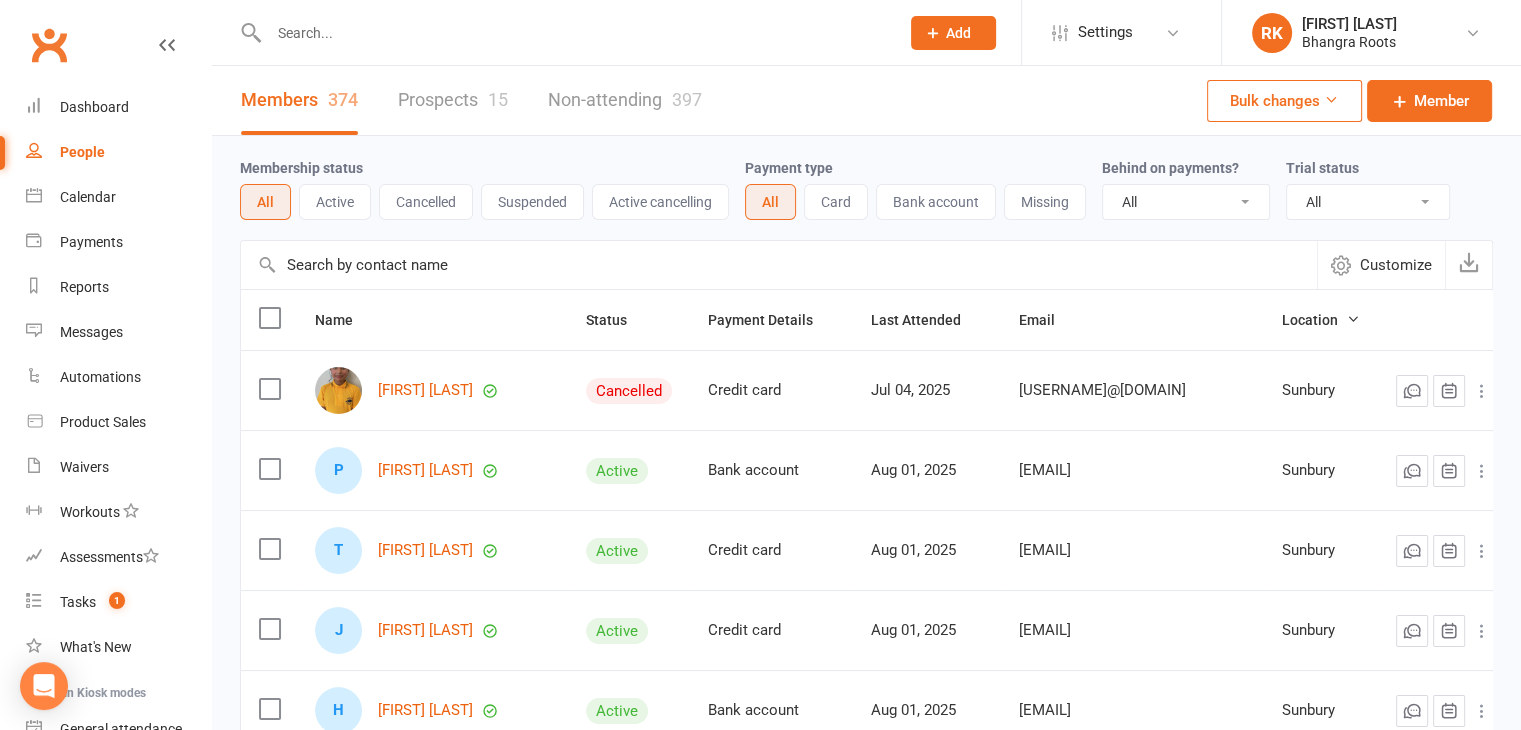 click on "Active" at bounding box center [335, 202] 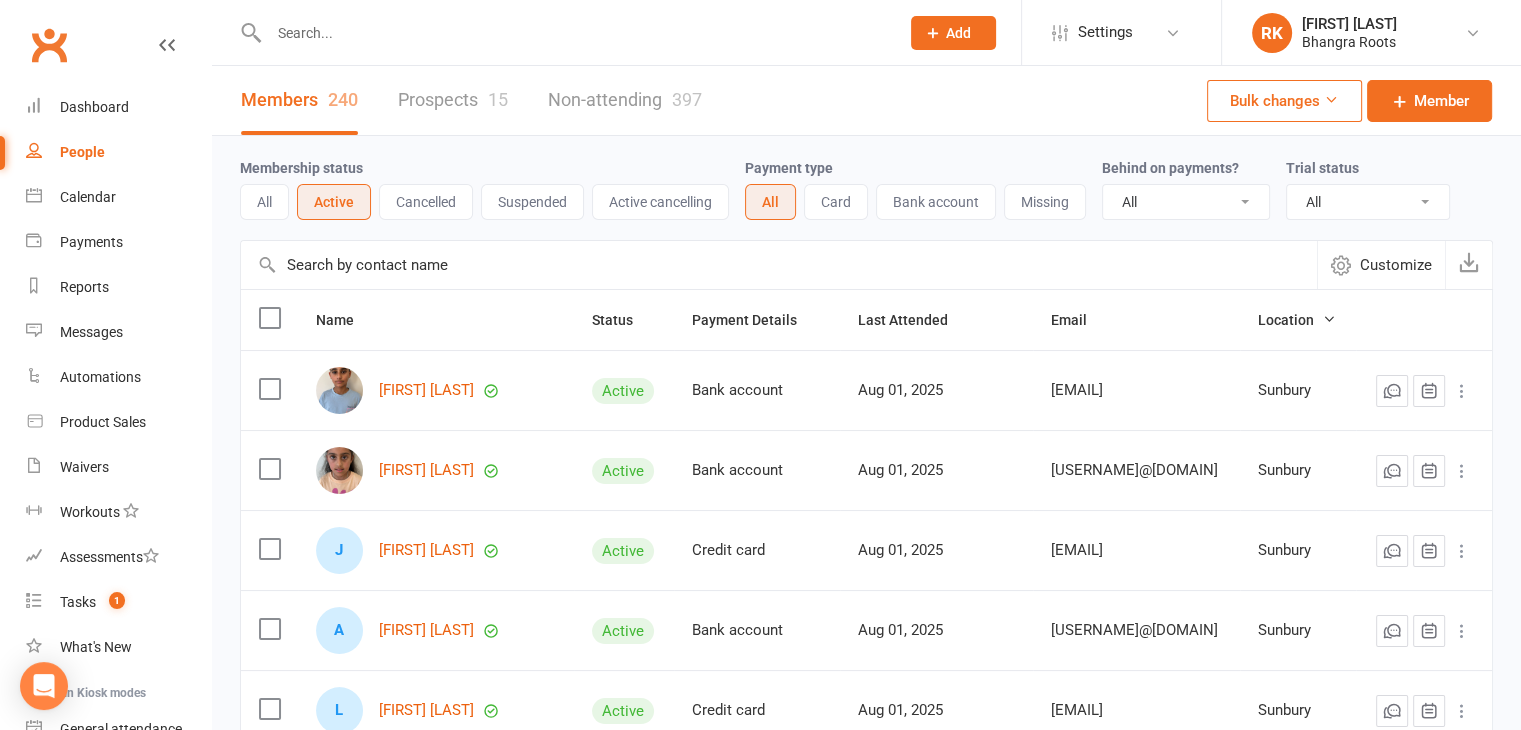 click on "Suspended" at bounding box center (532, 202) 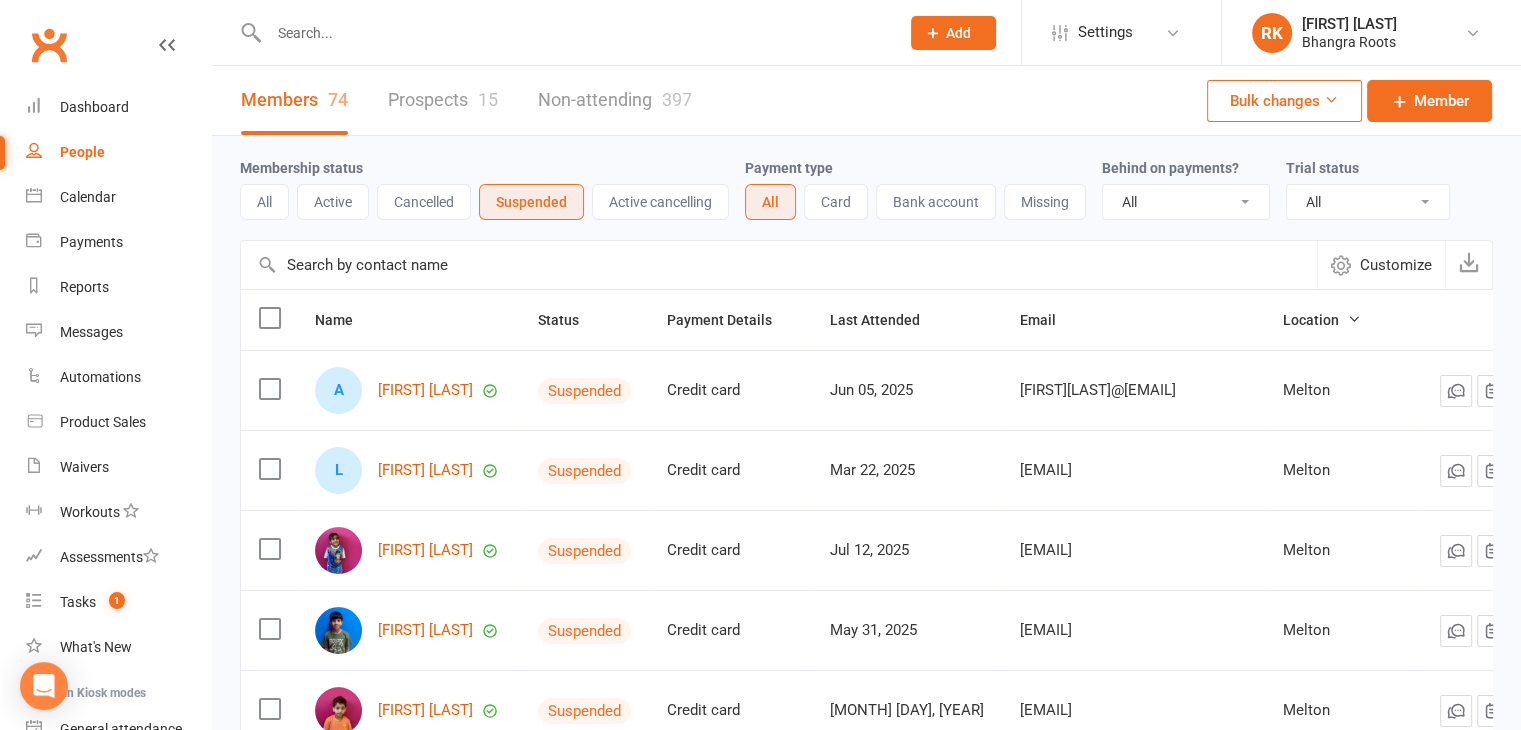 click at bounding box center (574, 33) 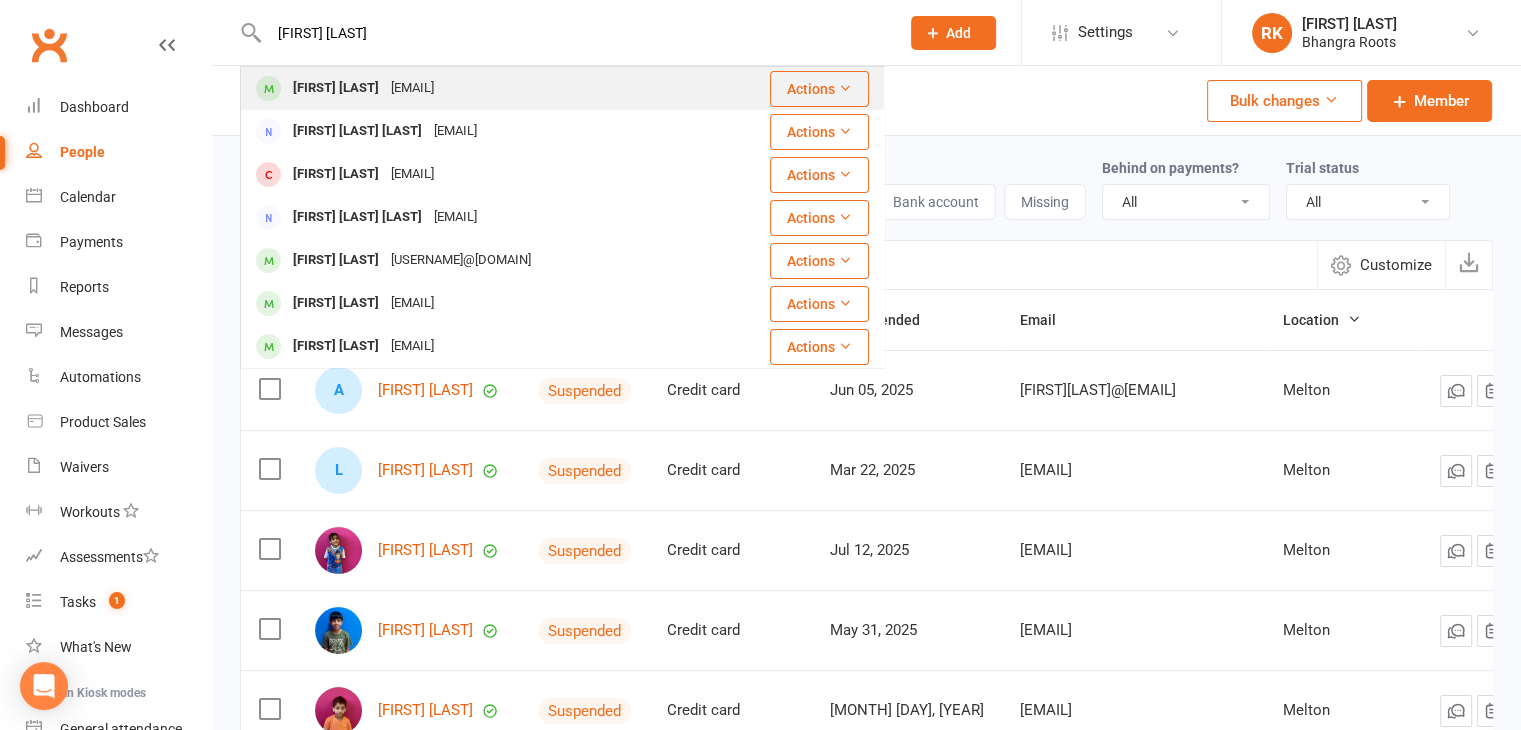 type on "sukhjin sandh" 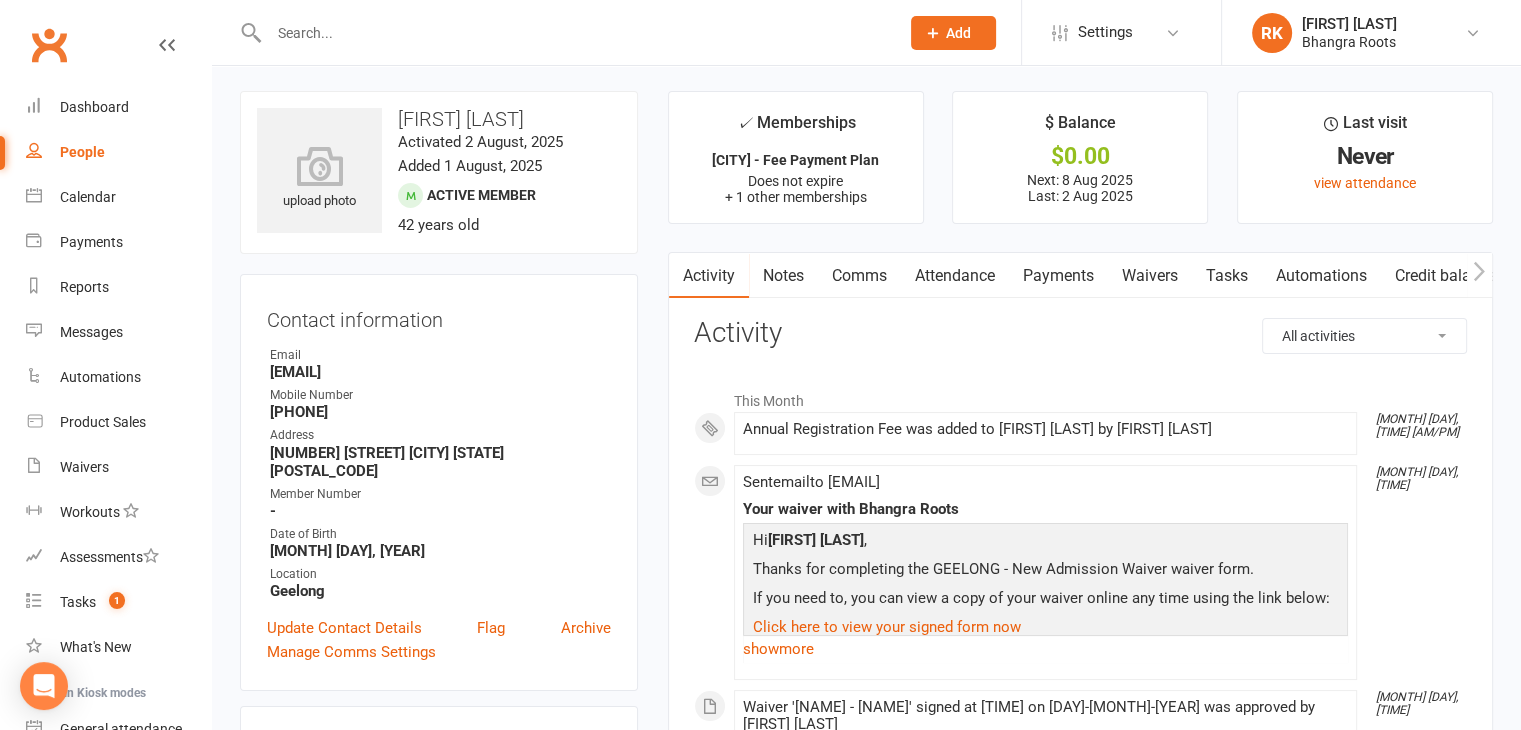 scroll, scrollTop: 0, scrollLeft: 0, axis: both 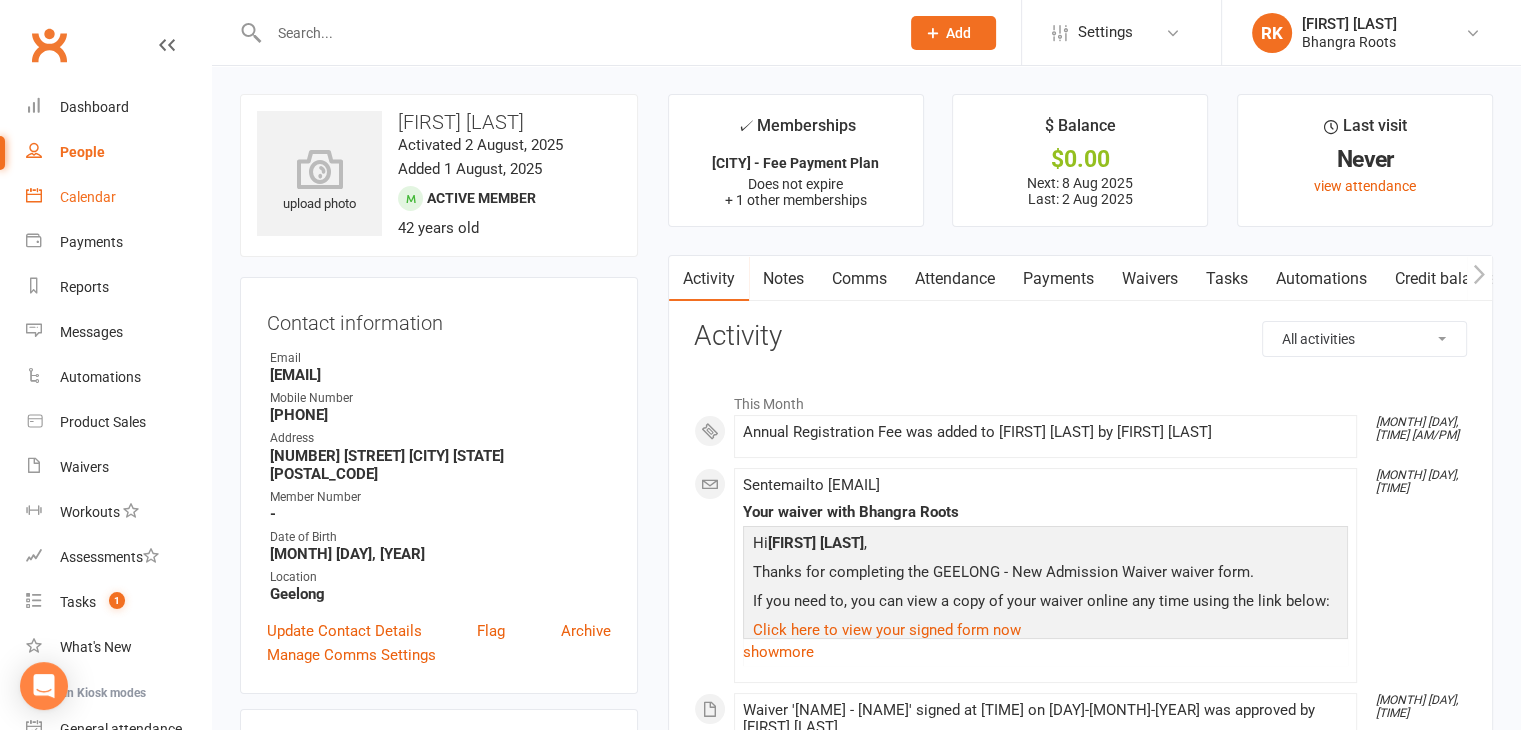 click on "Calendar" at bounding box center [88, 197] 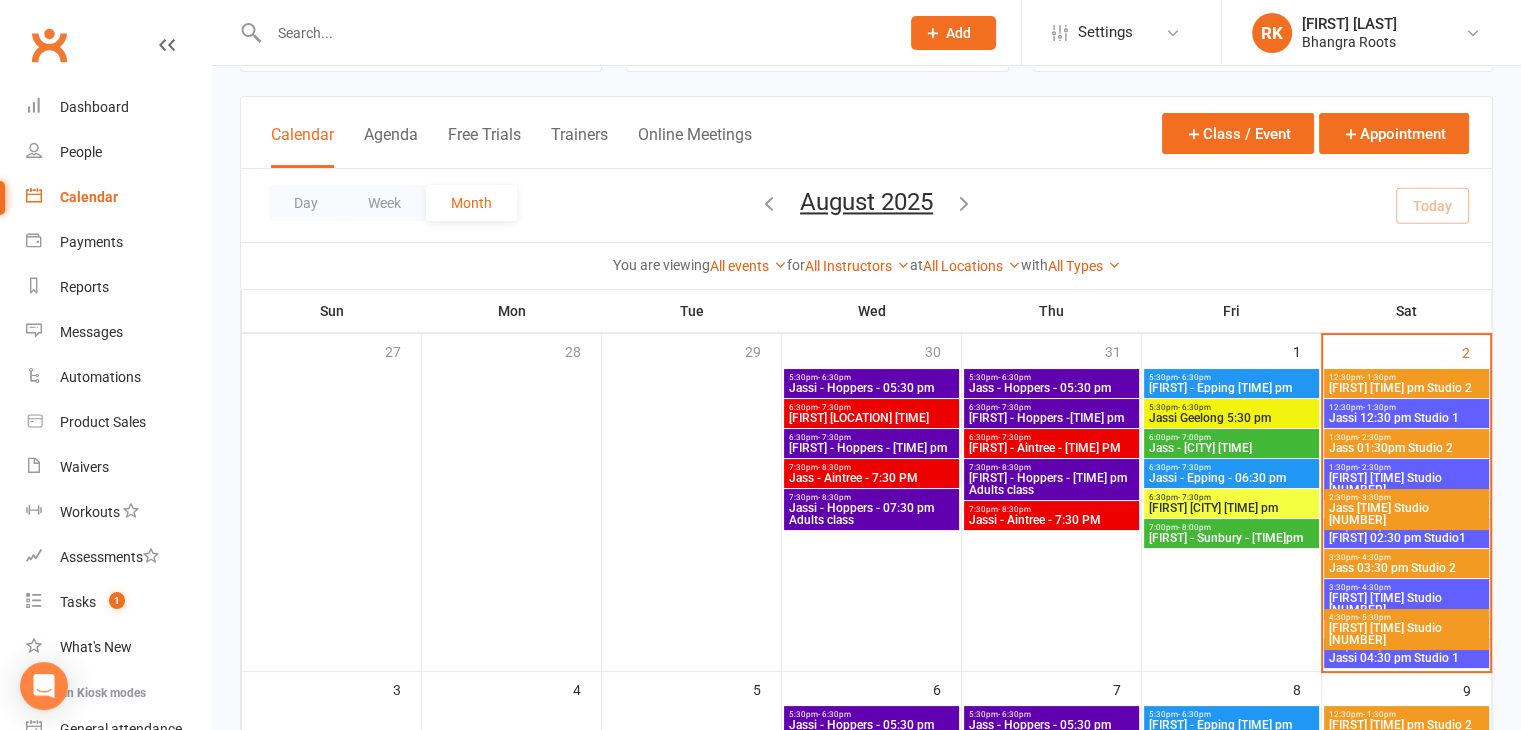 scroll, scrollTop: 96, scrollLeft: 0, axis: vertical 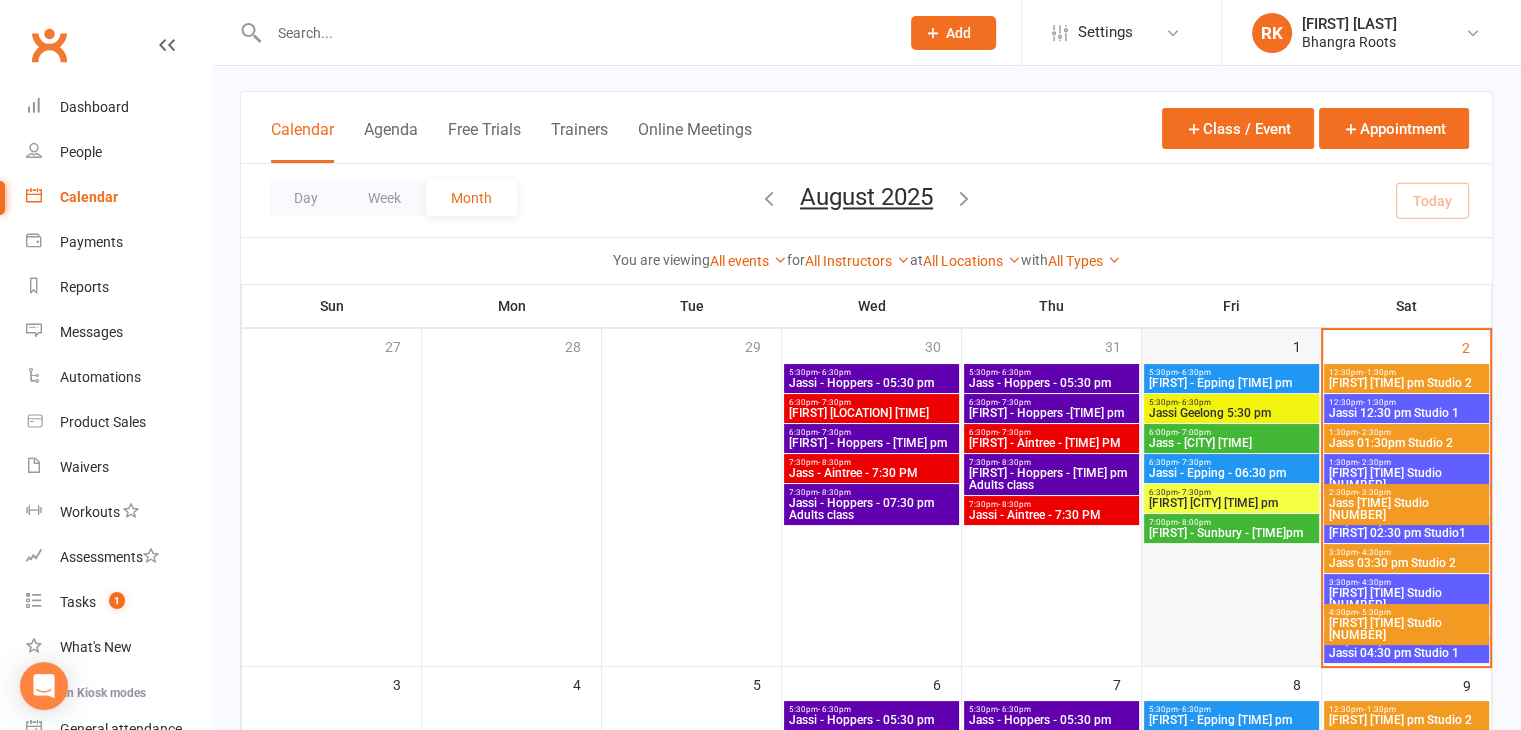 click at bounding box center (1231, 514) 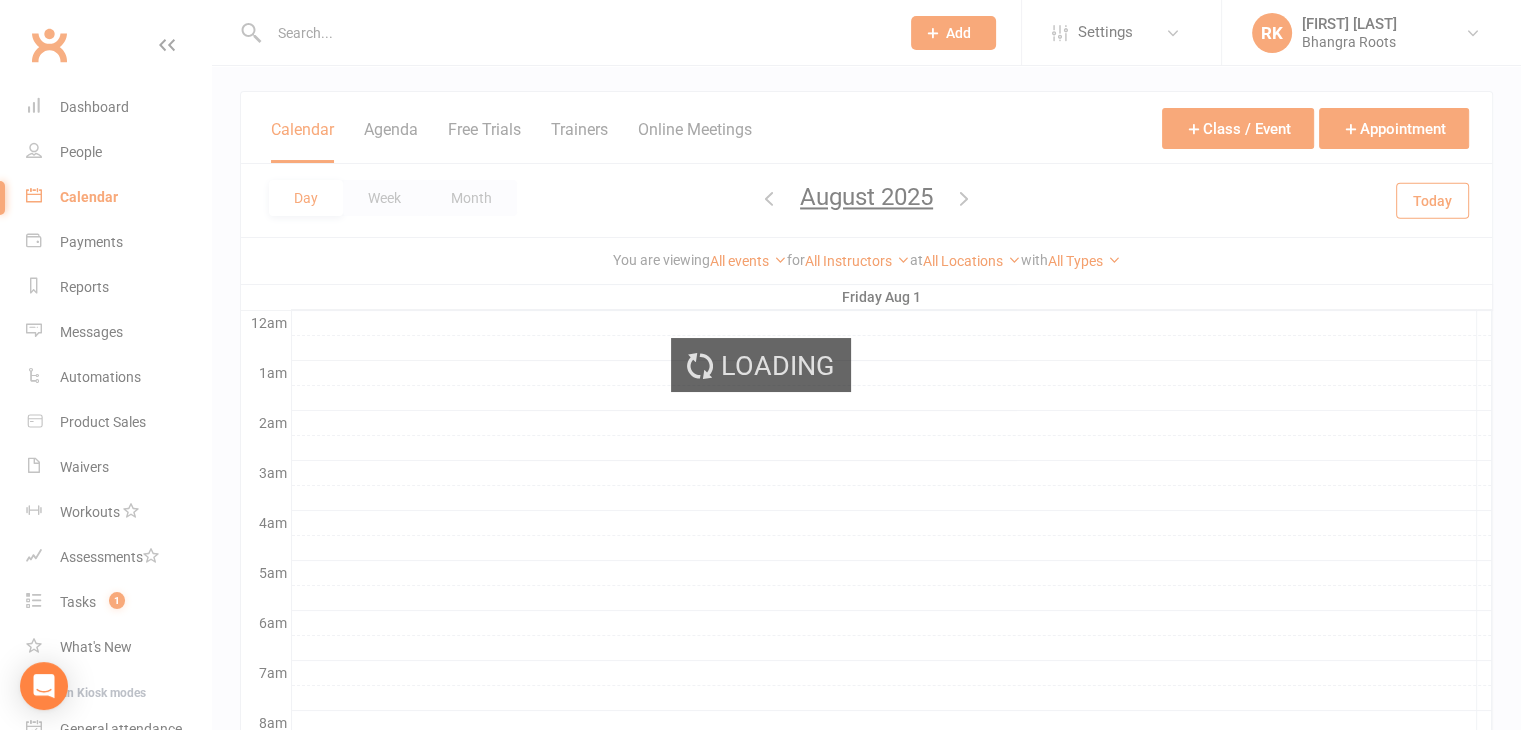 click on "Loading" at bounding box center [760, 365] 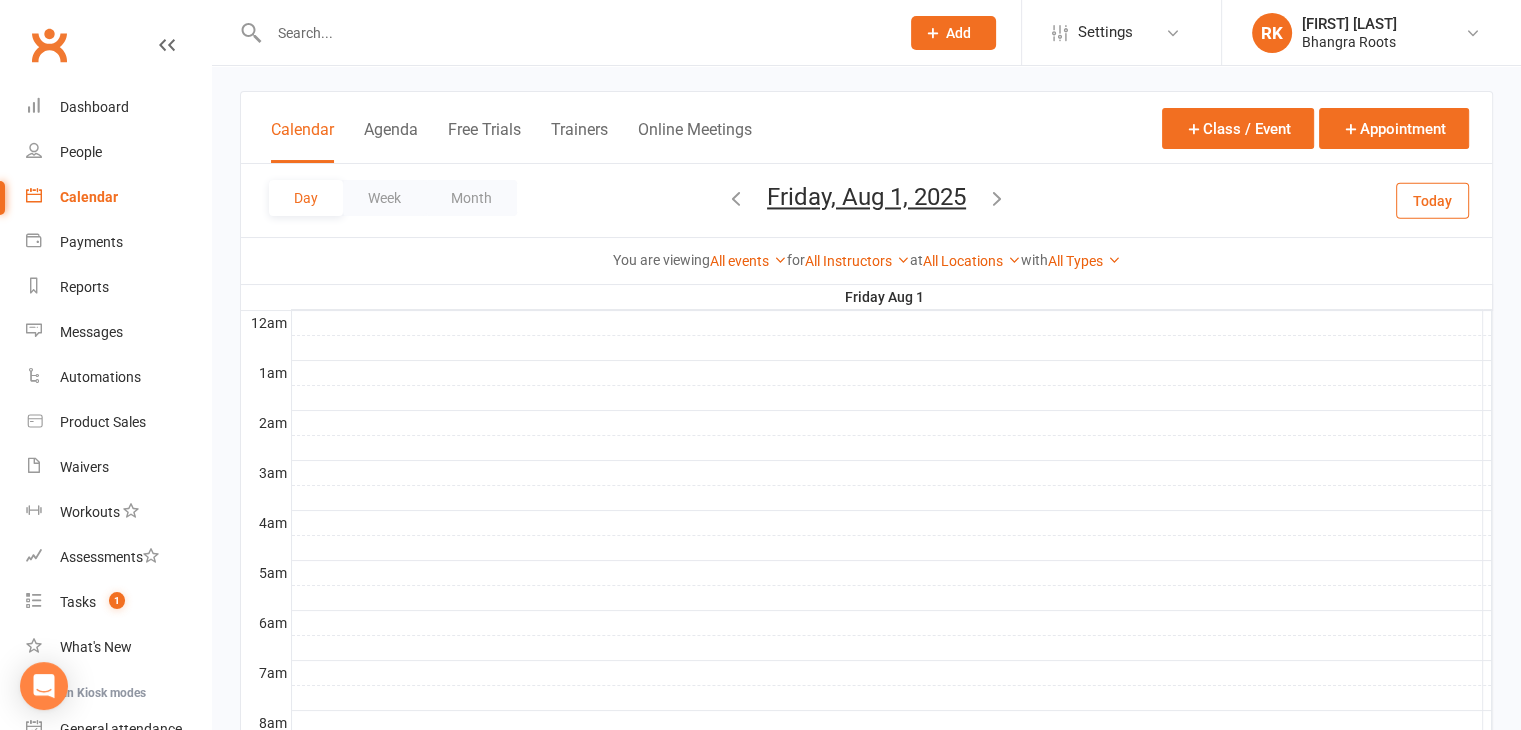 click on "Calendar" at bounding box center (118, 197) 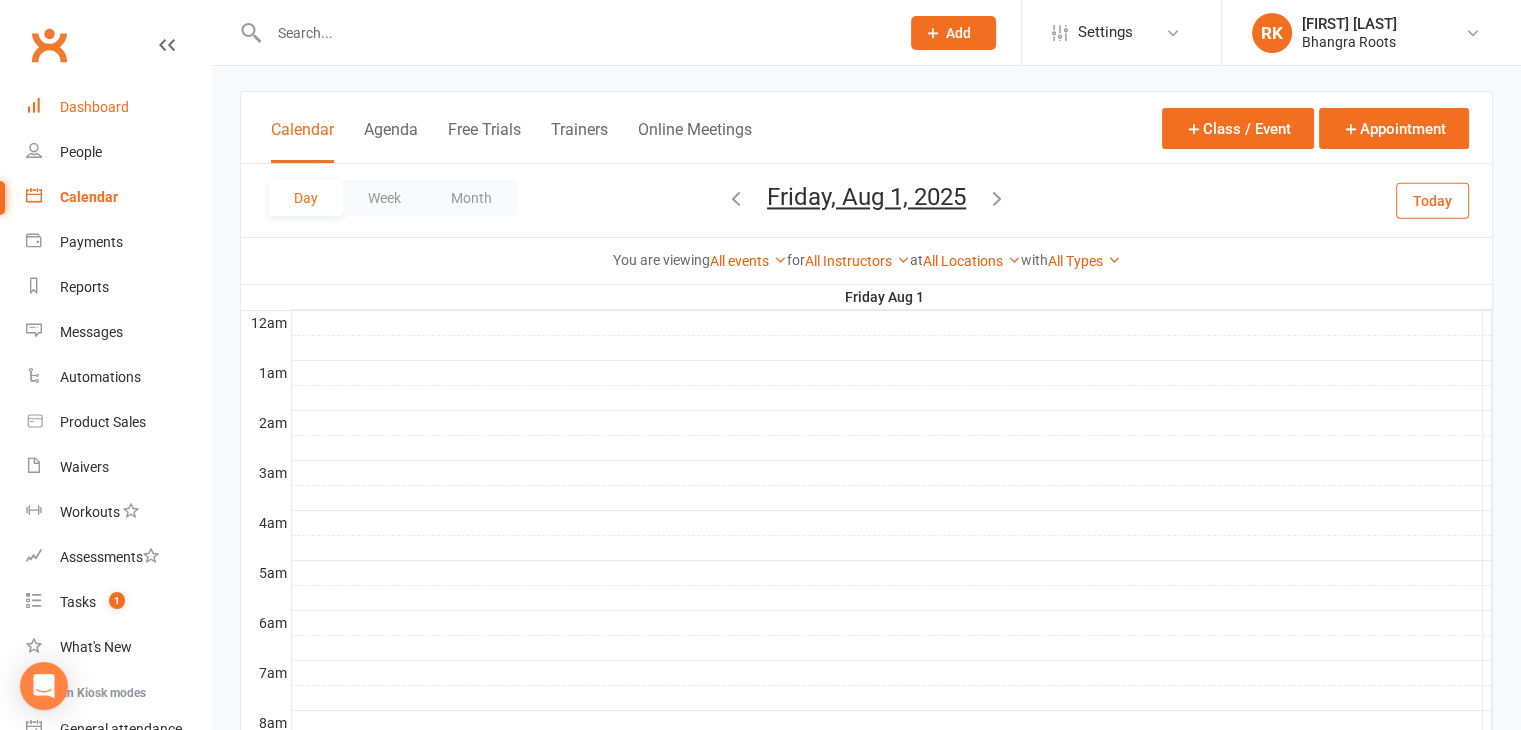 click on "Dashboard" at bounding box center (94, 107) 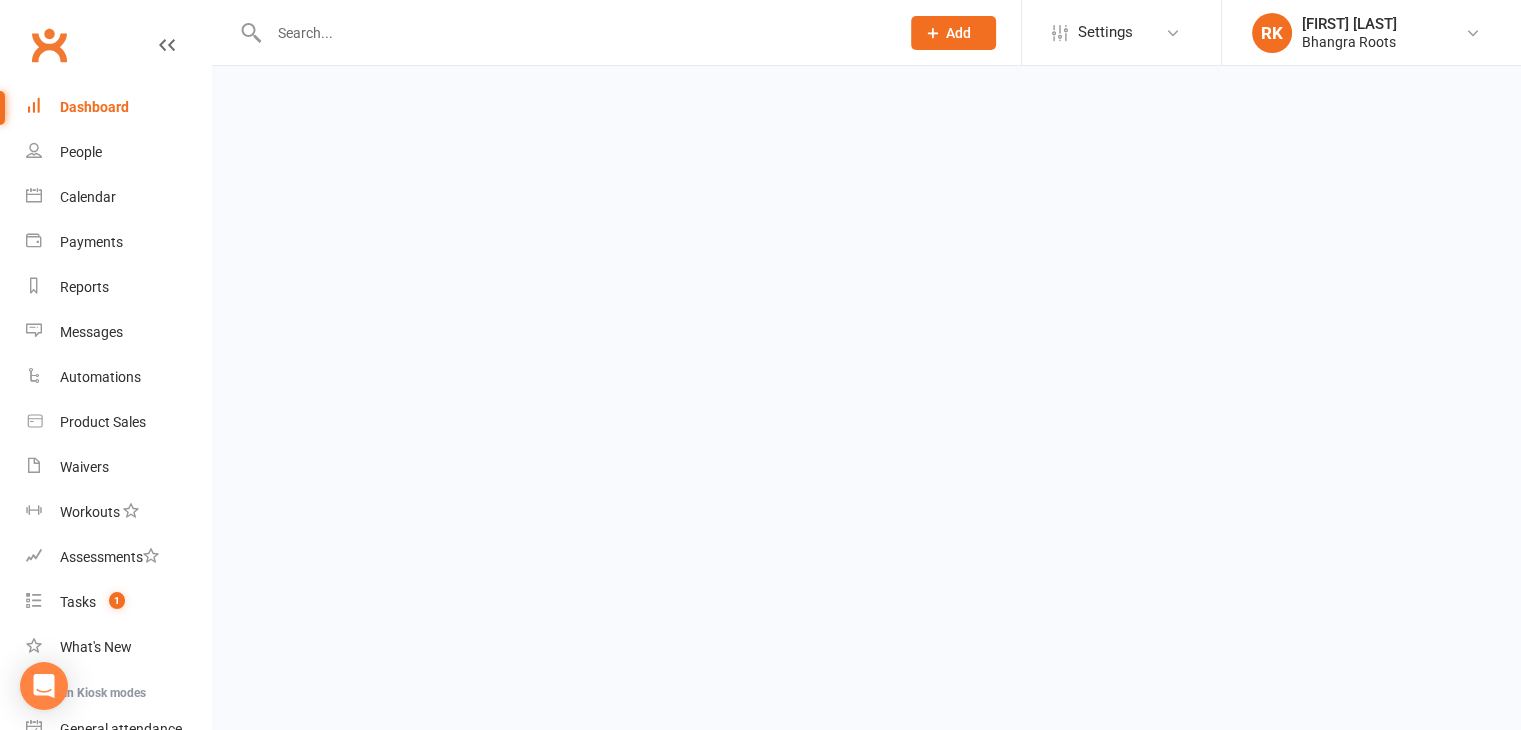 scroll, scrollTop: 0, scrollLeft: 0, axis: both 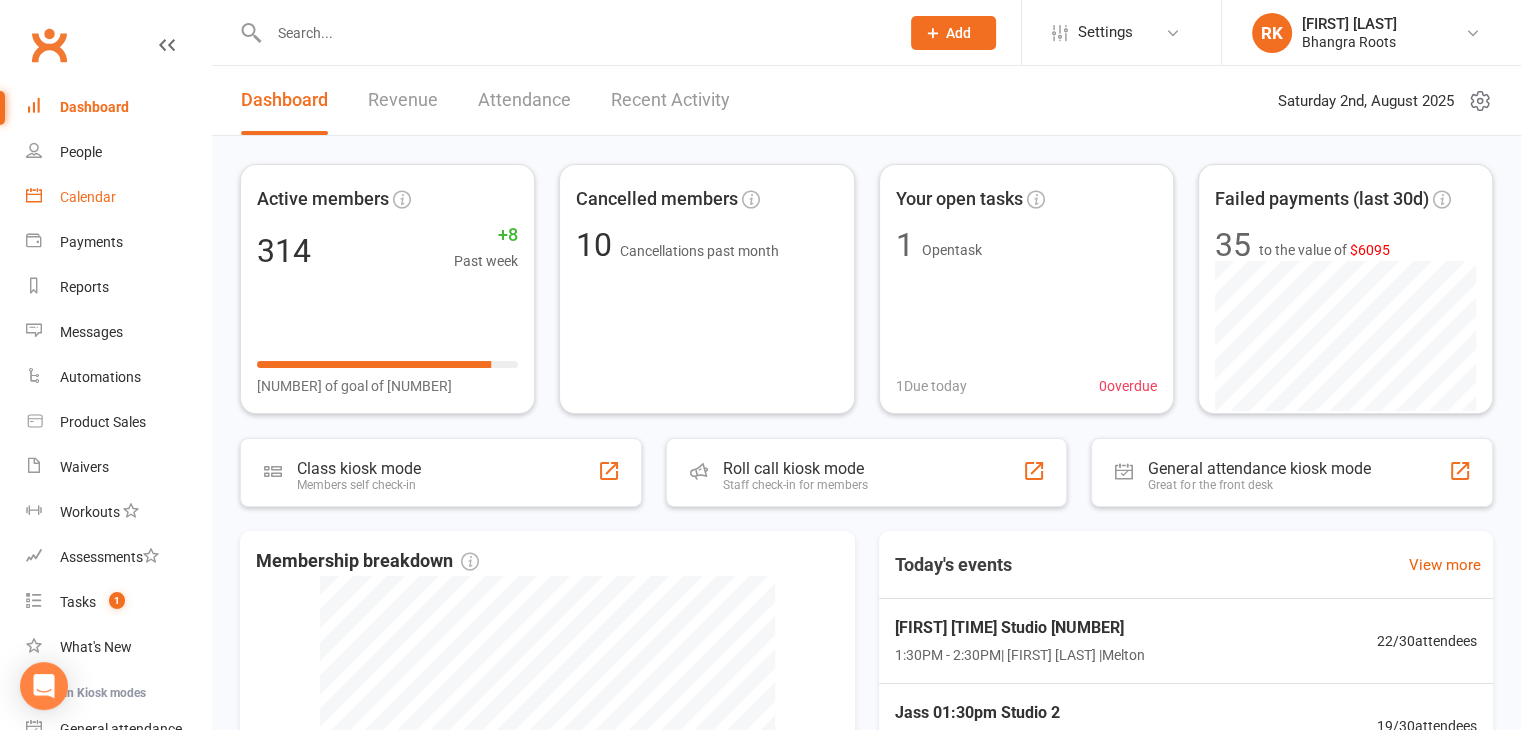 click on "Calendar" at bounding box center (88, 197) 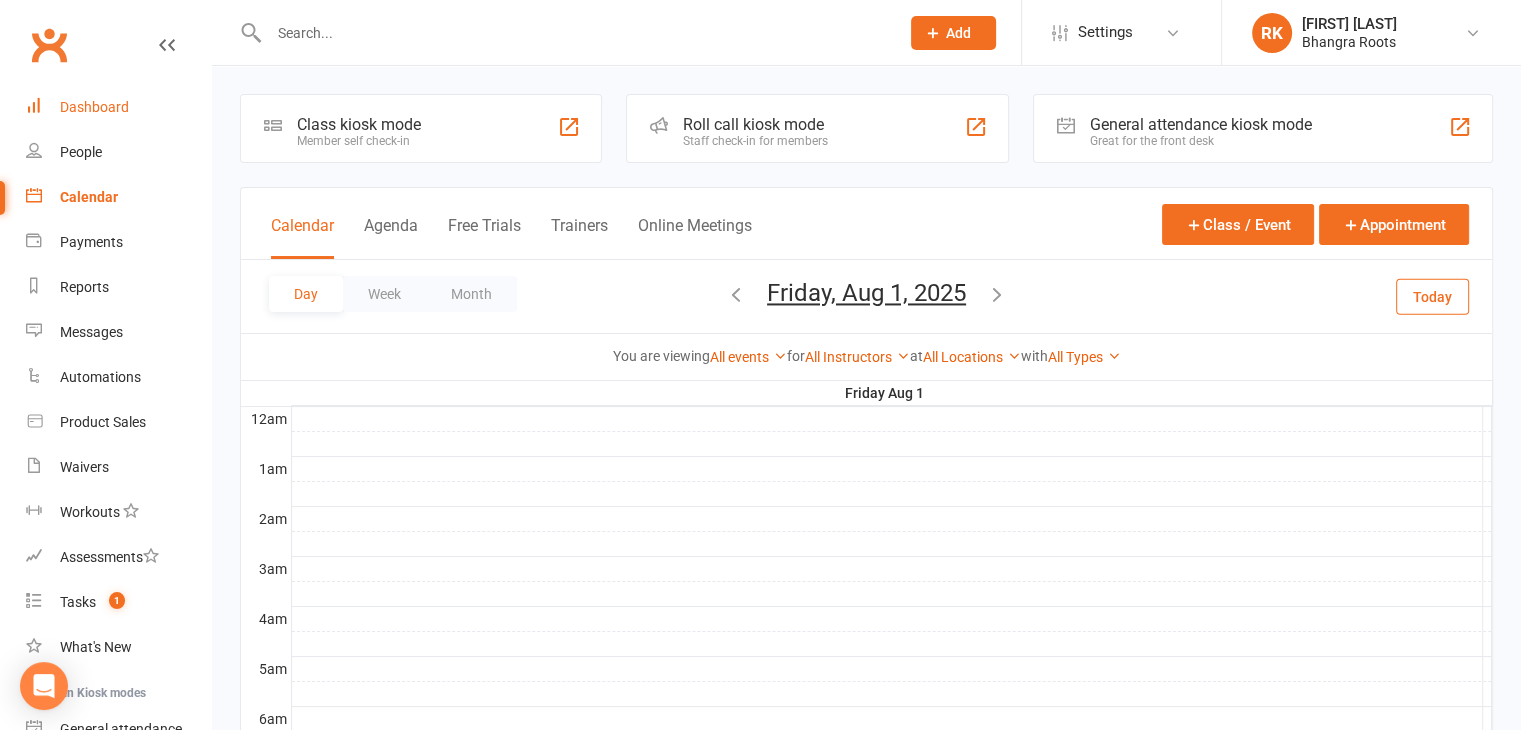 click on "Dashboard" at bounding box center [118, 107] 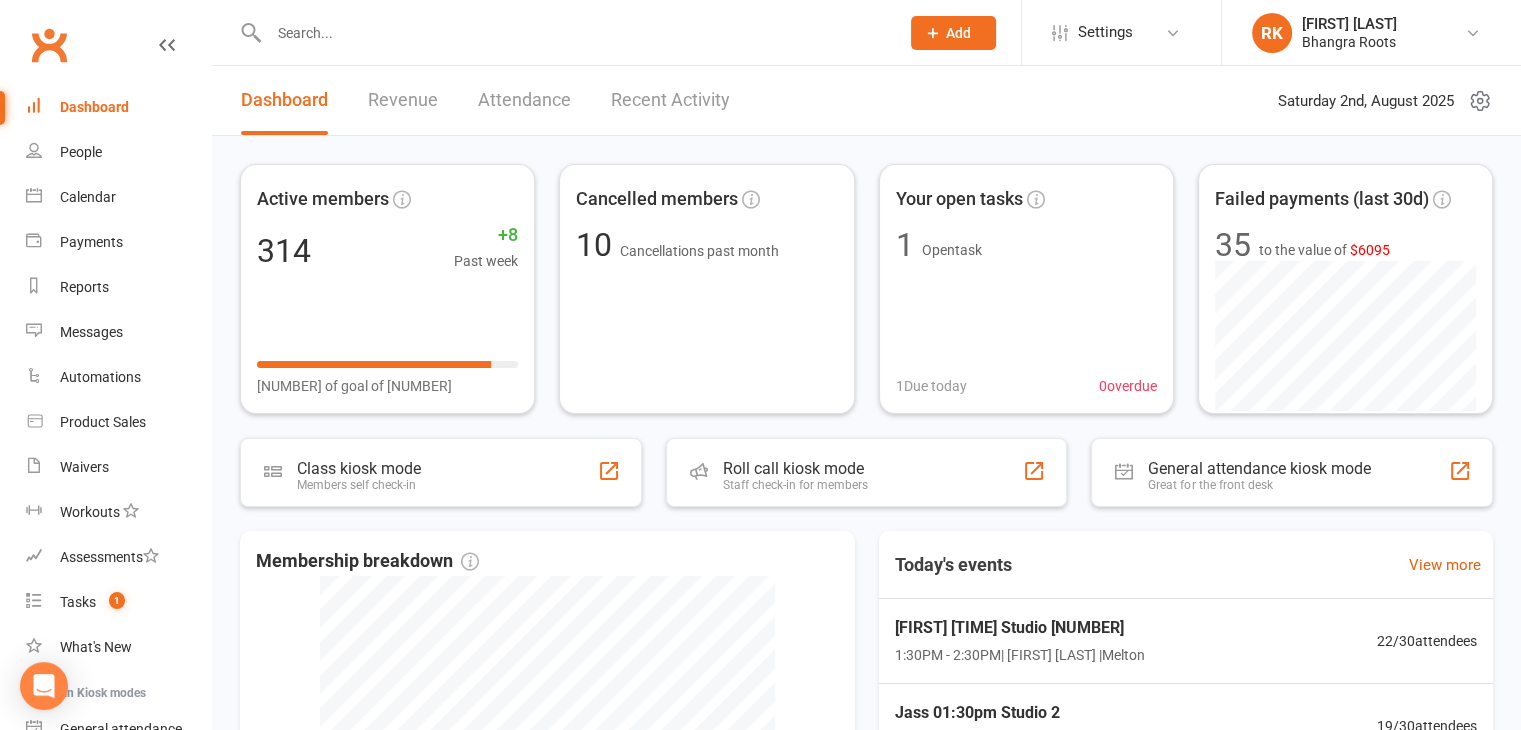 click at bounding box center [574, 33] 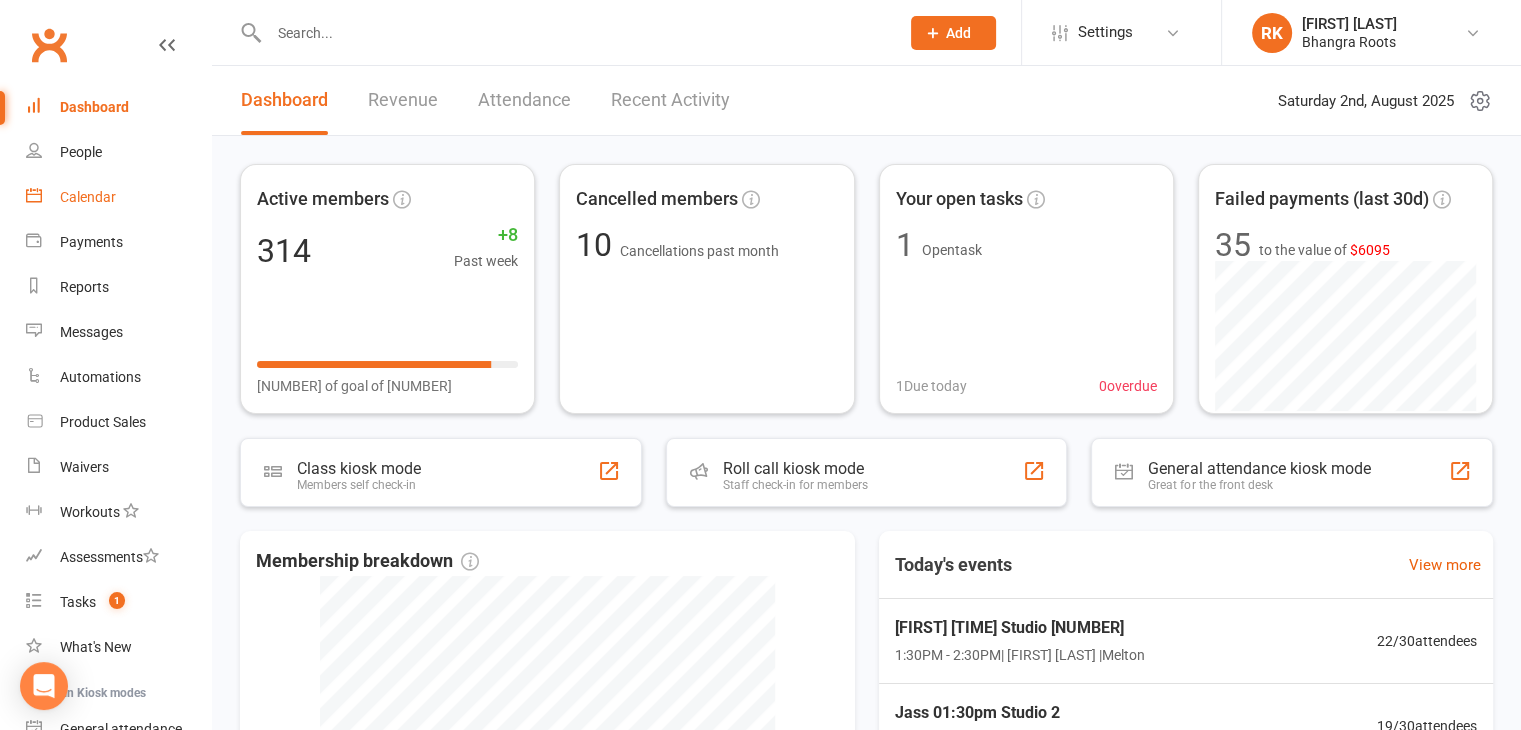click on "Calendar" at bounding box center (118, 197) 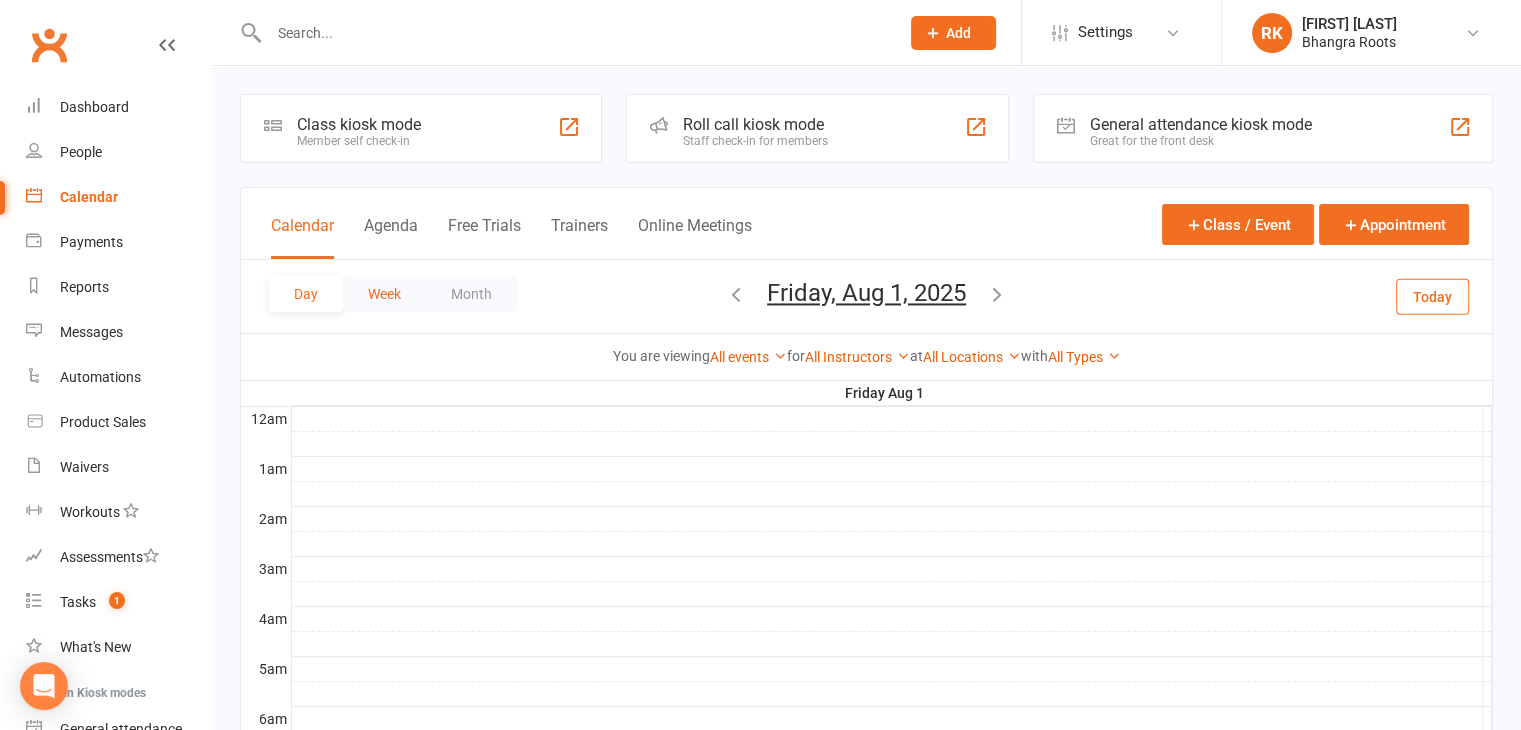 click on "Week" at bounding box center [384, 294] 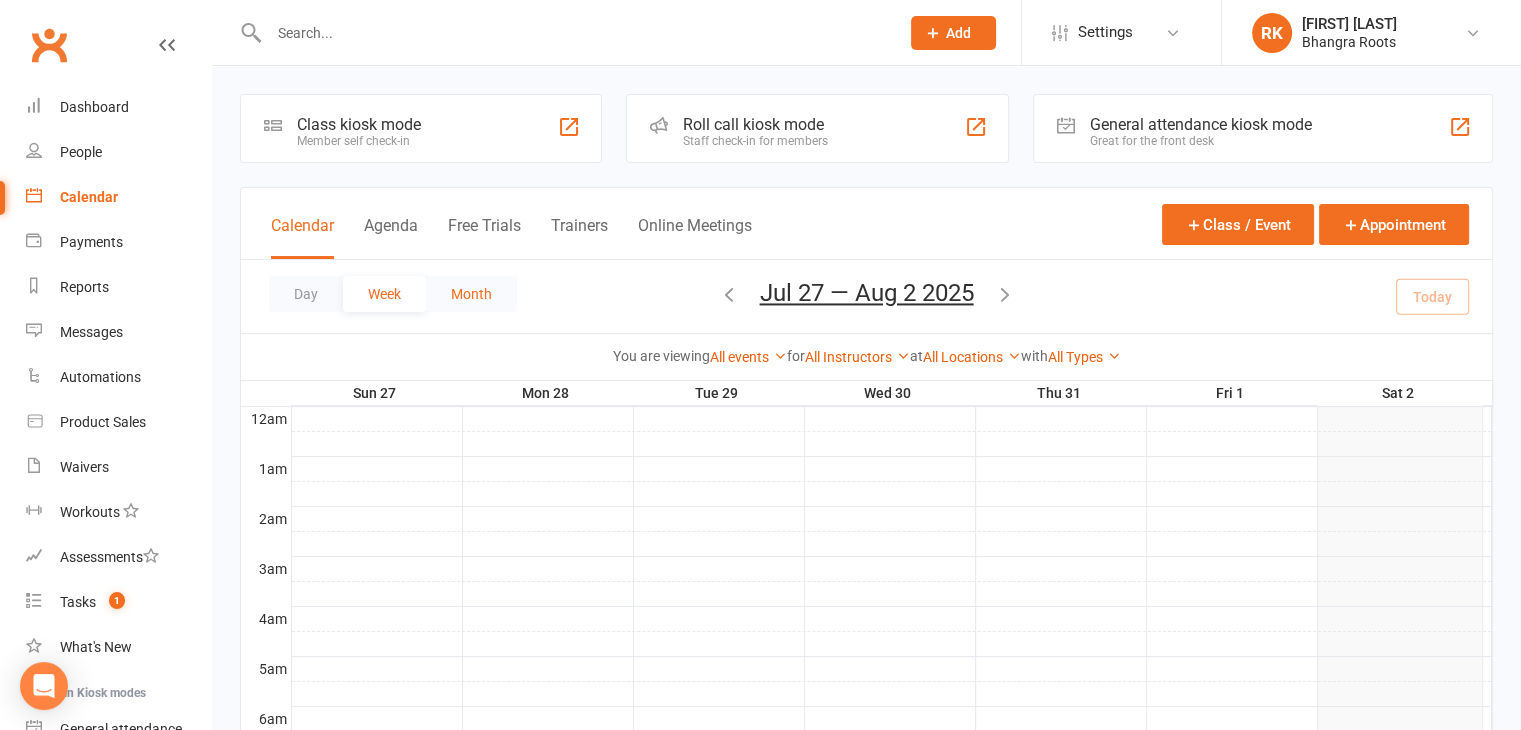 click on "Month" at bounding box center (471, 294) 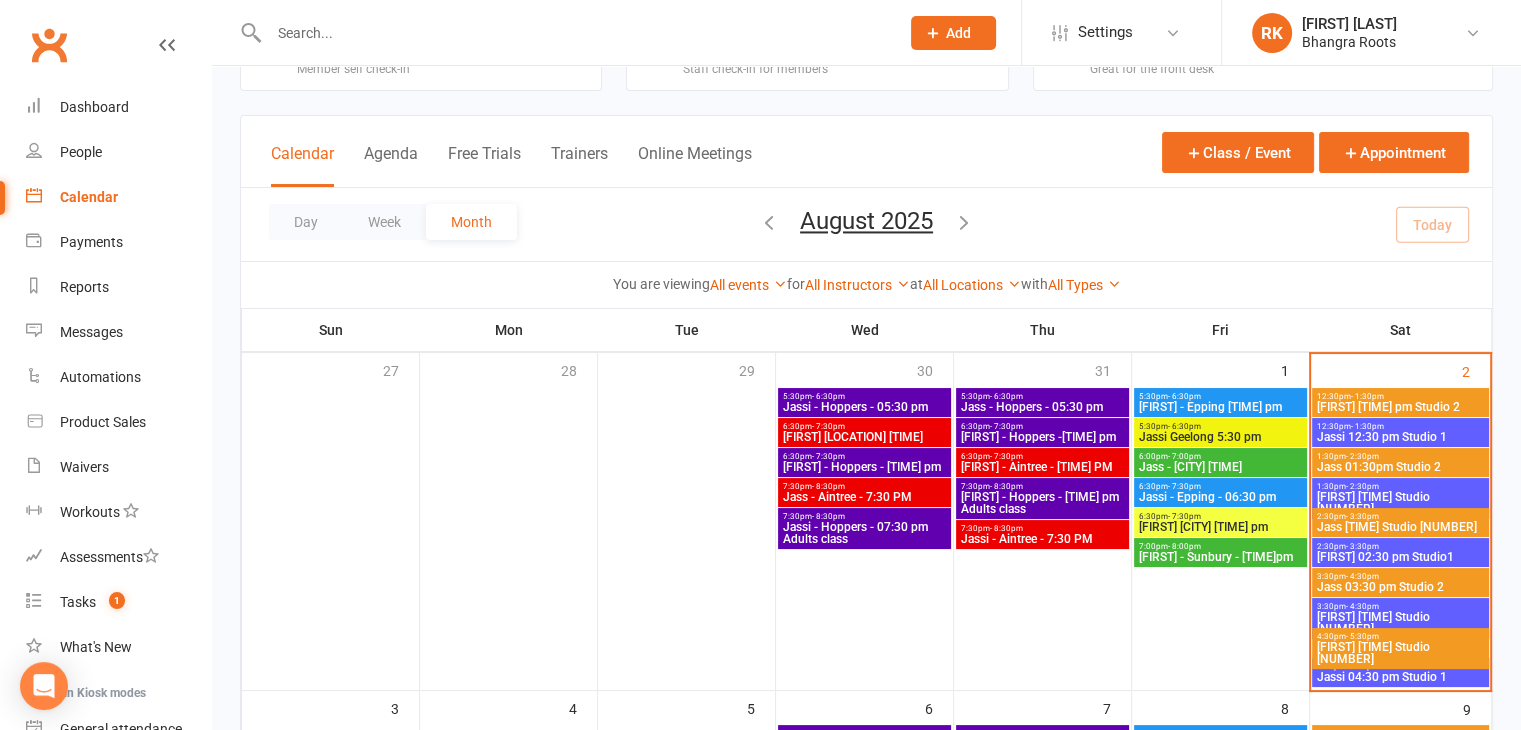 scroll, scrollTop: 65, scrollLeft: 0, axis: vertical 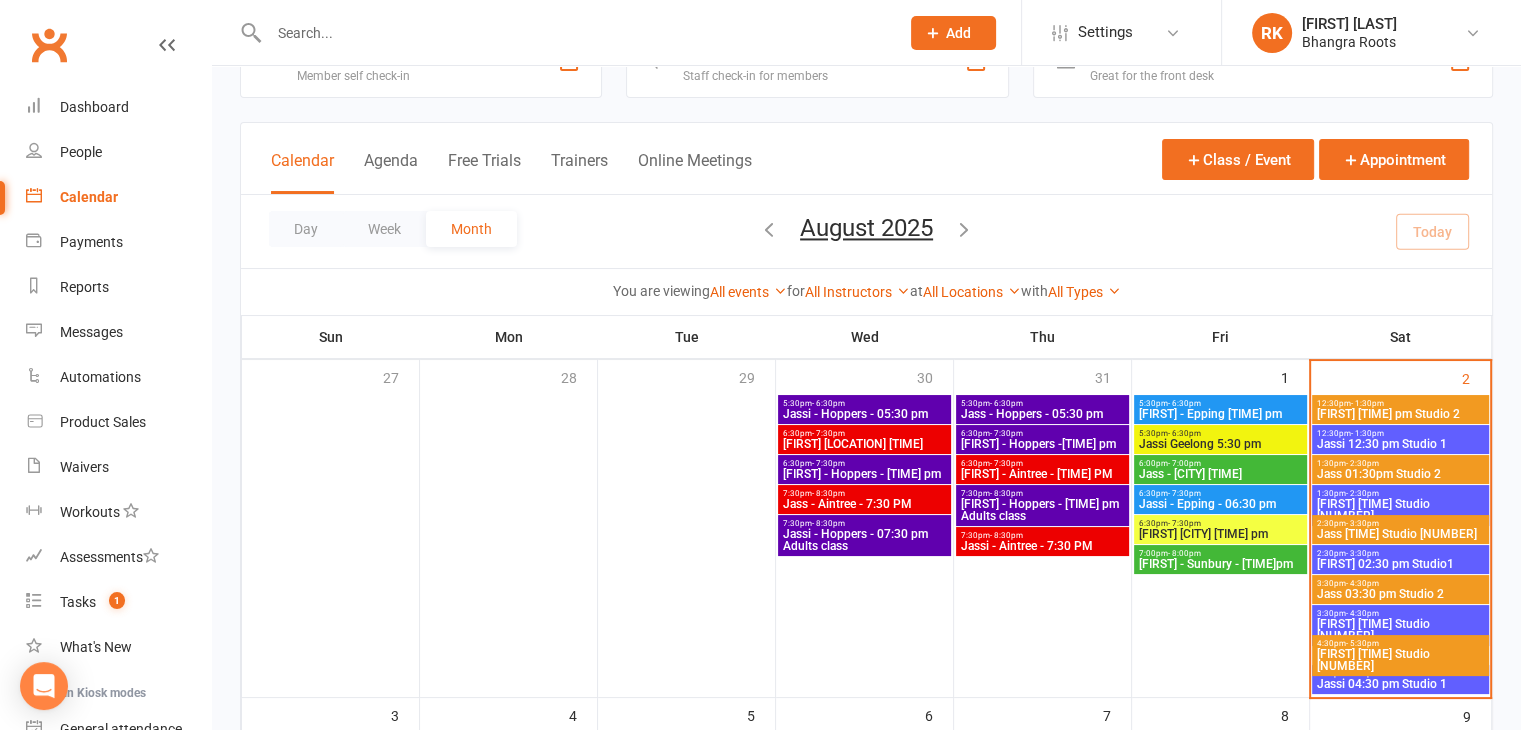 click on "5:30pm  - 6:30pm Jassi Geelong 5:30 pm" at bounding box center [1220, 439] 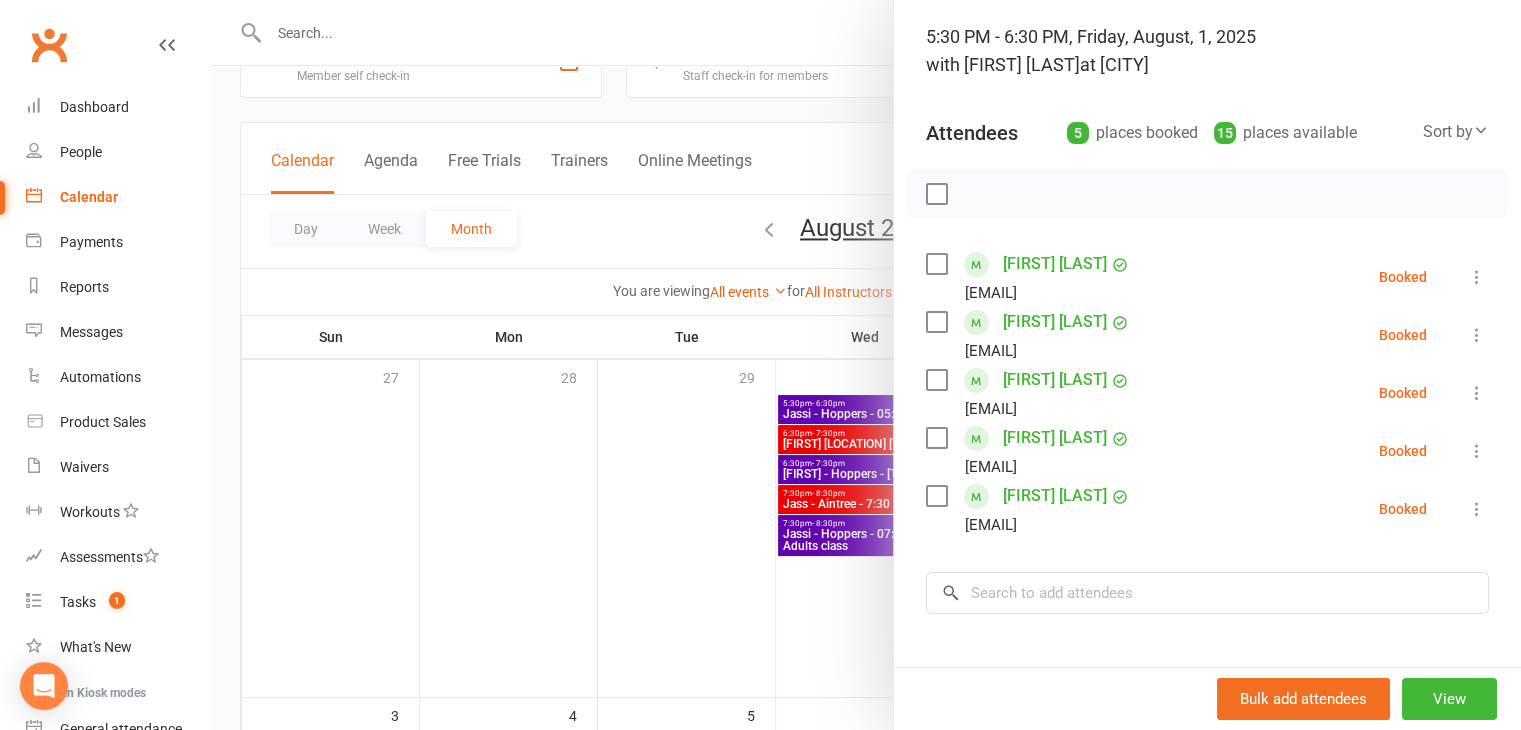 scroll, scrollTop: 130, scrollLeft: 0, axis: vertical 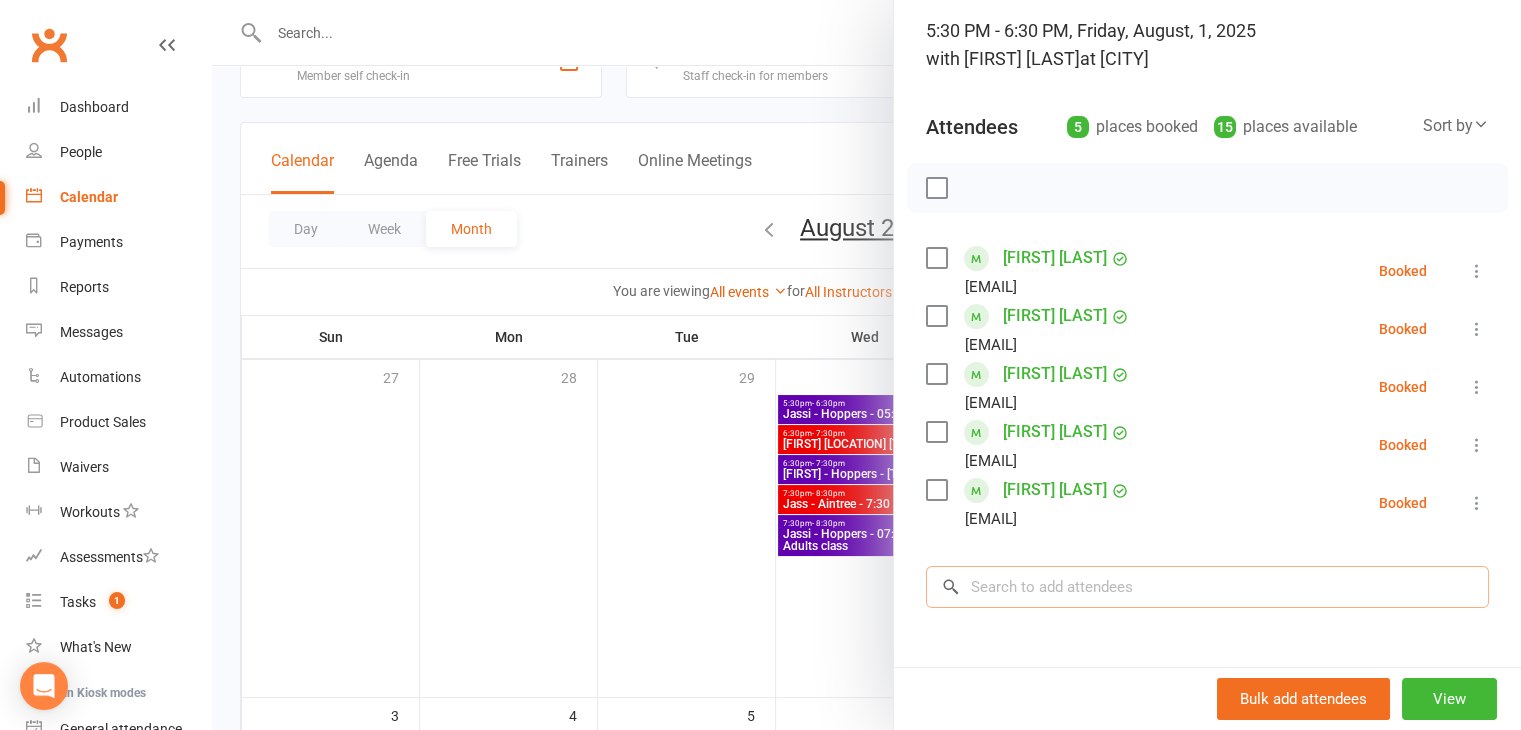 click at bounding box center [1207, 587] 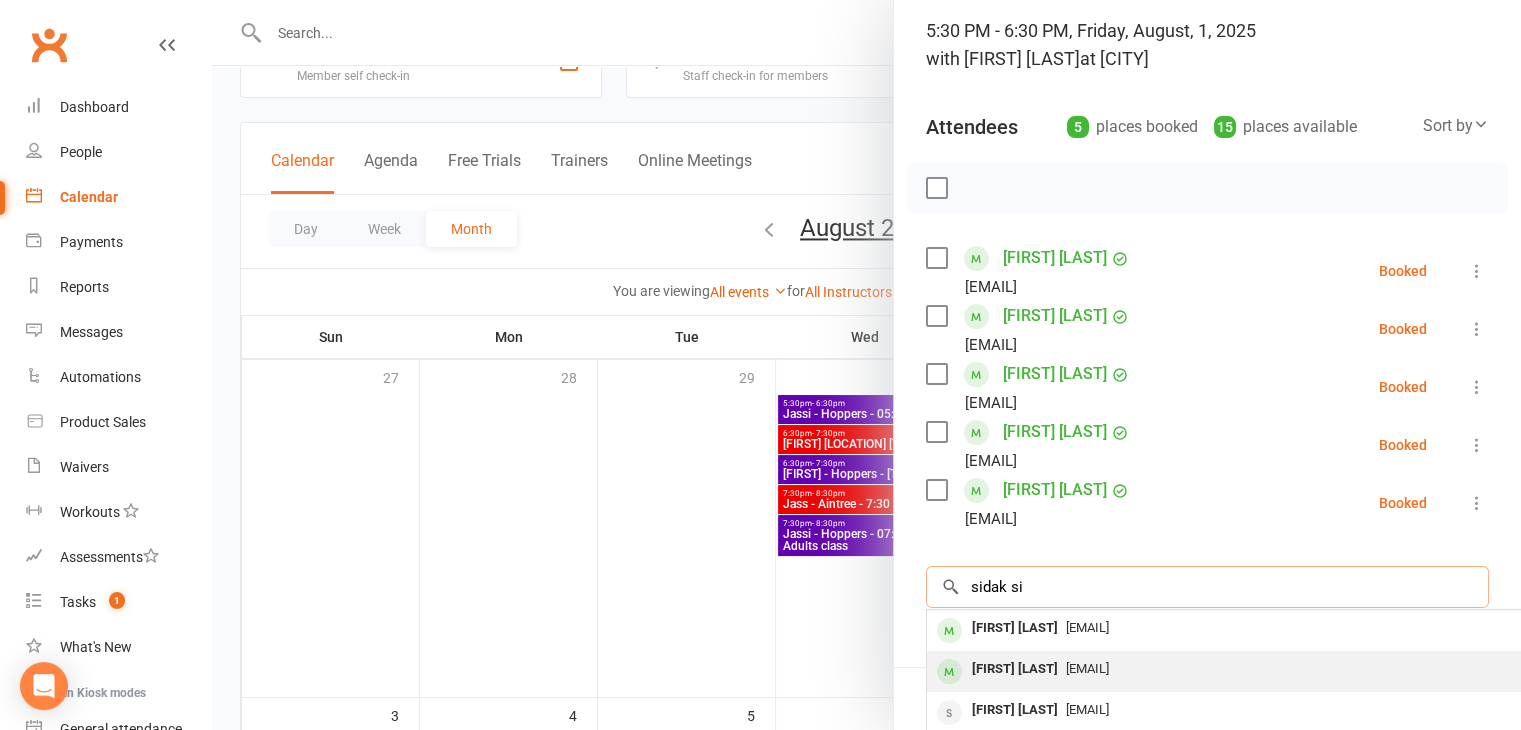 type on "sidak si" 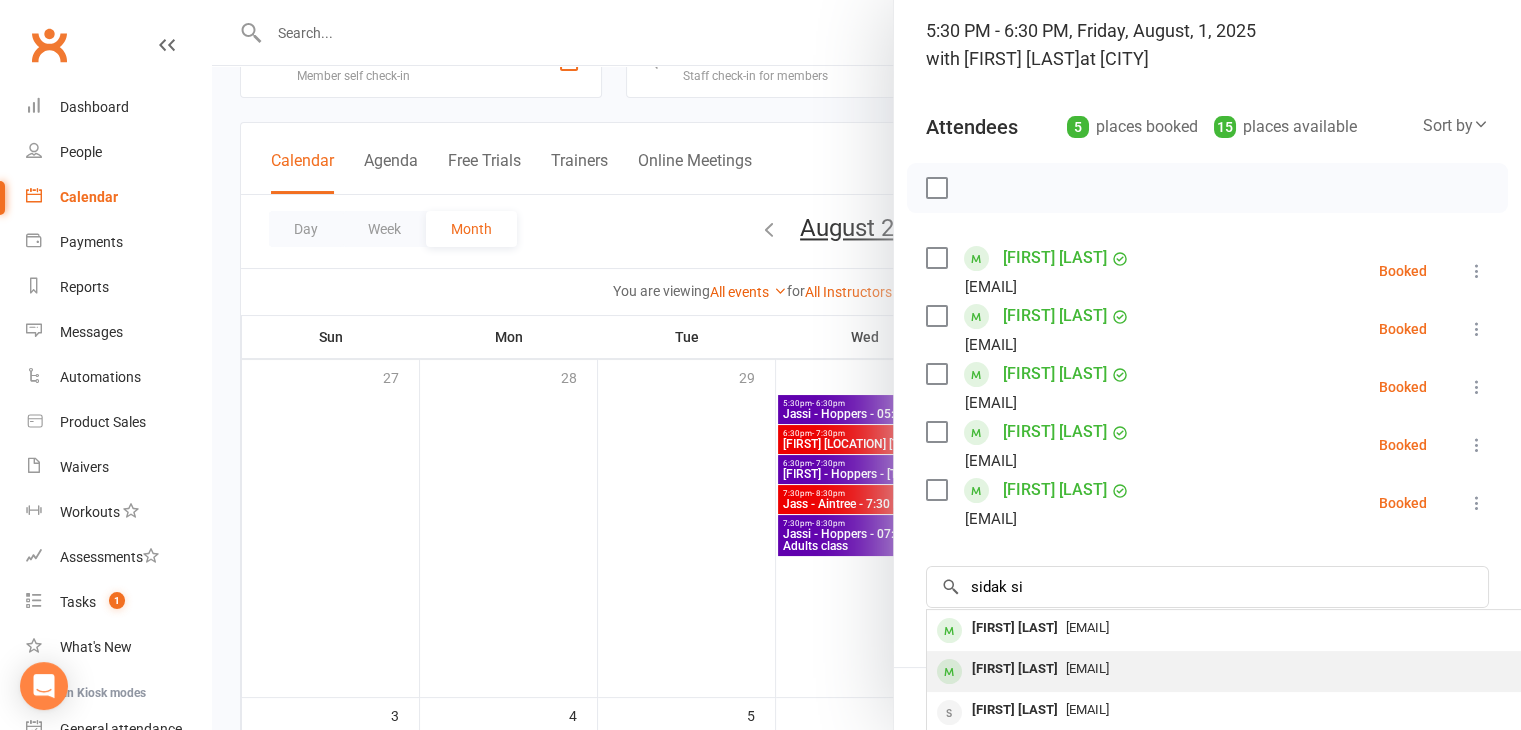 click on "[EMAIL]" at bounding box center [1087, 668] 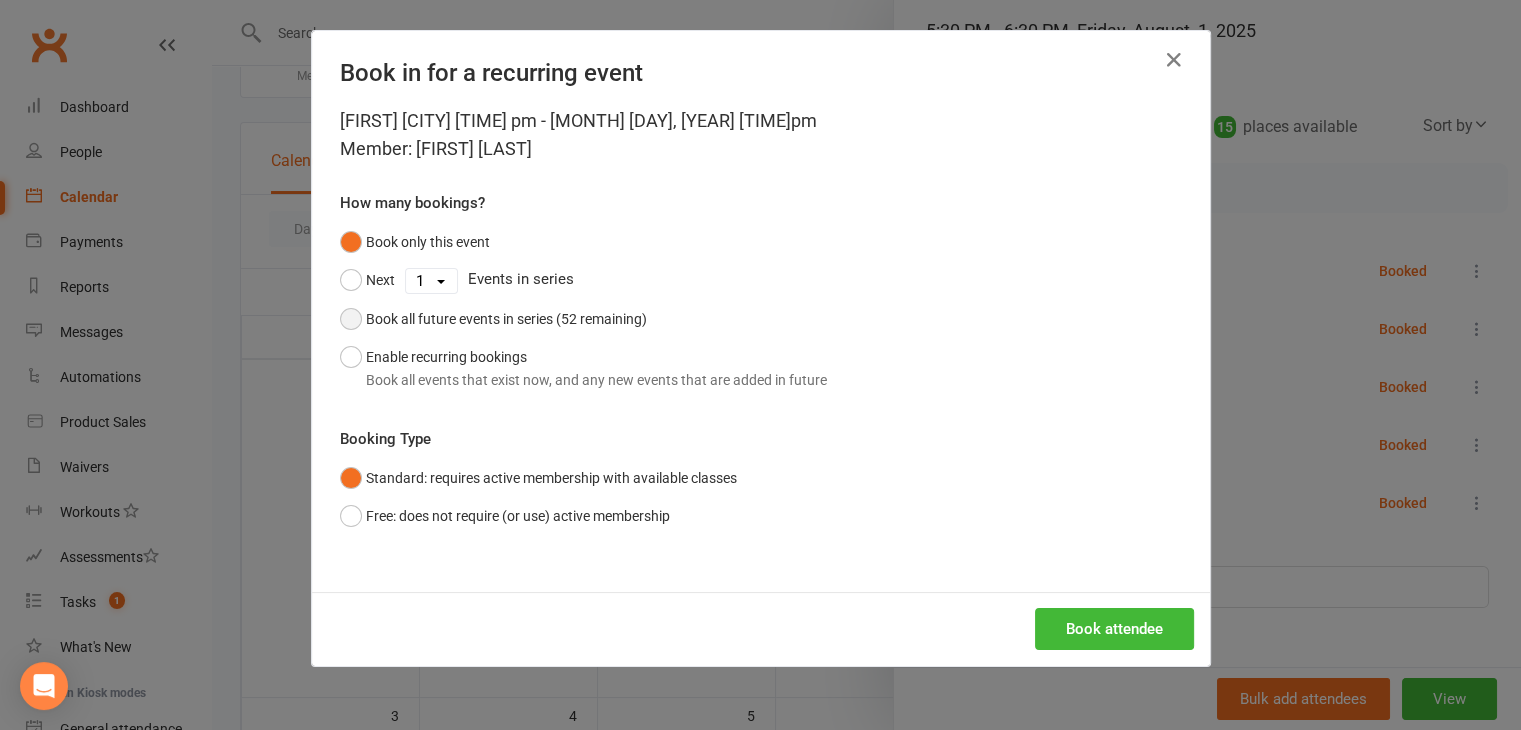 click on "Book all future events in series (52 remaining)" at bounding box center [493, 319] 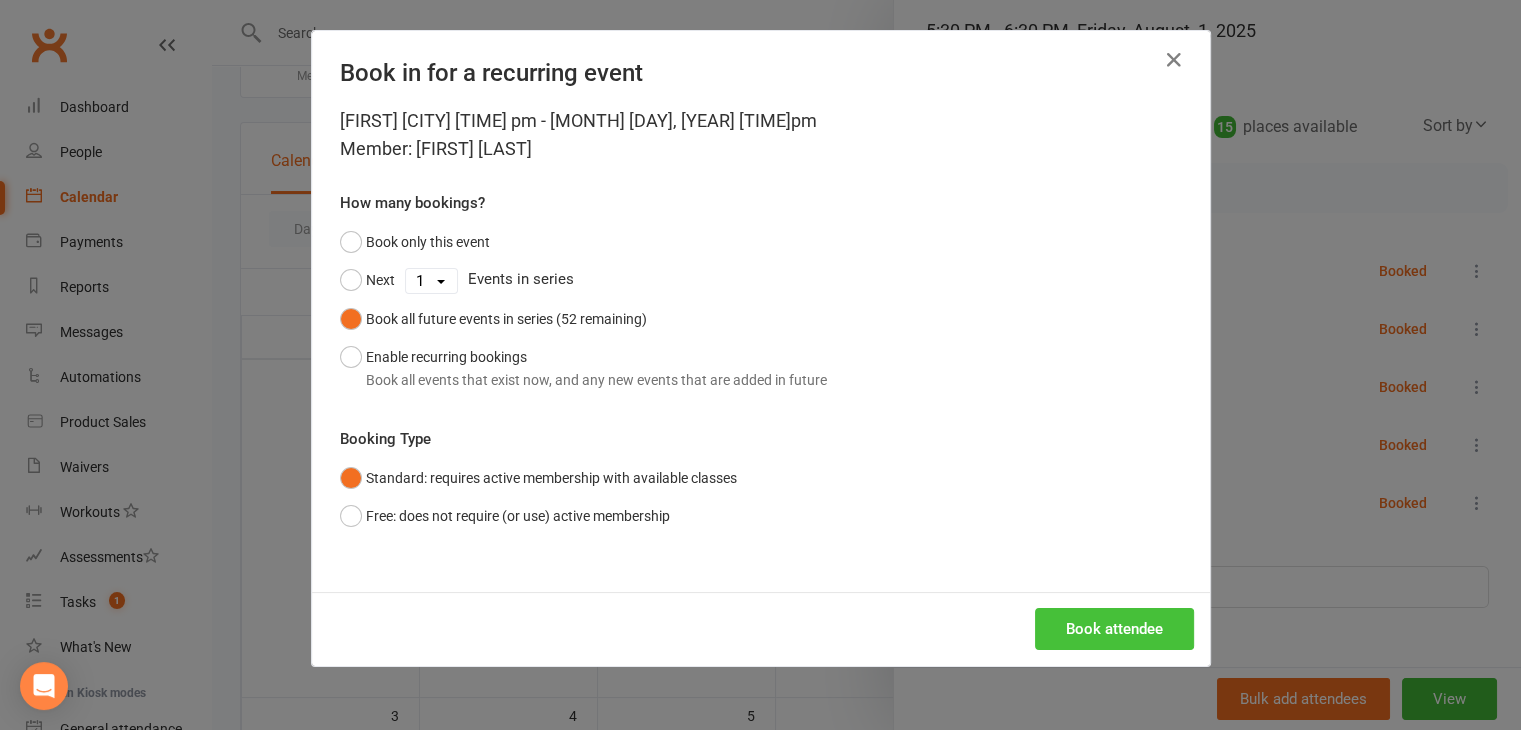 click on "Book attendee" at bounding box center (1114, 629) 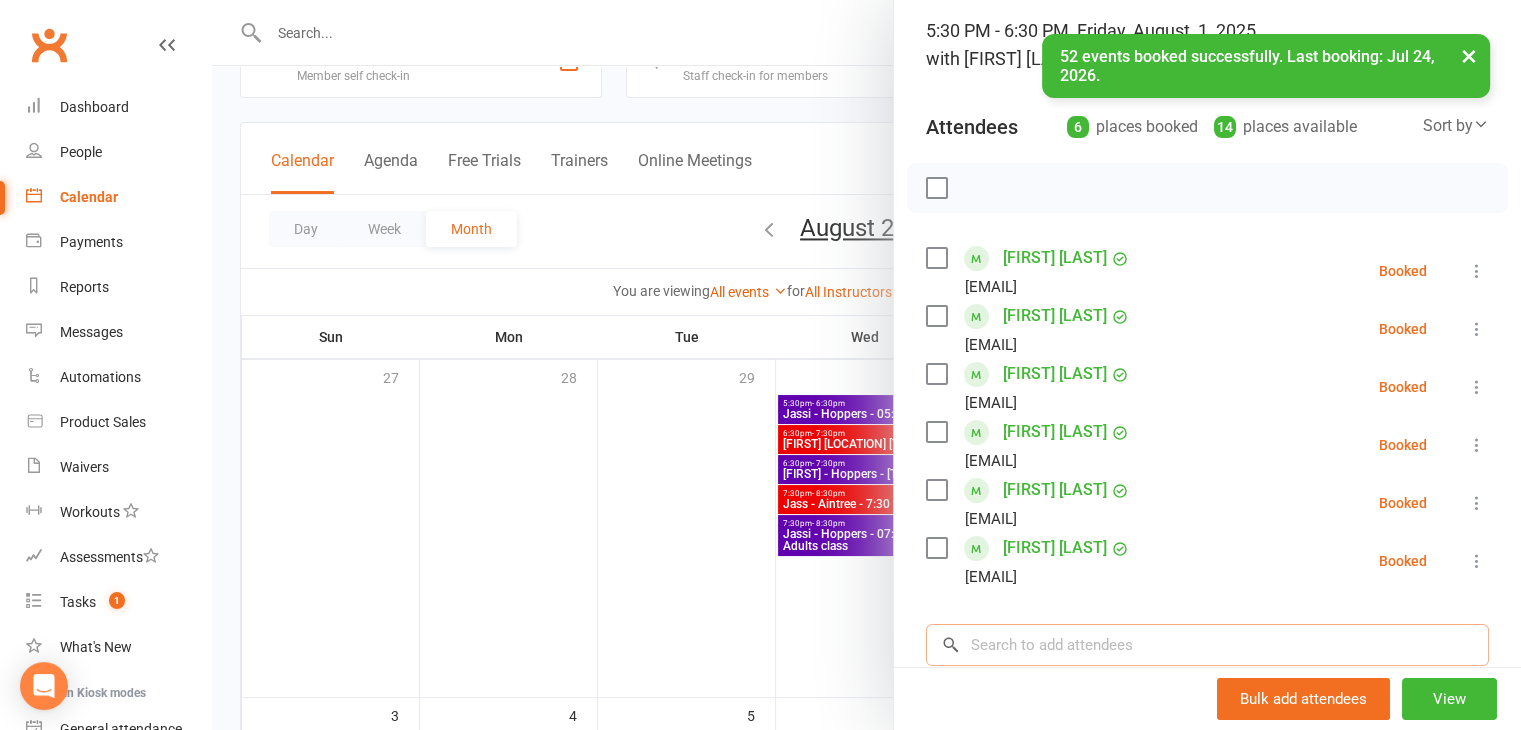 click at bounding box center [1207, 645] 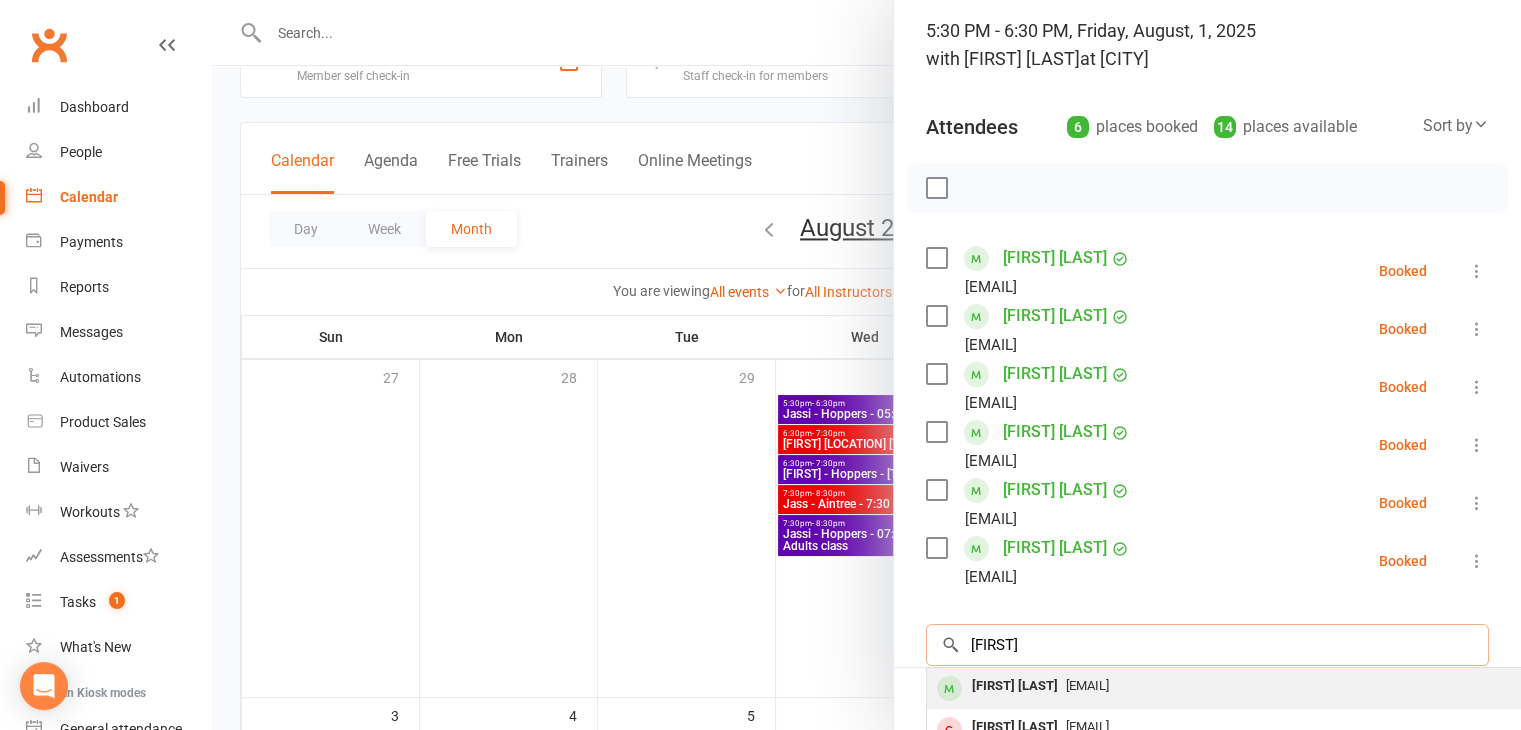 type on "sukhji" 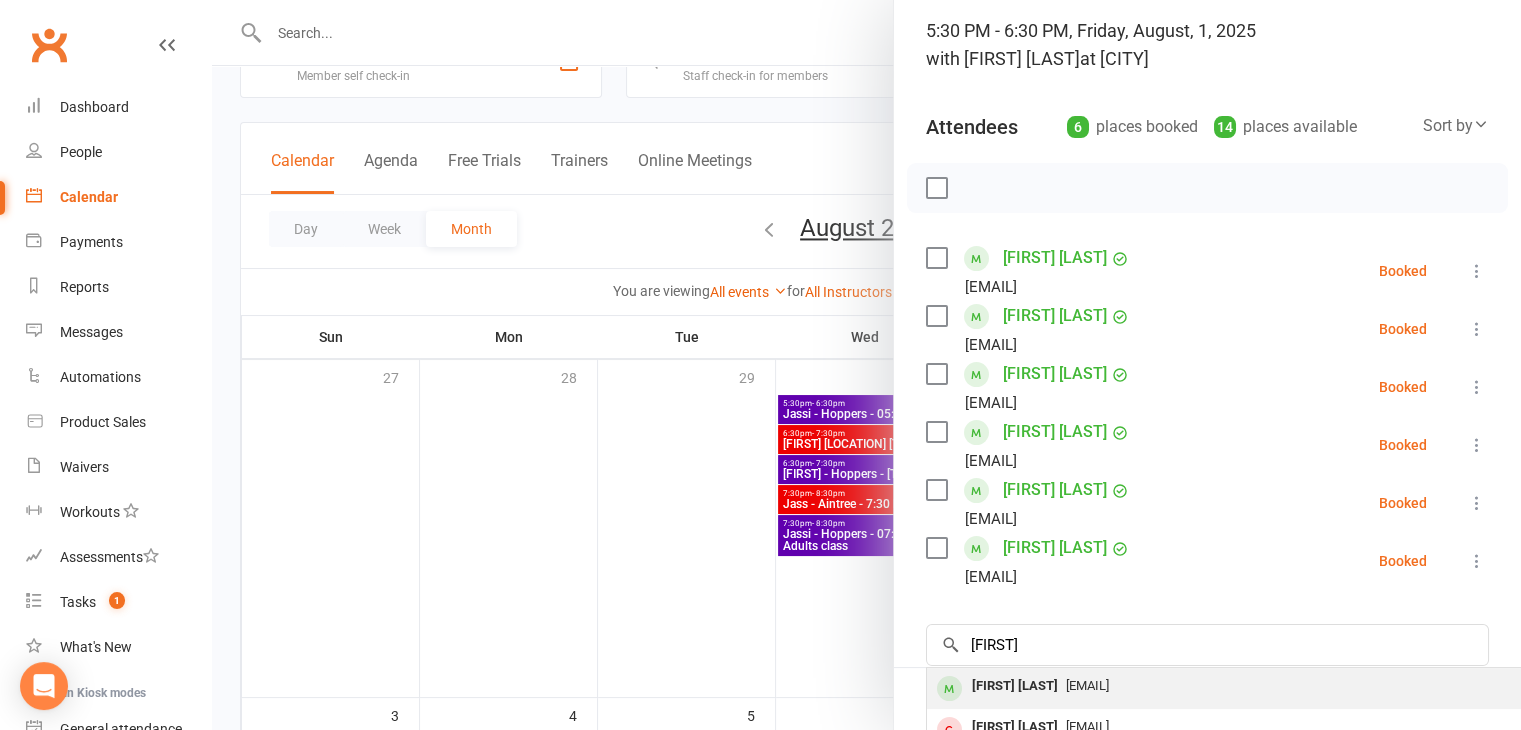 click on "[EMAIL]" at bounding box center (1087, 685) 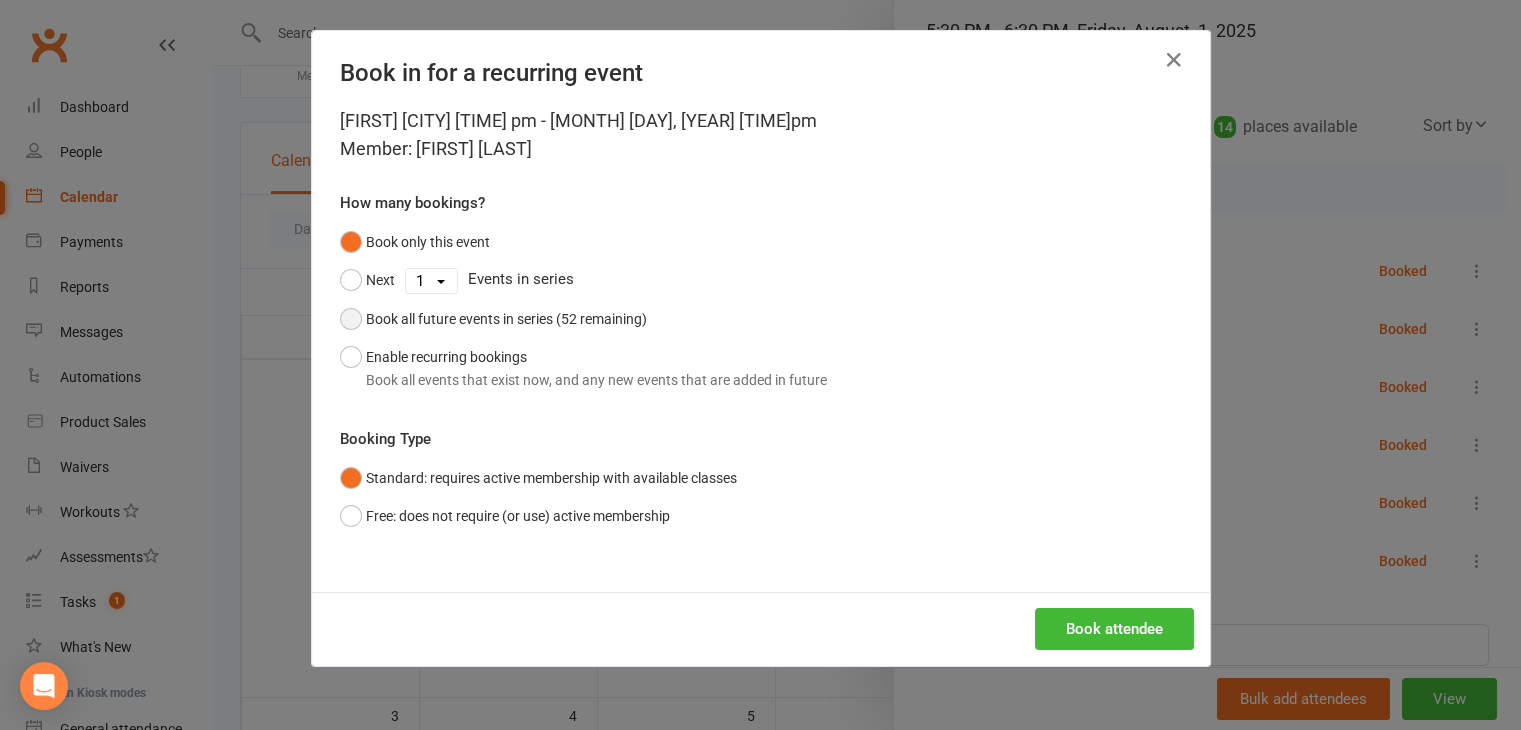click on "Book all future events in series (52 remaining)" at bounding box center [493, 319] 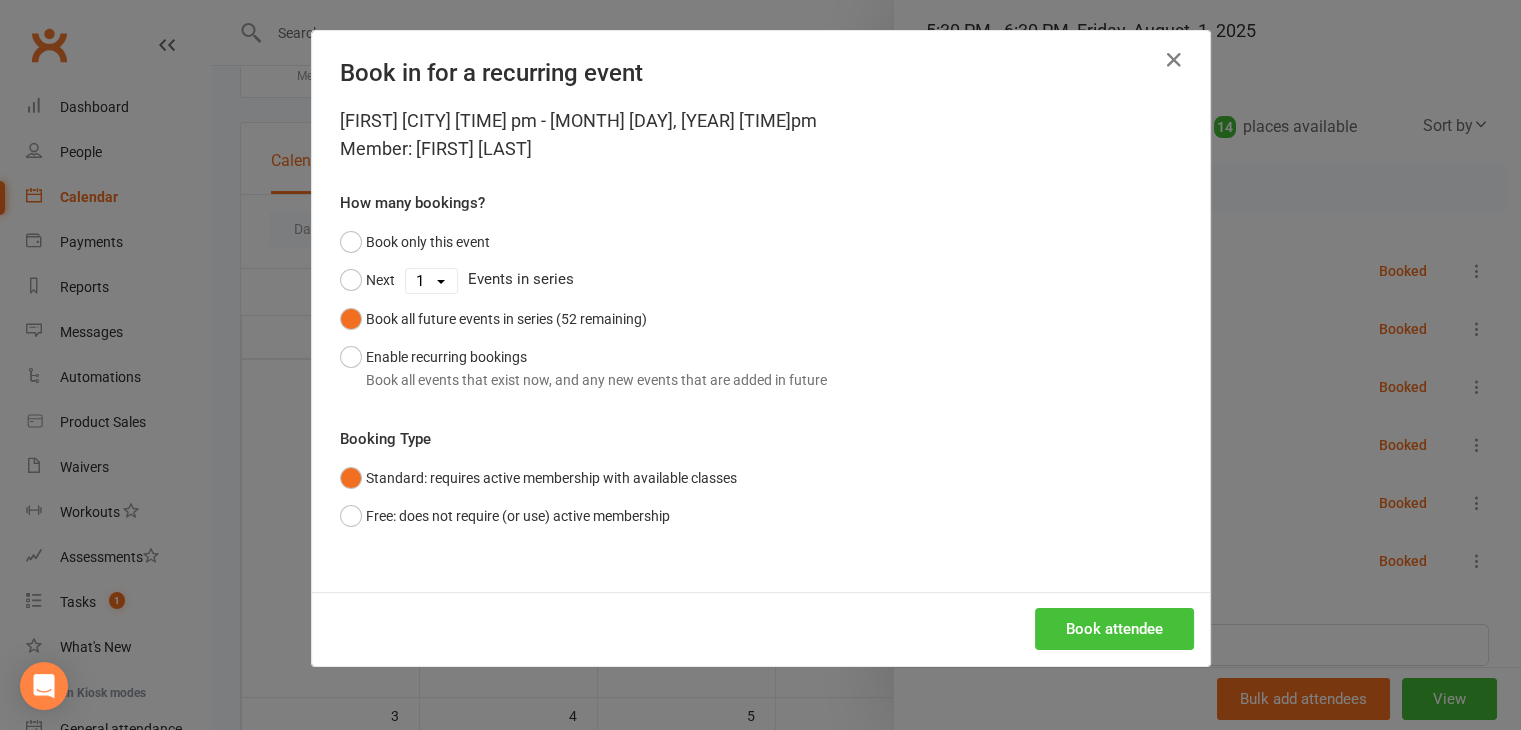 click on "Book attendee" at bounding box center [1114, 629] 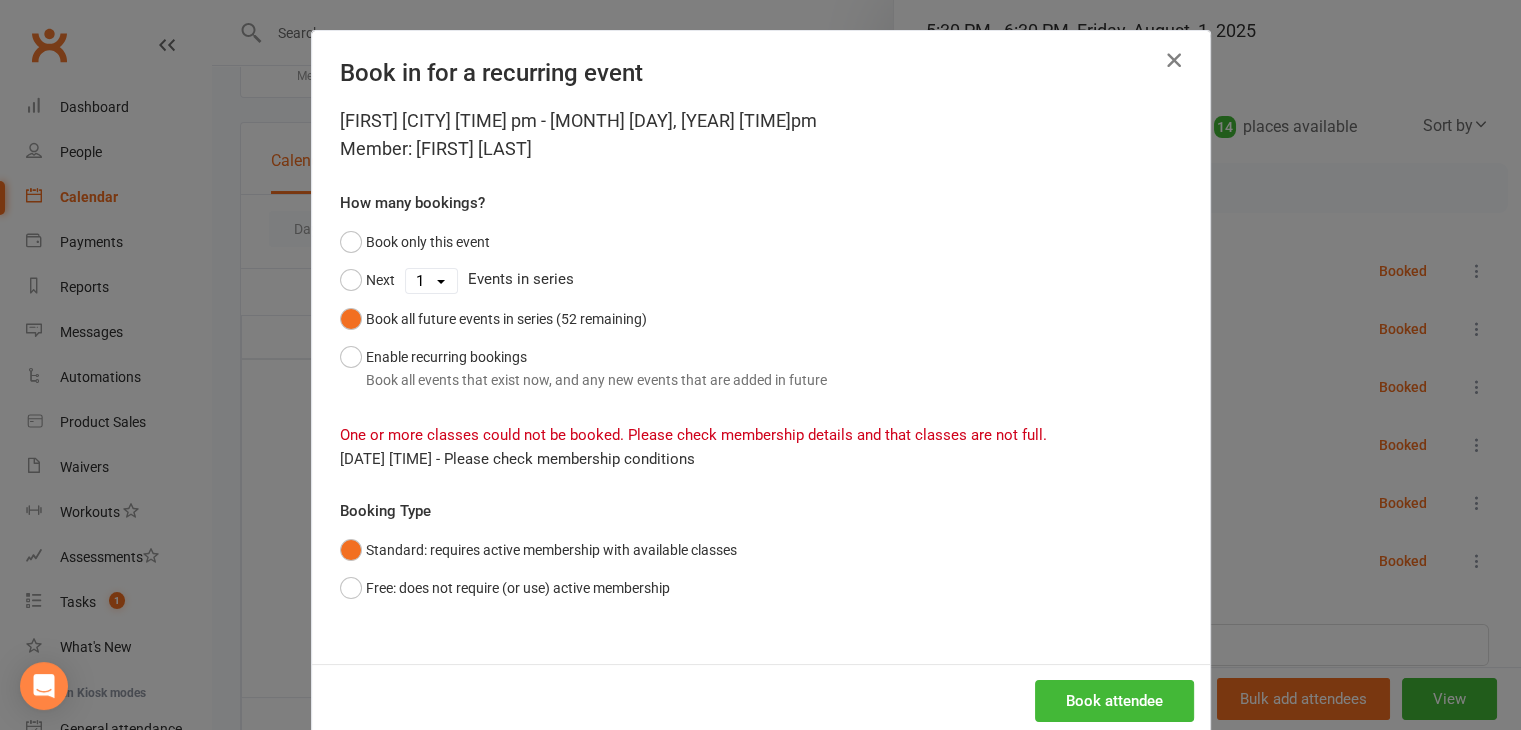 click at bounding box center (1174, 60) 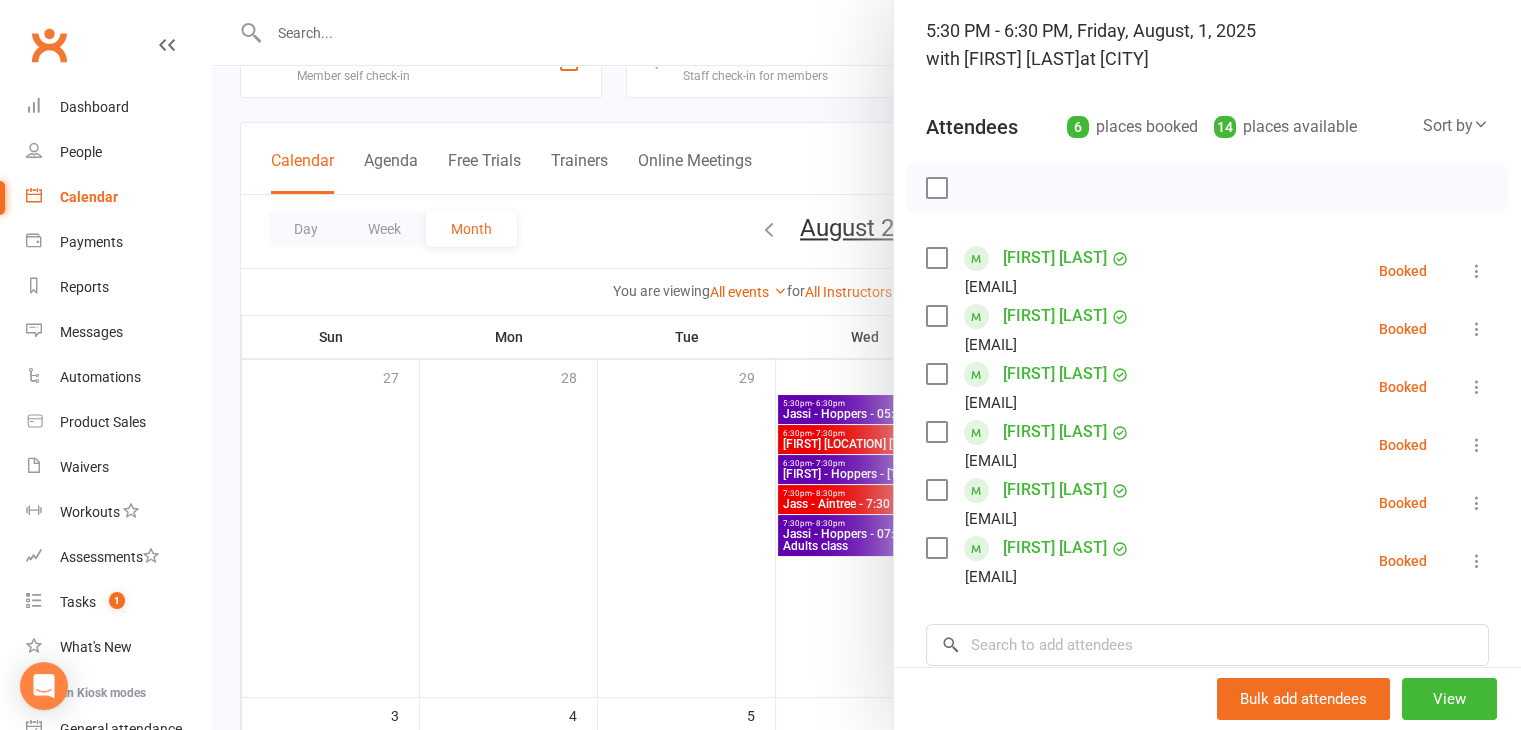 click on "Class kiosk mode  Roll call  5:30 PM - 6:30 PM, Friday, August, 1, 2025 with Jasvir Mann  at  Geelong  Attendees  6  places booked 14  places available Sort by  Last name  First name  Booking created    Diya Mehmi  Kdmehmi@yahoo.com Booked More info  Remove  Check in  Mark absent  Send message  Enable recurring bookings  All bookings for series    Sidak kaur Sidhu  sidhu2319@gmail.com Booked More info  Remove  Check in  Mark absent  Send message  Enable recurring bookings  All bookings for series    Armaan Singh  dkaur1661@gmail.com Booked More info  Remove  Check in  Mark absent  Send message  Enable recurring bookings  All bookings for series    Dilraj Singh  ranpreet87@yahoo.com.au Booked More info  Remove  Check in  Mark absent  Send message  Enable recurring bookings  All bookings for series    Hashmeet Singh  ranpreet87@yahoo.com.au Booked More info  Remove  Check in  Mark absent  Send message  Enable recurring bookings  All bookings for series    Tegh Singh  ranjangrewal@yahoo.com Booked More info  ×" at bounding box center (1207, 452) 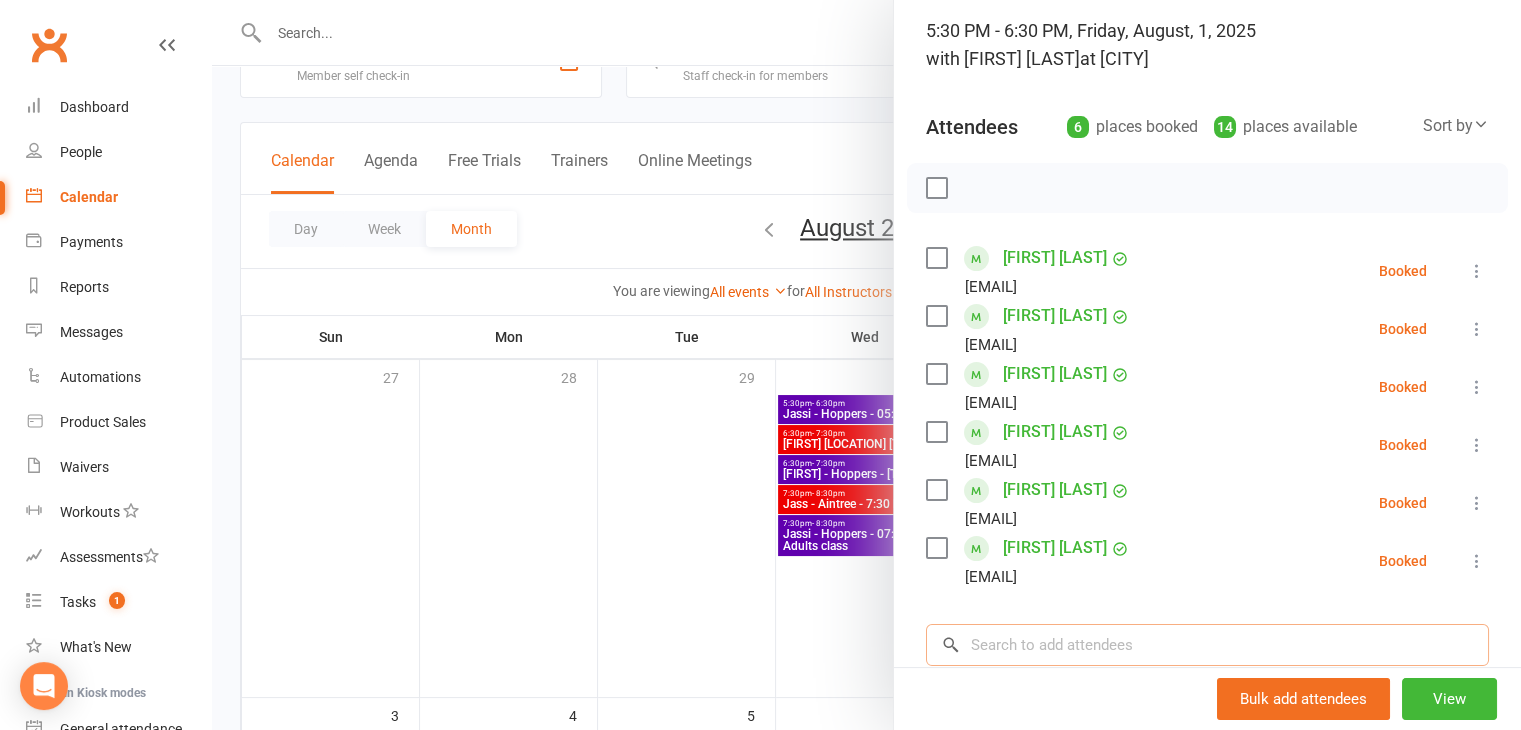 click at bounding box center [1207, 645] 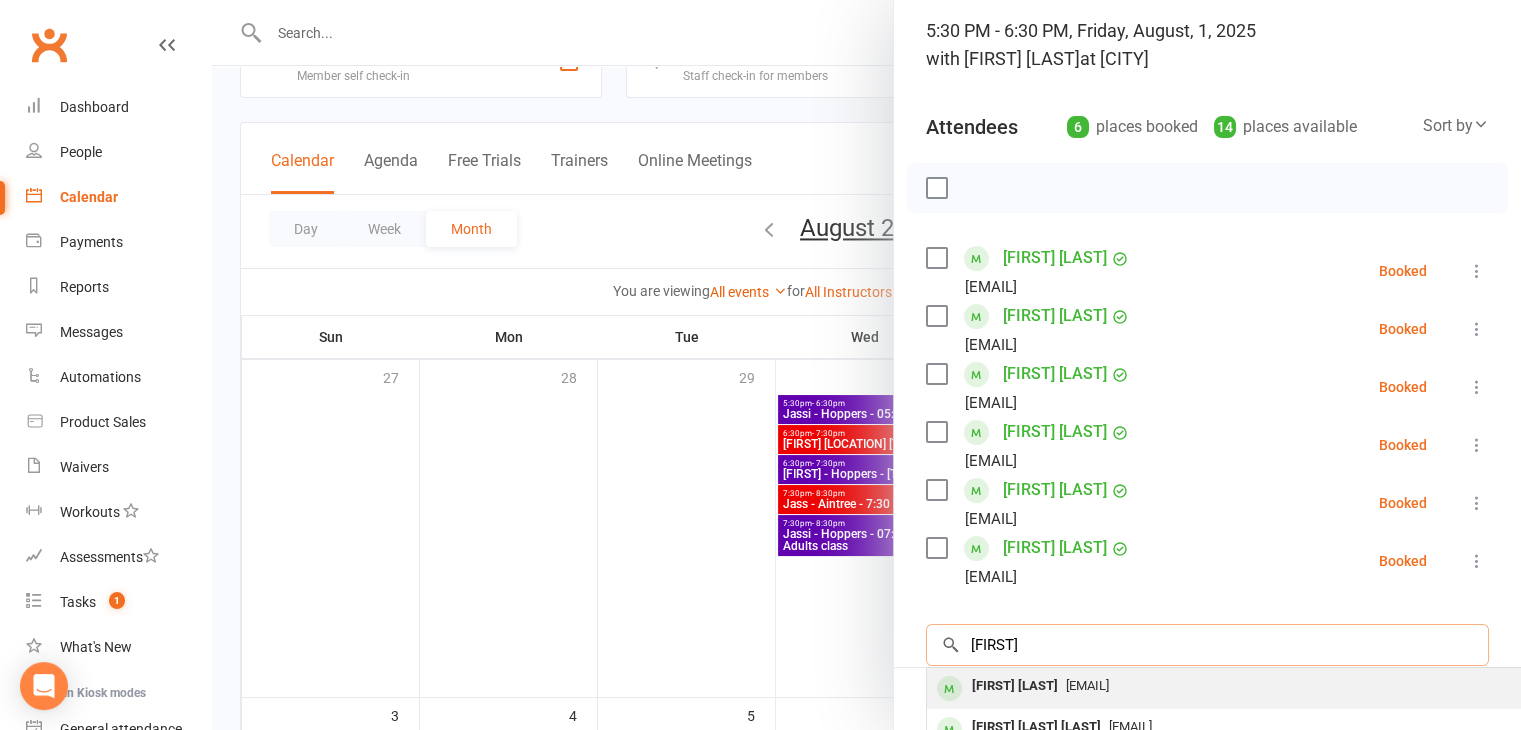type on "sukhjinder" 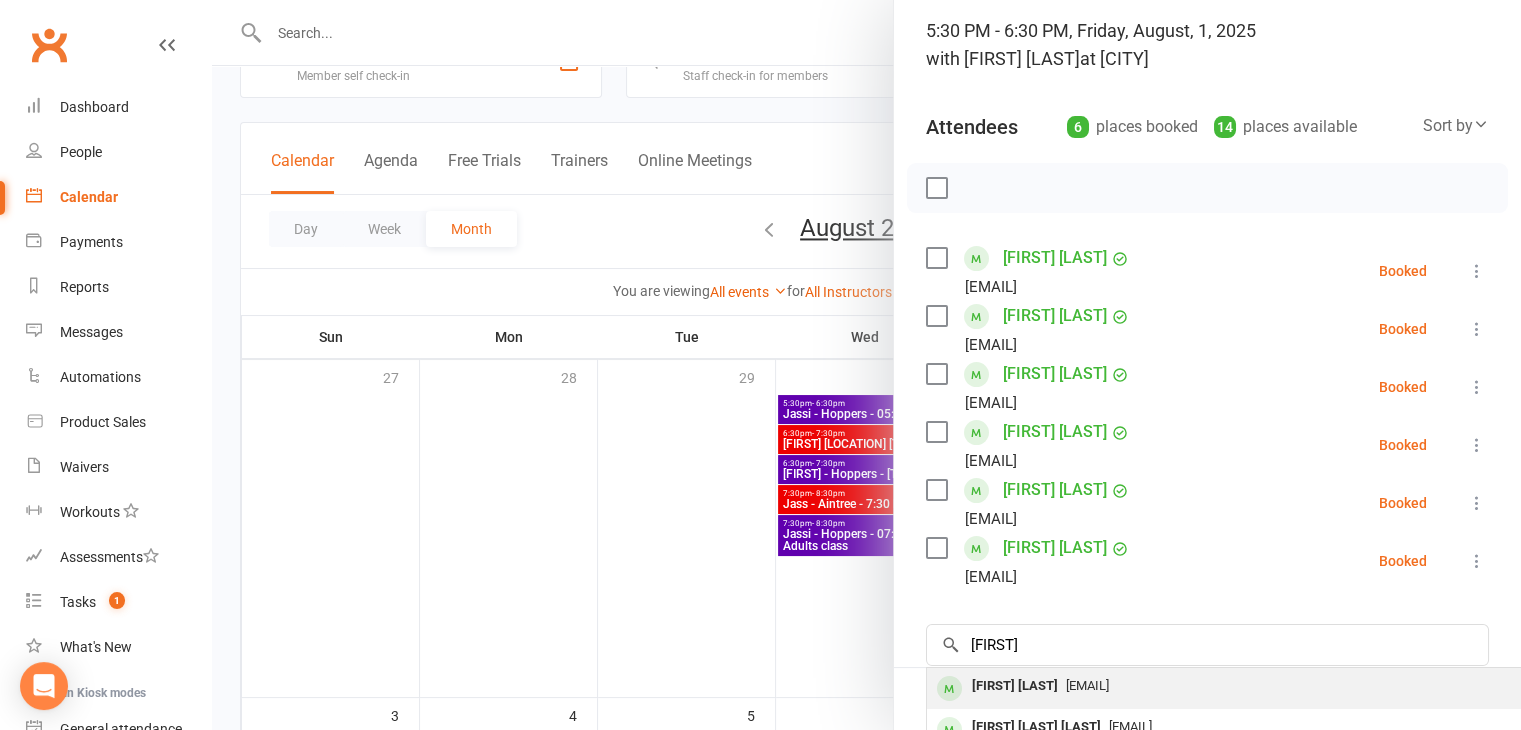 click on "[FIRST] [LAST]" at bounding box center [1015, 686] 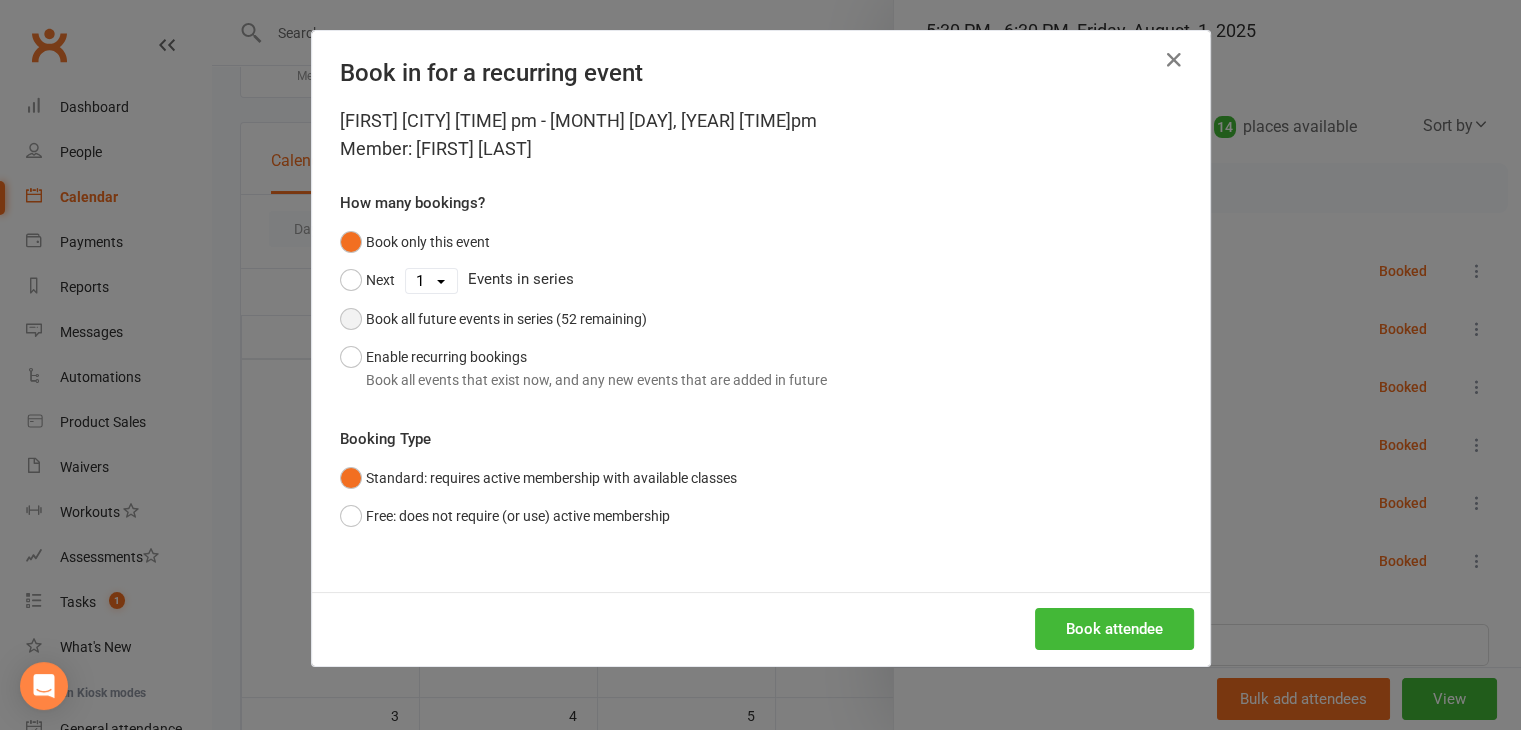 click on "Book all future events in series (52 remaining)" at bounding box center [493, 319] 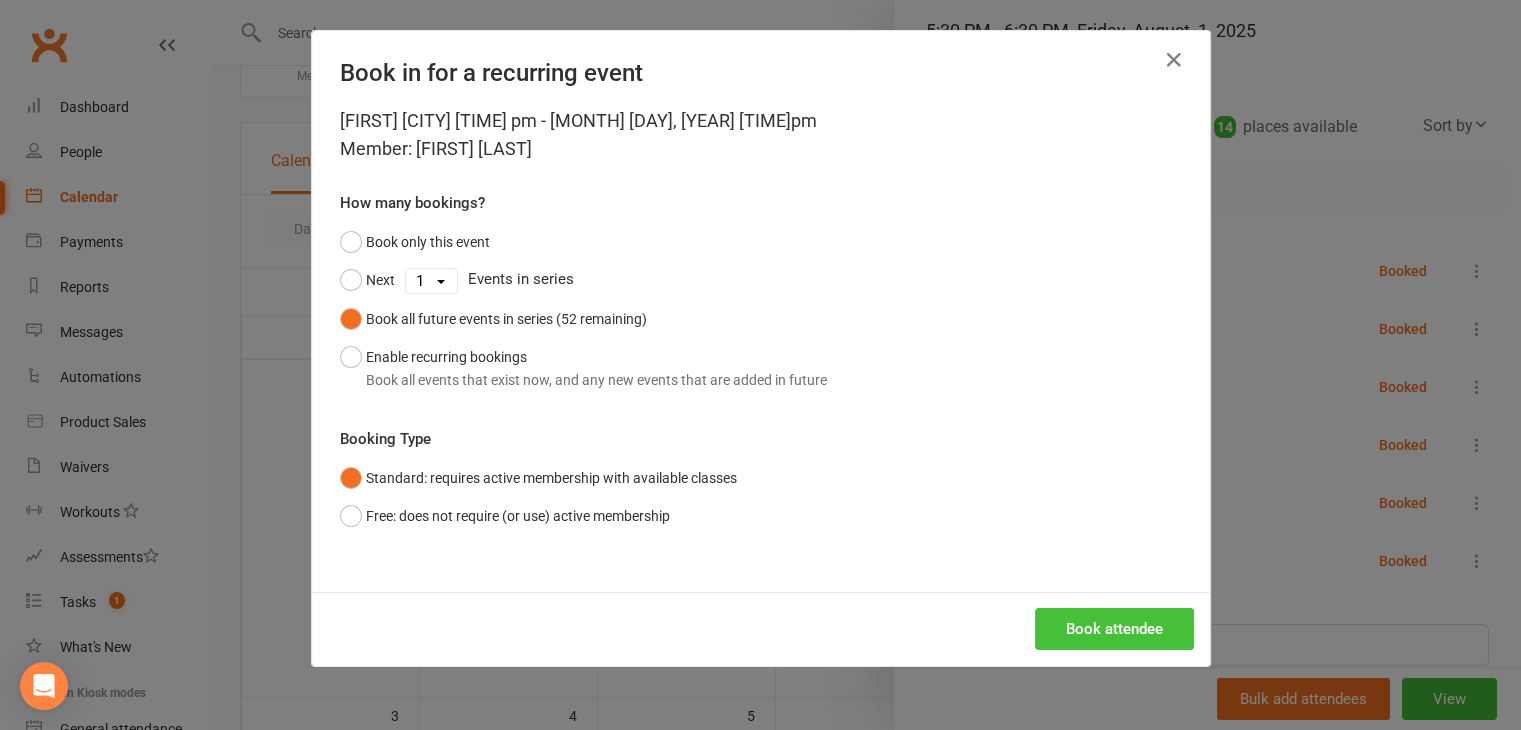 click on "Book attendee" at bounding box center (1114, 629) 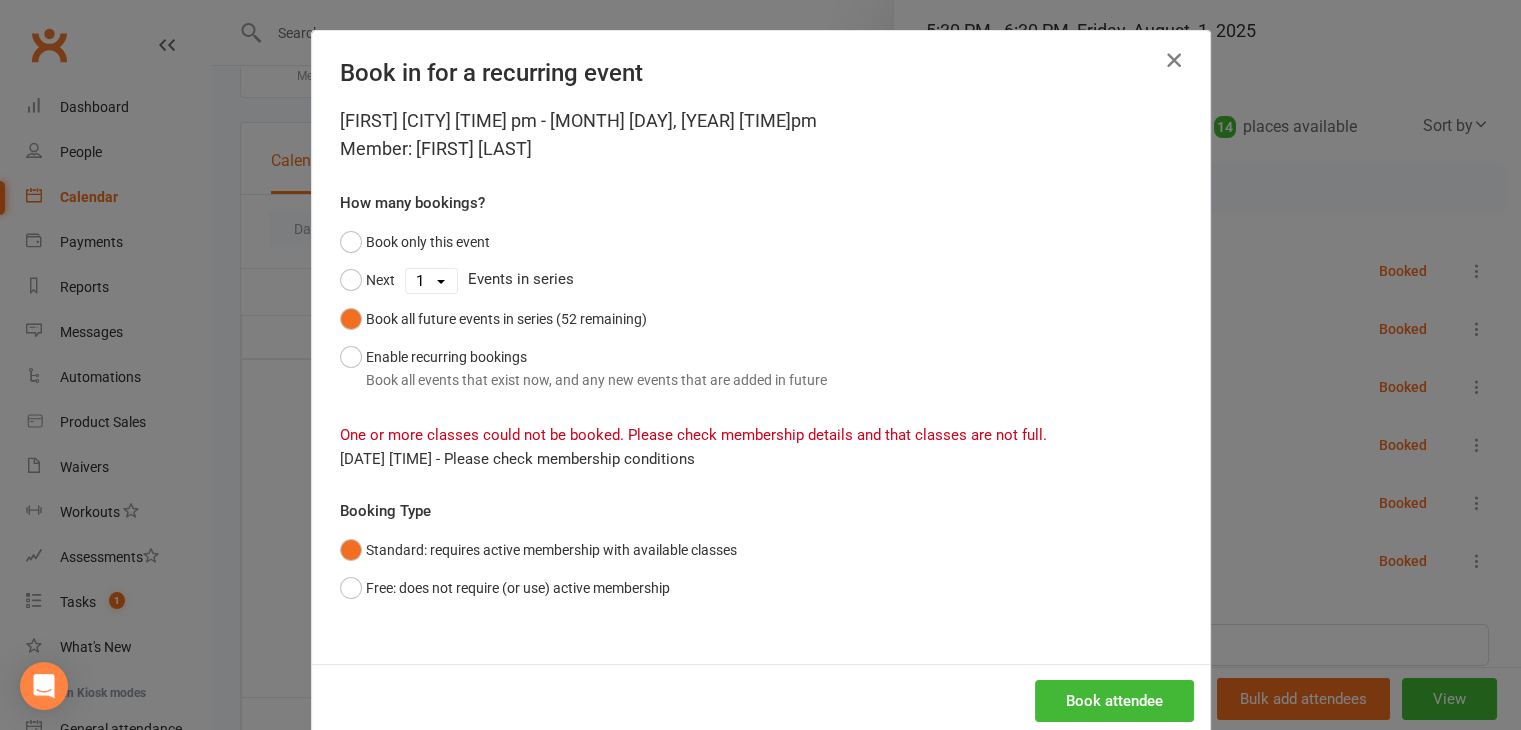 click at bounding box center [1174, 60] 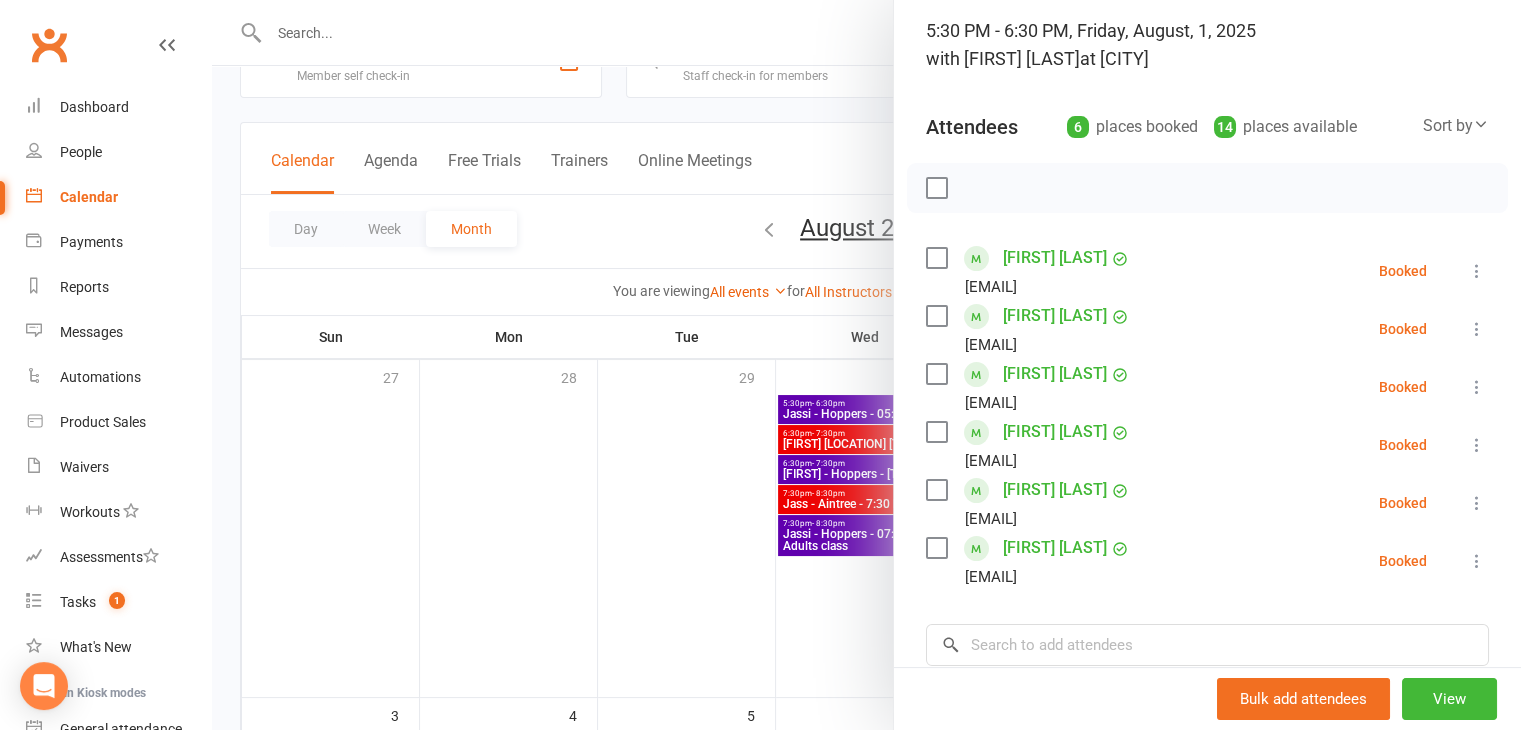 click at bounding box center (866, 365) 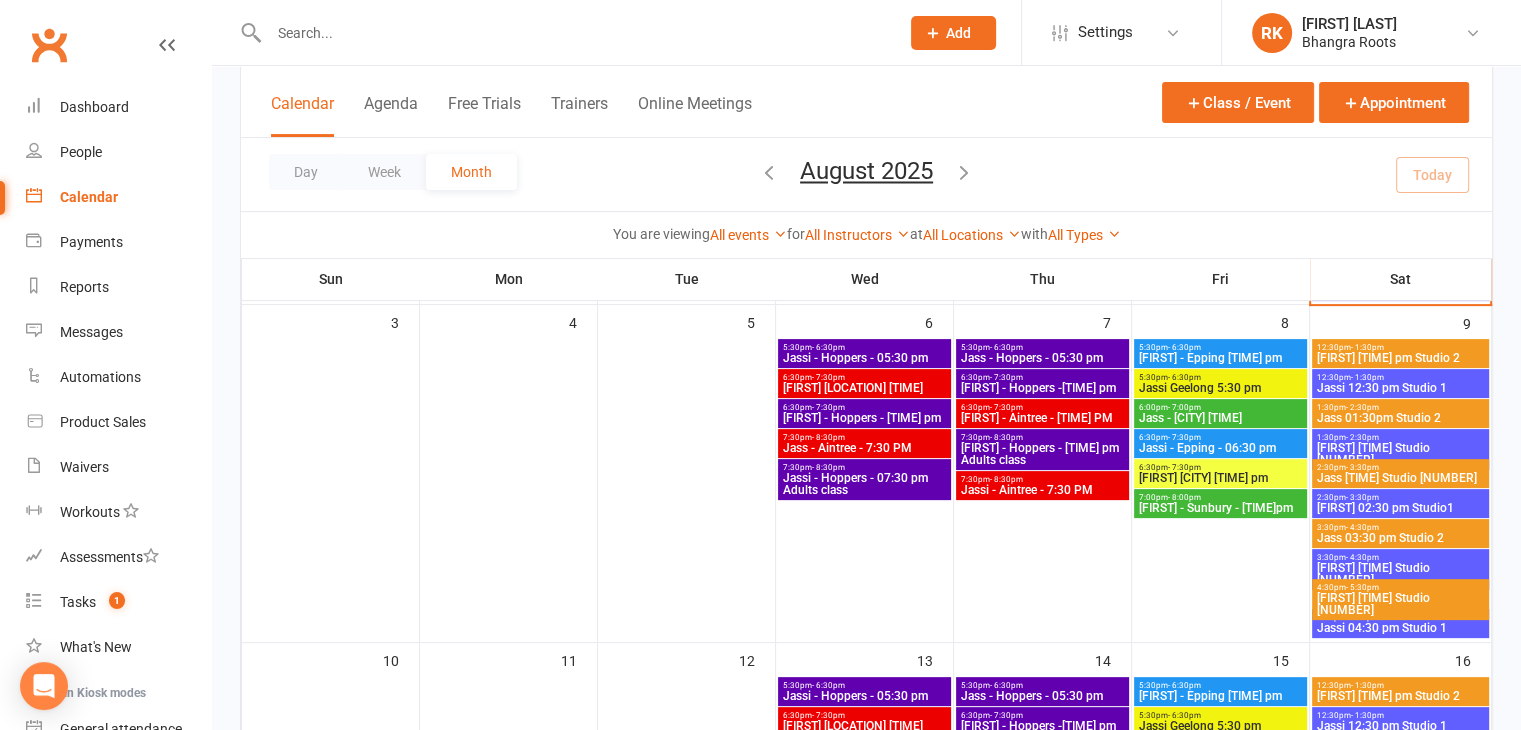 scroll, scrollTop: 464, scrollLeft: 0, axis: vertical 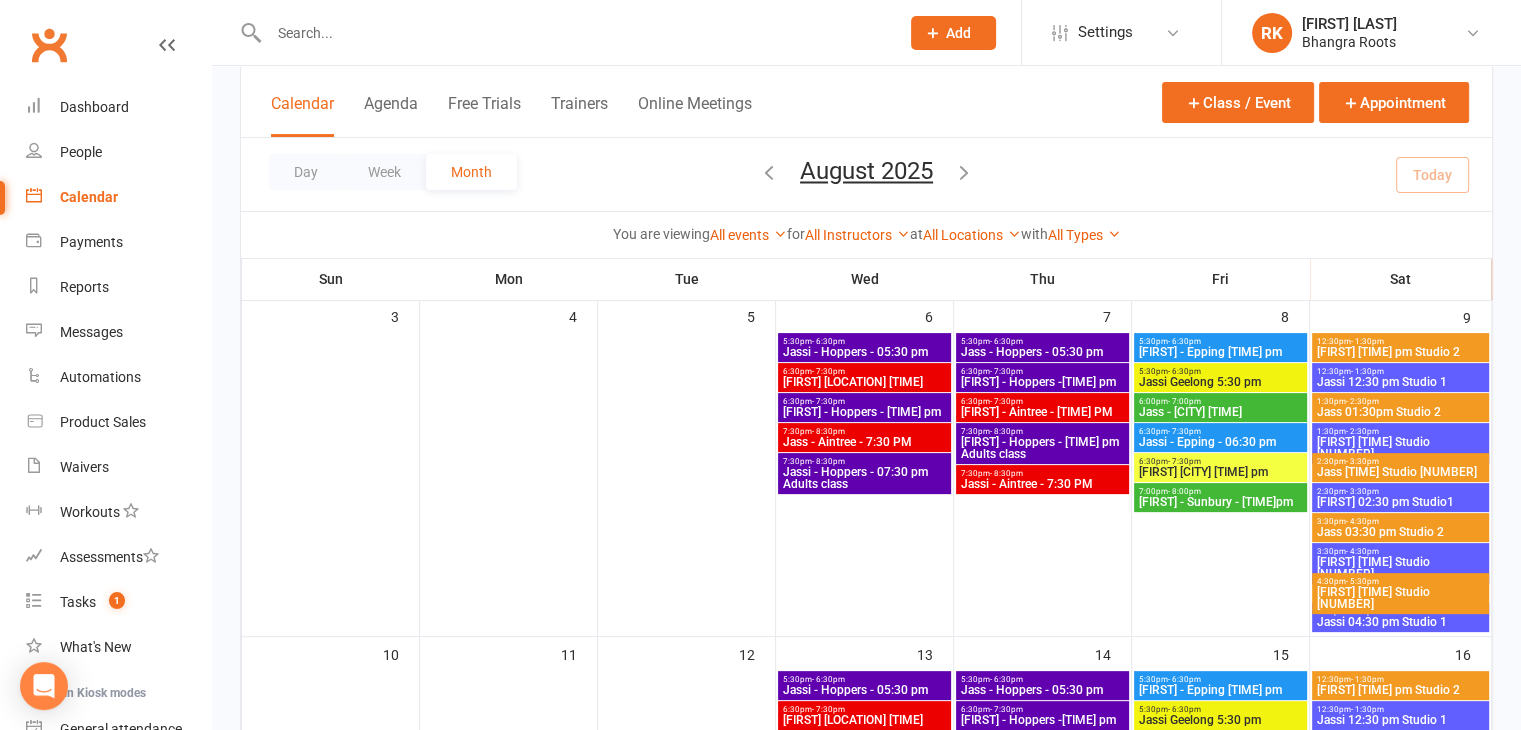 click on "Jassi Geelong 5:30 pm" at bounding box center (1220, 382) 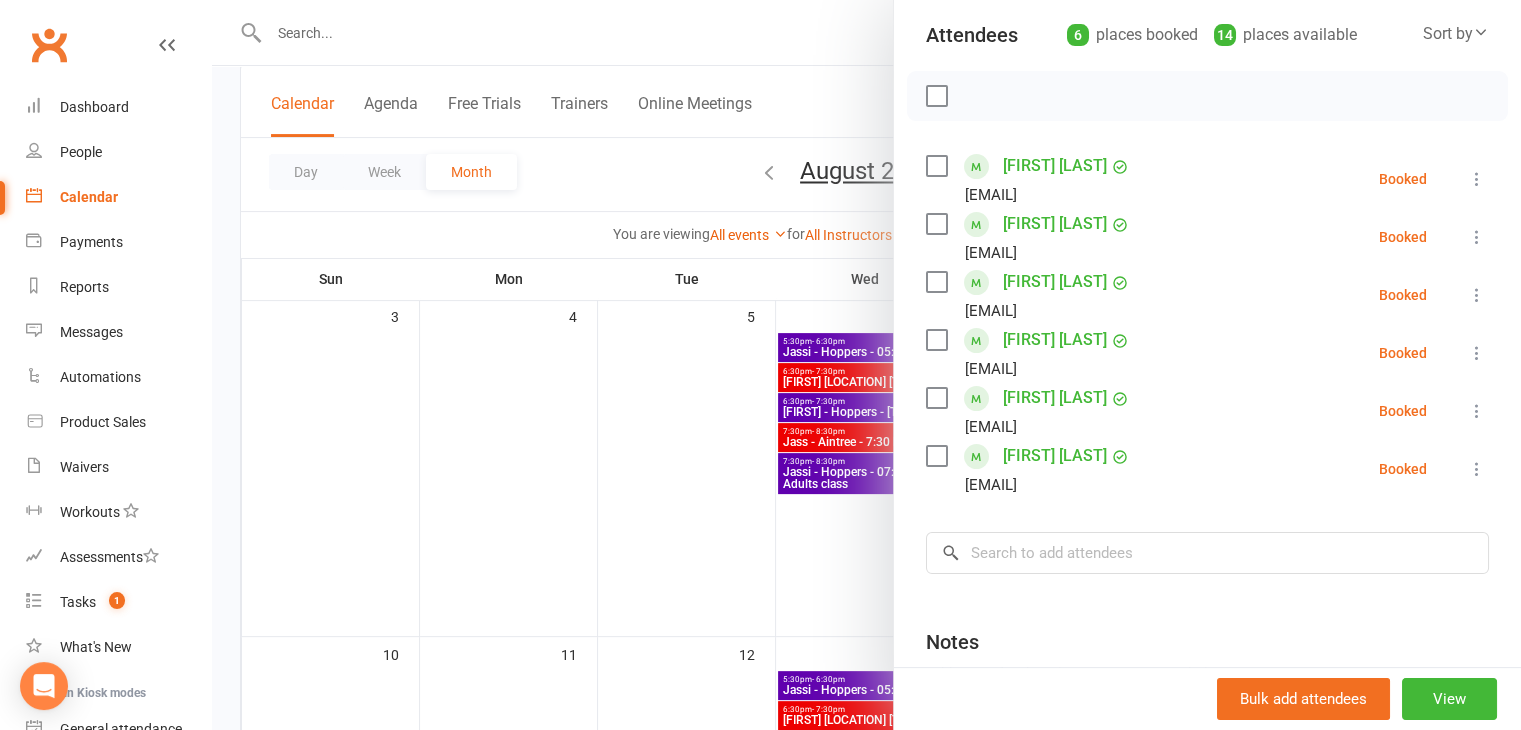 scroll, scrollTop: 220, scrollLeft: 0, axis: vertical 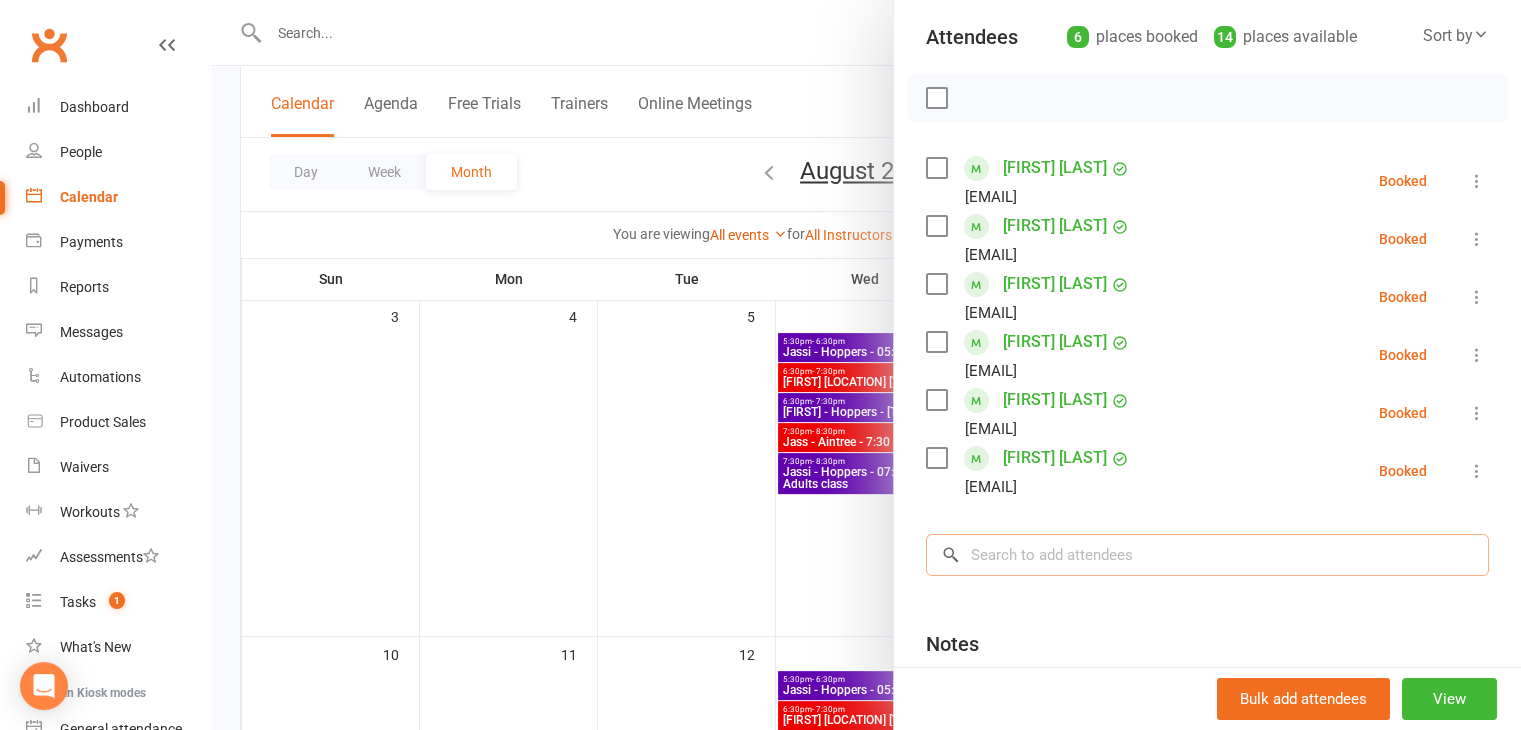 click at bounding box center [1207, 555] 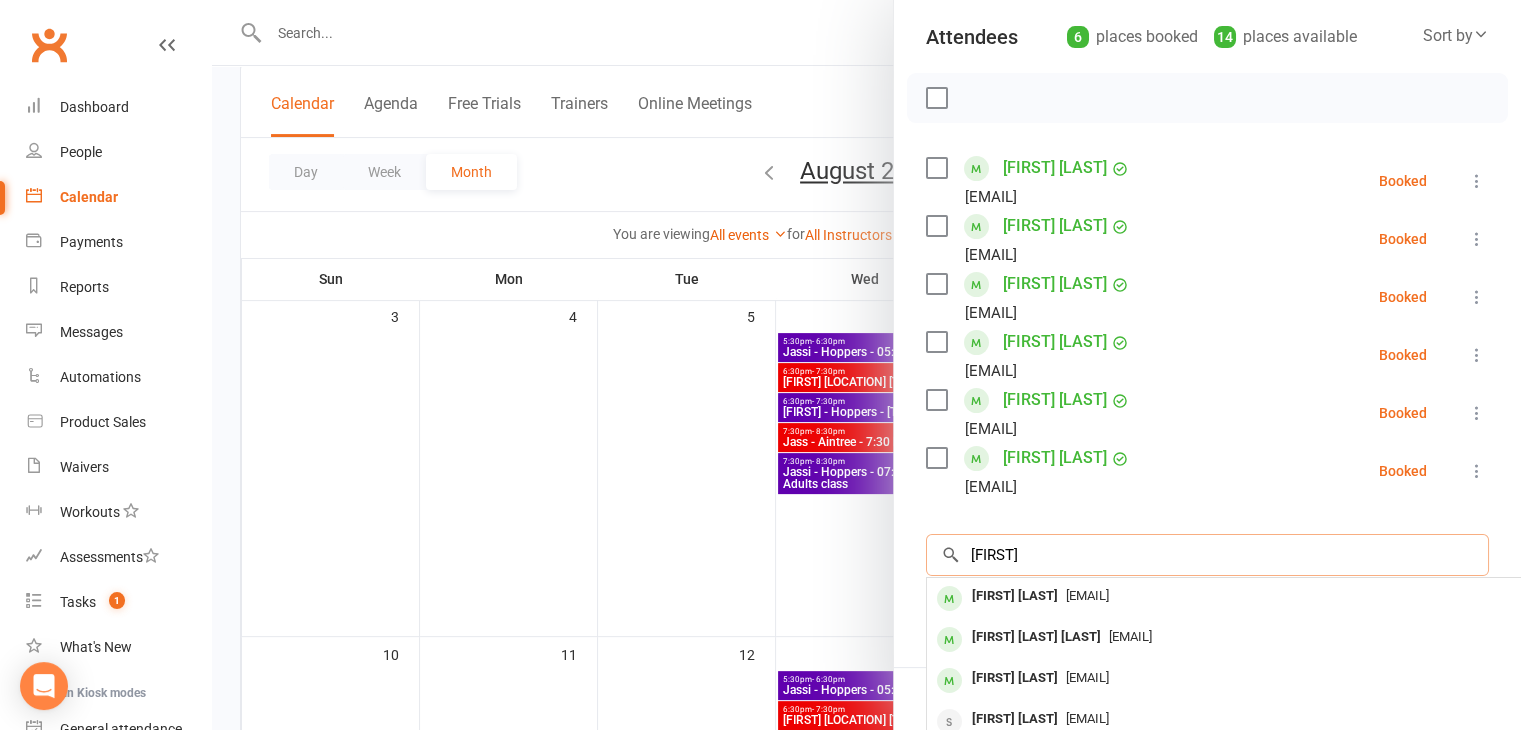 type on "sukhjinder" 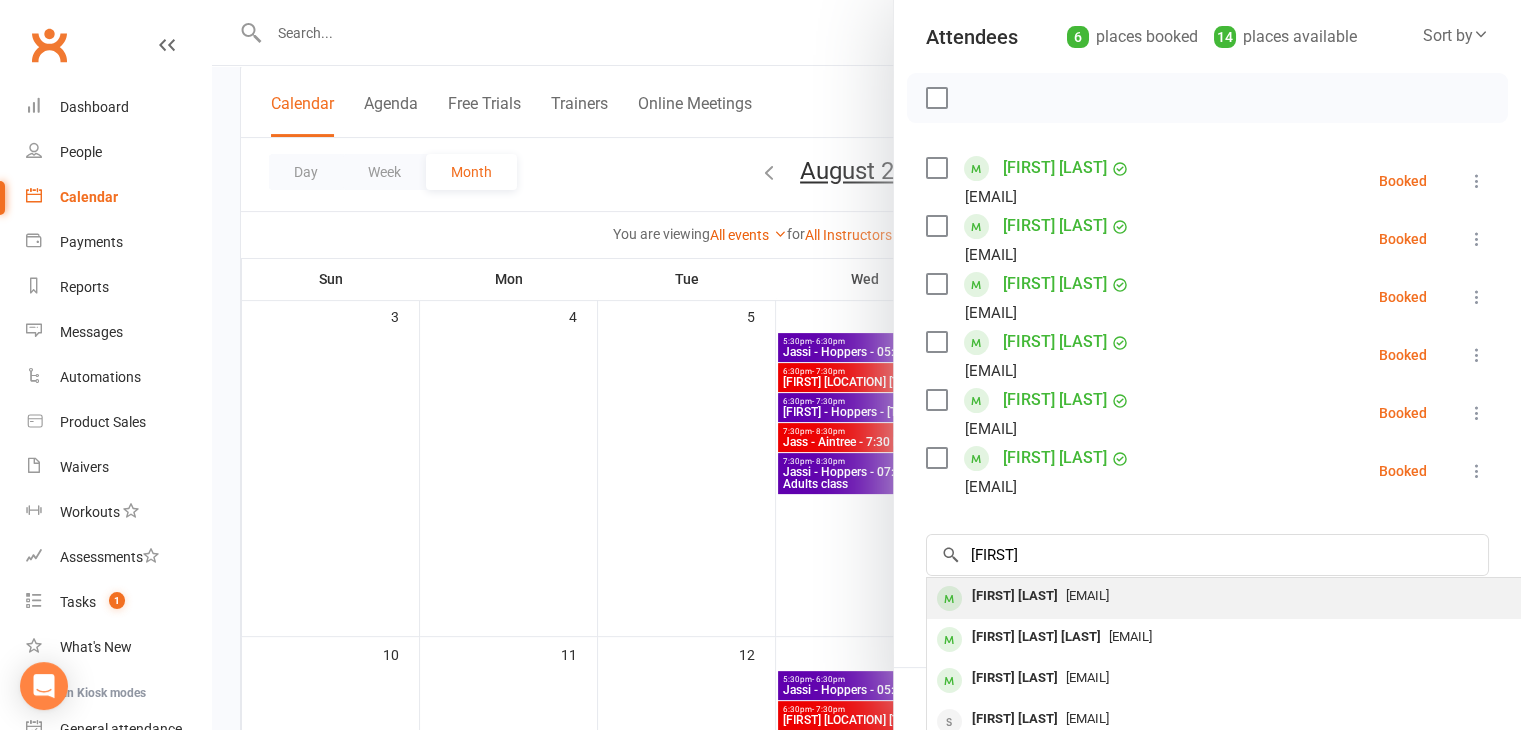 click on "[EMAIL]" at bounding box center [1087, 595] 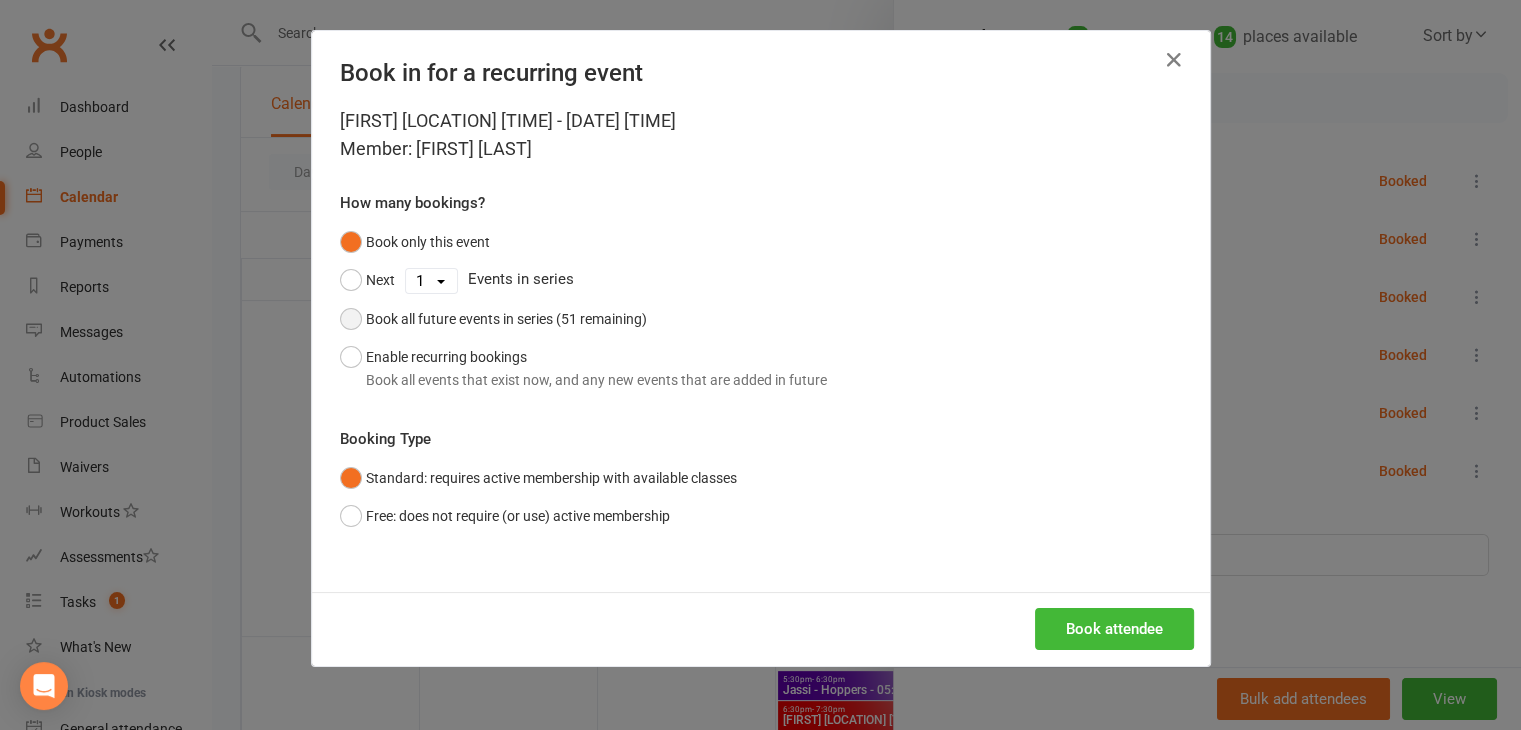 click on "Book all future events in series (51 remaining)" at bounding box center [493, 319] 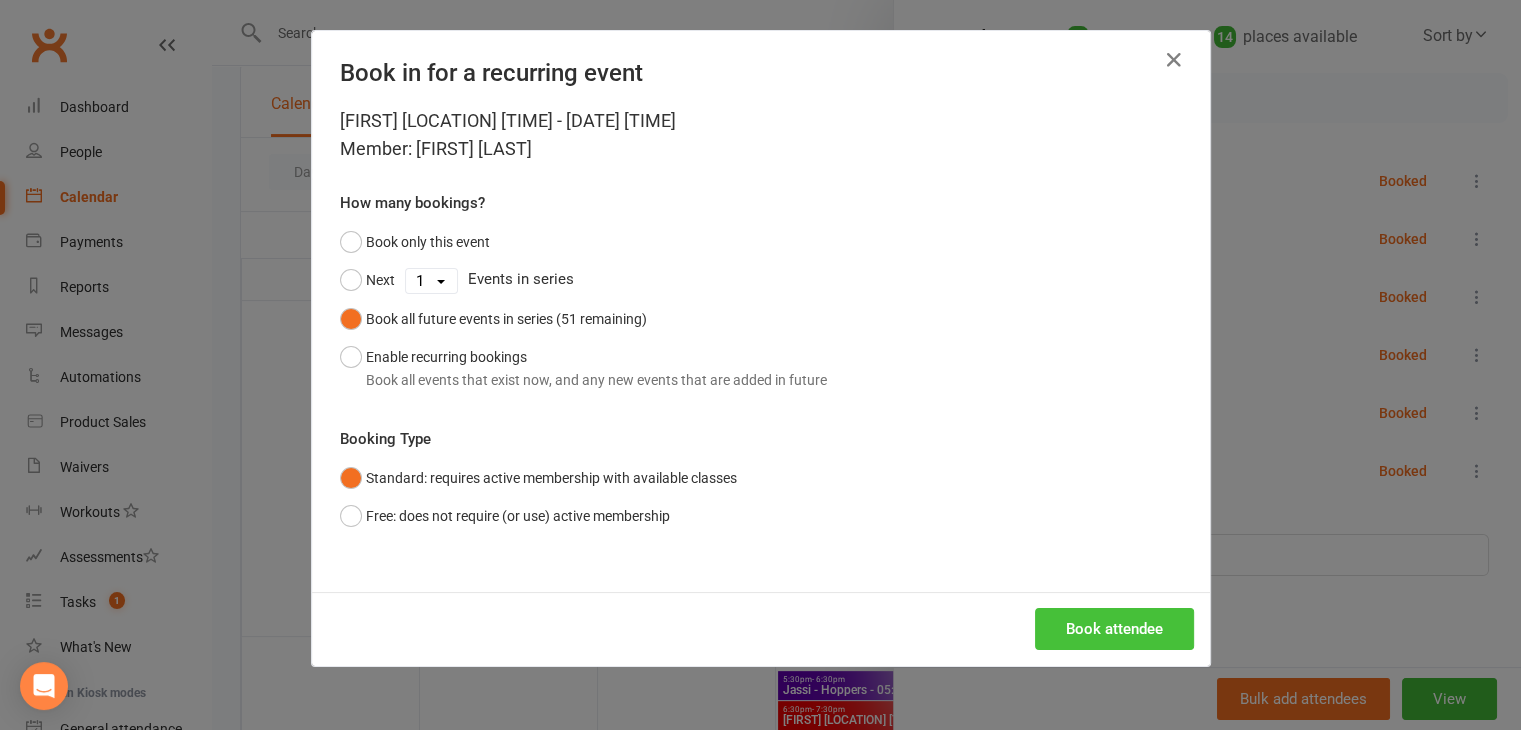 click on "Book attendee" at bounding box center (1114, 629) 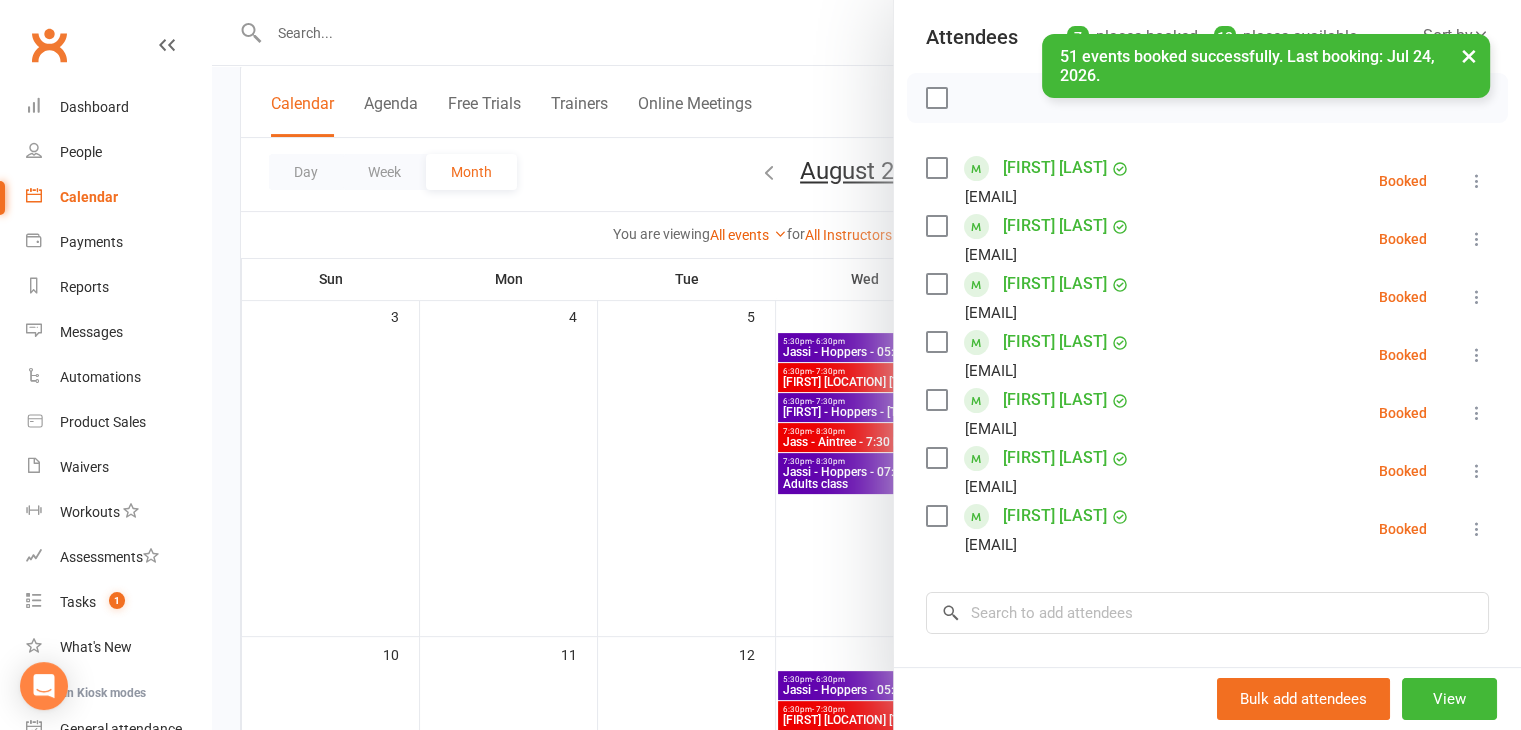click at bounding box center (866, 365) 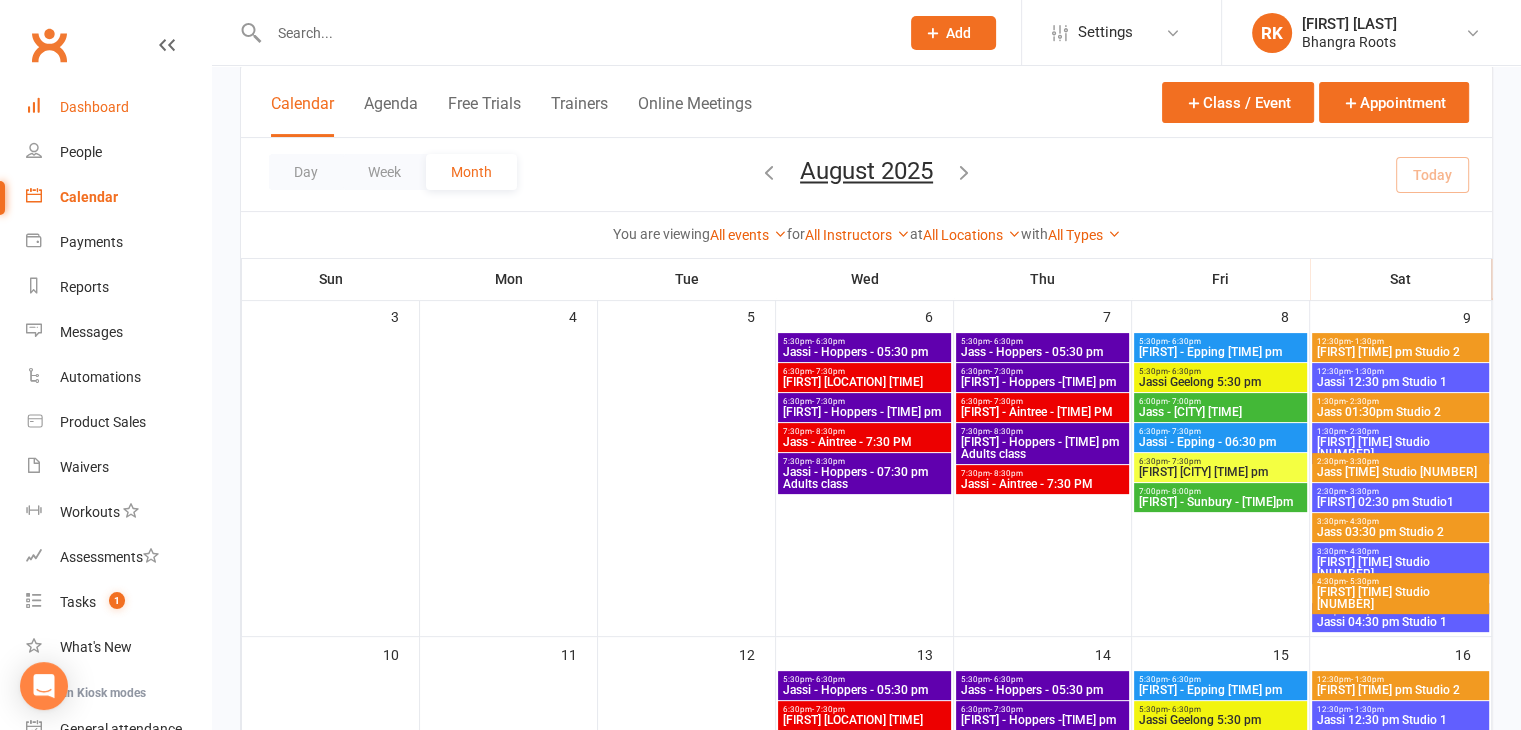 click on "Dashboard" at bounding box center (94, 107) 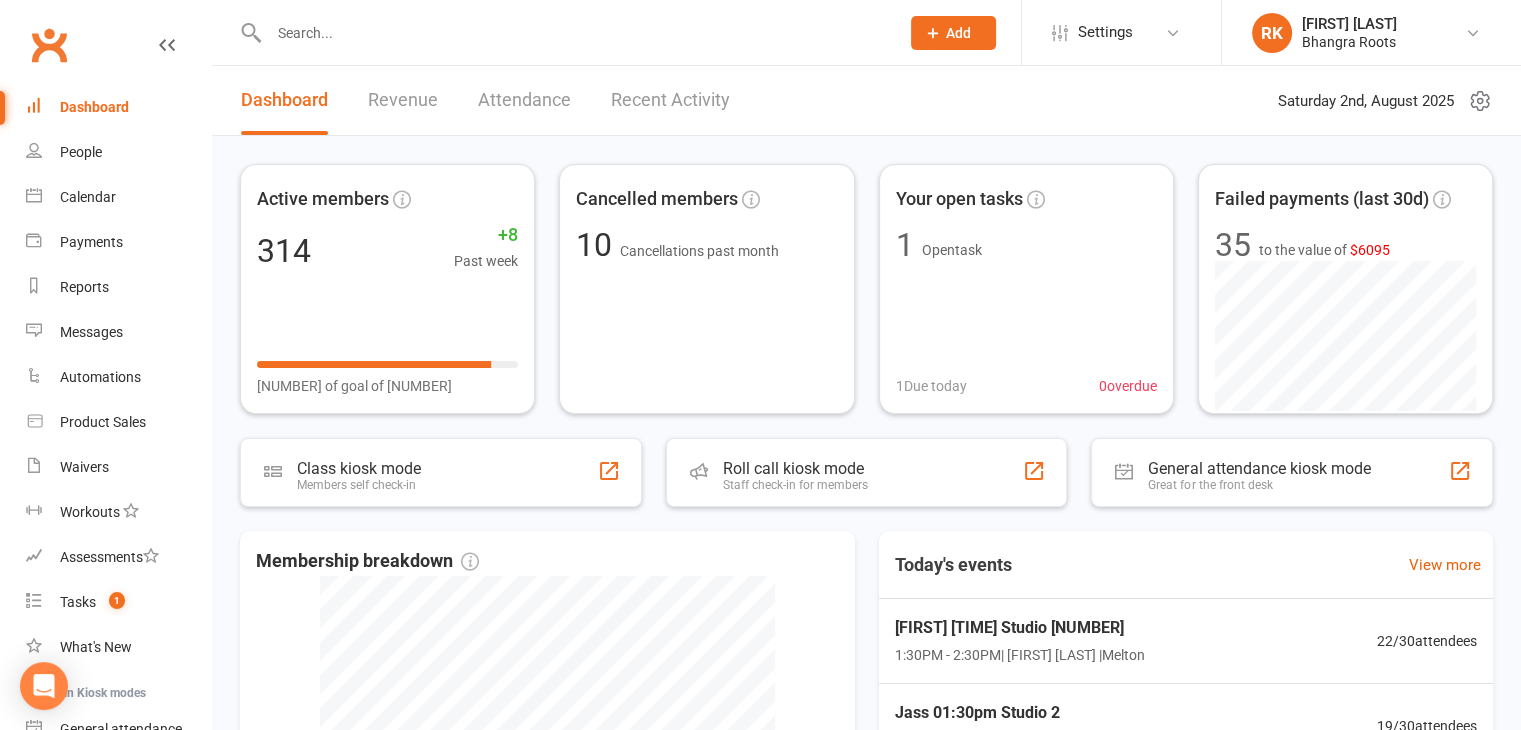 click on "Dashboard" at bounding box center (94, 107) 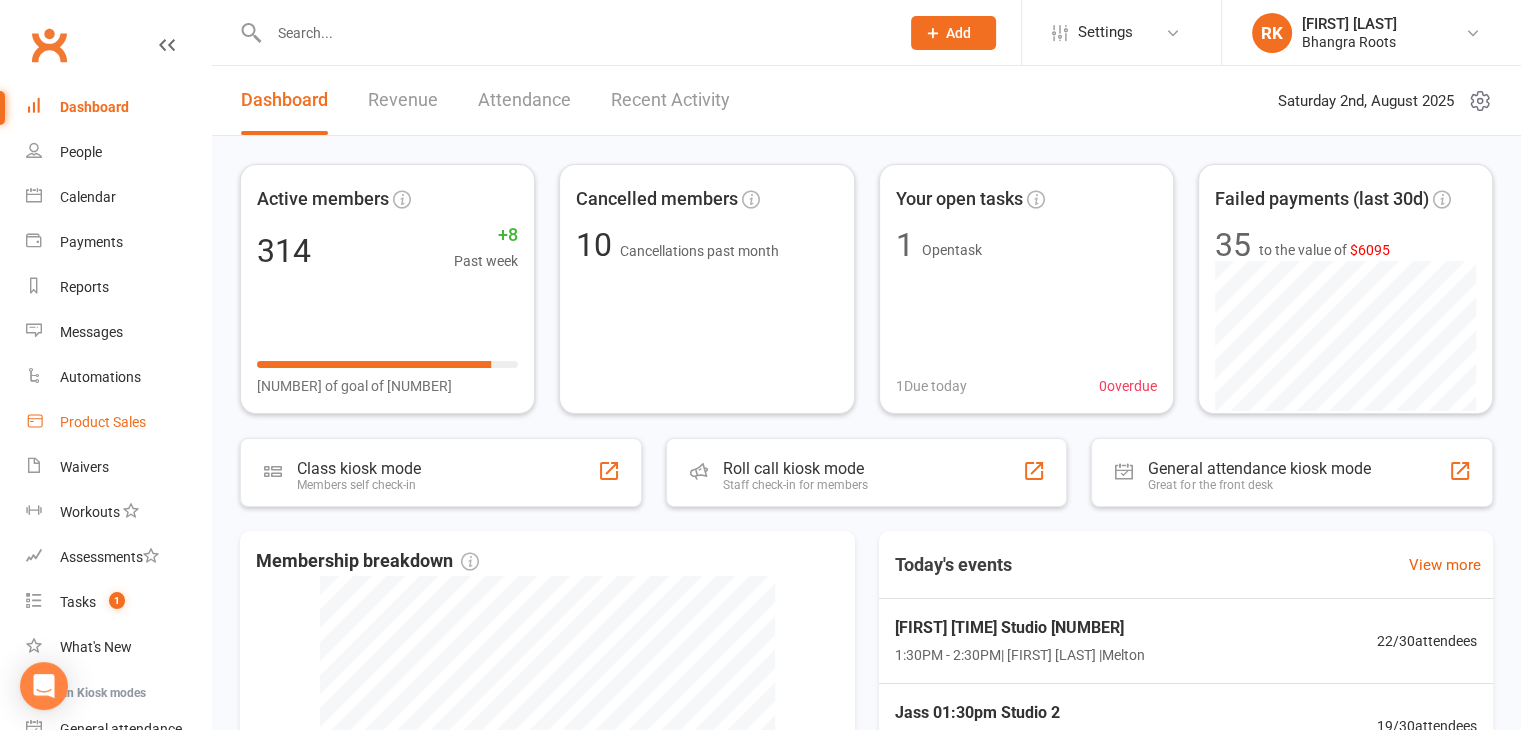 click on "Dashboard" at bounding box center (118, 107) 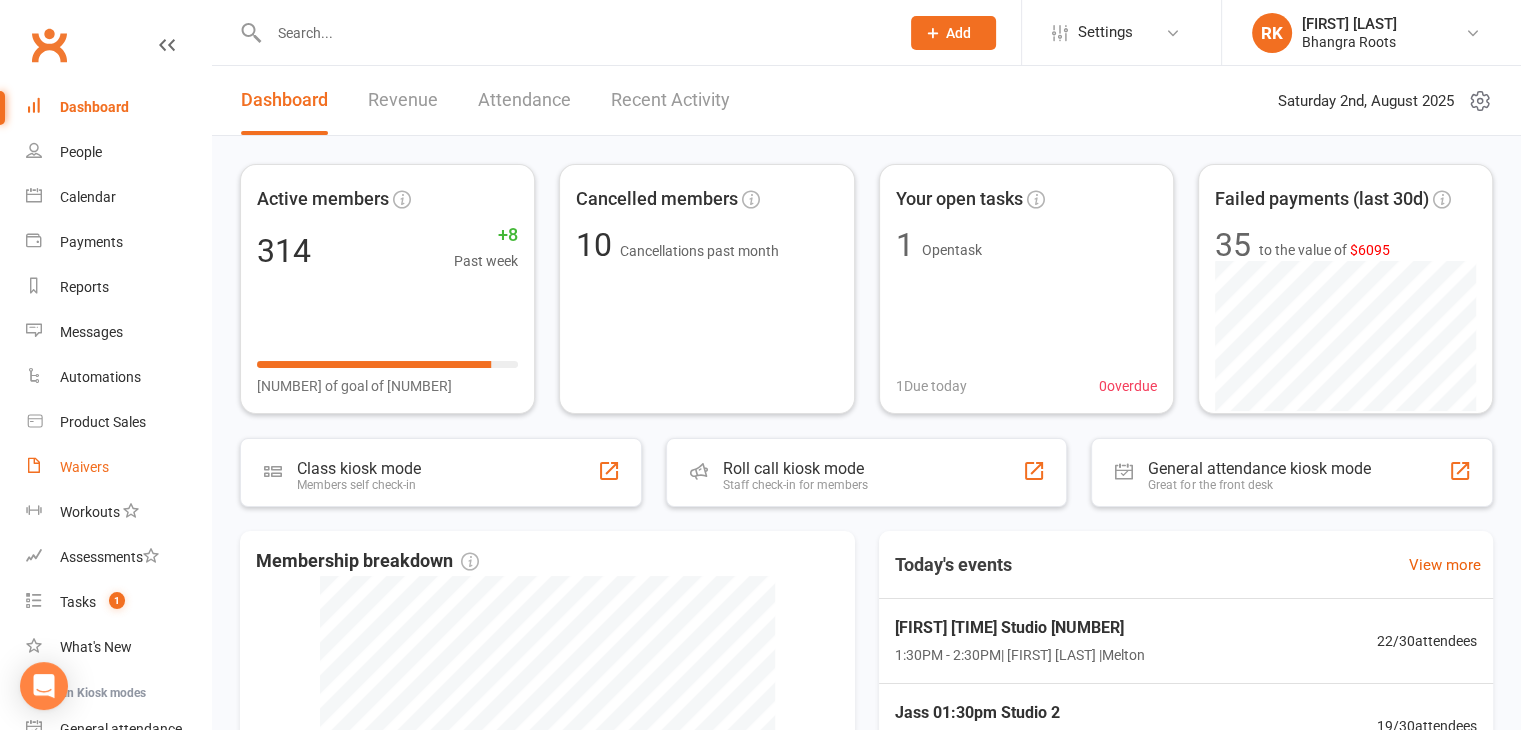 click on "Waivers" at bounding box center (84, 467) 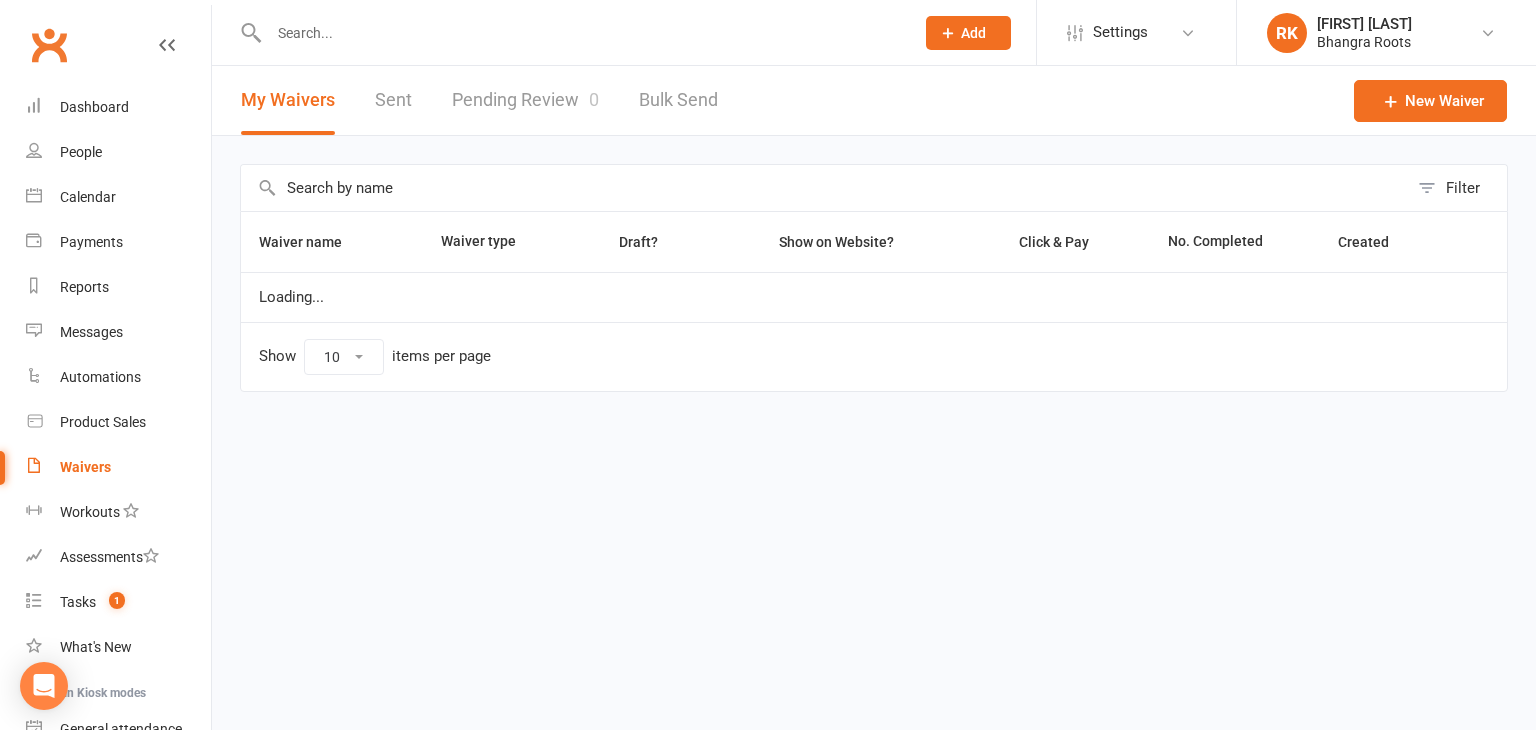 select on "25" 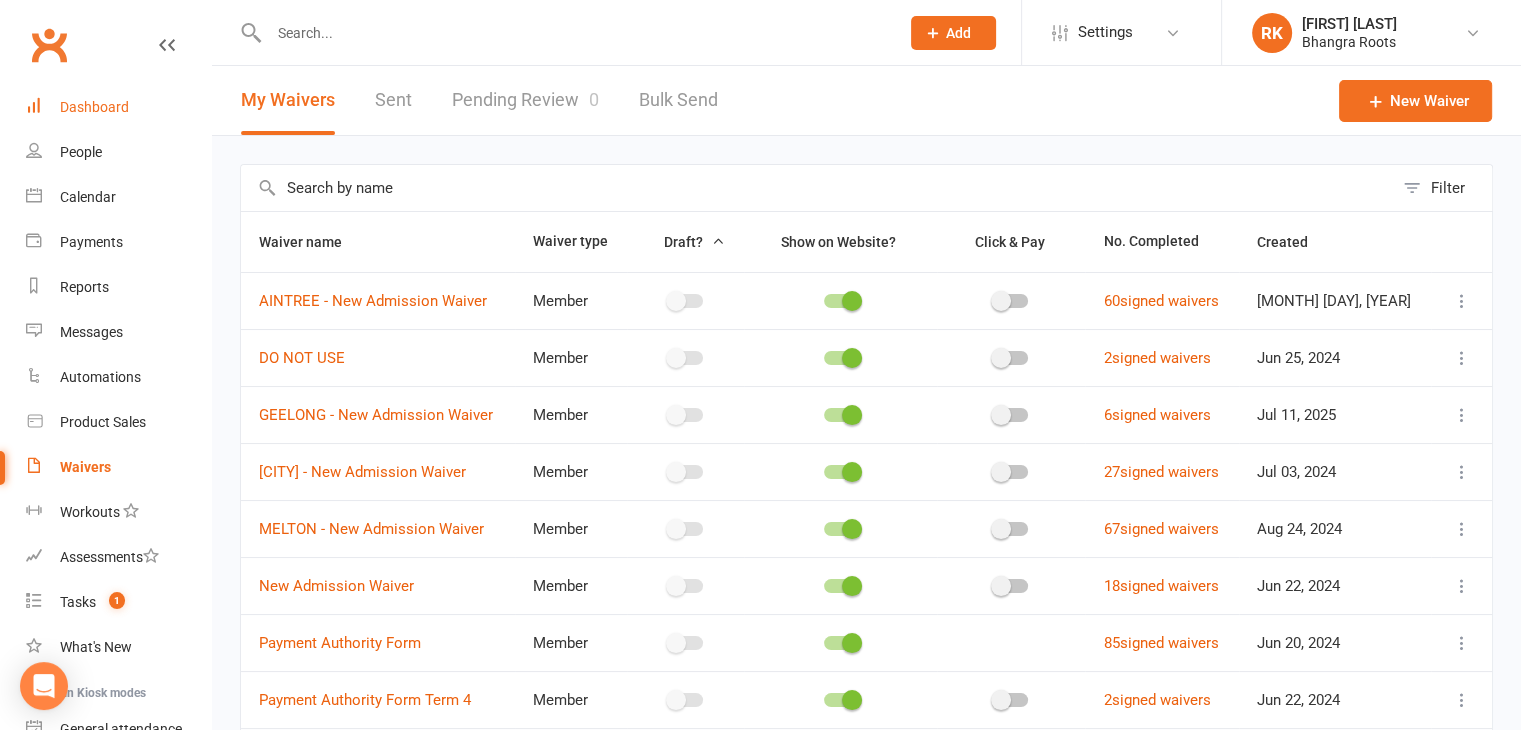 click on "Dashboard" at bounding box center (94, 107) 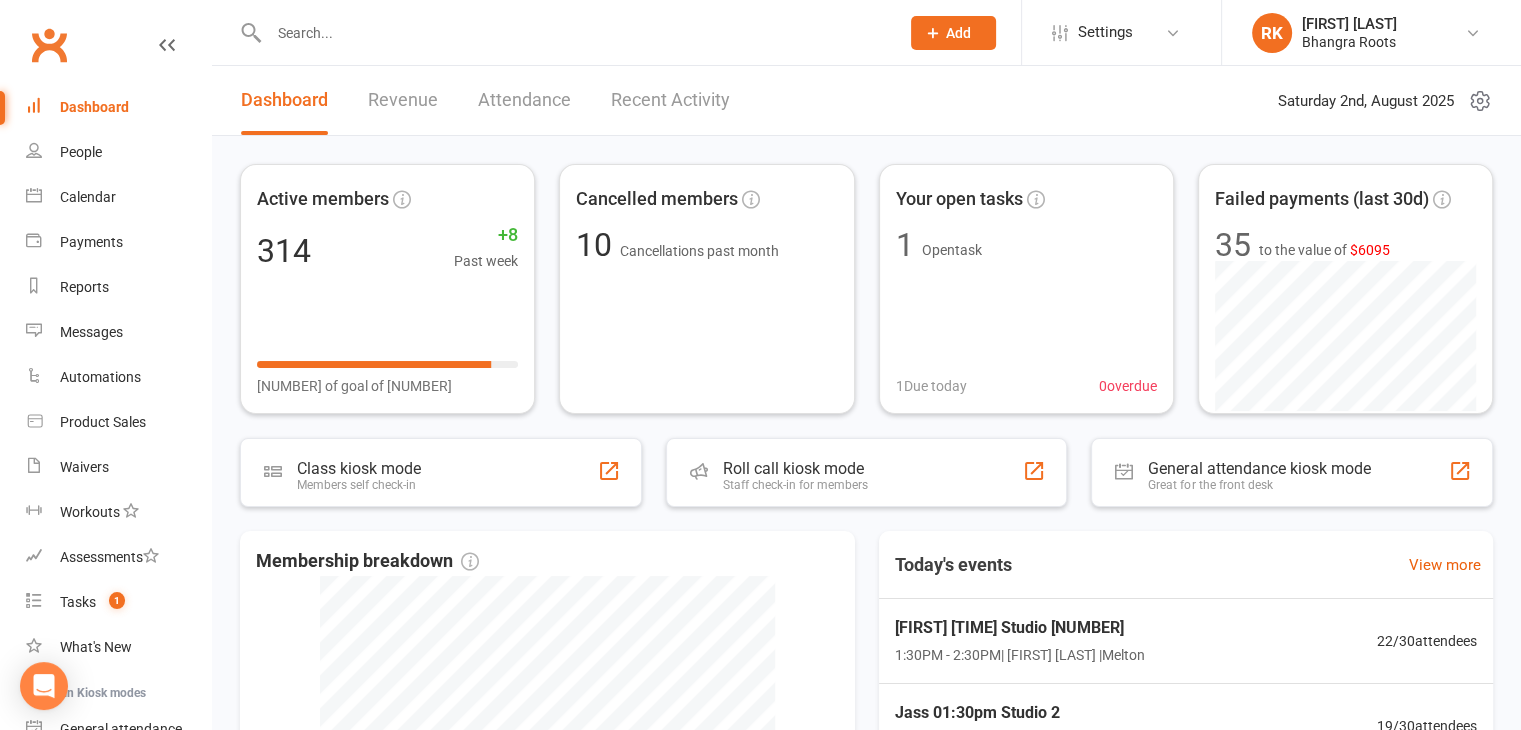 click on "Dashboard" at bounding box center [94, 107] 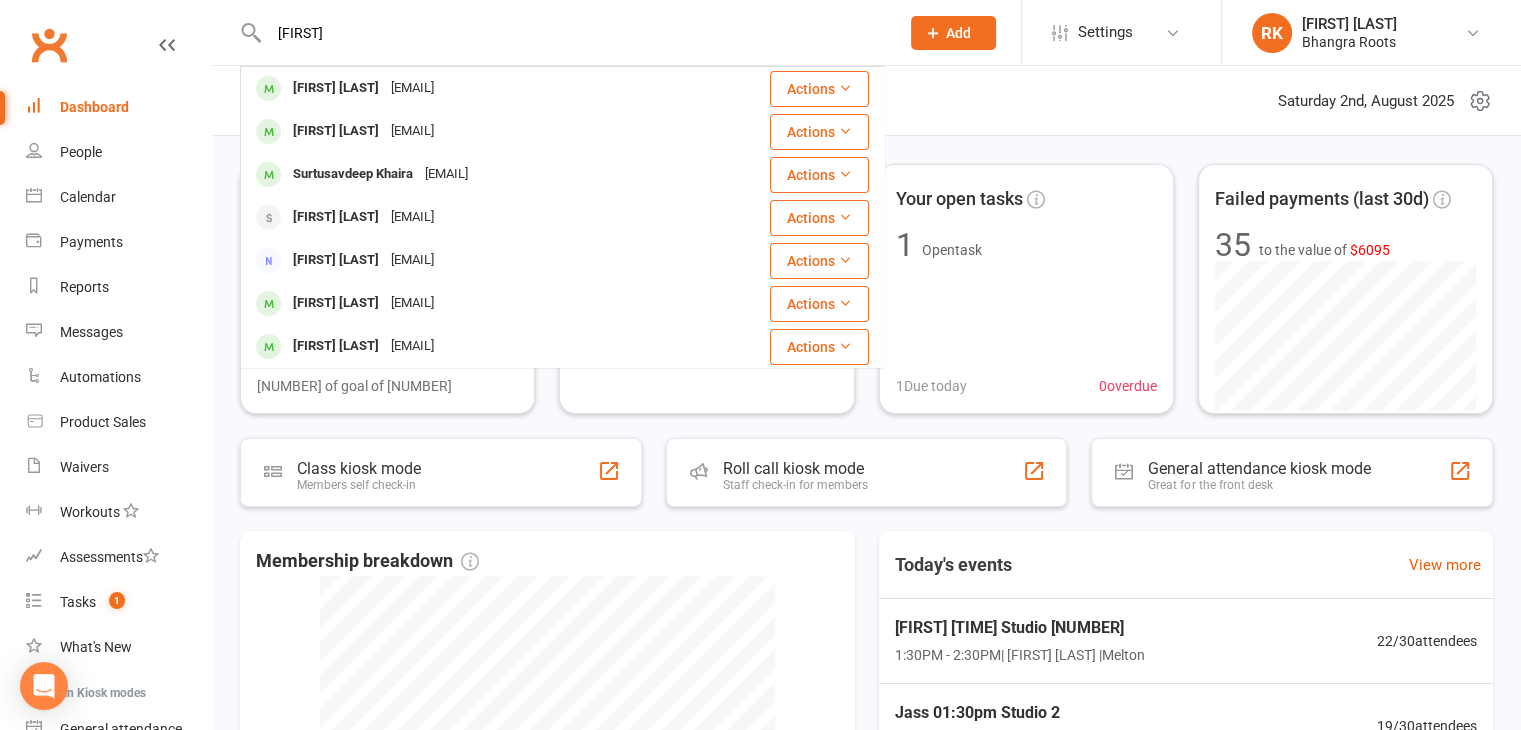 type on "smaira" 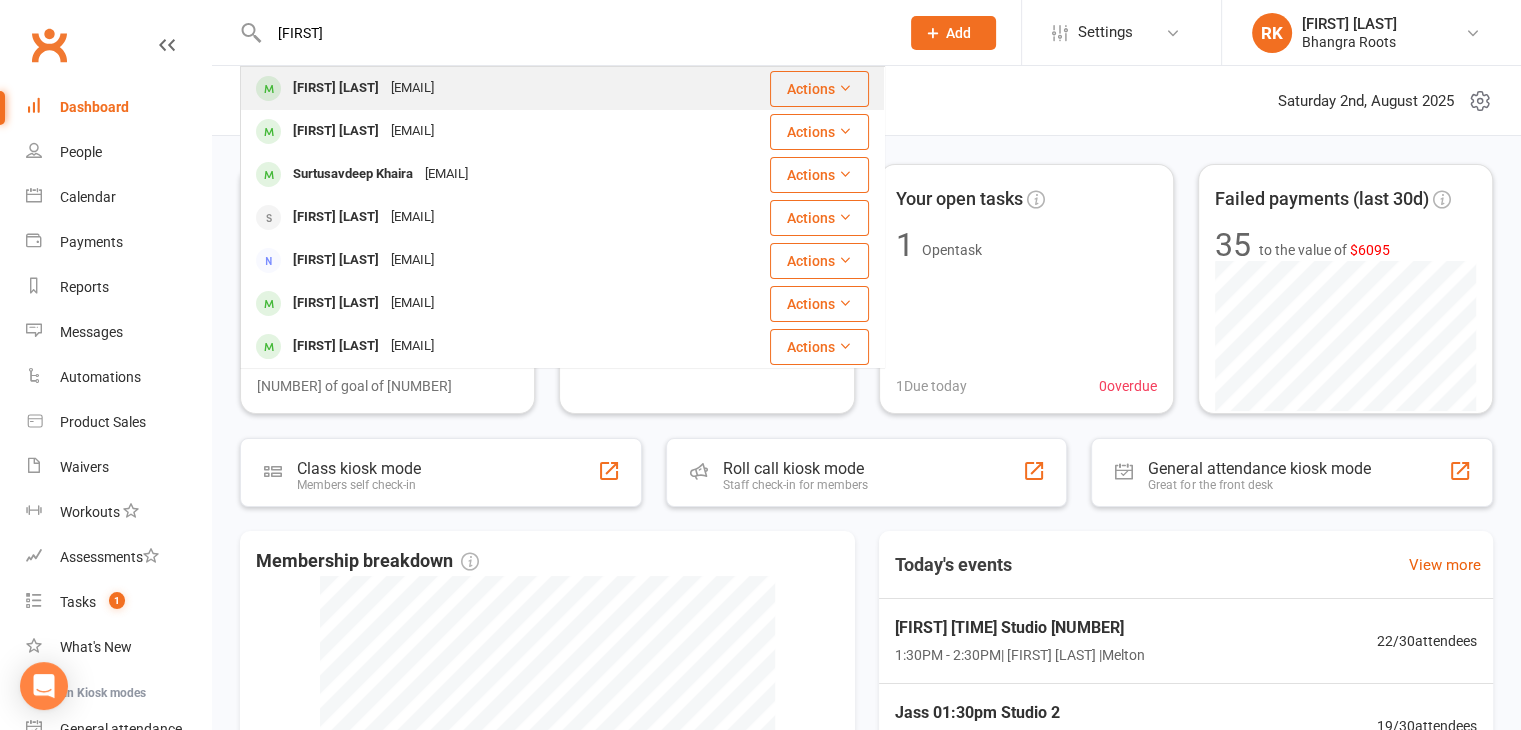 click on "Smaira Singh" at bounding box center (336, 88) 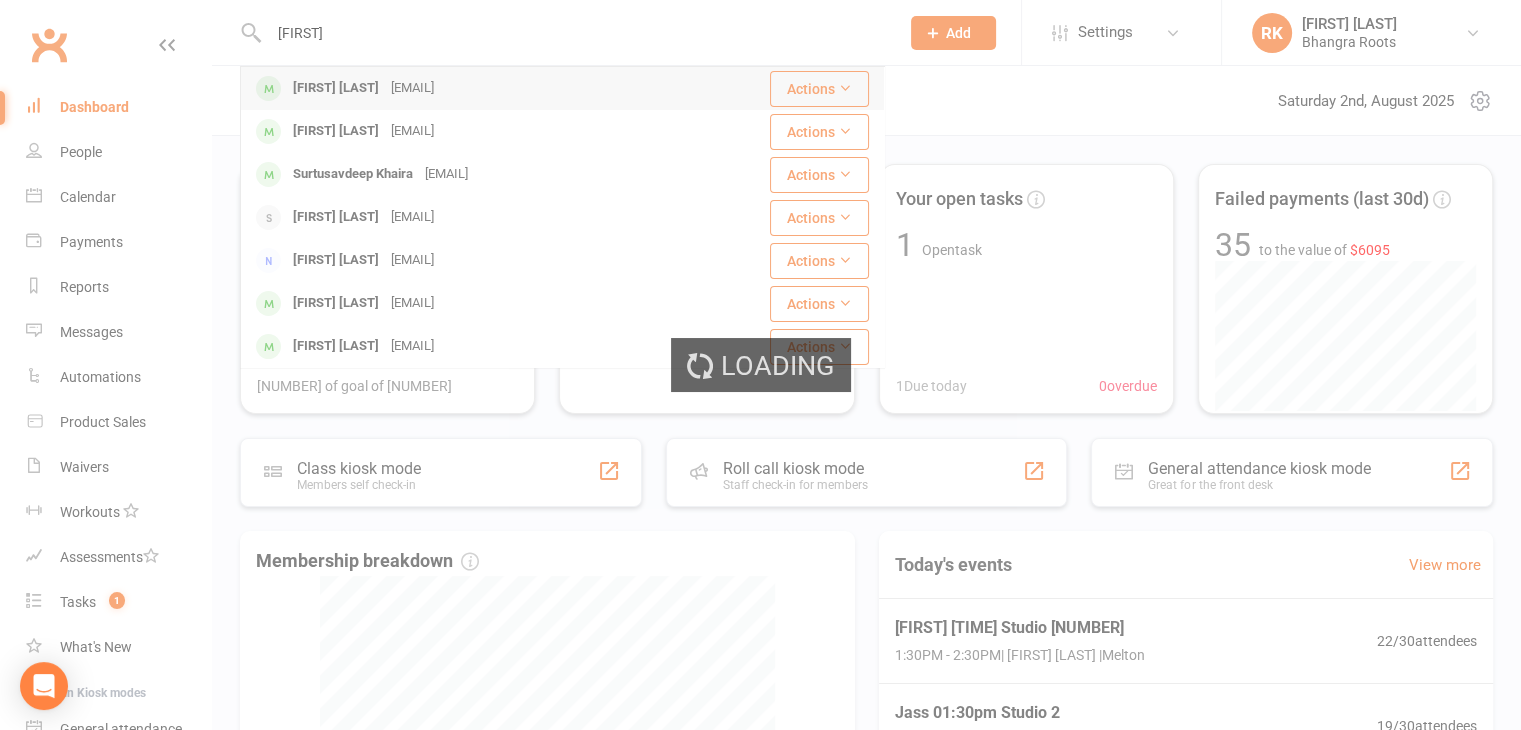 type 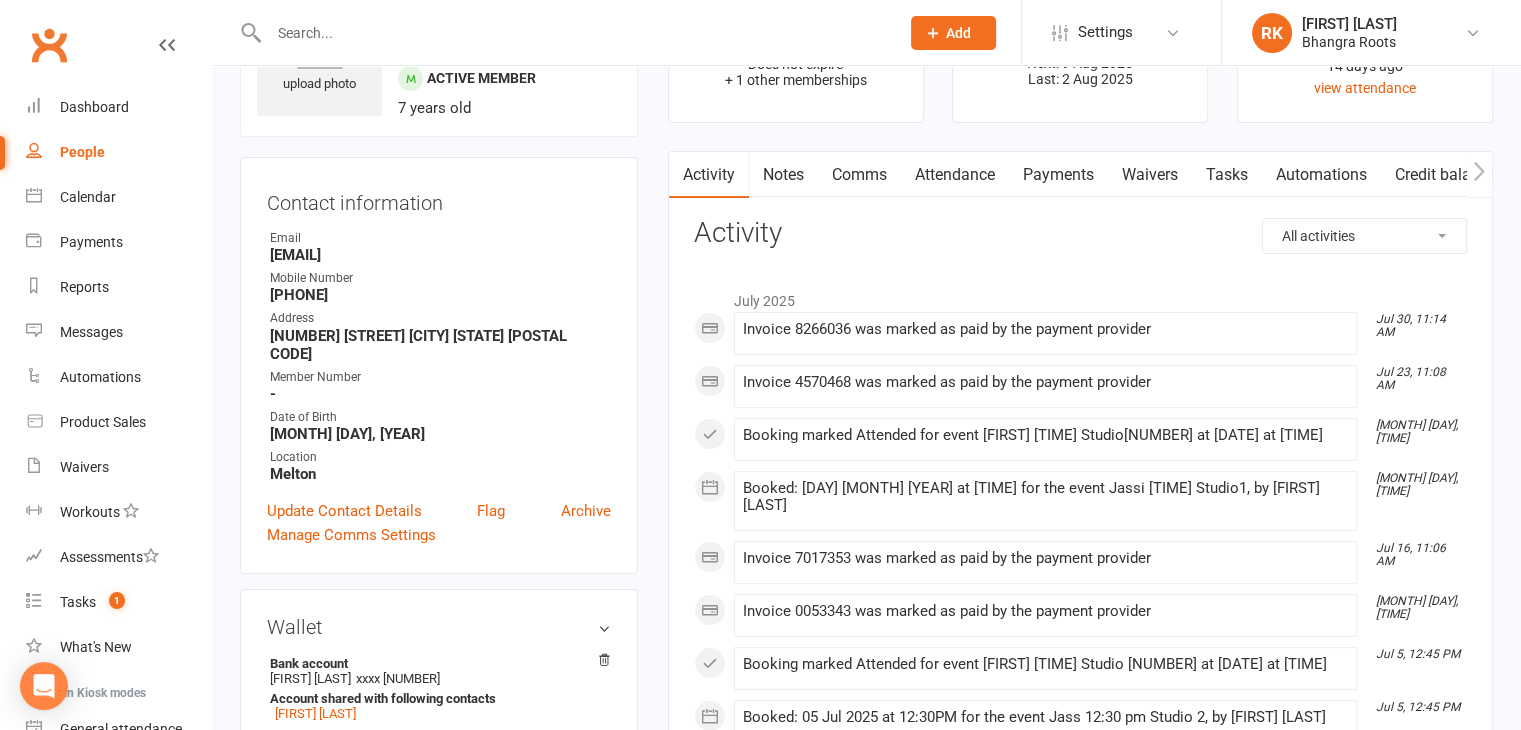 scroll, scrollTop: 108, scrollLeft: 0, axis: vertical 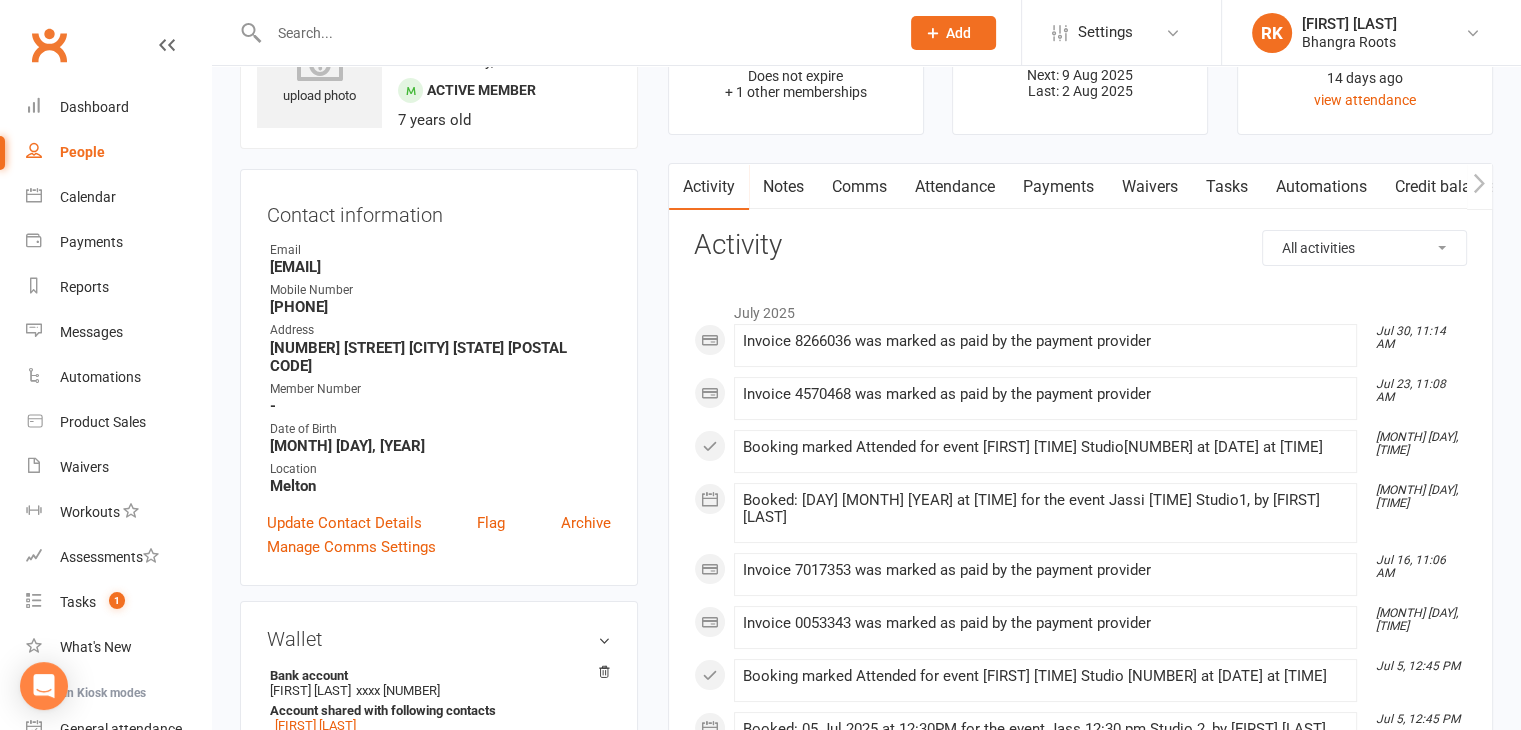click on "Notes" at bounding box center (783, 187) 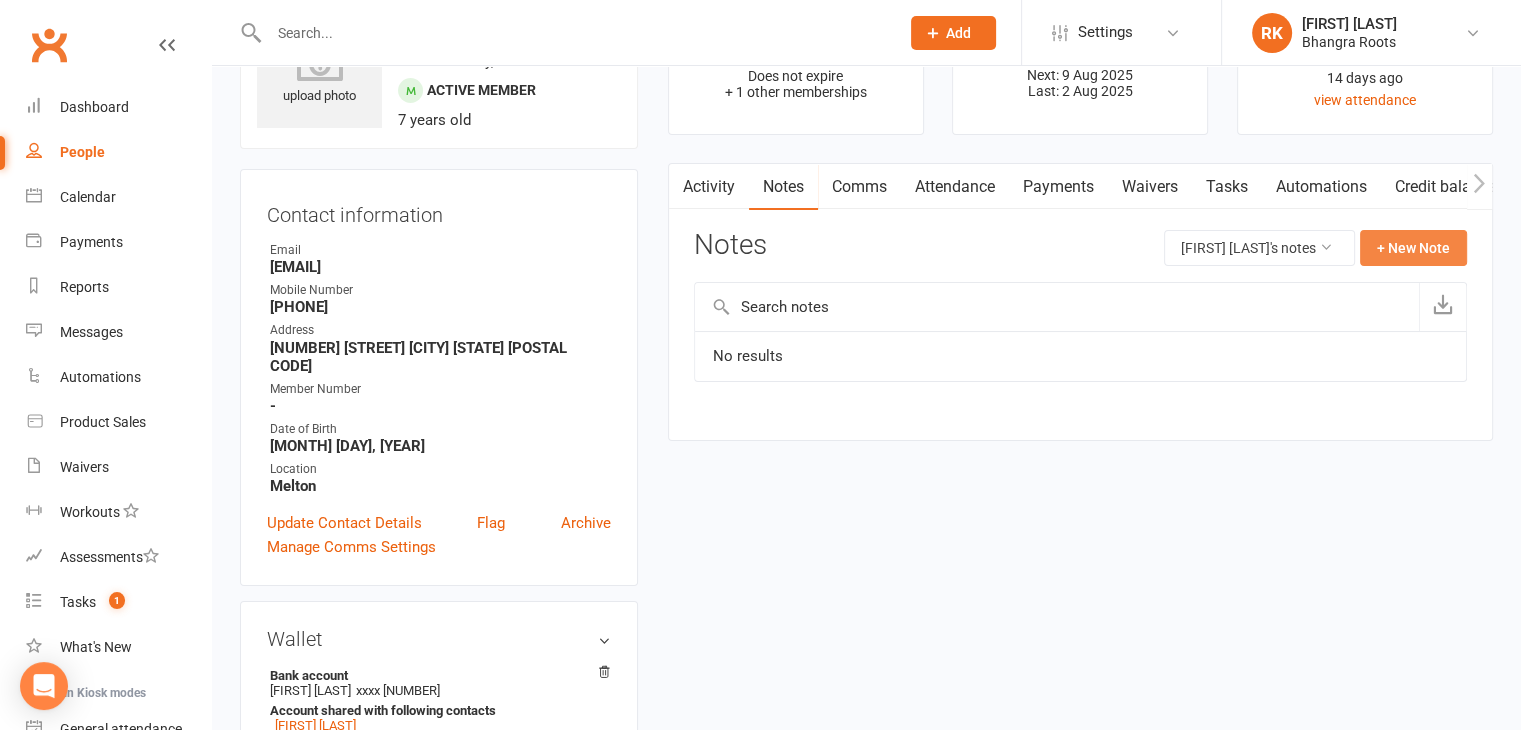 click on "+ New Note" at bounding box center [1413, 248] 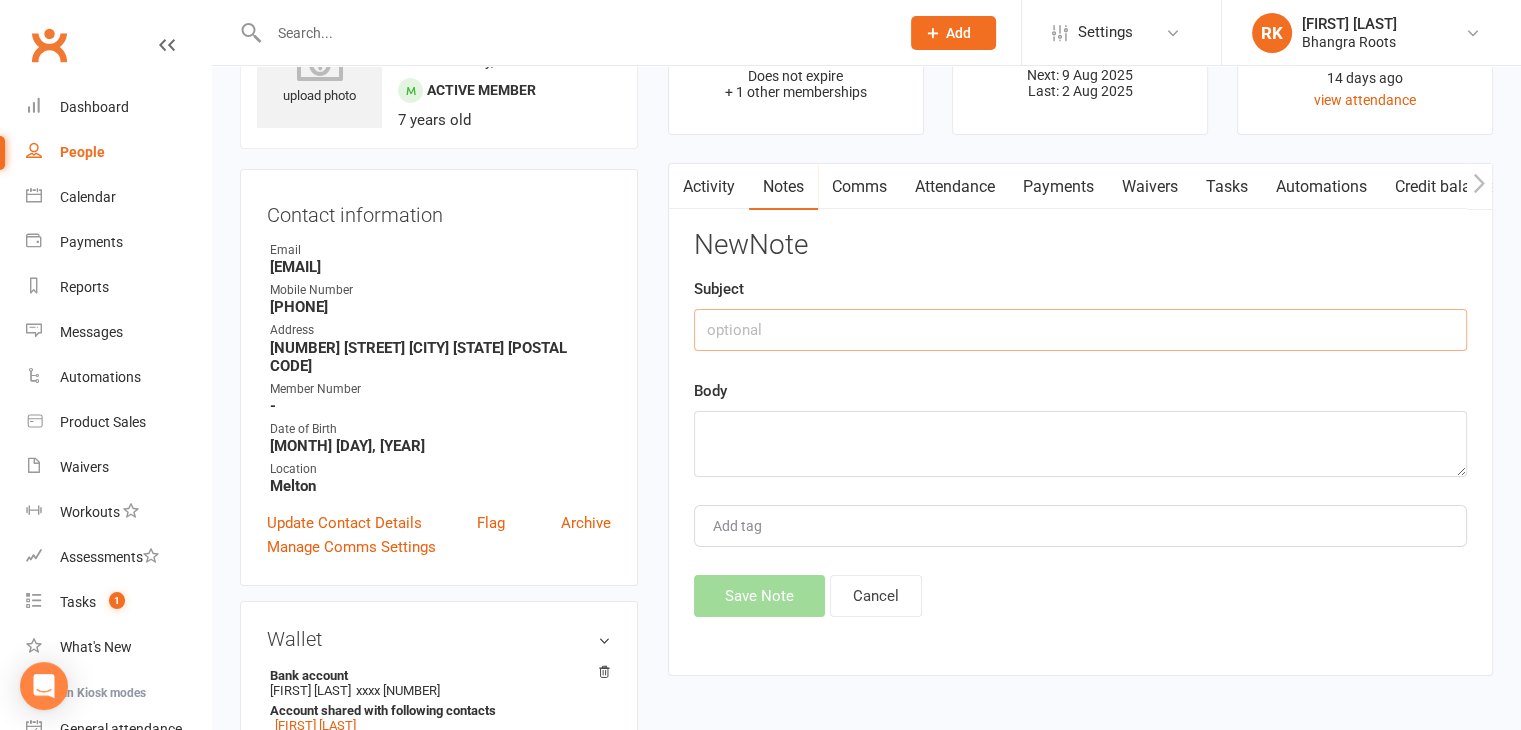 click at bounding box center (1080, 330) 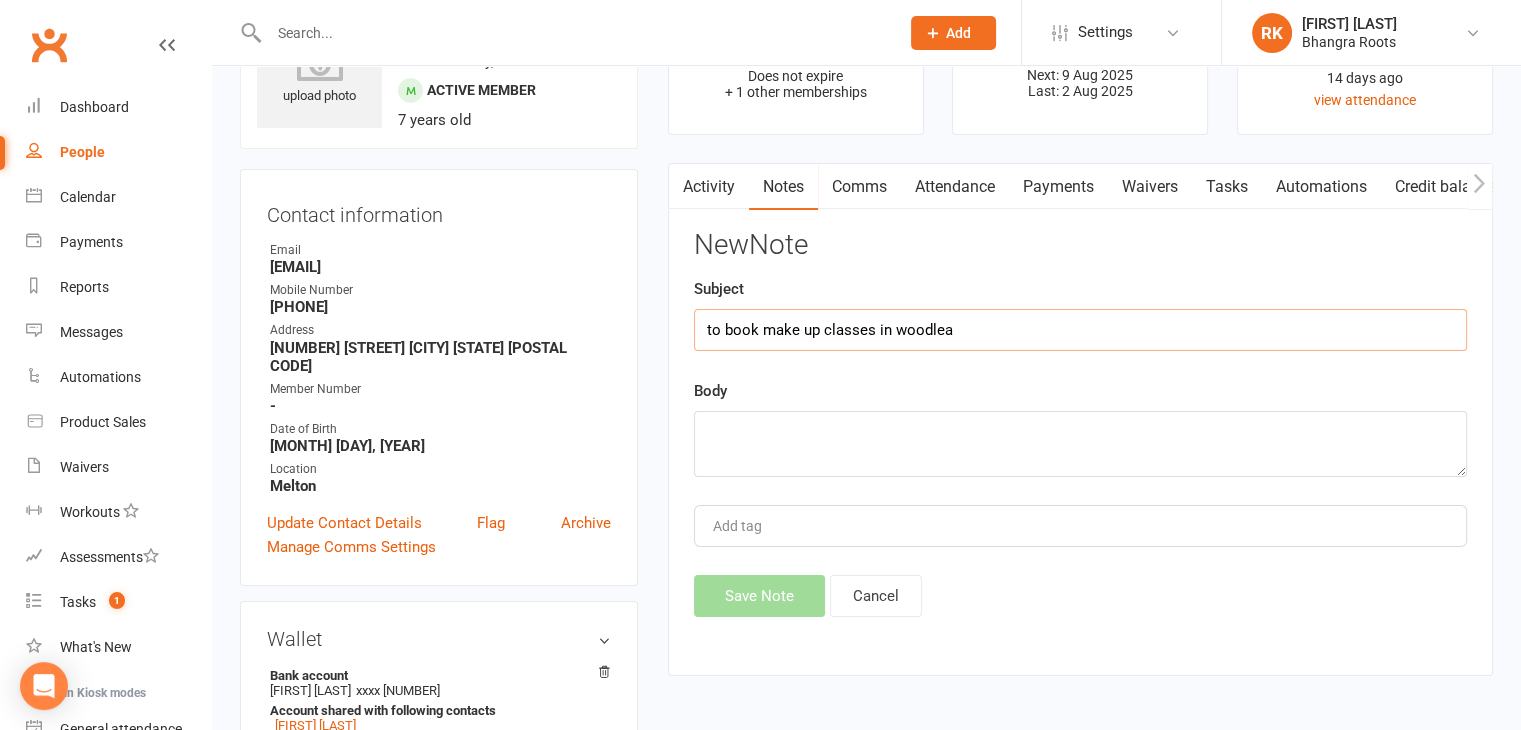 type on "to book make up classes in woodlea" 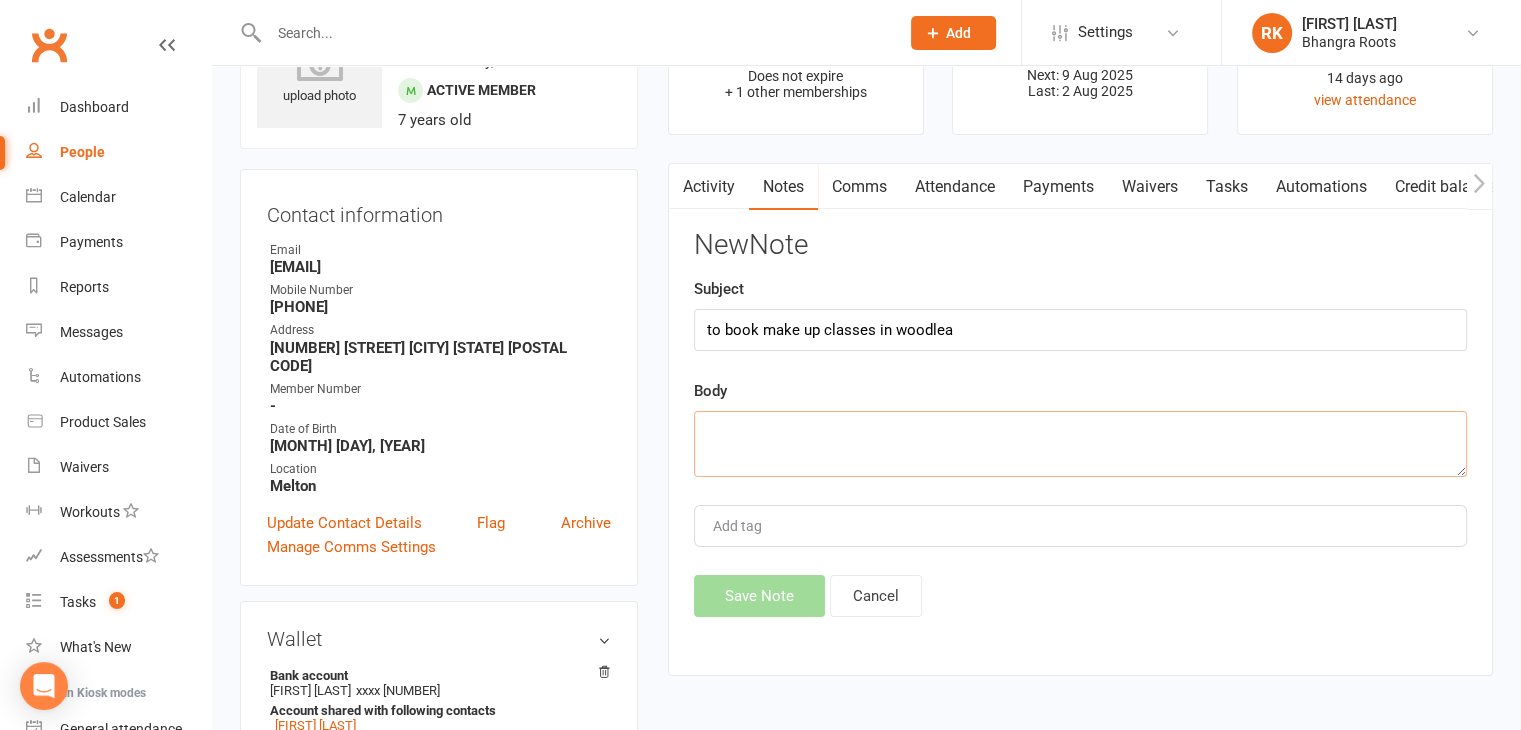 click at bounding box center [1080, 444] 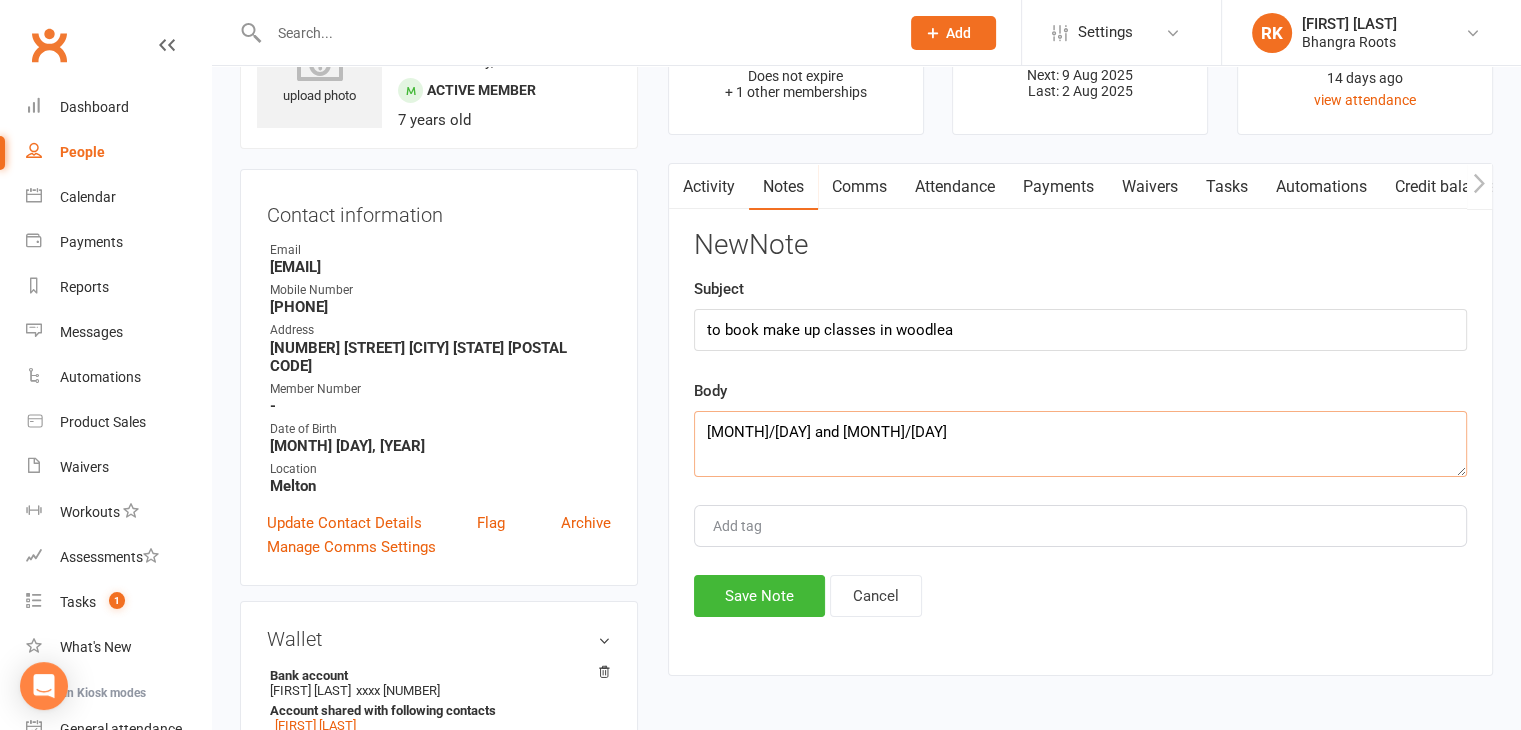 type on "09/08 and 23/07" 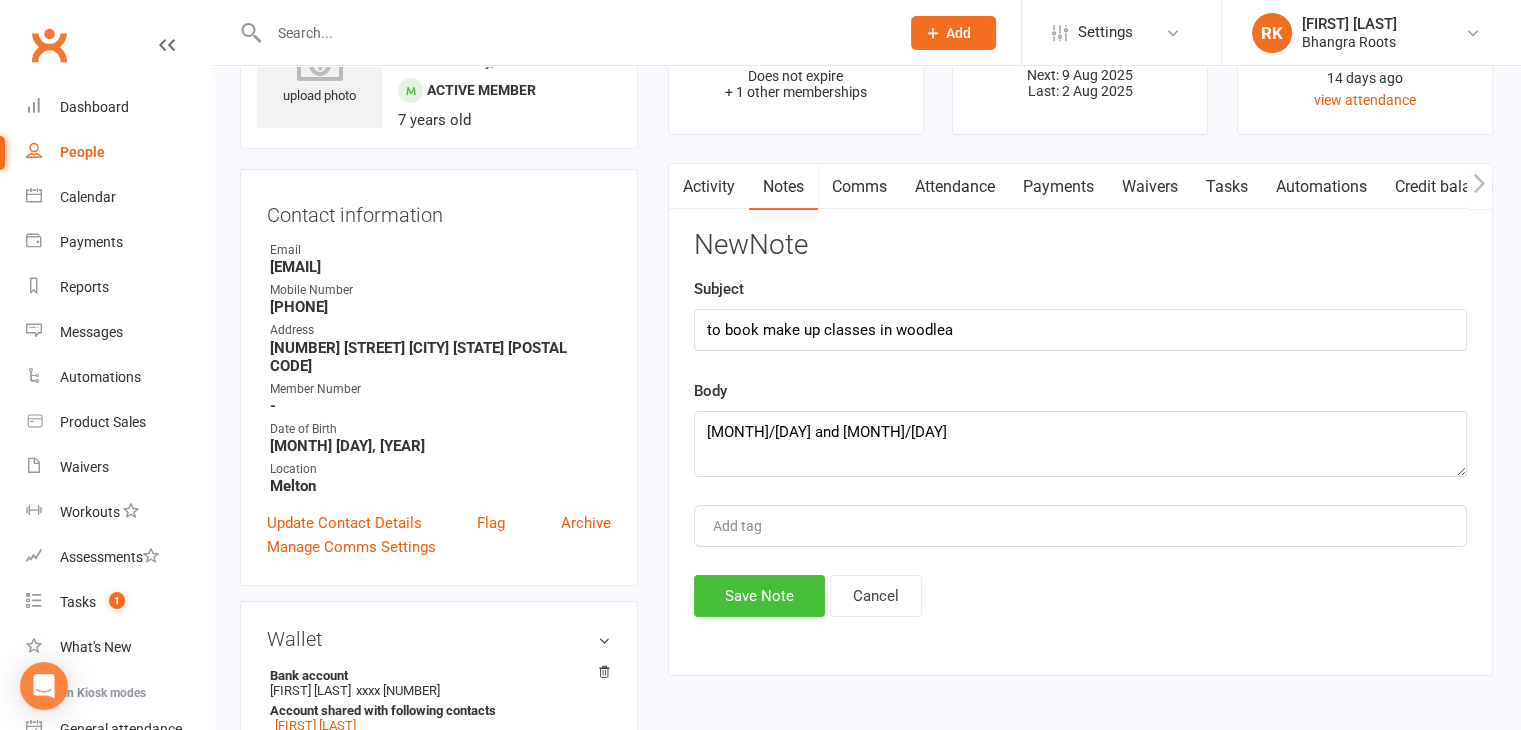 click on "Save Note" at bounding box center (759, 596) 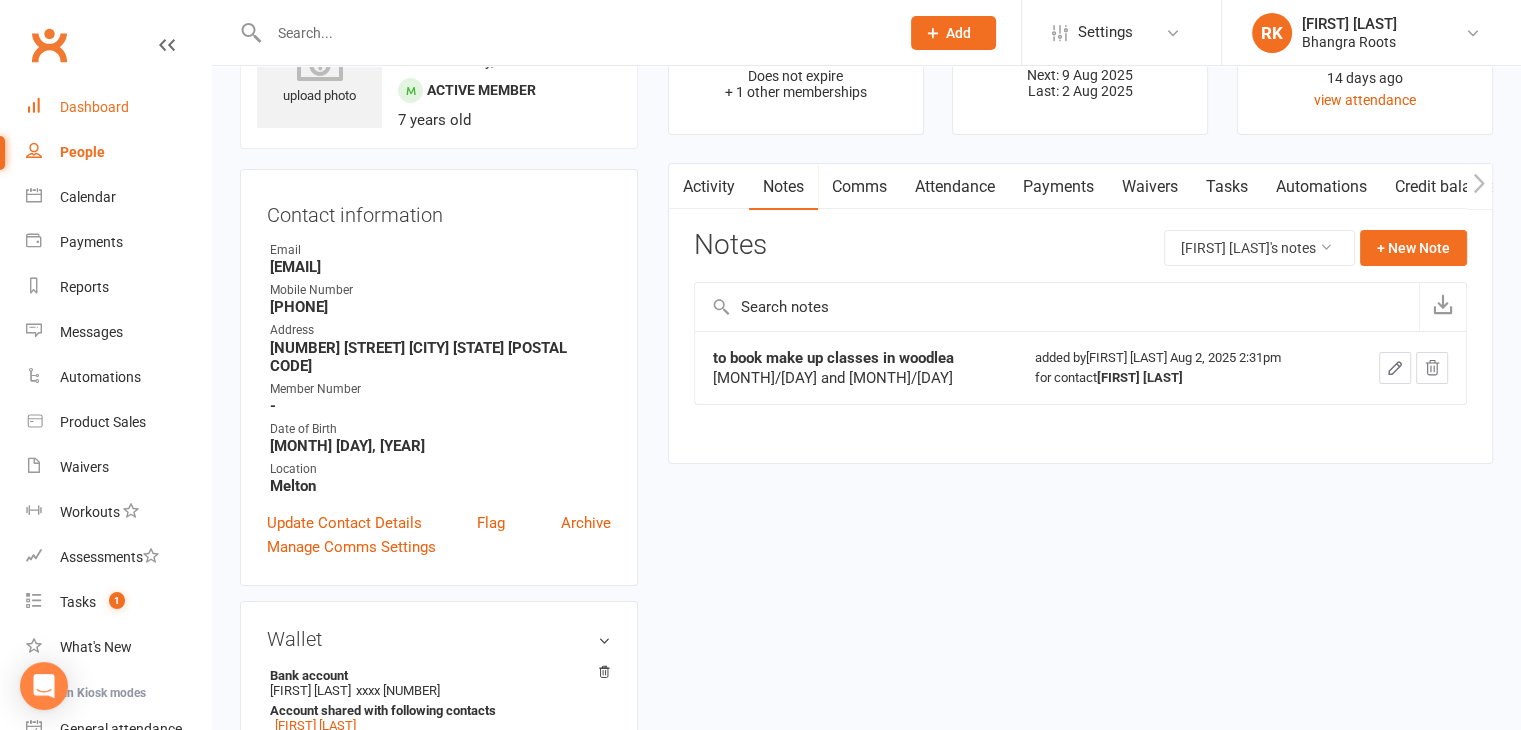 click on "Dashboard" at bounding box center (94, 107) 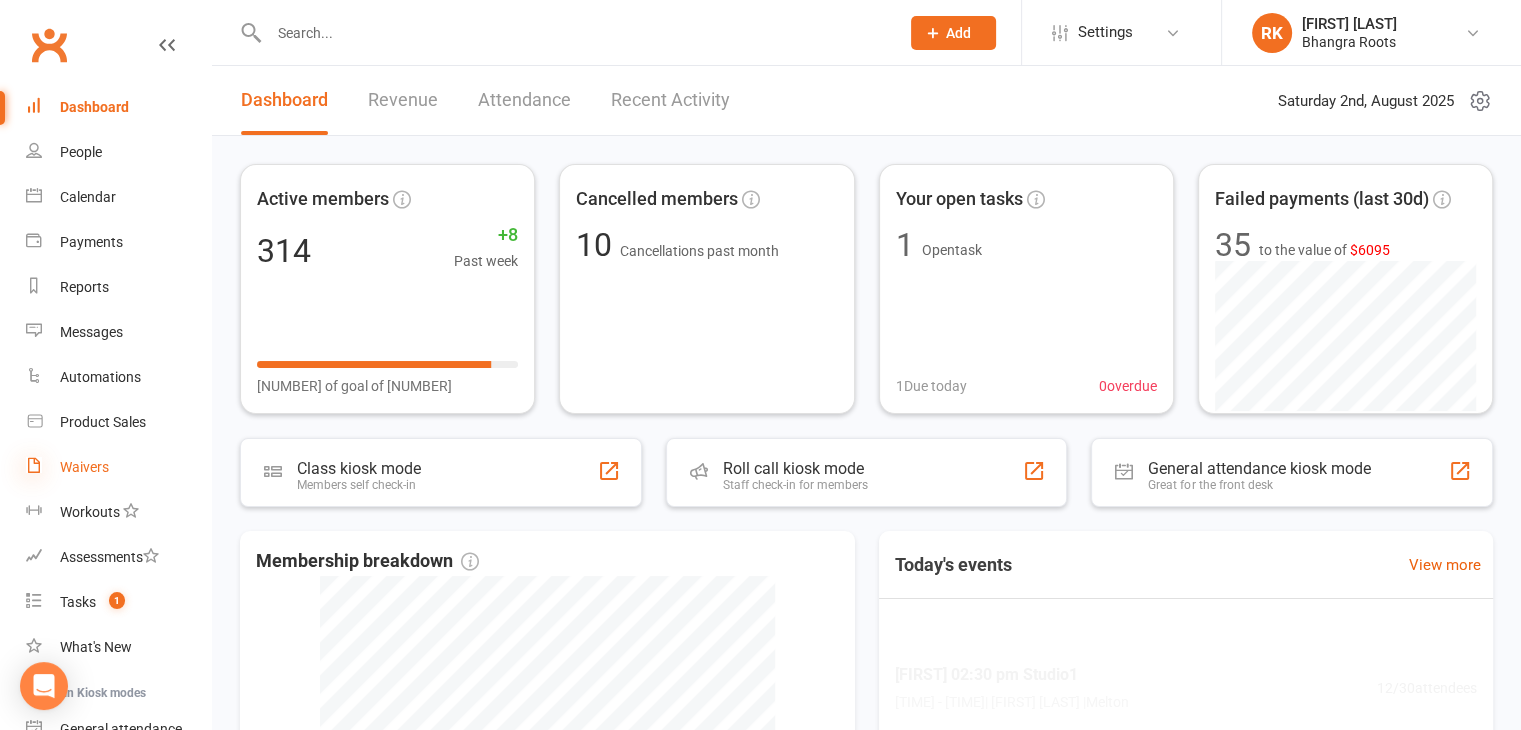 click at bounding box center (34, 465) 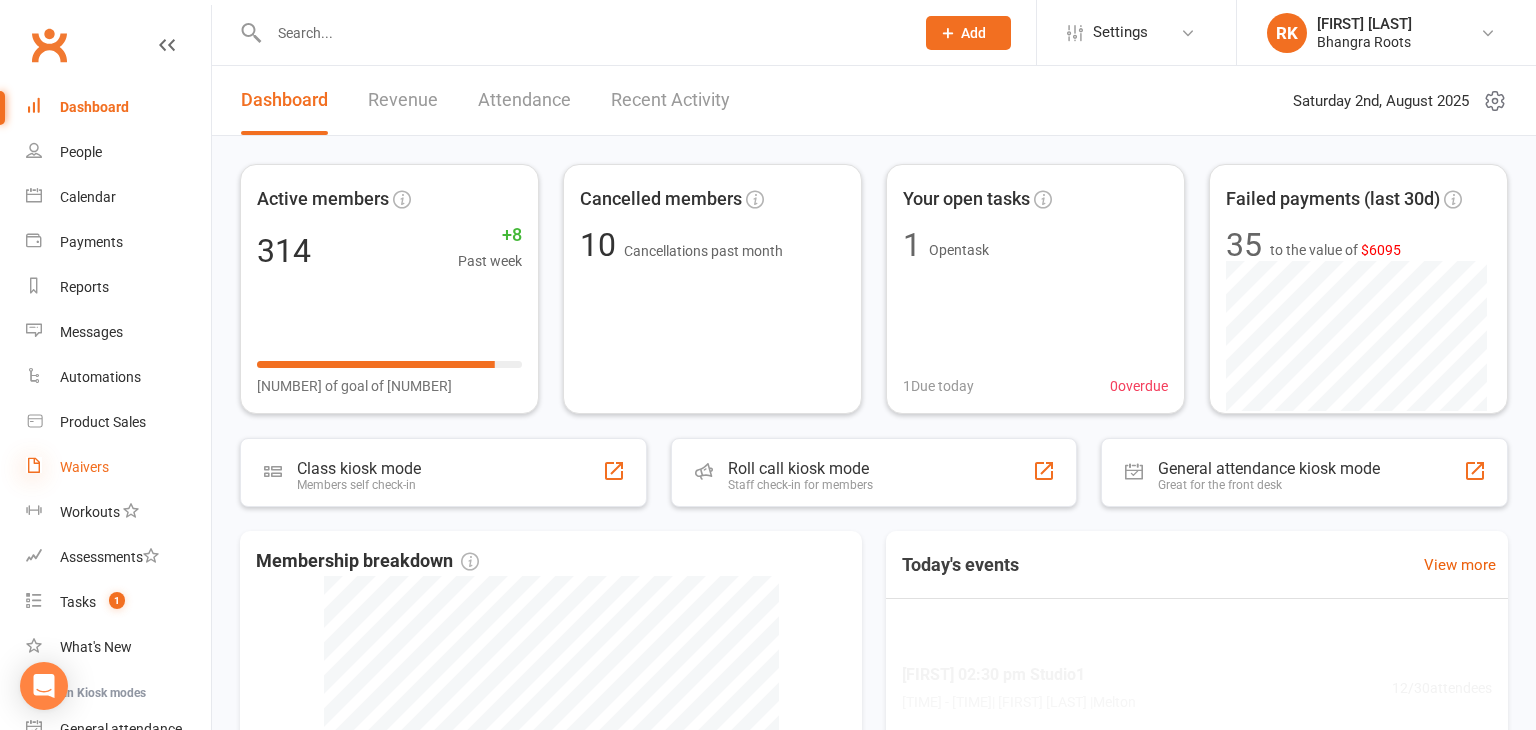 select on "25" 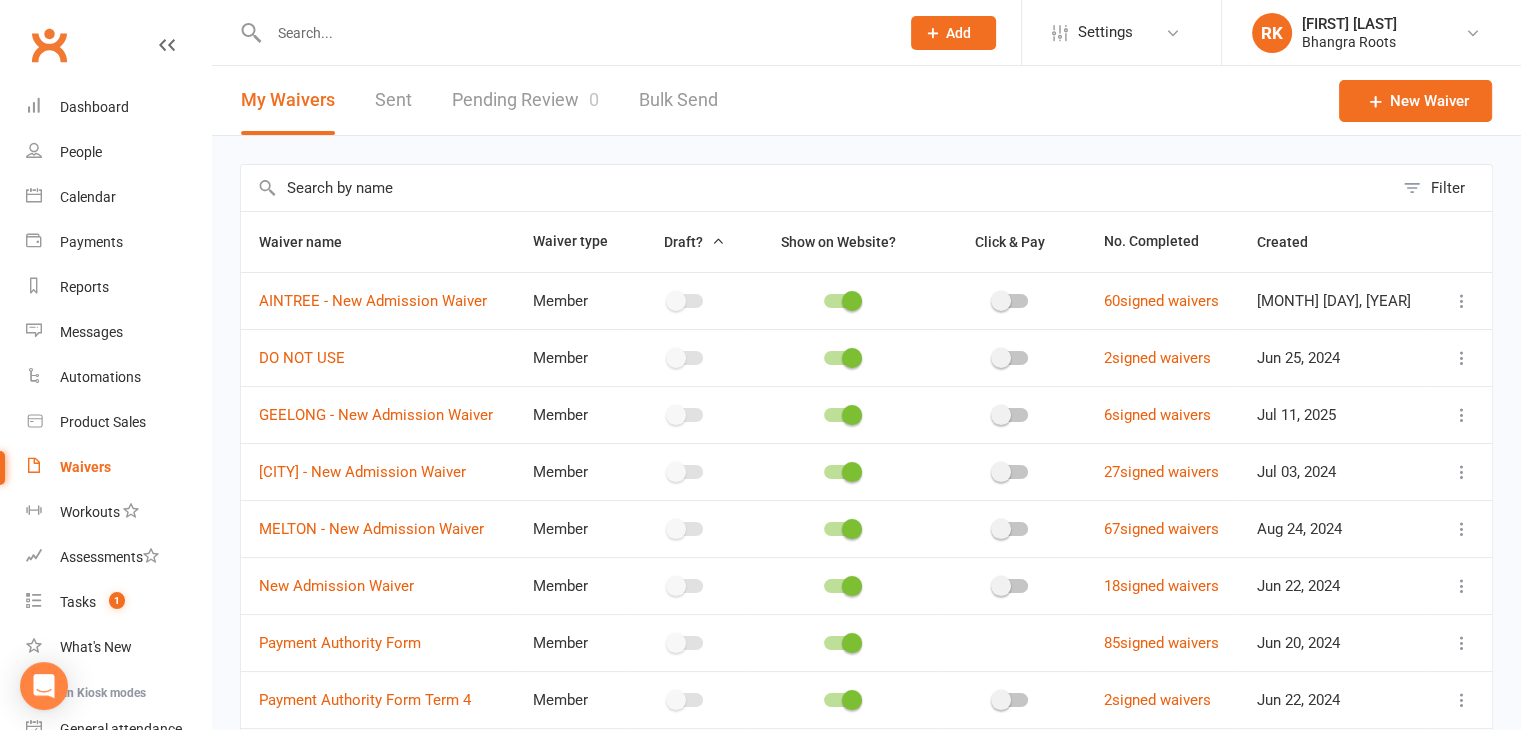 click at bounding box center (574, 33) 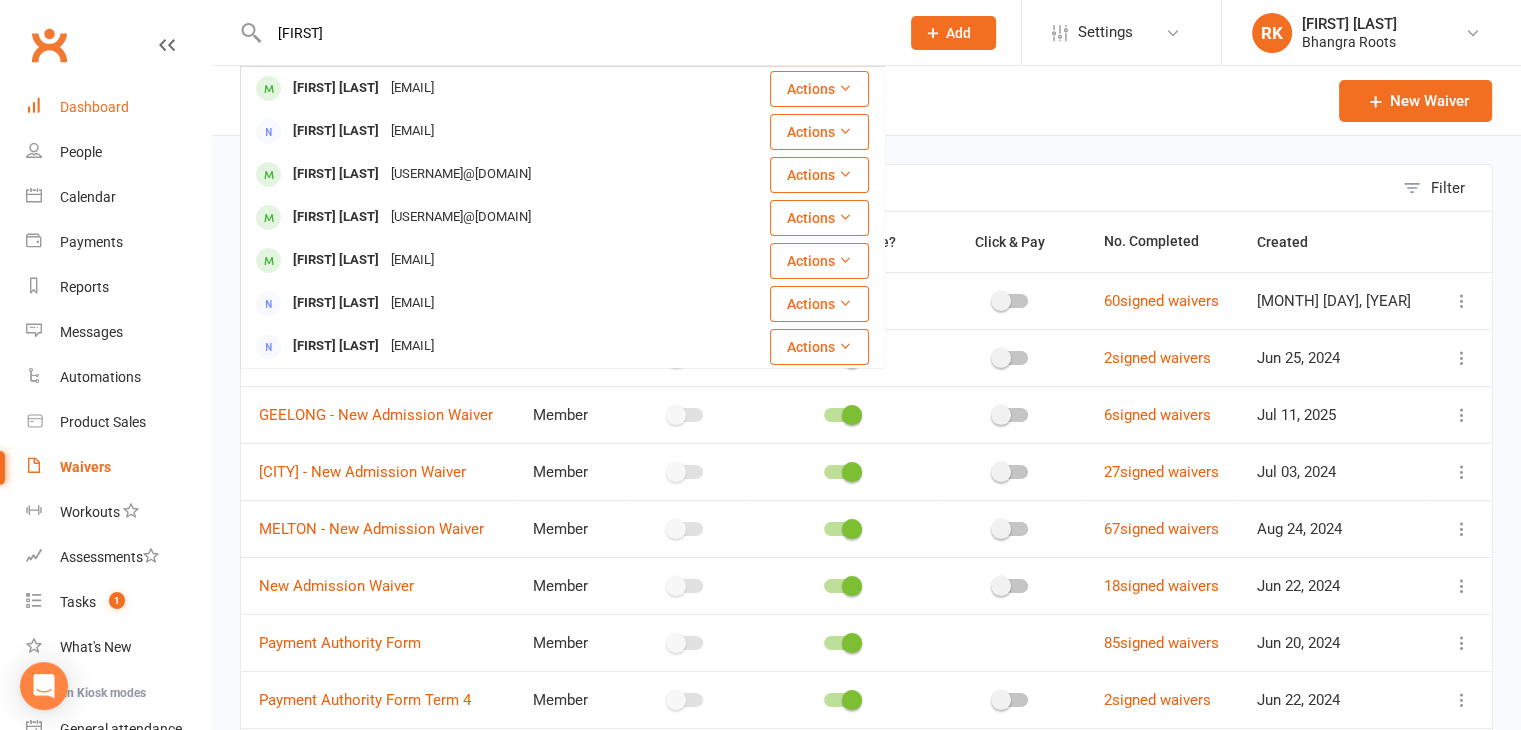 type on "japji" 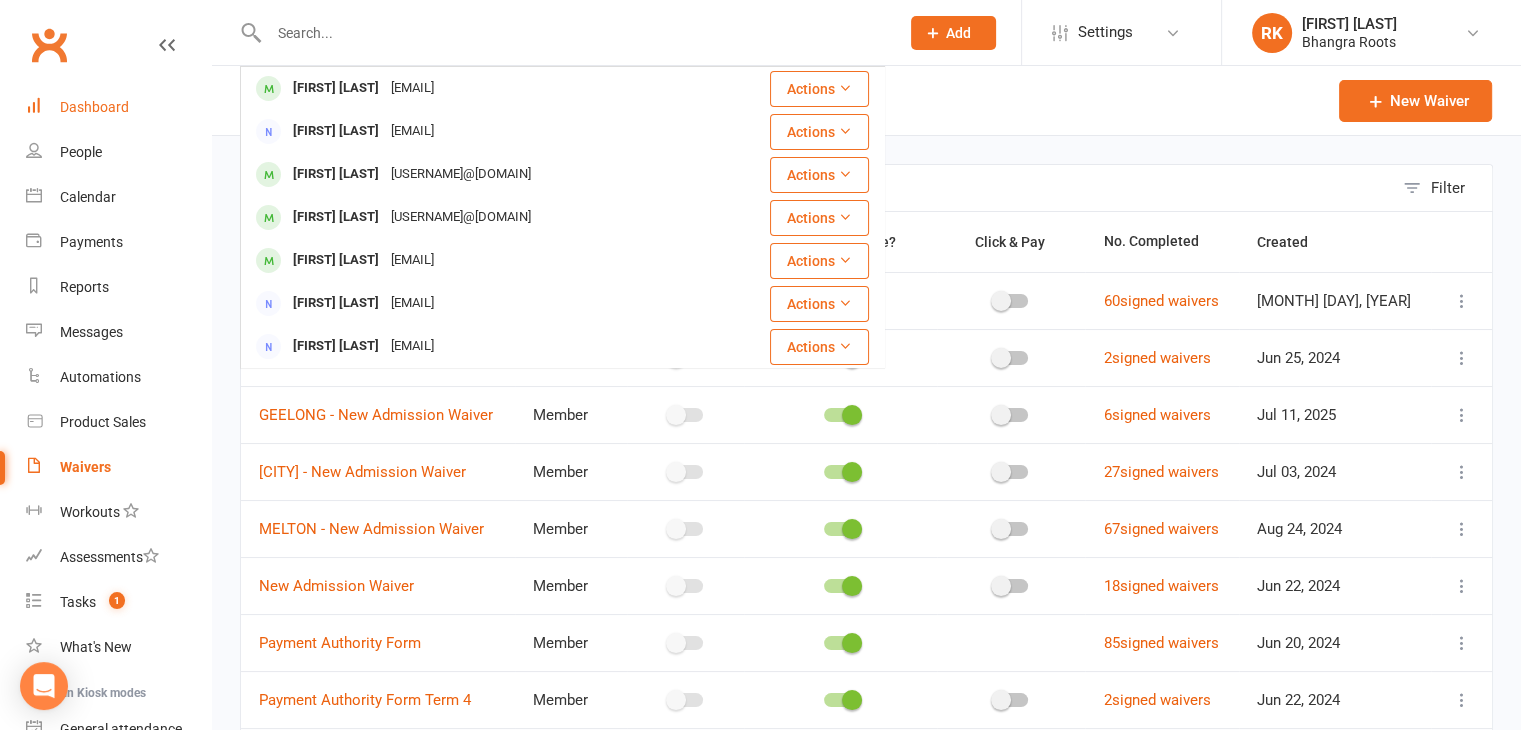 click on "Dashboard" at bounding box center [94, 107] 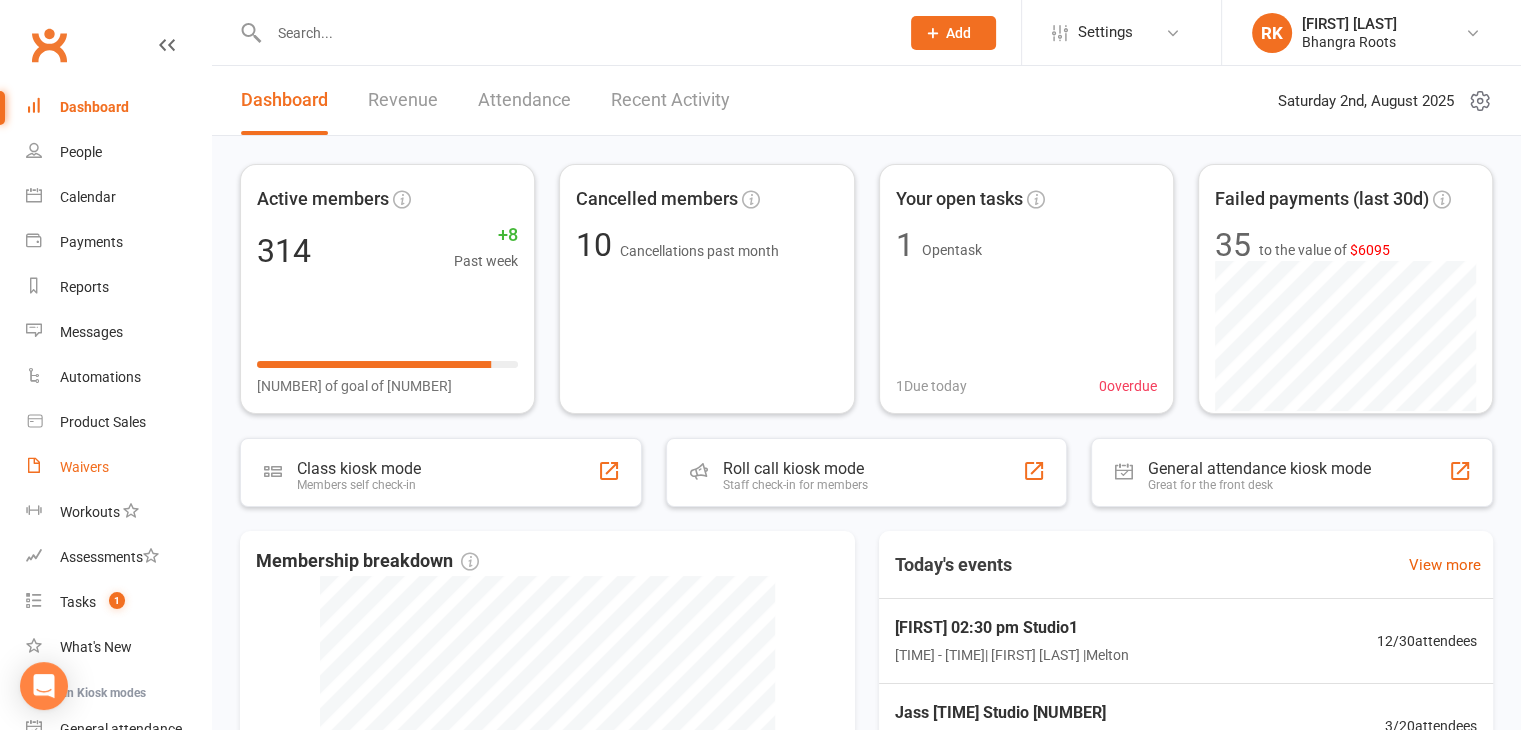 click on "Waivers" at bounding box center [118, 467] 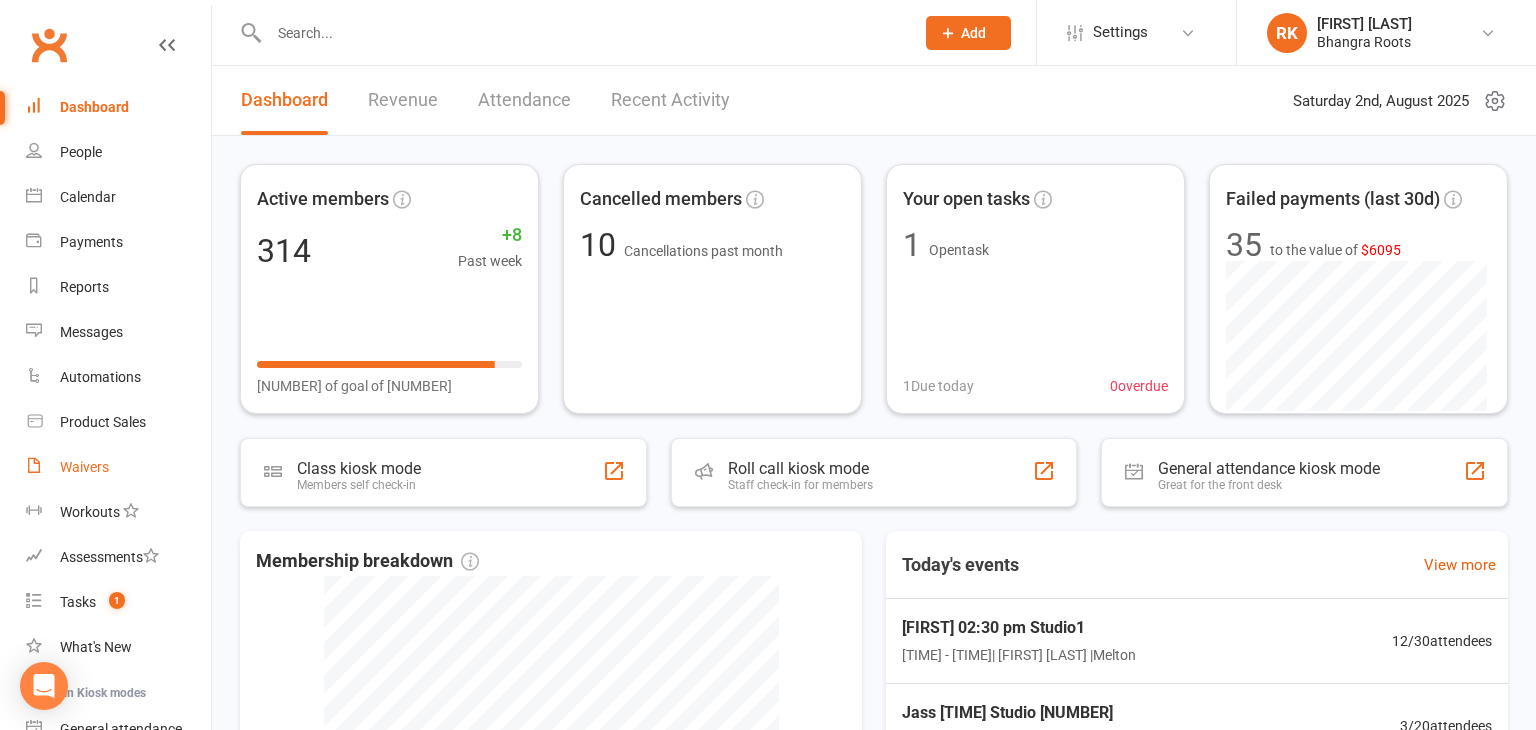 select on "25" 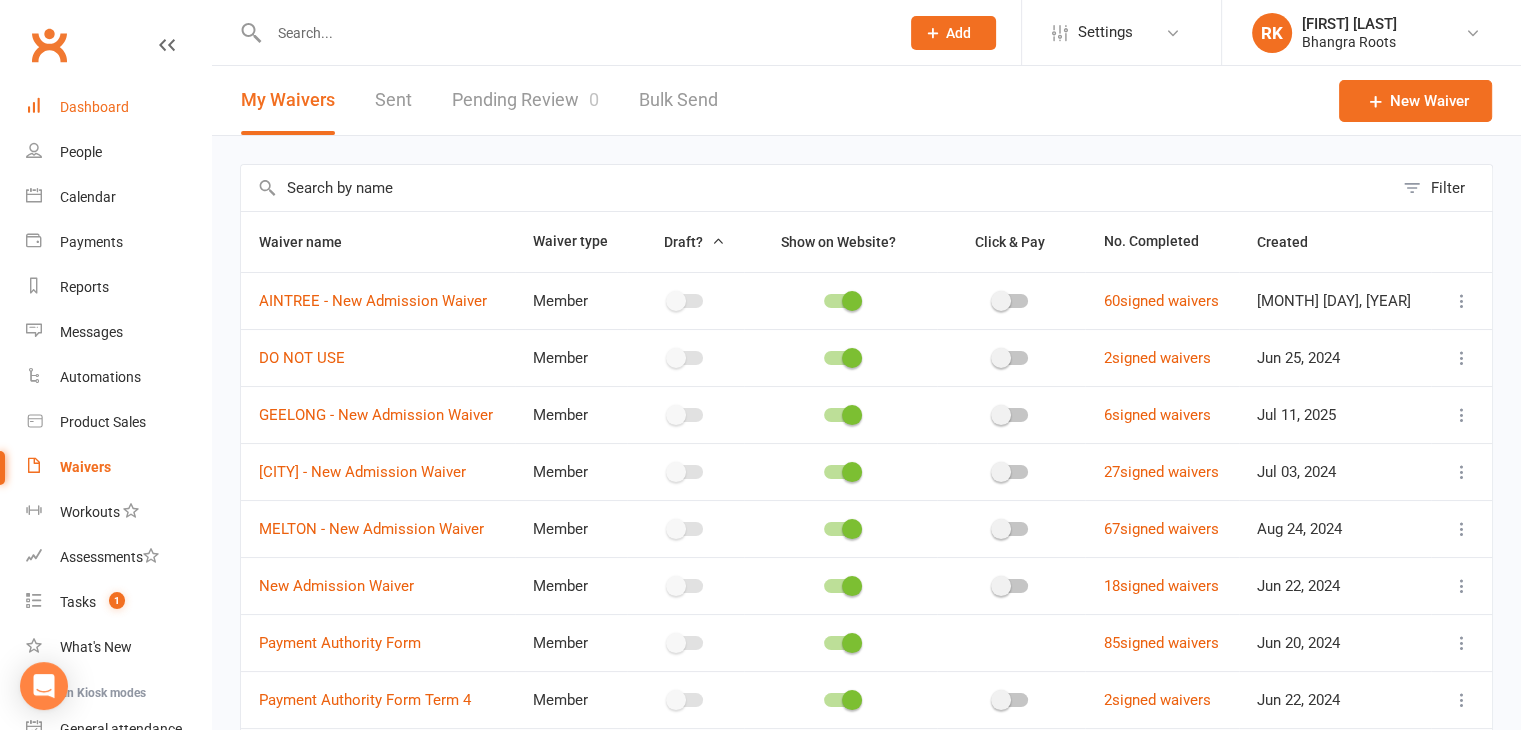 click on "Dashboard" at bounding box center [94, 107] 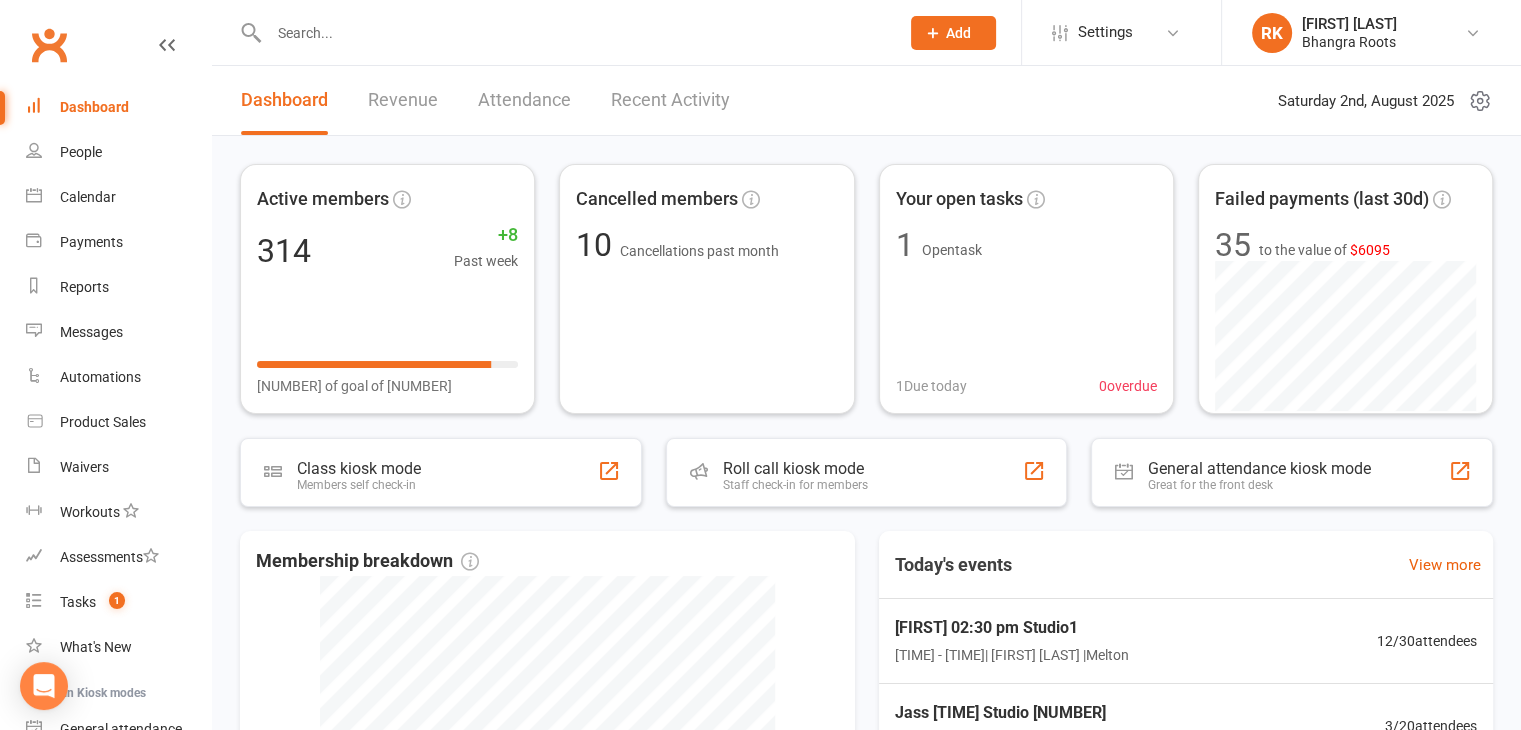 click on "Tasks   1" at bounding box center [105, 602] 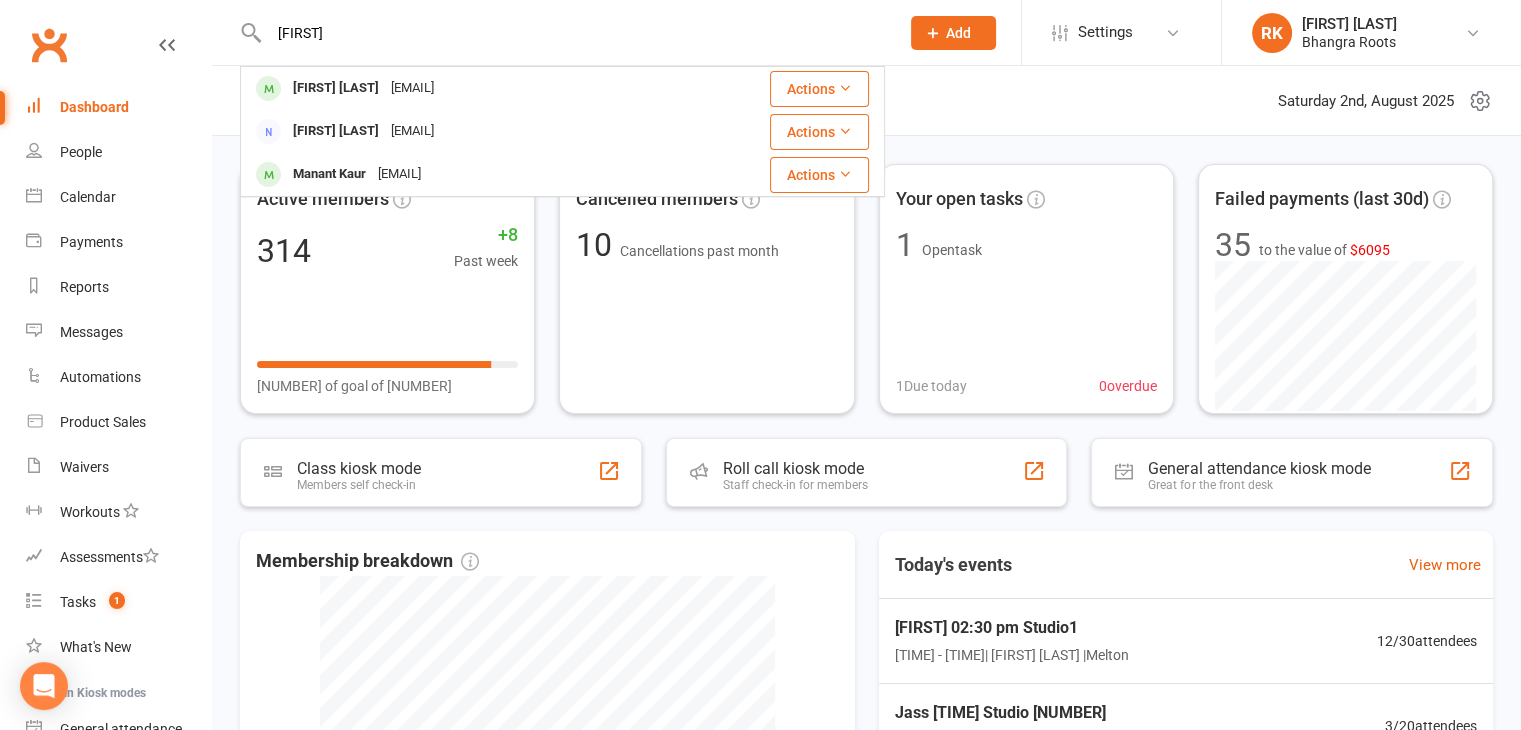type on "beant" 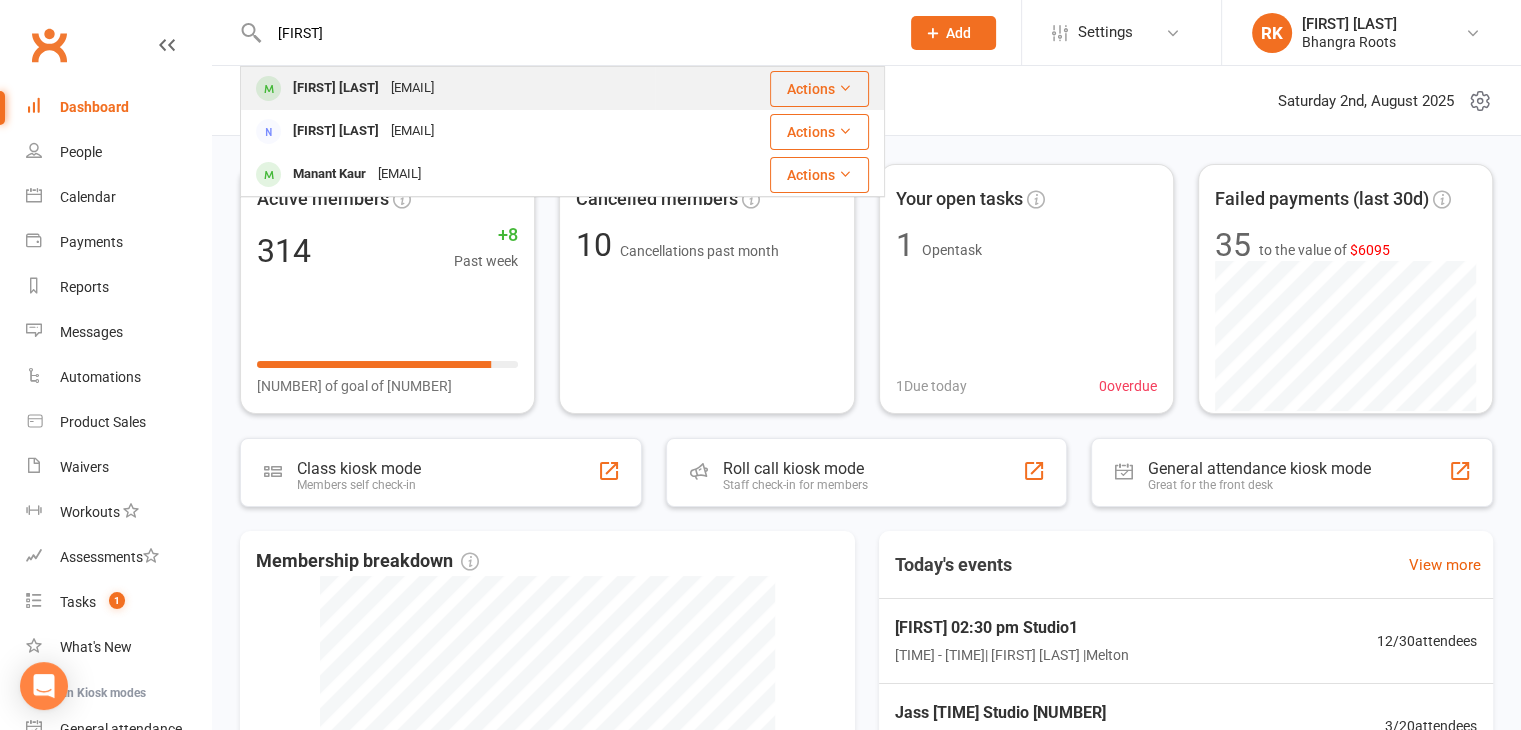 click on "balwant.matharu@gmail.com" at bounding box center [412, 88] 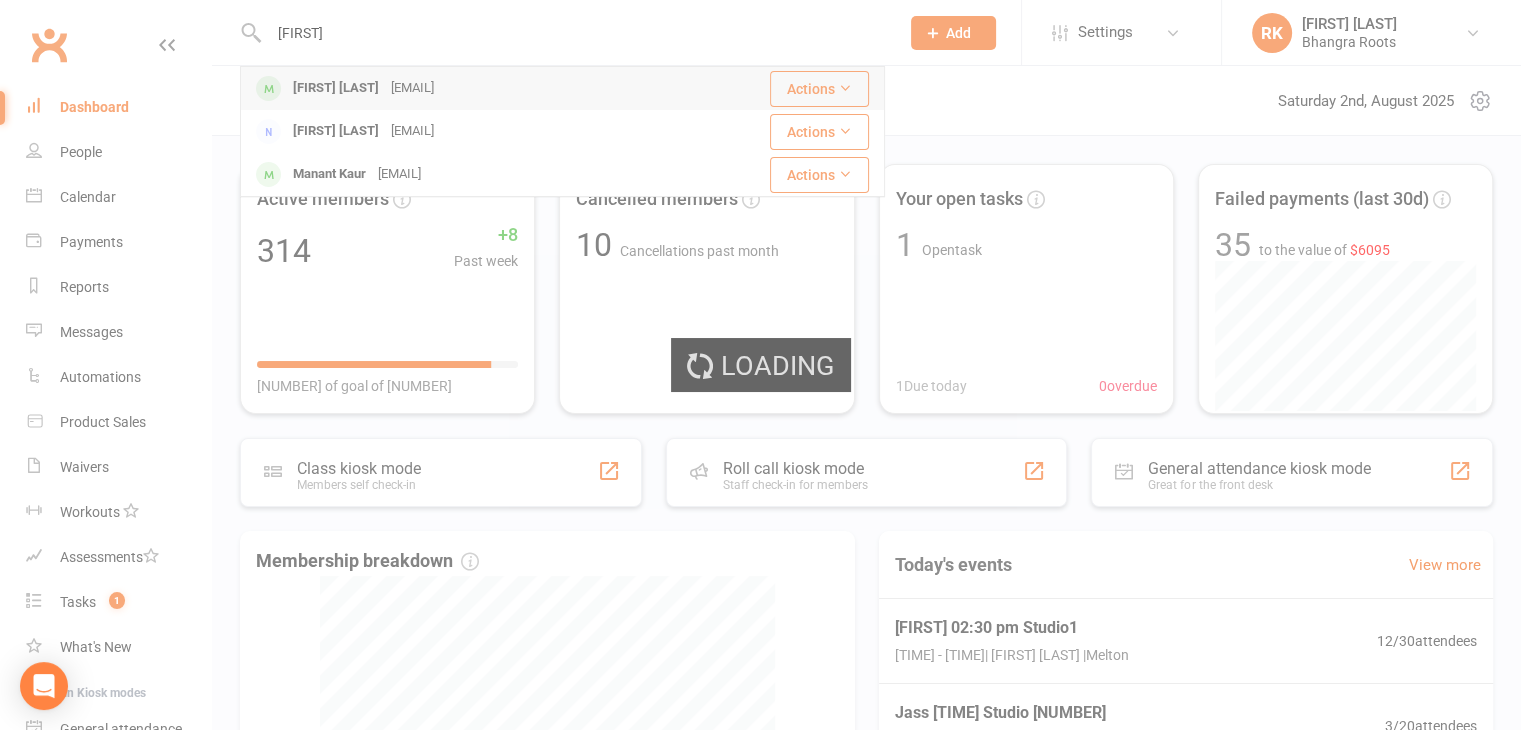 type 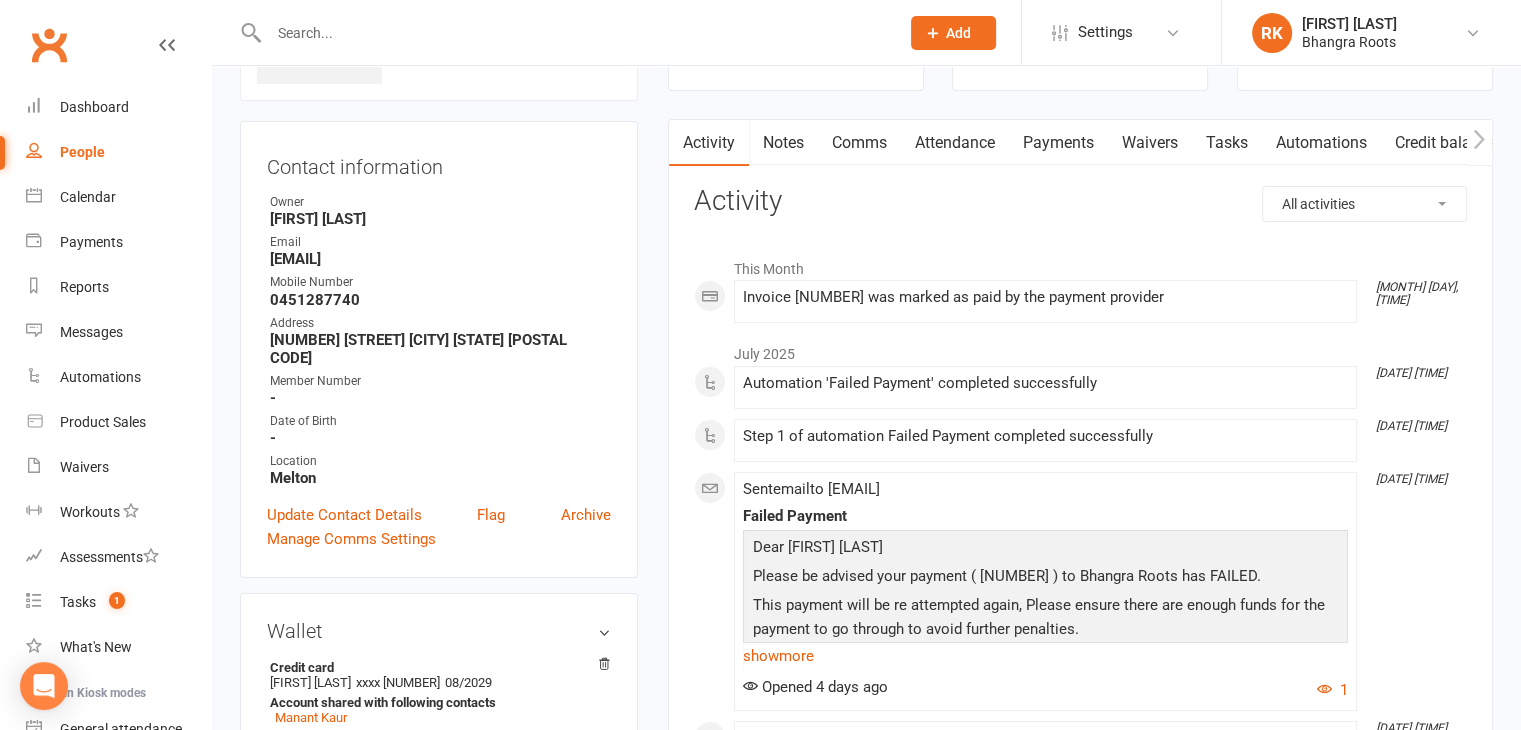 scroll, scrollTop: 154, scrollLeft: 0, axis: vertical 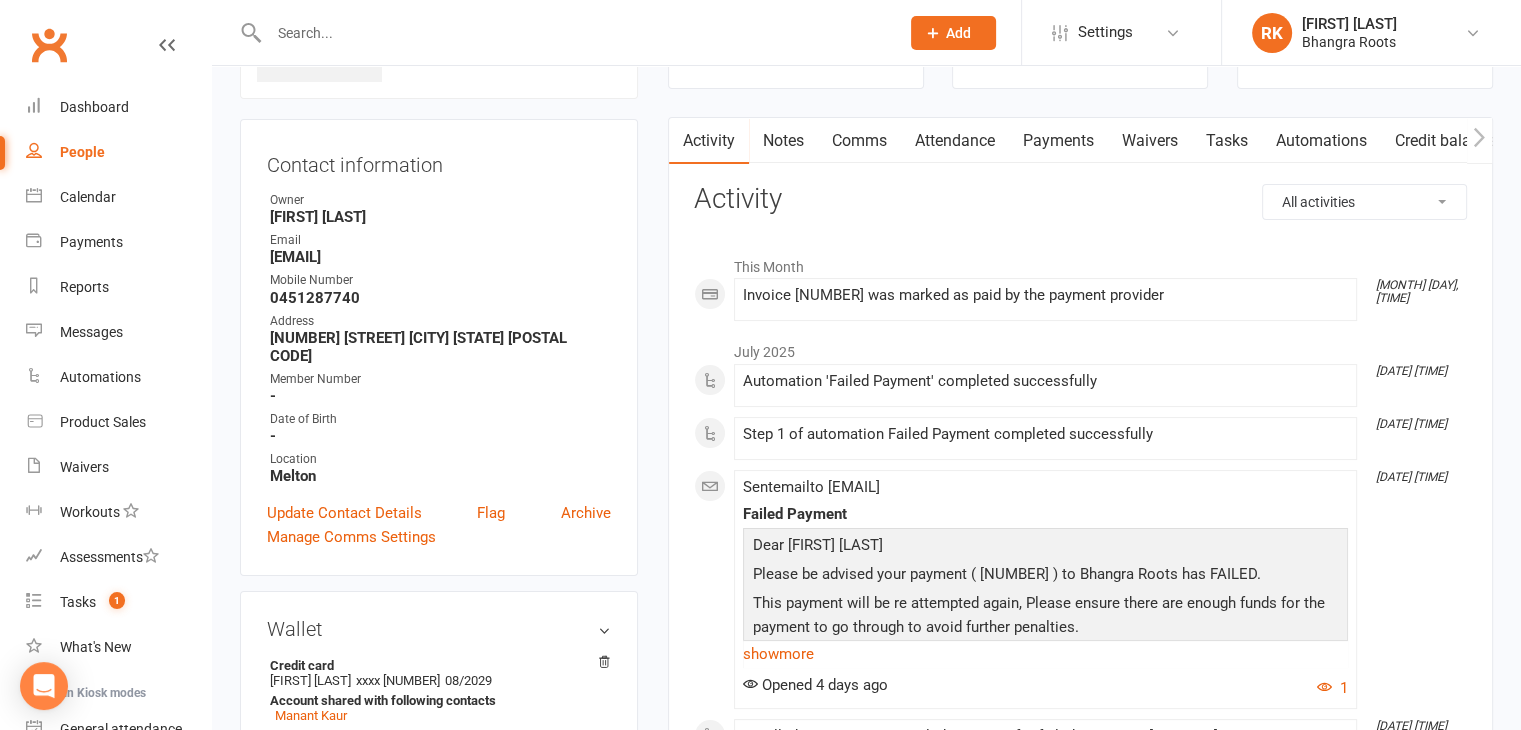click on "Payments" at bounding box center (1058, 141) 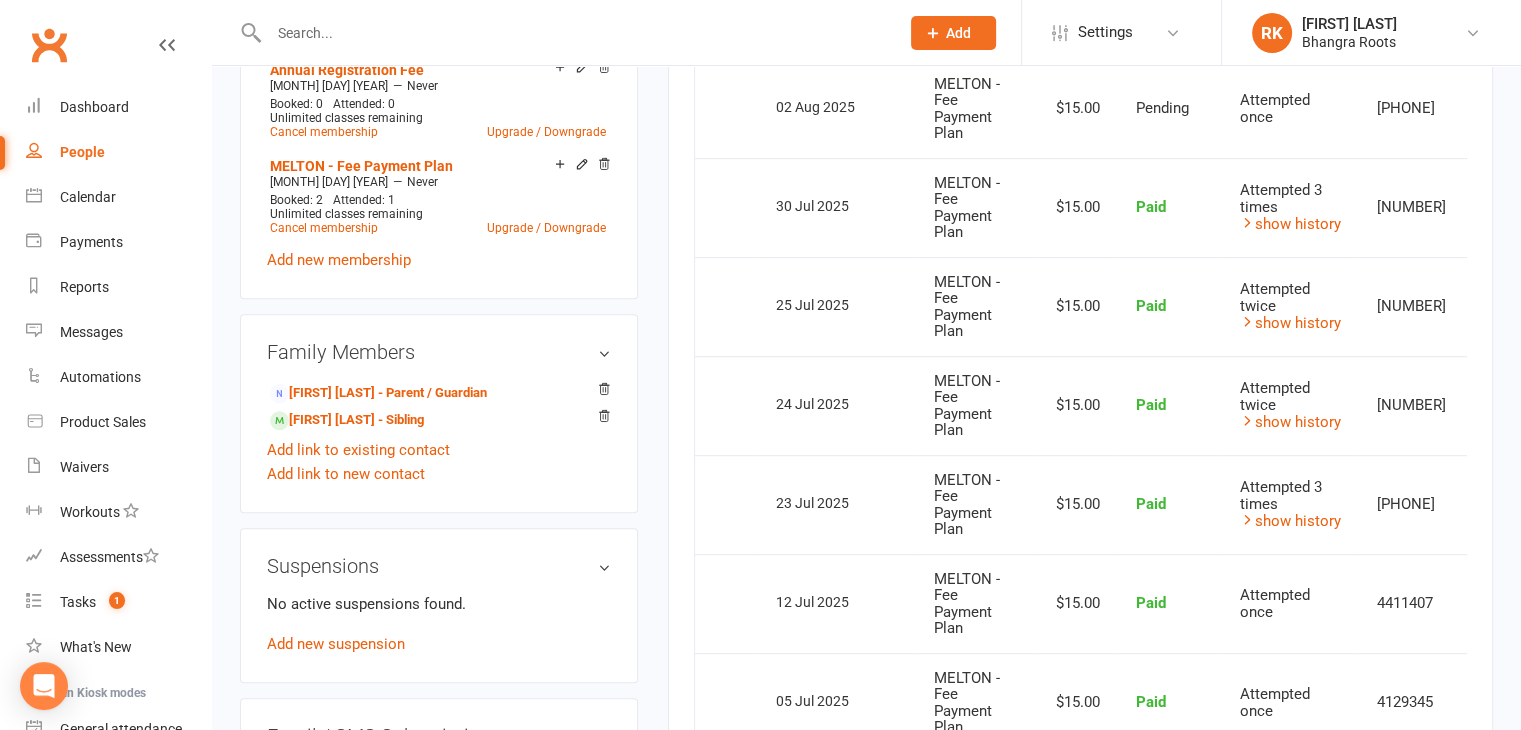 scroll, scrollTop: 957, scrollLeft: 0, axis: vertical 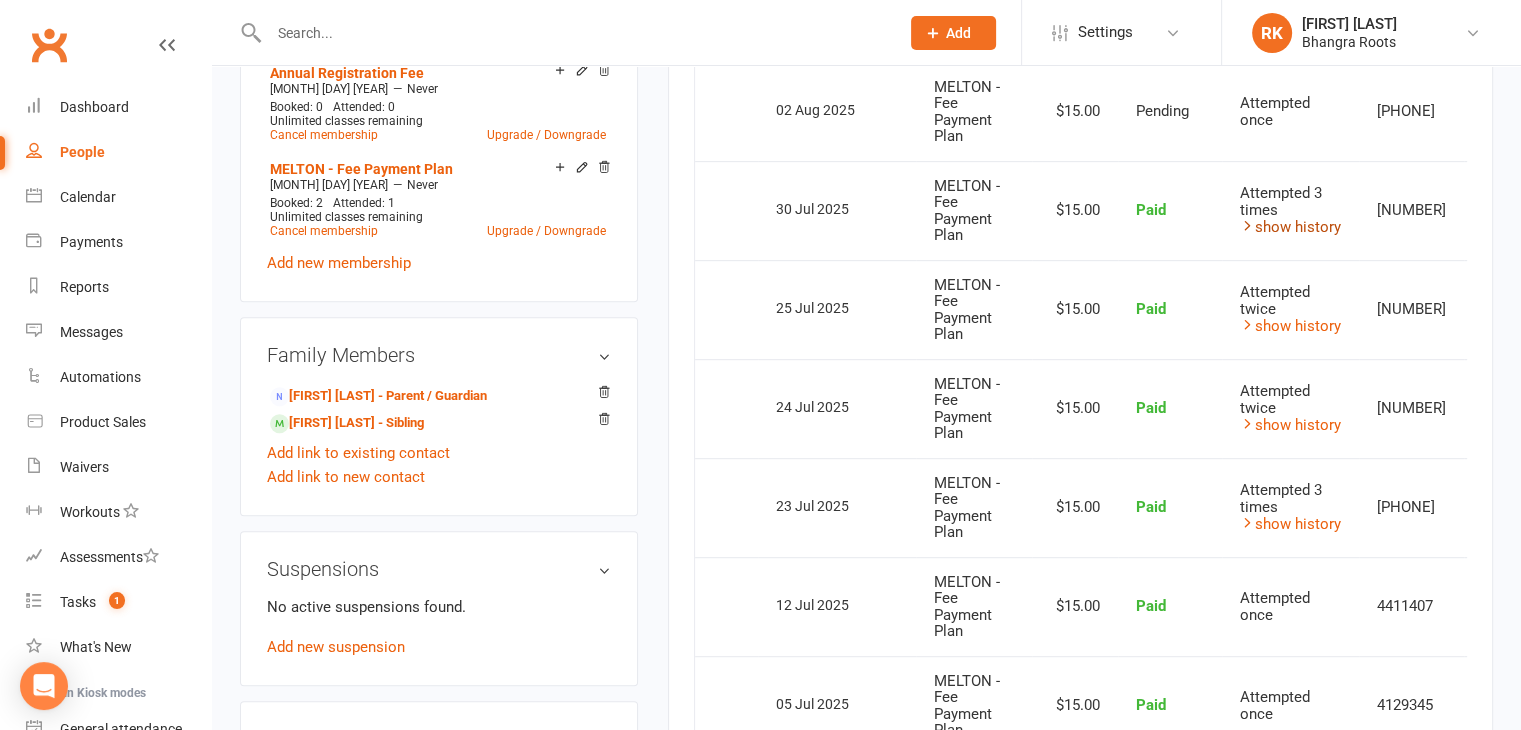 click on "show history" at bounding box center [1290, 227] 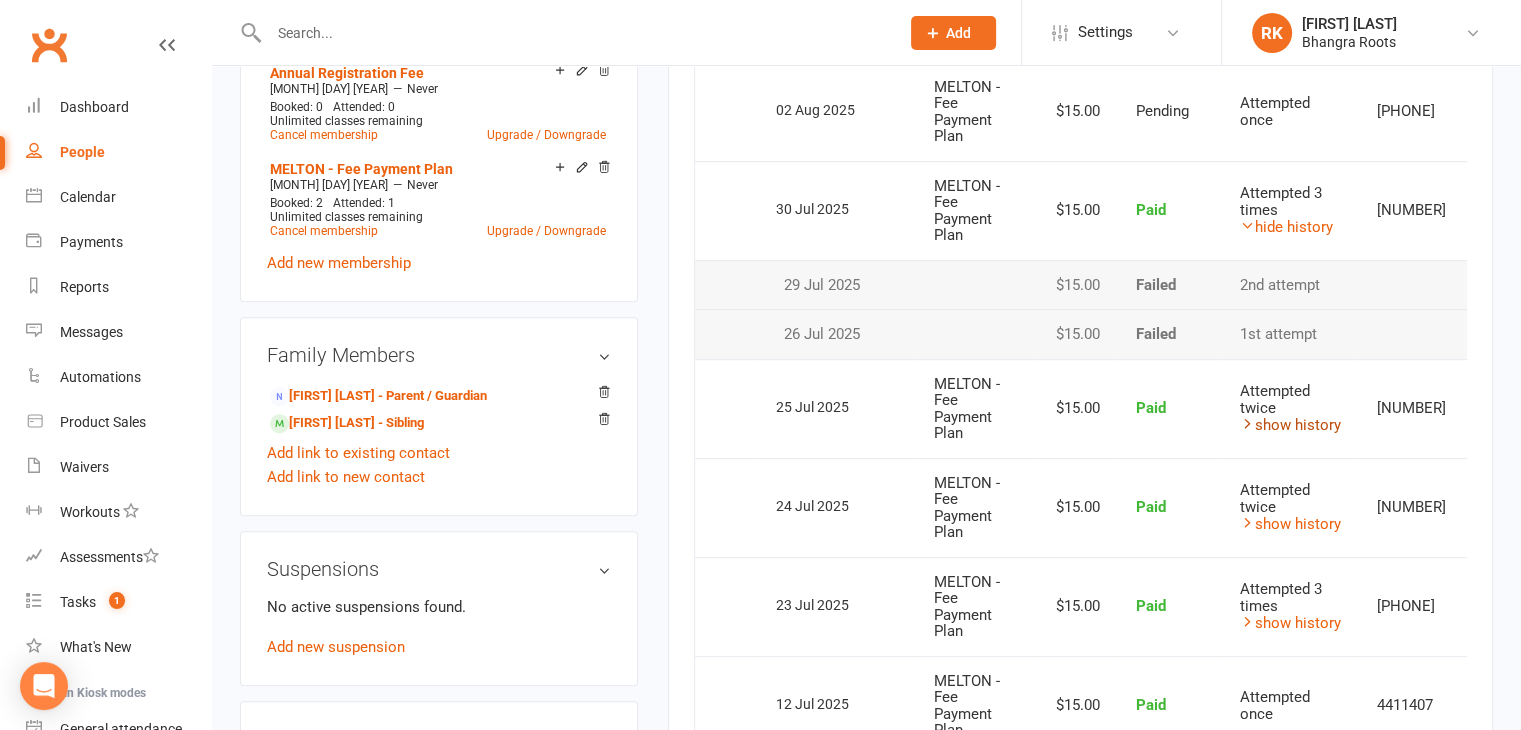 click on "show history" at bounding box center [1290, 425] 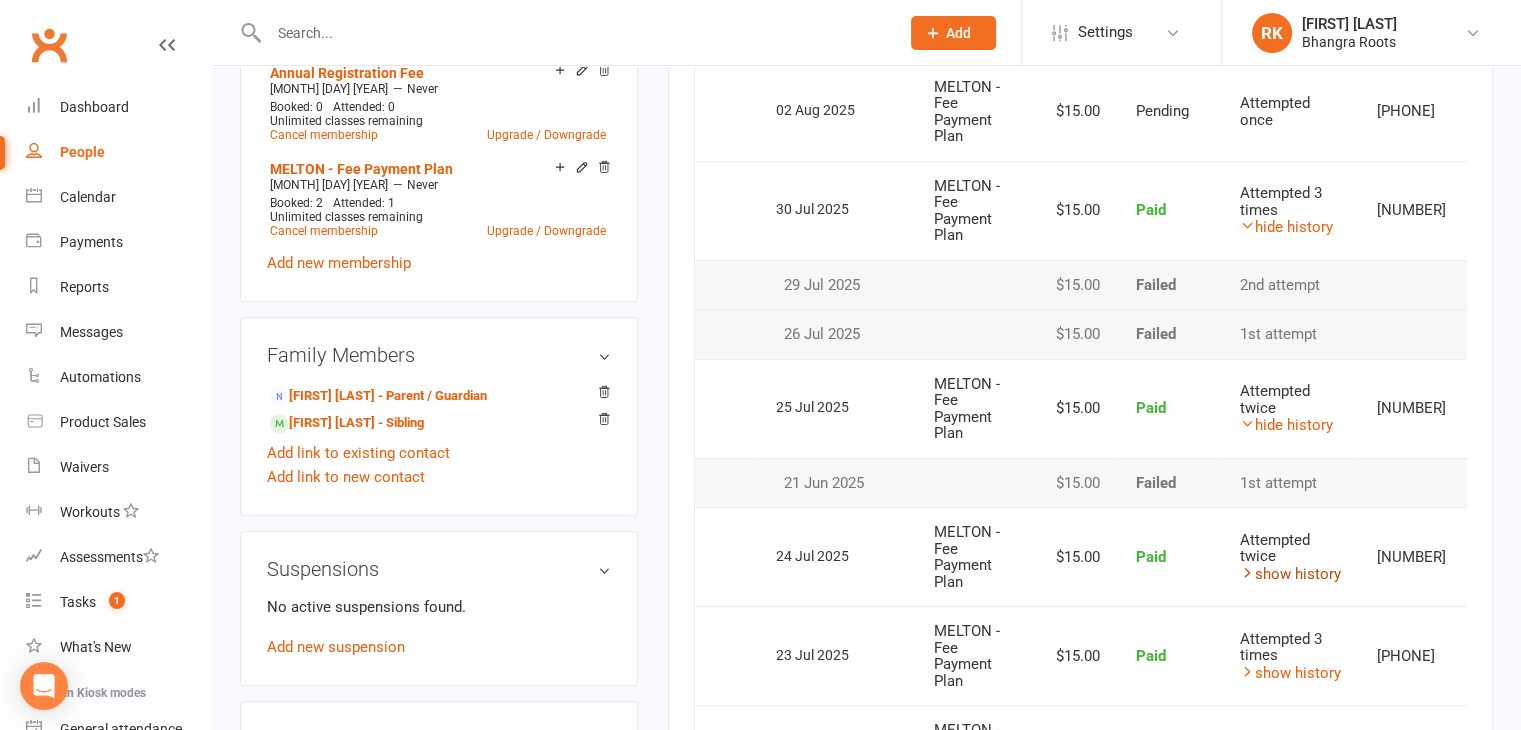 click at bounding box center [1247, 572] 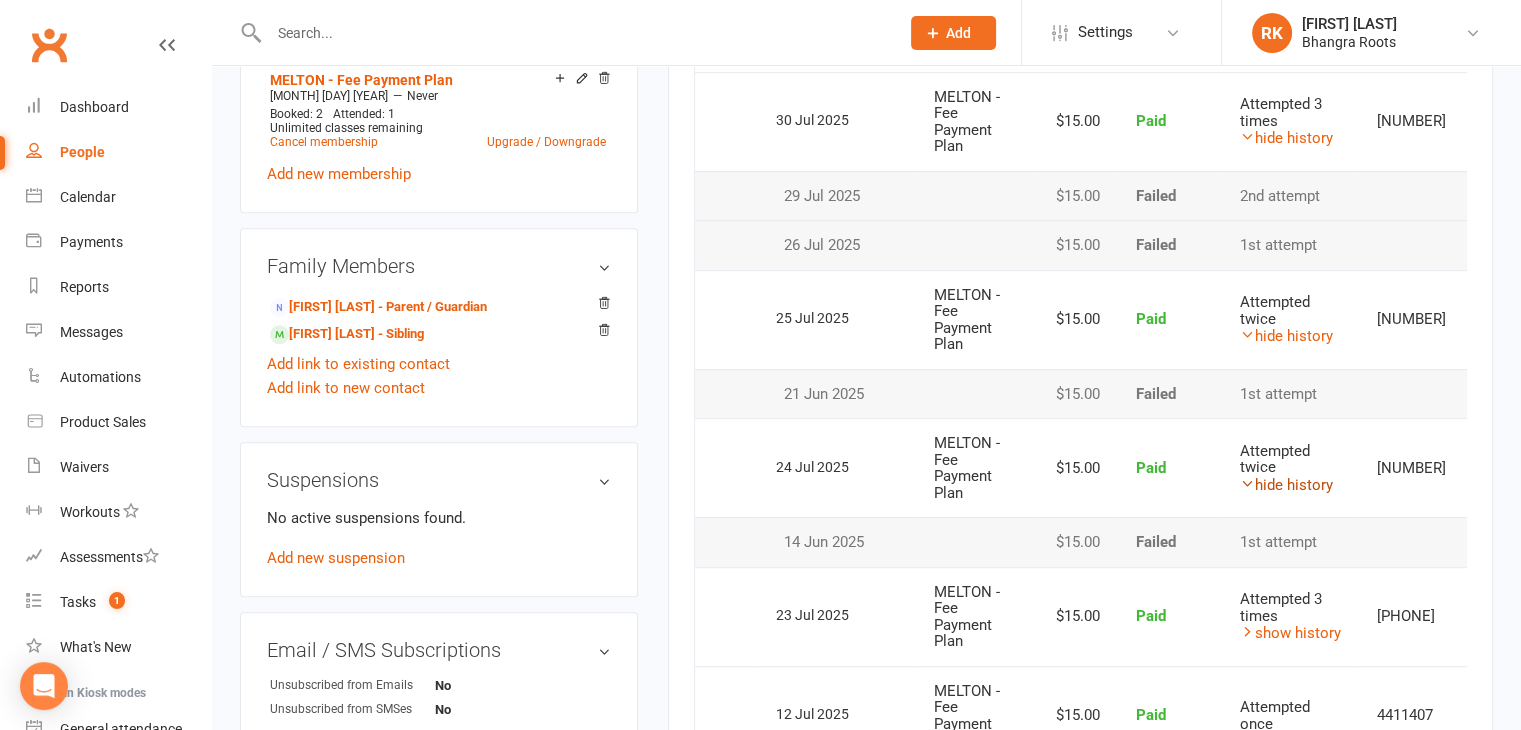 scroll, scrollTop: 1047, scrollLeft: 0, axis: vertical 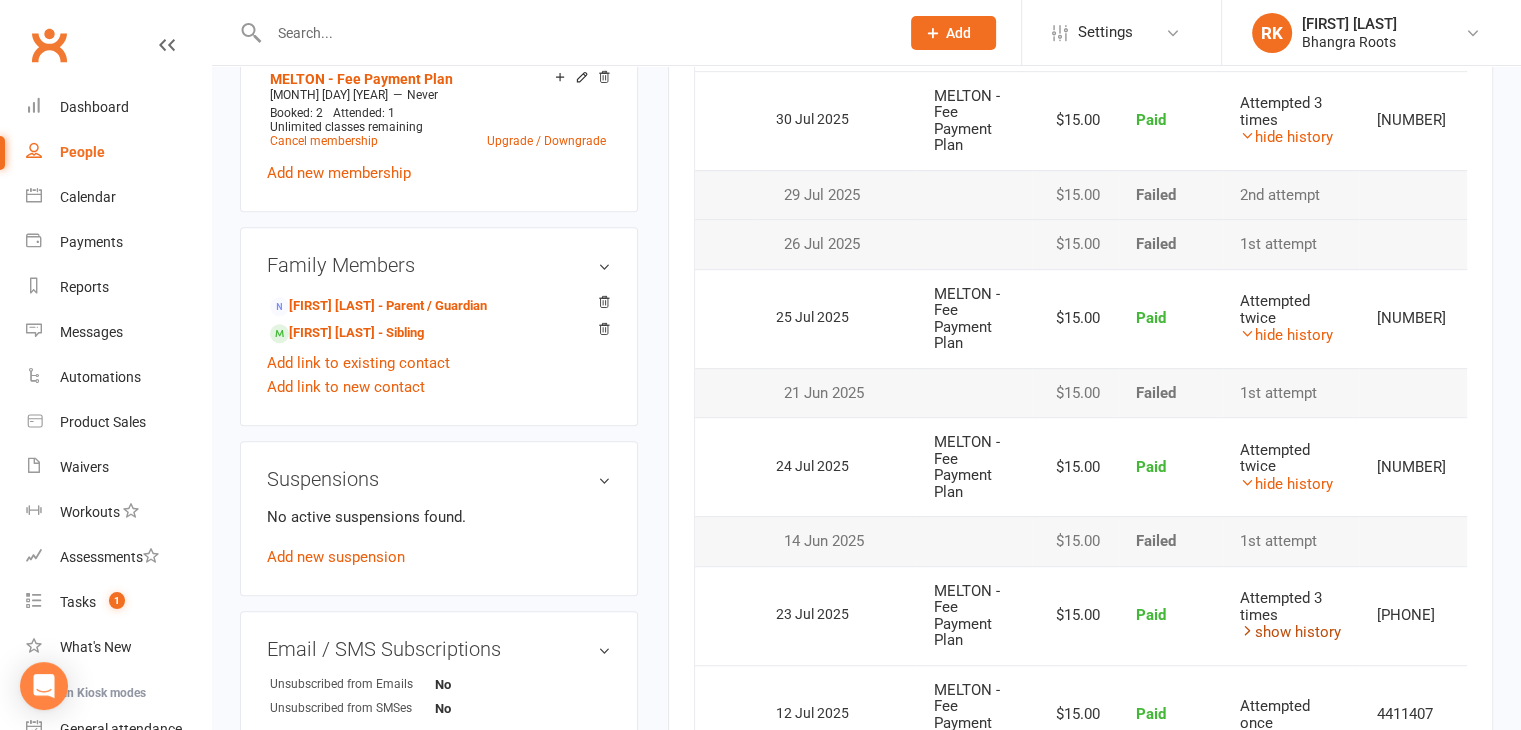 click on "show history" at bounding box center (1290, 632) 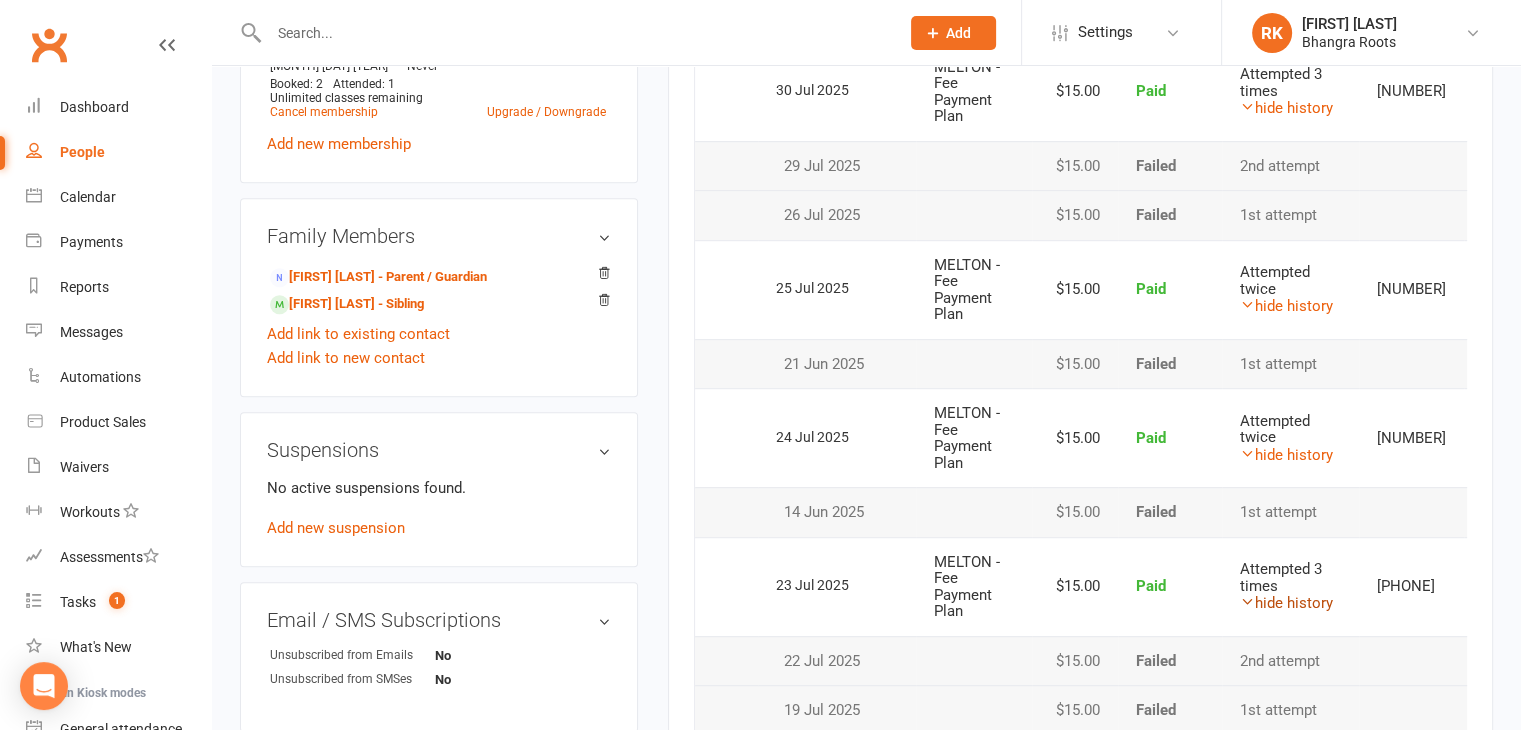 scroll, scrollTop: 1048, scrollLeft: 0, axis: vertical 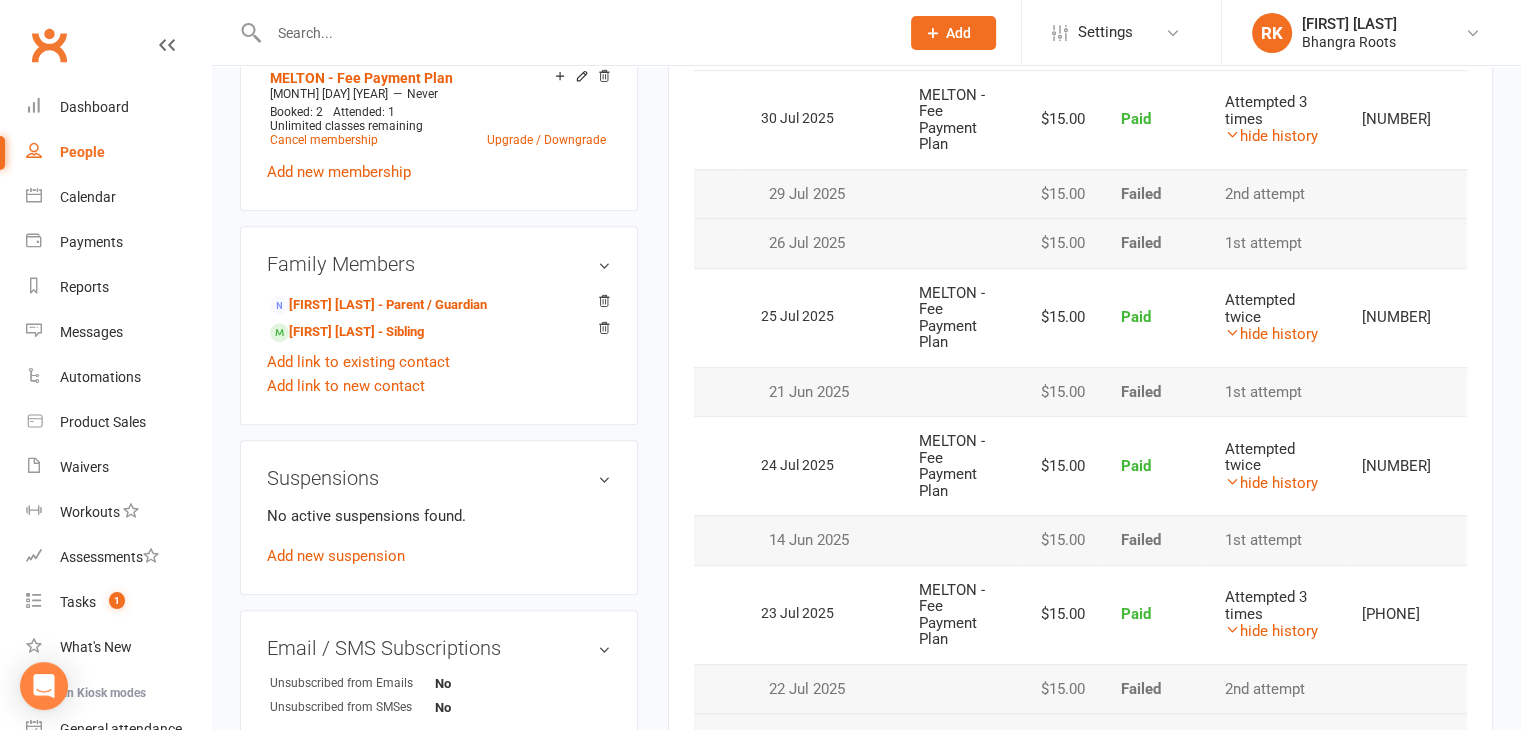 click on "Tasks   1" at bounding box center (105, 602) 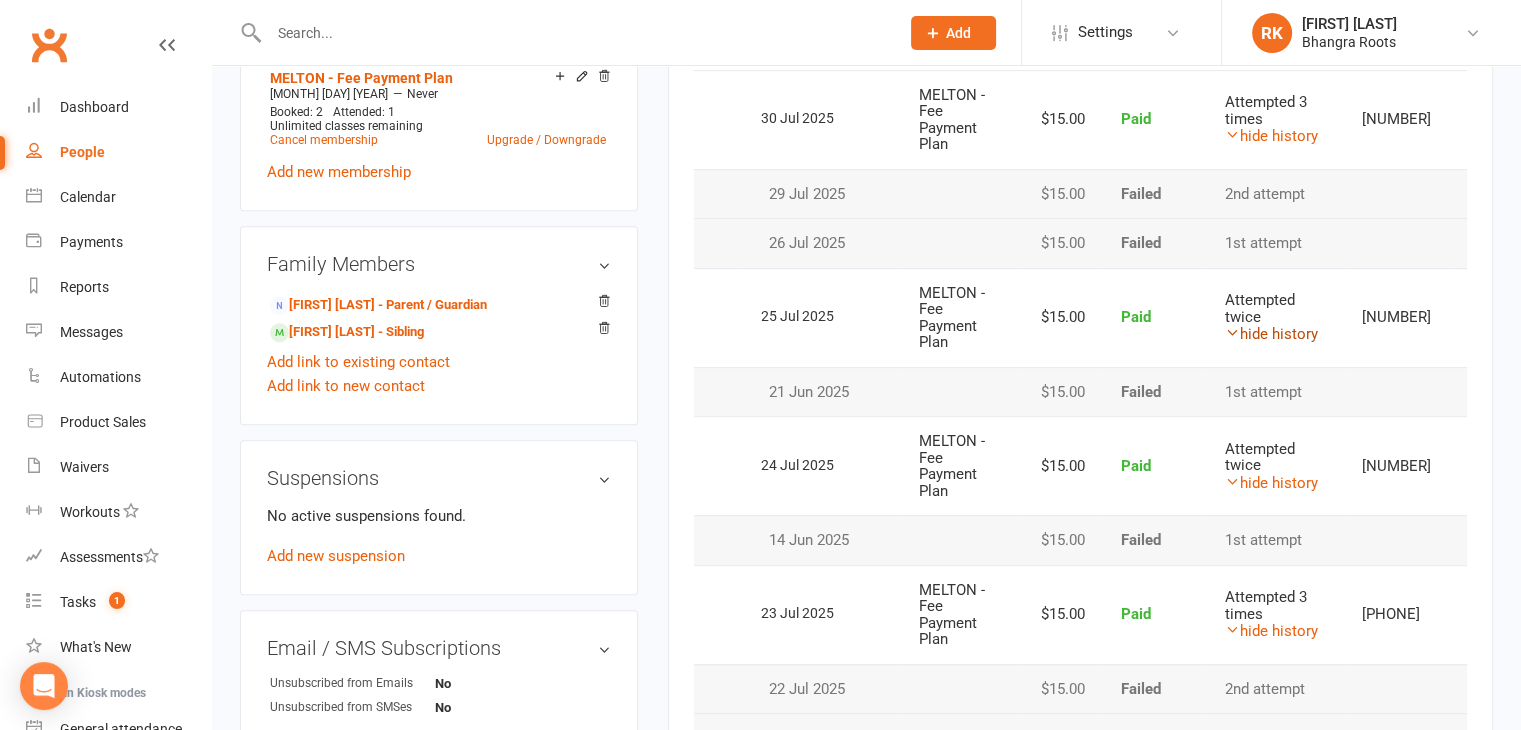 click at bounding box center [1232, 332] 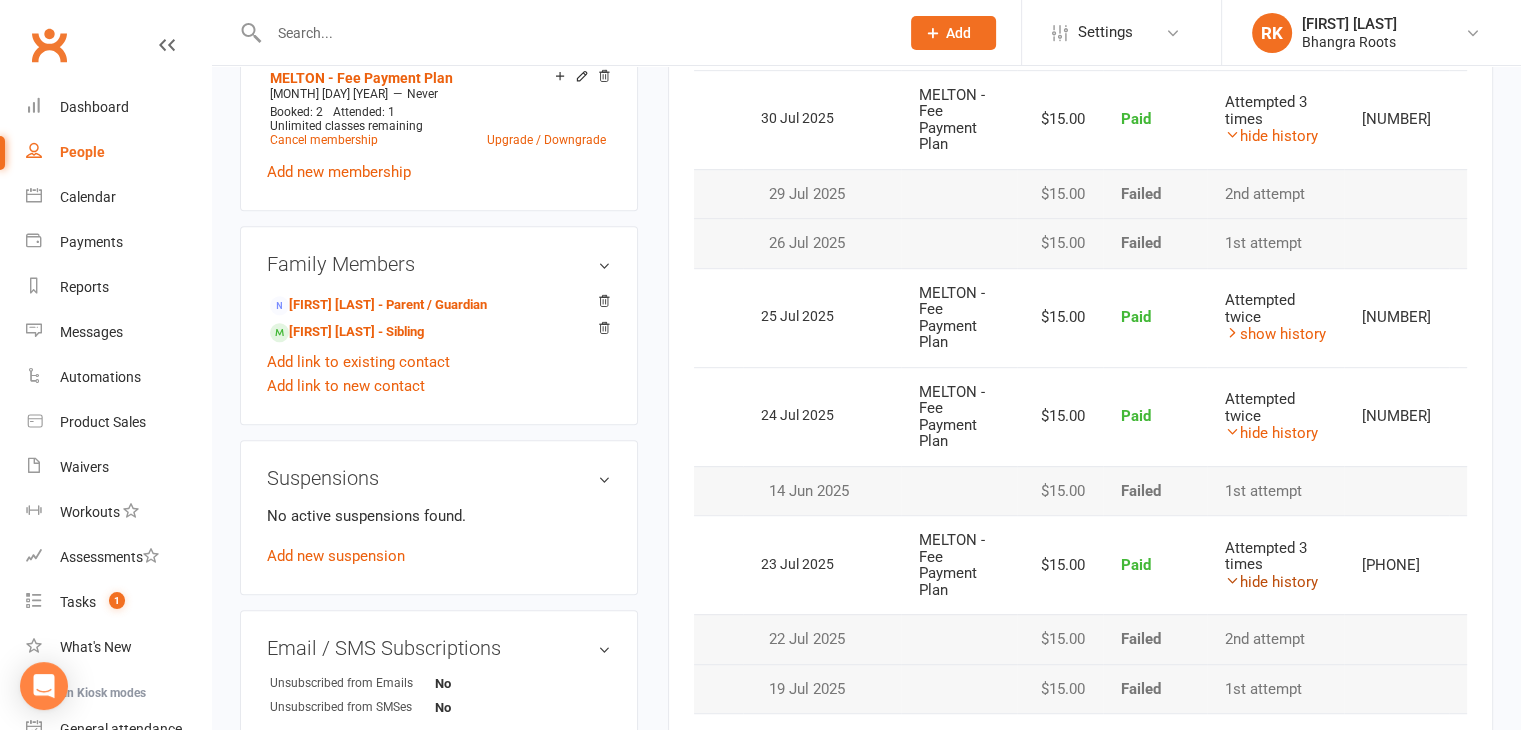 click on "hide history" at bounding box center [1271, 582] 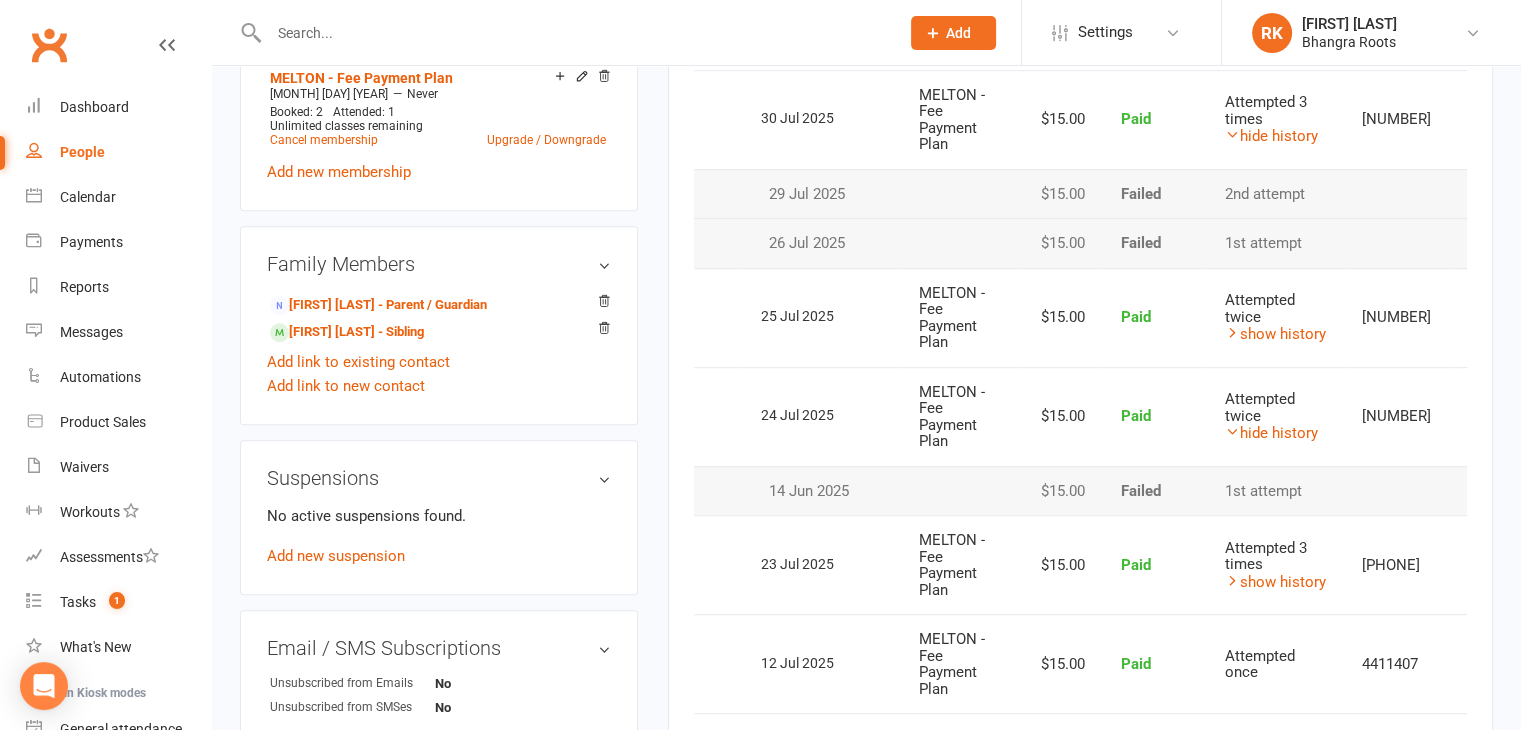 click on "Attempted twice" at bounding box center [1260, 407] 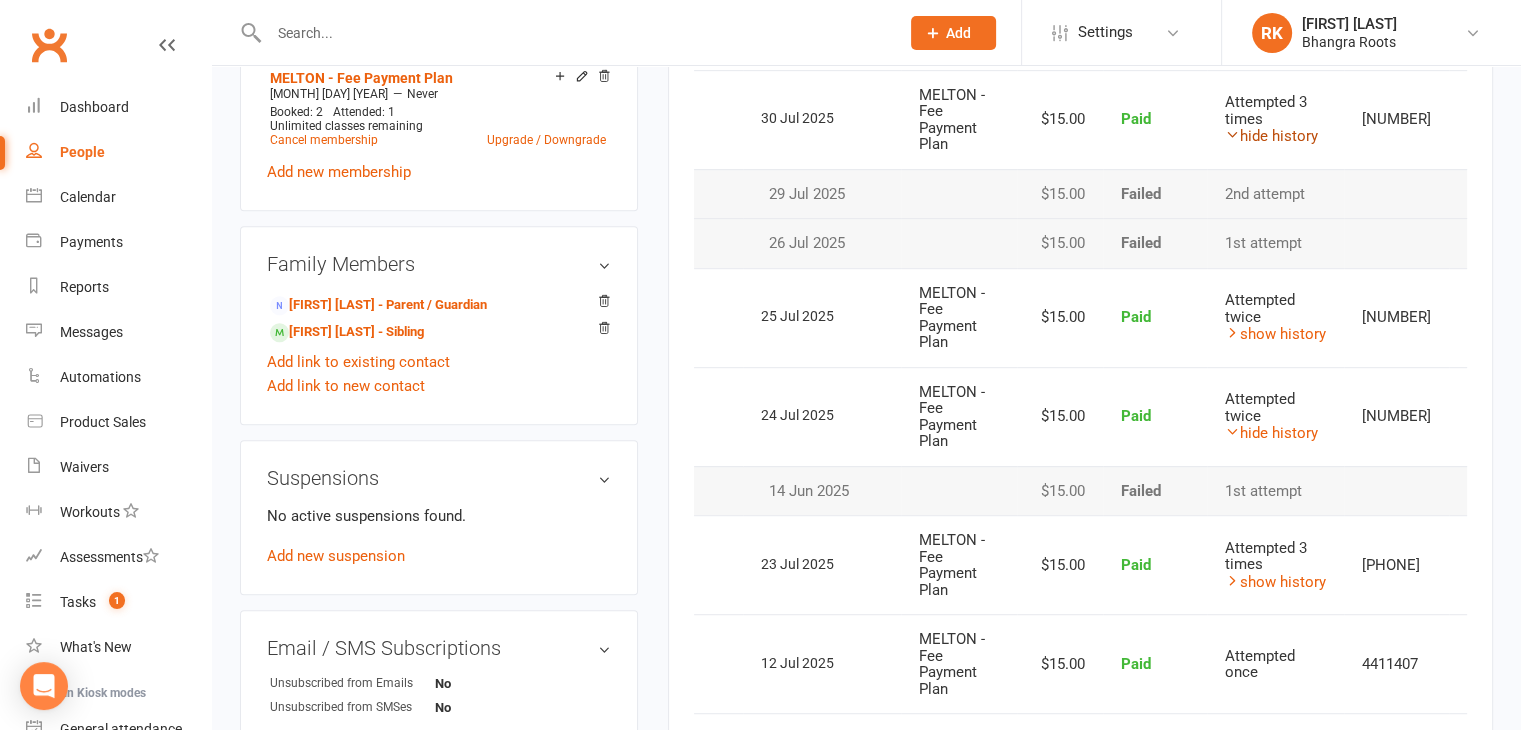 click on "hide history" at bounding box center [1271, 136] 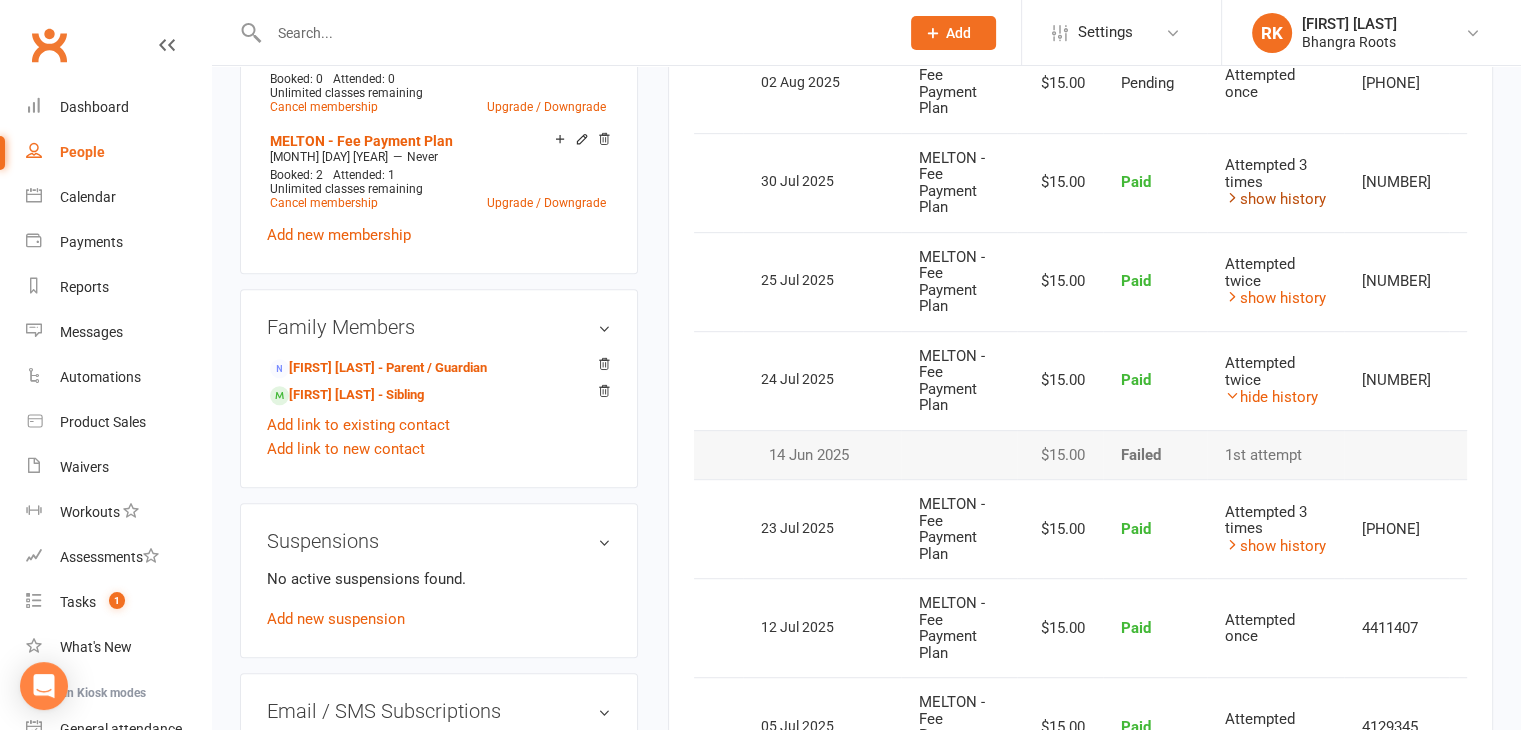 scroll, scrollTop: 983, scrollLeft: 0, axis: vertical 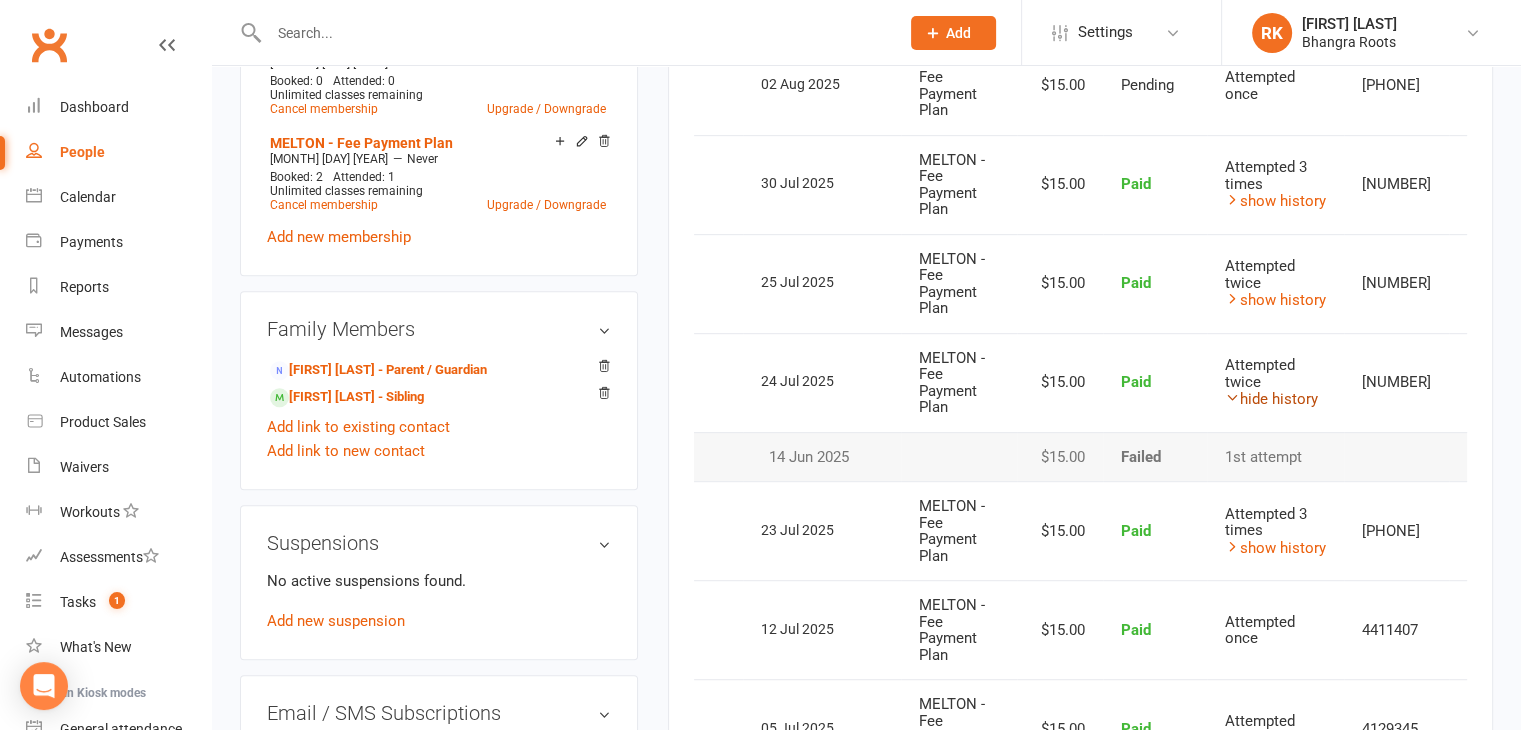 click on "hide history" at bounding box center [1271, 399] 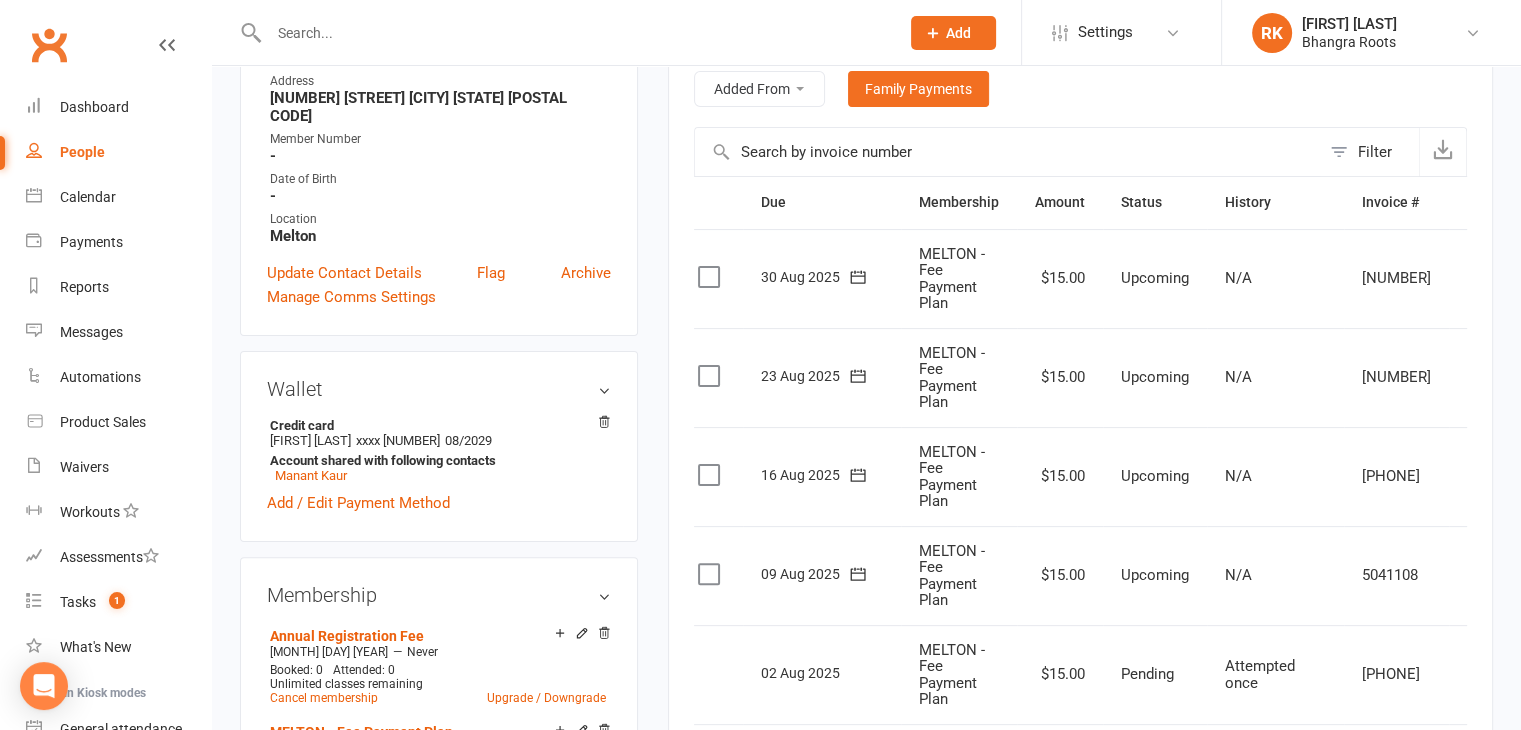 scroll, scrollTop: 395, scrollLeft: 0, axis: vertical 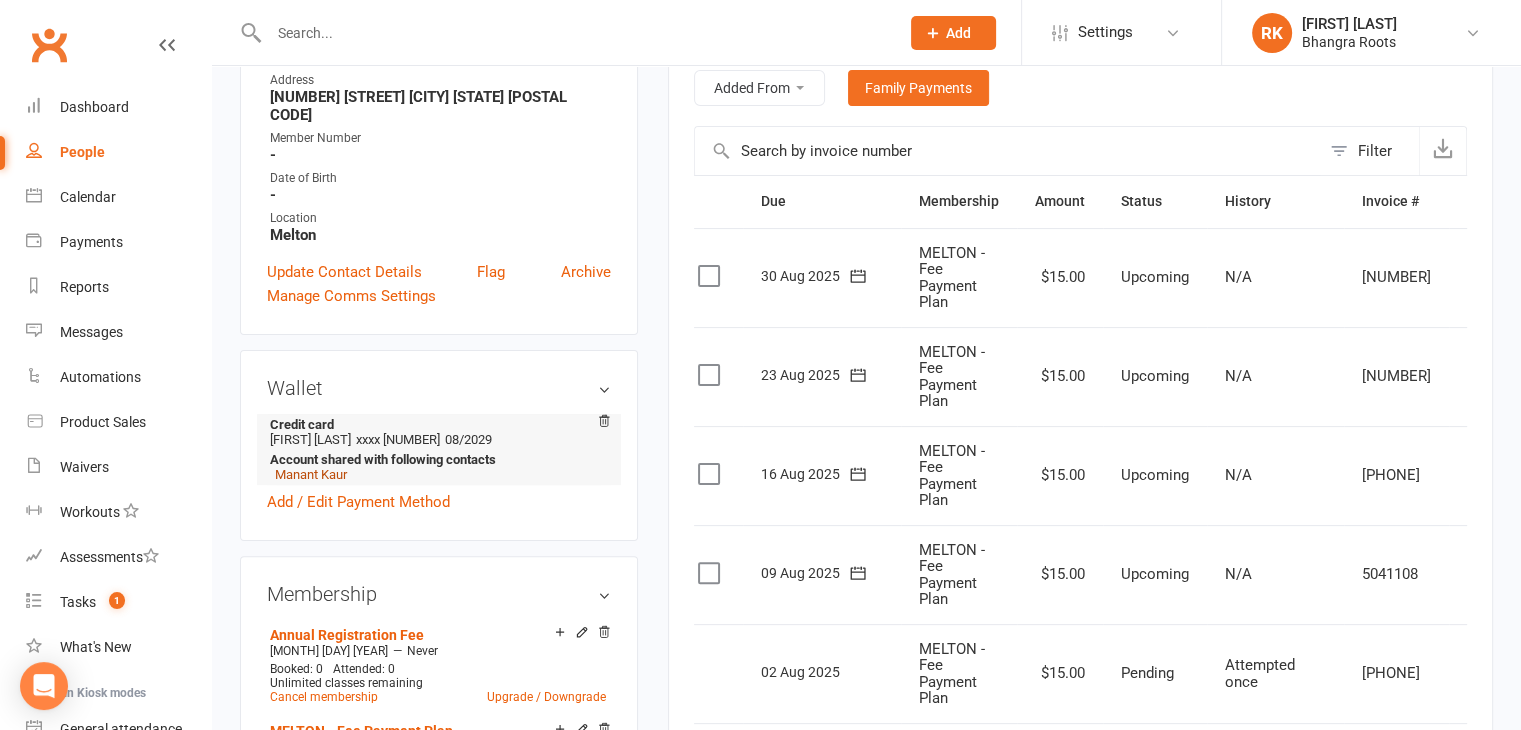 click on "Manant Kaur" at bounding box center [311, 474] 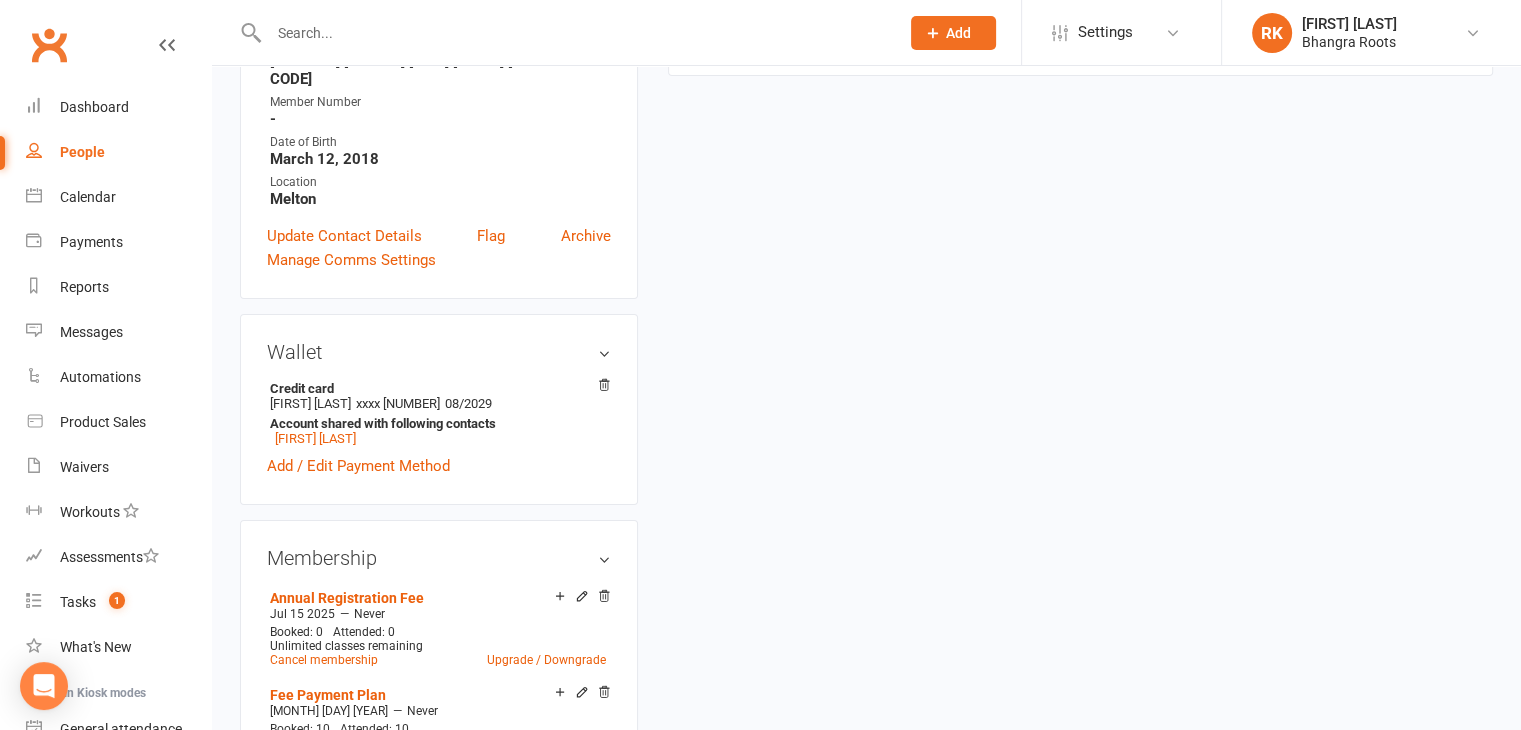 scroll, scrollTop: 0, scrollLeft: 0, axis: both 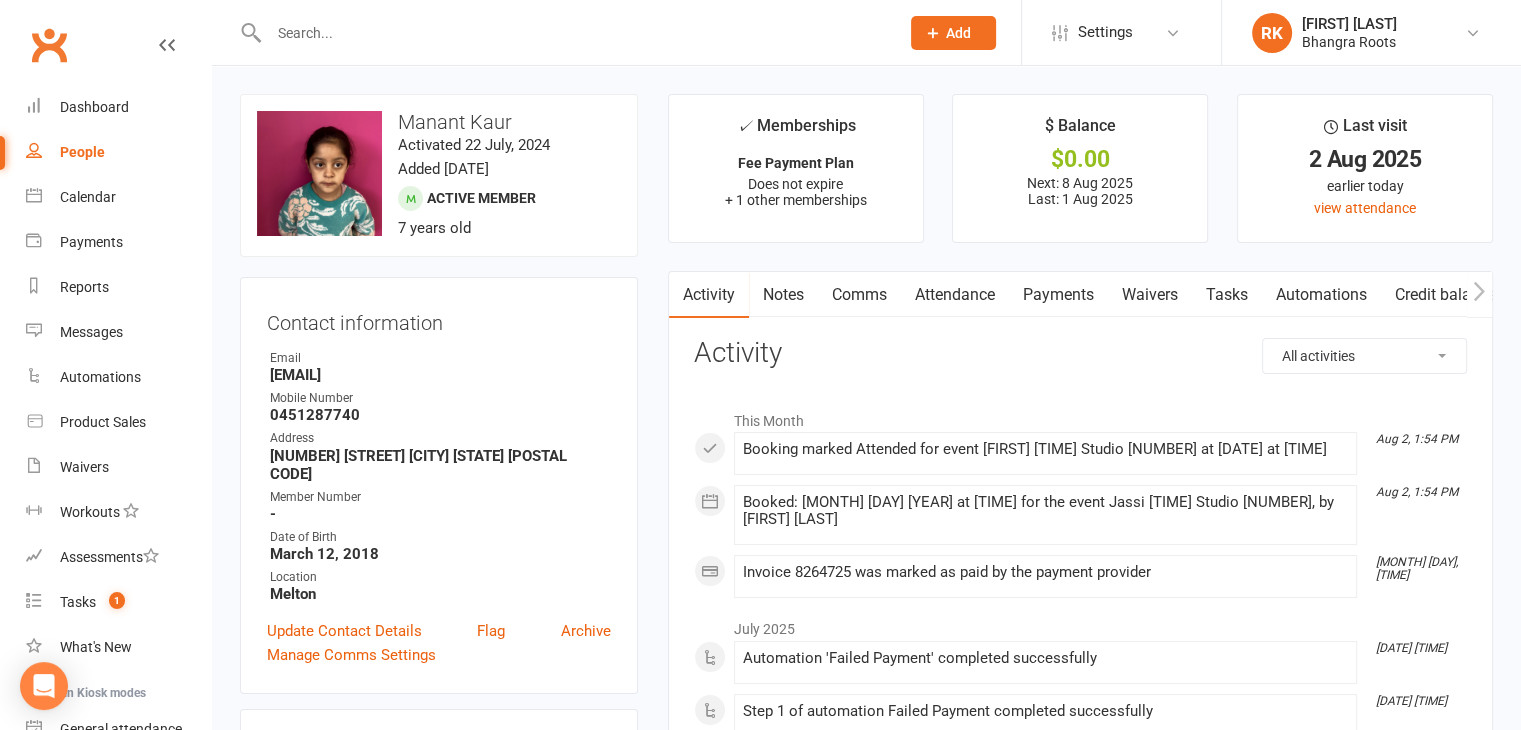 click on "Payments" at bounding box center (1058, 295) 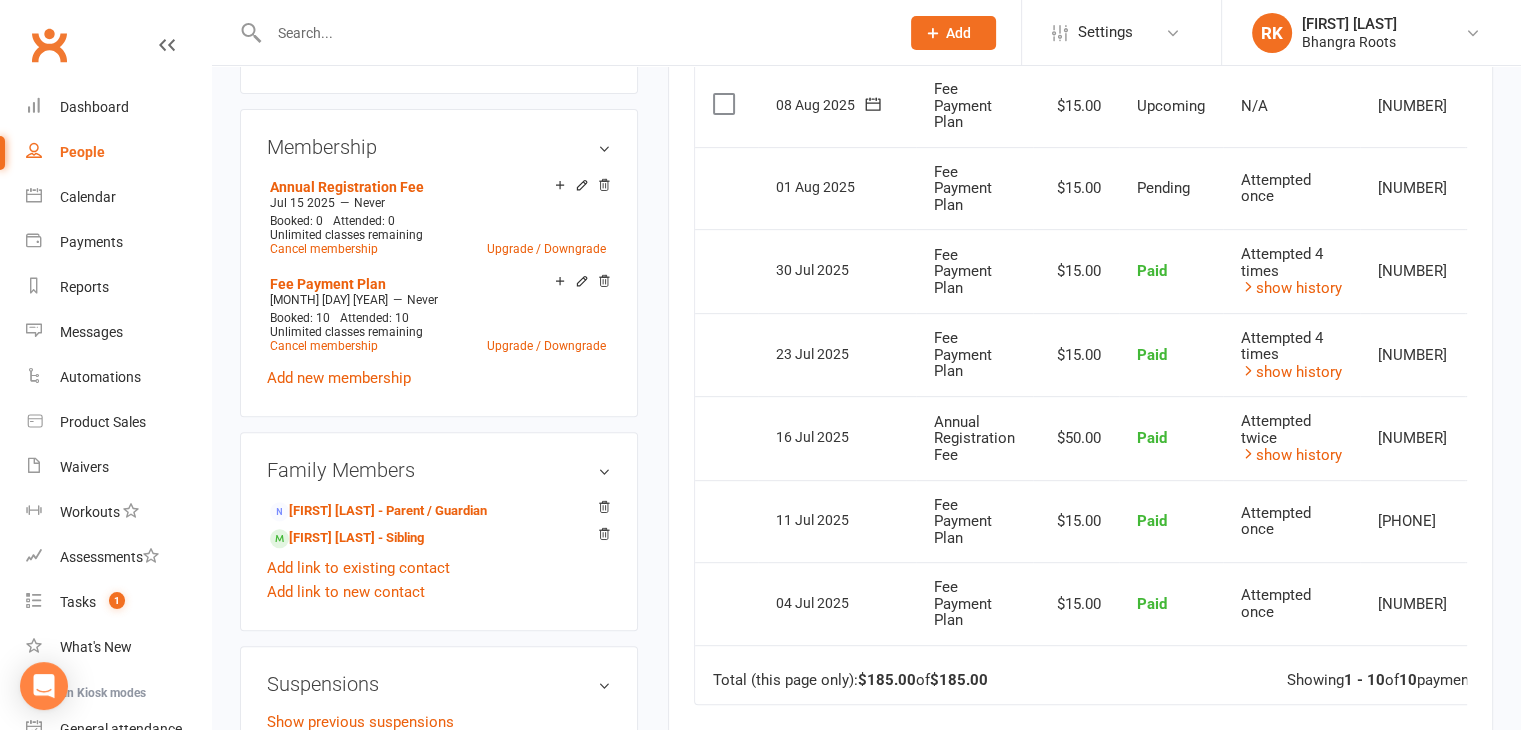 scroll, scrollTop: 747, scrollLeft: 0, axis: vertical 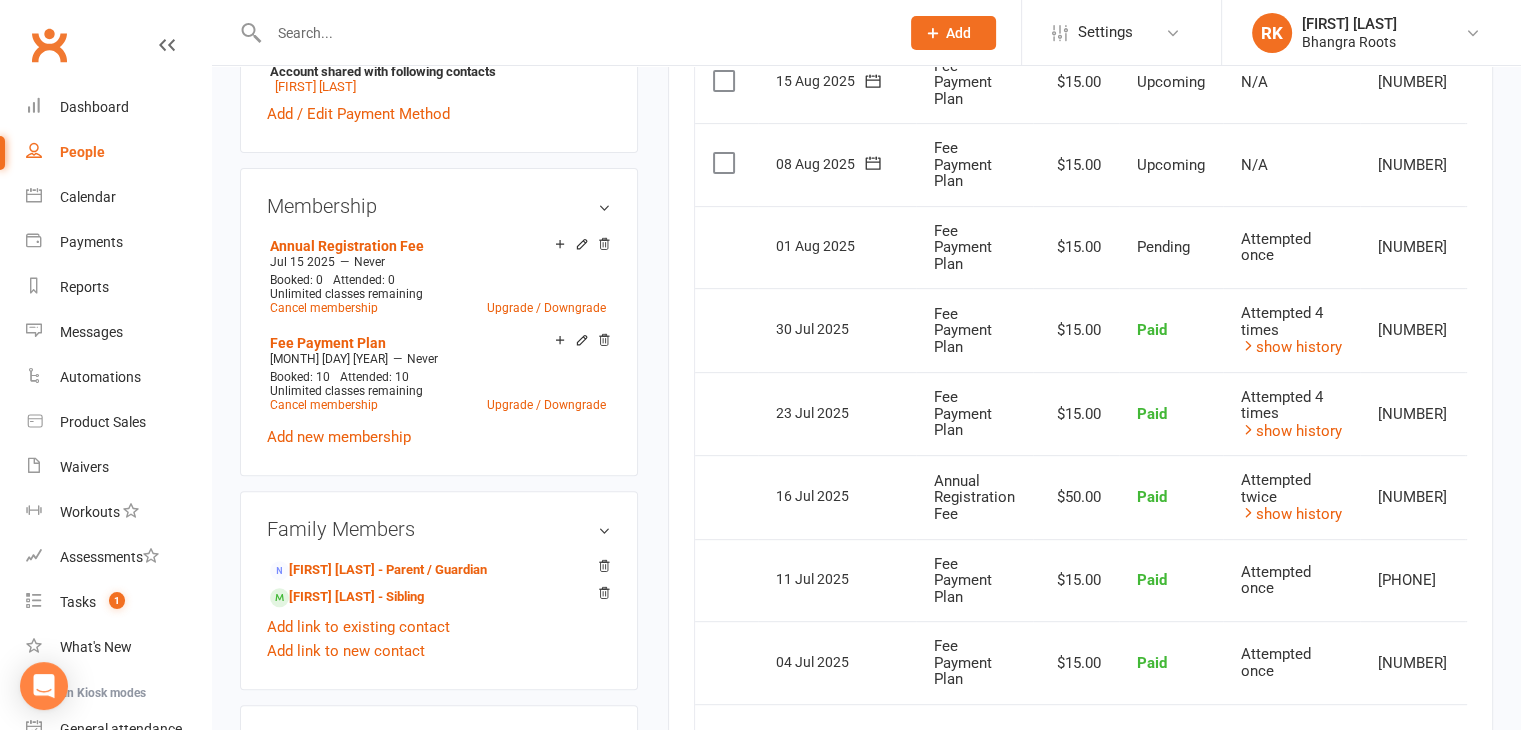 click on "Attempted 4 times" at bounding box center (1282, 321) 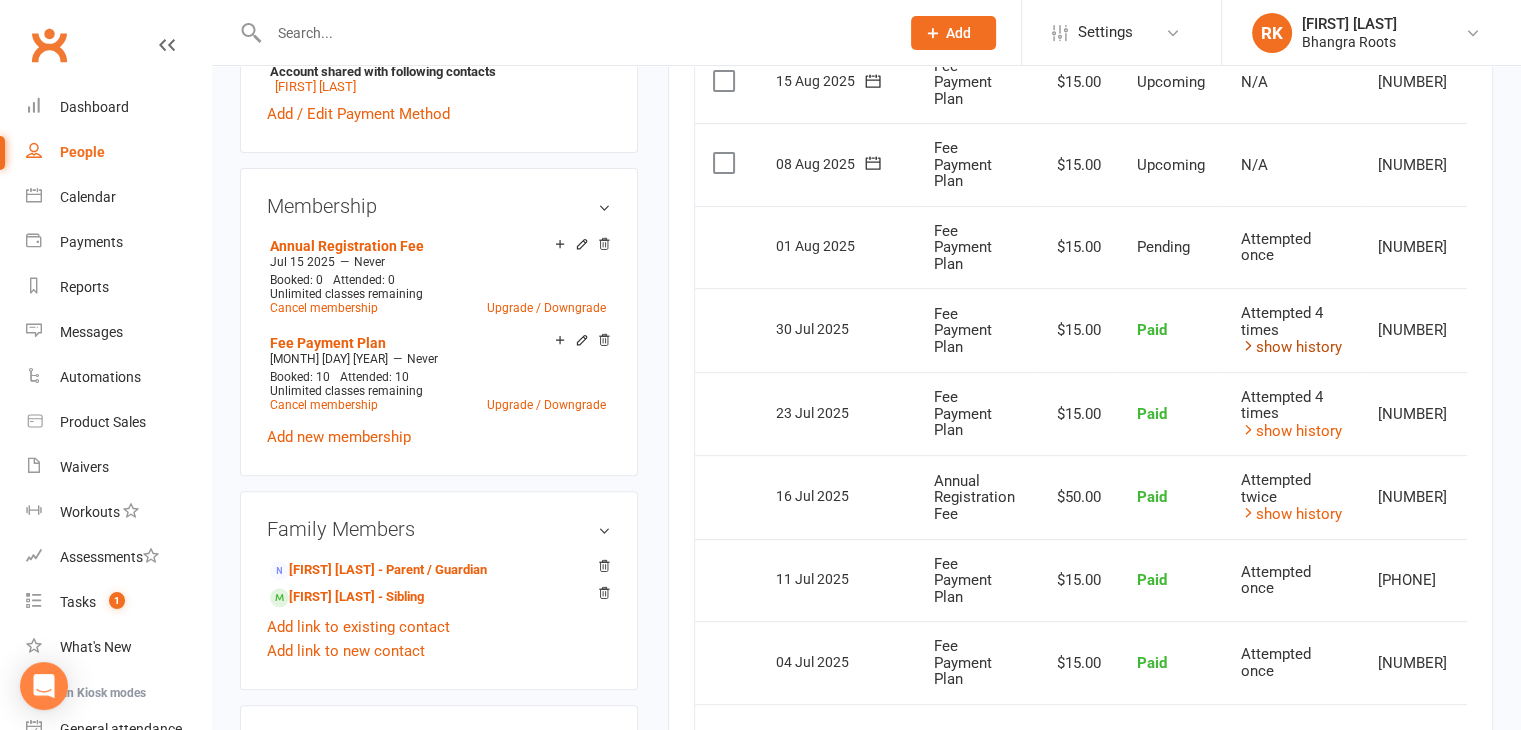 click at bounding box center [1248, 345] 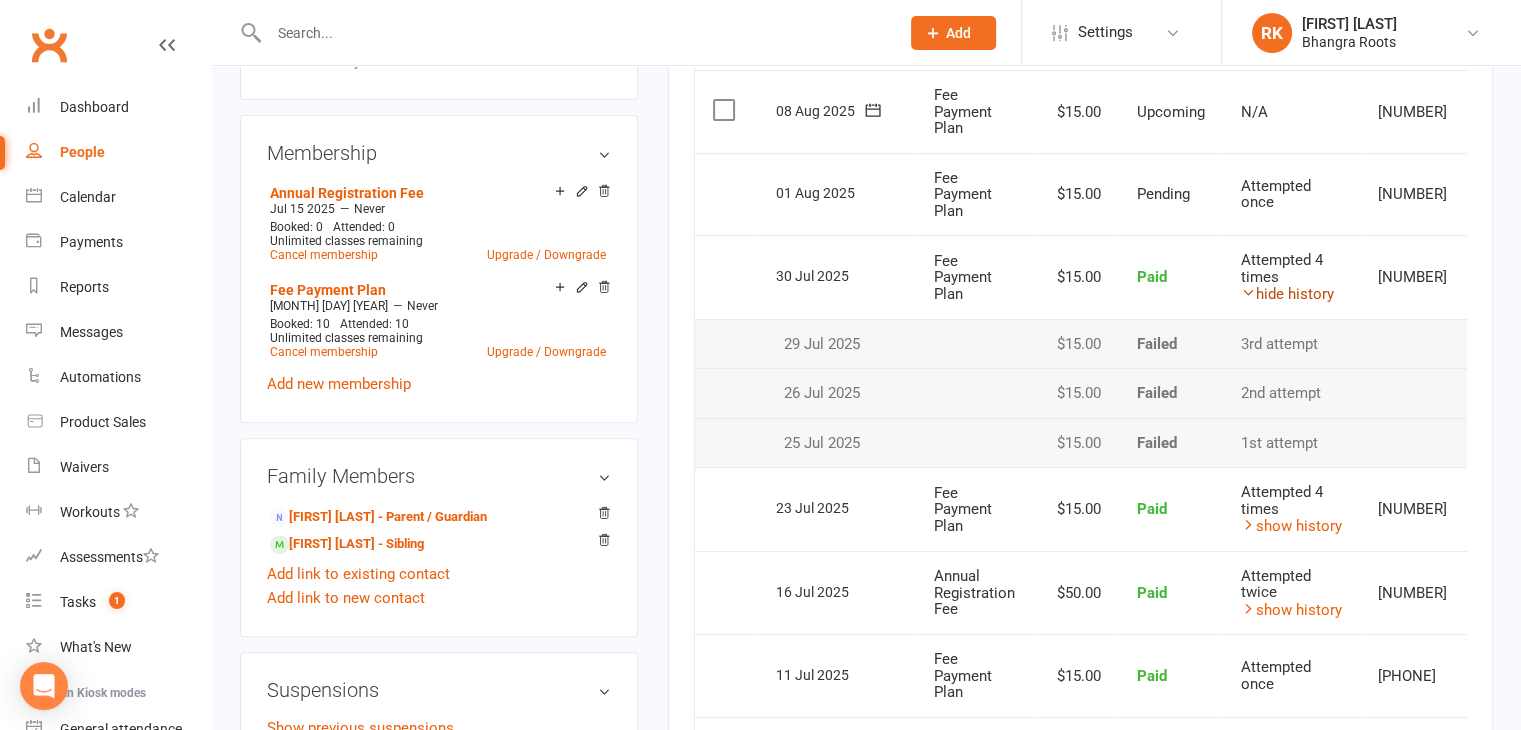 scroll, scrollTop: 803, scrollLeft: 0, axis: vertical 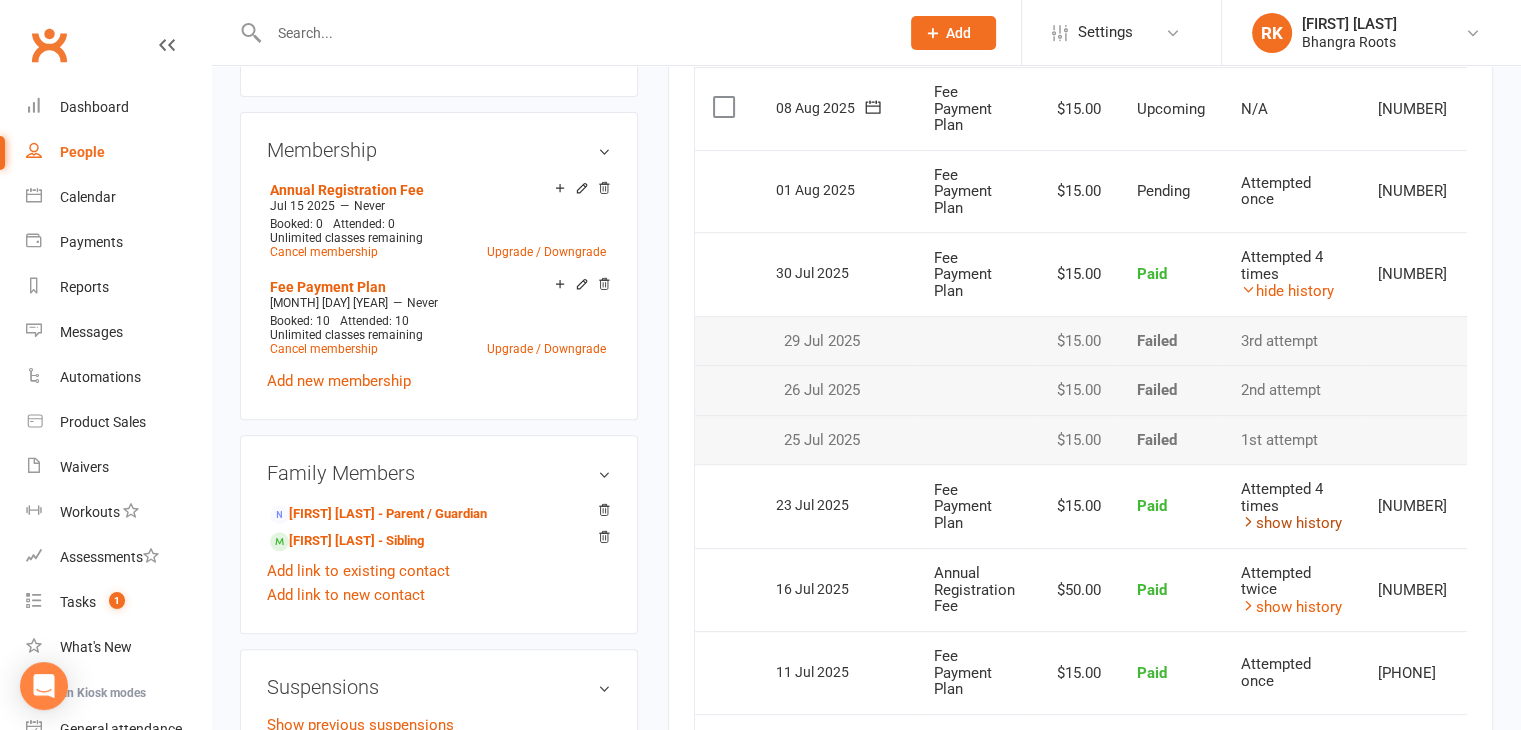 click on "show history" at bounding box center (1291, 523) 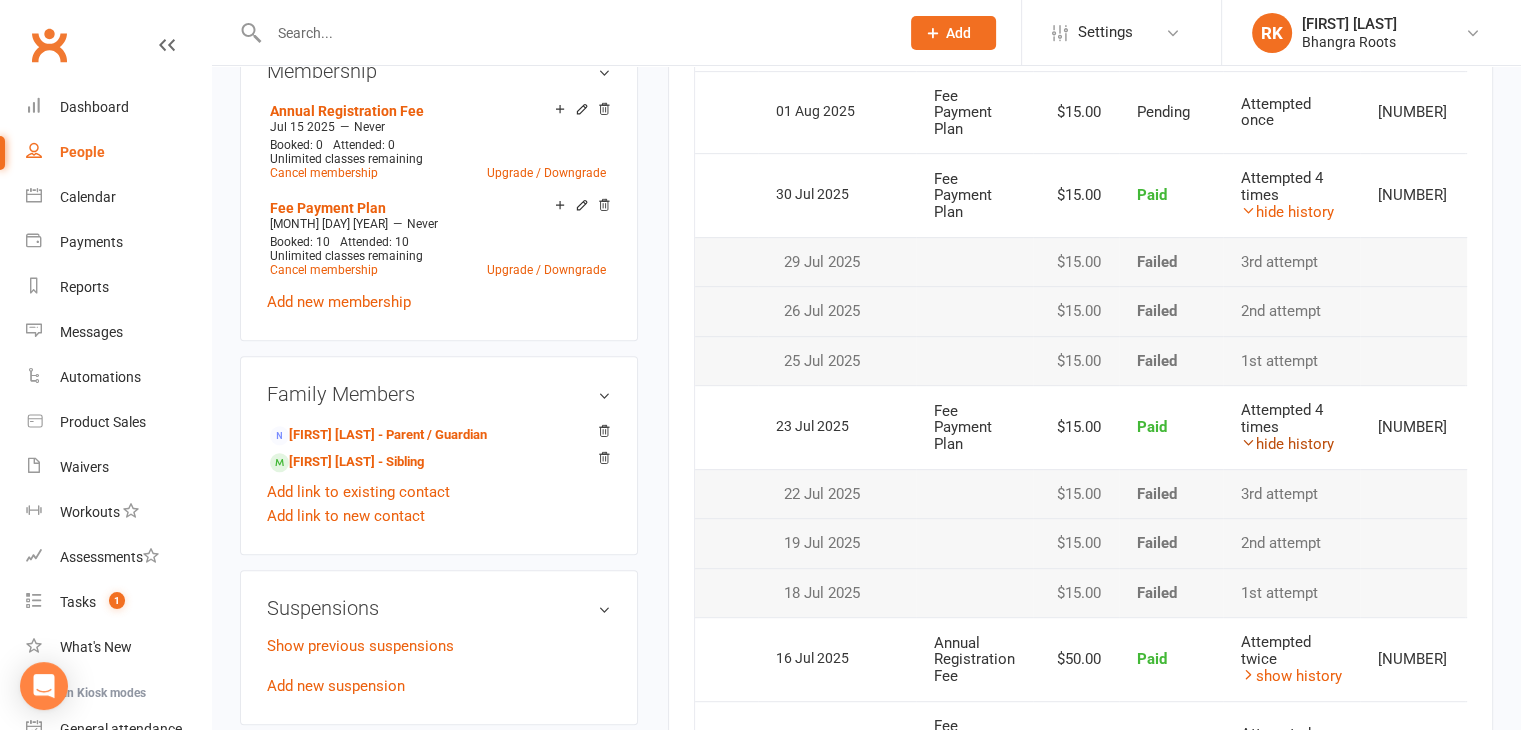 scroll, scrollTop: 889, scrollLeft: 0, axis: vertical 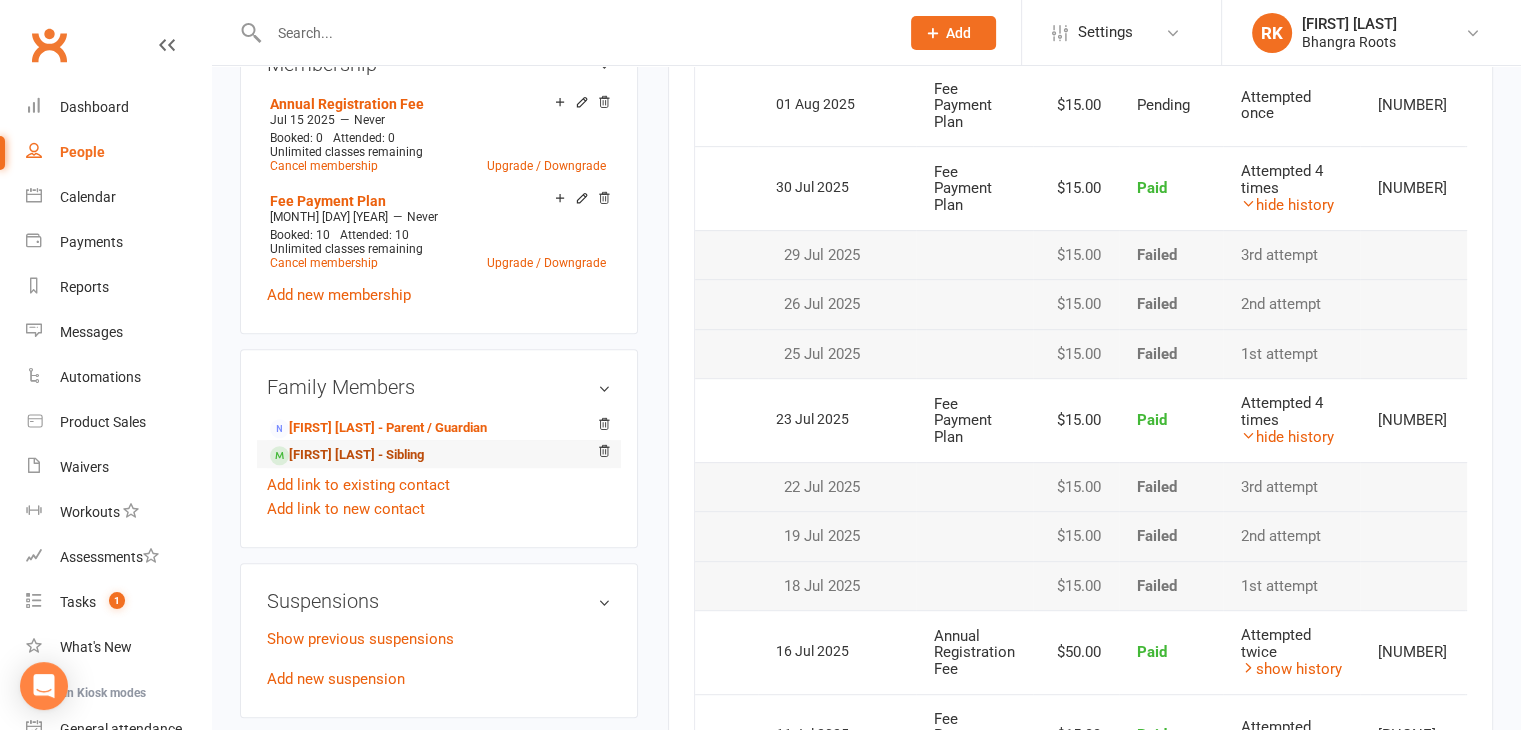 click on "Beant singh - Sibling" at bounding box center (347, 455) 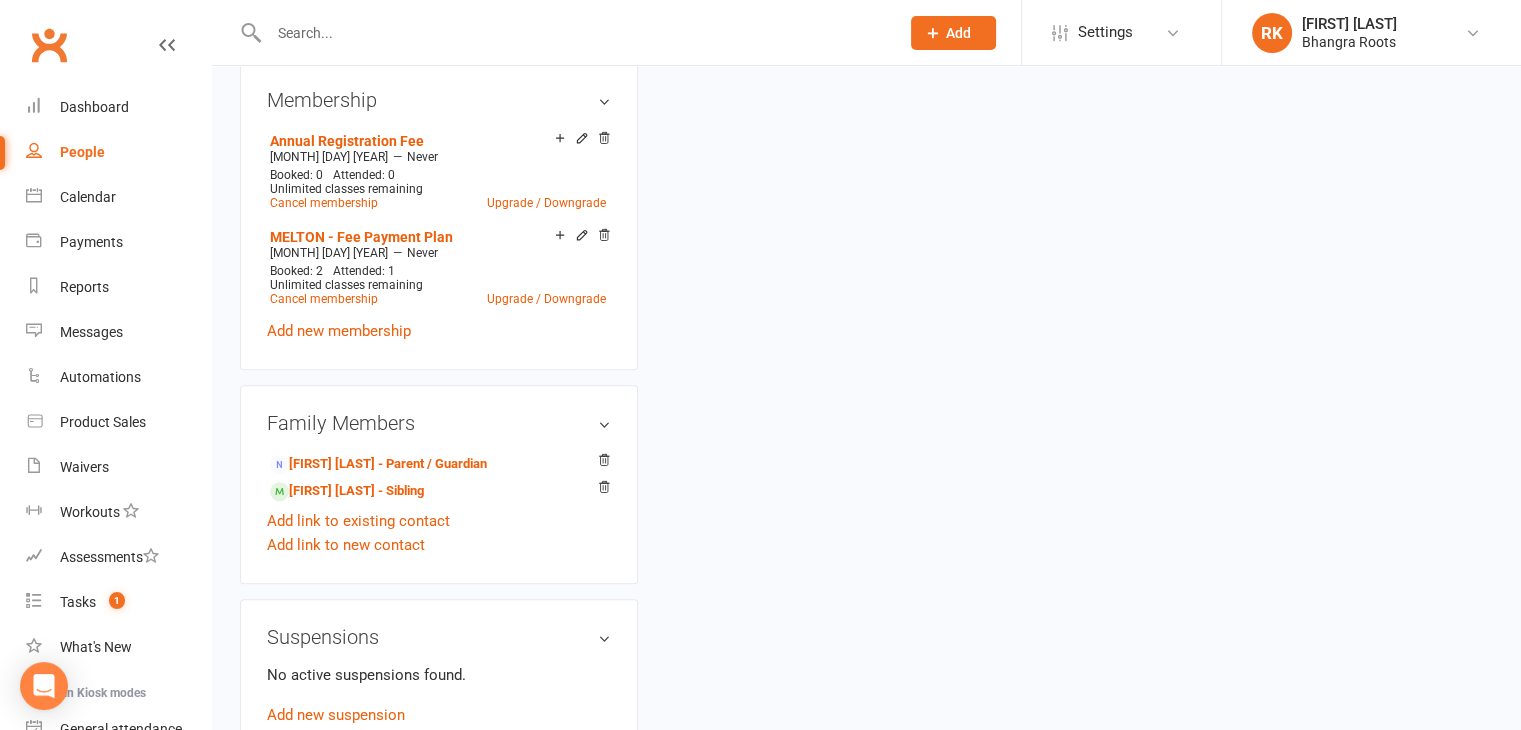 scroll, scrollTop: 0, scrollLeft: 0, axis: both 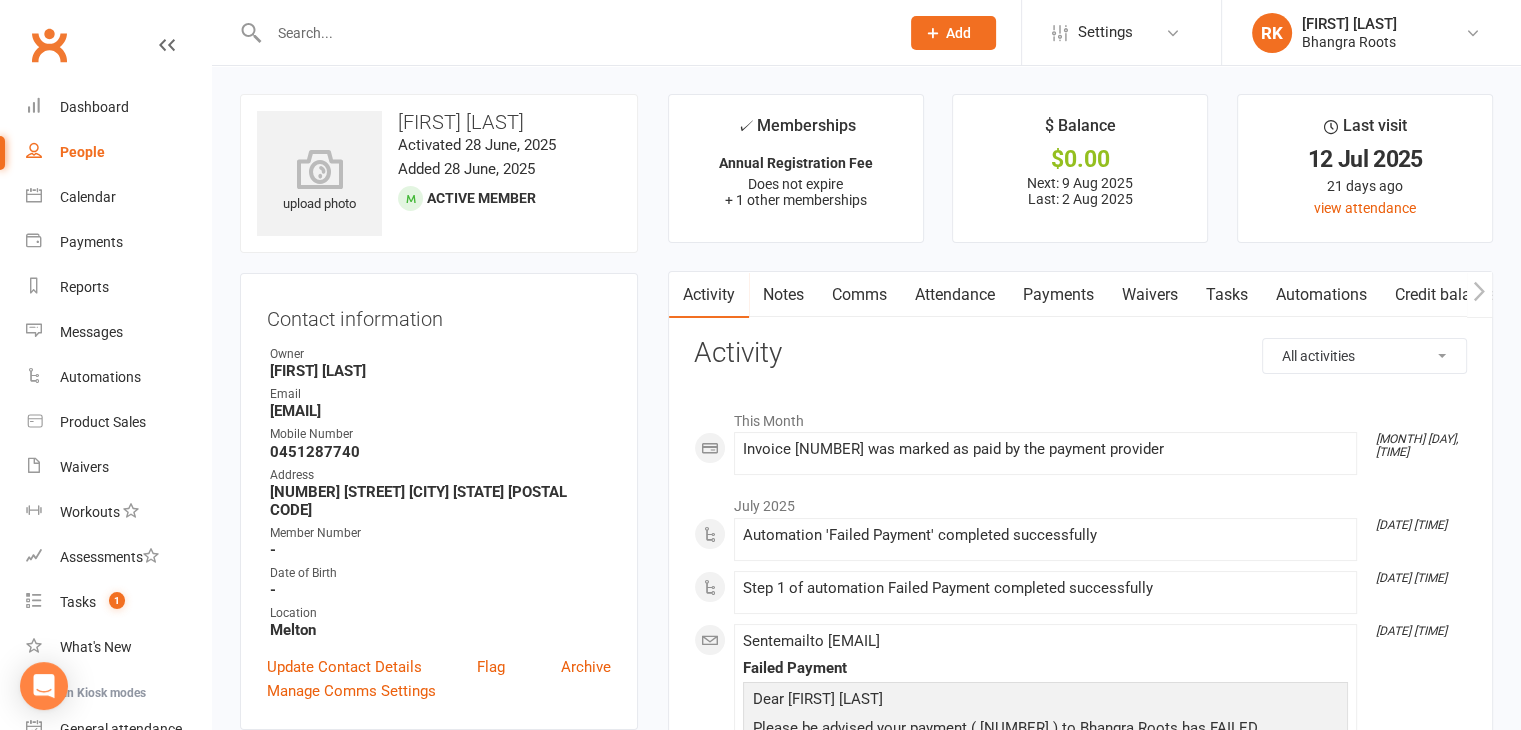 click on "Payments" at bounding box center (1058, 295) 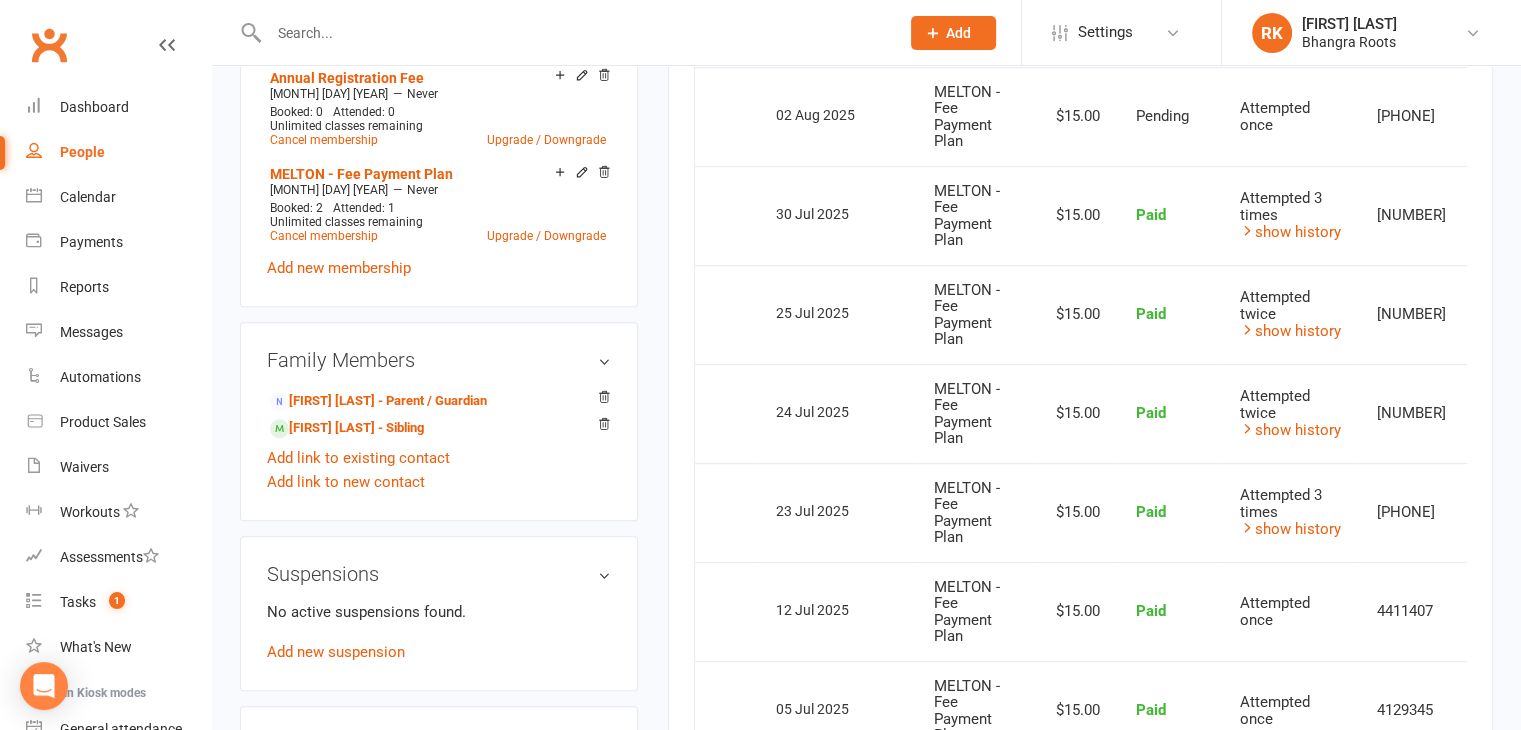 scroll, scrollTop: 952, scrollLeft: 0, axis: vertical 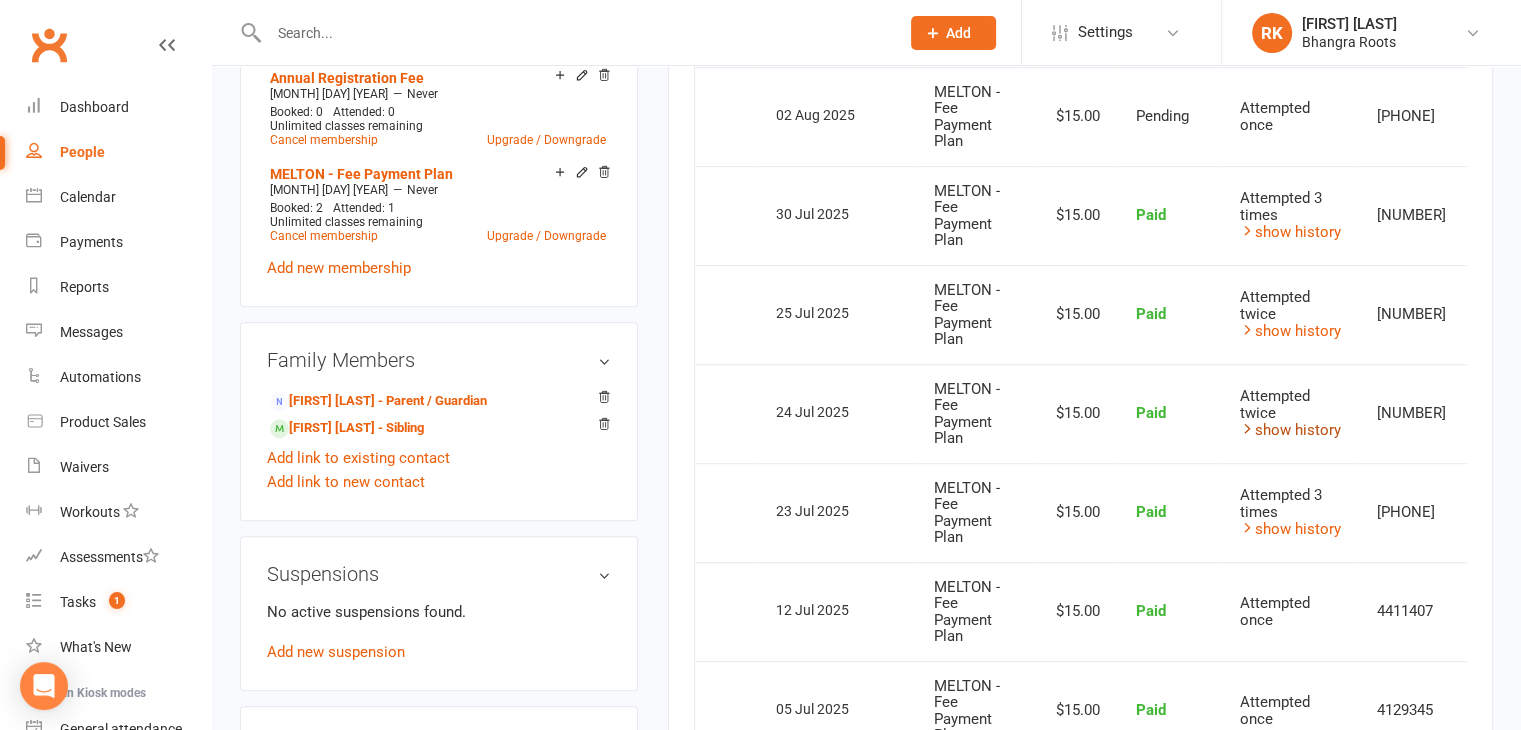 click on "show history" at bounding box center [1290, 430] 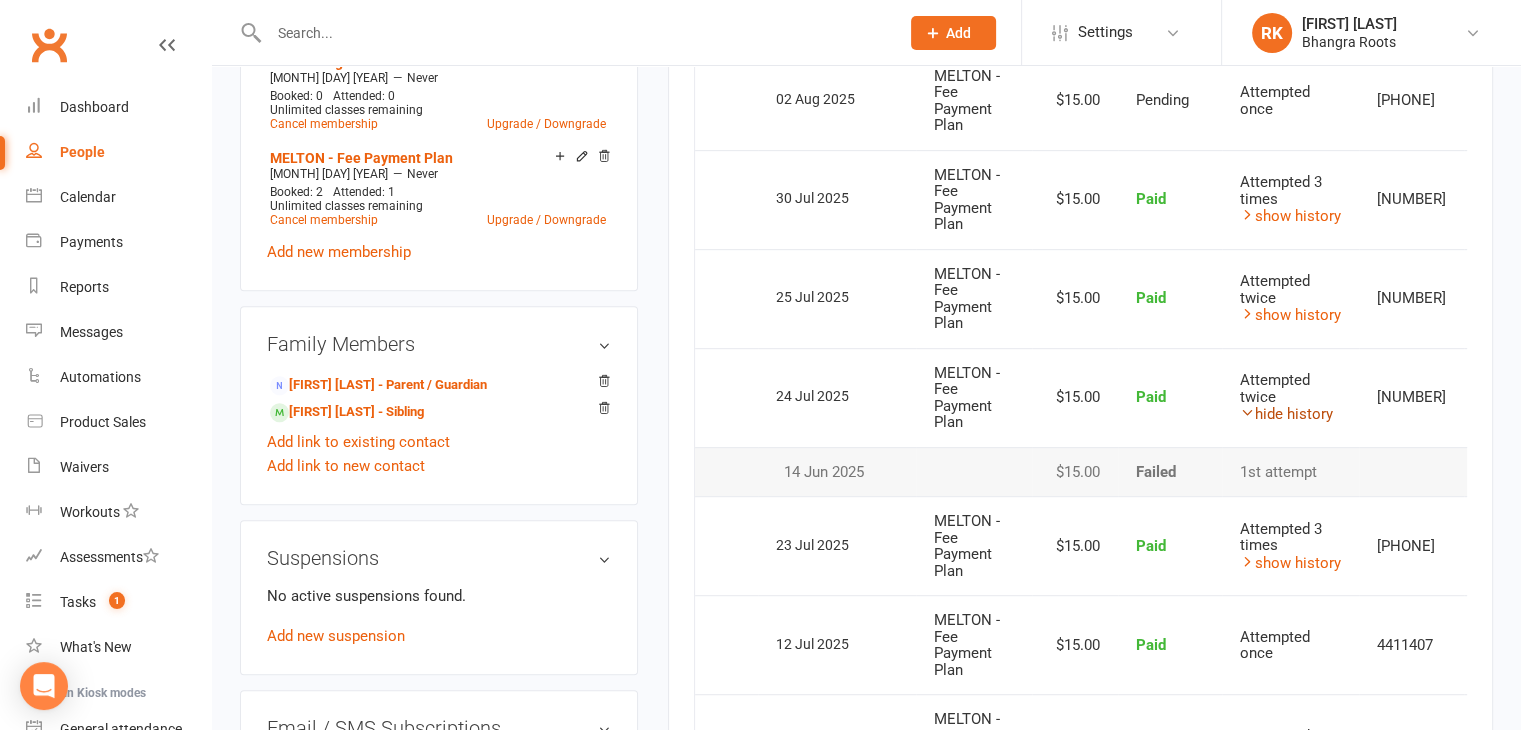 scroll, scrollTop: 967, scrollLeft: 0, axis: vertical 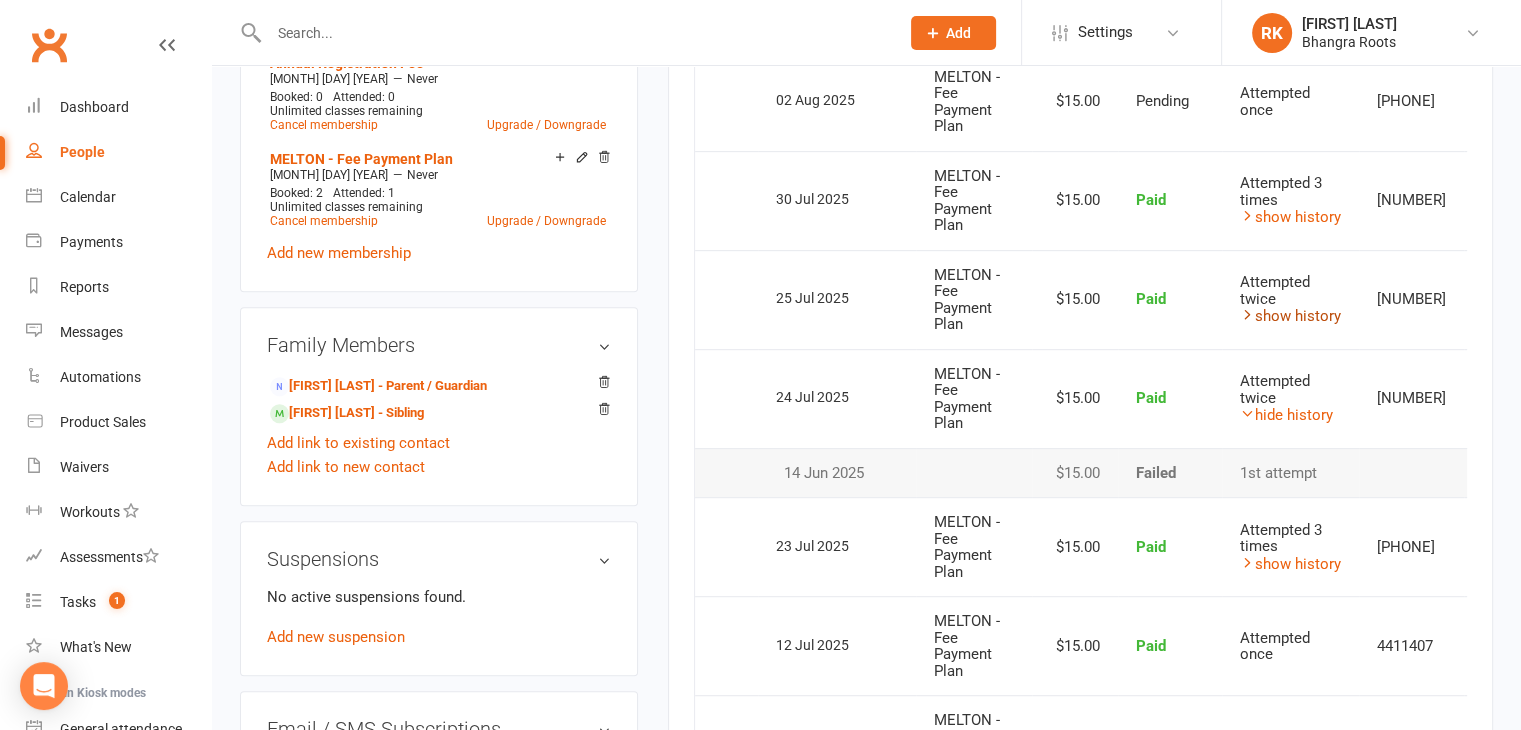 click on "show history" at bounding box center (1290, 316) 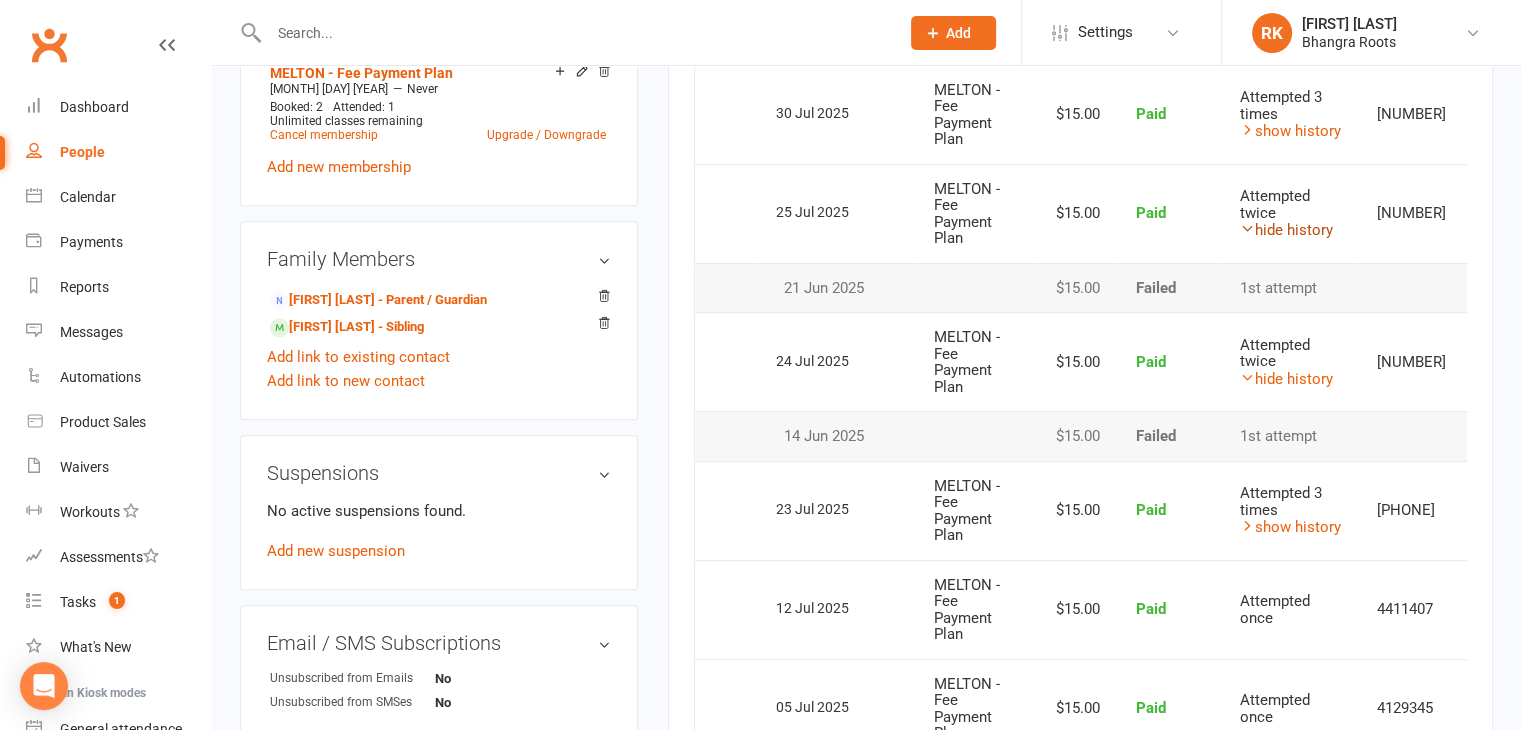 scroll, scrollTop: 1056, scrollLeft: 0, axis: vertical 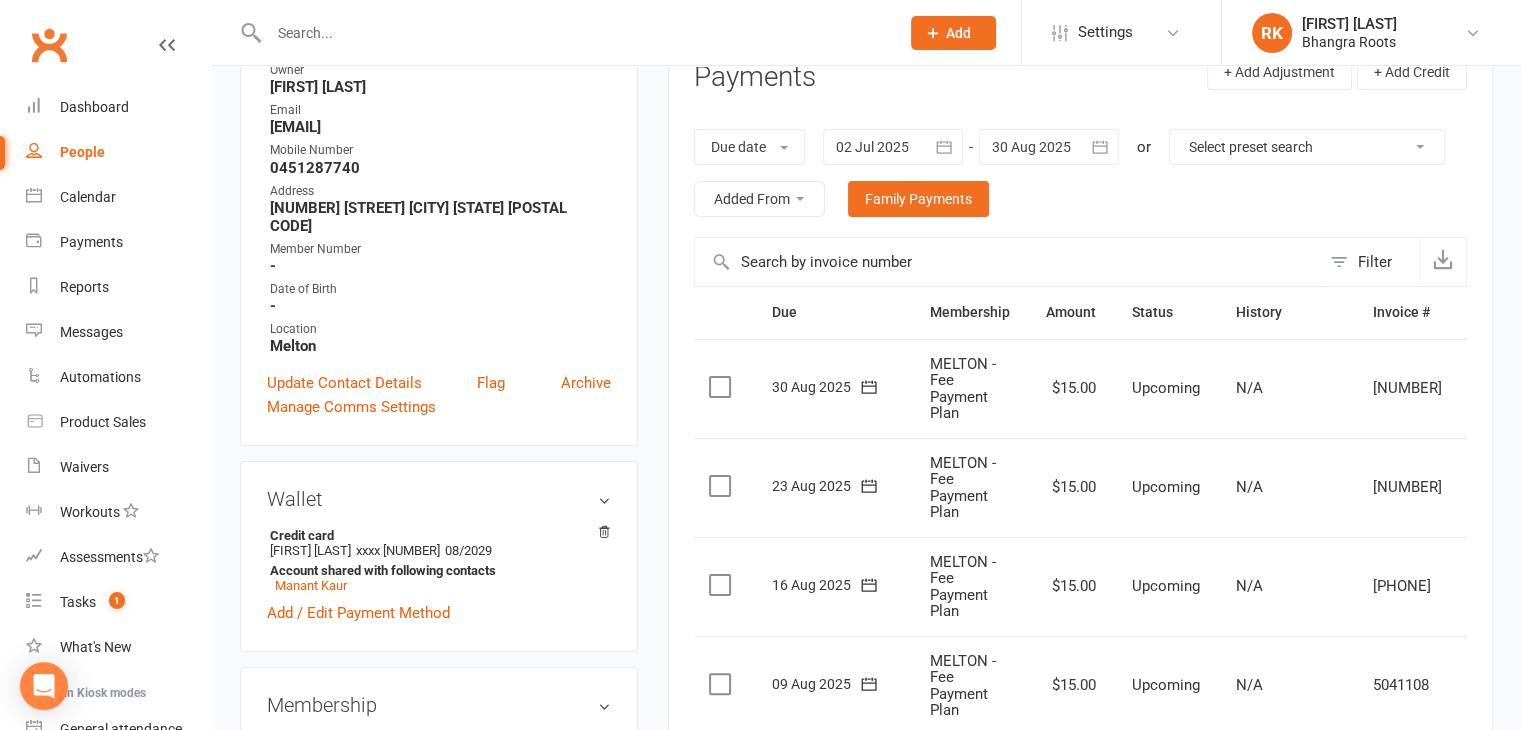 click 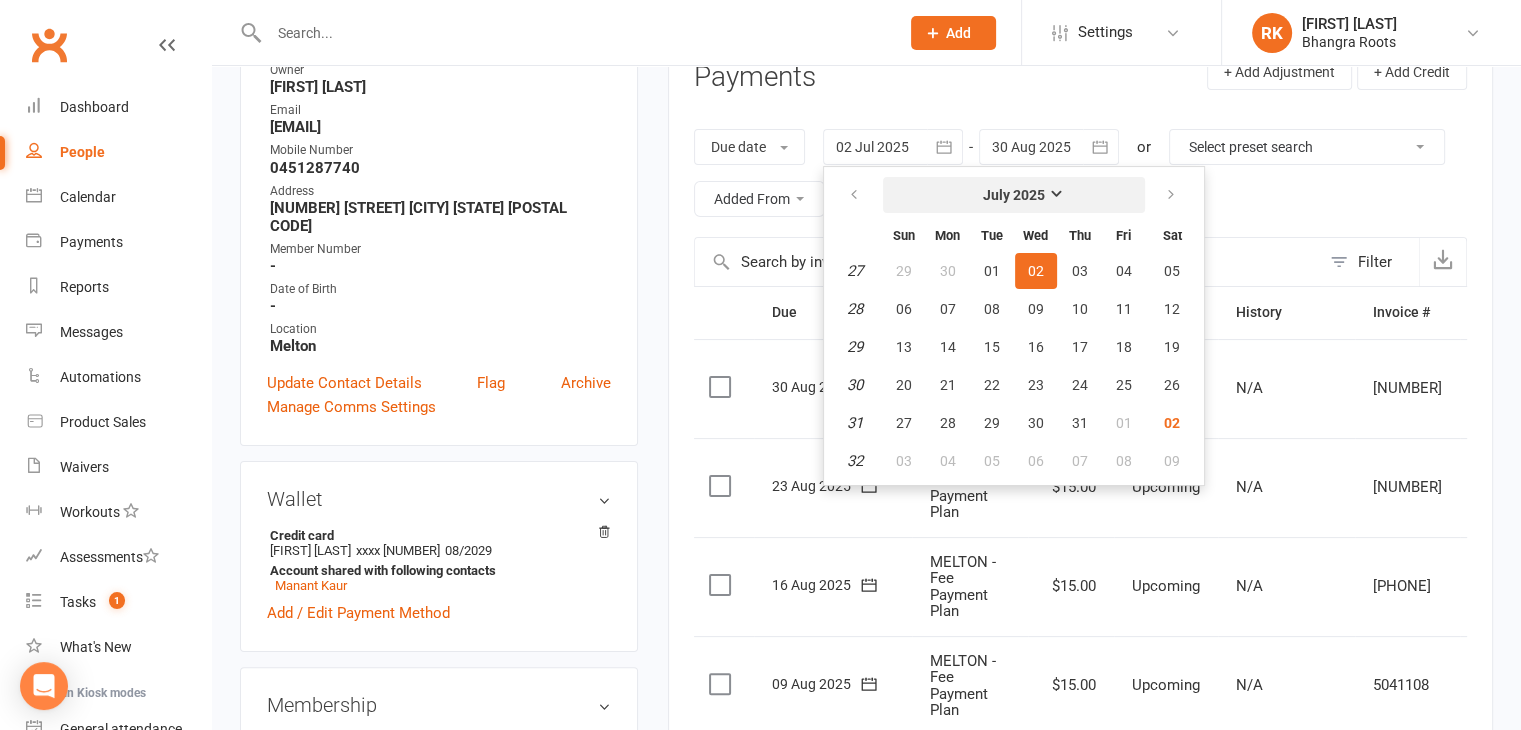 click on "July 2025" at bounding box center (1014, 195) 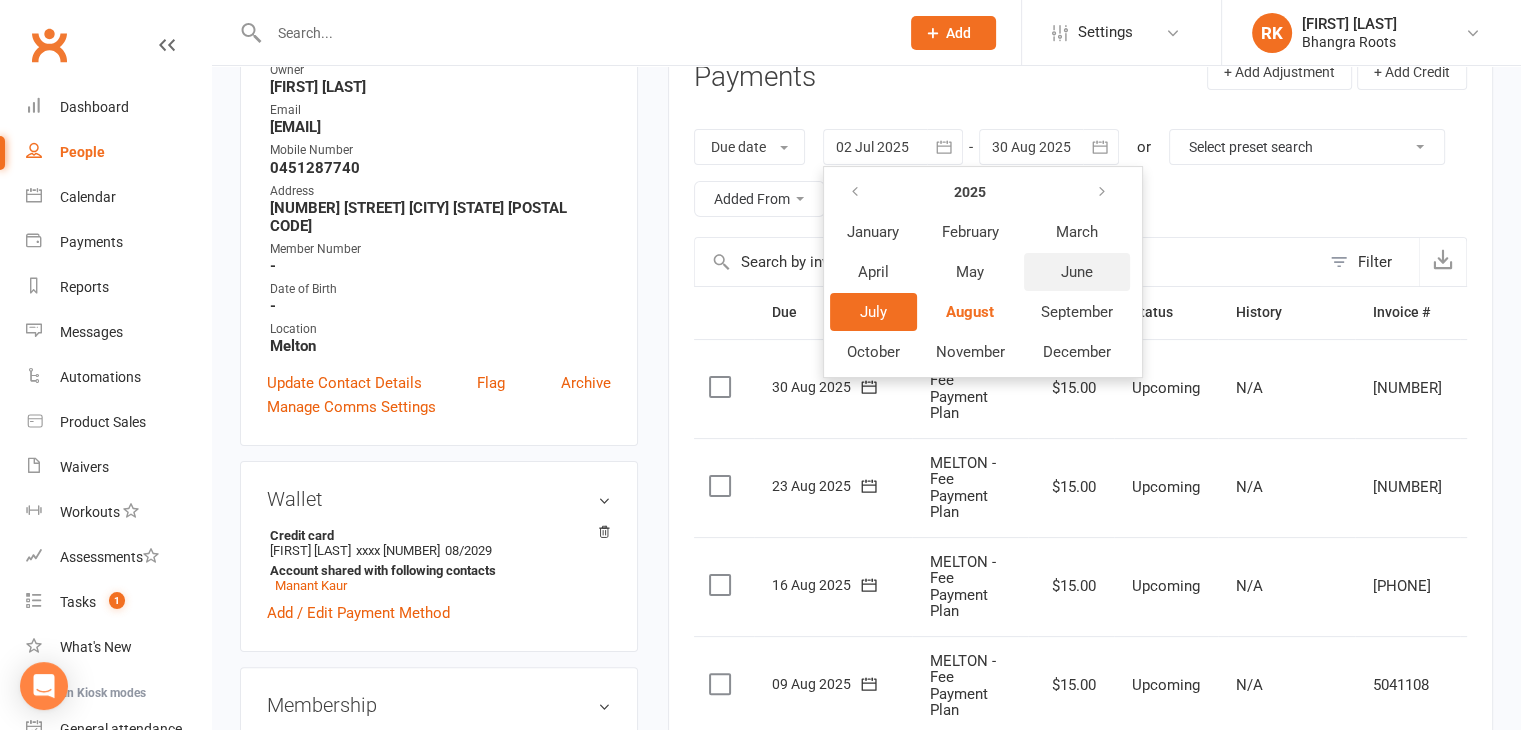 click on "June" at bounding box center [1077, 272] 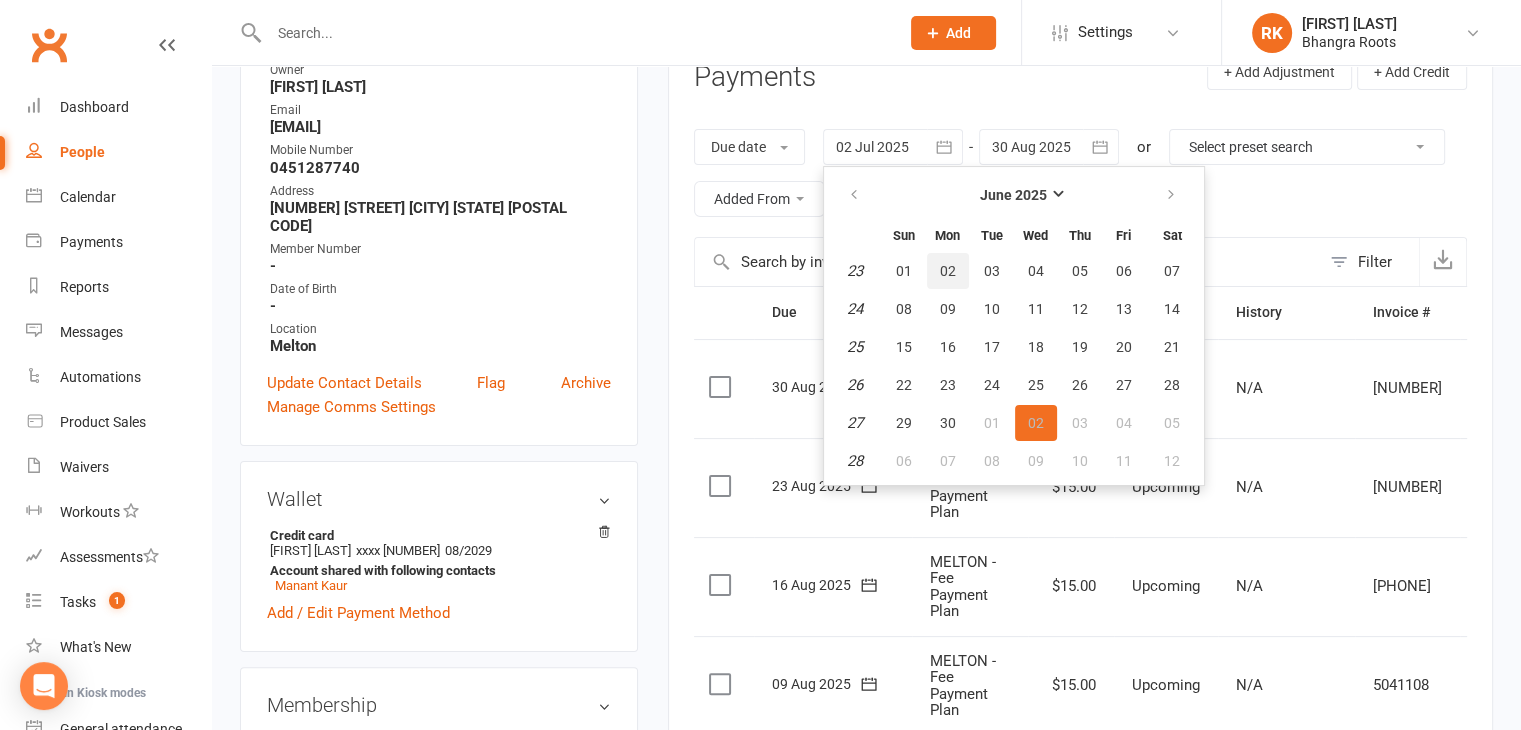 click on "02" at bounding box center (948, 271) 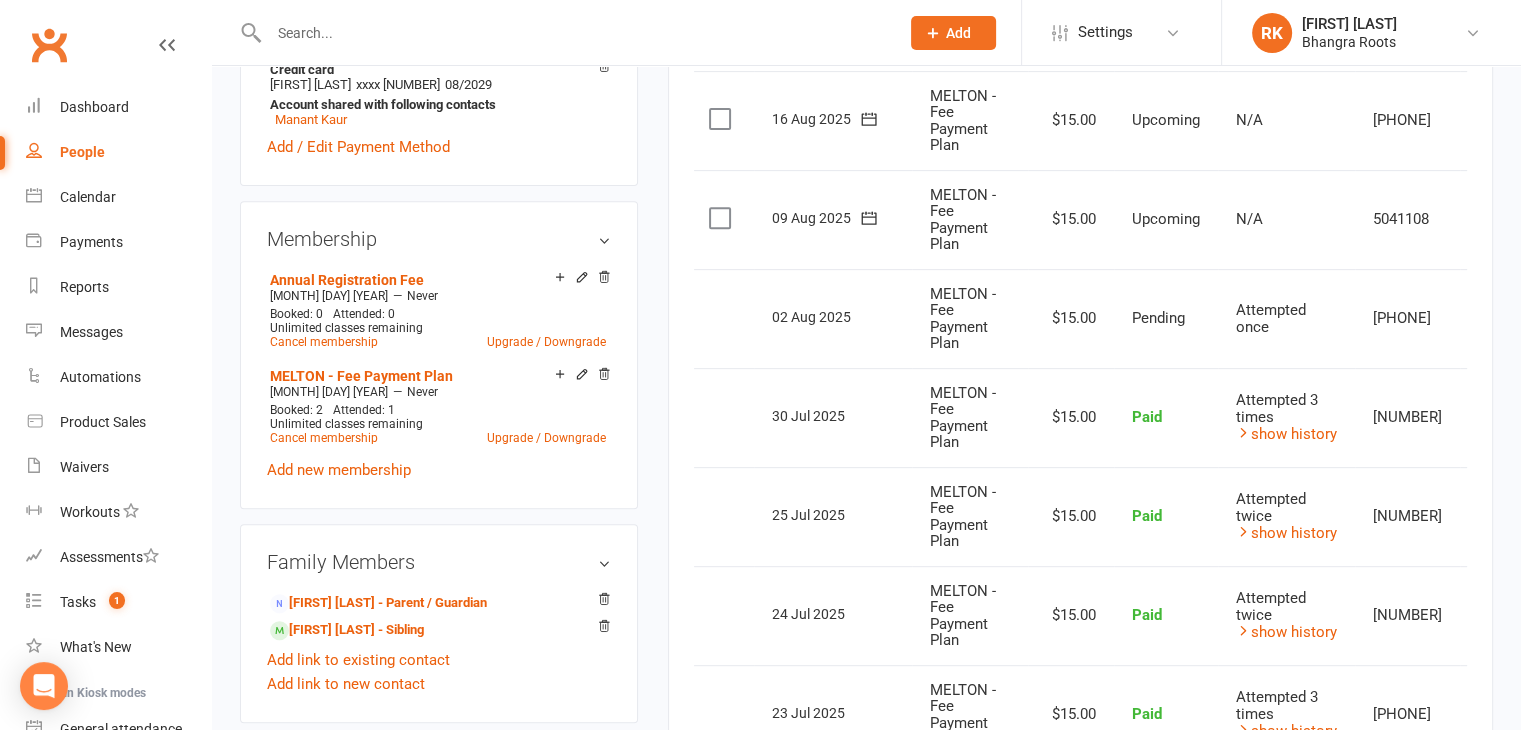 scroll, scrollTop: 748, scrollLeft: 0, axis: vertical 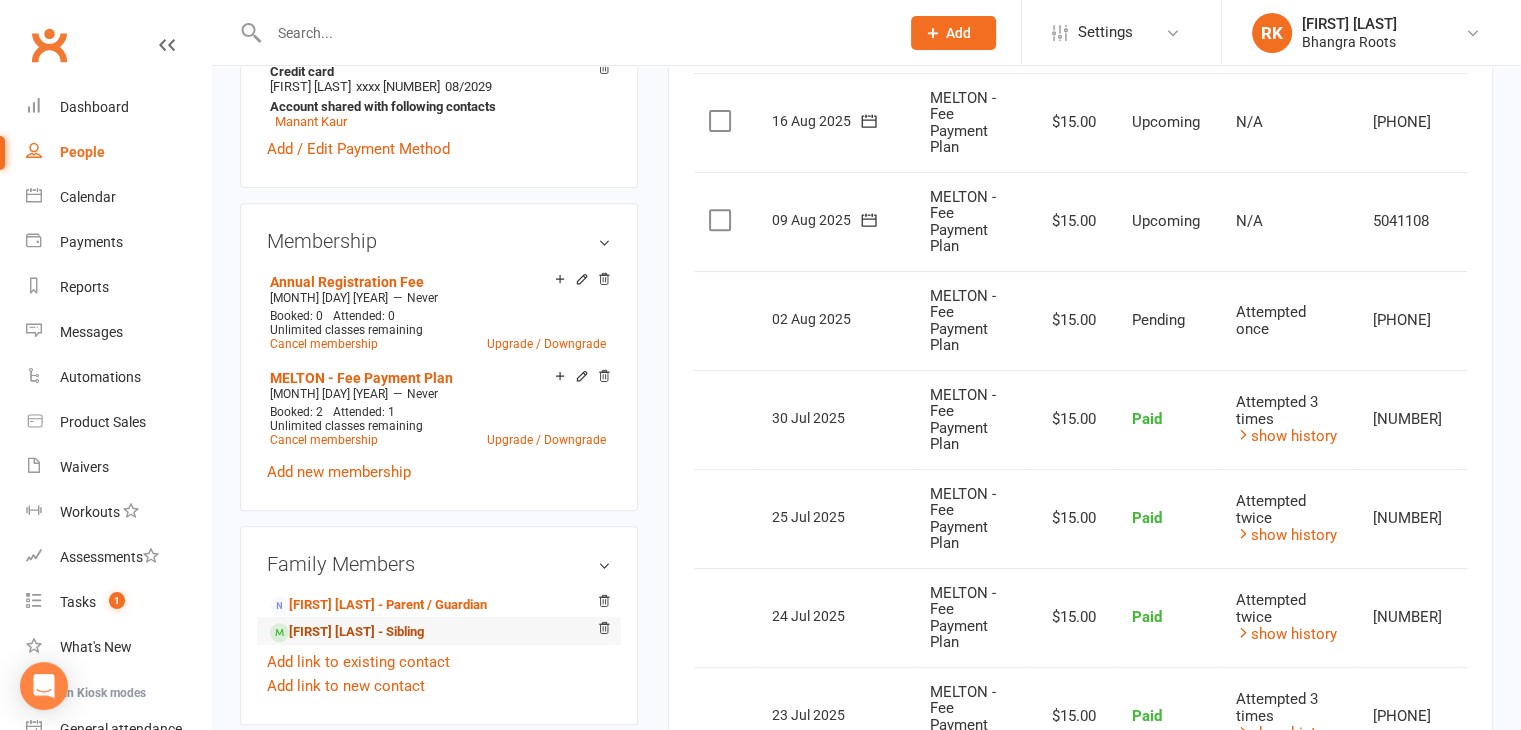 click on "Manant Kaur - Sibling" at bounding box center [347, 632] 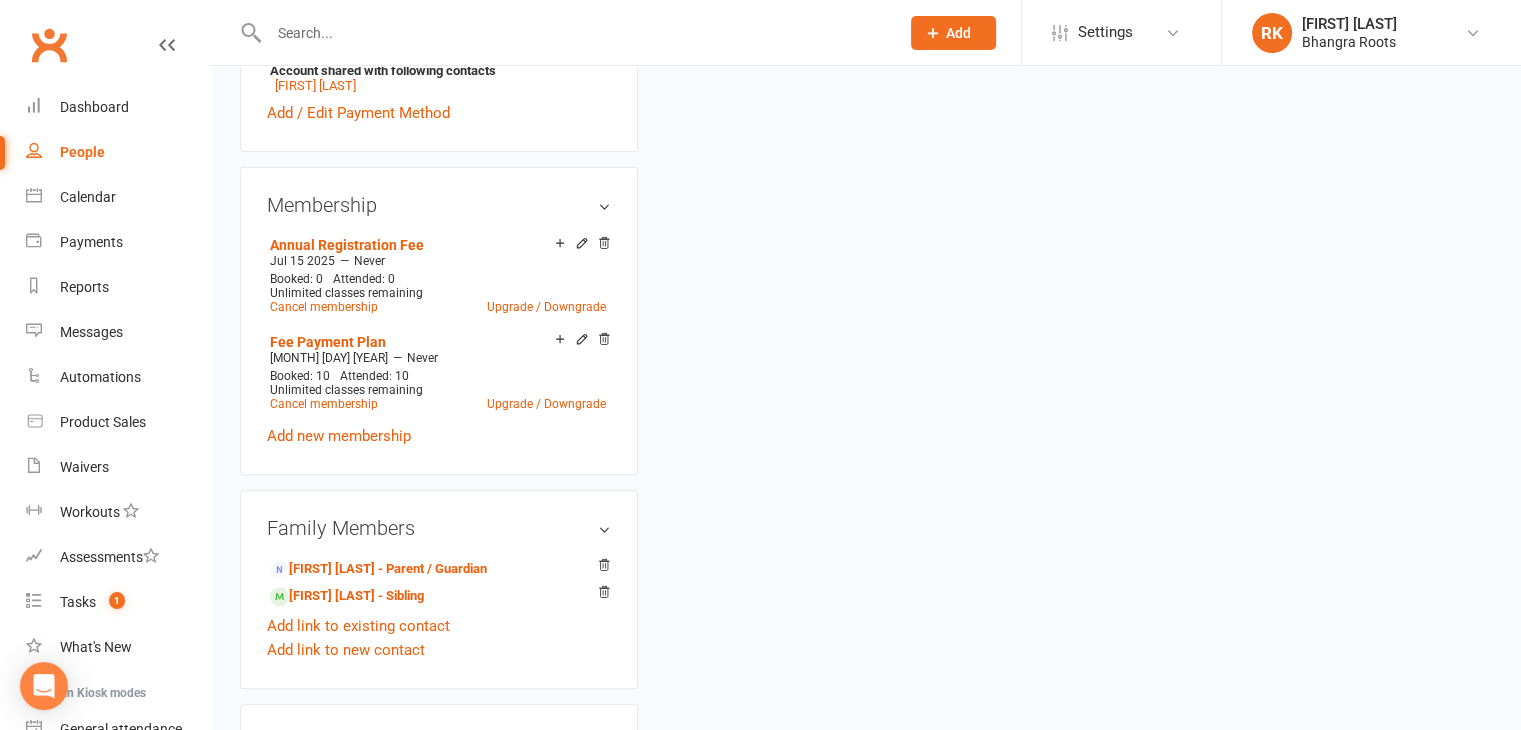scroll, scrollTop: 0, scrollLeft: 0, axis: both 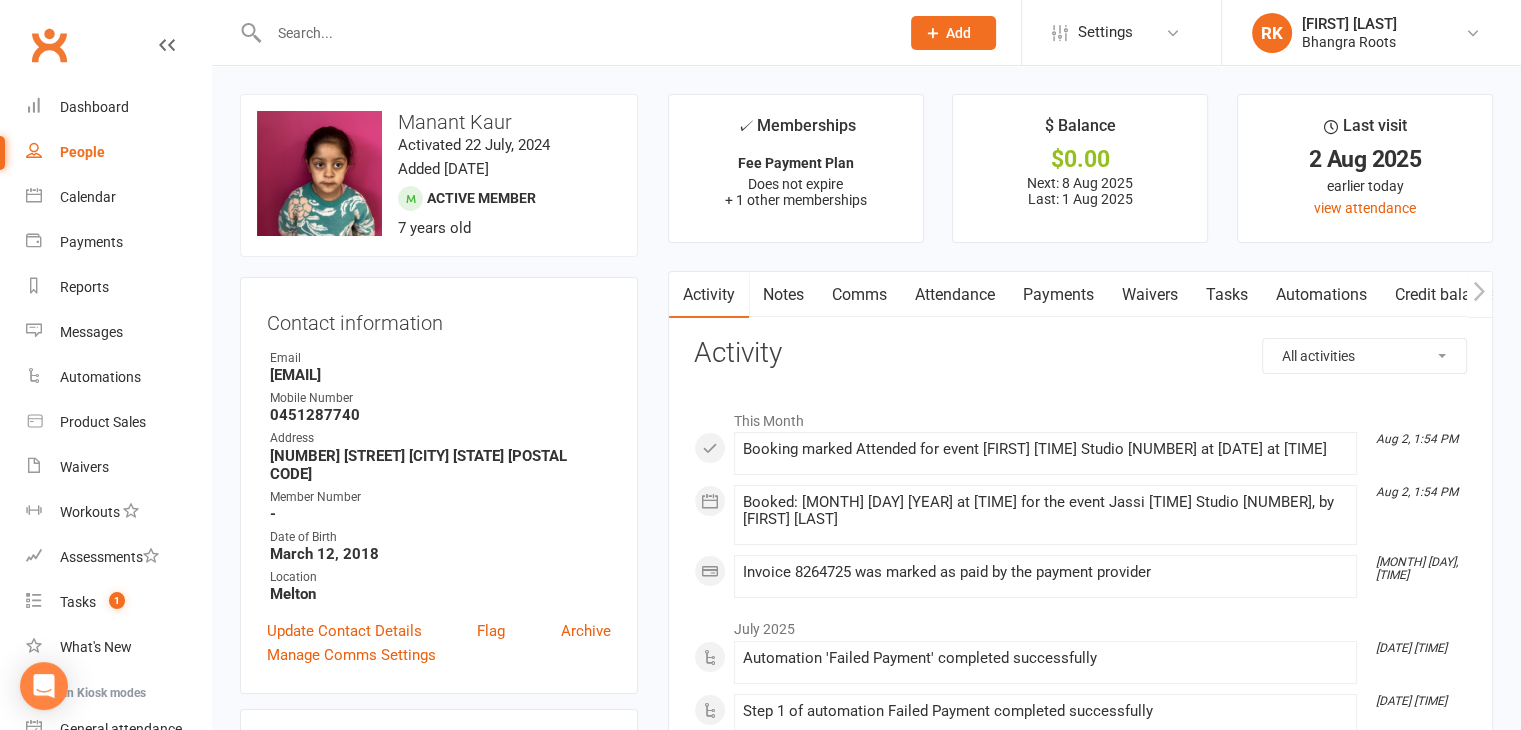 click on "Waivers" at bounding box center [1150, 295] 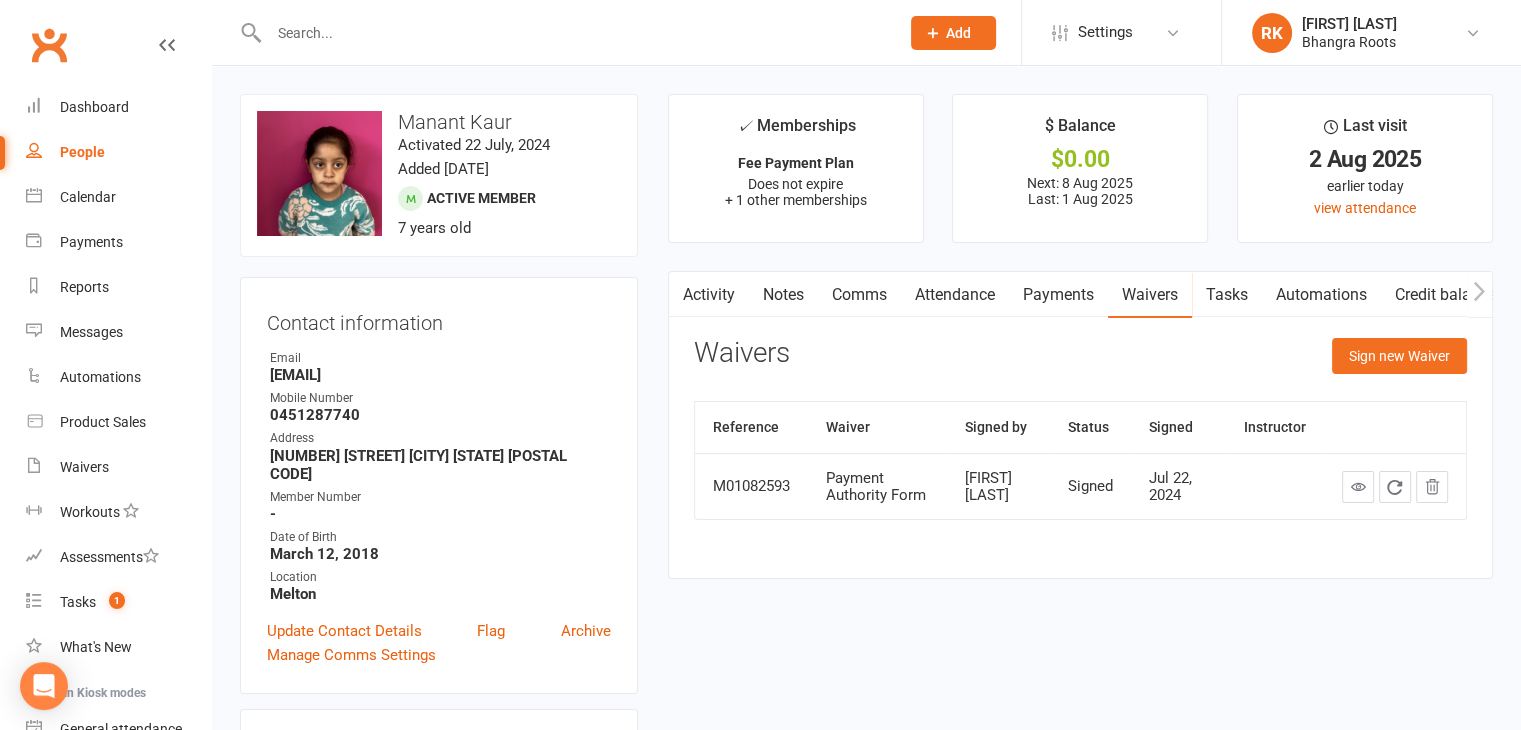 click on "Payments" at bounding box center [1058, 295] 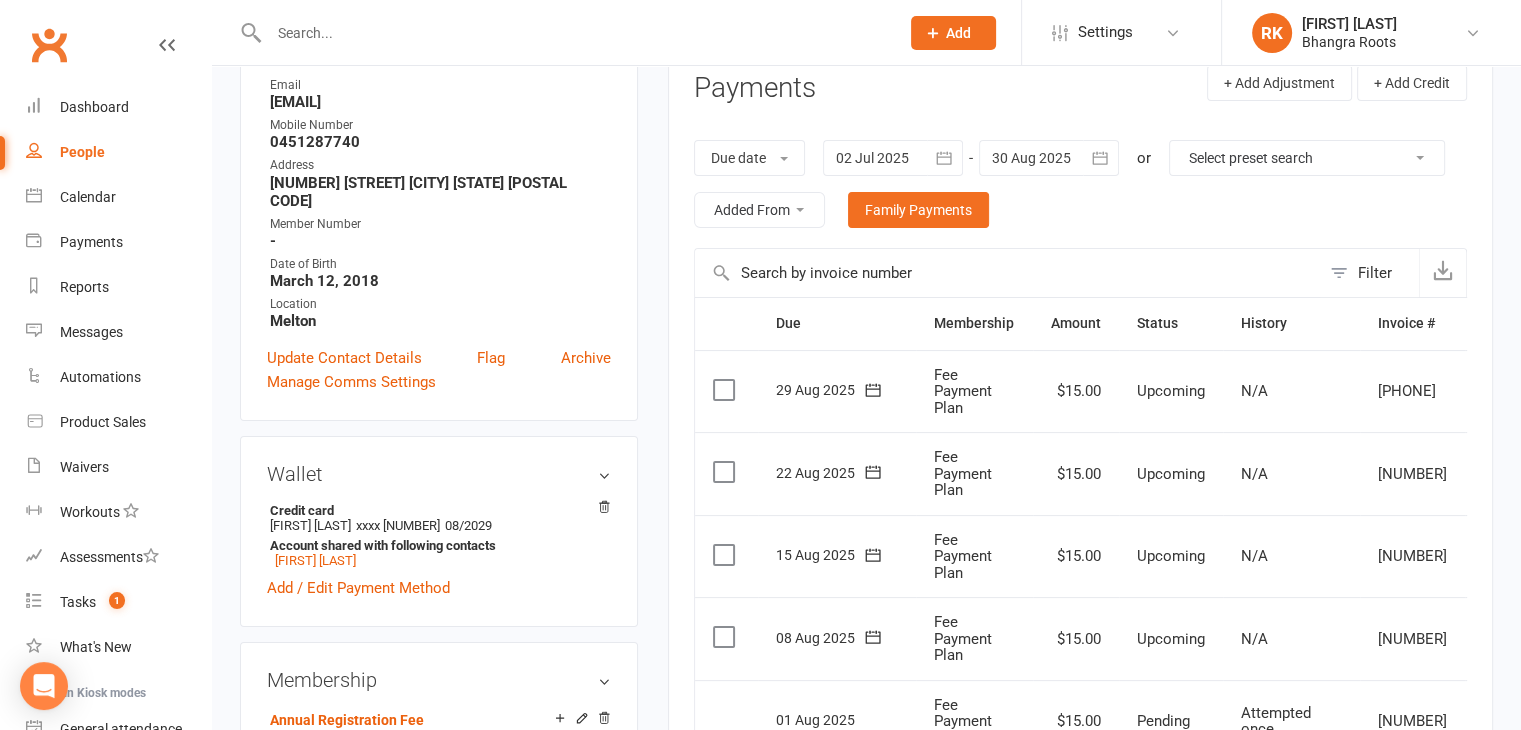 scroll, scrollTop: 0, scrollLeft: 0, axis: both 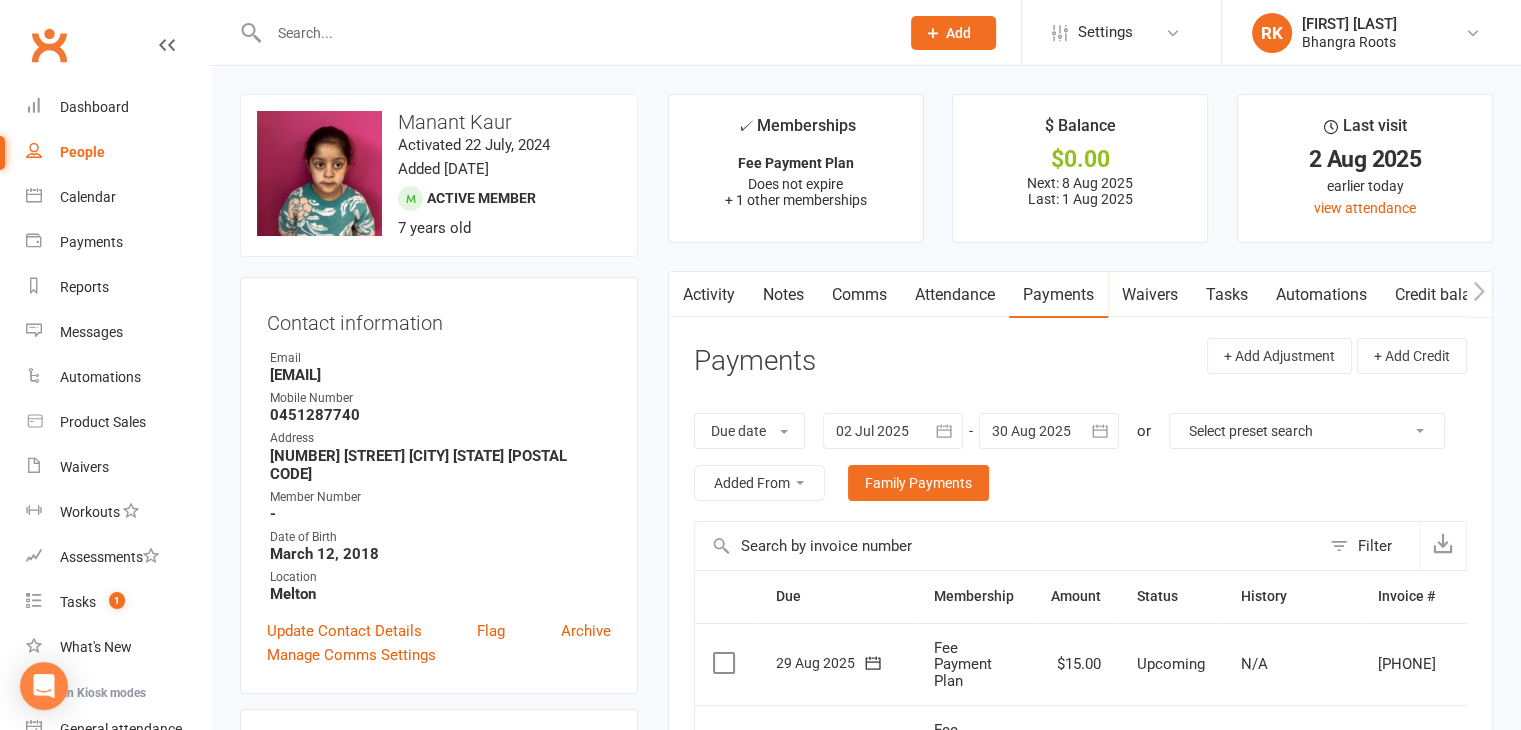 click at bounding box center (1007, 546) 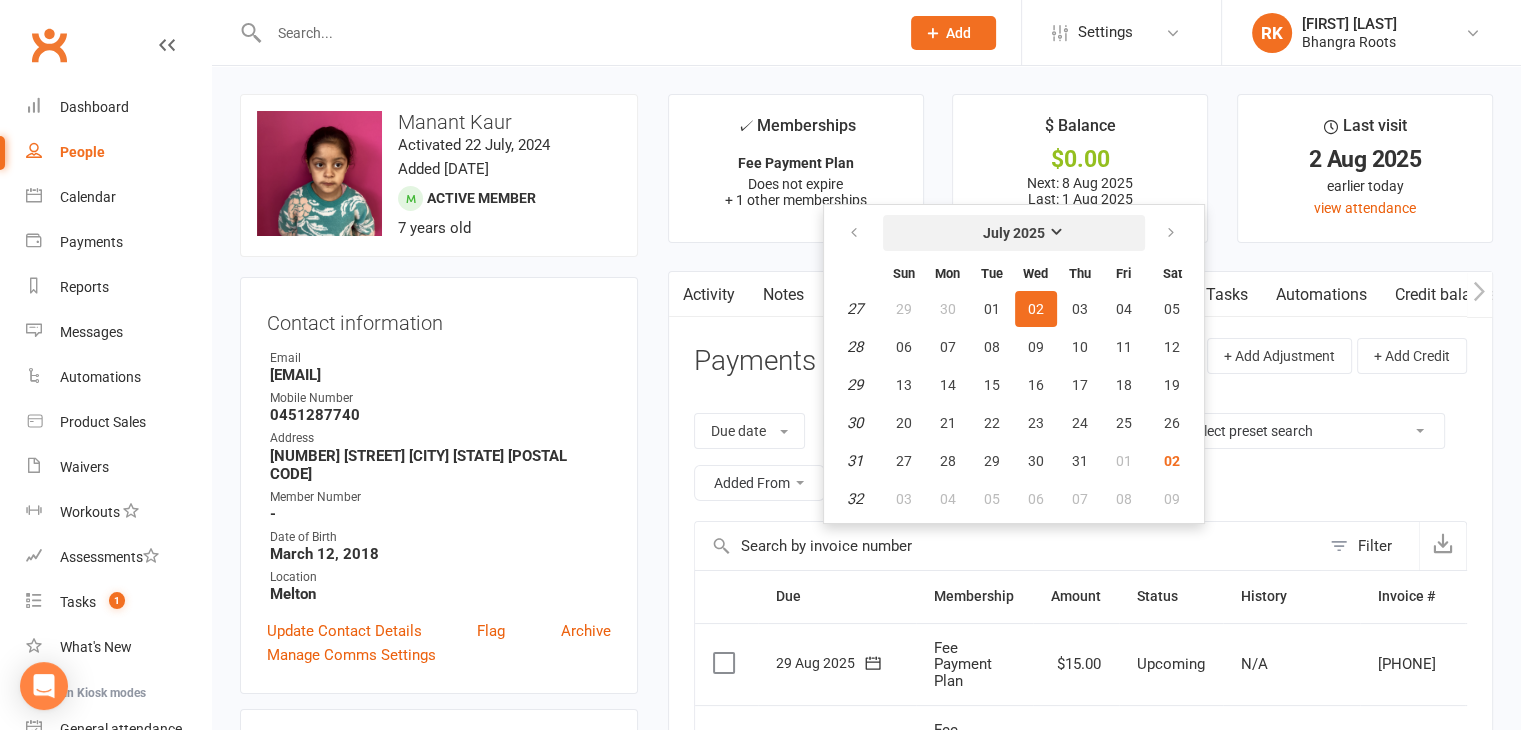 click on "July 2025" at bounding box center (1014, 233) 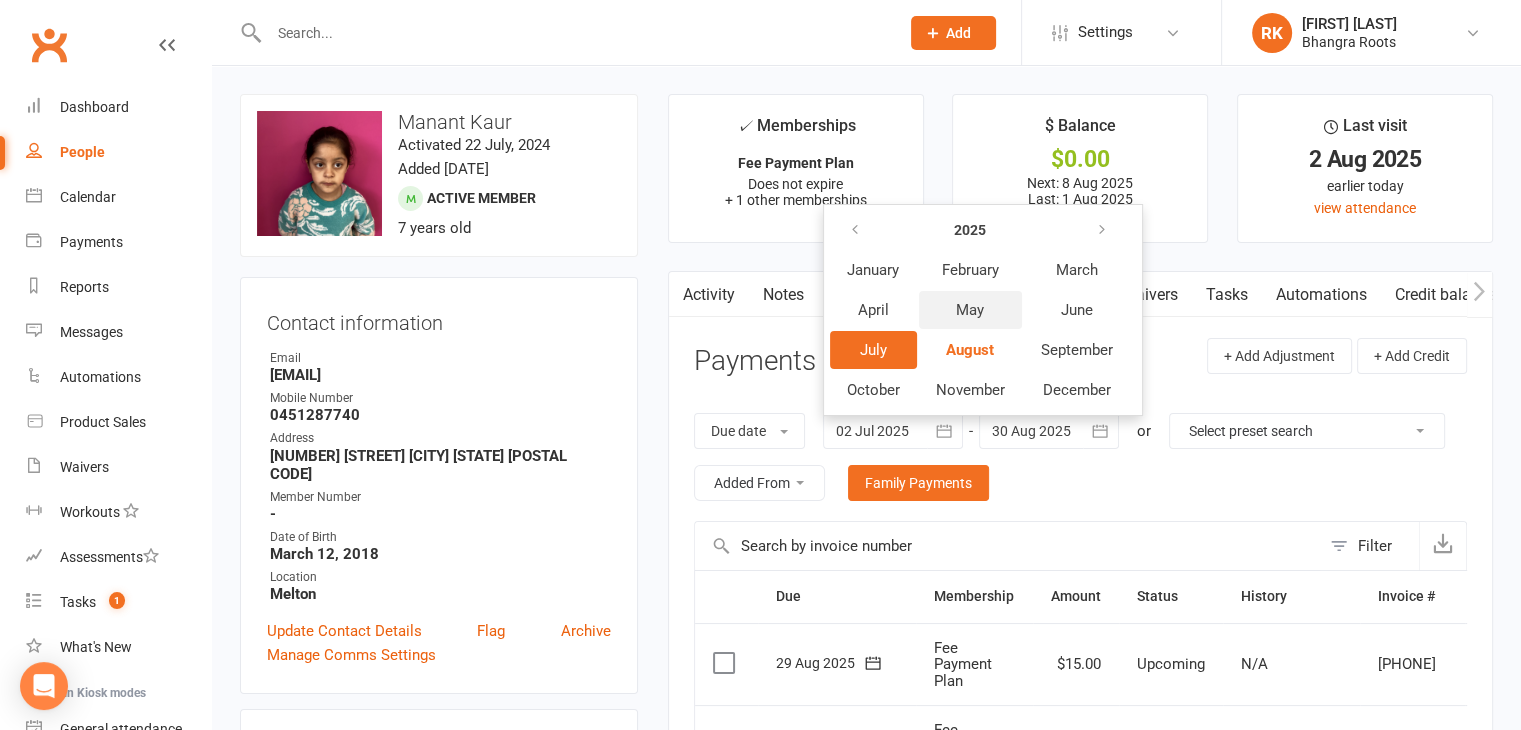 click on "May" at bounding box center (970, 310) 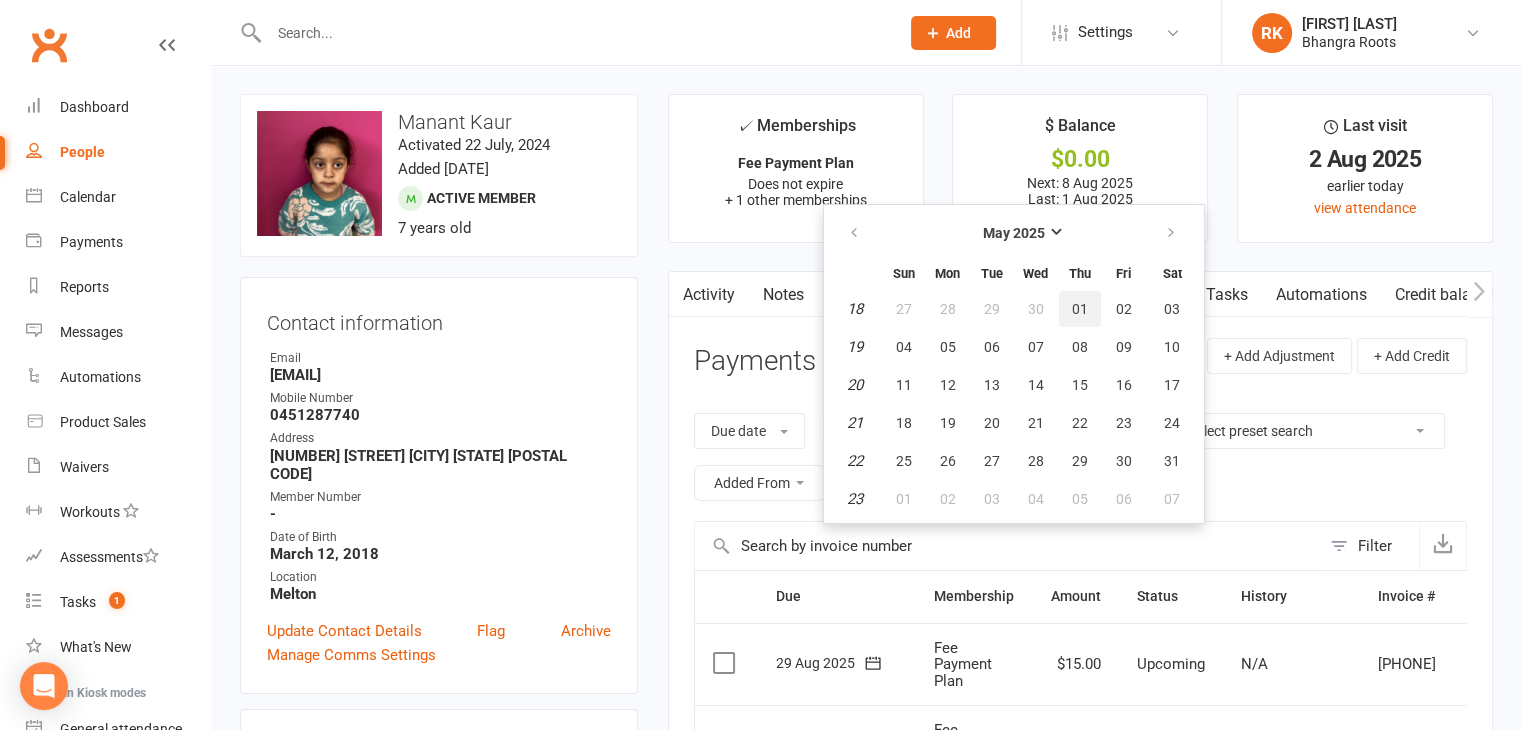click on "01" at bounding box center (1080, 309) 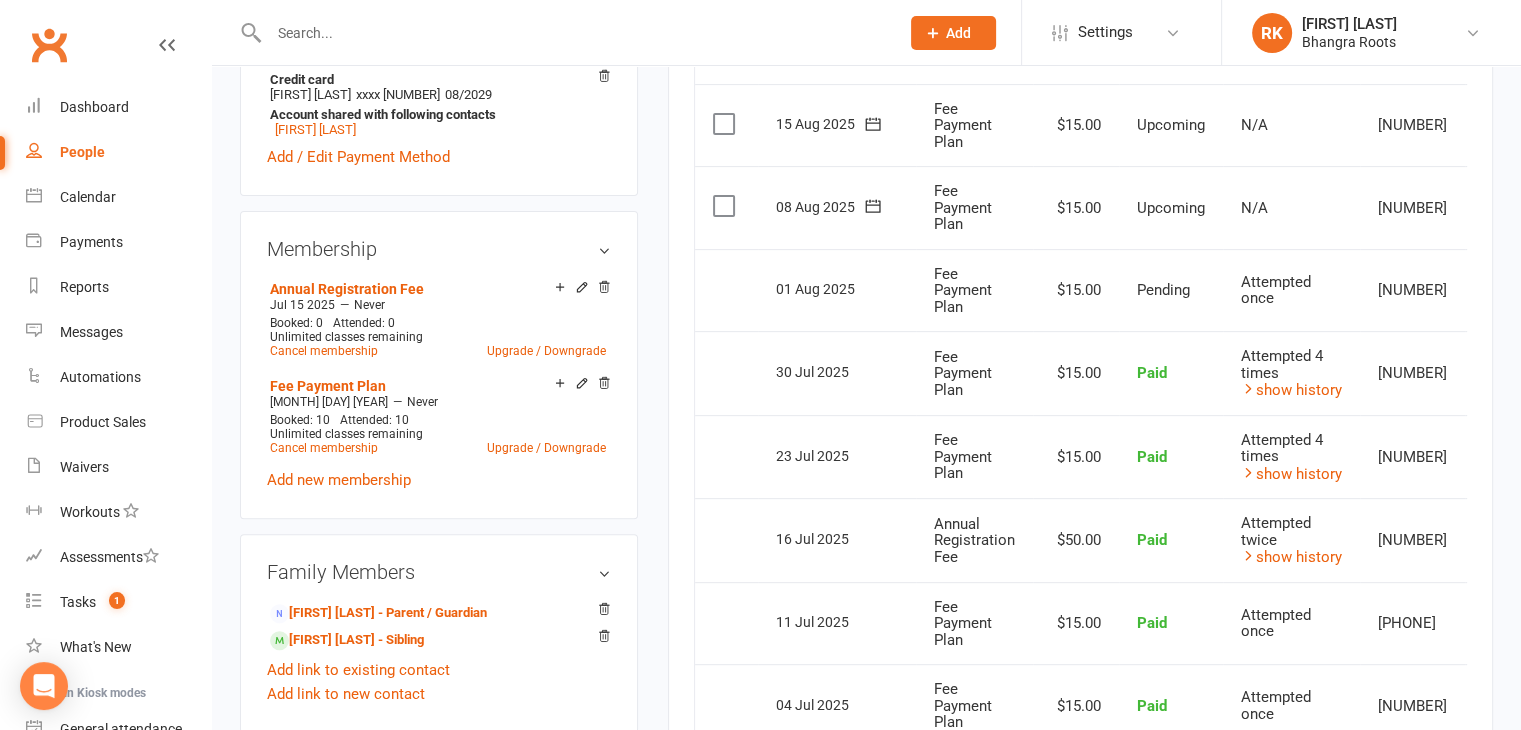 scroll, scrollTop: 703, scrollLeft: 0, axis: vertical 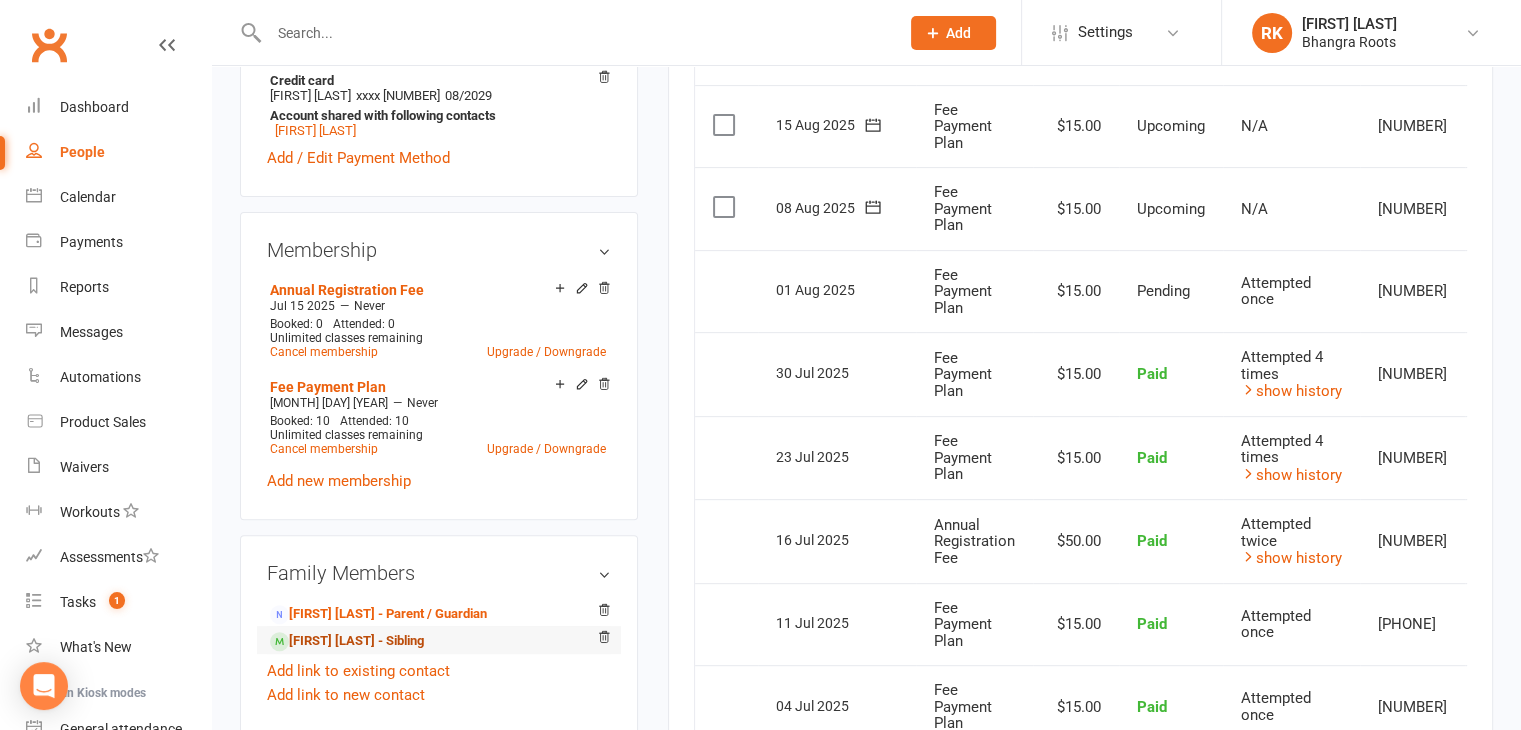 click on "Beant singh - Sibling" at bounding box center [347, 641] 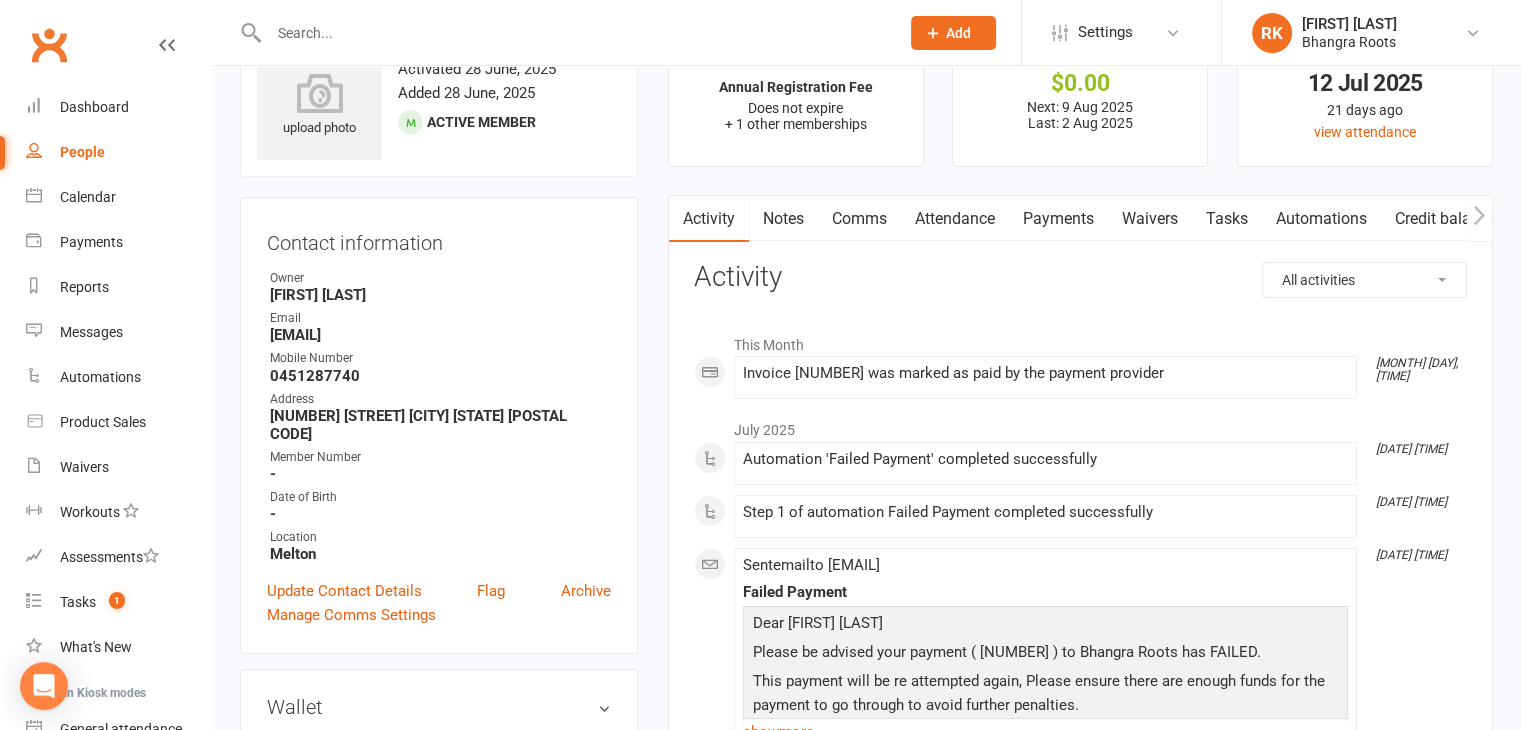scroll, scrollTop: 77, scrollLeft: 0, axis: vertical 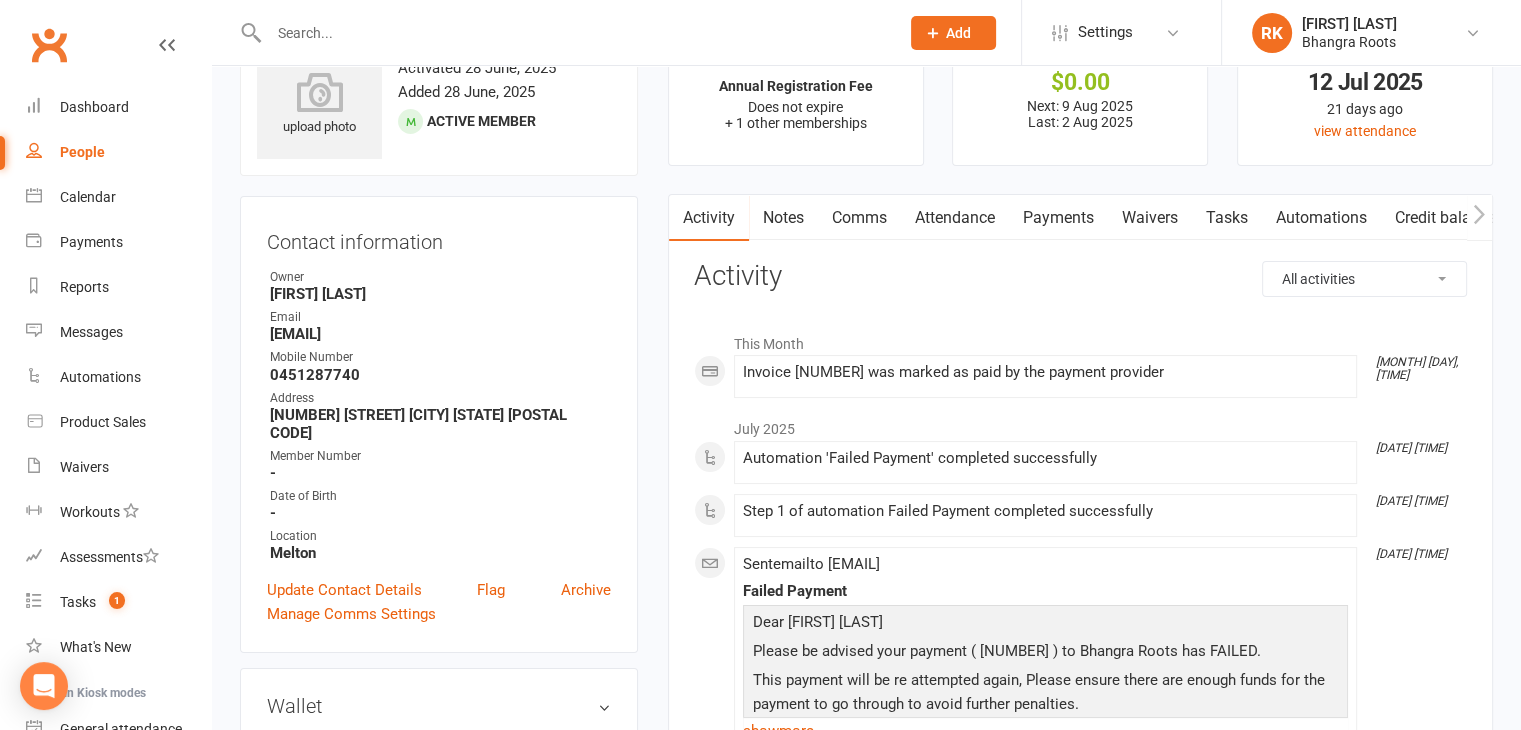 click on "Payments" at bounding box center (1058, 218) 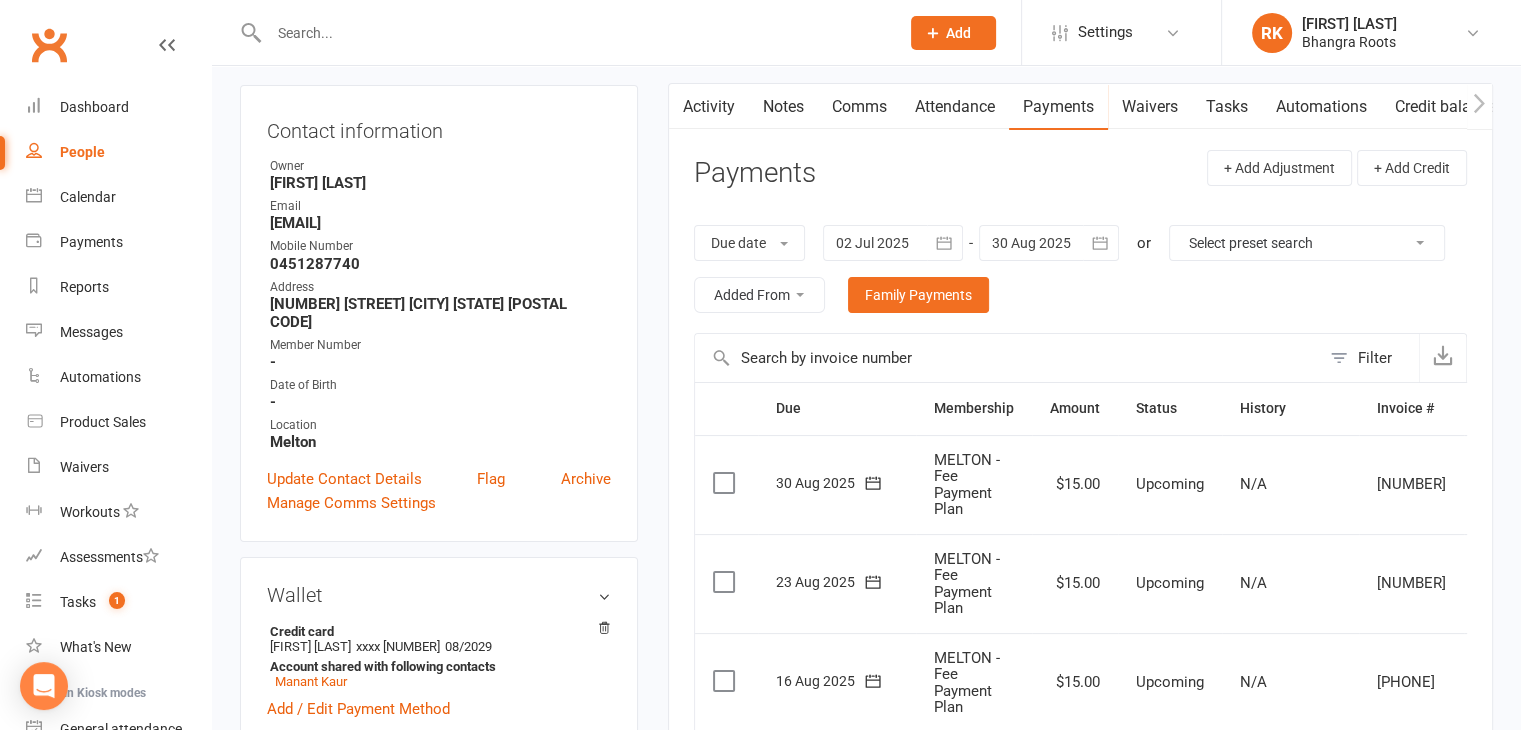 scroll, scrollTop: 176, scrollLeft: 0, axis: vertical 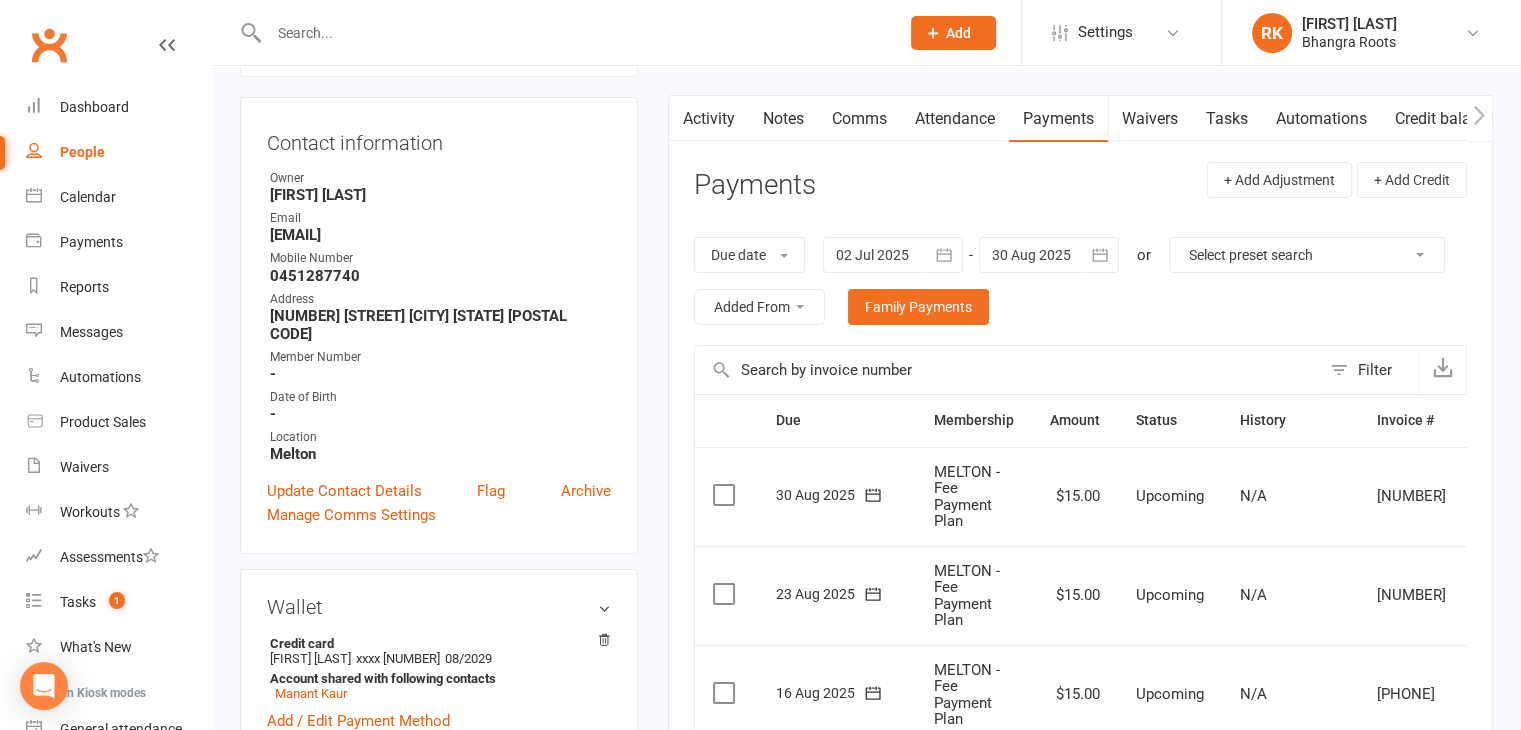 click at bounding box center [945, 255] 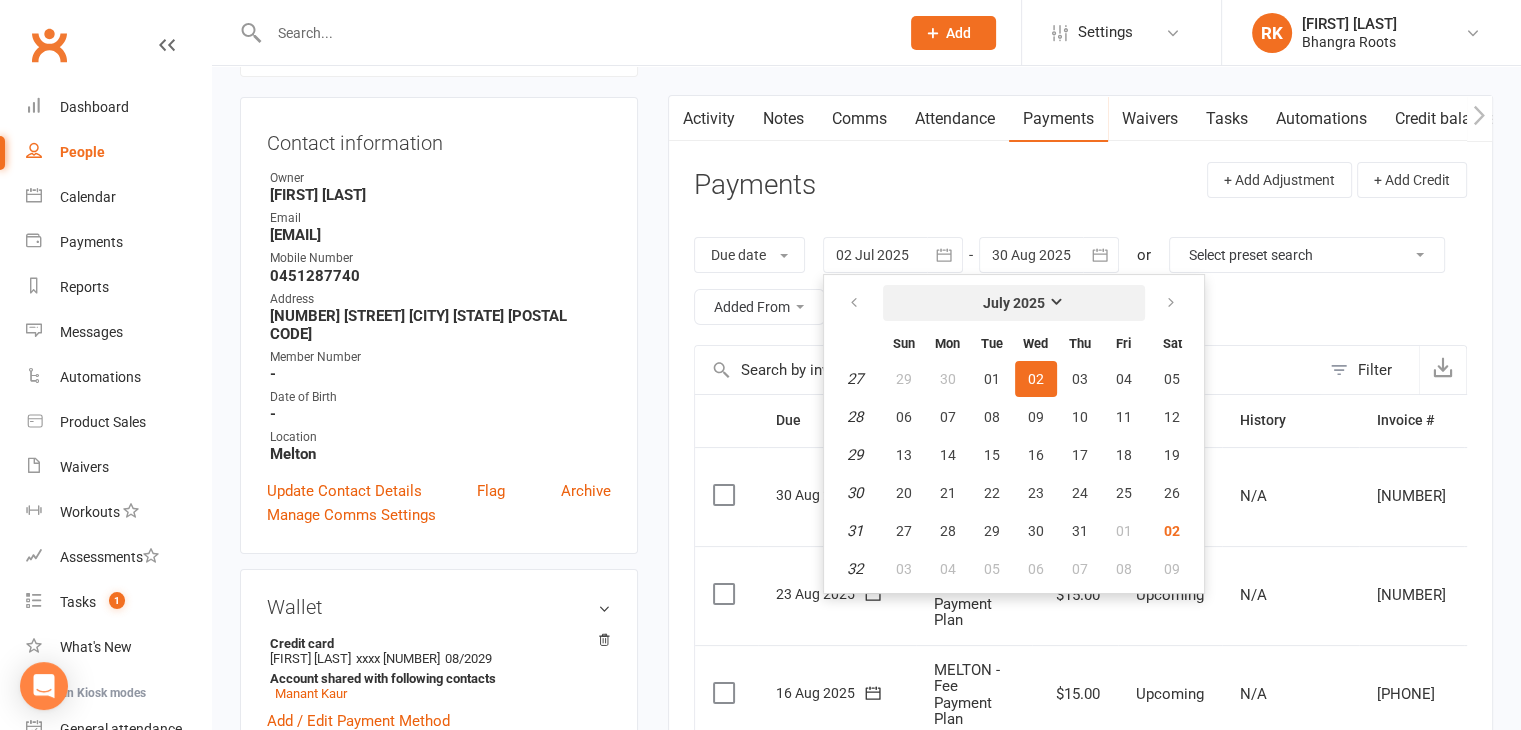 click on "July 2025" at bounding box center [1014, 303] 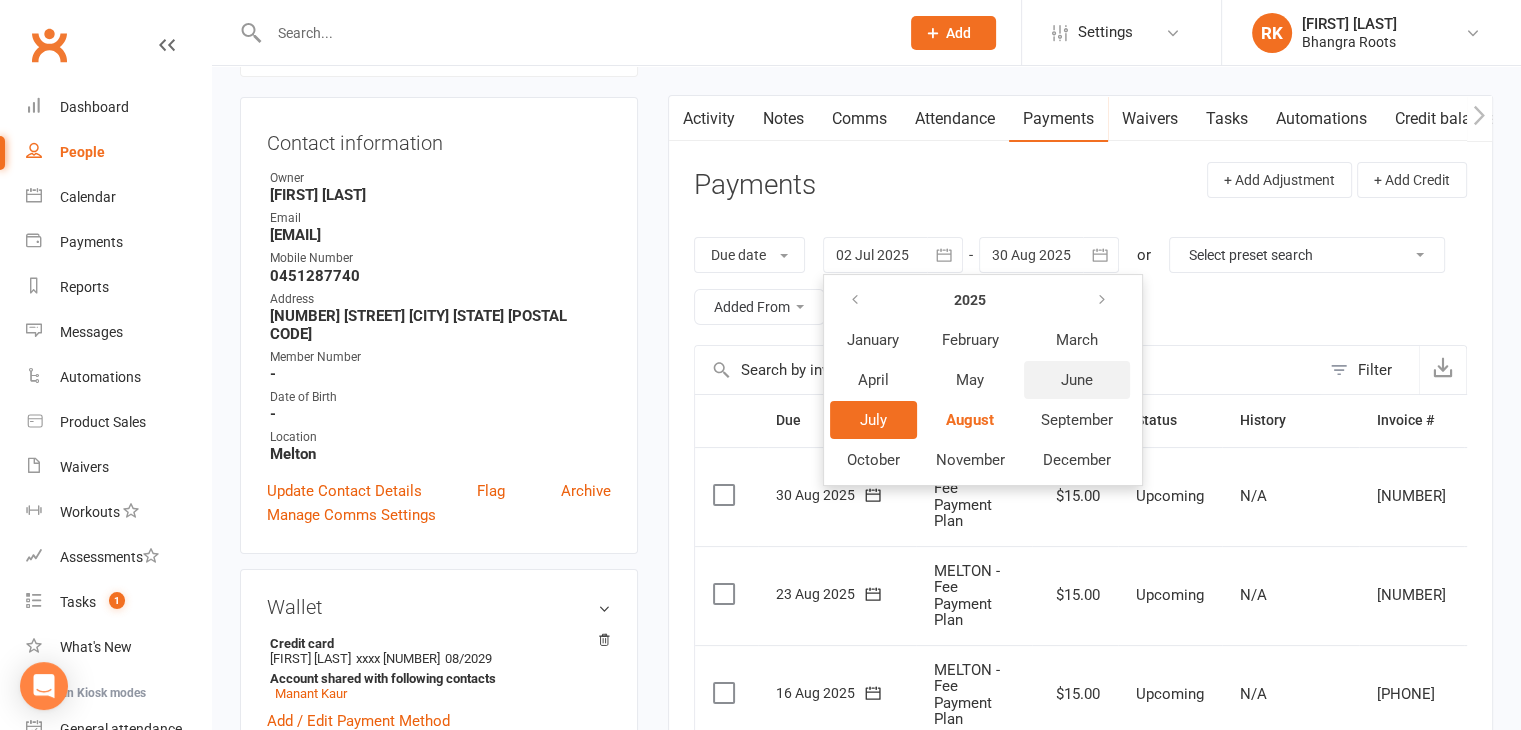 click on "June" at bounding box center (1077, 380) 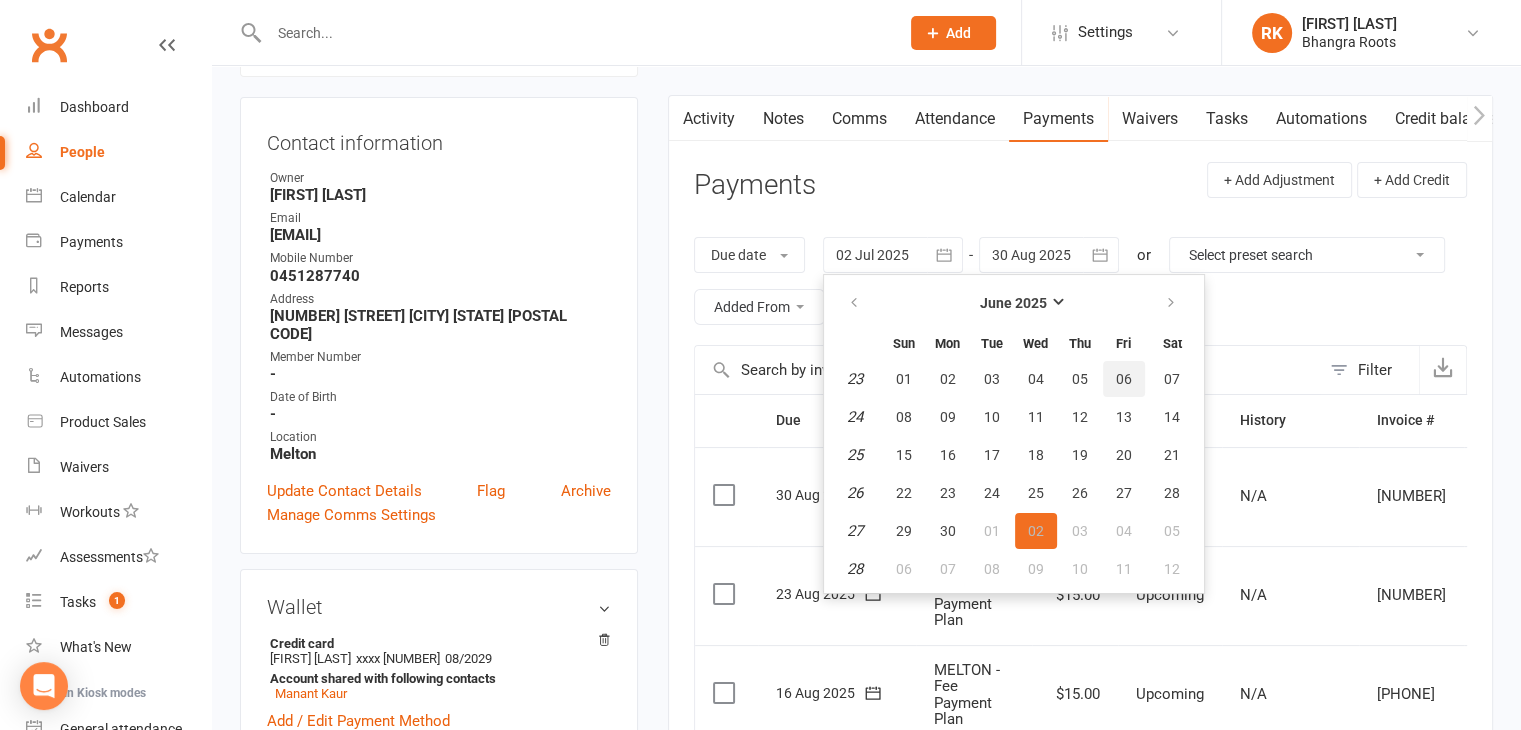 click on "06" at bounding box center (1124, 379) 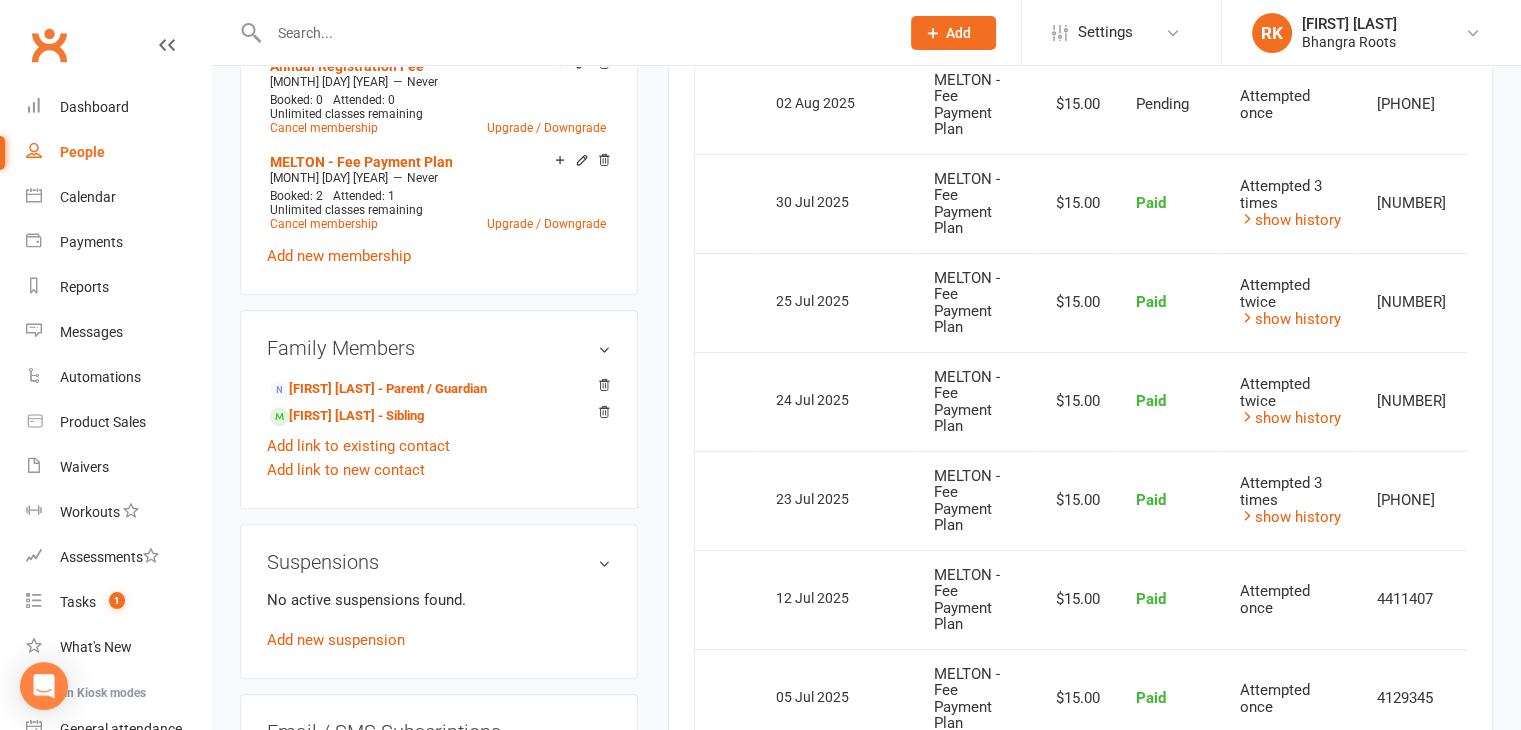 scroll, scrollTop: 963, scrollLeft: 0, axis: vertical 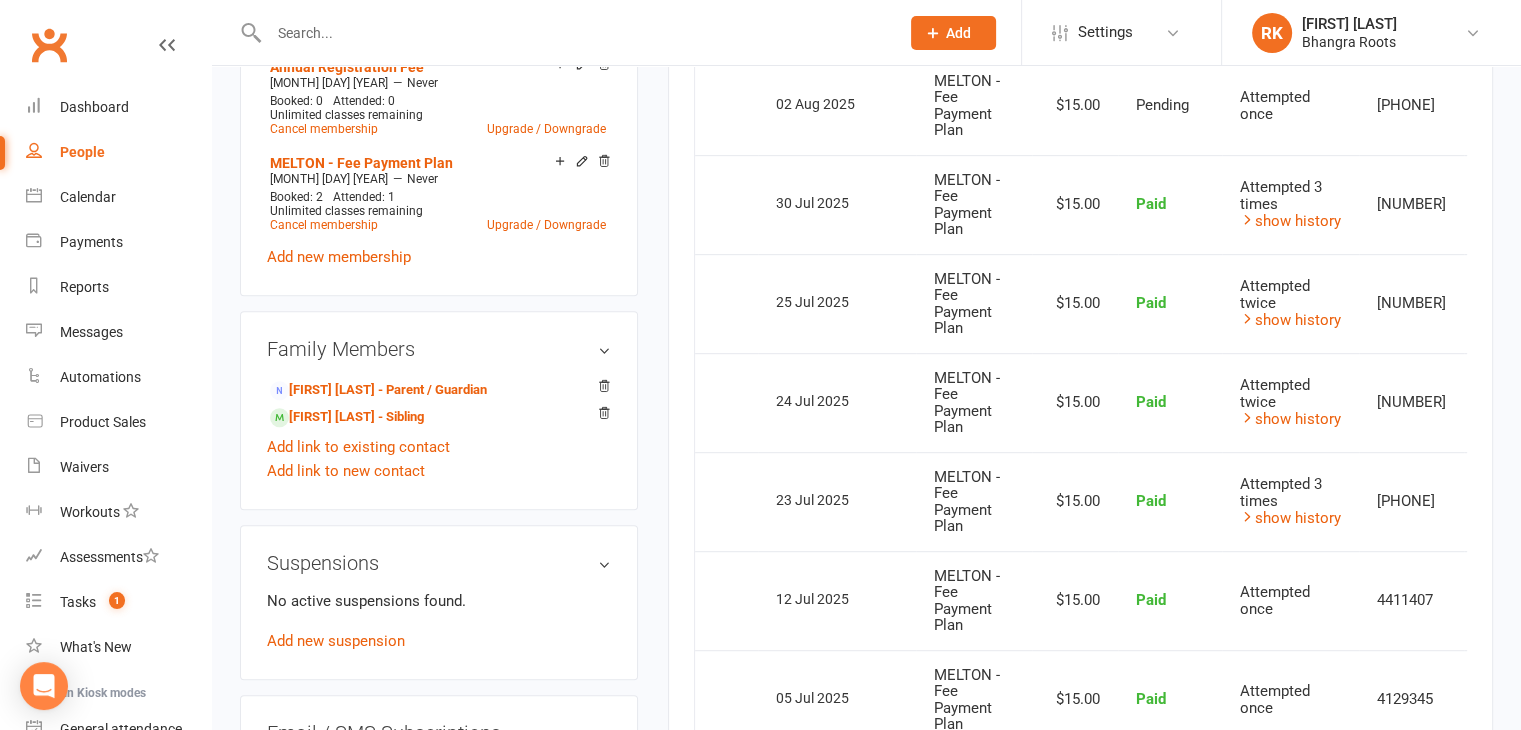 click on "Attempted 3 times" at bounding box center (1281, 492) 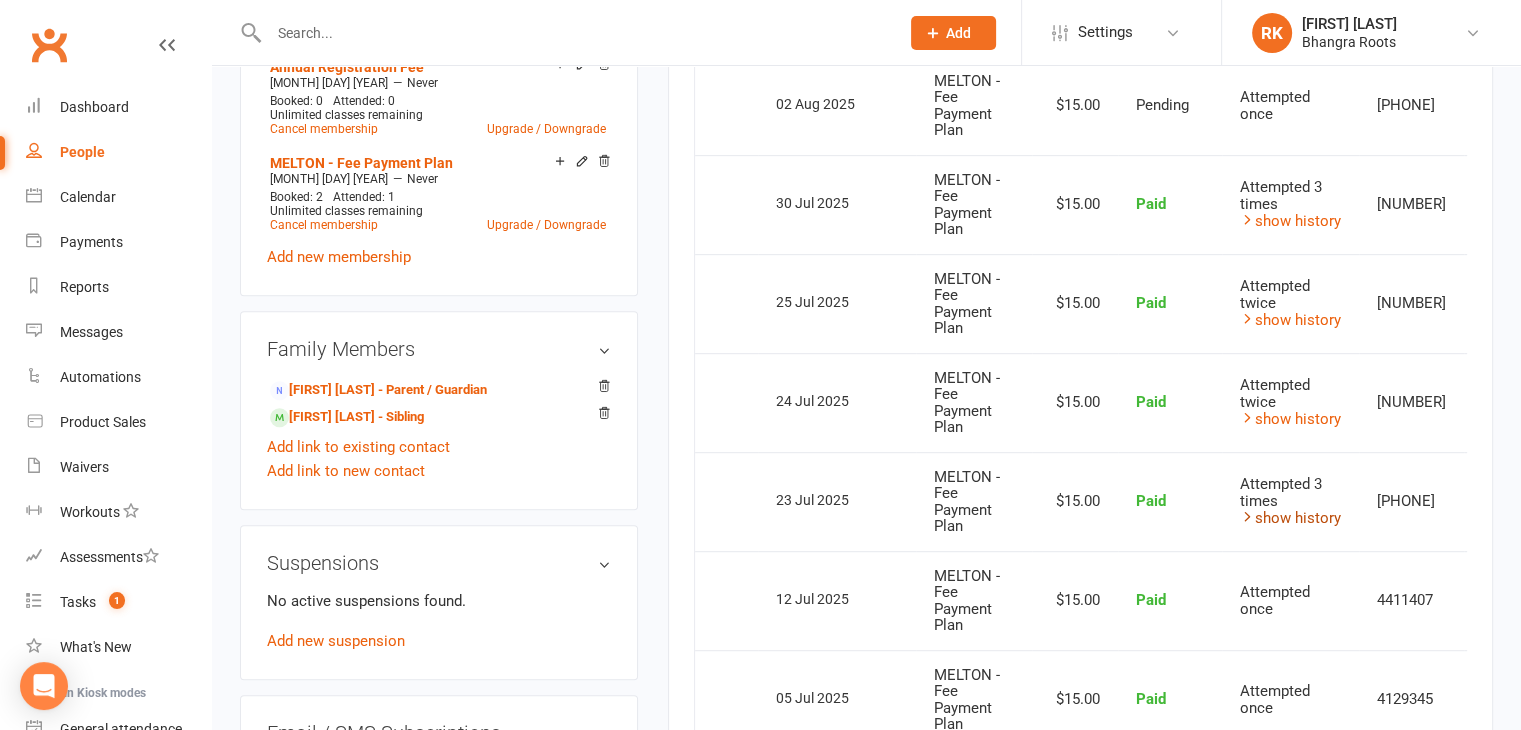 click on "show history" at bounding box center [1290, 518] 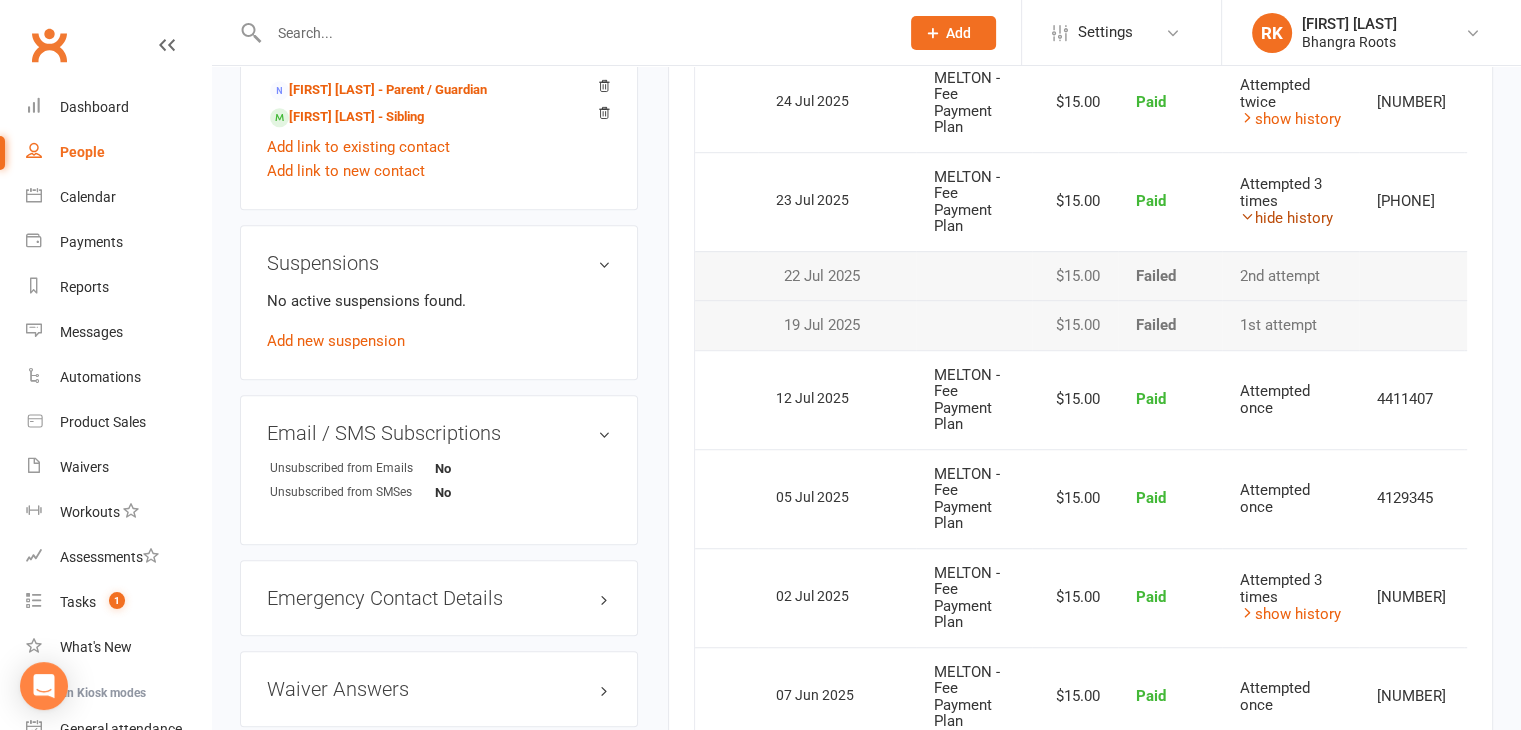scroll, scrollTop: 1265, scrollLeft: 0, axis: vertical 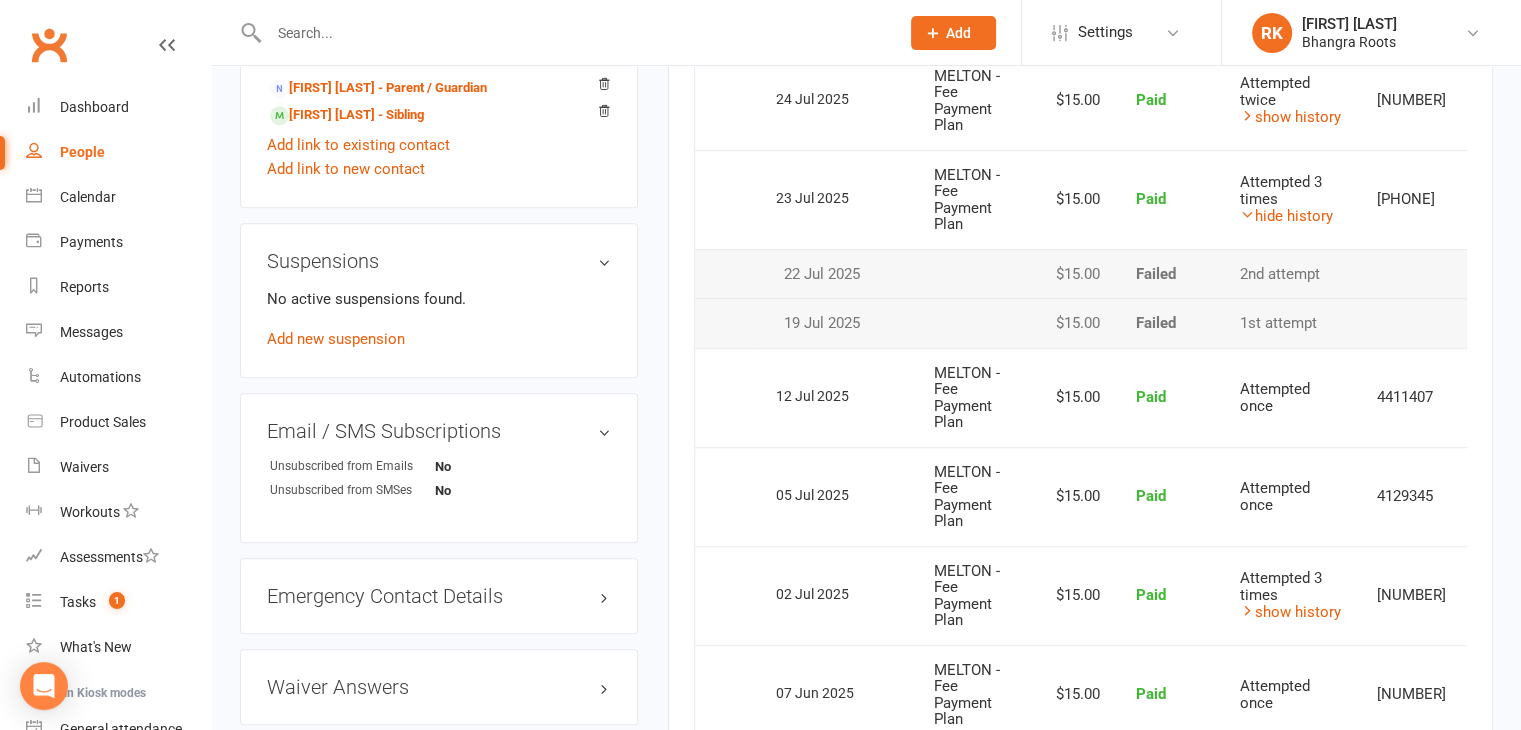 click on "23 Jul 2025" at bounding box center (837, 199) 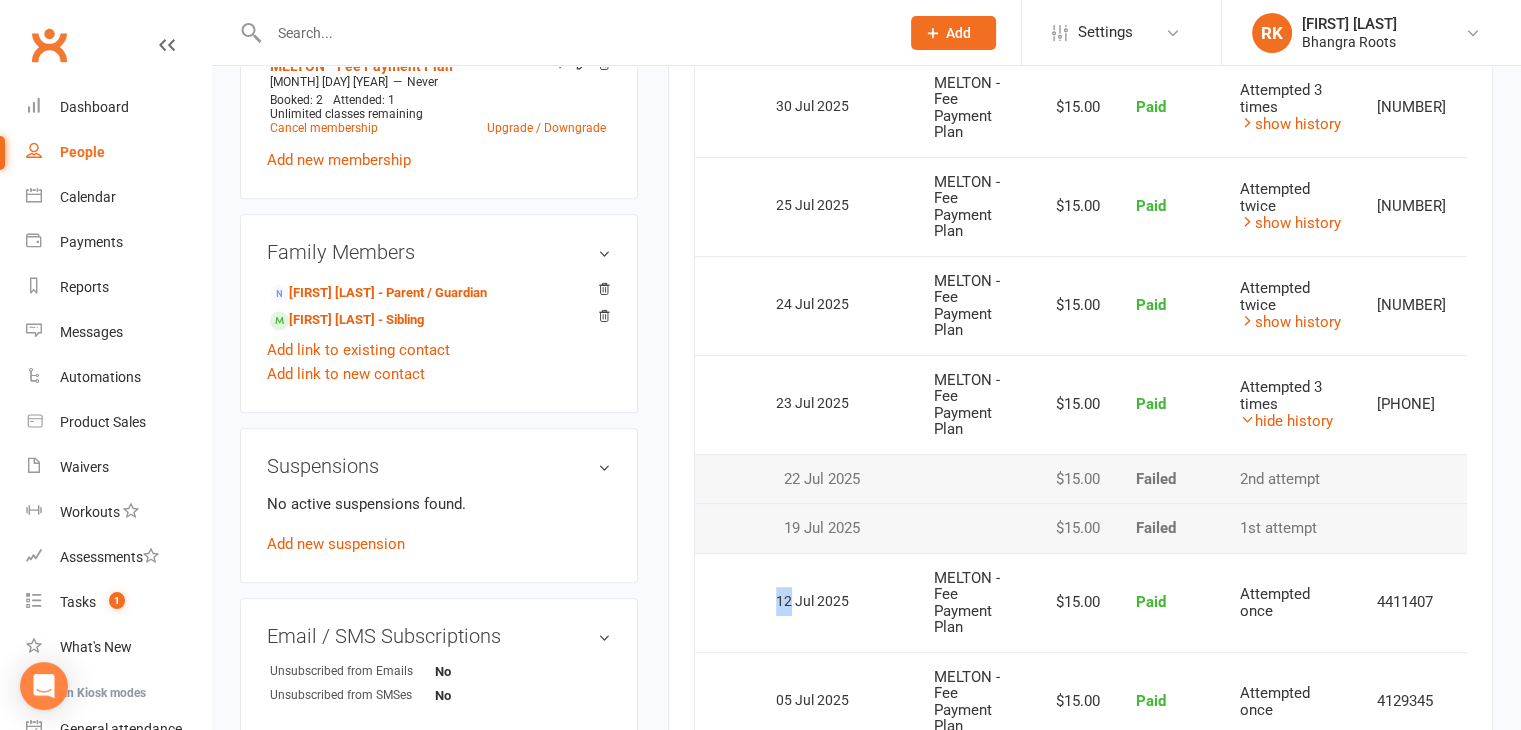 scroll, scrollTop: 1056, scrollLeft: 0, axis: vertical 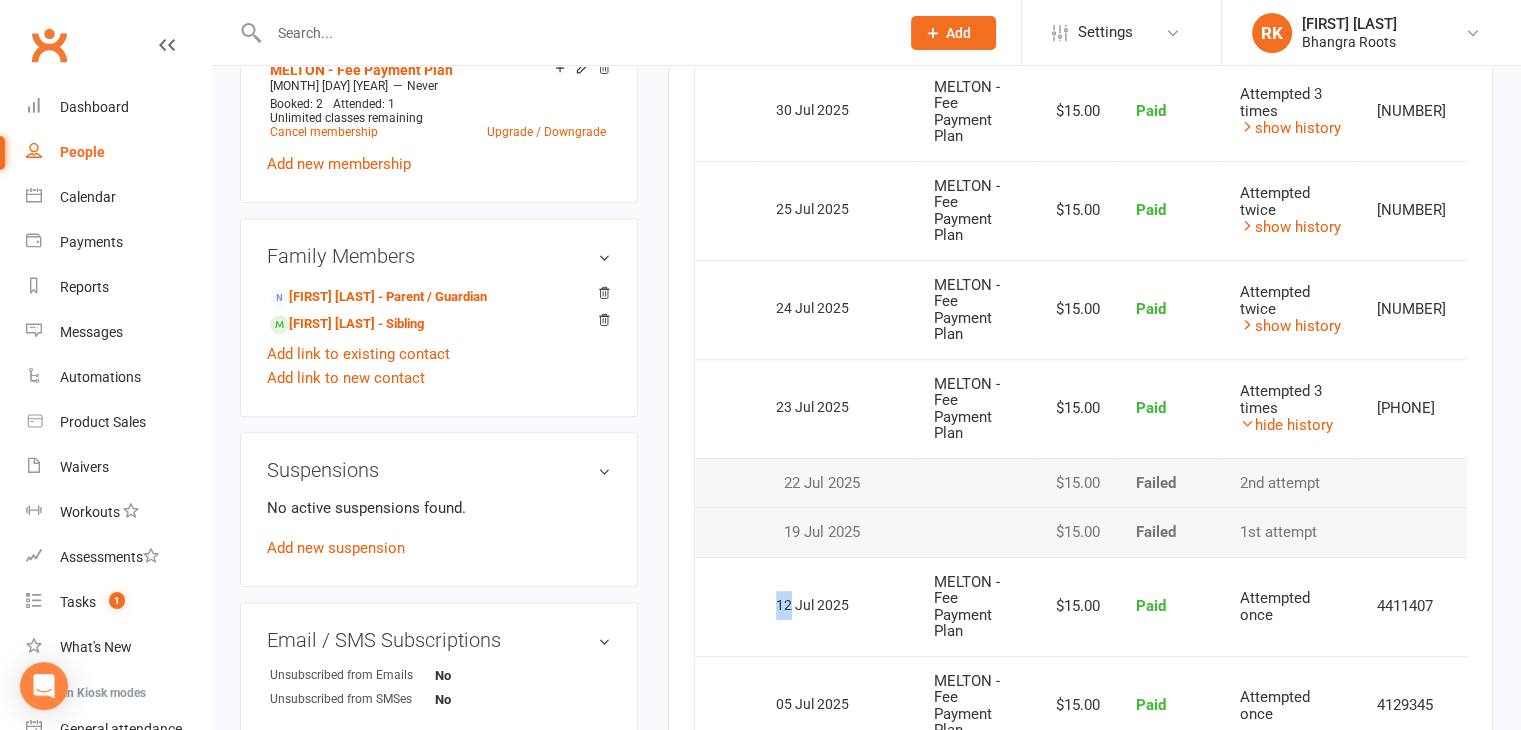 click on "Activity Notes Comms Attendance Payments Waivers Tasks Automations Credit balance
Payments + Add Adjustment + Add Credit Due date  Due date Date paid Date failed Date settled 06 Jun 2025
June 2025
Sun Mon Tue Wed Thu Fri Sat
23
01
02
03
04
05
06
07
24
08
09
10
11
12
13
14
25
15
16
17
18
19
20
21
26
22
23
24
25
26
27
28
27" at bounding box center (1080, 258) 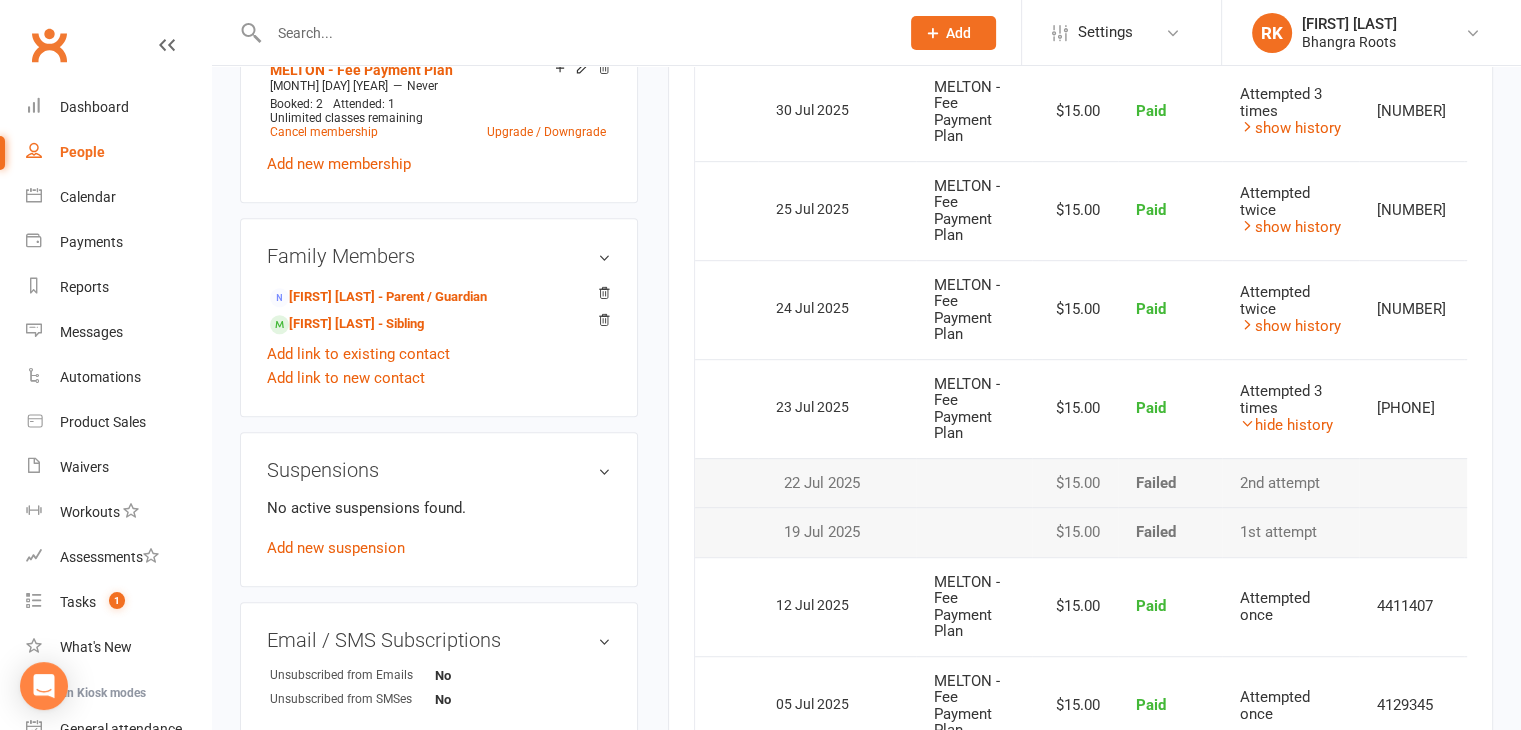 click on "Paid" at bounding box center [1170, 606] 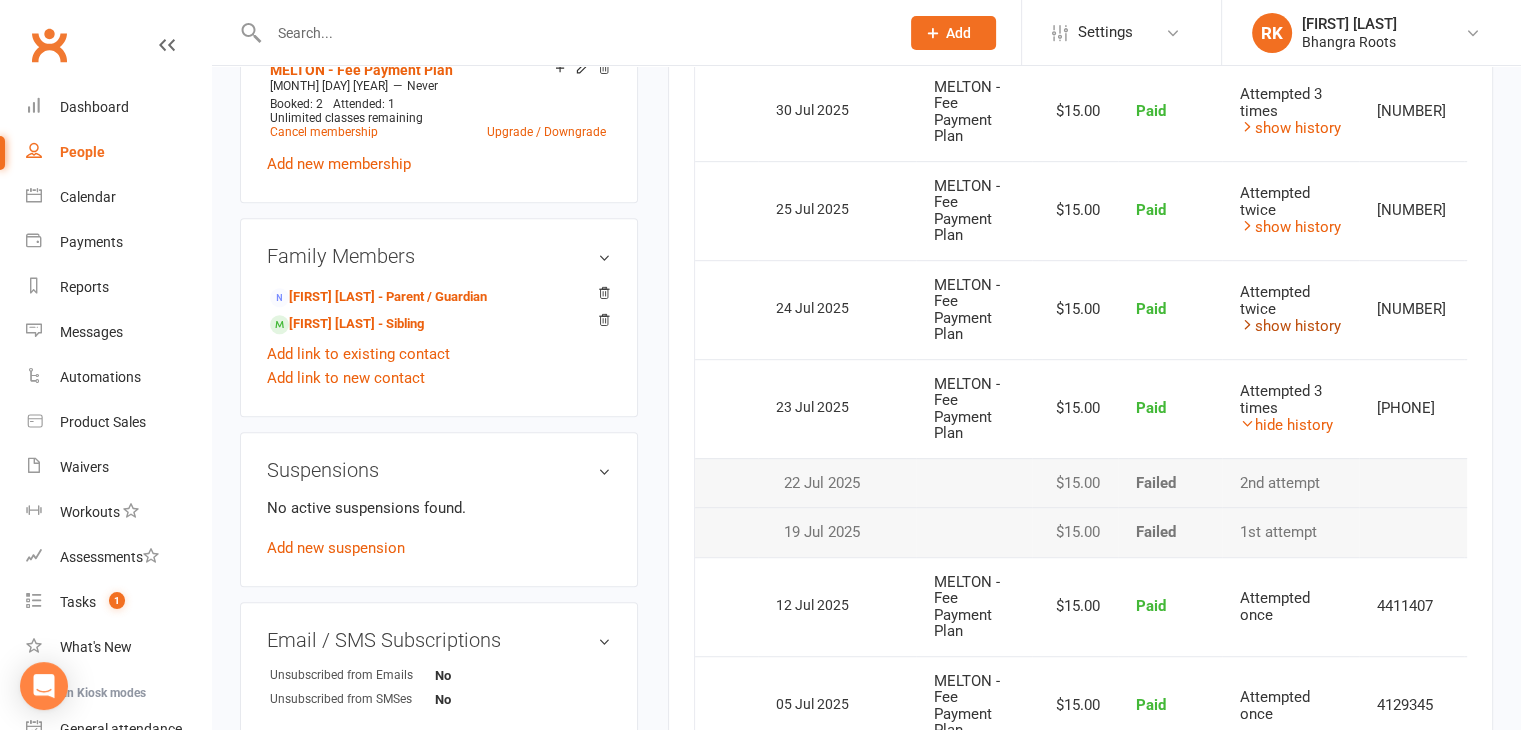 click on "show history" at bounding box center [1290, 326] 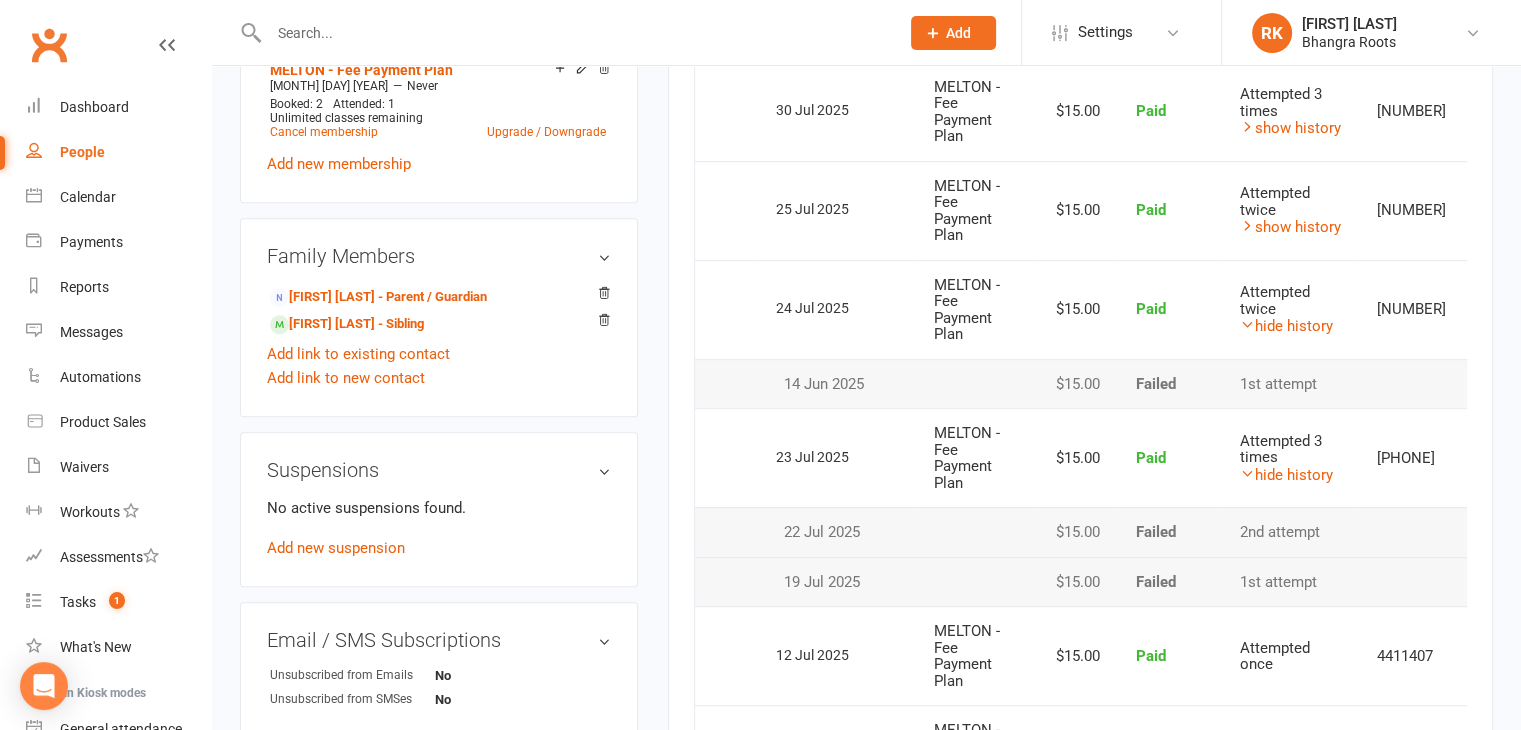 click on "Select this" at bounding box center (726, 457) 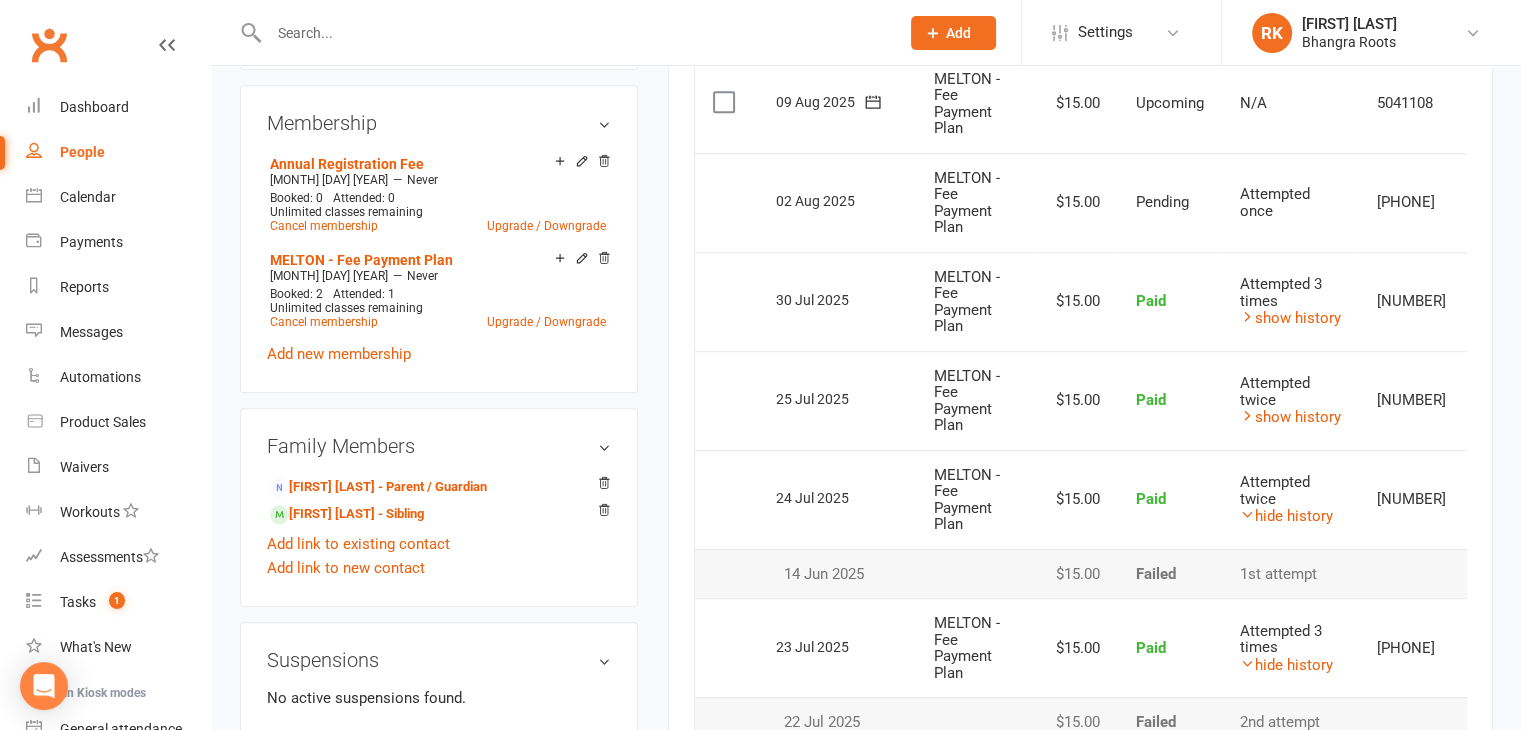 scroll, scrollTop: 863, scrollLeft: 0, axis: vertical 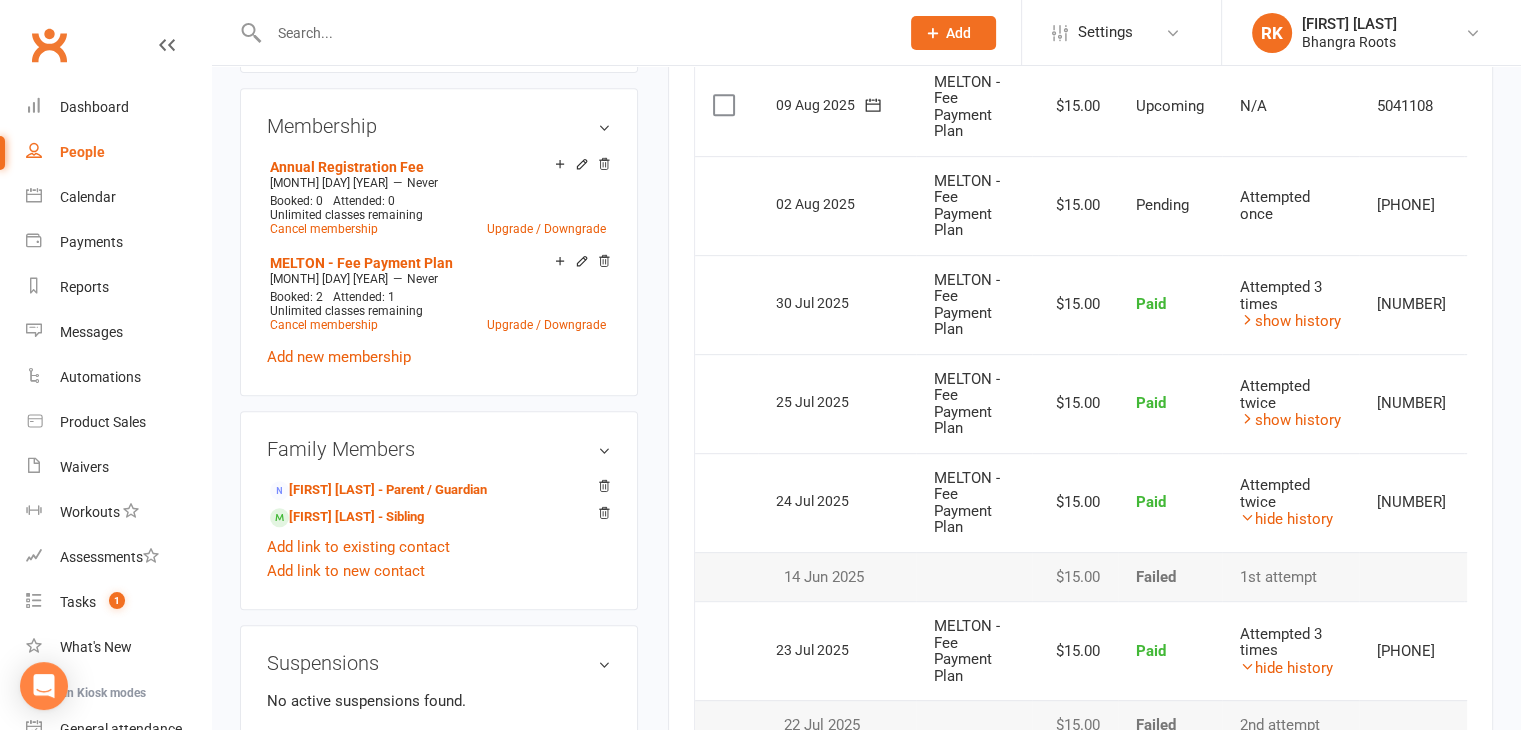 click on "23 Jul 2025" at bounding box center (837, 650) 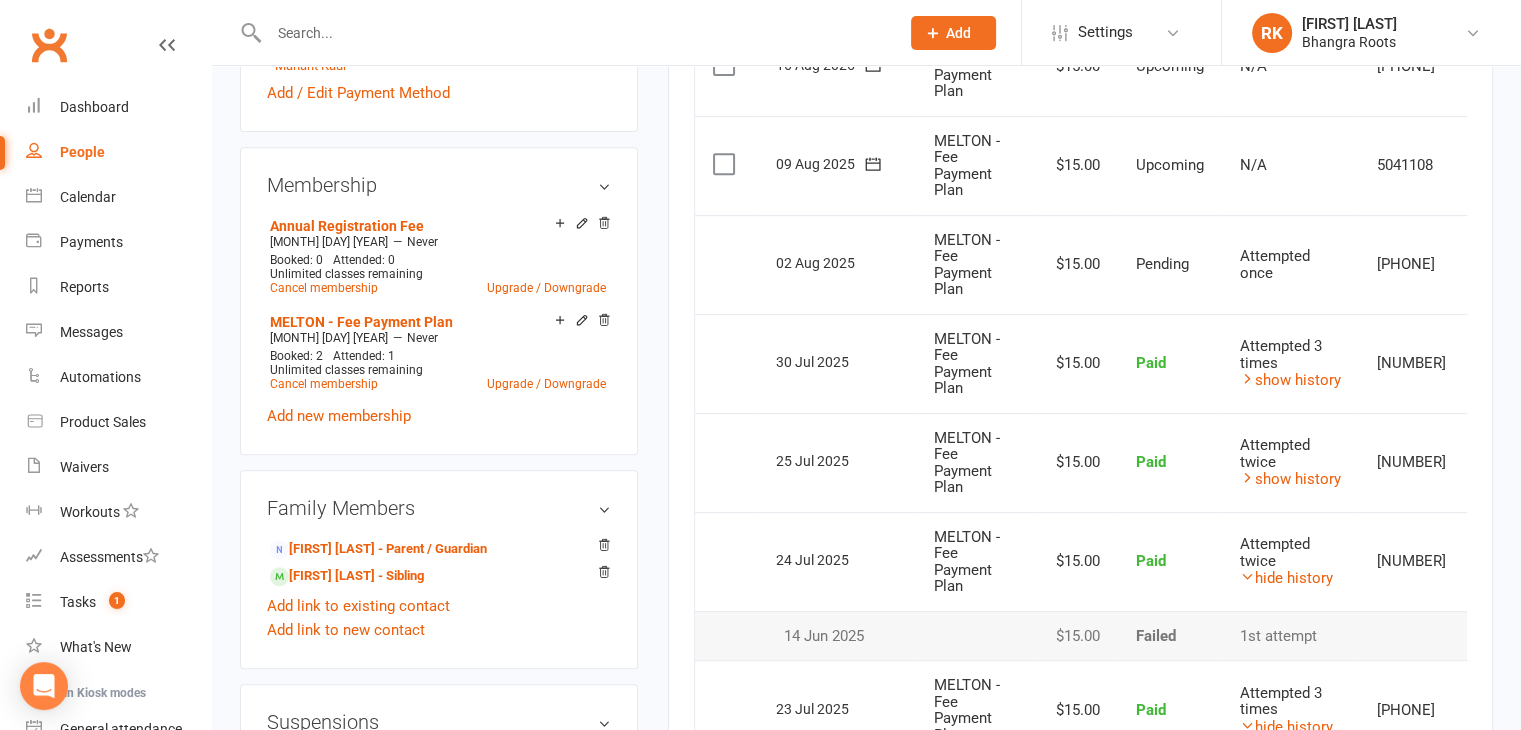 scroll, scrollTop: 778, scrollLeft: 0, axis: vertical 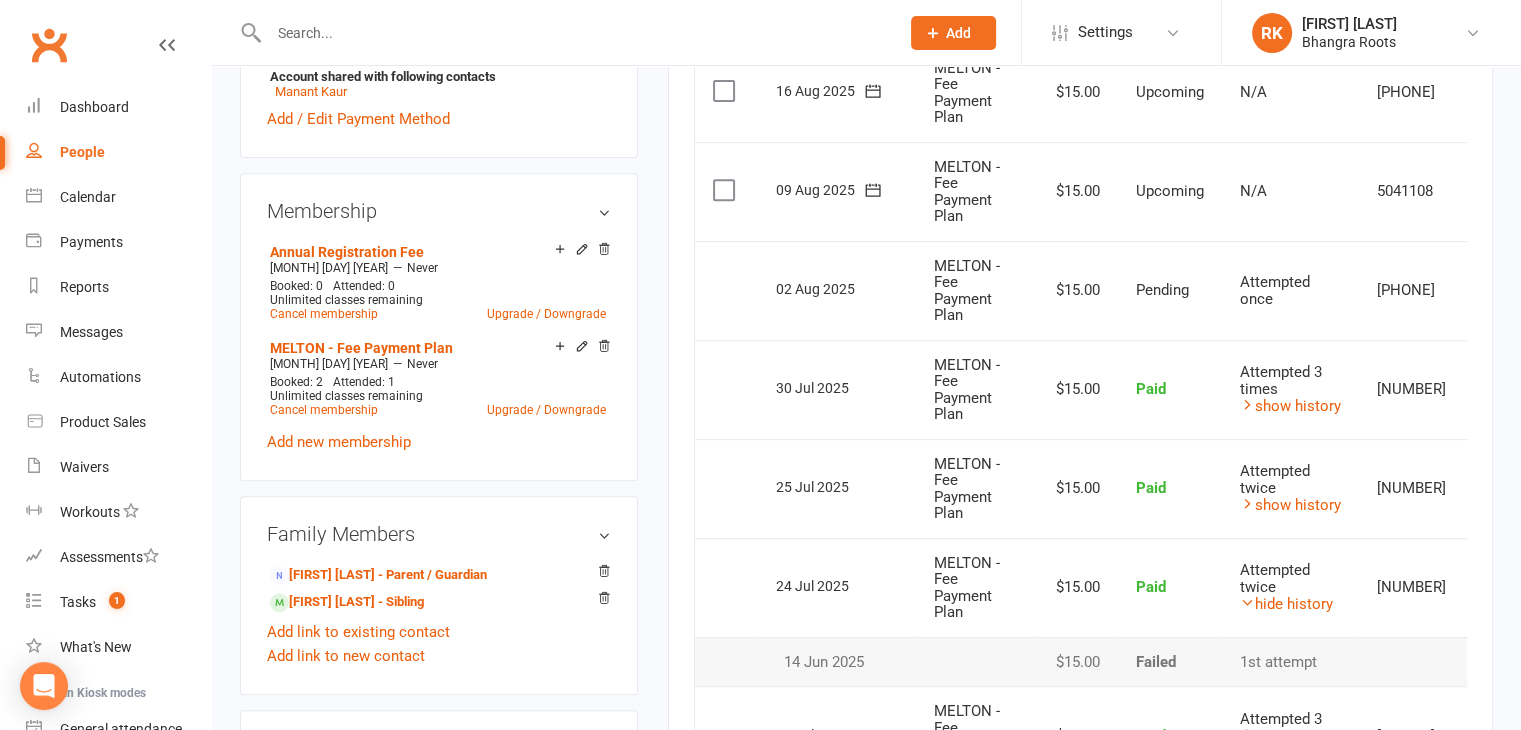 click on "25 Jul 2025" at bounding box center [822, 486] 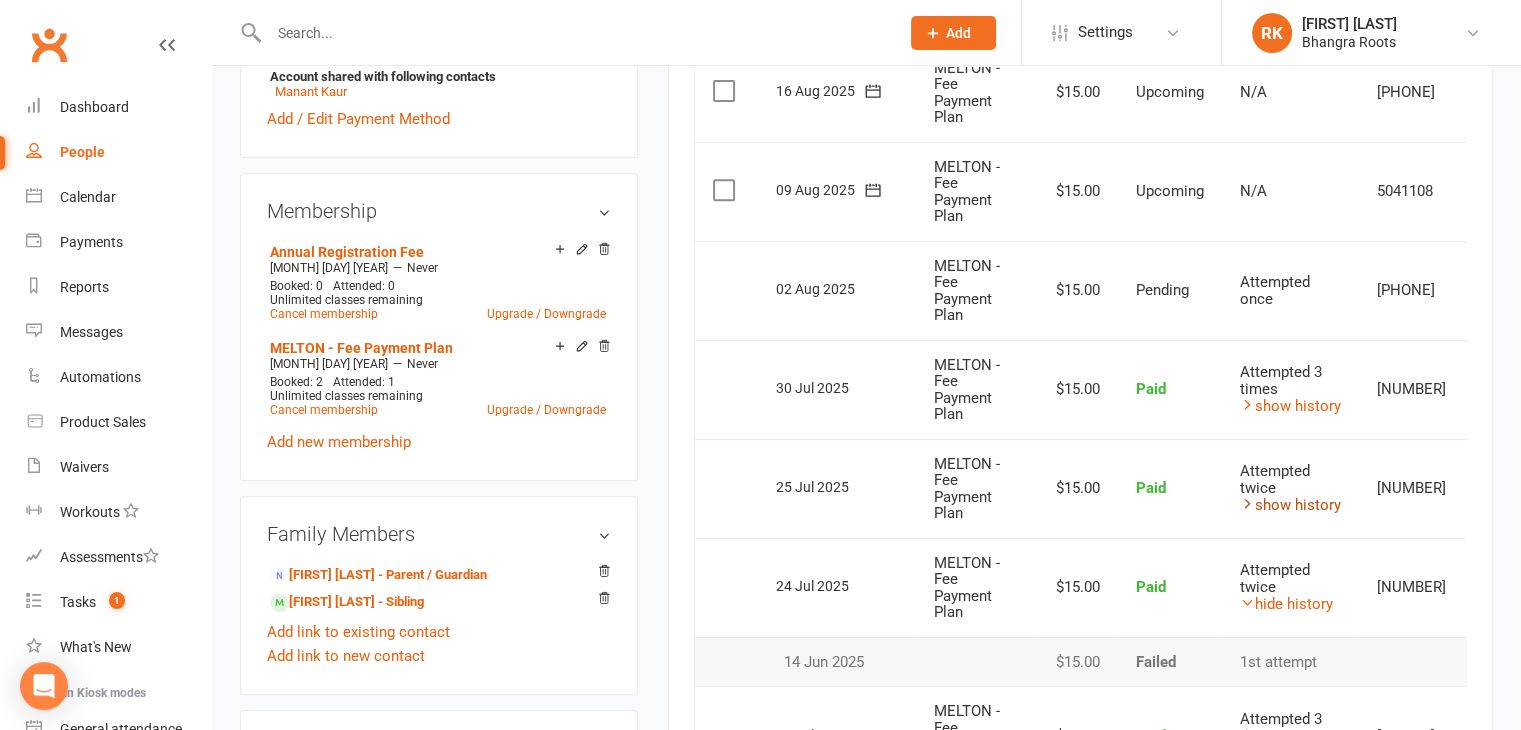 click on "show history" at bounding box center [1290, 505] 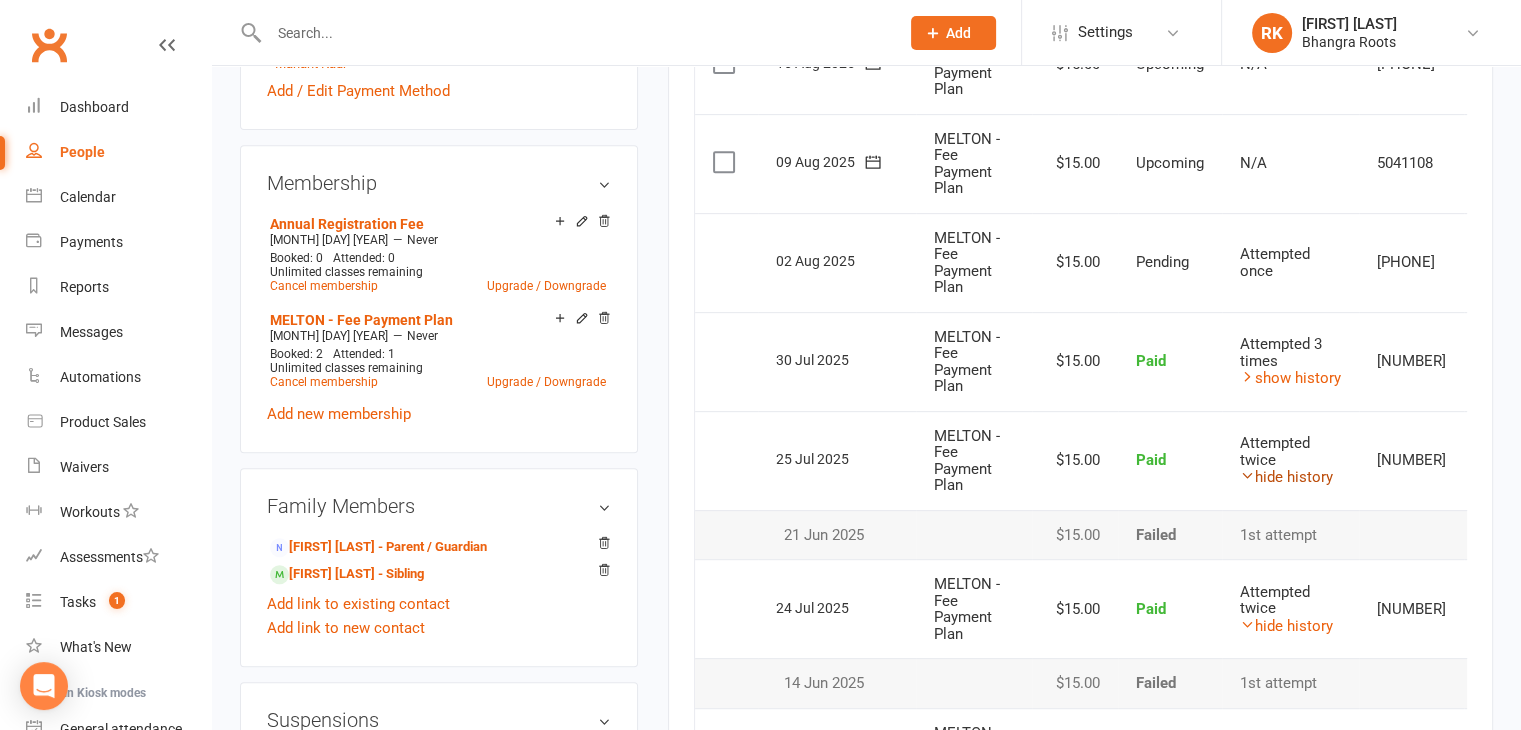 scroll, scrollTop: 808, scrollLeft: 0, axis: vertical 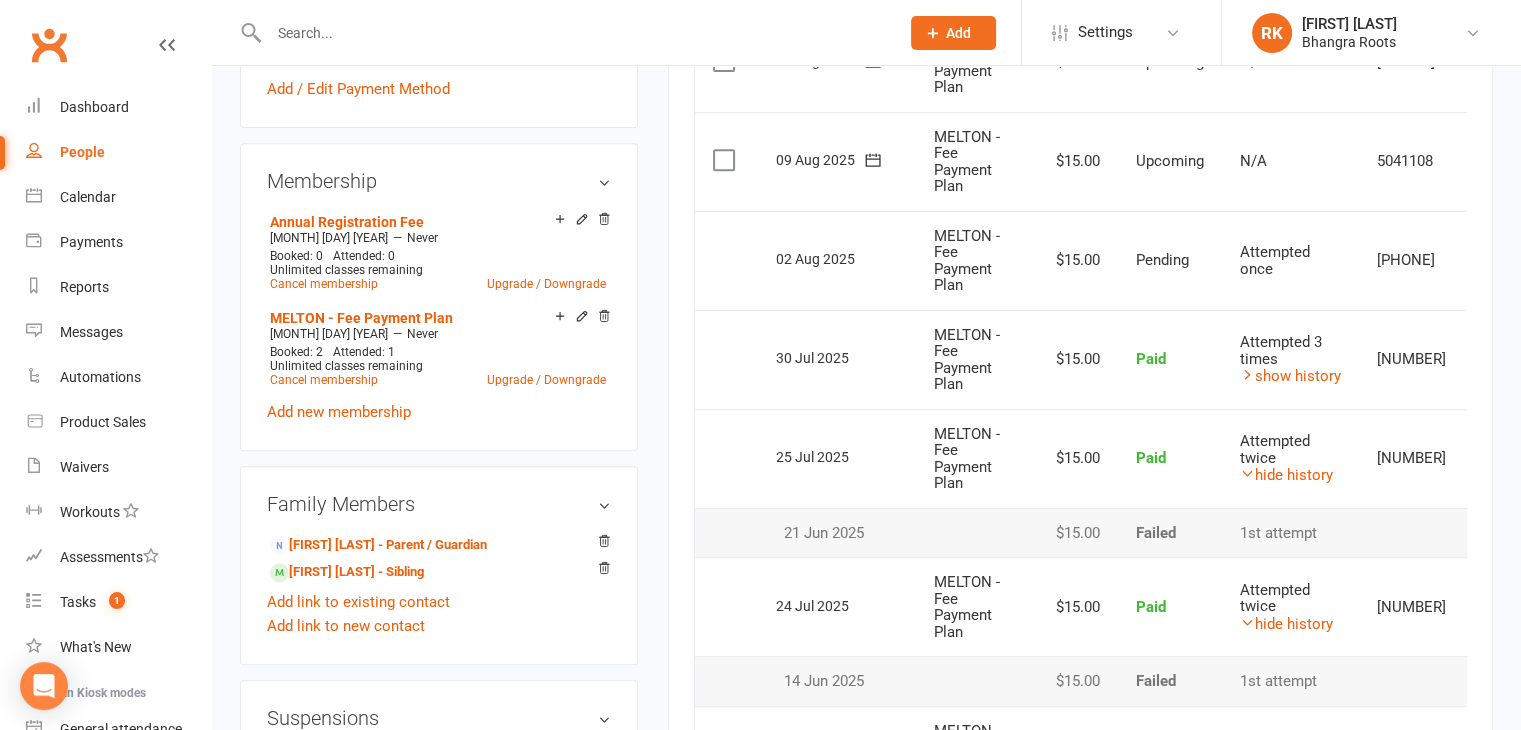 click at bounding box center (726, 533) 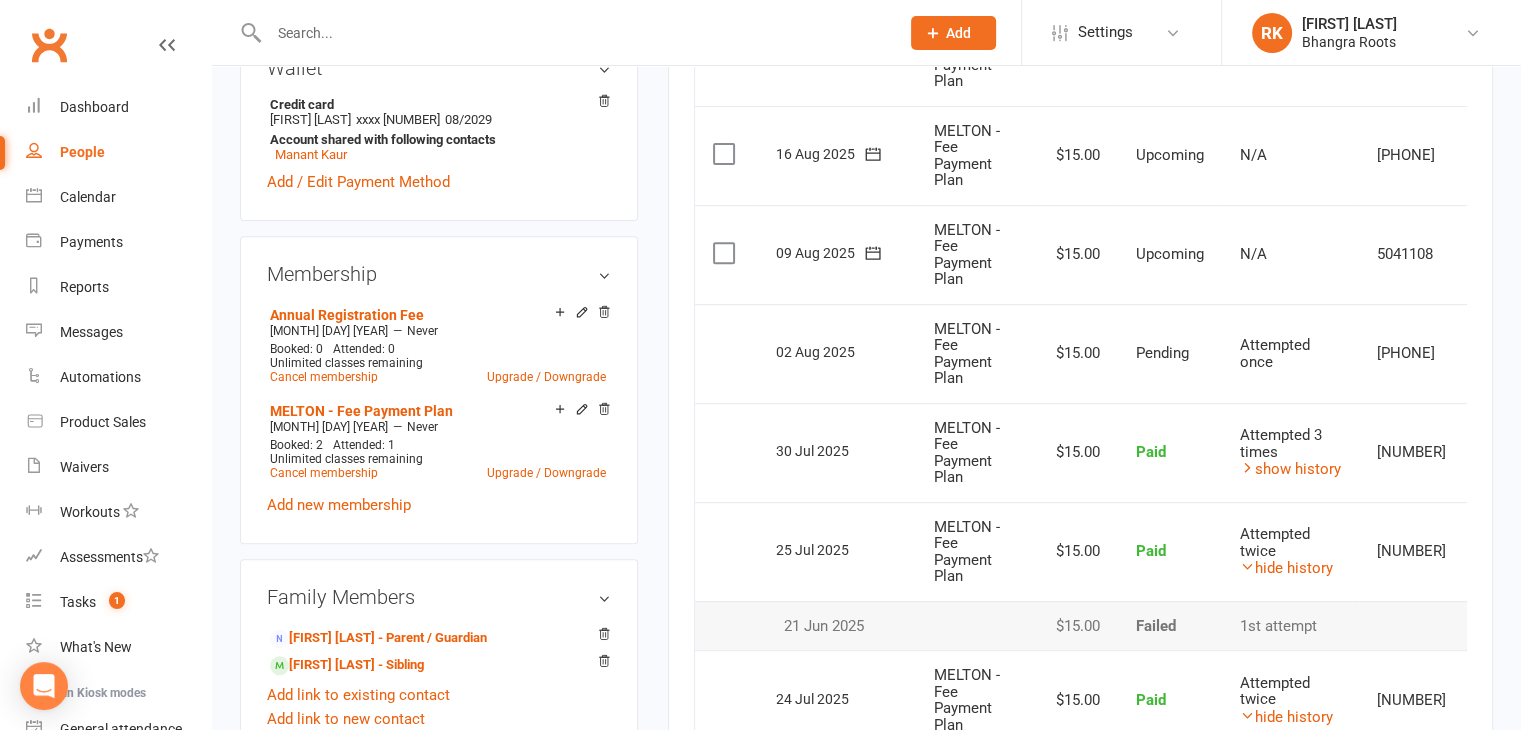 scroll, scrollTop: 712, scrollLeft: 0, axis: vertical 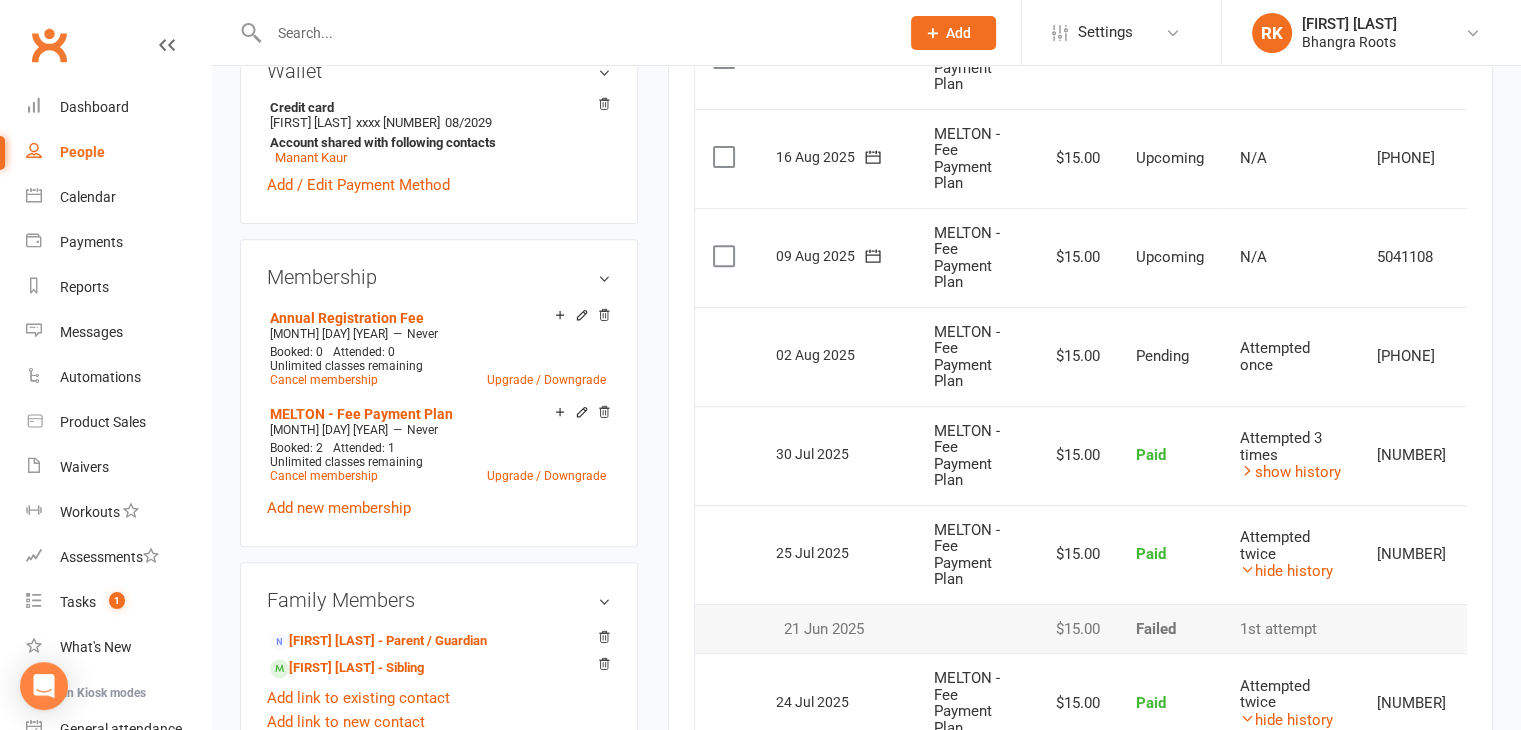 click at bounding box center (1247, 470) 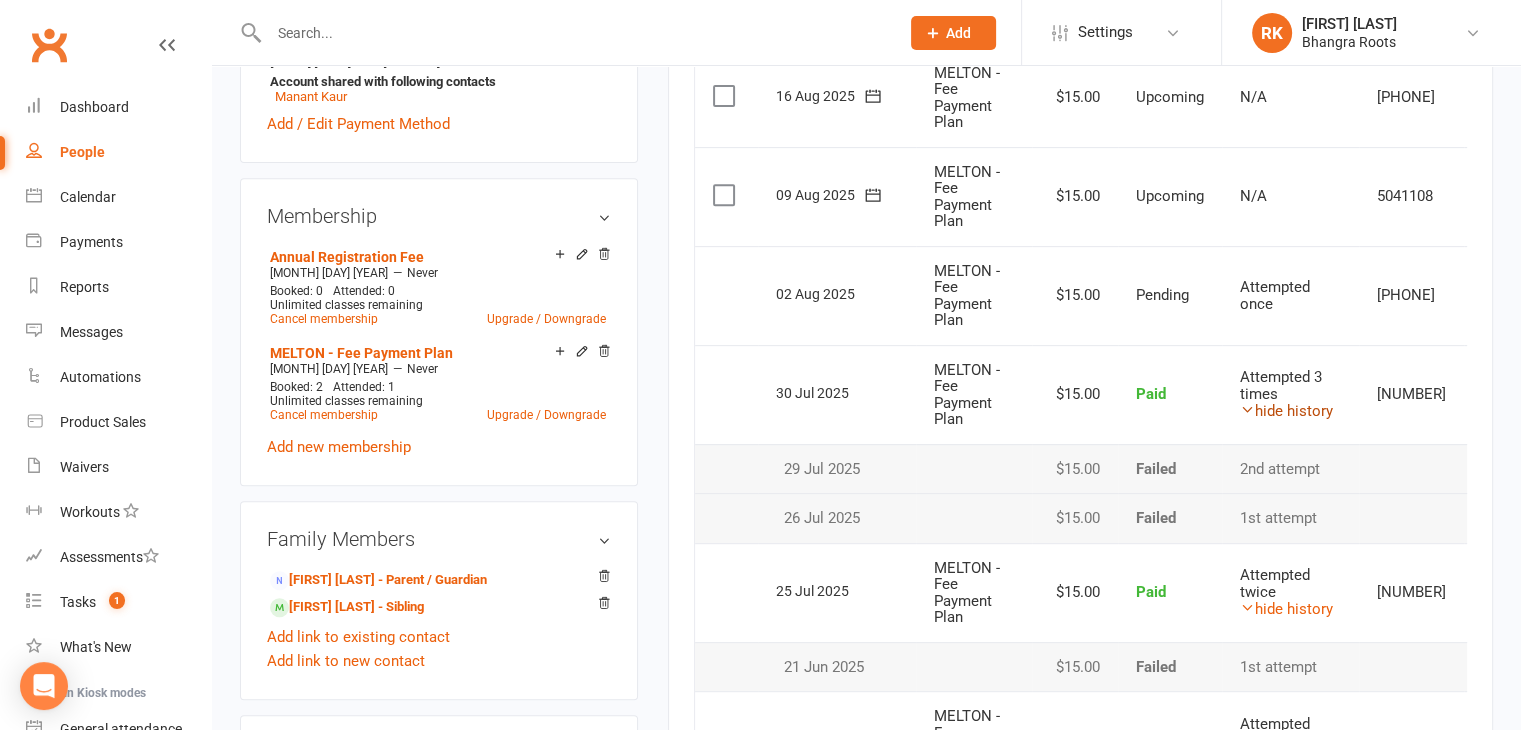 scroll, scrollTop: 774, scrollLeft: 0, axis: vertical 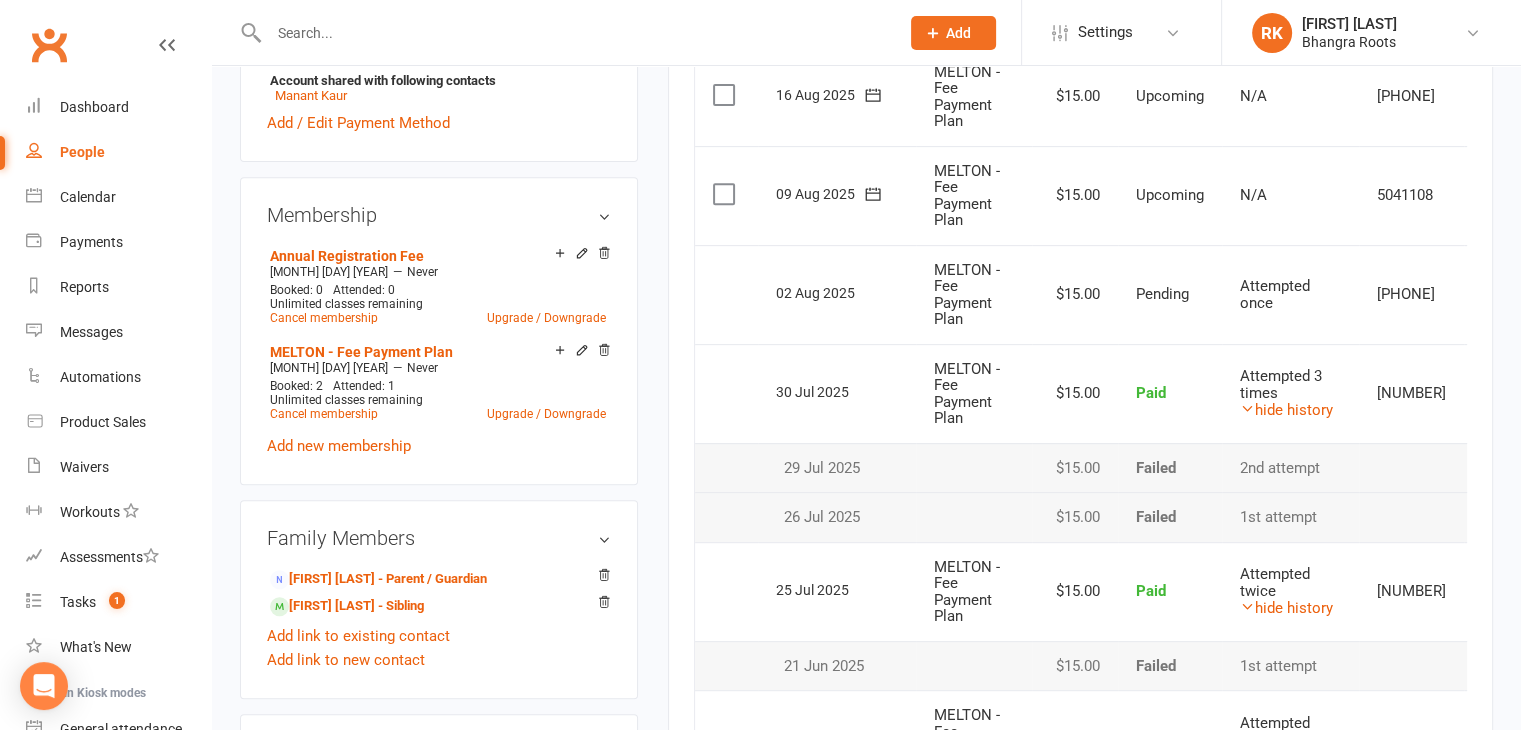 click on "21 Jun 2025" at bounding box center (837, 666) 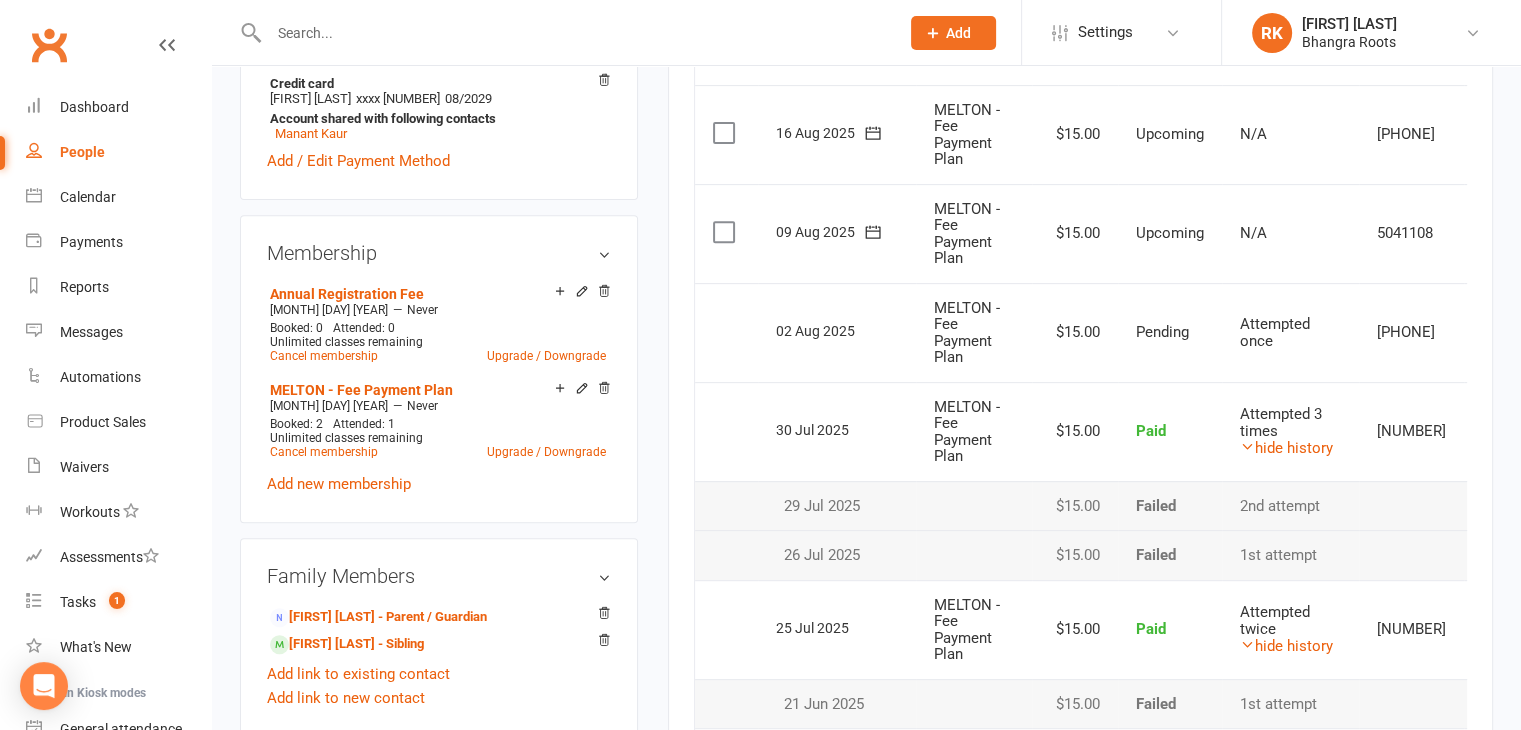 scroll, scrollTop: 657, scrollLeft: 0, axis: vertical 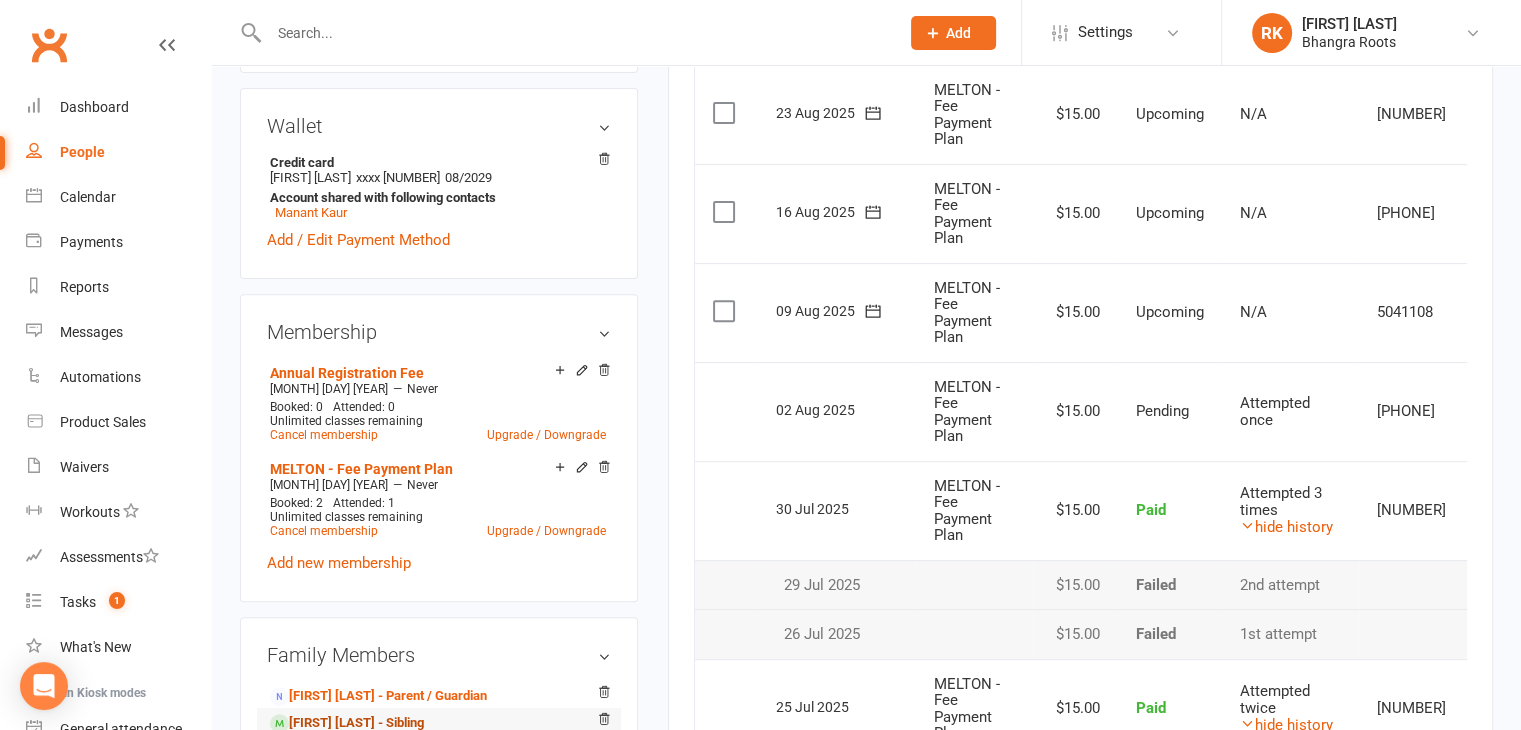 click on "Manant Kaur - Sibling" at bounding box center (347, 723) 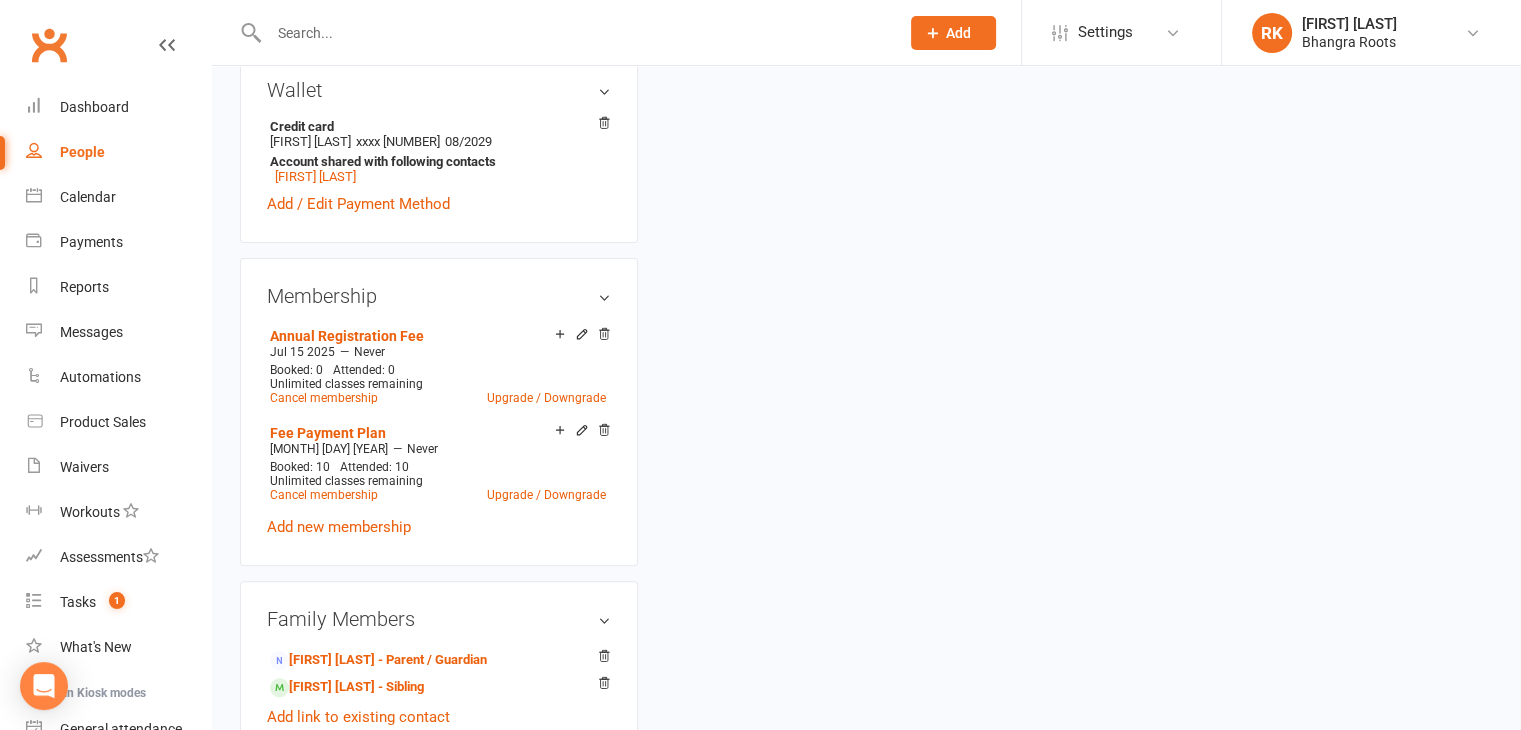 scroll, scrollTop: 0, scrollLeft: 0, axis: both 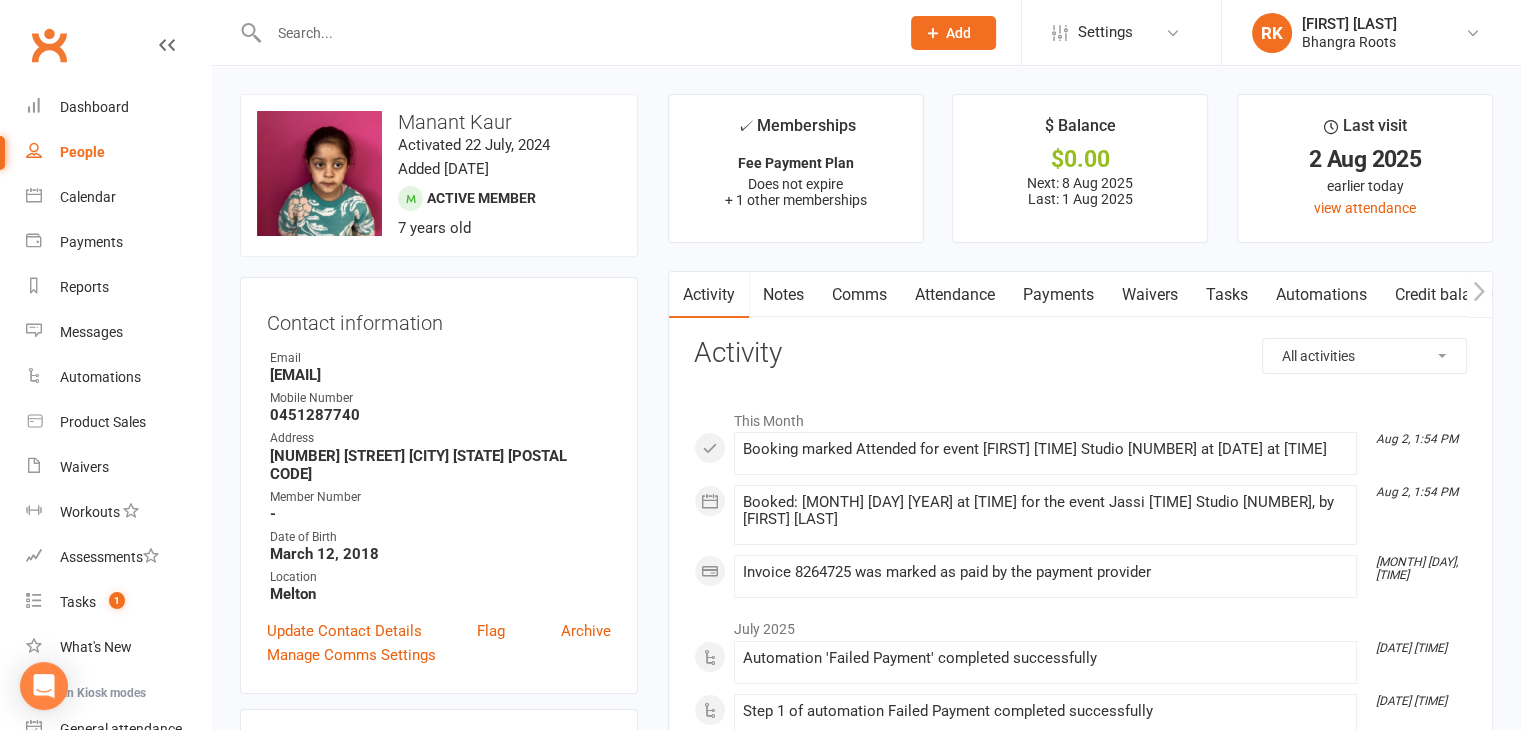 click at bounding box center [574, 33] 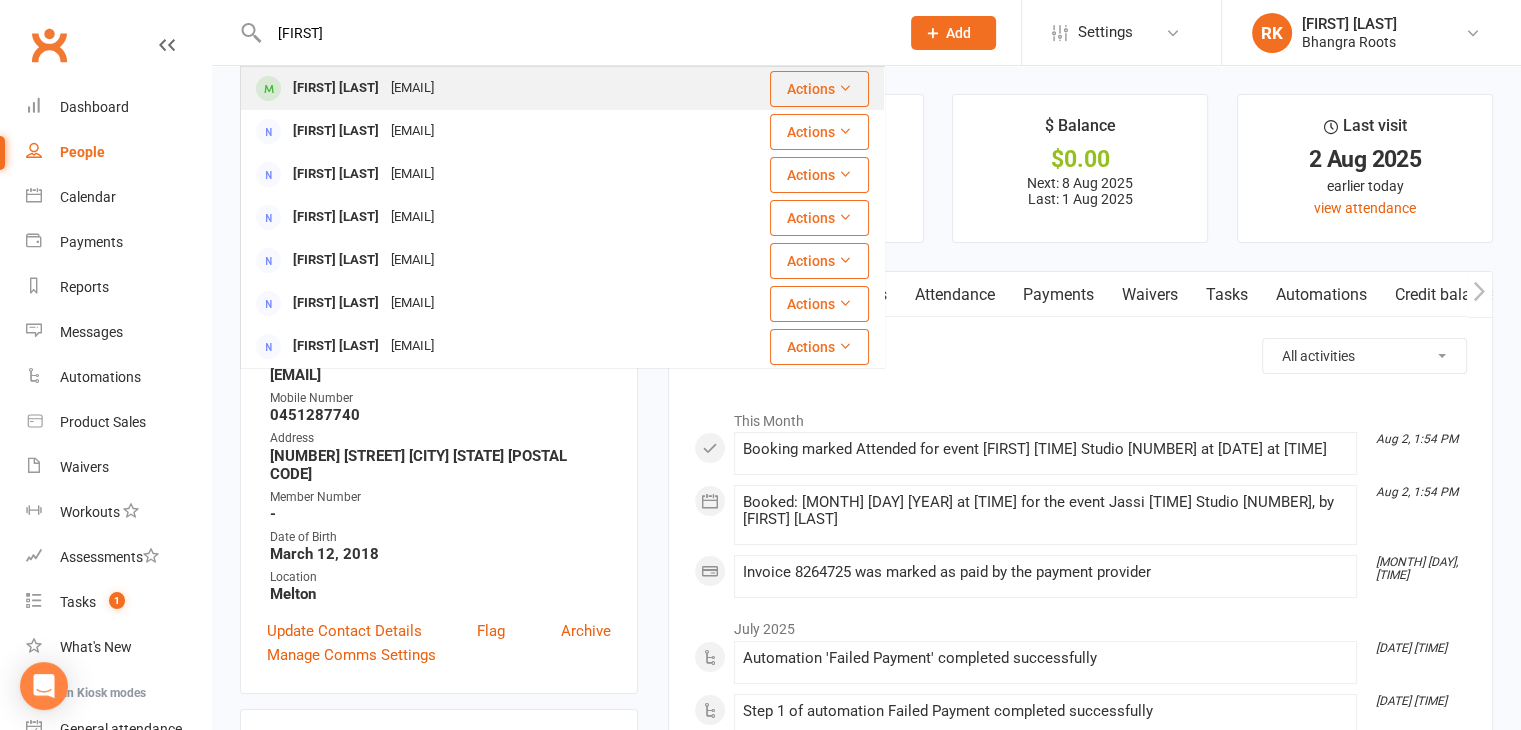 type on "manmeet" 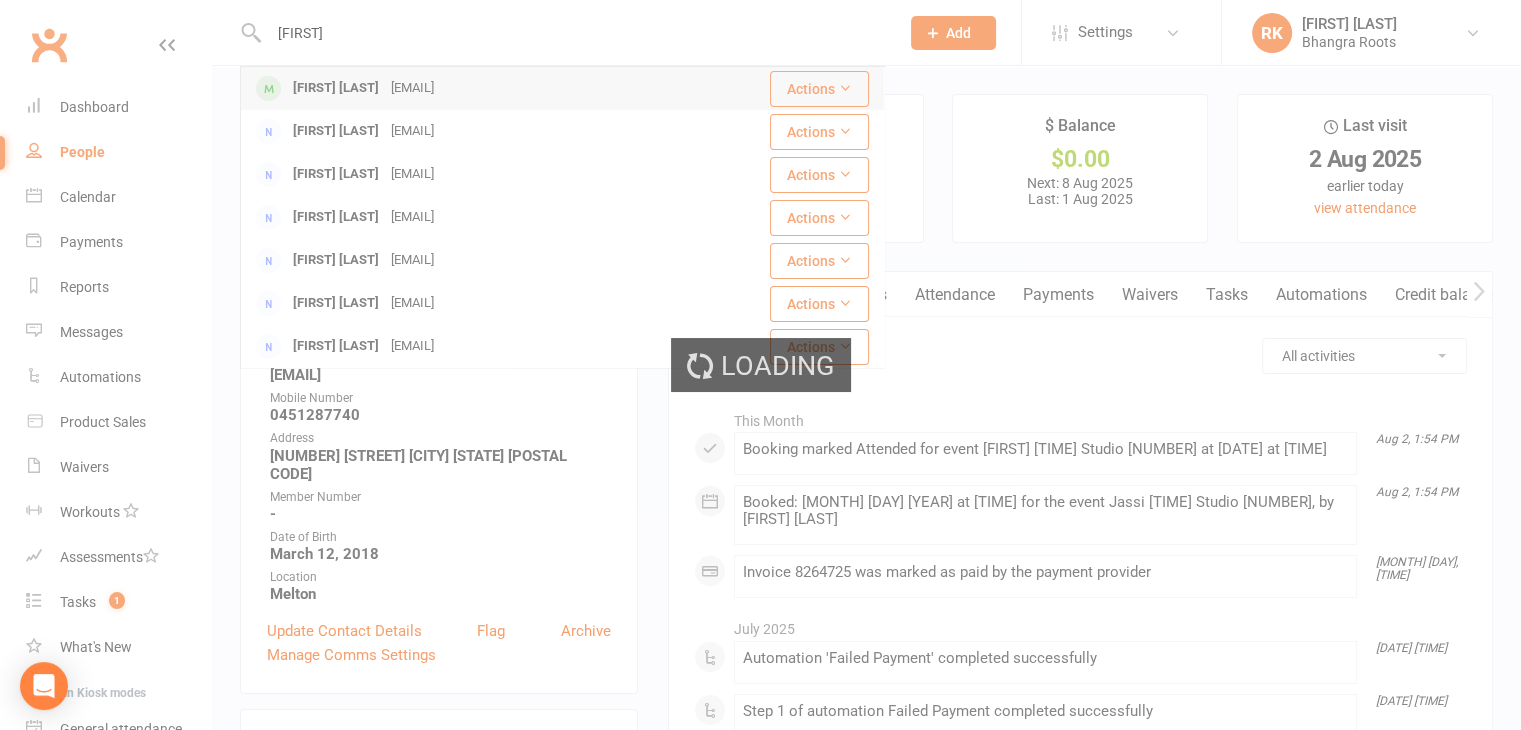 type 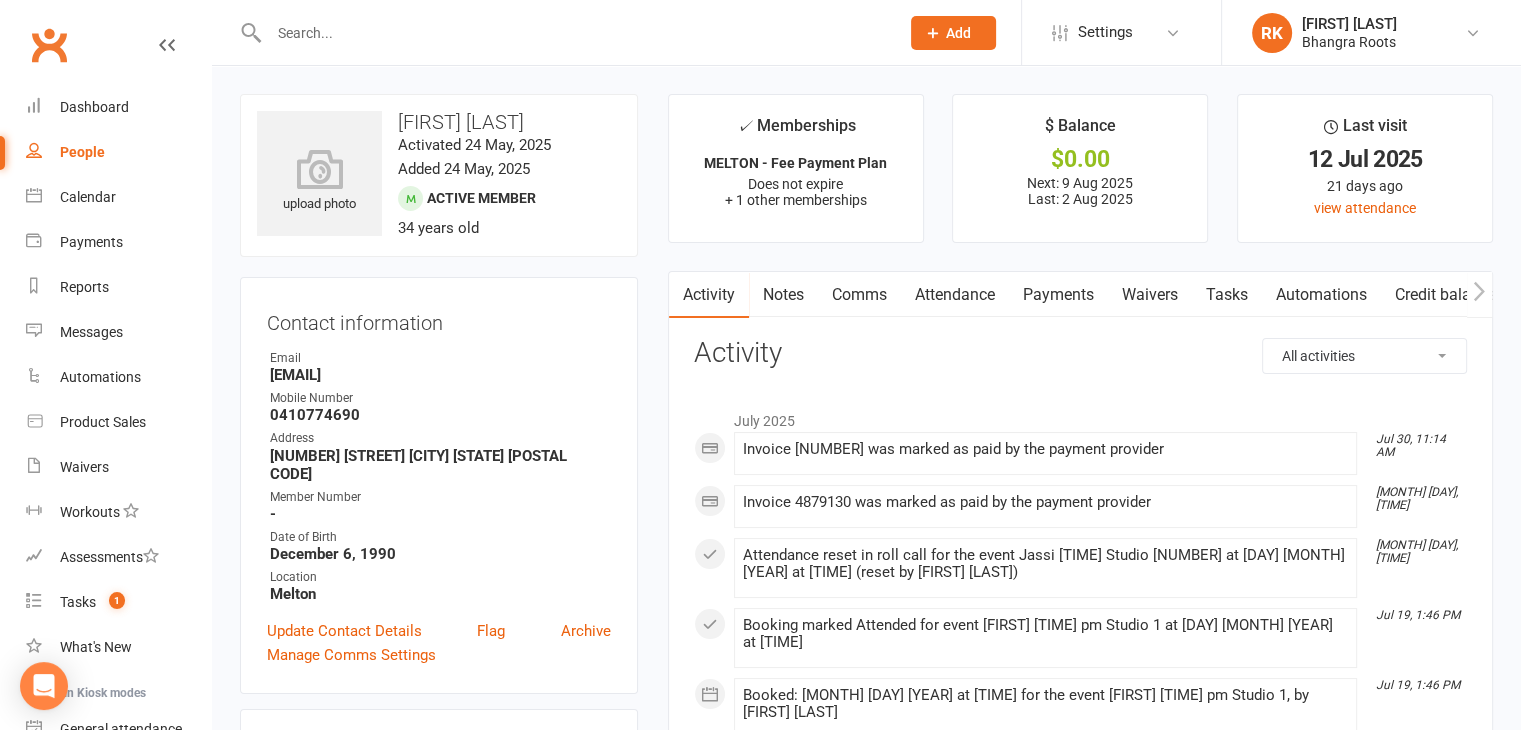 click on "Payments" at bounding box center (1058, 295) 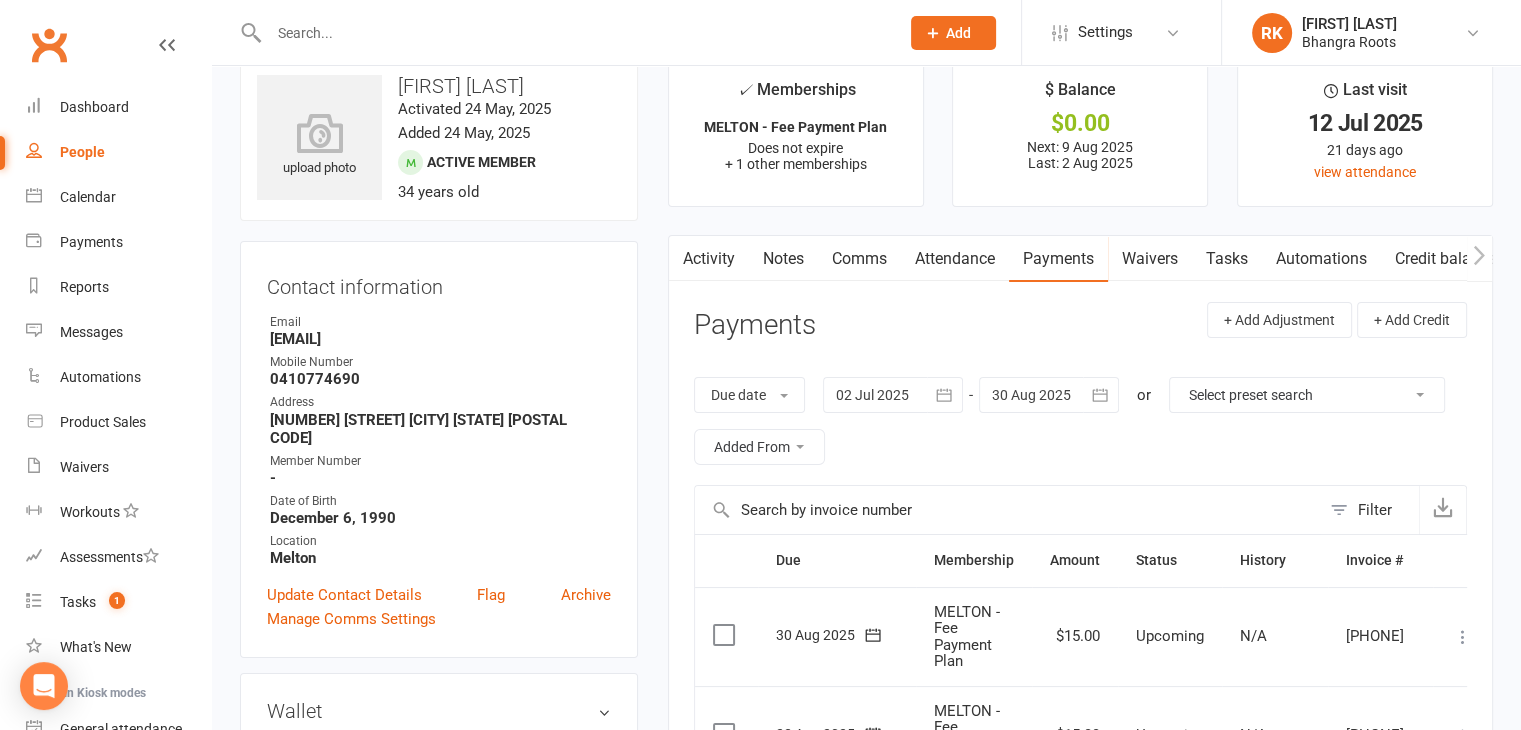 scroll, scrollTop: 0, scrollLeft: 0, axis: both 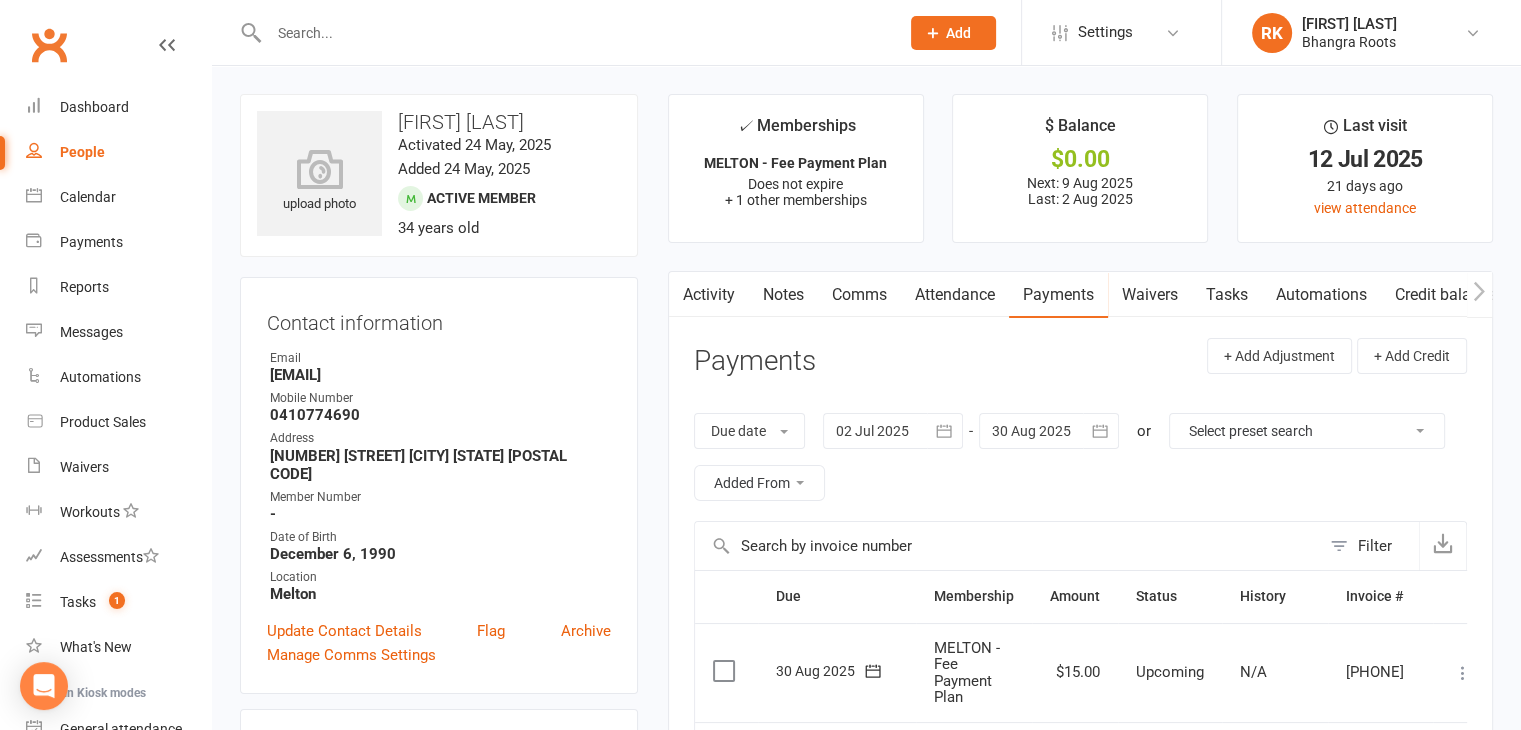 click at bounding box center (945, 431) 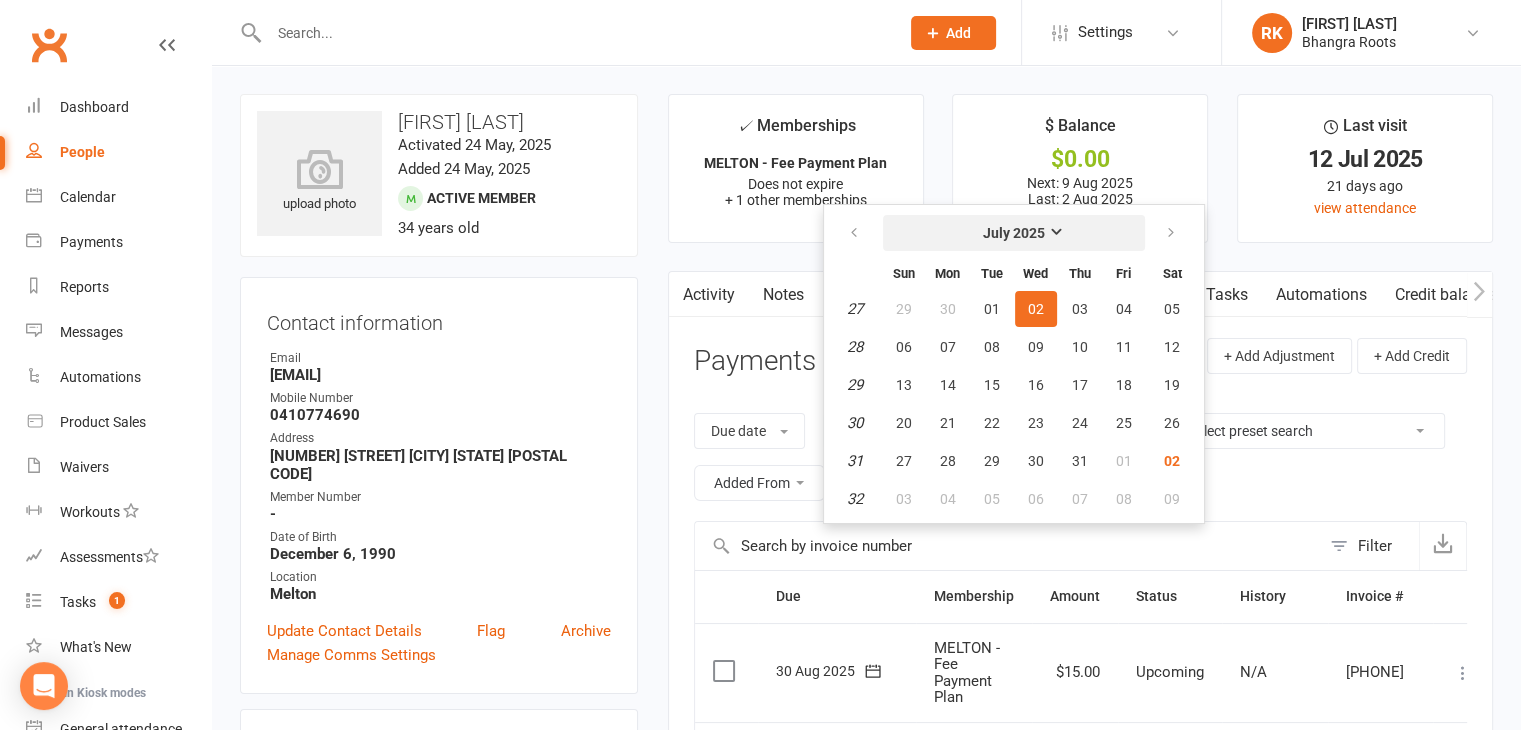 click on "July 2025" at bounding box center (1014, 233) 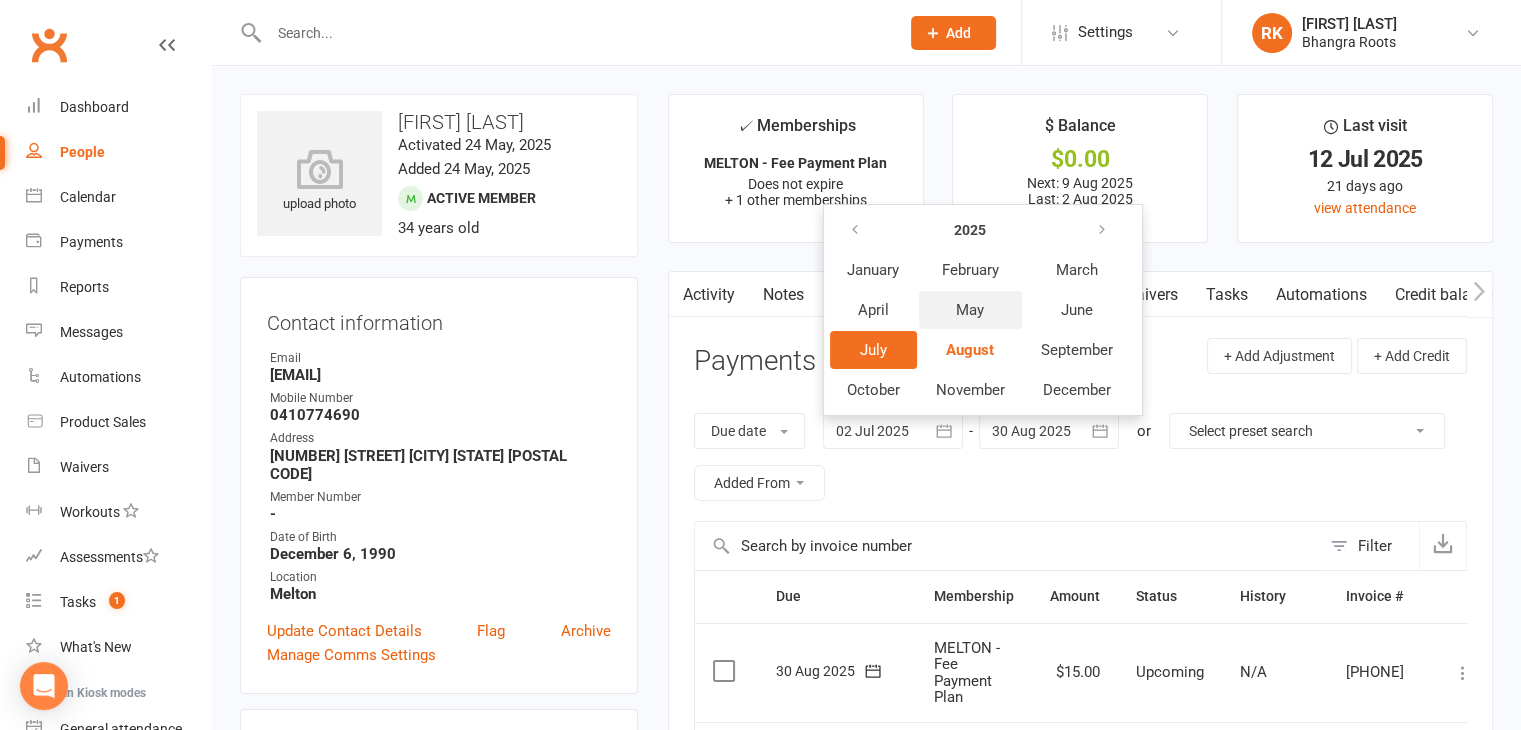 click on "May" at bounding box center (970, 310) 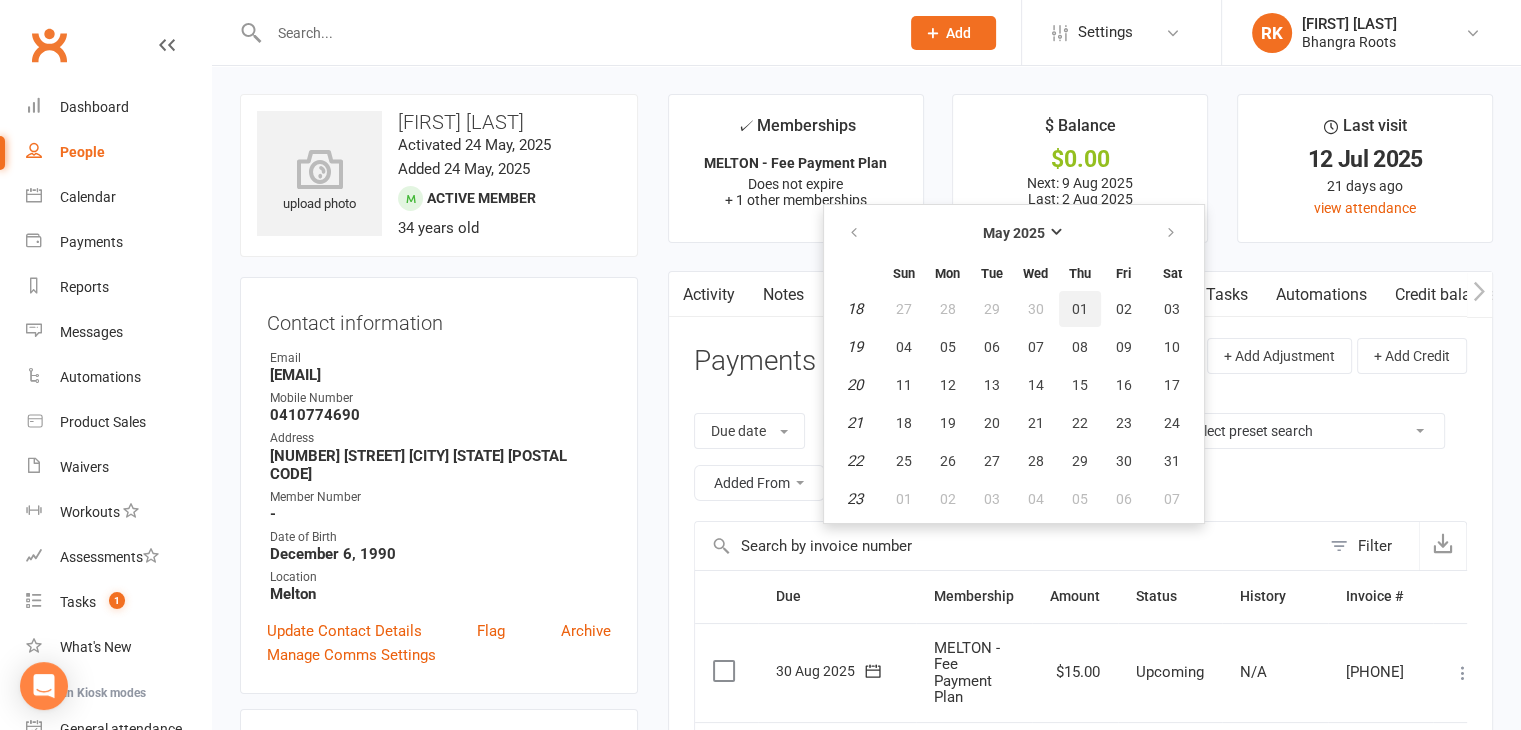 click on "01" at bounding box center (1080, 309) 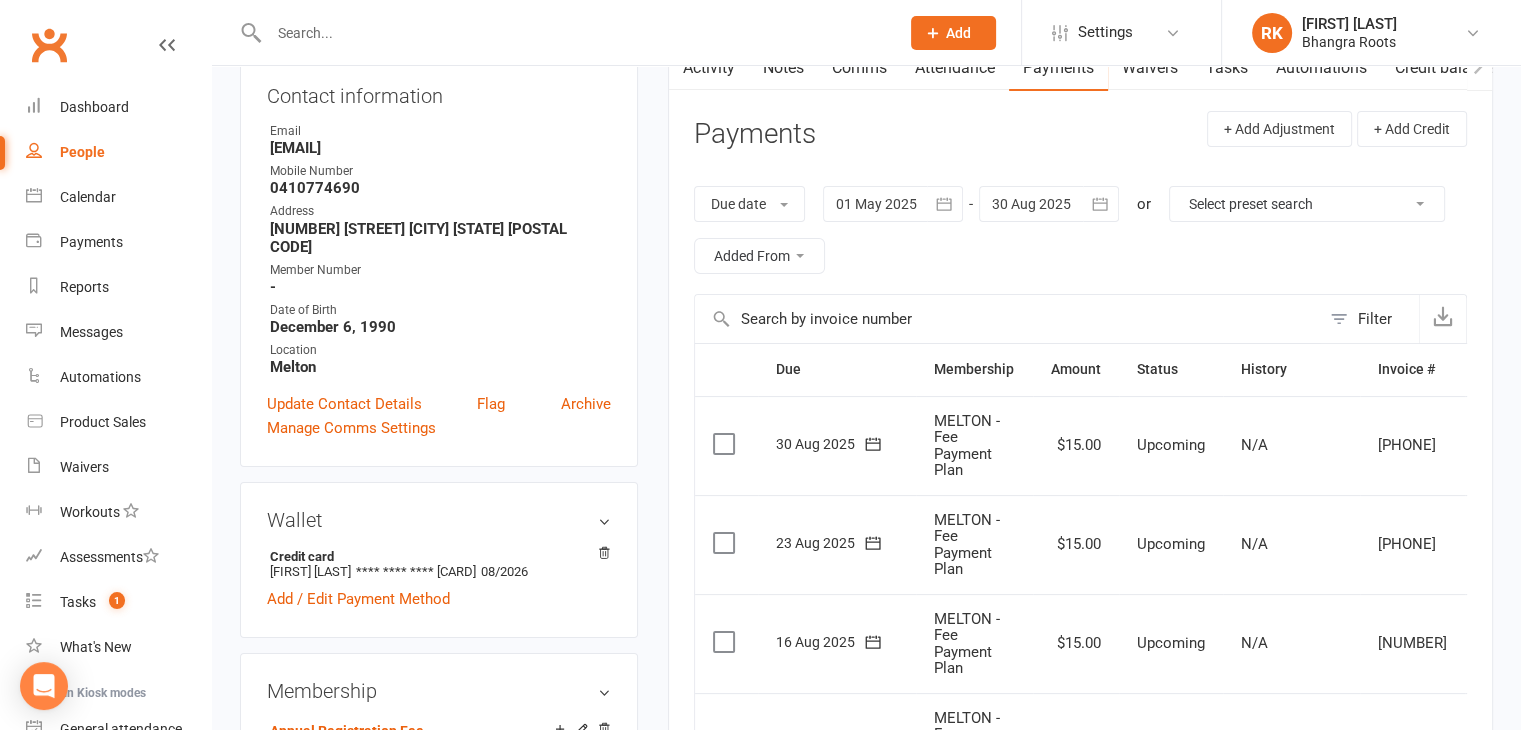scroll, scrollTop: 0, scrollLeft: 0, axis: both 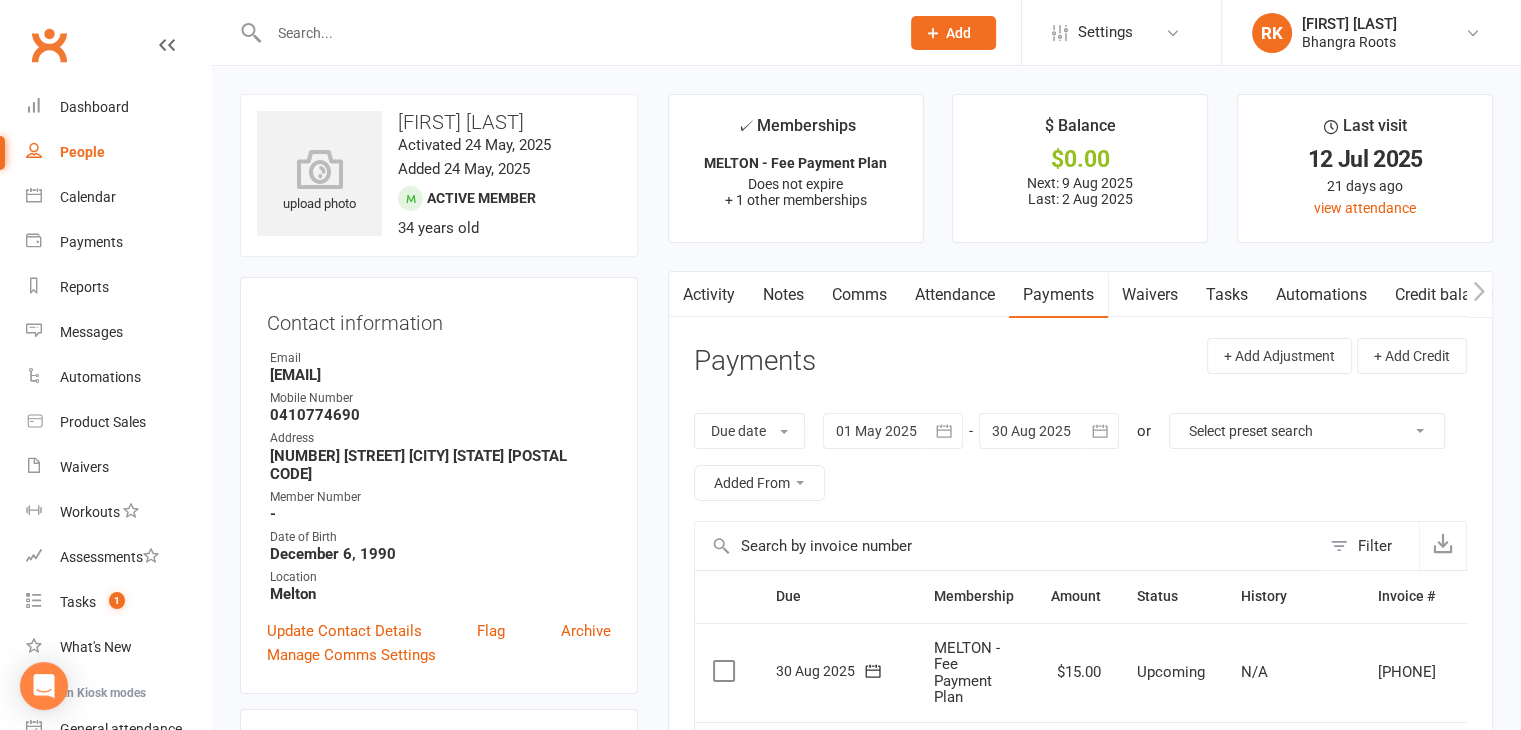 click at bounding box center (574, 33) 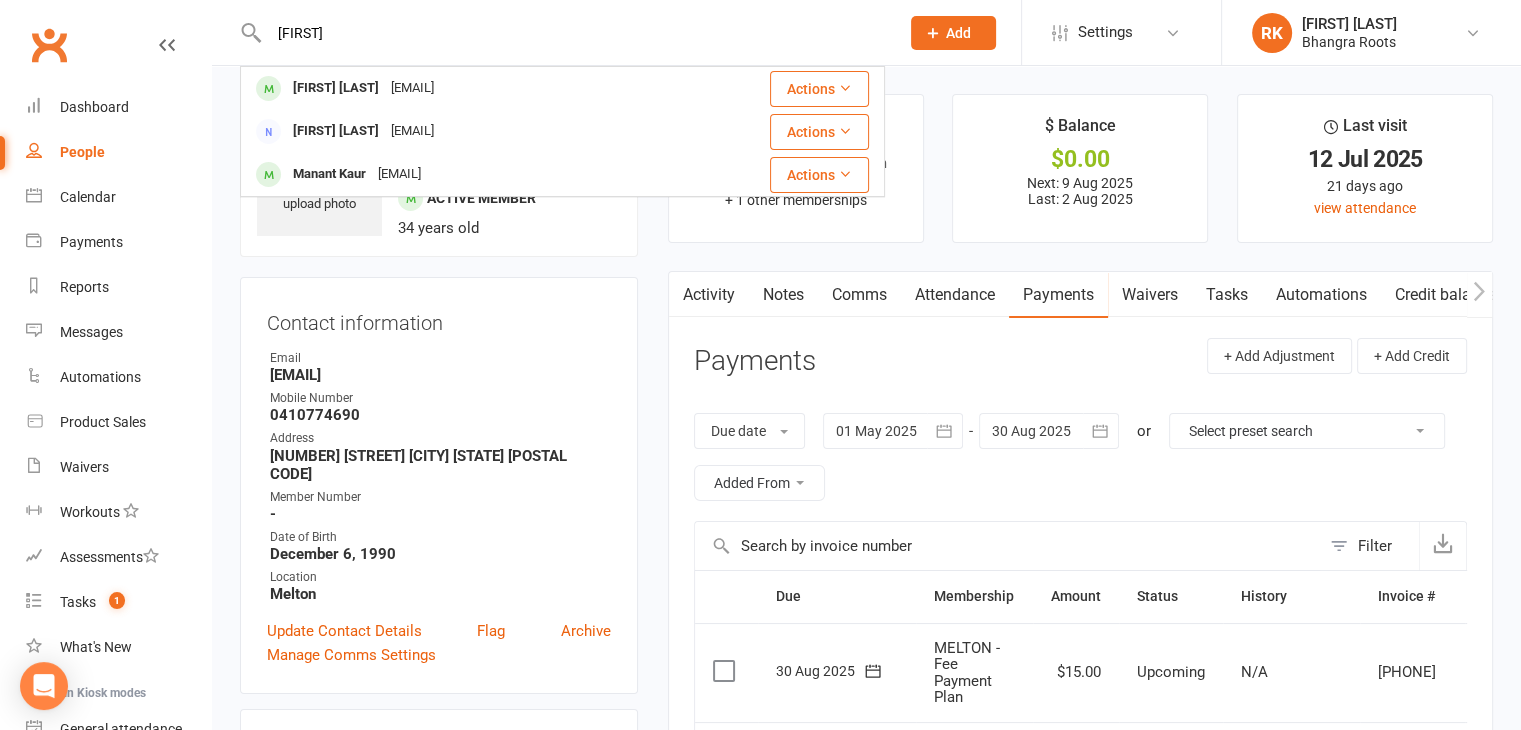 type on "beant" 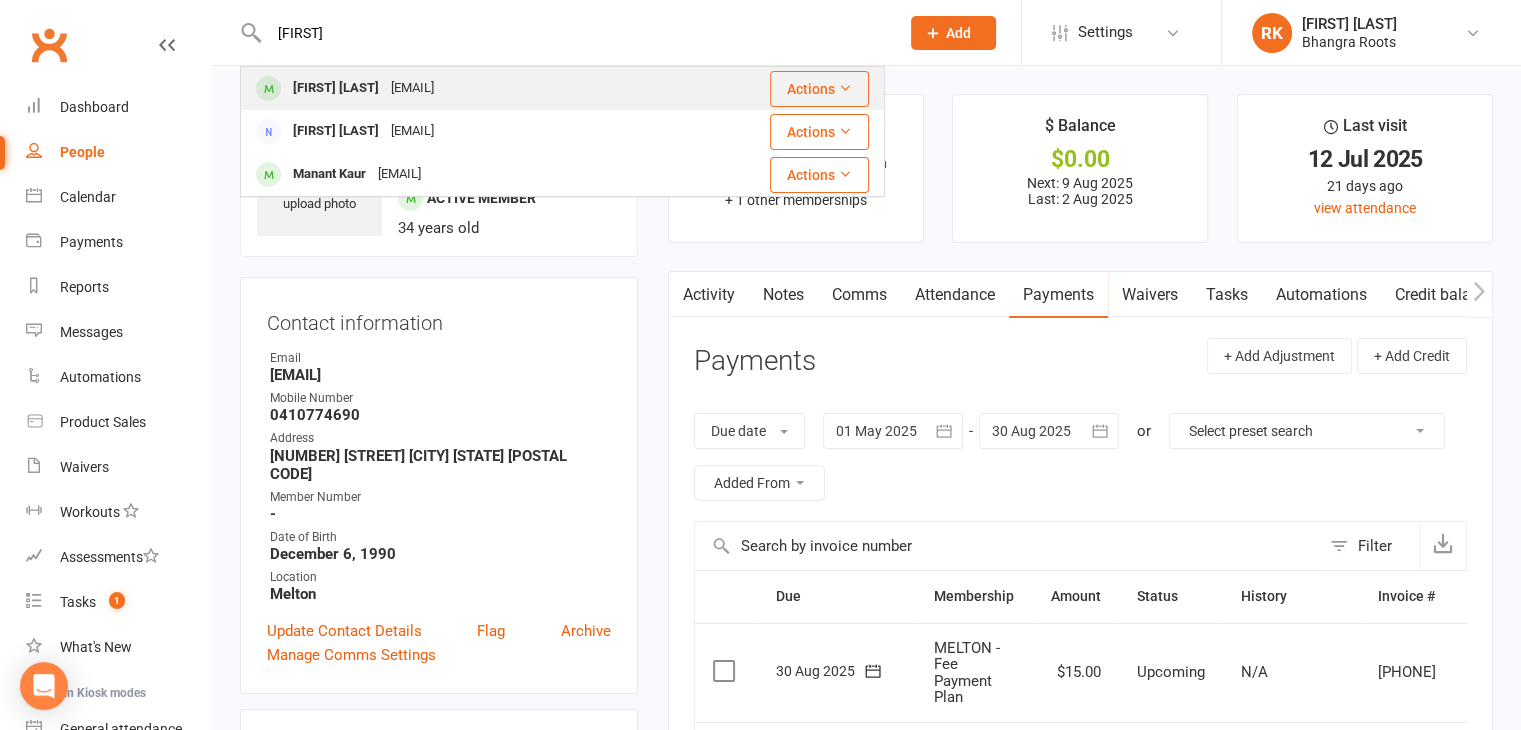 click on "balwant.matharu@gmail.com" at bounding box center (412, 88) 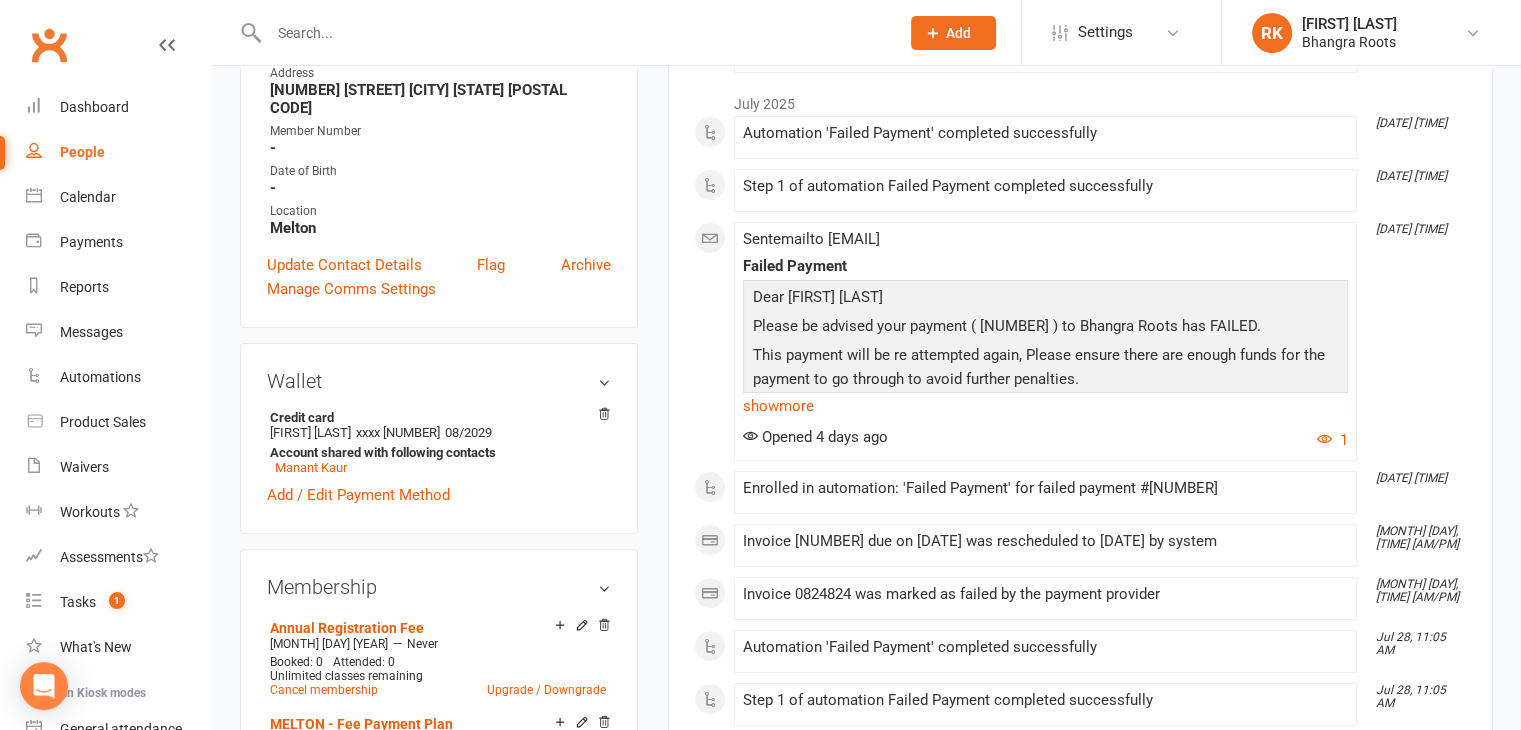 scroll, scrollTop: 422, scrollLeft: 0, axis: vertical 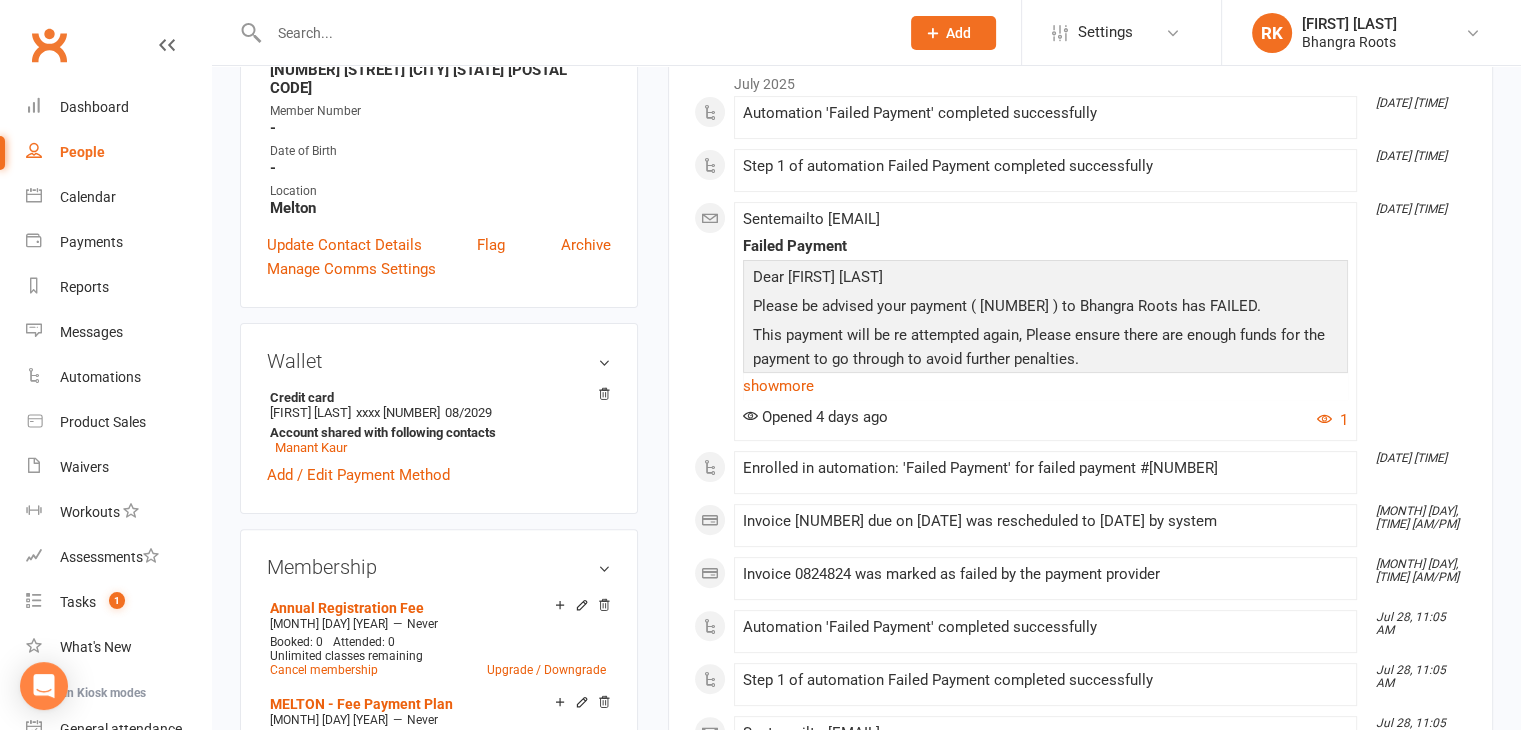 click on "This payment will be re attempted again, Please ensure there are enough funds for the payment to go through to avoid further penalties." at bounding box center (1045, 349) 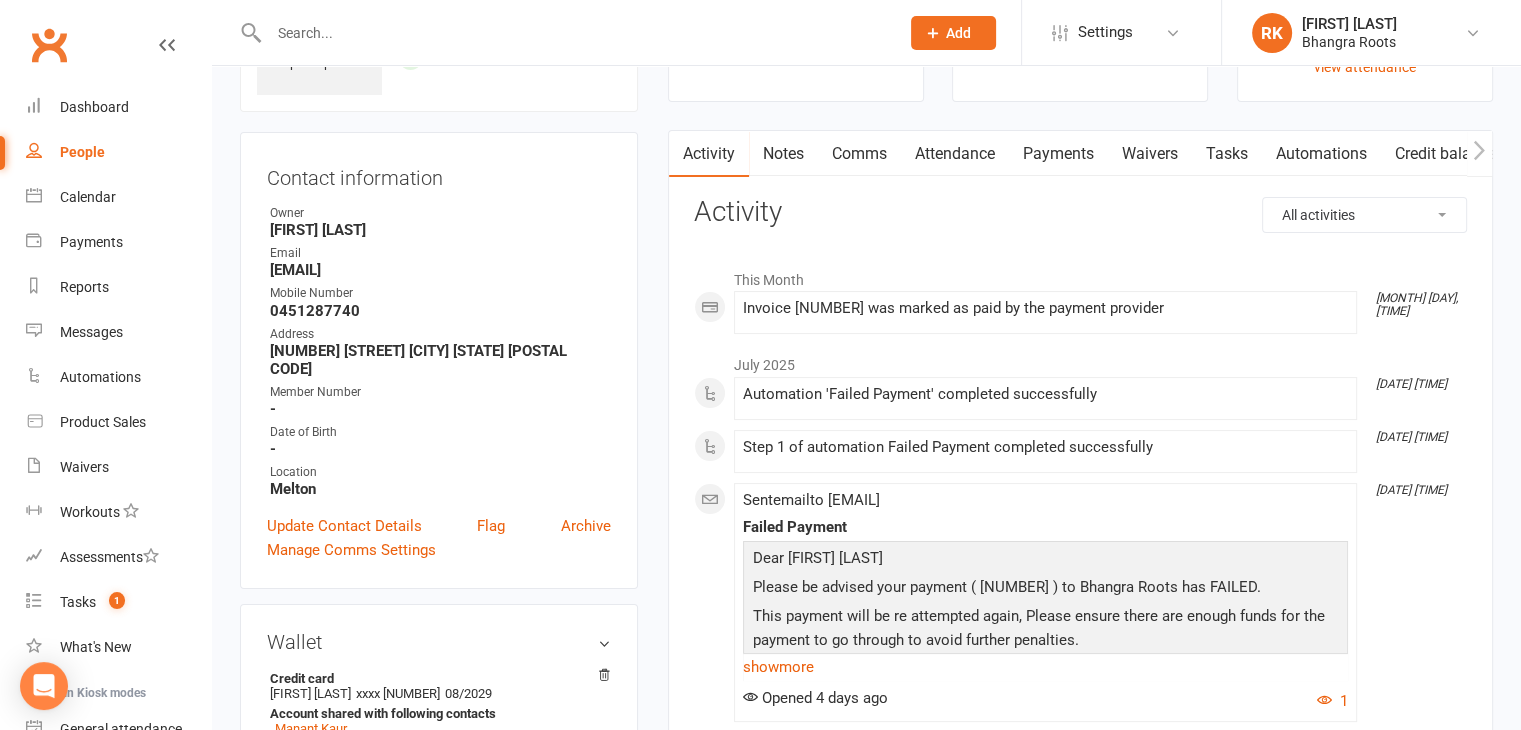scroll, scrollTop: 0, scrollLeft: 0, axis: both 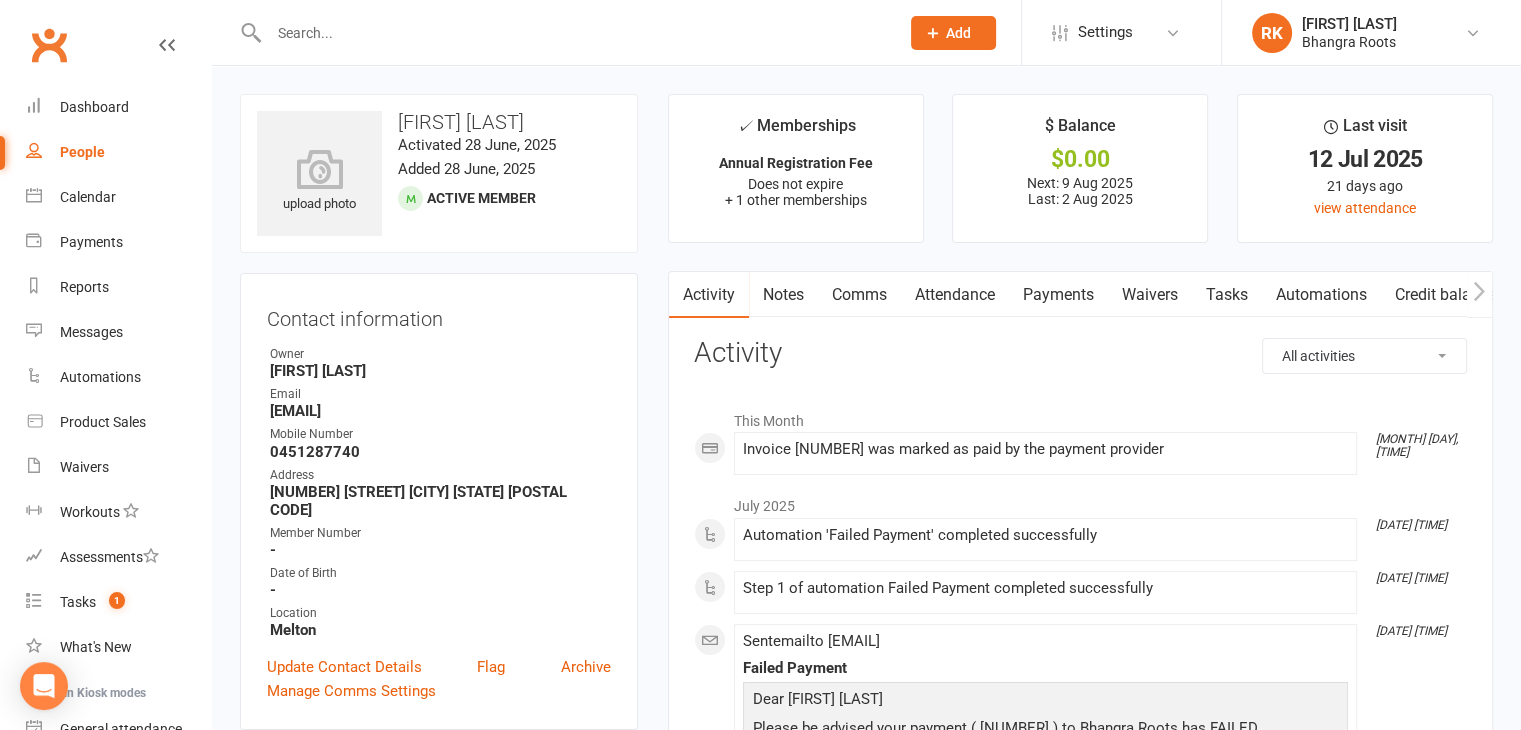 click on "Payments" at bounding box center (1058, 295) 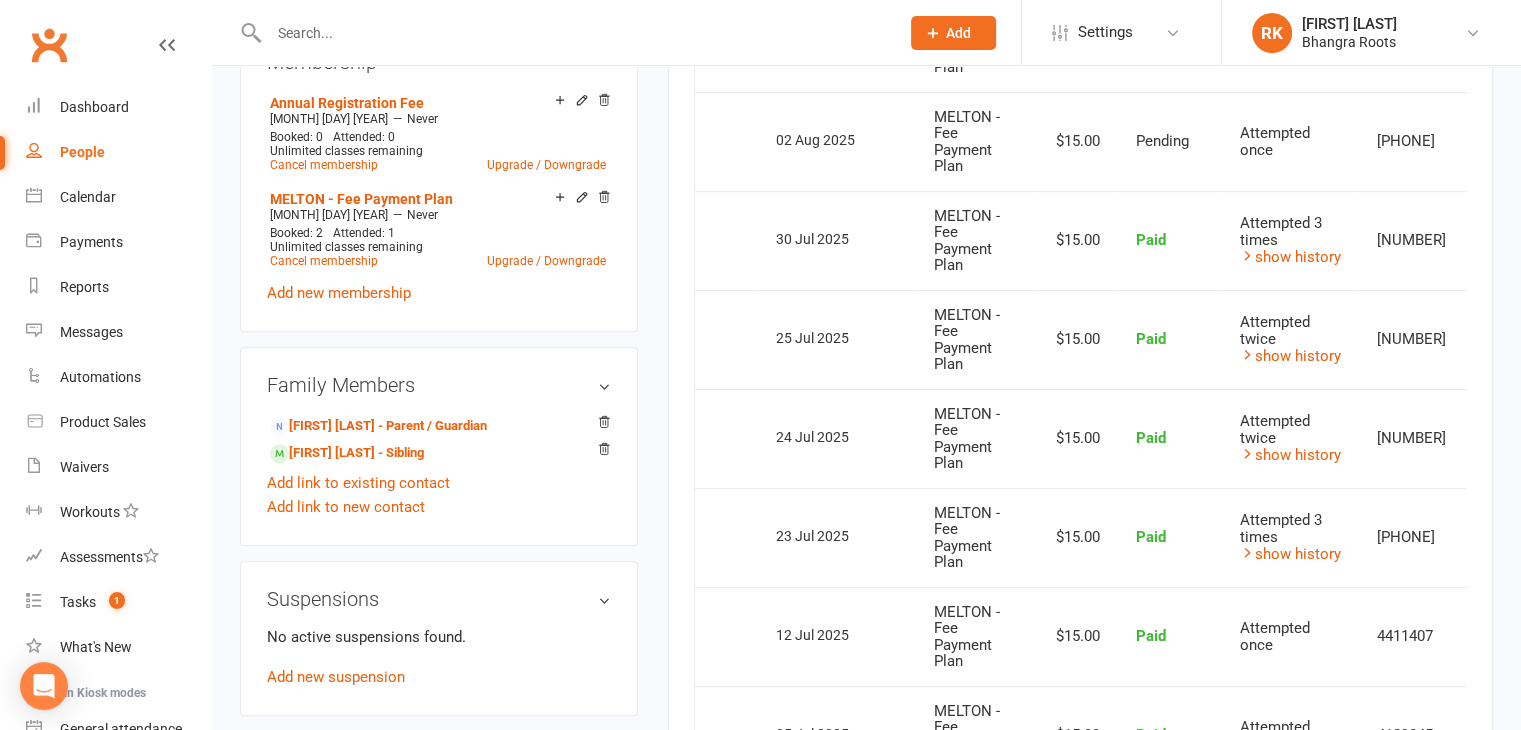 scroll, scrollTop: 928, scrollLeft: 0, axis: vertical 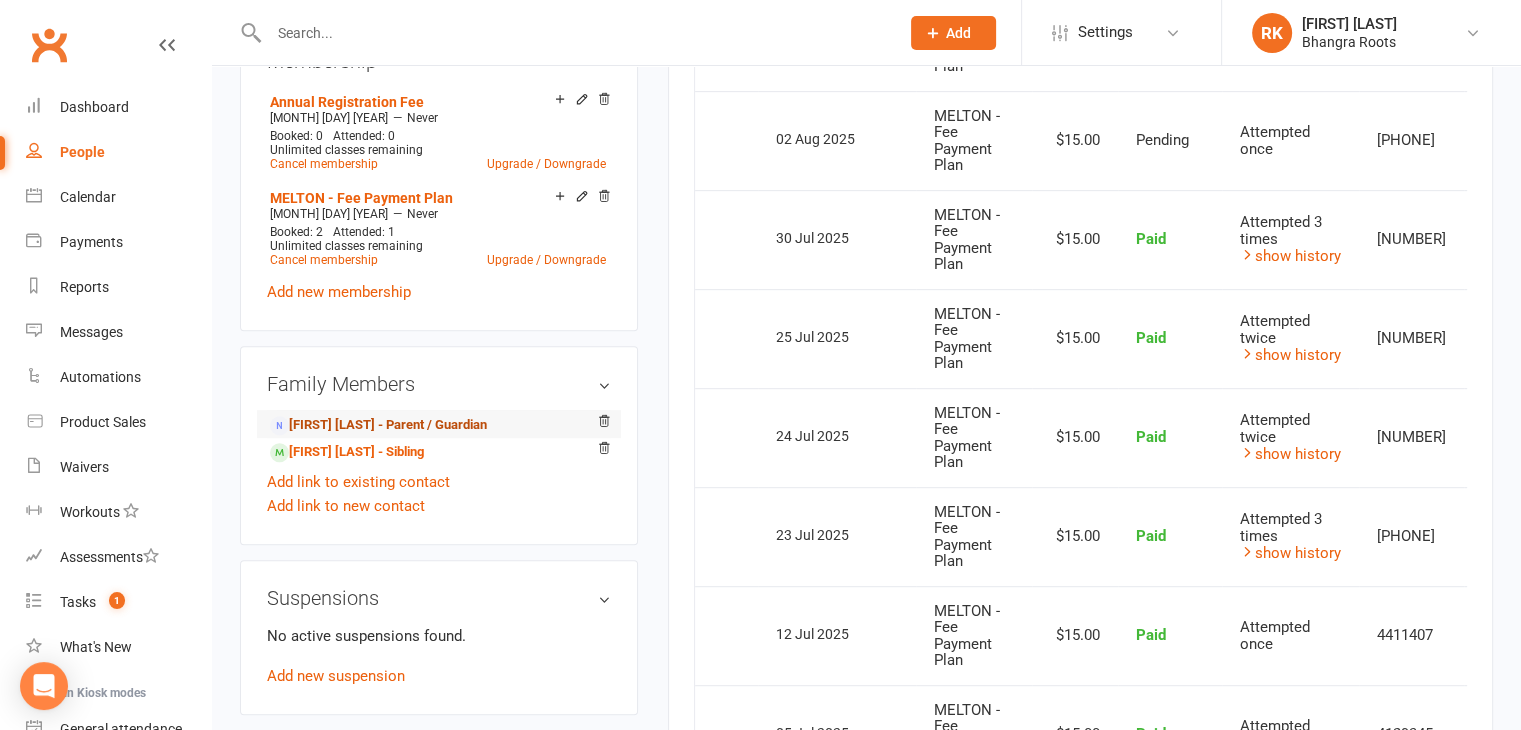 click on "BALWANT SINGH - Parent / Guardian" at bounding box center [378, 425] 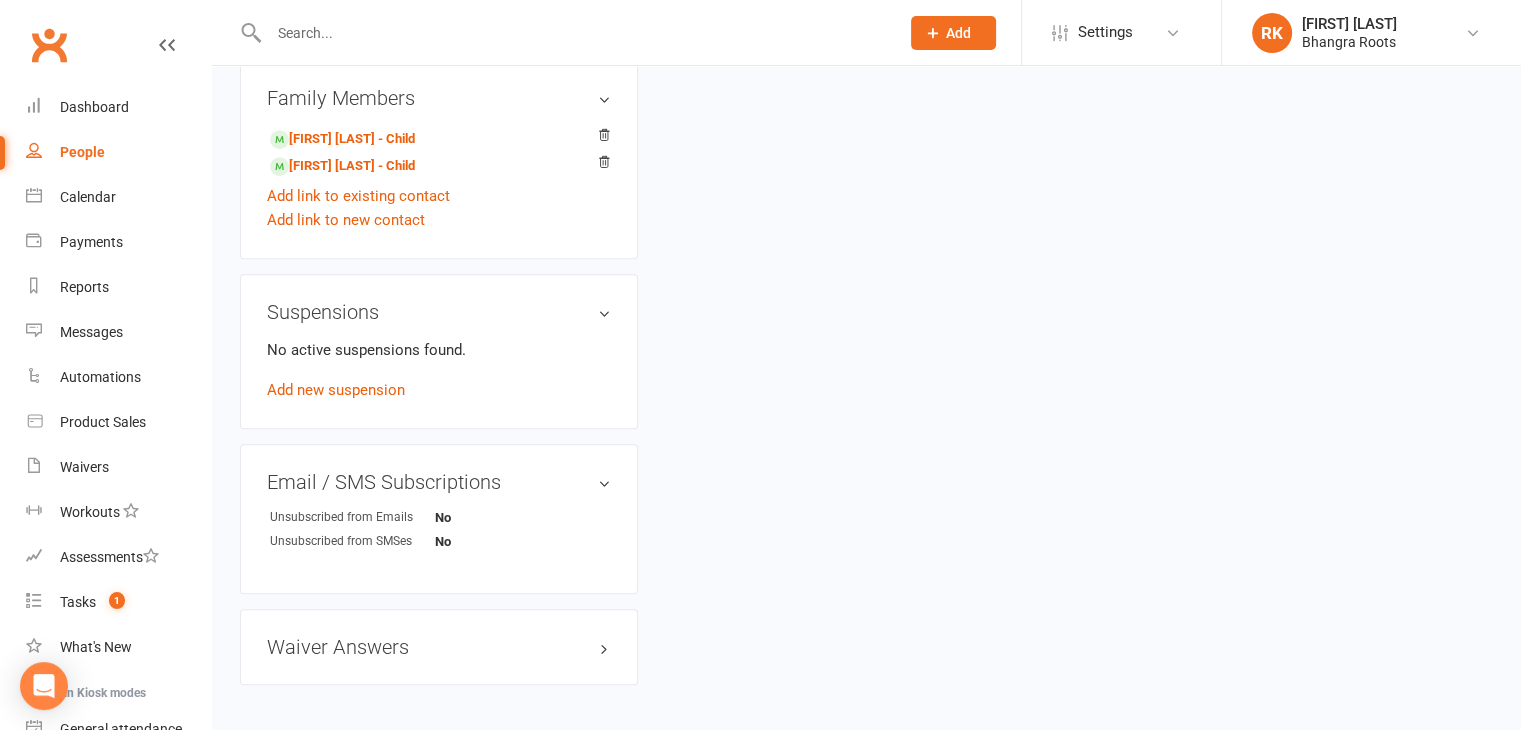 scroll, scrollTop: 0, scrollLeft: 0, axis: both 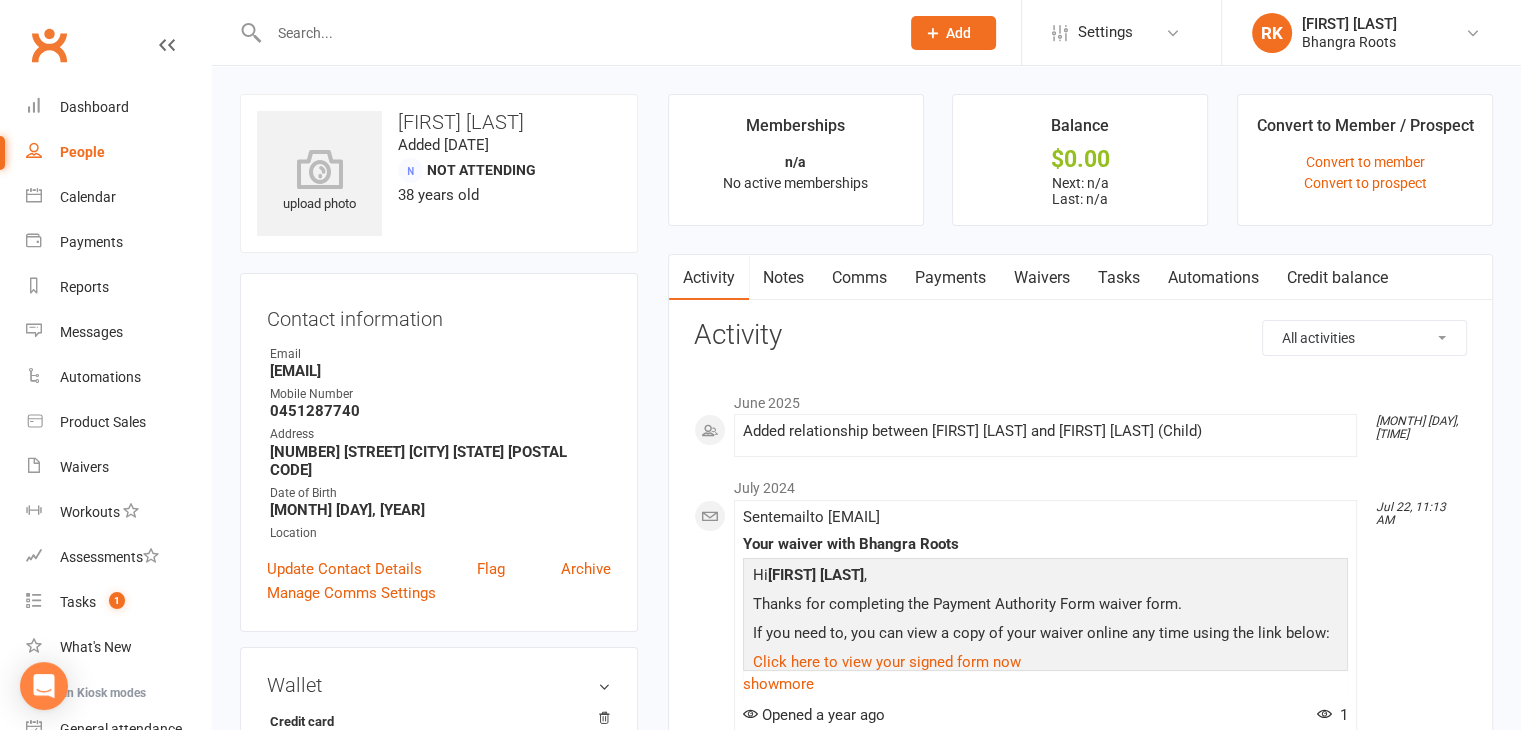 click on "Payments" at bounding box center [950, 278] 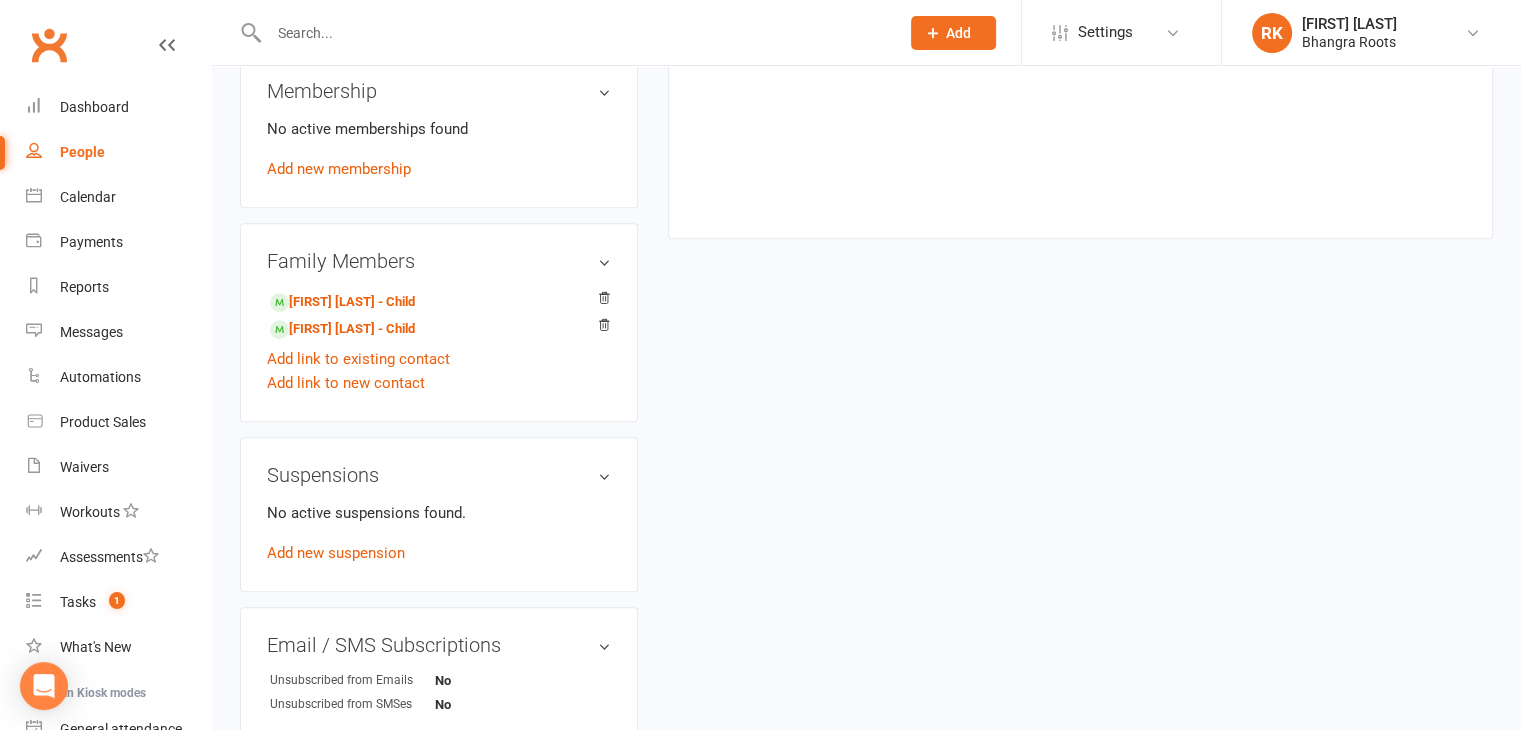 scroll, scrollTop: 767, scrollLeft: 0, axis: vertical 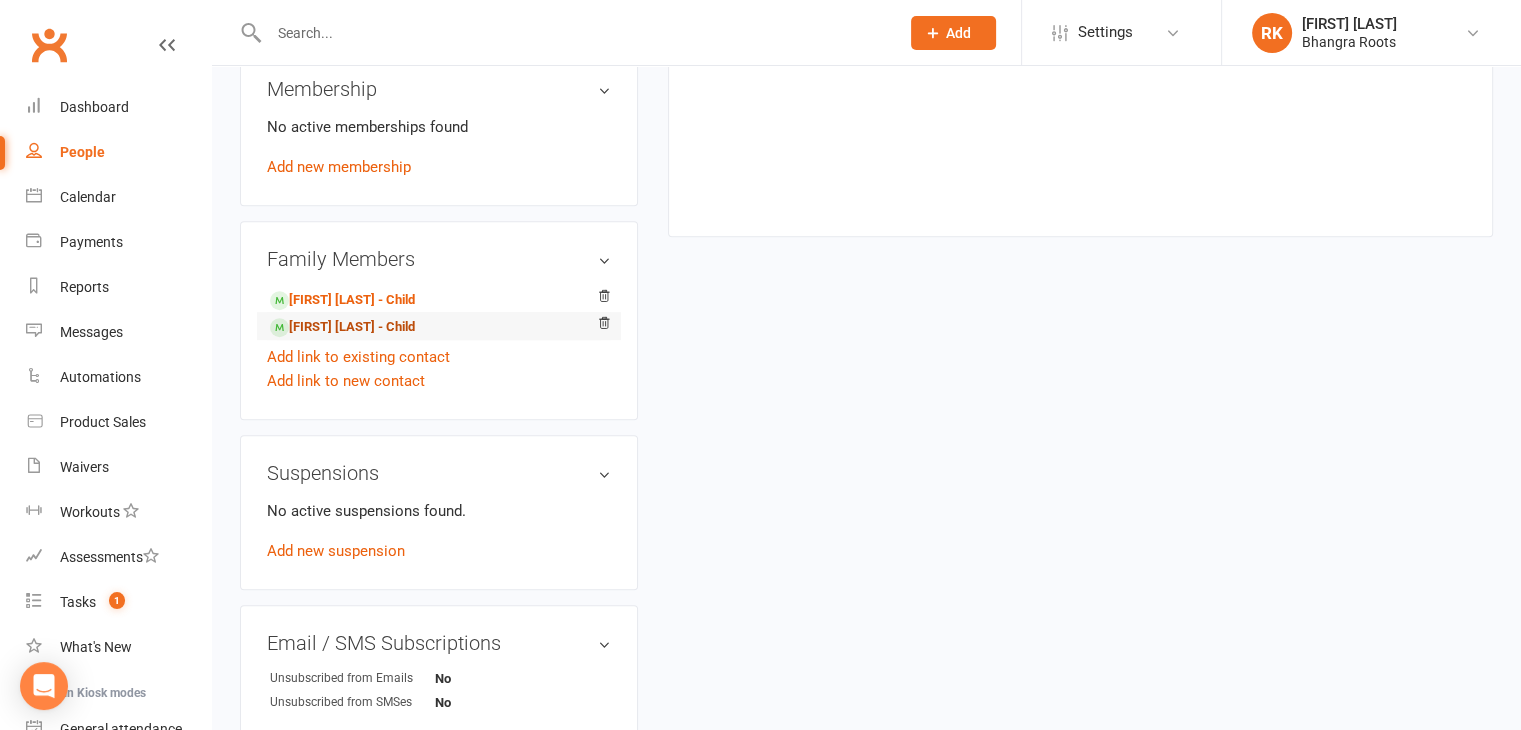 click on "Beant singh - Child" at bounding box center (342, 327) 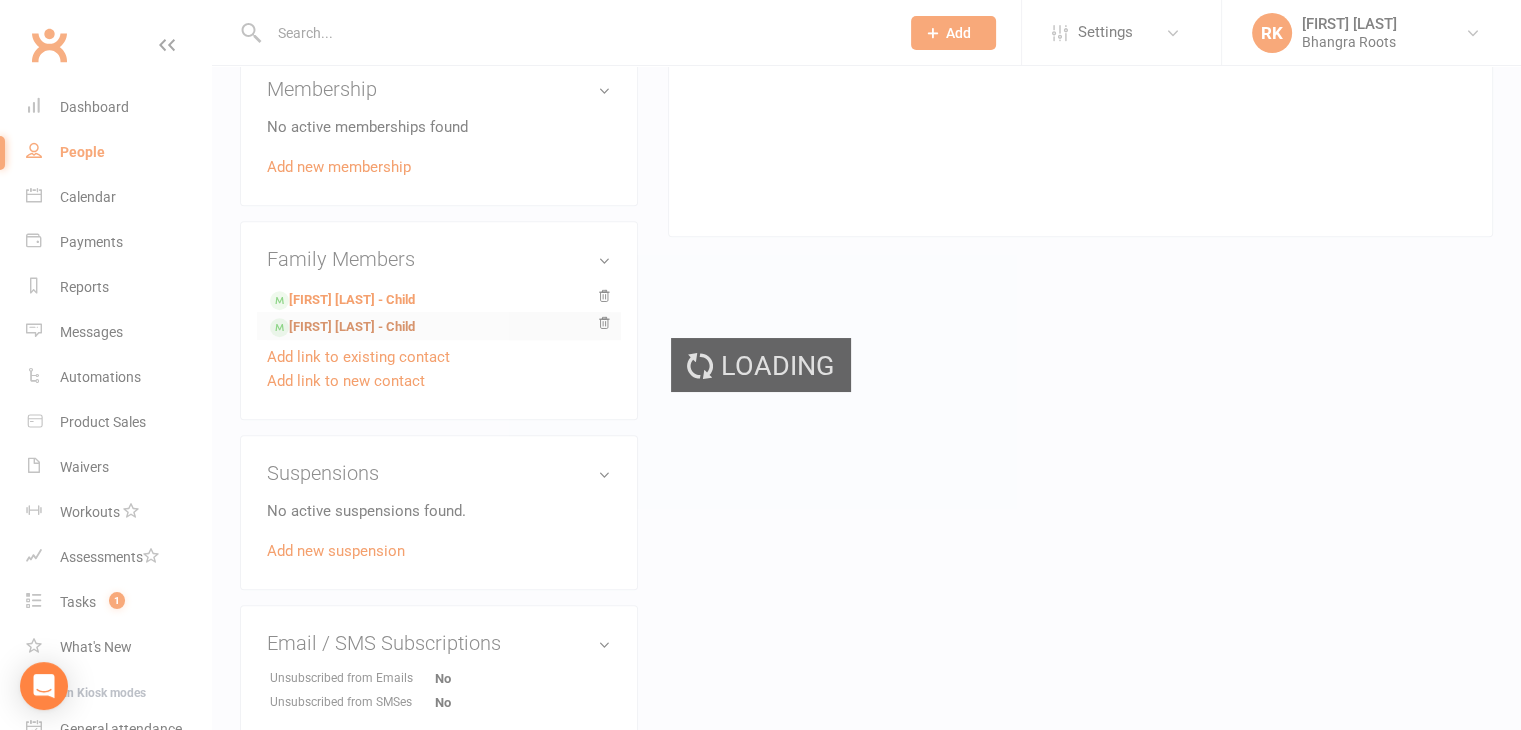 scroll, scrollTop: 0, scrollLeft: 0, axis: both 